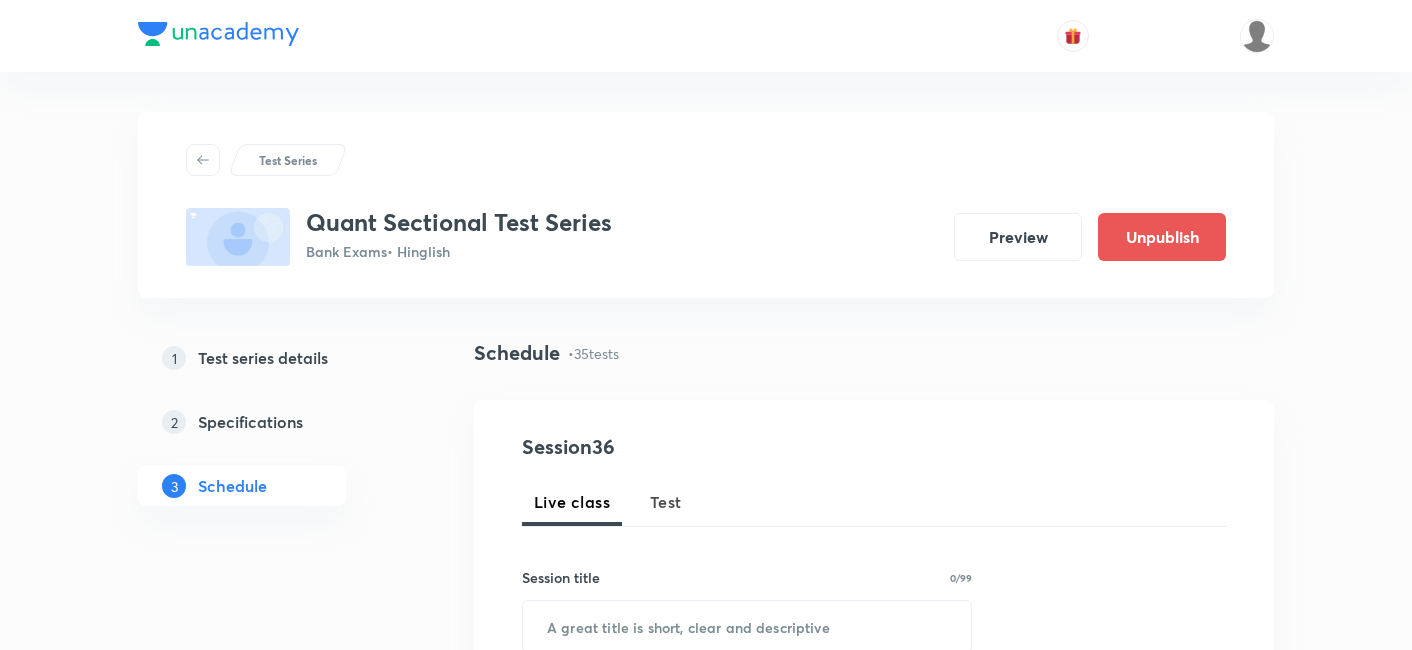 scroll, scrollTop: 568, scrollLeft: 0, axis: vertical 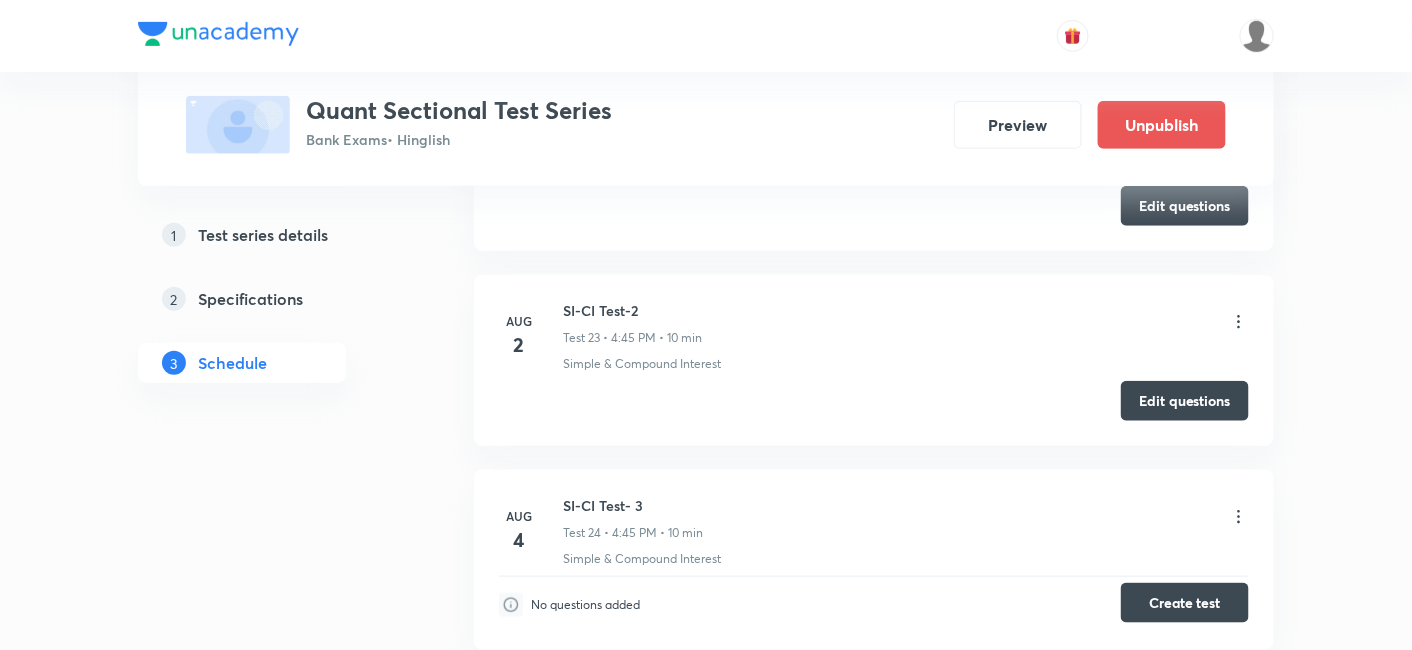 click on "Create test" at bounding box center (1185, 603) 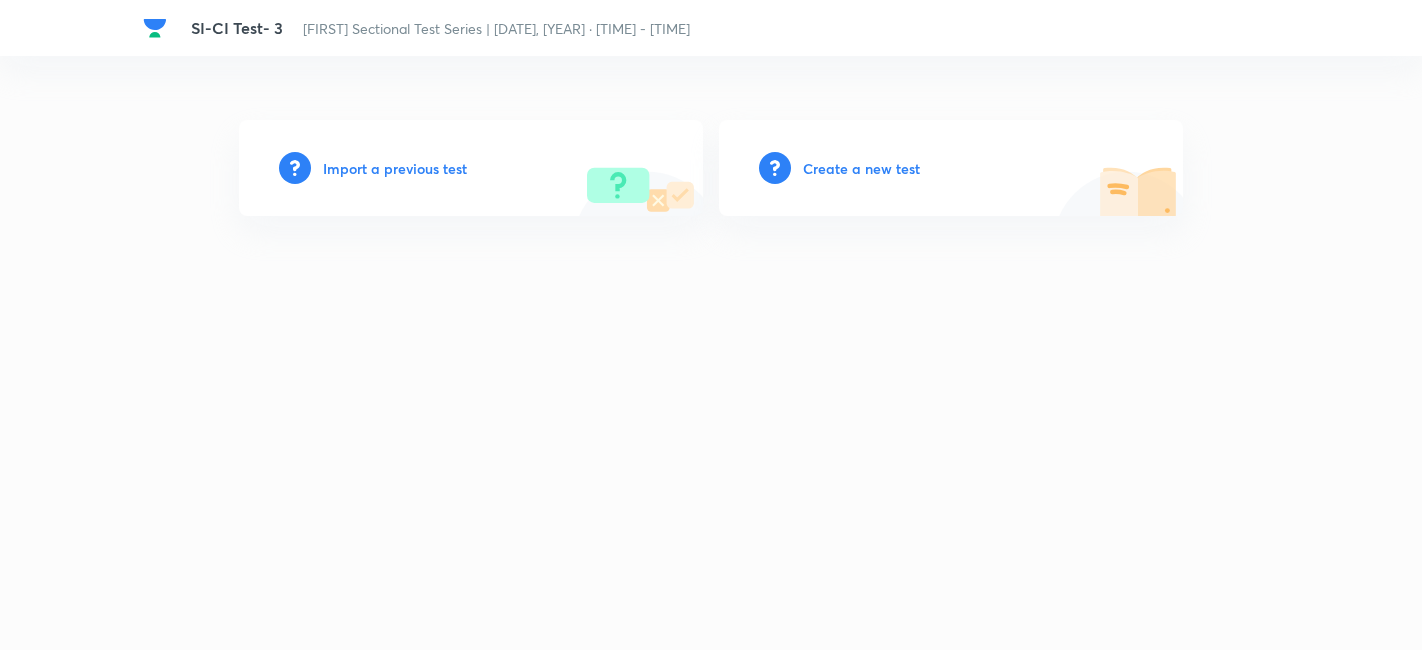scroll, scrollTop: 0, scrollLeft: 0, axis: both 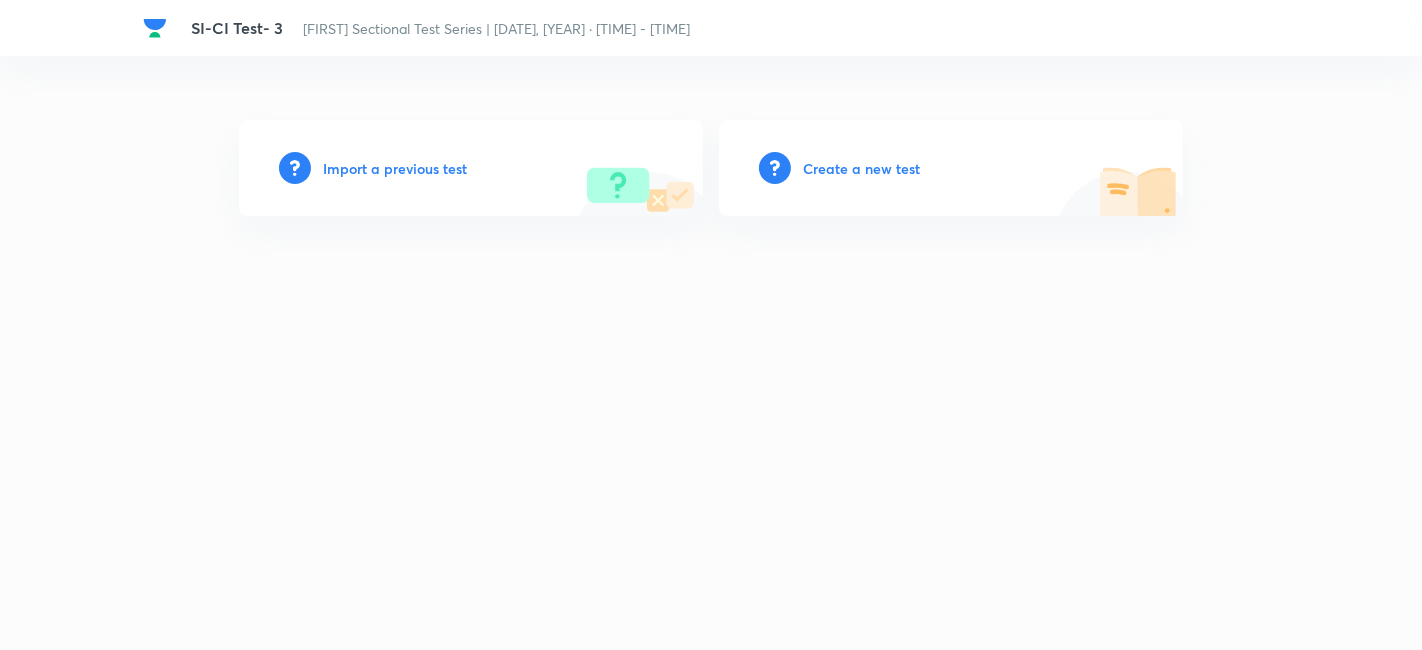 click on "Create a new test" at bounding box center (861, 168) 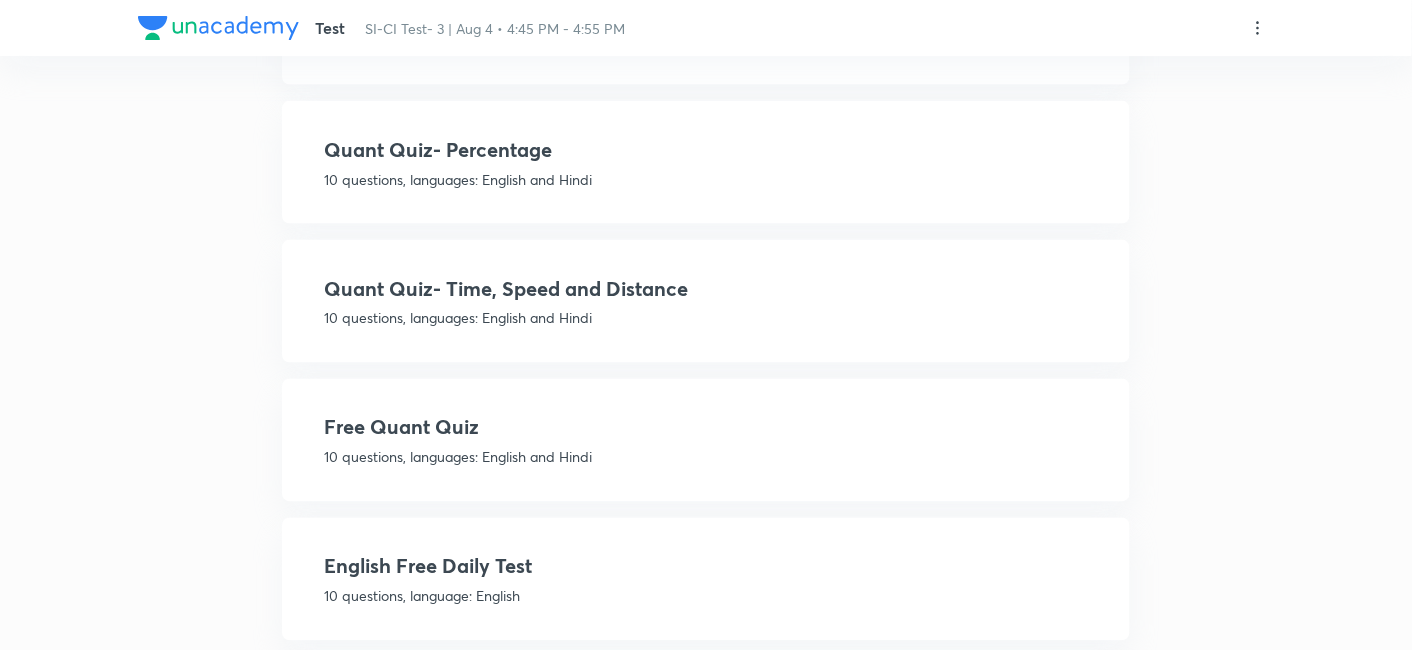 scroll, scrollTop: 876, scrollLeft: 0, axis: vertical 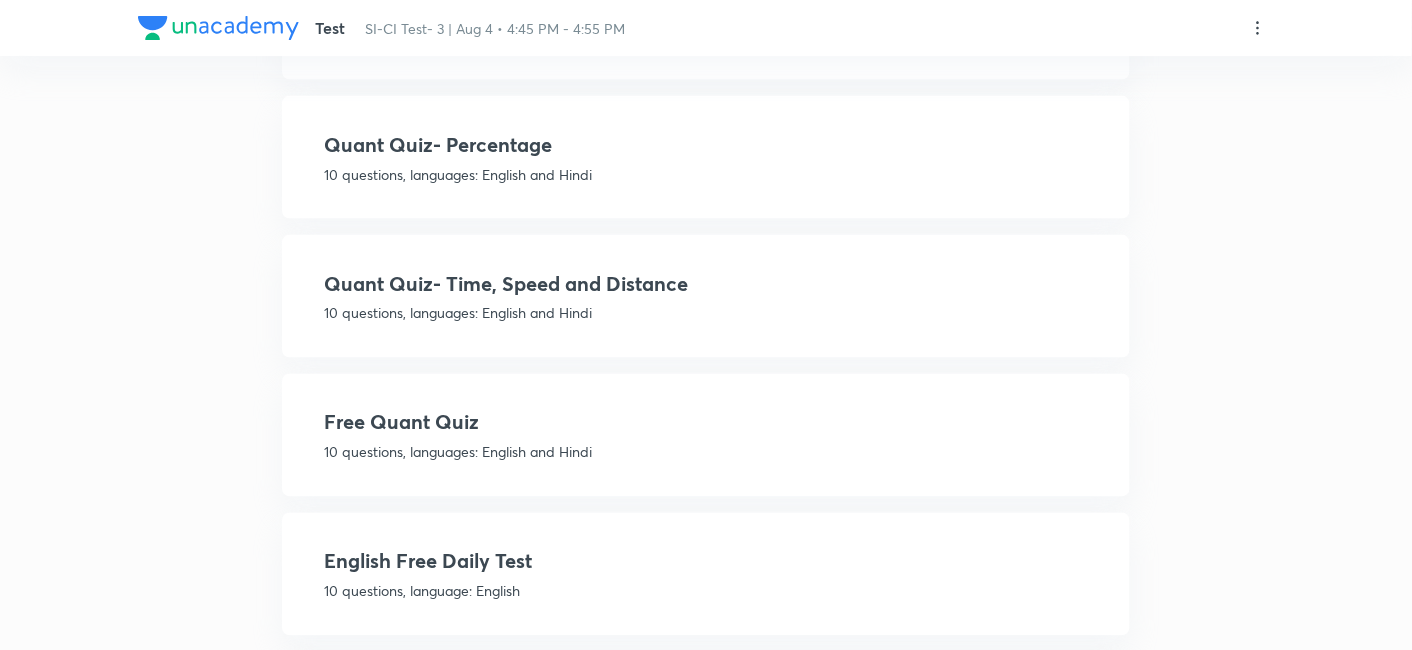 click on "10 questions, languages: English and Hindi" at bounding box center [706, 452] 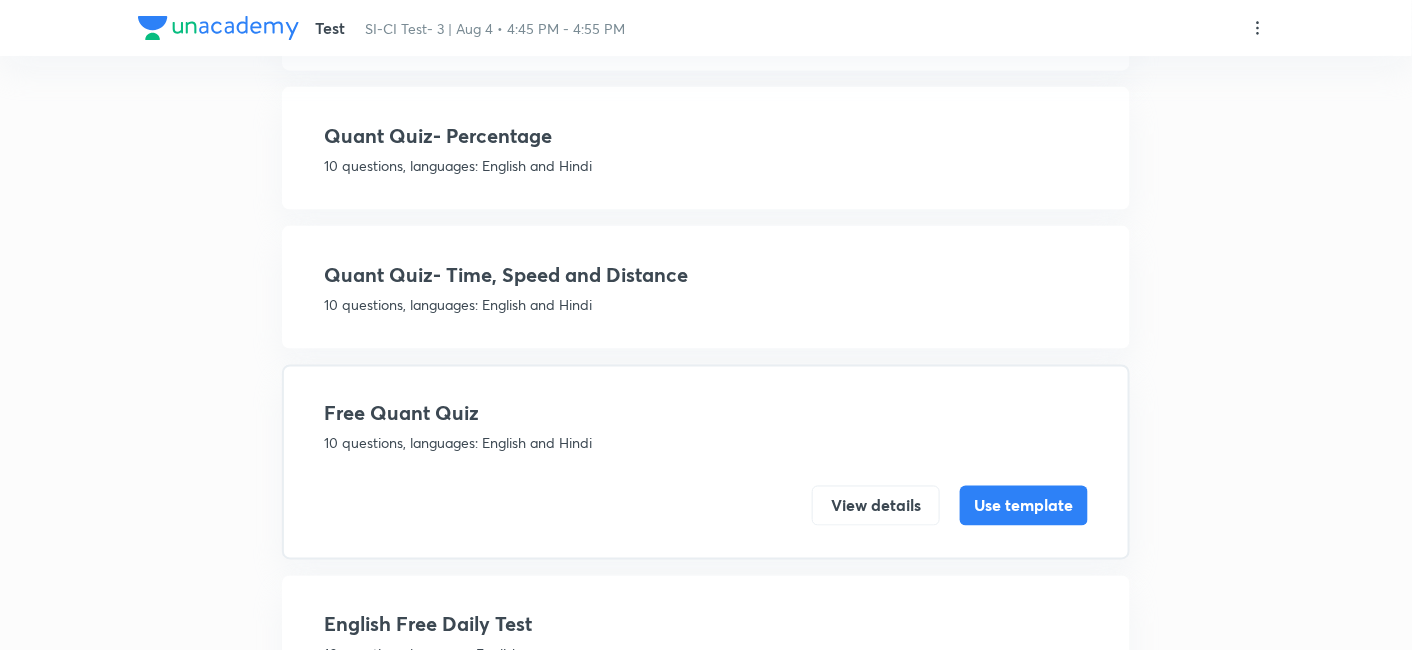 scroll, scrollTop: 804, scrollLeft: 0, axis: vertical 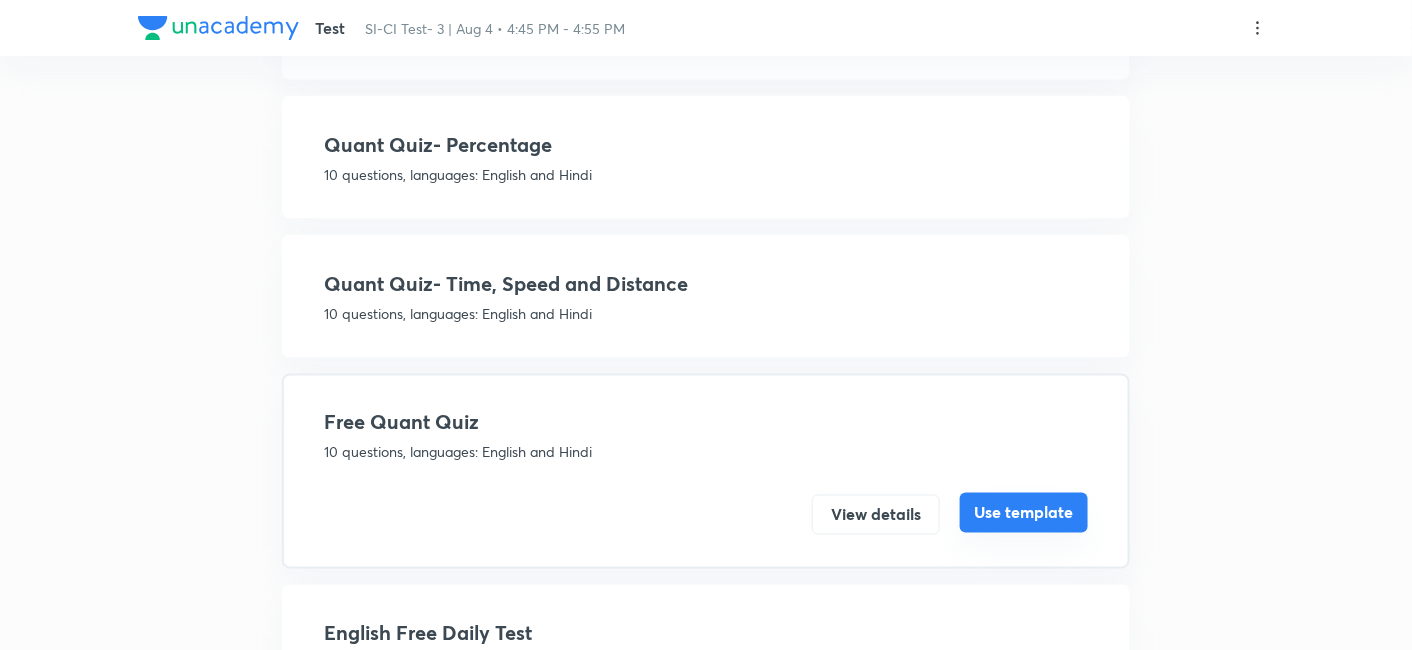 click on "Use template" at bounding box center (1024, 513) 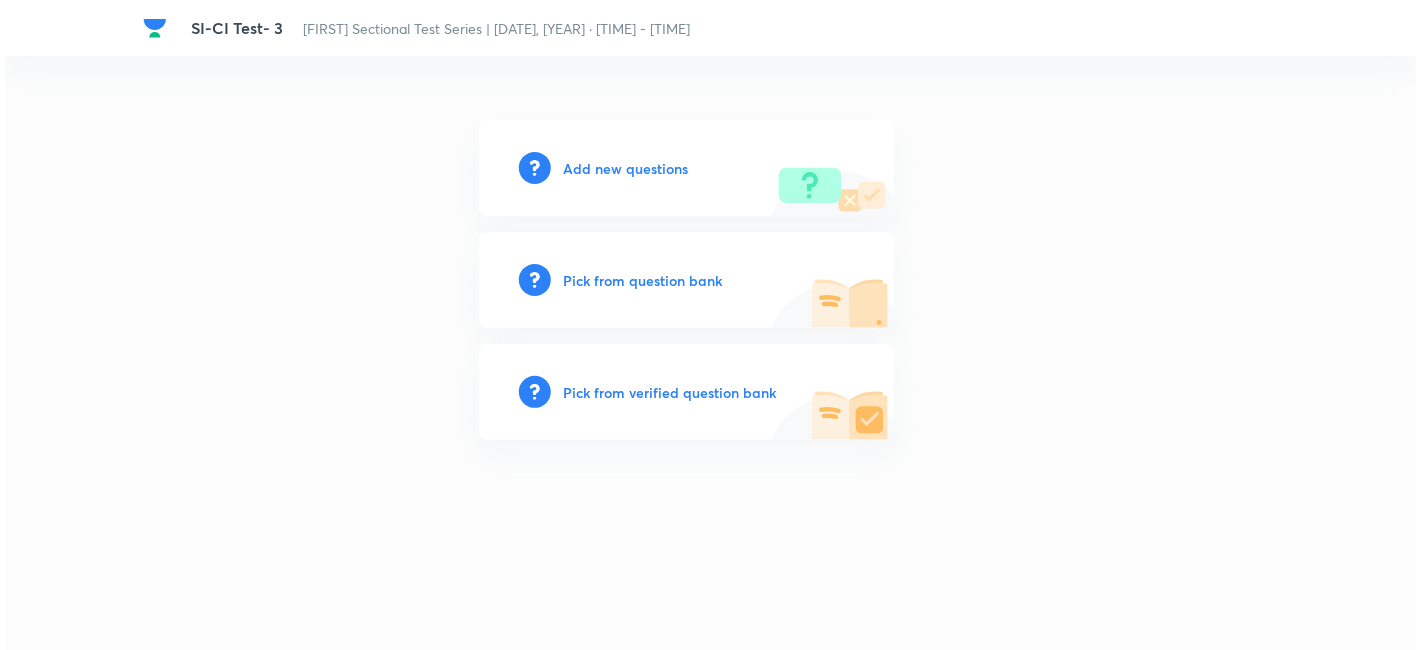 scroll, scrollTop: 0, scrollLeft: 0, axis: both 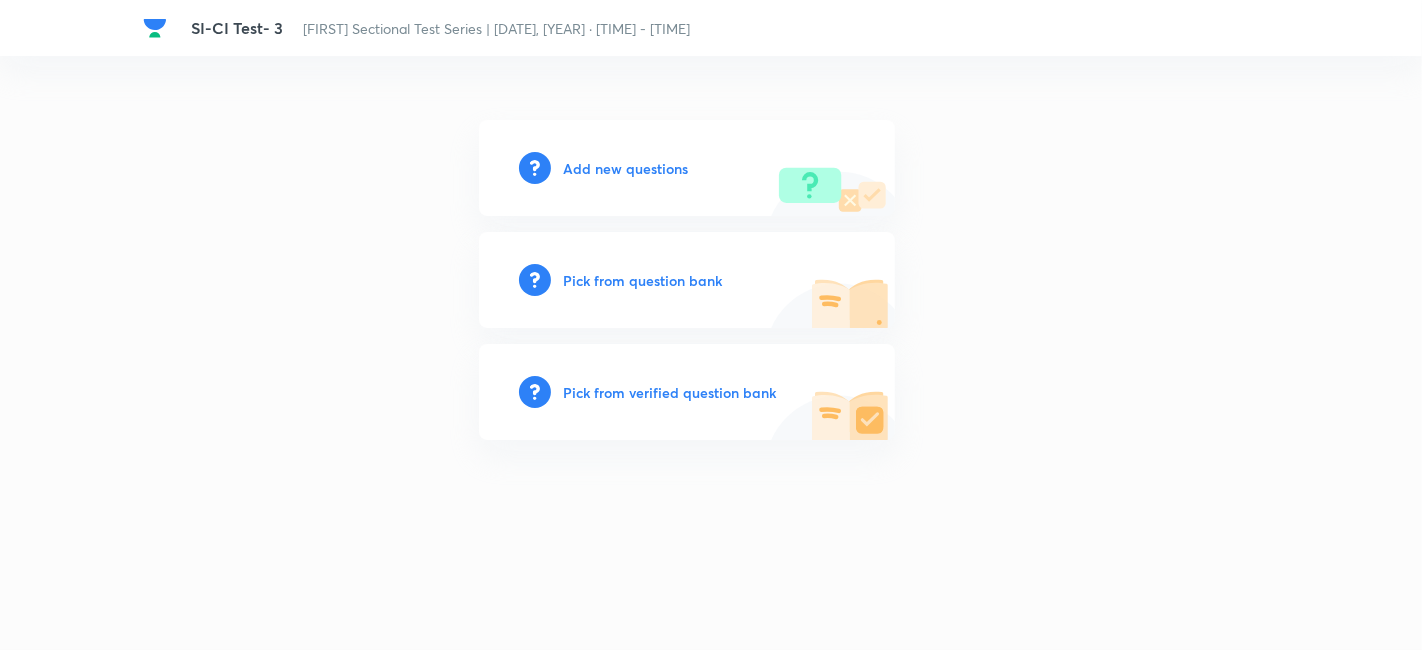 click on "Add new questions" at bounding box center (625, 168) 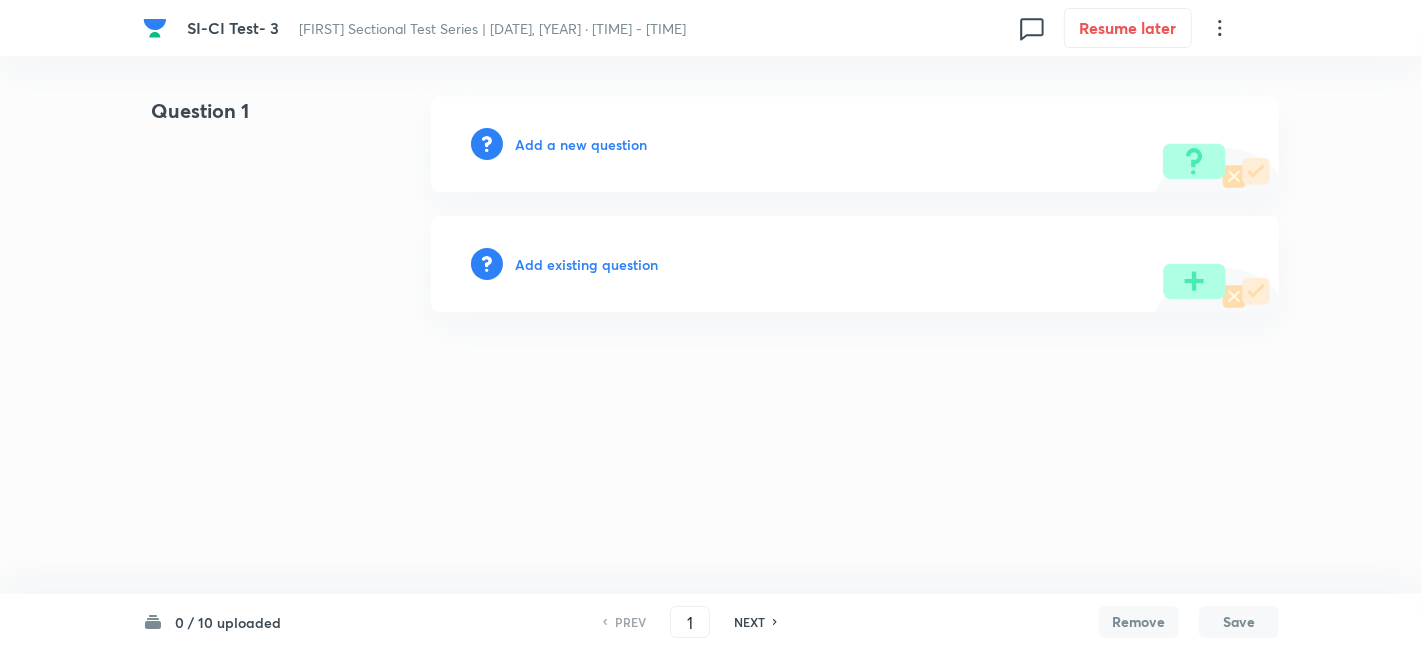 click on "Add a new question" at bounding box center (581, 144) 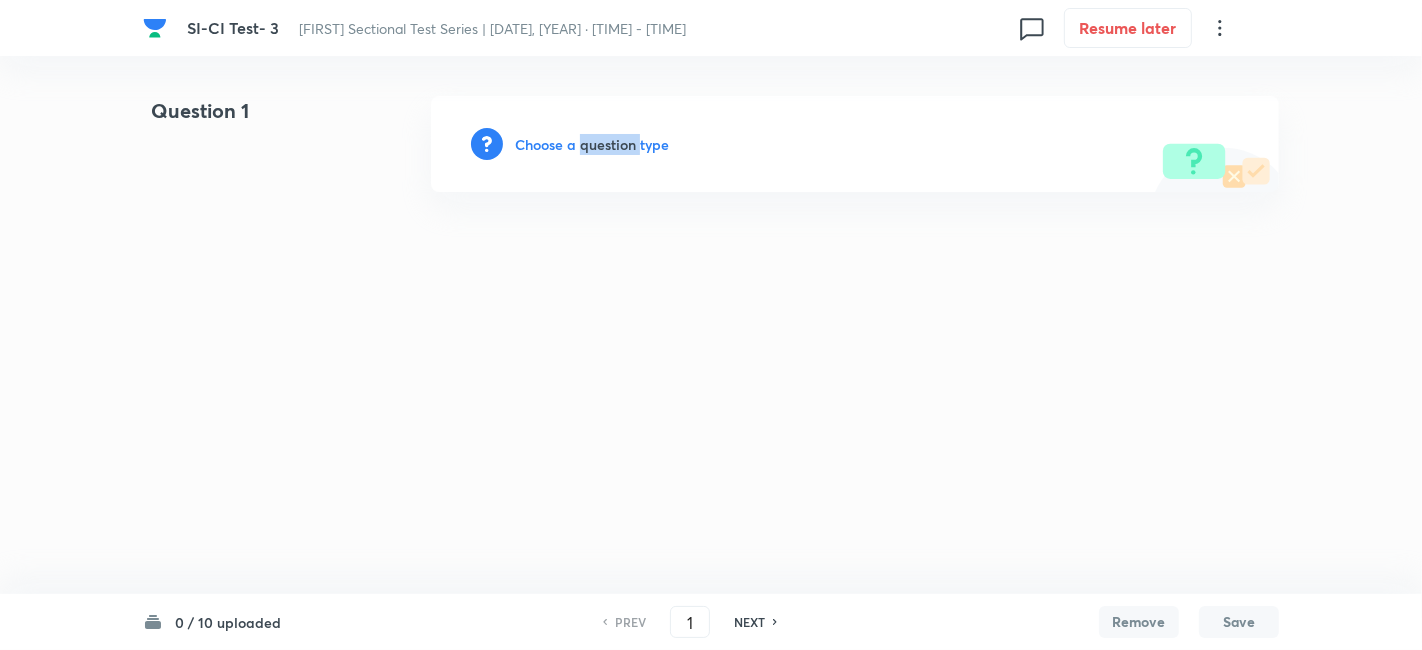 click on "Choose a question type" at bounding box center [592, 144] 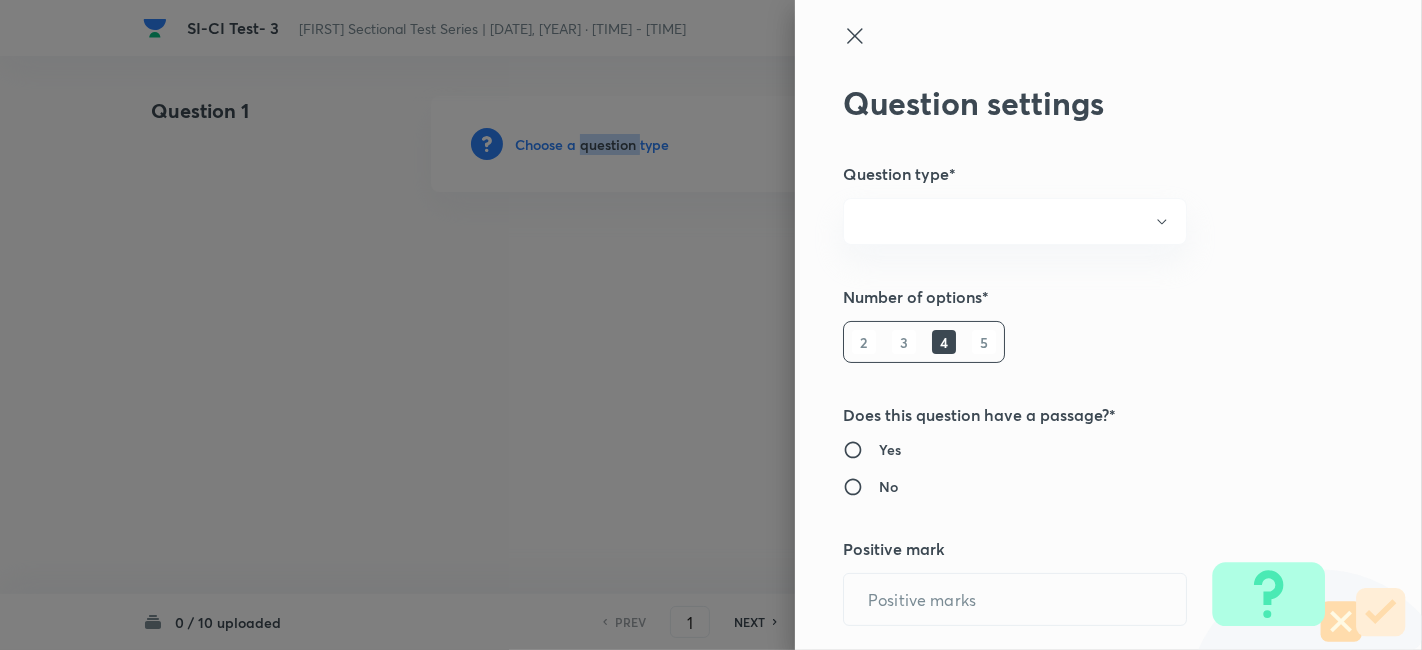 radio on "true" 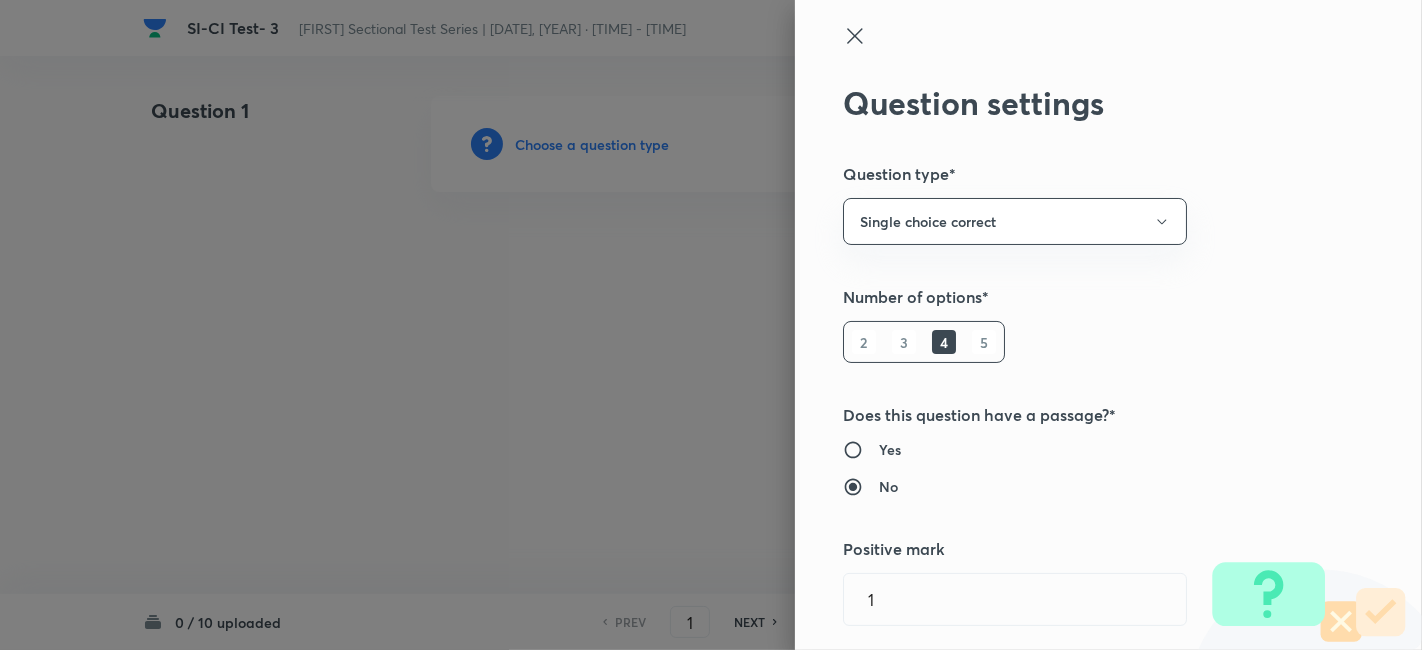 click on "5" at bounding box center (984, 342) 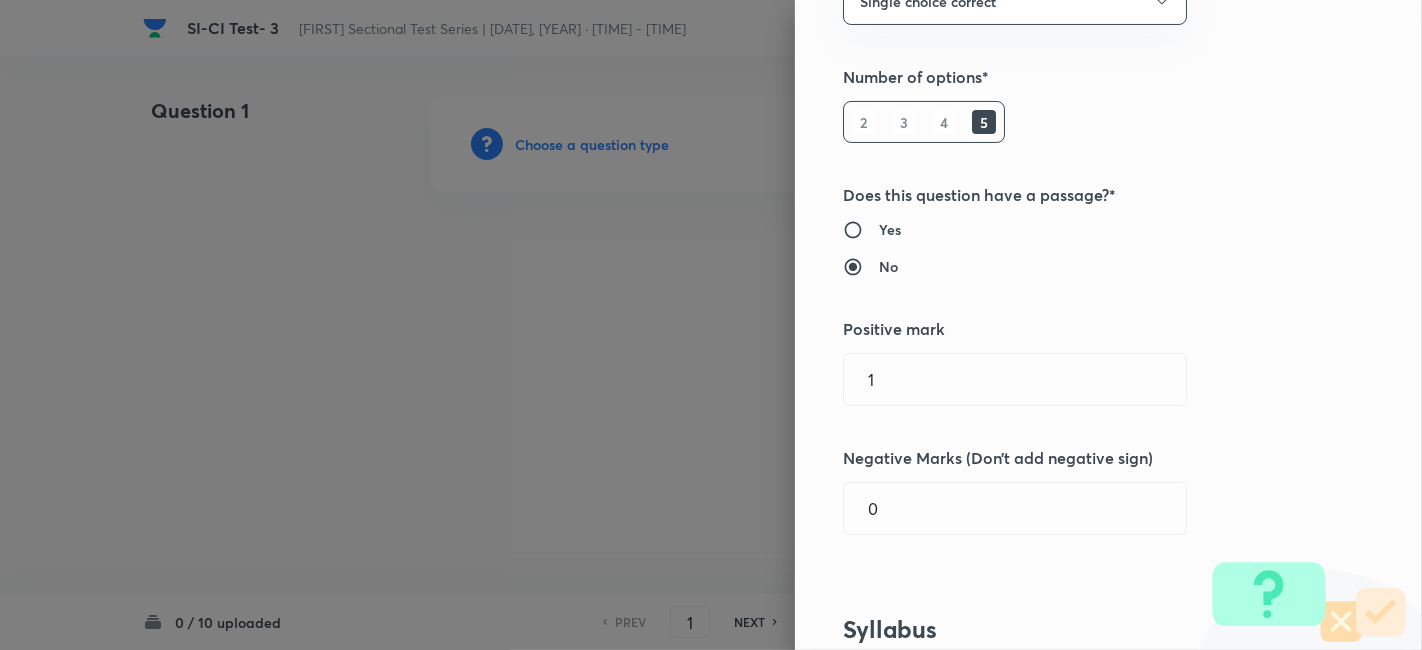 scroll, scrollTop: 288, scrollLeft: 0, axis: vertical 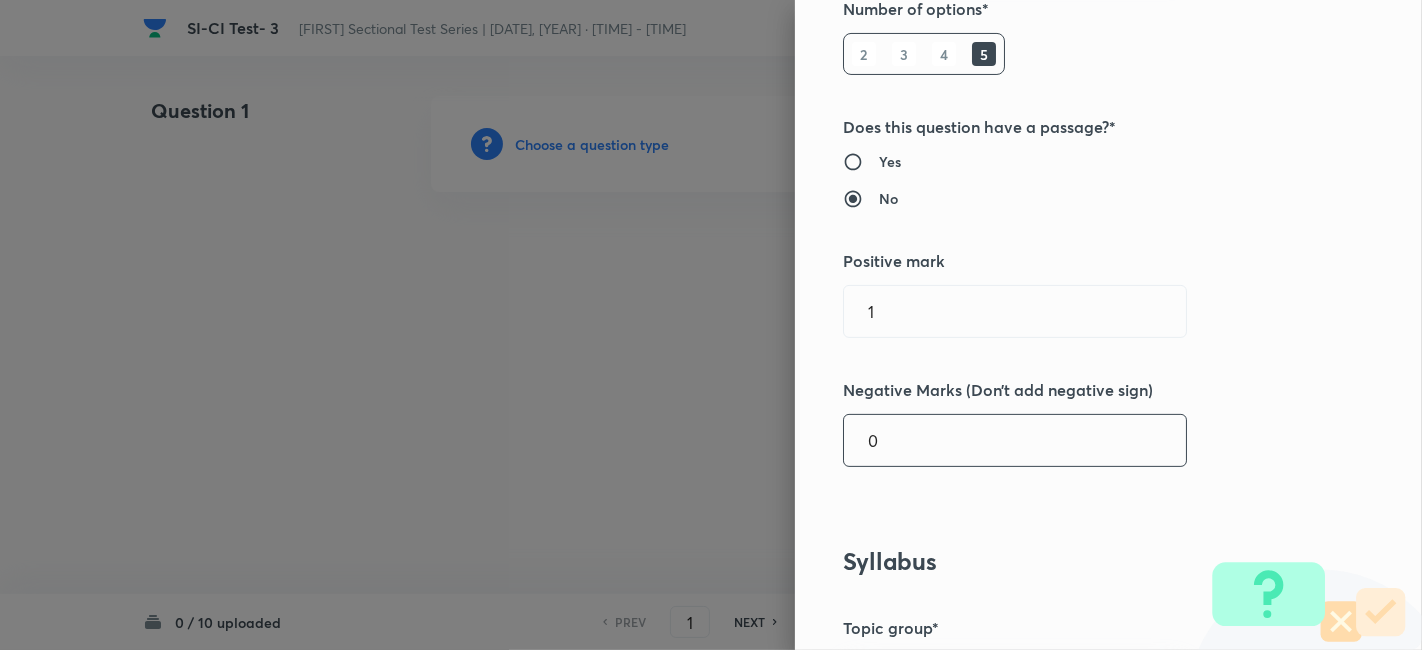 click on "0" at bounding box center (1015, 440) 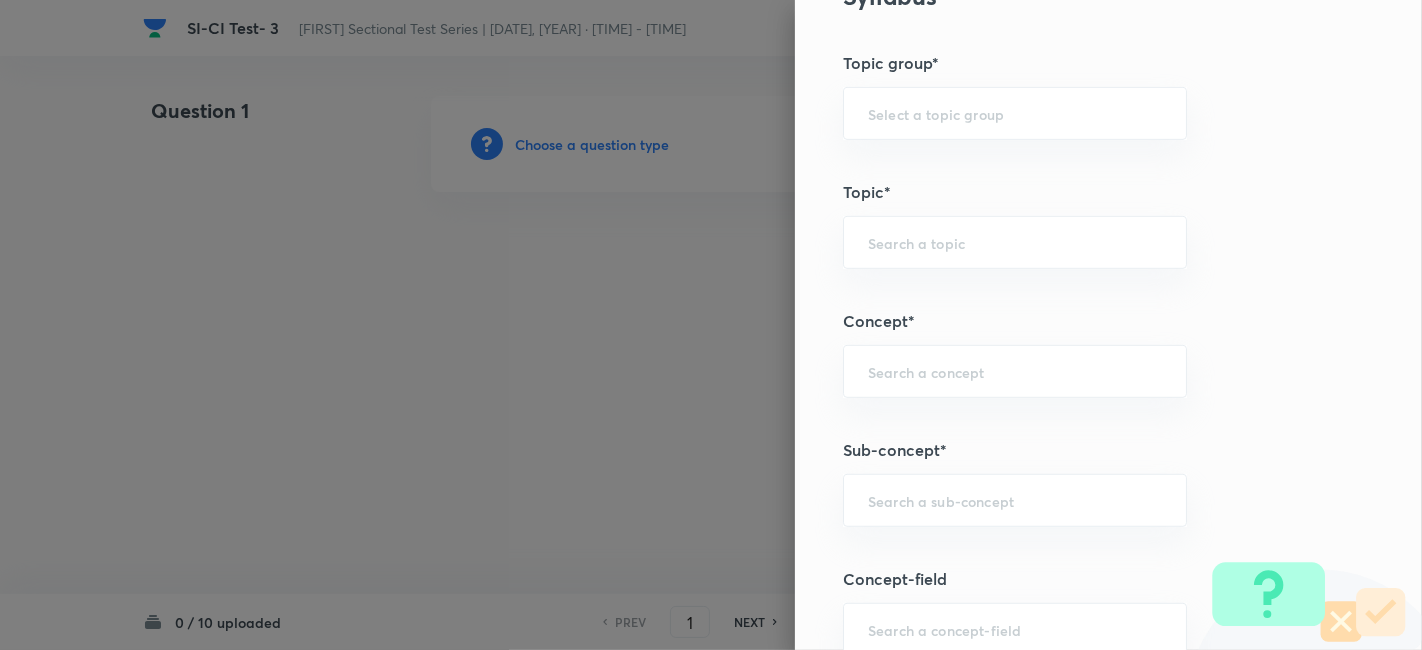 scroll, scrollTop: 854, scrollLeft: 0, axis: vertical 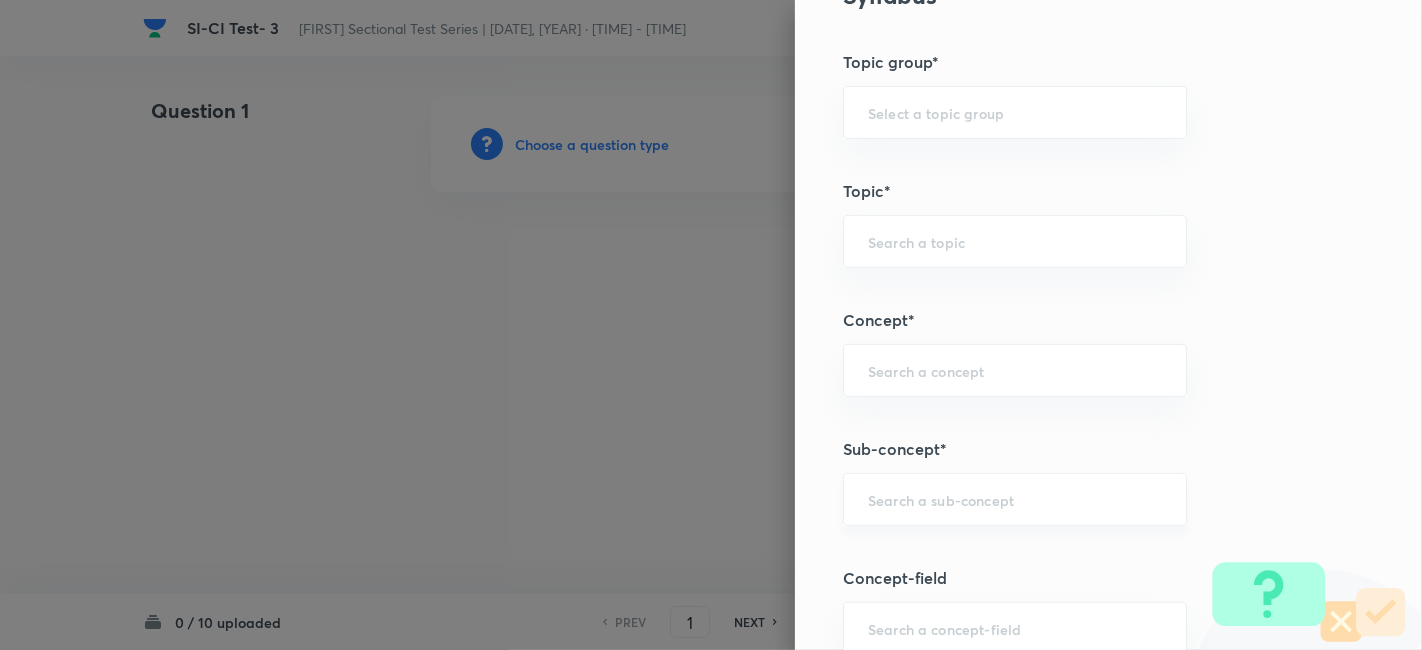 type on "0.25" 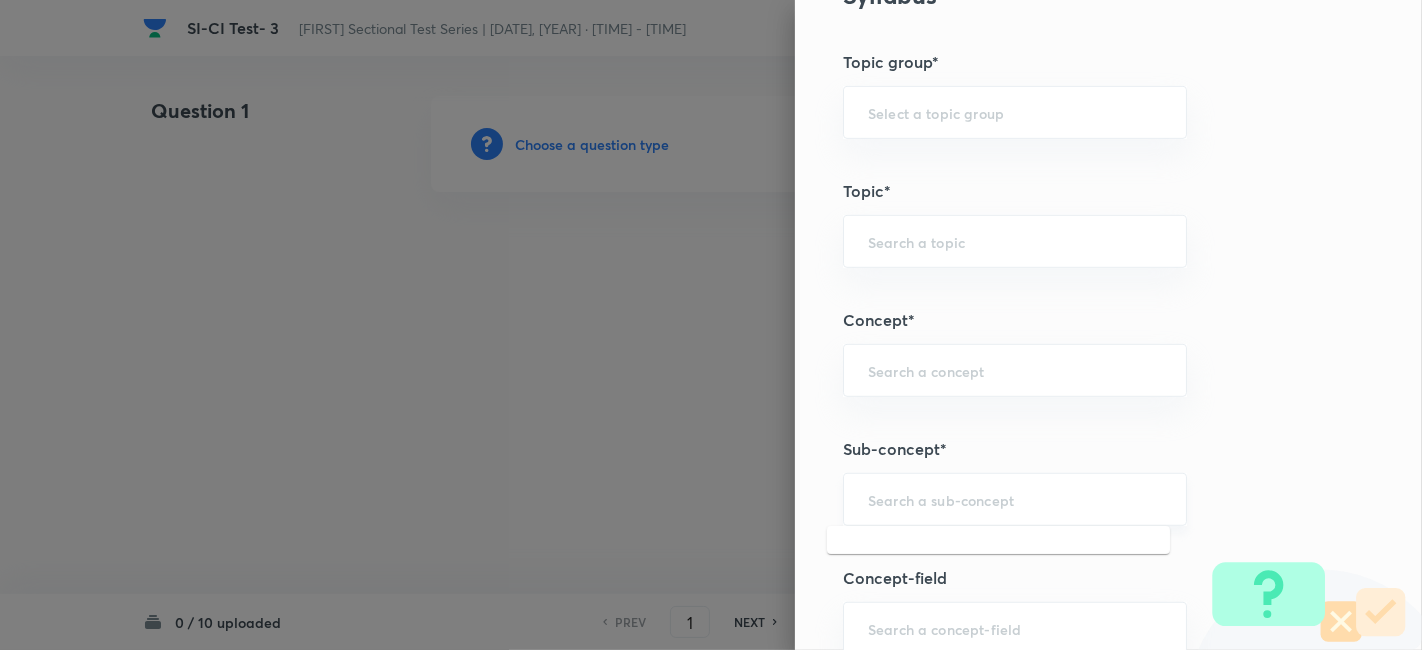 click at bounding box center [1015, 499] 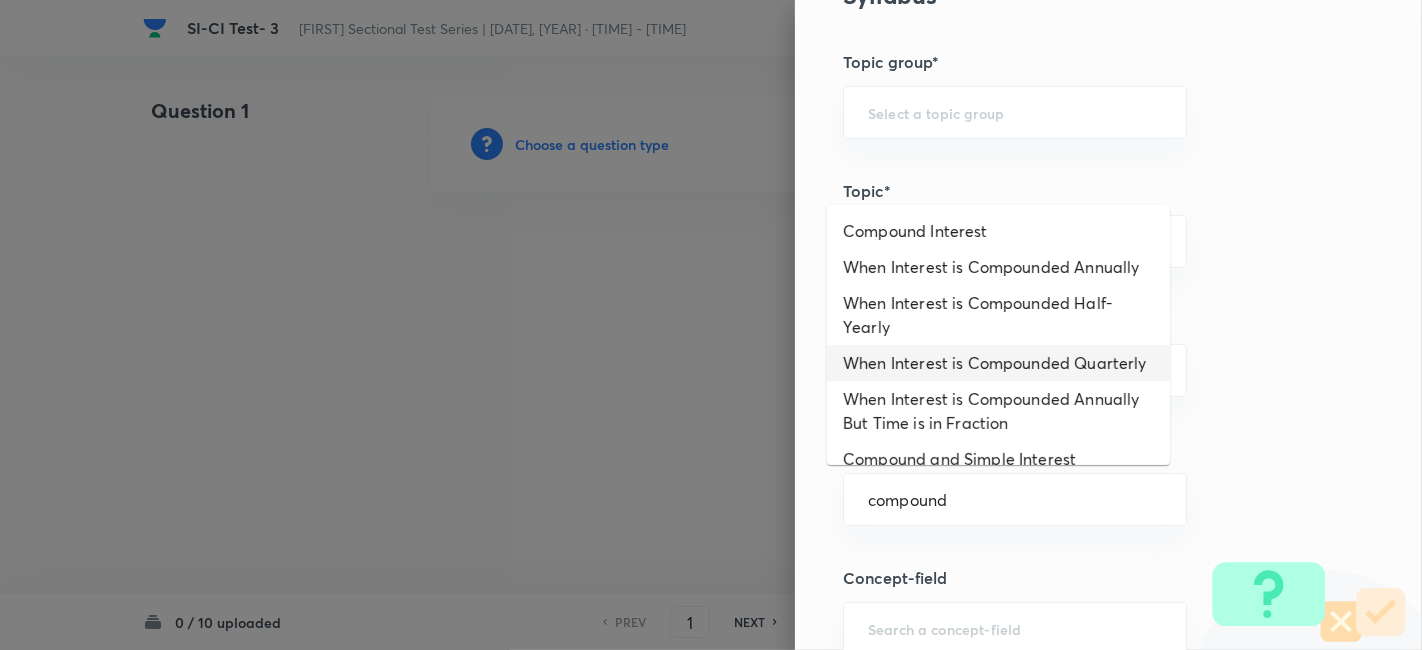 scroll, scrollTop: 67, scrollLeft: 0, axis: vertical 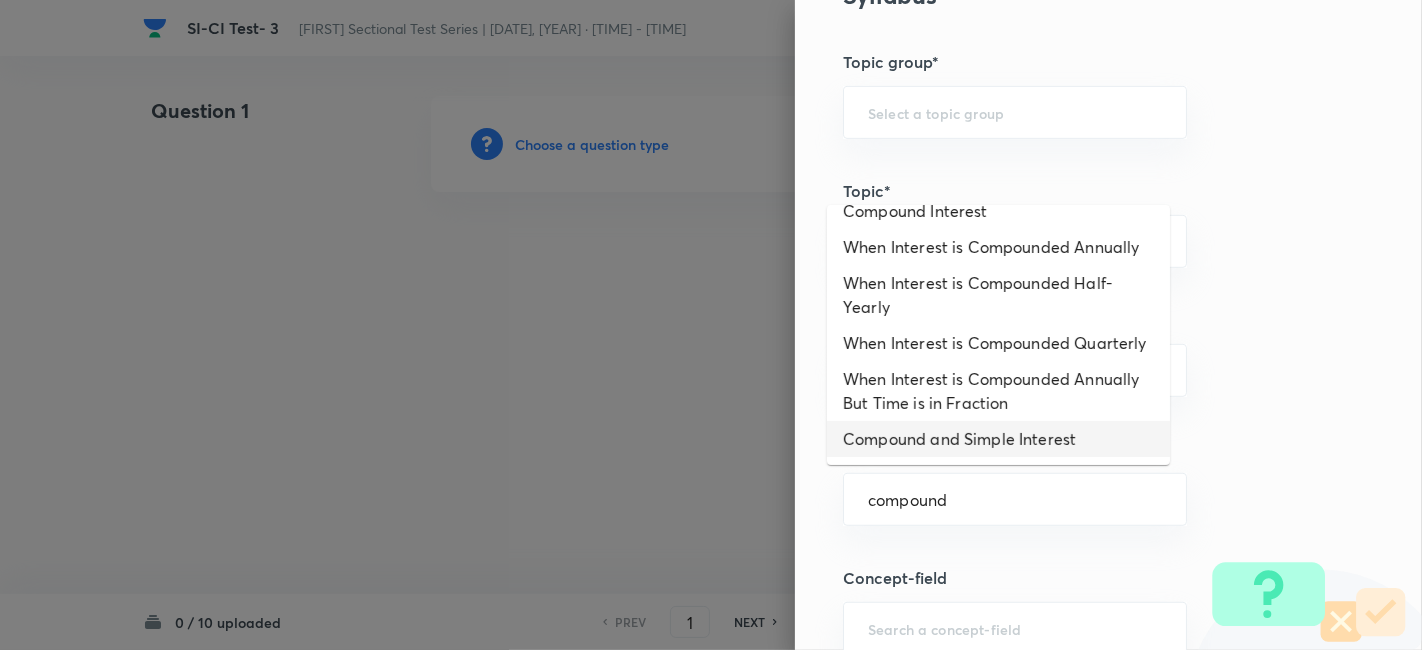 click on "Compound and Simple Interest" at bounding box center (998, 439) 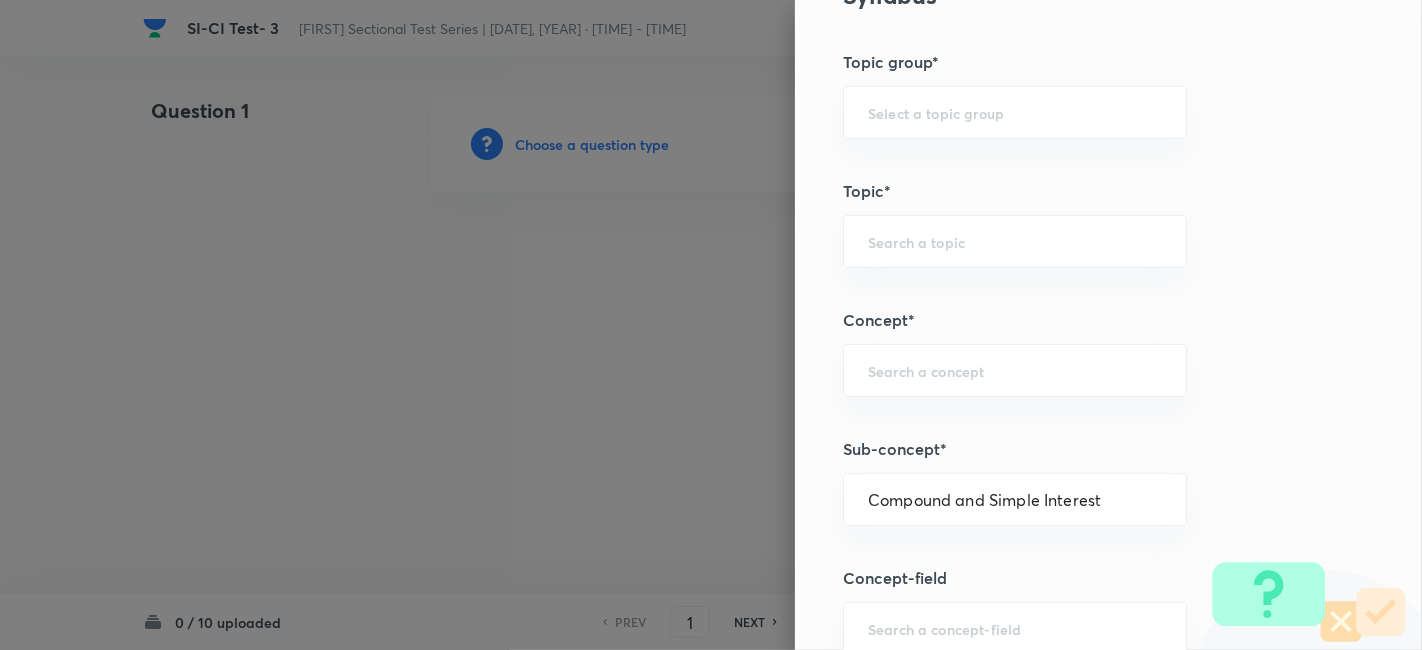 type on "Quantitative Aptitude" 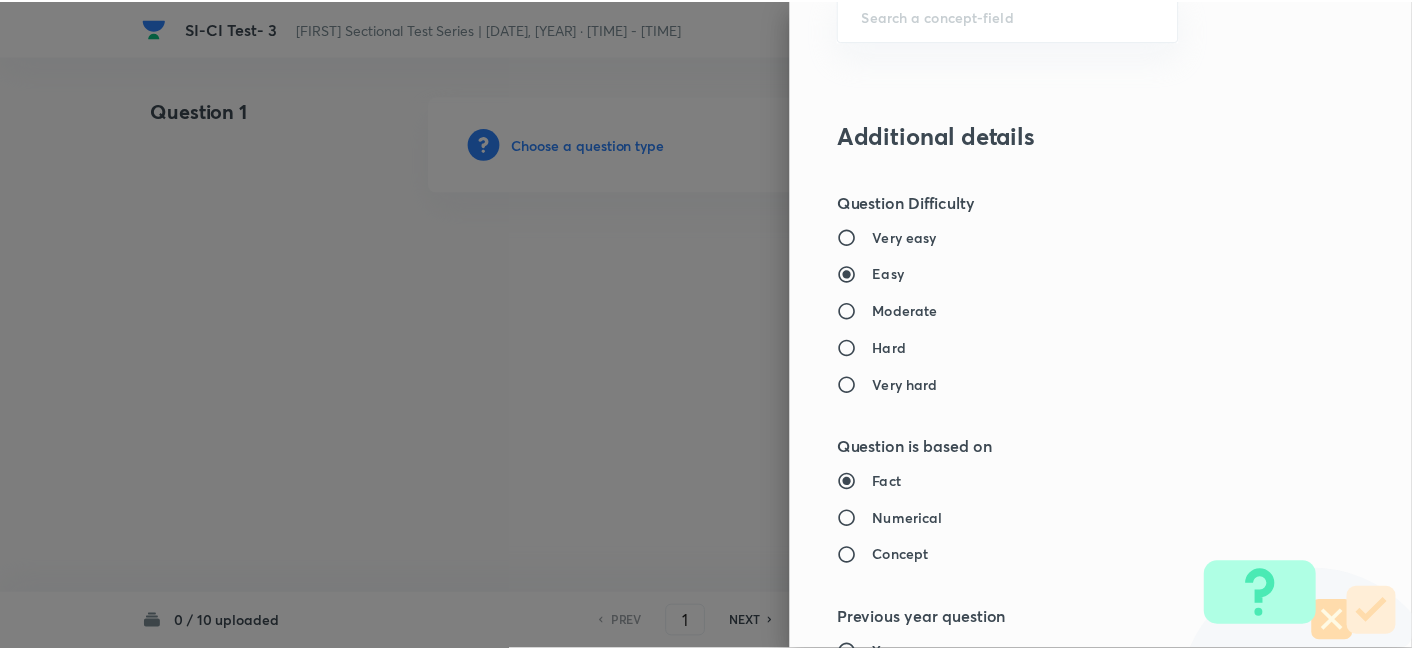 scroll, scrollTop: 2070, scrollLeft: 0, axis: vertical 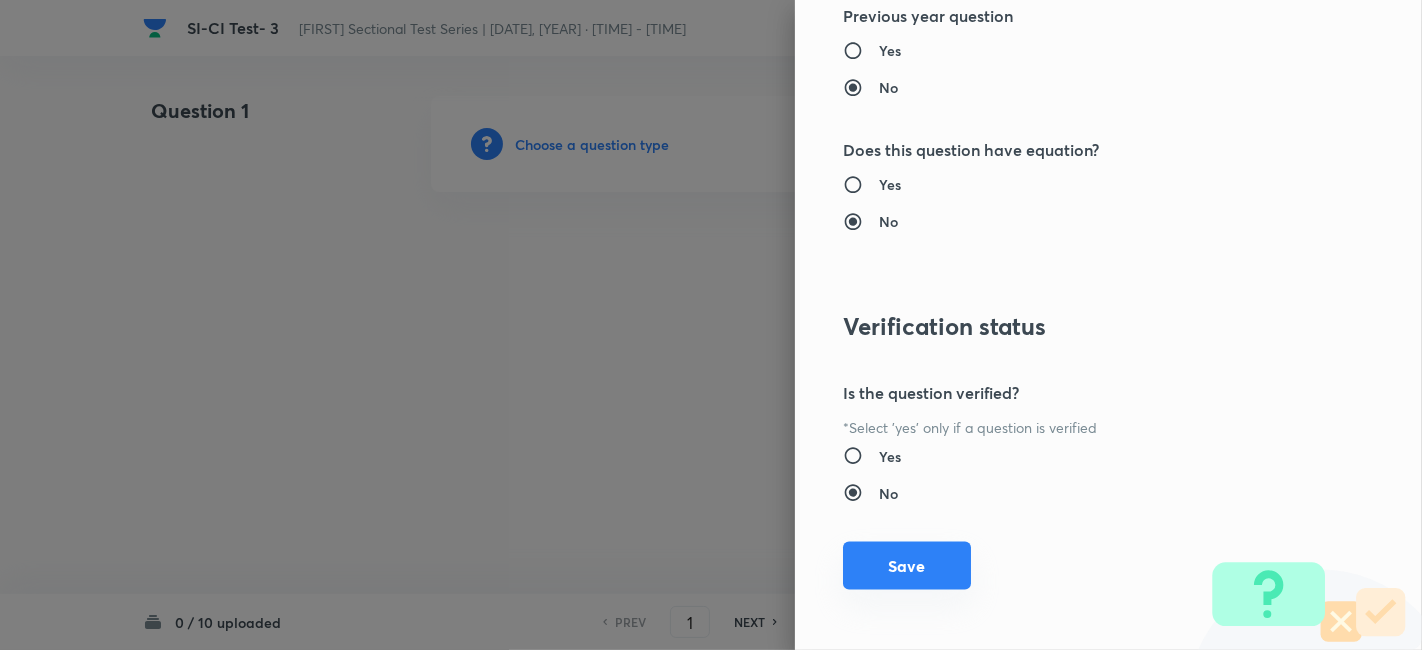 click on "Save" at bounding box center [907, 566] 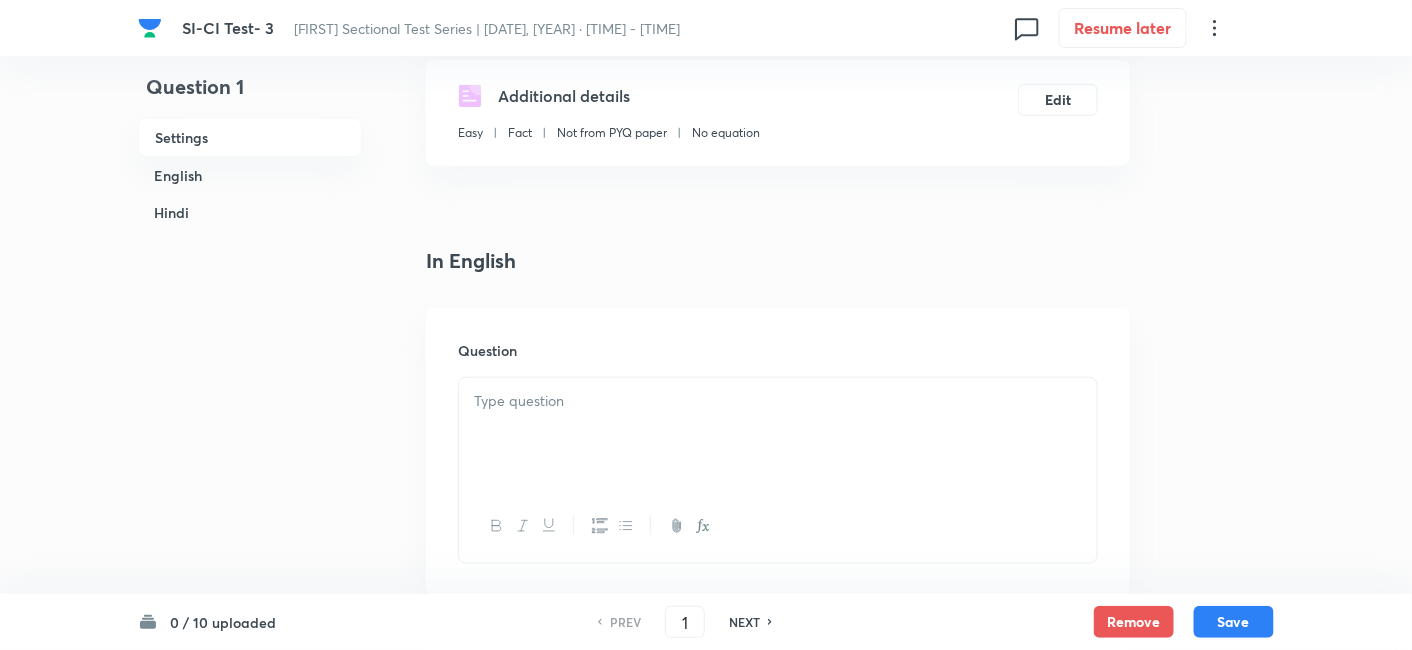 scroll, scrollTop: 368, scrollLeft: 0, axis: vertical 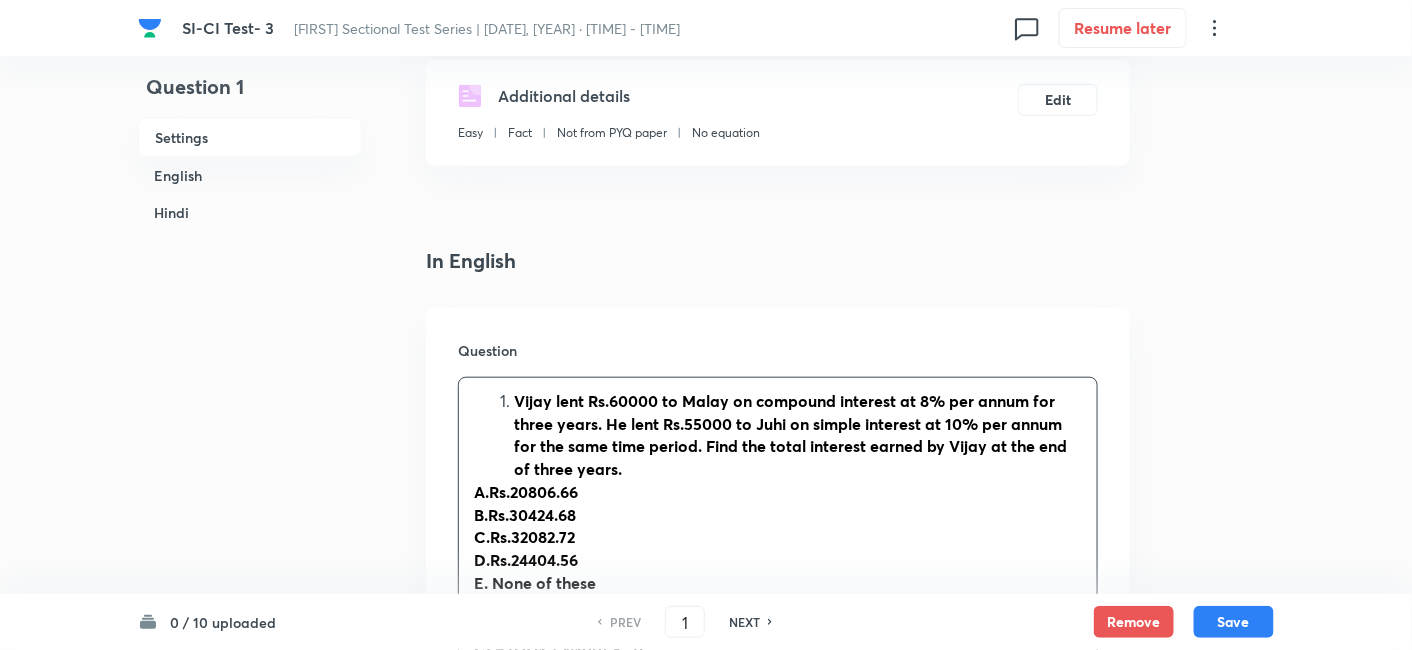 click on "Vijay lent Rs.60000 to Malay on compound interest at 8% per annum for three years. He lent Rs.55000 to Juhi on simple interest at 10% per annum for the same time period. Find the total interest earned by Vijay at the end of three years." at bounding box center [790, 434] 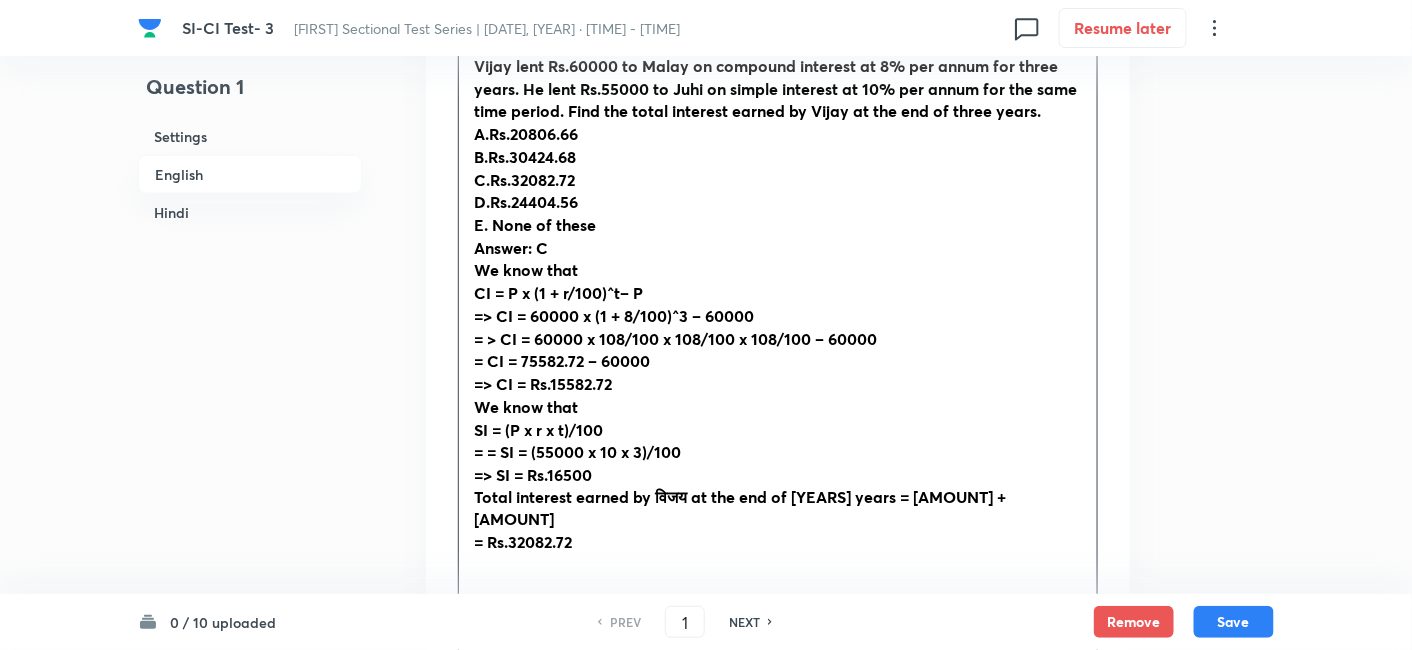 scroll, scrollTop: 579, scrollLeft: 0, axis: vertical 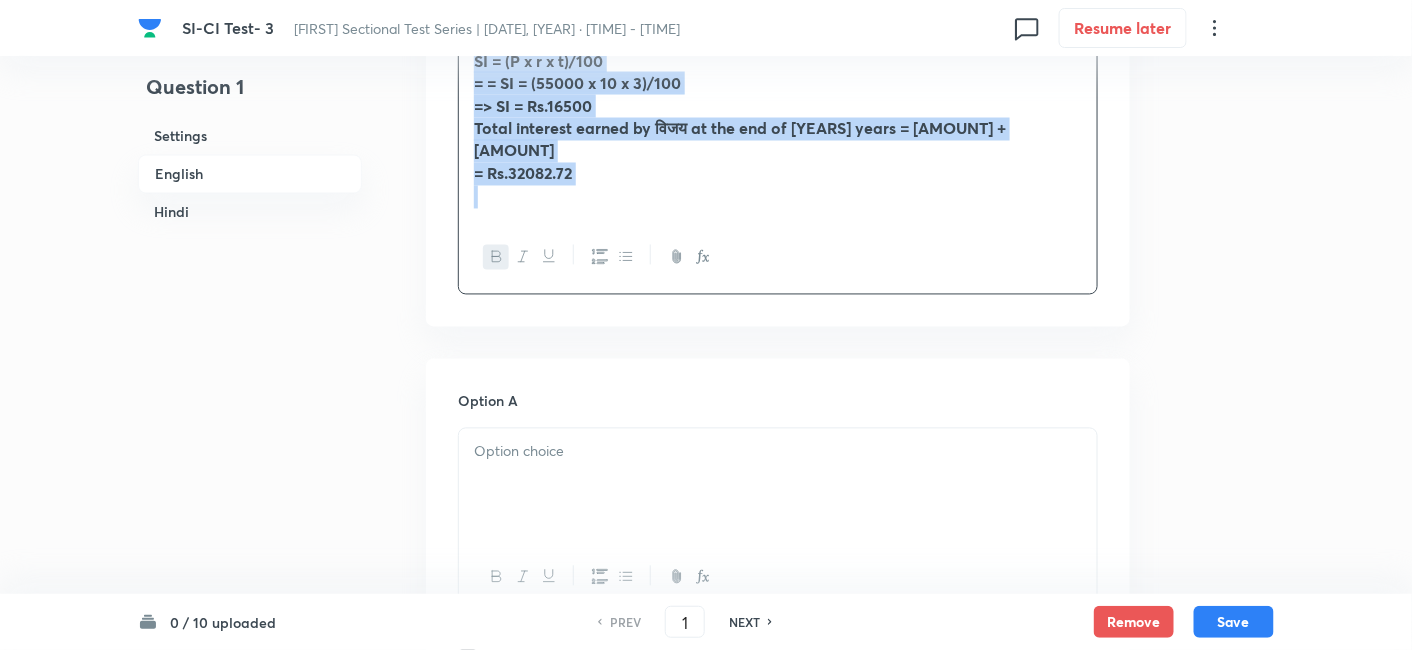 drag, startPoint x: 469, startPoint y: 190, endPoint x: 941, endPoint y: 379, distance: 508.43387 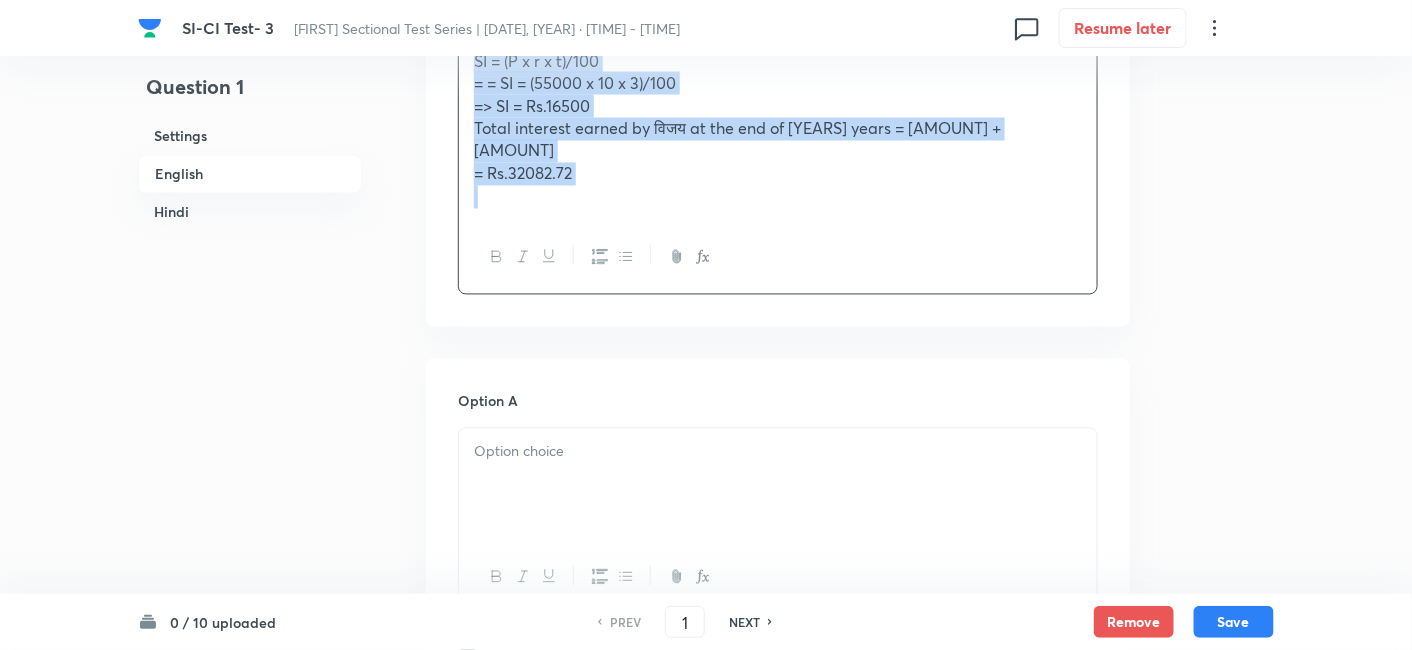 copy on "Vijay lent Rs.60000 to Malay on compound interest at 8% per annum for three years. He lent Rs.55000 to Juhi on simple interest at 10% per annum for the same time period. Find the total interest earned by Vijay at the end of three years. A.Rs.20806.66 B.Rs.30424.68 C.Rs.32082.72 D.Rs.24404.56 E. None of these Answer: C We know that CI = P x (1 + r/100)^t– P => CI = 60000 x (1 + 8/100)^3 – 60000 => CI = 60000 x 108/100 x 108/100 x 108/100 – 60000 => CI = 75582.72 – 60000 => CI = Rs.15582.72 We know that SI = (P x r x t)/100 => SI = (55000 x 10 x 3)/100 => SI = Rs.16500 Total interest earned by Vijay at the end of three years = 15582.72 + 16500 = Rs.32082.72" 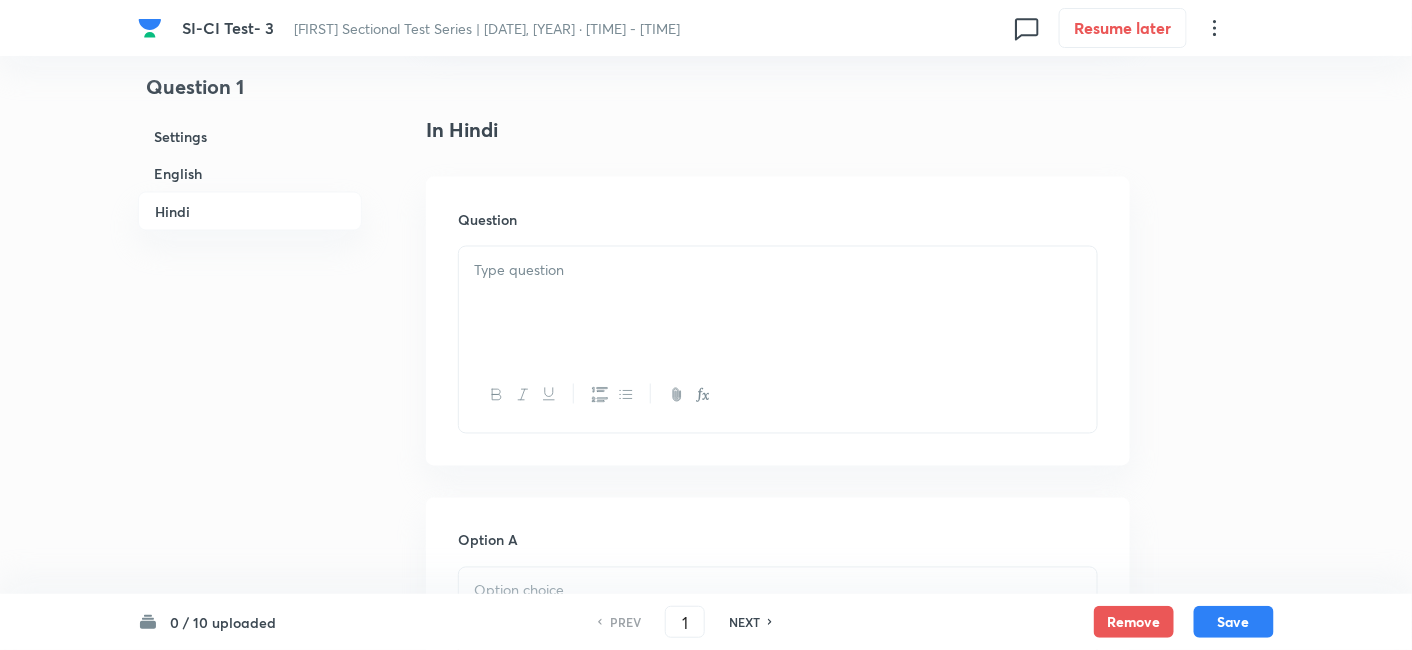 scroll, scrollTop: 3234, scrollLeft: 0, axis: vertical 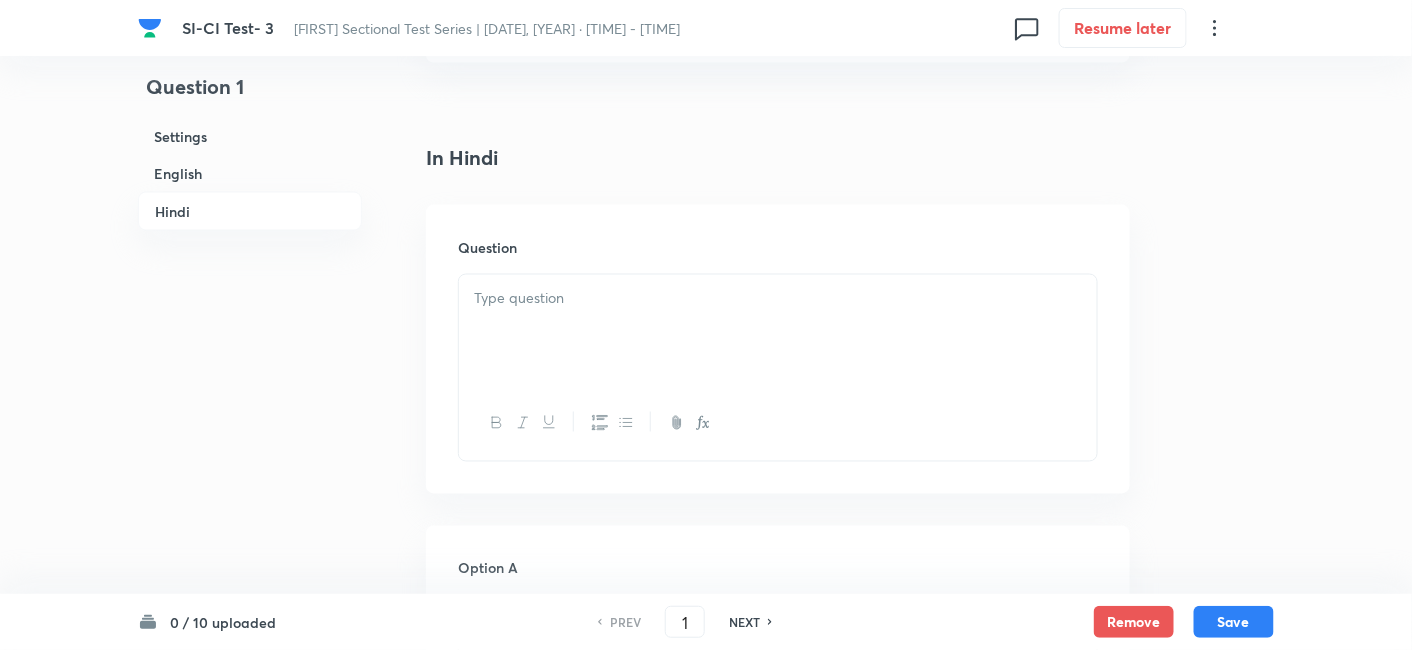 click at bounding box center [778, 298] 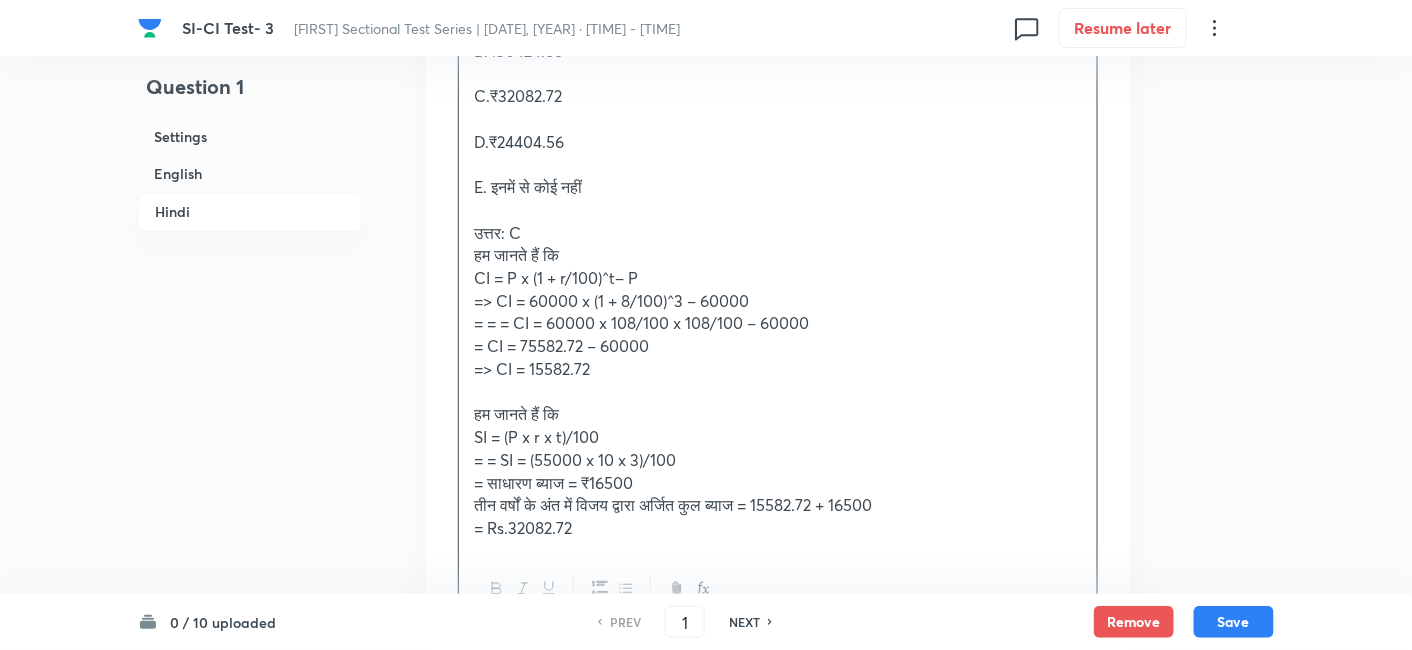 scroll, scrollTop: 3611, scrollLeft: 0, axis: vertical 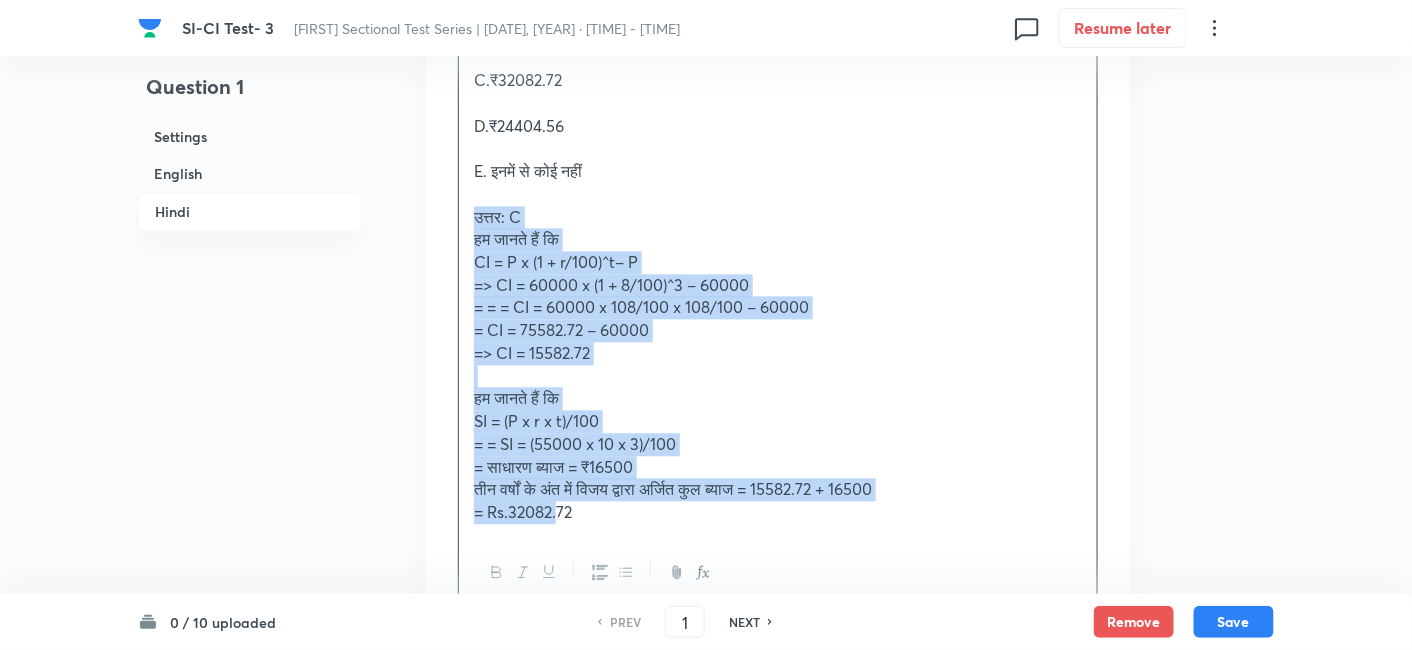 drag, startPoint x: 466, startPoint y: 184, endPoint x: 730, endPoint y: 500, distance: 411.76694 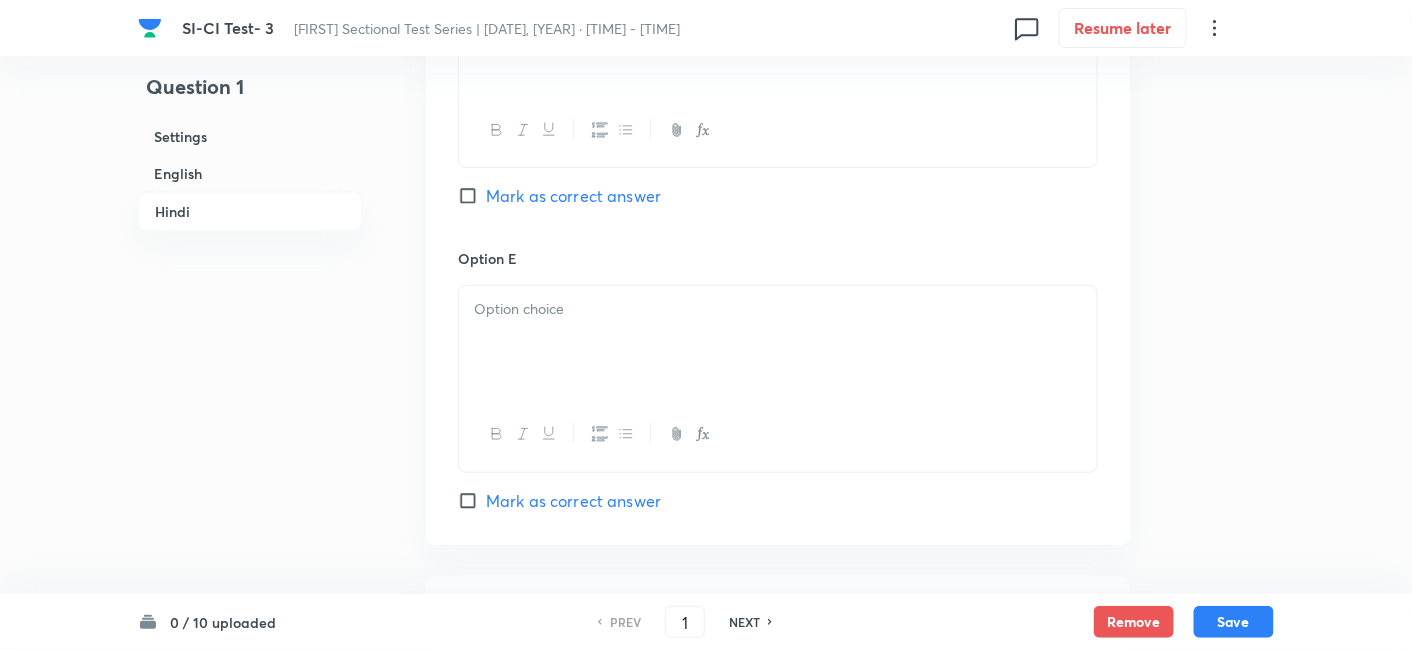 scroll, scrollTop: 5352, scrollLeft: 0, axis: vertical 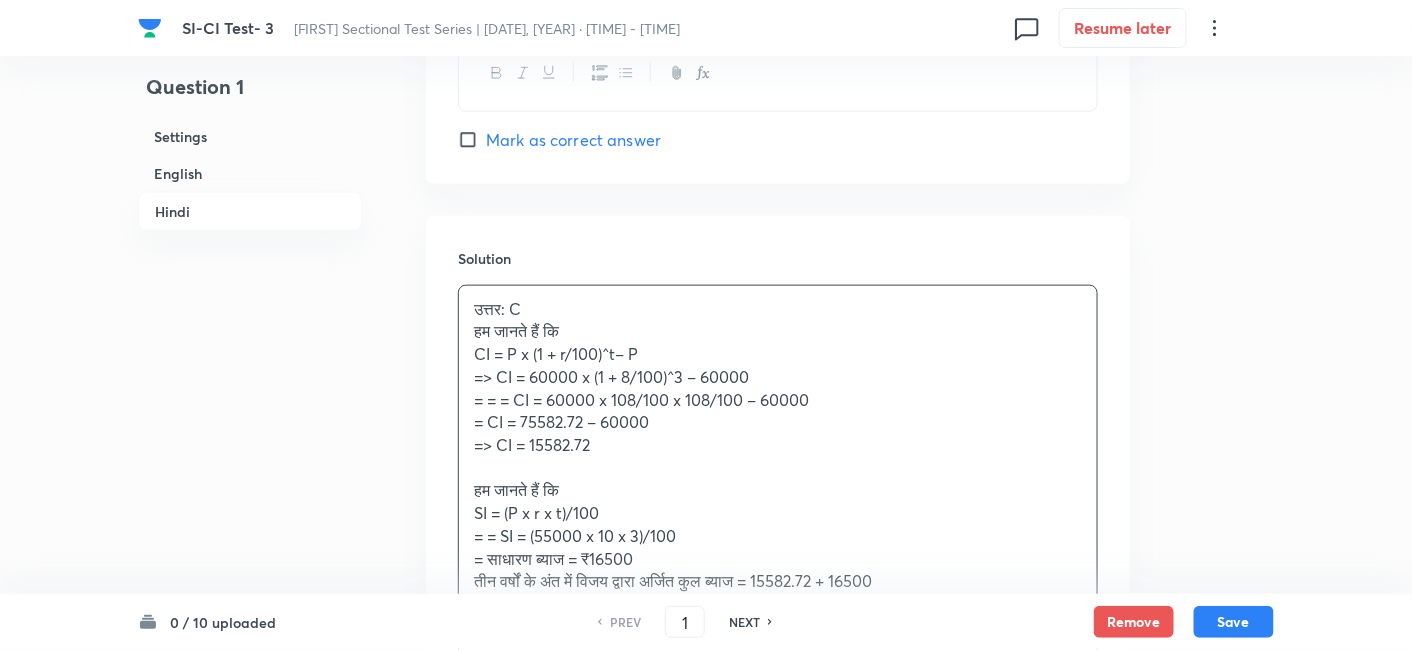 click on "उत्तर: C हम जानते हैं कि CI = P x (1 + r/[PERCENTAGE])^t– P => CI = [AMOUNT] x (1 + [PERCENTAGE]/[PERCENTAGE])^3 – => CI = [AMOUNT] x [NUMBER]/[NUMBER] x [NUMBER]/[NUMBER] – [AMOUNT] => CI = [AMOUNT] – [AMOUNT] => CI = [AMOUNT] हम जानते हैं कि SI = (P x r x t)/[PERCENTAGE] => SI = ([AMOUNT] x [PERCENTAGE] x [YEARS])/[PERCENTAGE] => साधारण ब्याज = ₹[AMOUNT] तीन वर्षों के अंत में विजय द्वारा अर्जित कुल ब्याज = [AMOUNT] + [AMOUNT] = ₹[AMOUNT]" at bounding box center [778, 457] 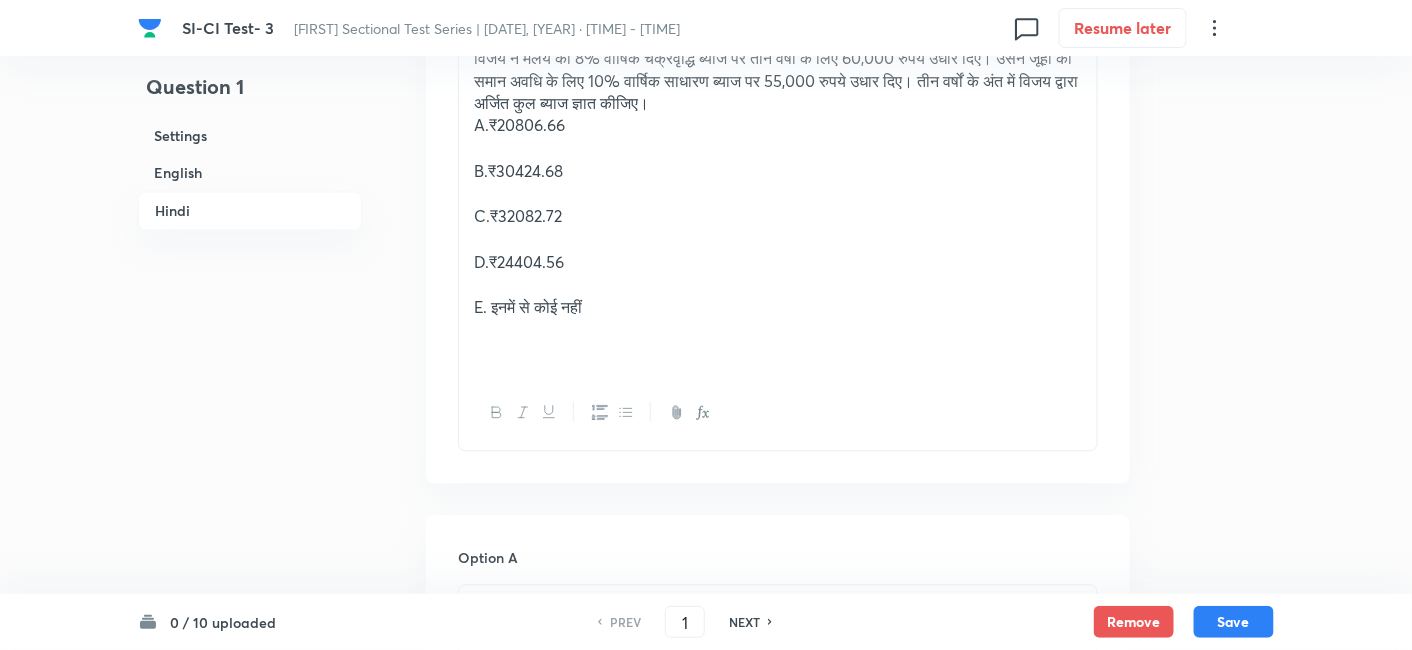 scroll, scrollTop: 3468, scrollLeft: 0, axis: vertical 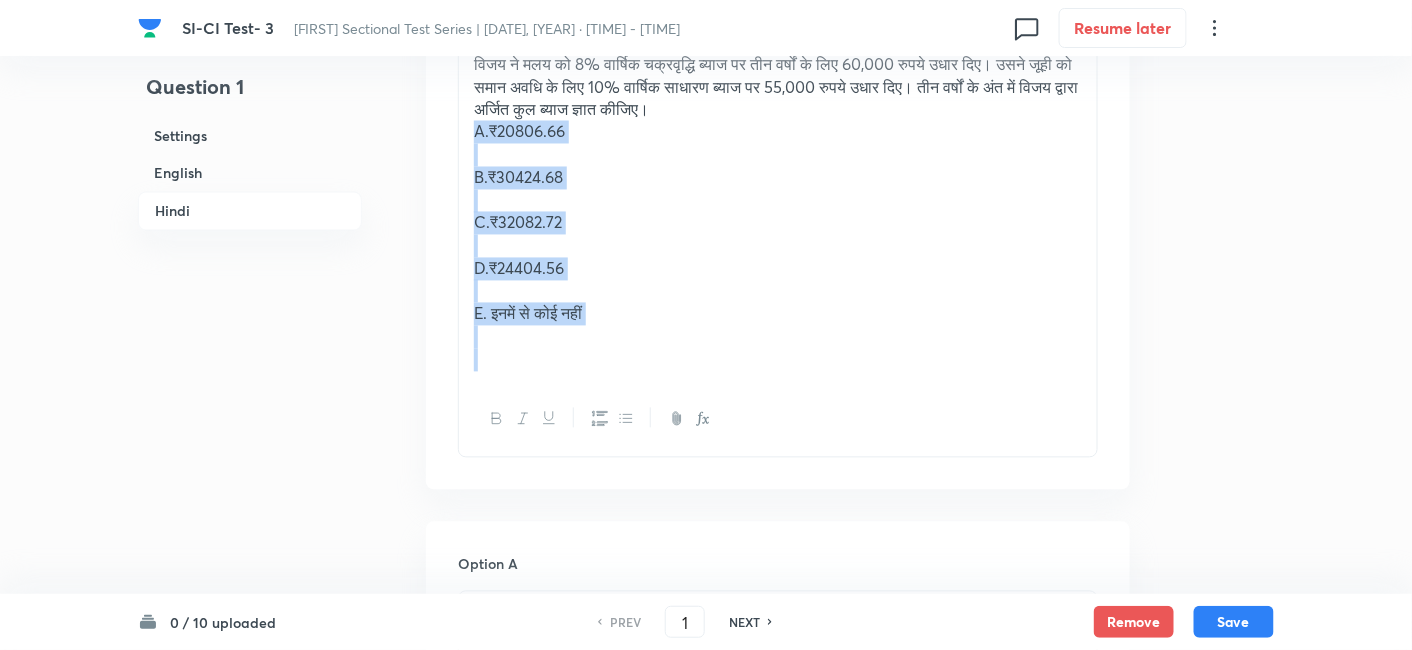 drag, startPoint x: 469, startPoint y: 110, endPoint x: 646, endPoint y: 332, distance: 283.9243 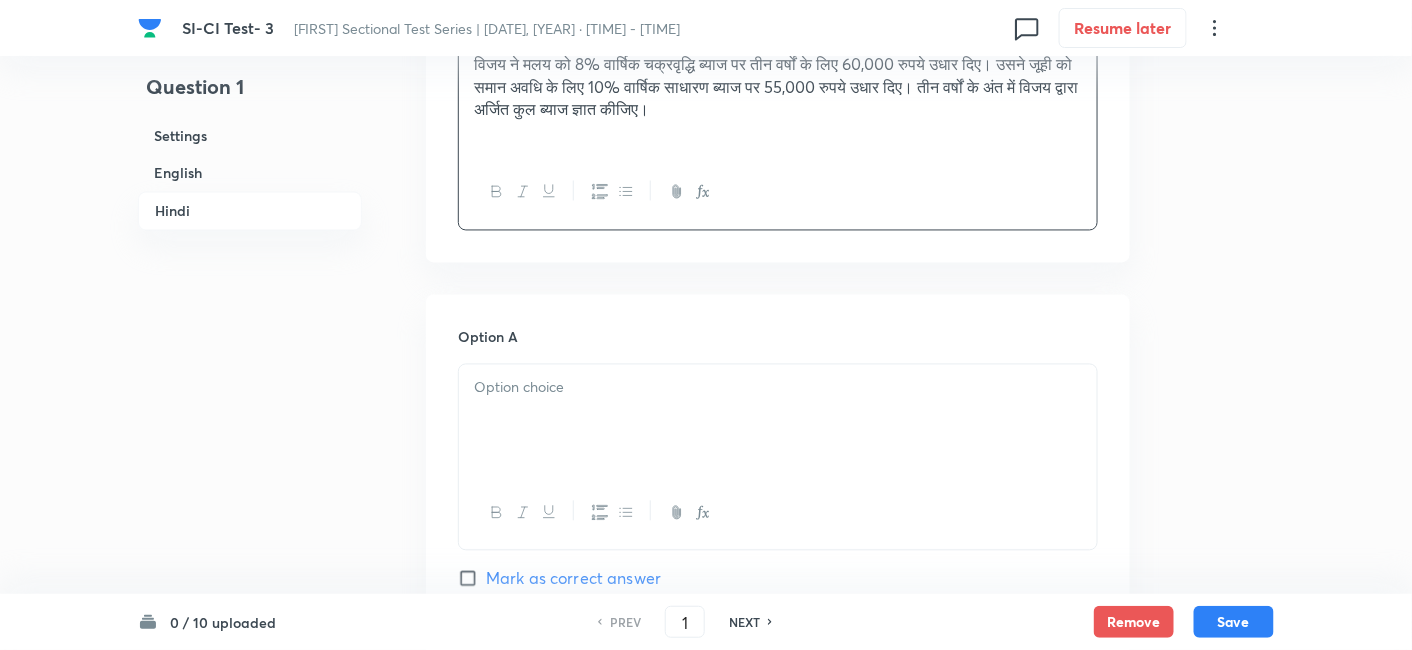 scroll, scrollTop: 3583, scrollLeft: 0, axis: vertical 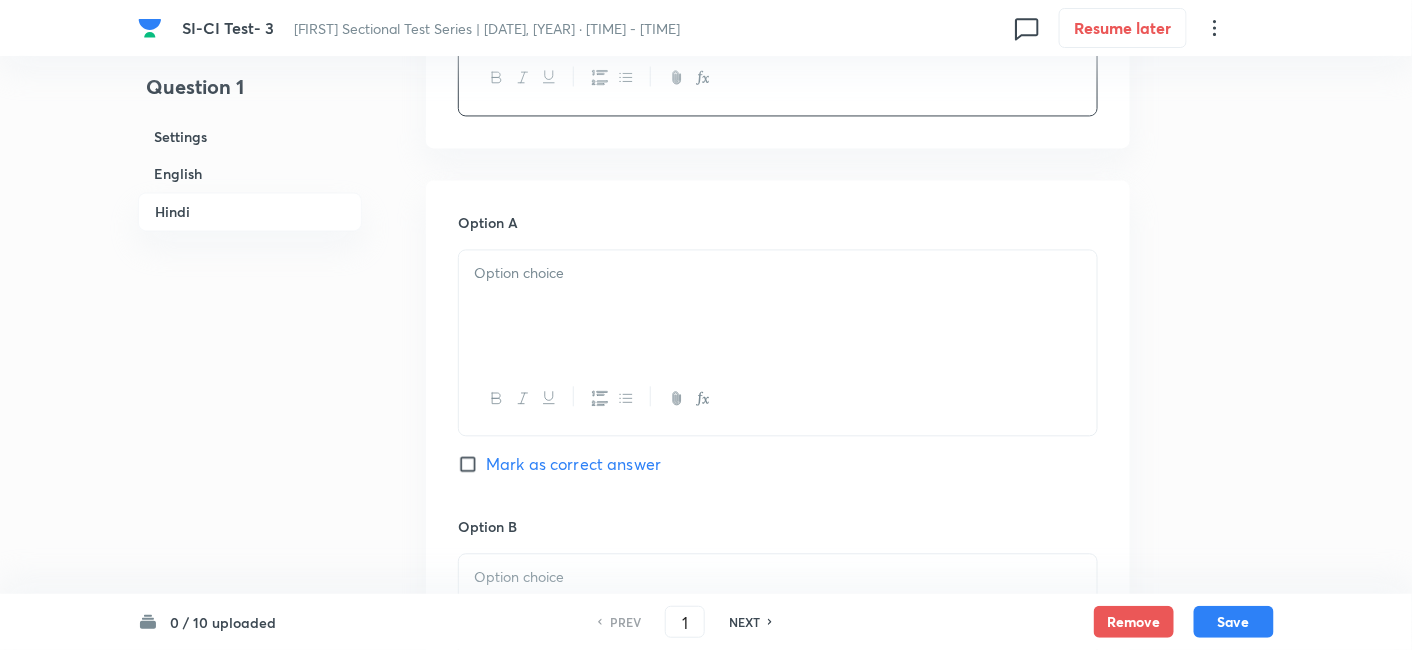 click at bounding box center [778, 306] 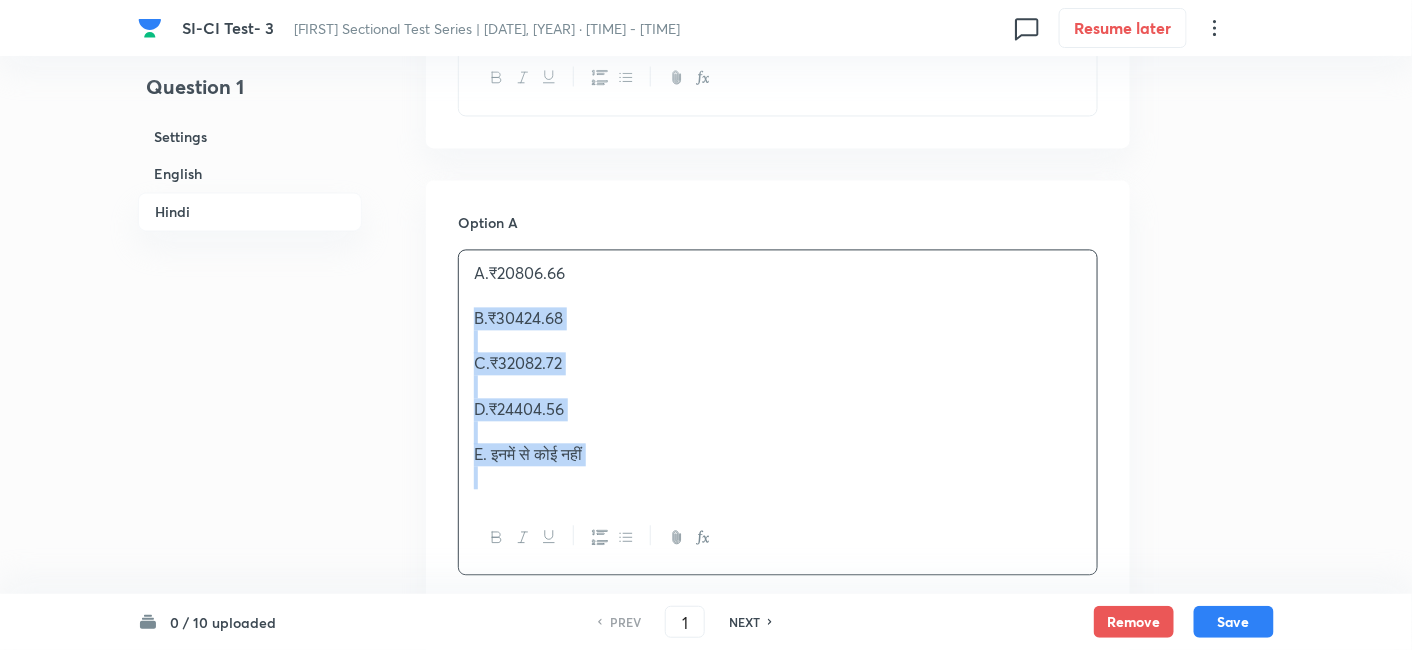 drag, startPoint x: 465, startPoint y: 284, endPoint x: 673, endPoint y: 493, distance: 294.86438 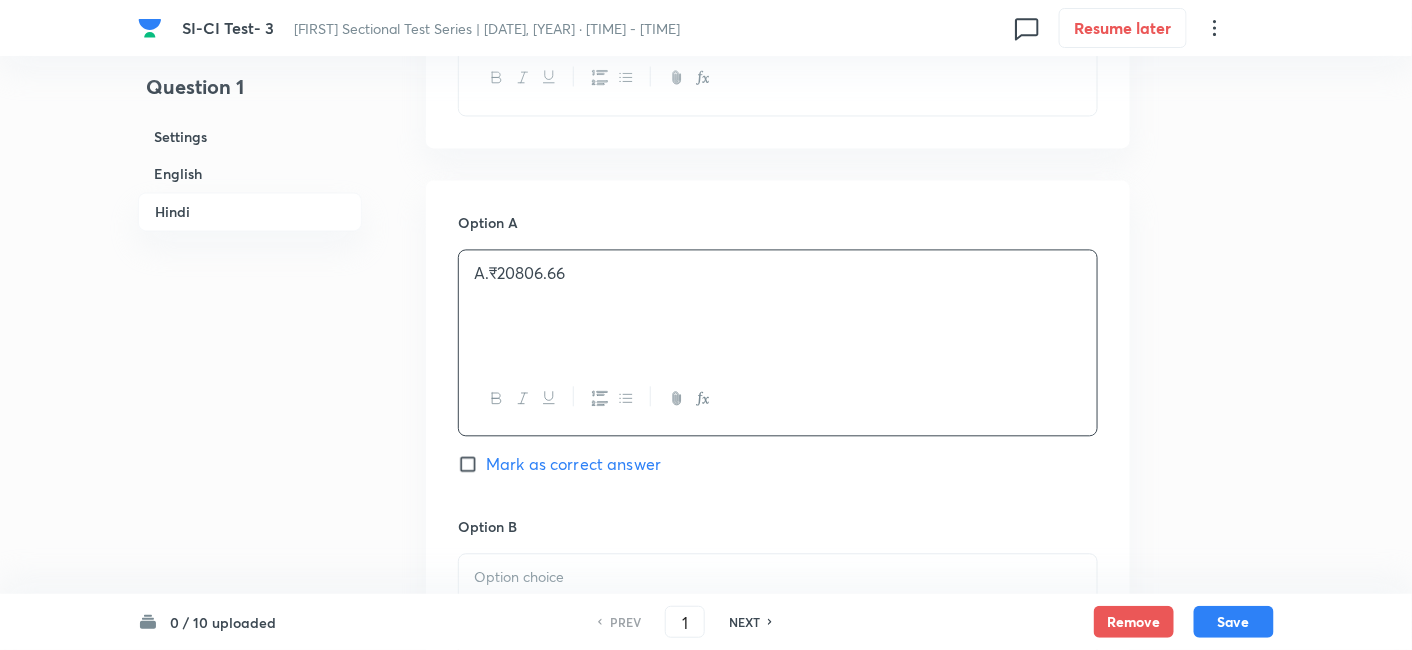 scroll, scrollTop: 3825, scrollLeft: 0, axis: vertical 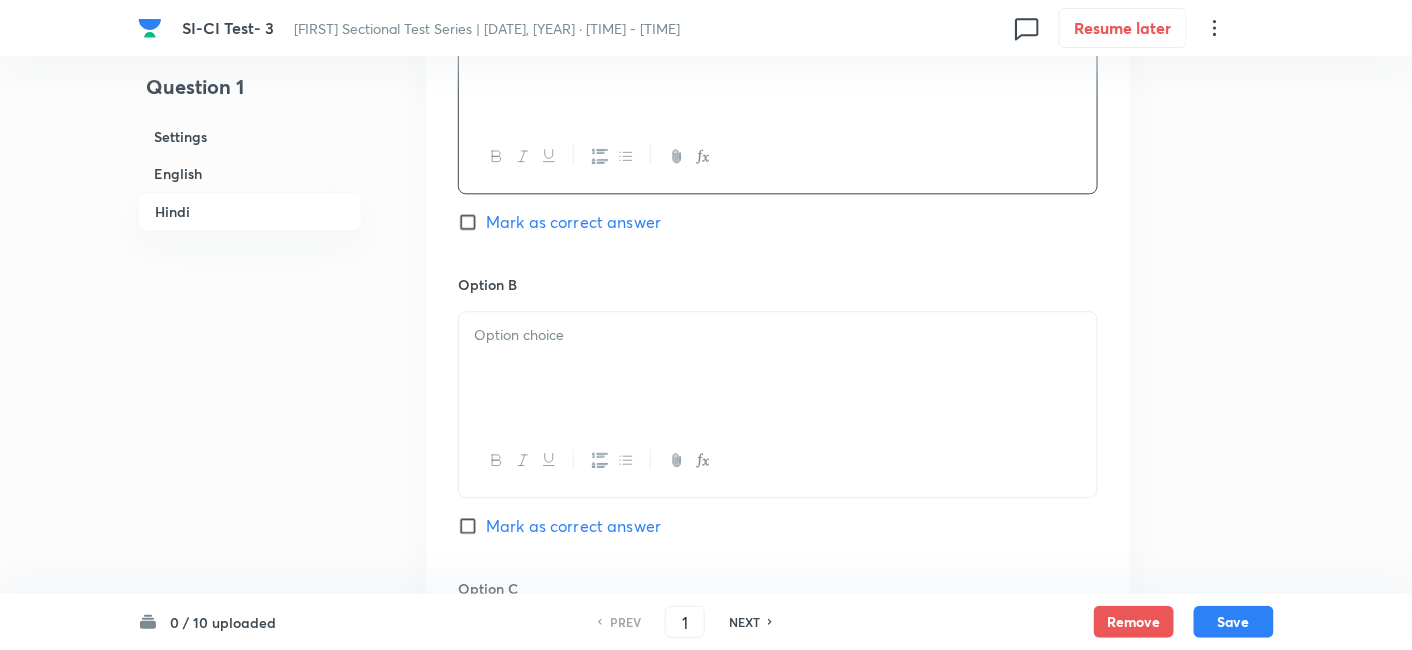 click at bounding box center [778, 368] 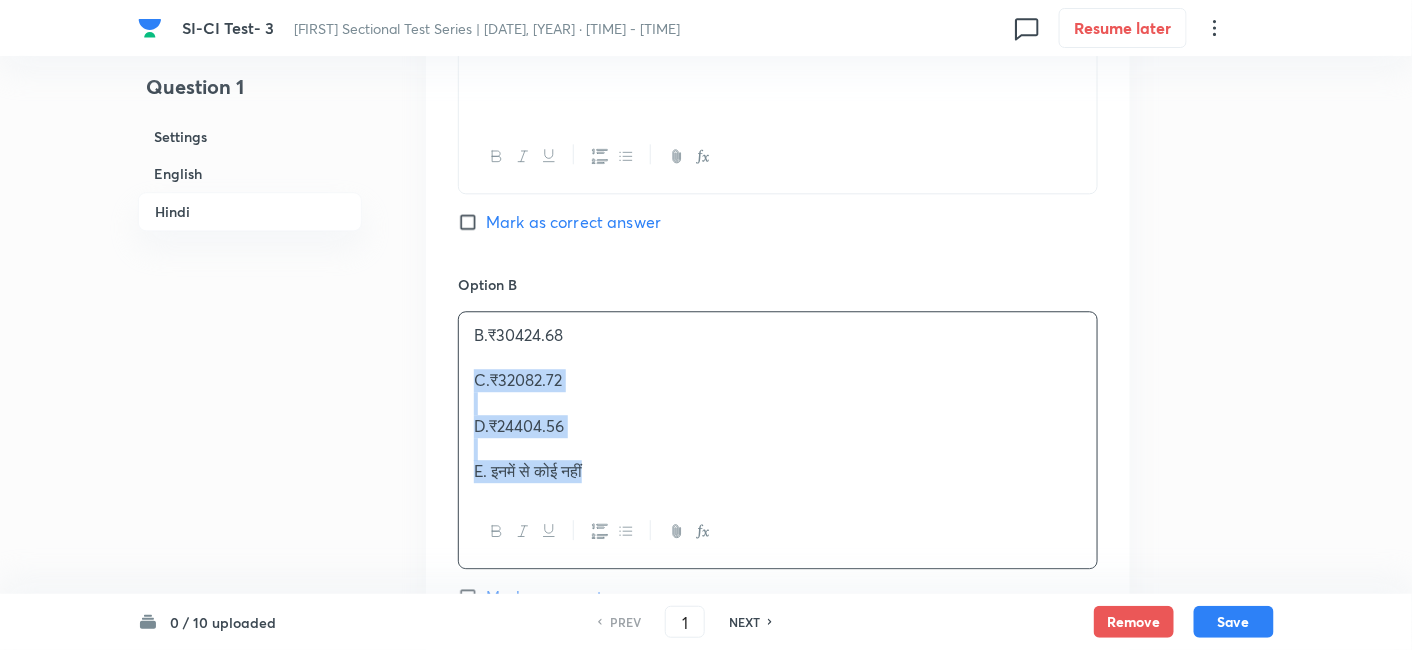 drag, startPoint x: 465, startPoint y: 354, endPoint x: 631, endPoint y: 475, distance: 205.41908 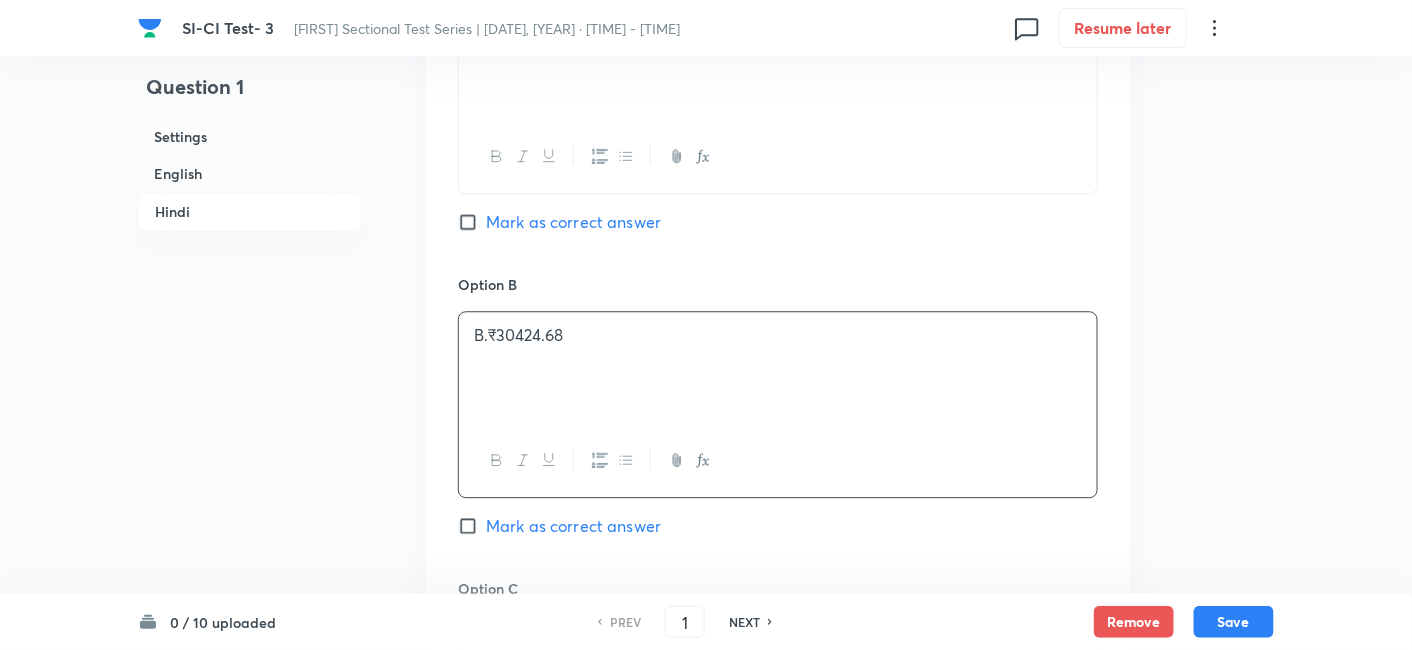 scroll, scrollTop: 4025, scrollLeft: 0, axis: vertical 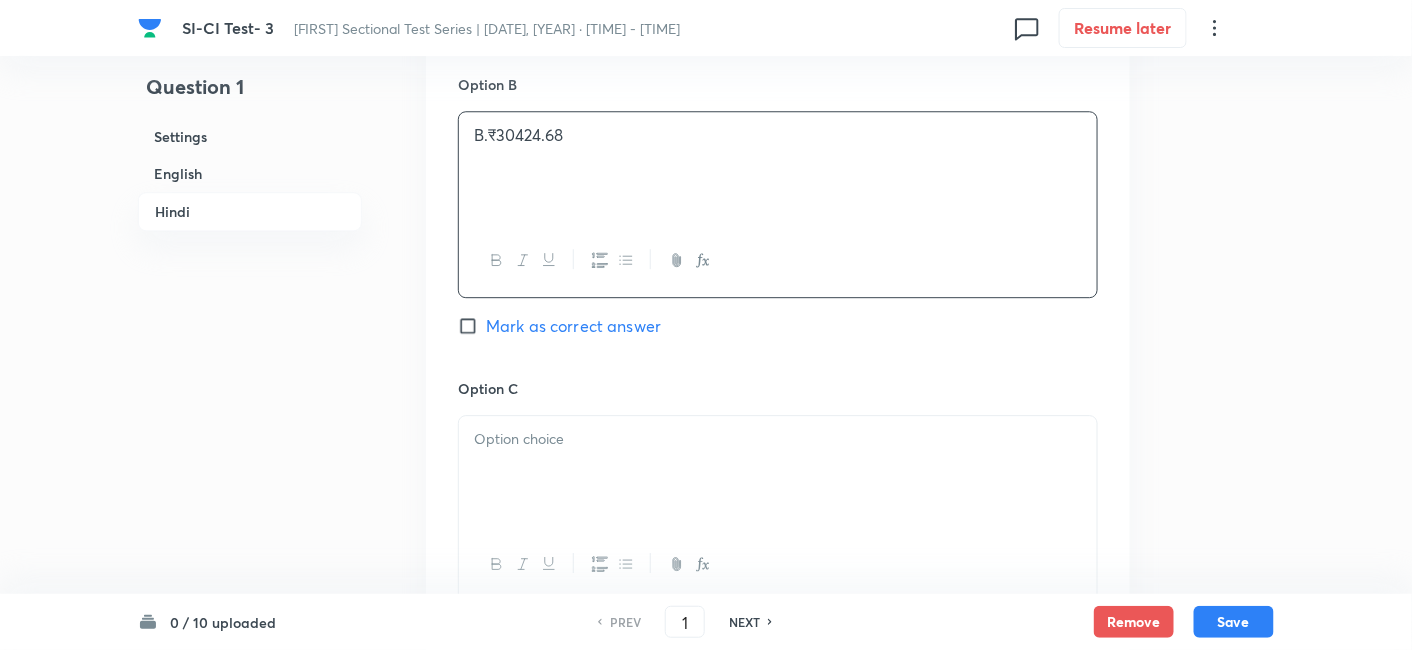 click at bounding box center (778, 472) 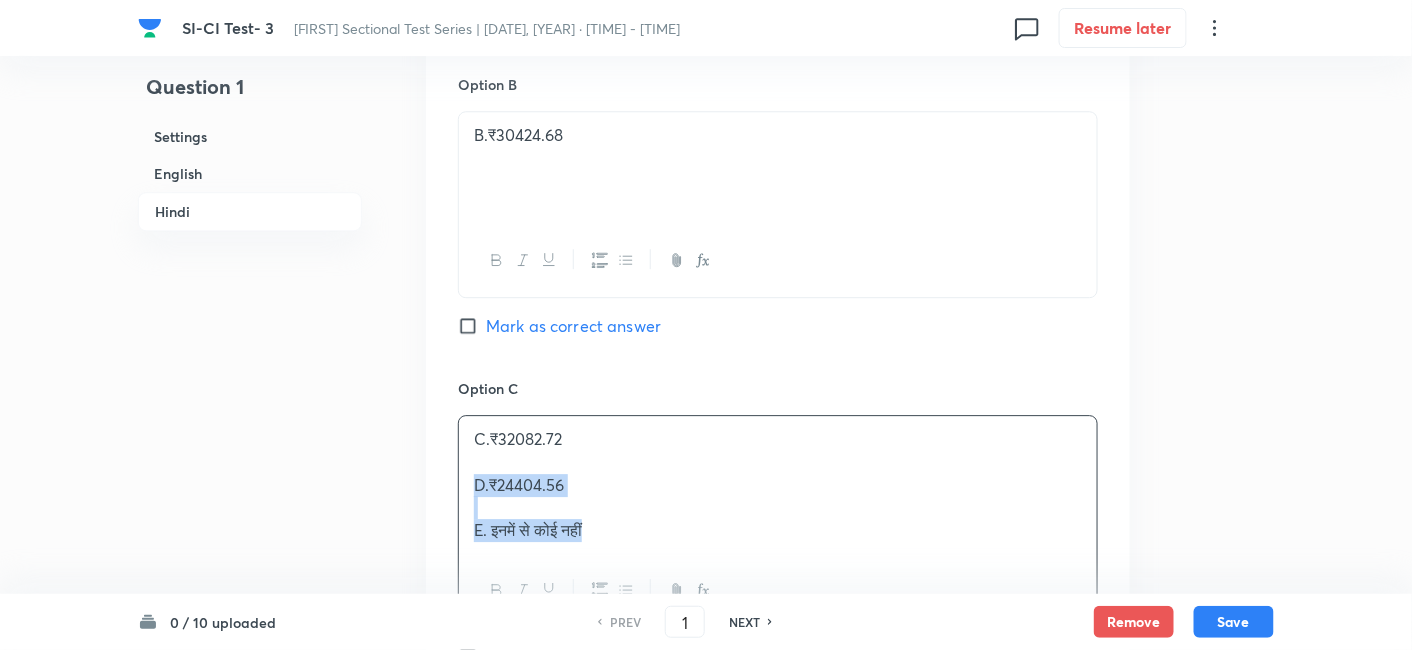 drag, startPoint x: 465, startPoint y: 461, endPoint x: 709, endPoint y: 564, distance: 264.849 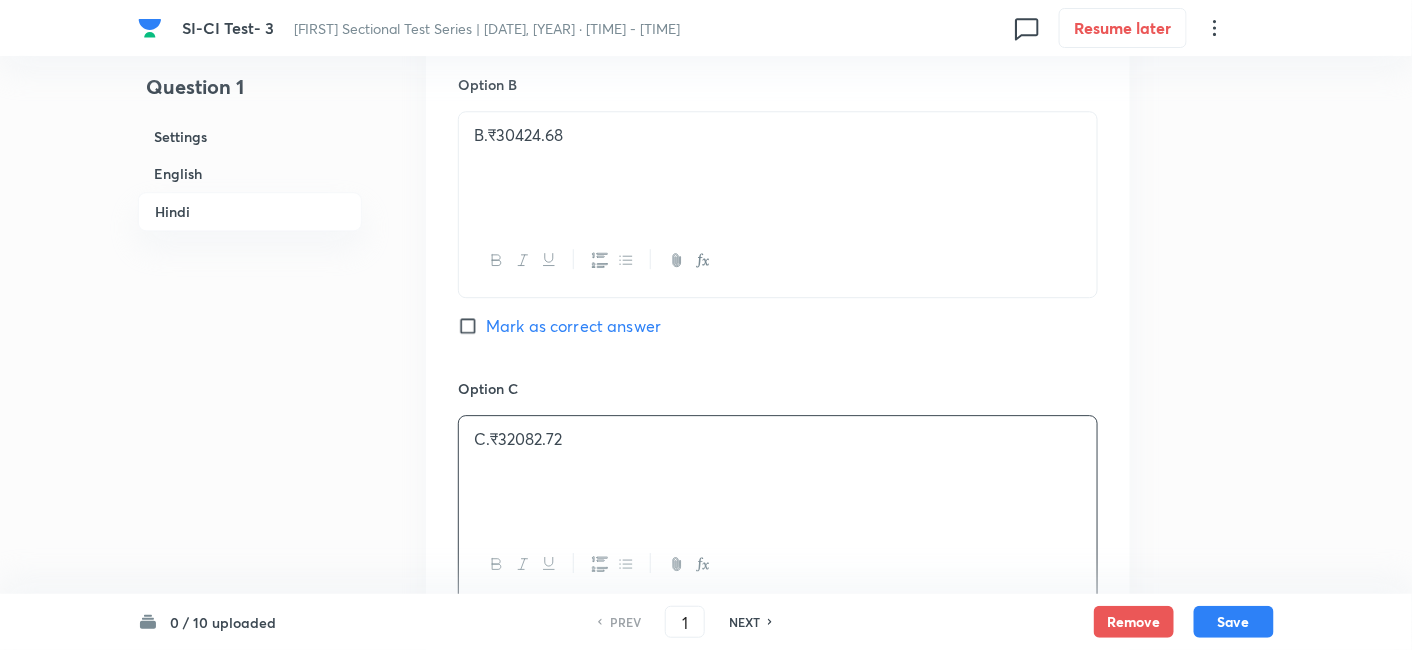 scroll, scrollTop: 4342, scrollLeft: 0, axis: vertical 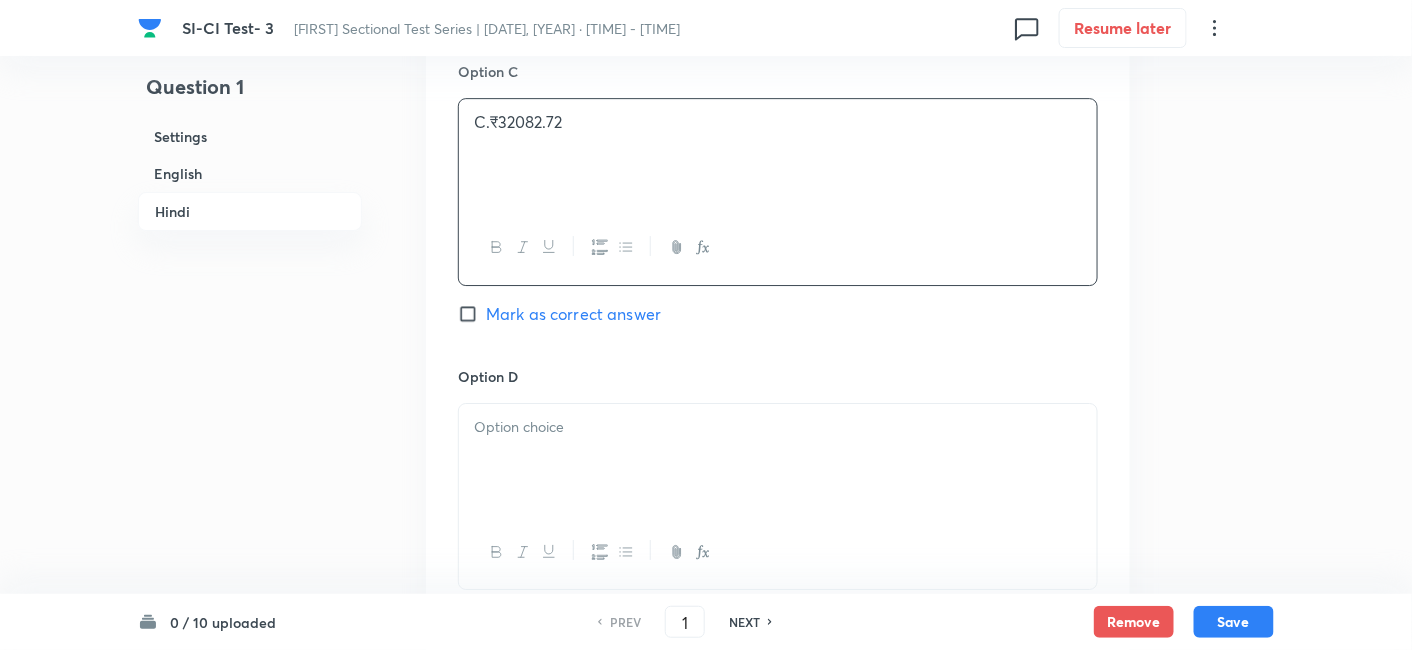 click at bounding box center (778, 460) 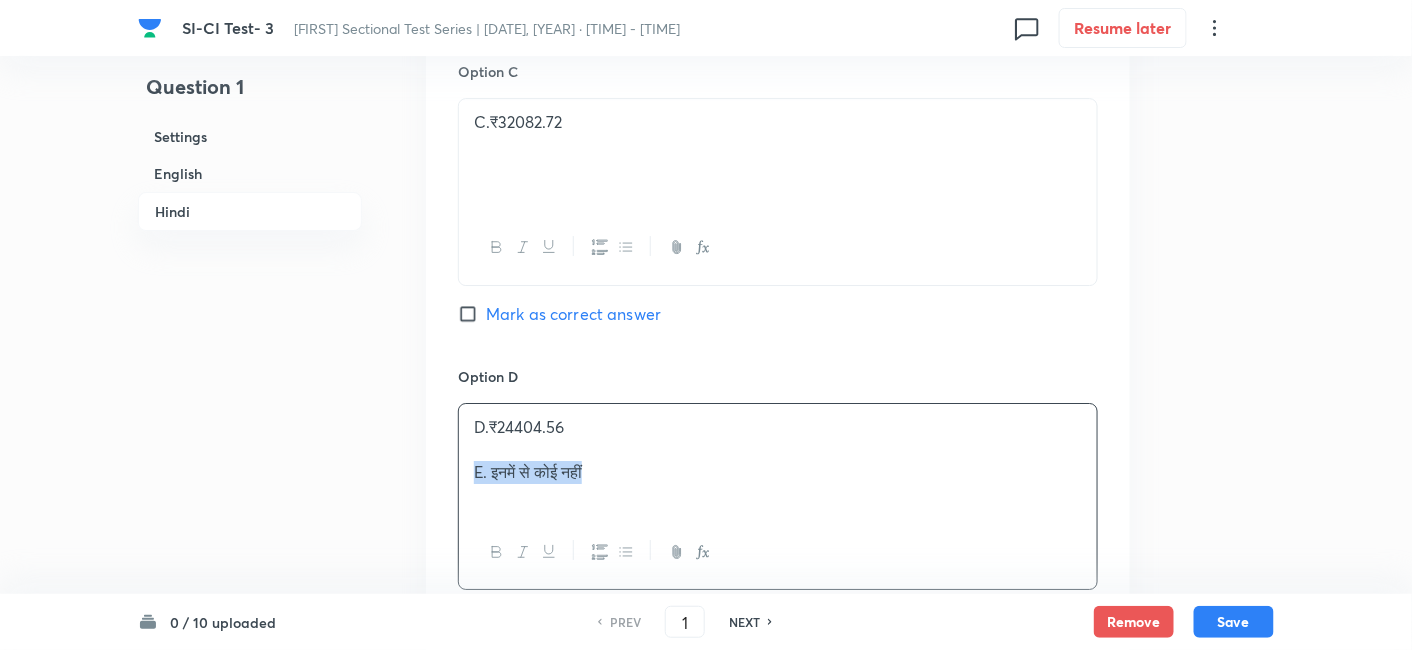 drag, startPoint x: 472, startPoint y: 446, endPoint x: 723, endPoint y: 491, distance: 255.00197 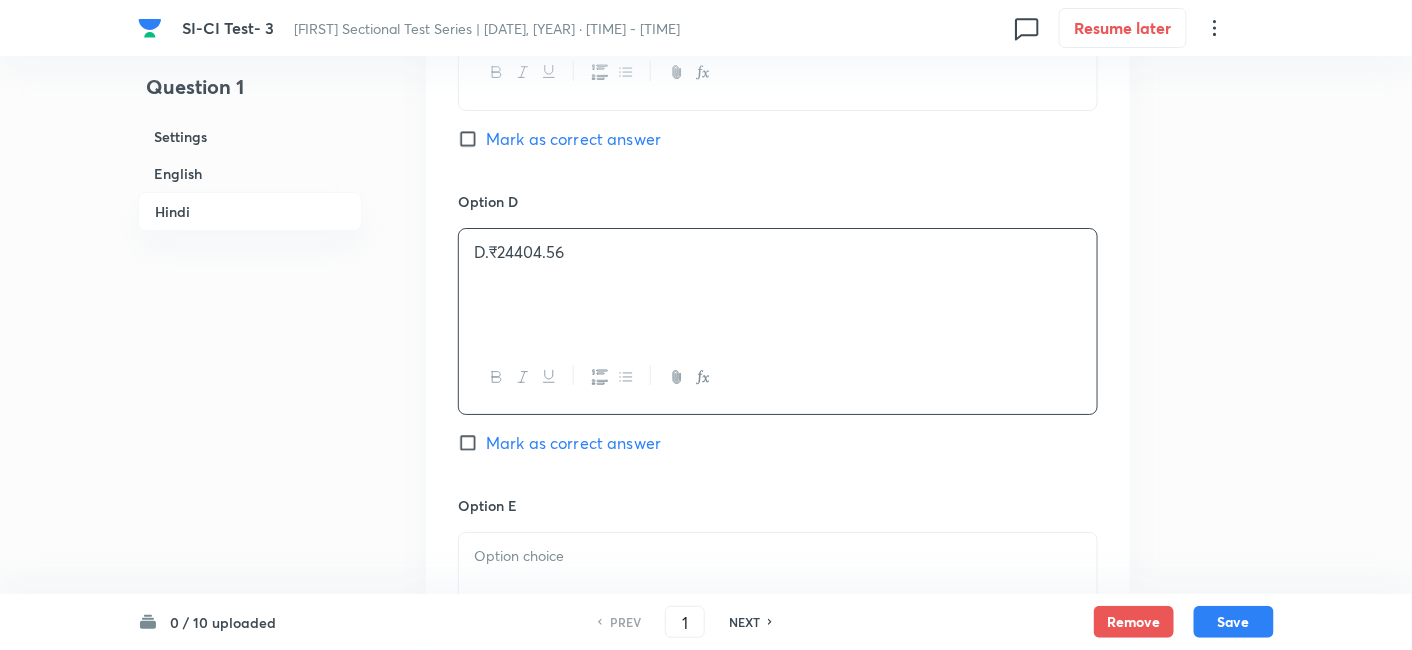 scroll, scrollTop: 4518, scrollLeft: 0, axis: vertical 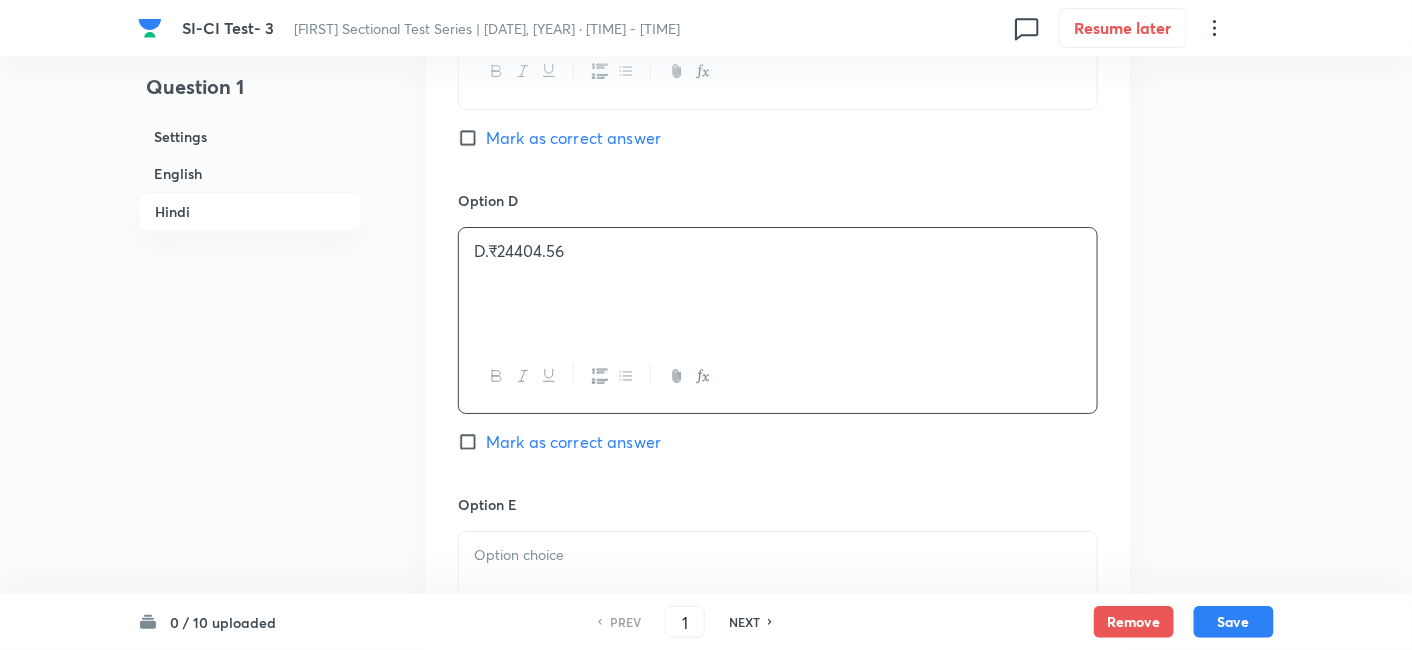 click on "Option E Mark as correct answer" at bounding box center [778, 626] 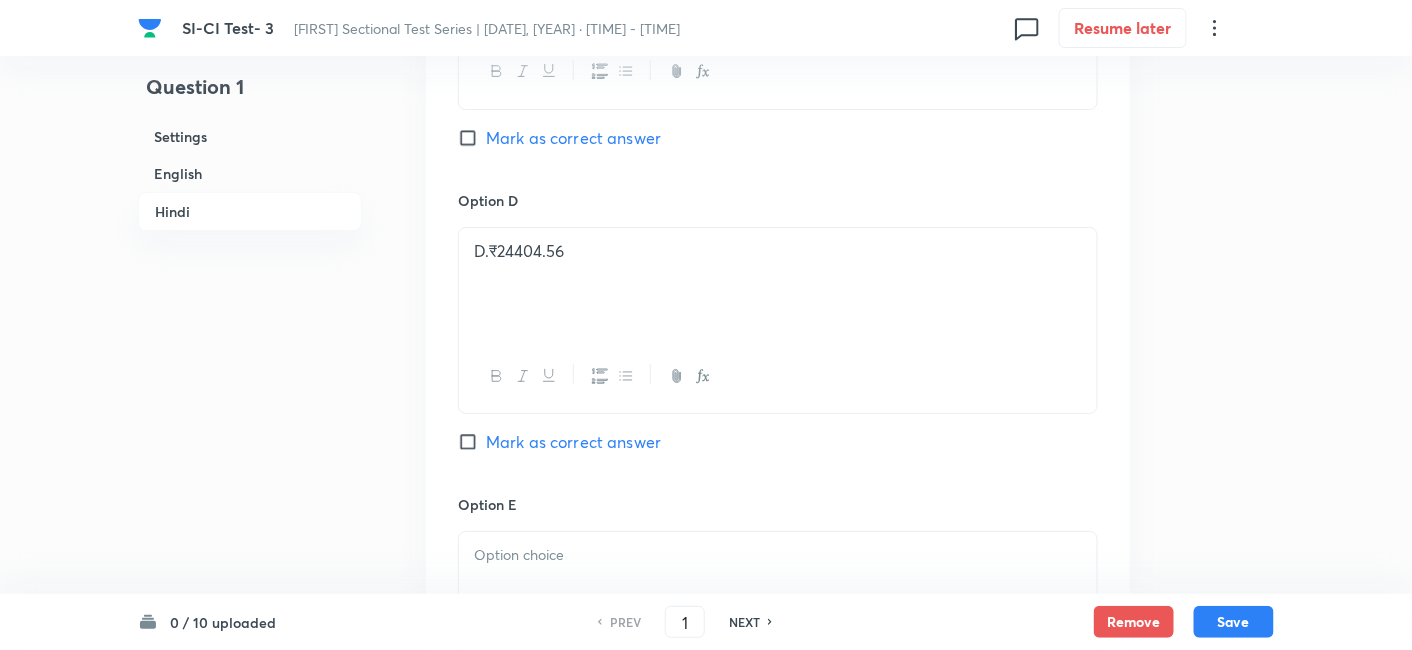 click at bounding box center (778, 555) 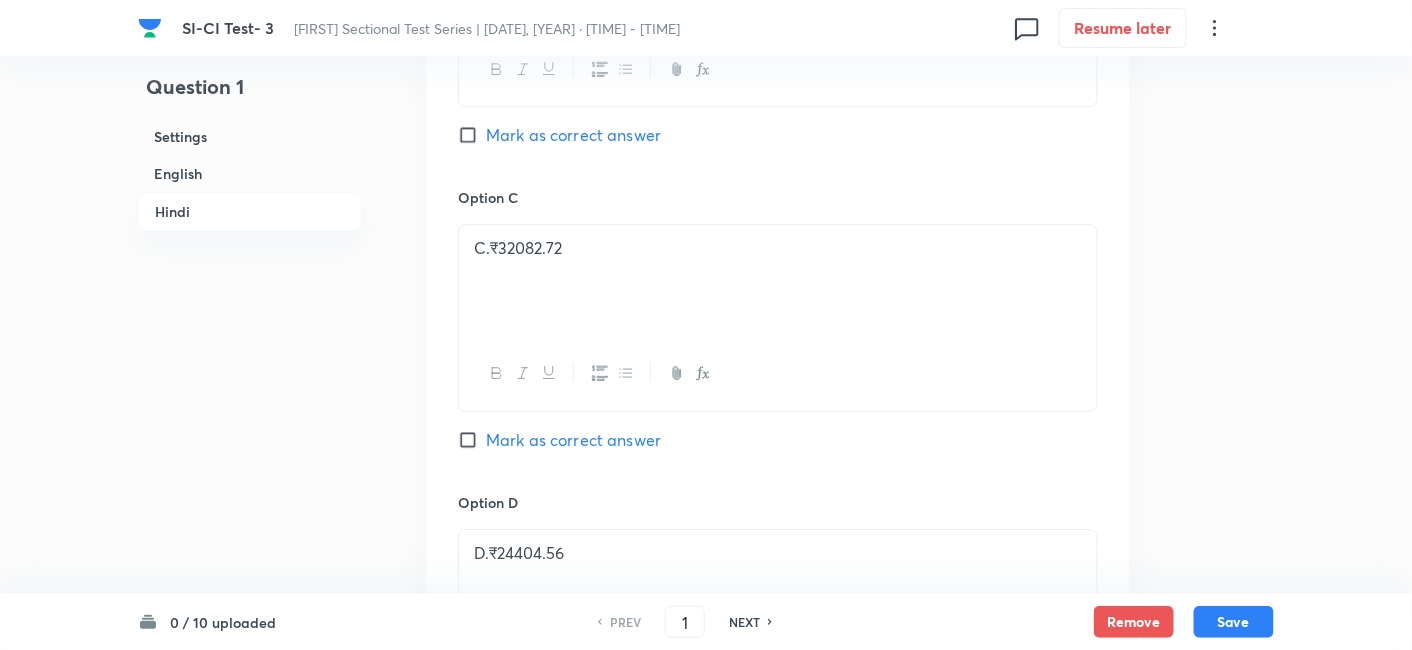 scroll, scrollTop: 4212, scrollLeft: 0, axis: vertical 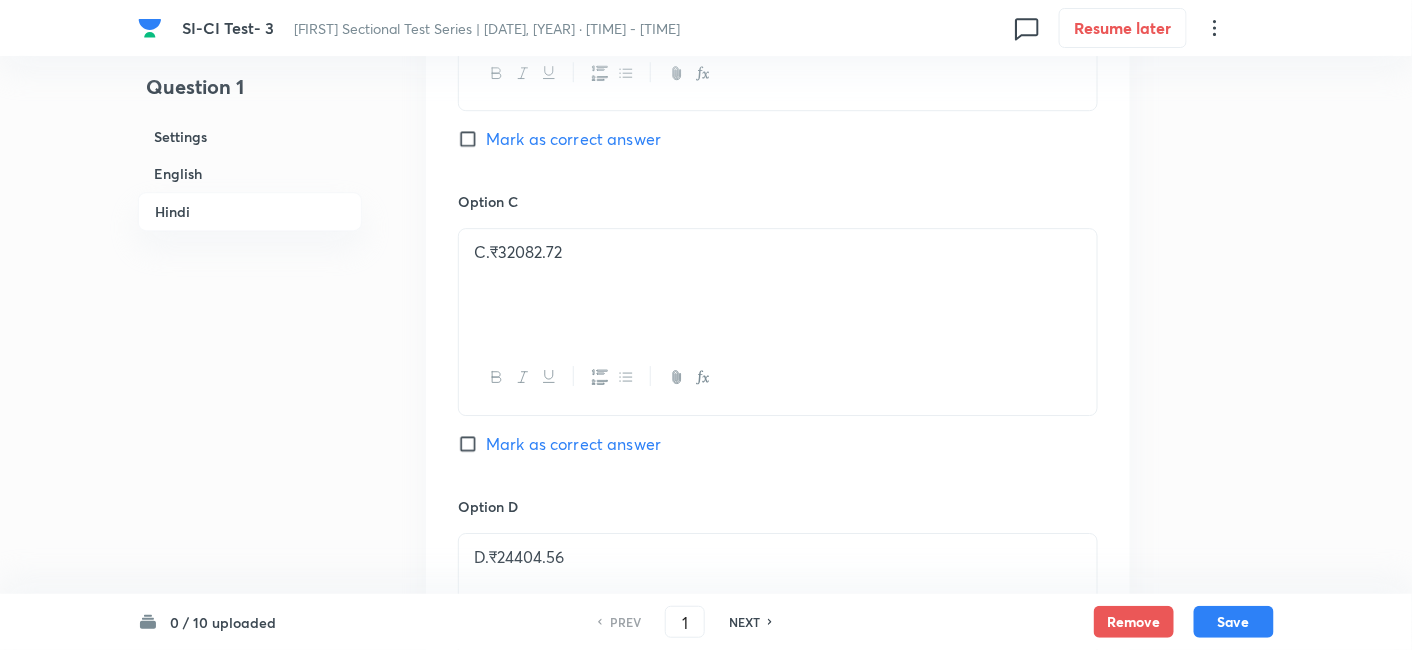 click on "Mark as correct answer" at bounding box center (573, 444) 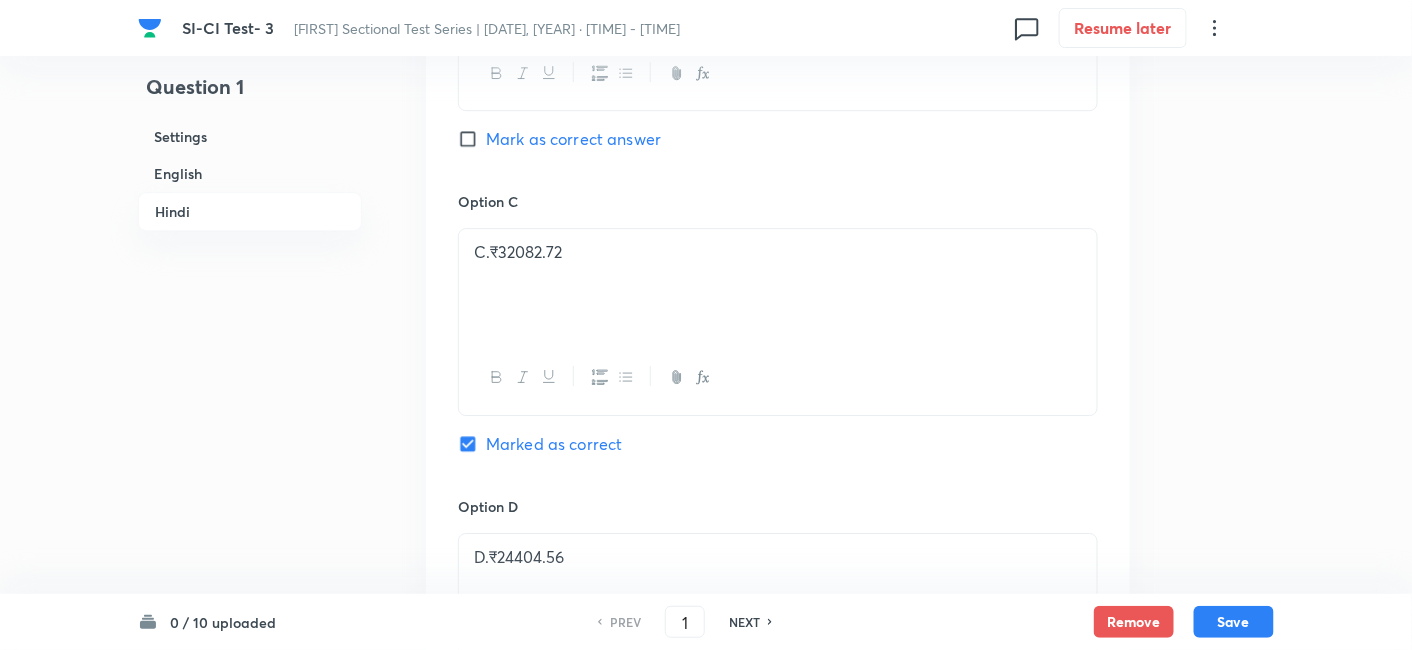 checkbox on "true" 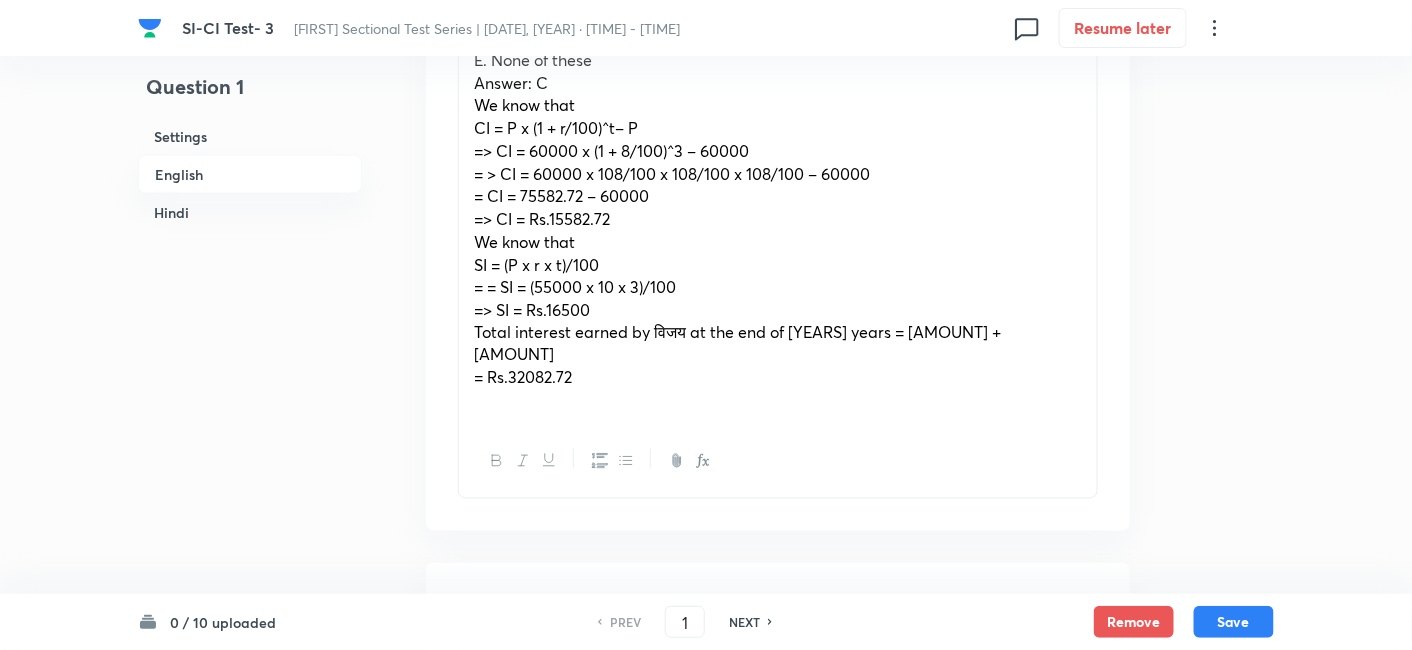 scroll, scrollTop: 867, scrollLeft: 0, axis: vertical 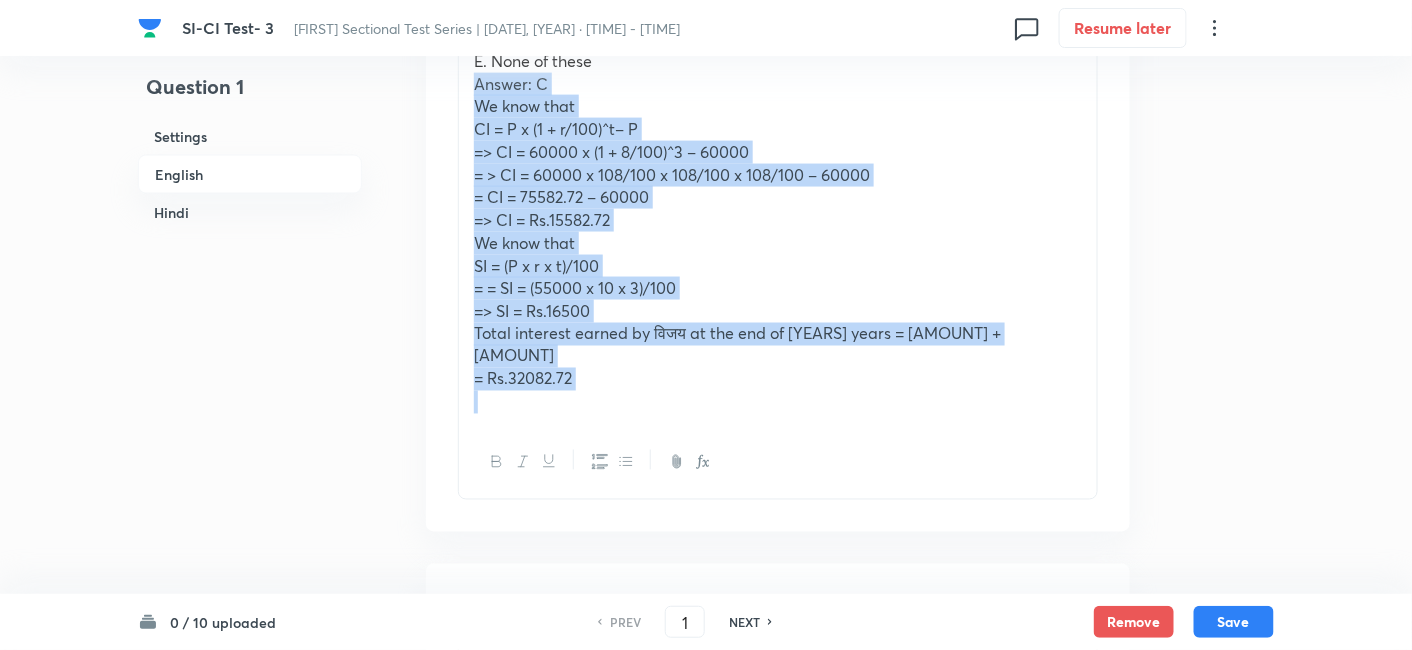 drag, startPoint x: 470, startPoint y: 89, endPoint x: 680, endPoint y: 424, distance: 395.37958 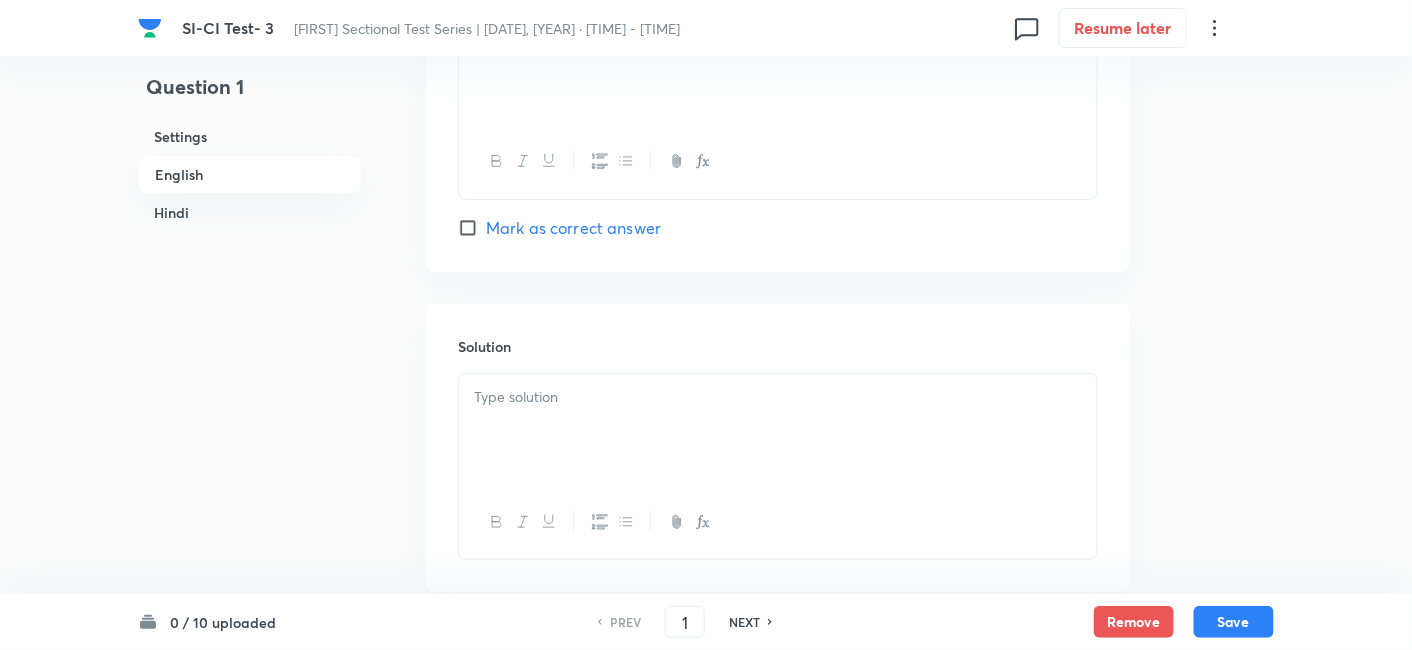 click at bounding box center [778, 430] 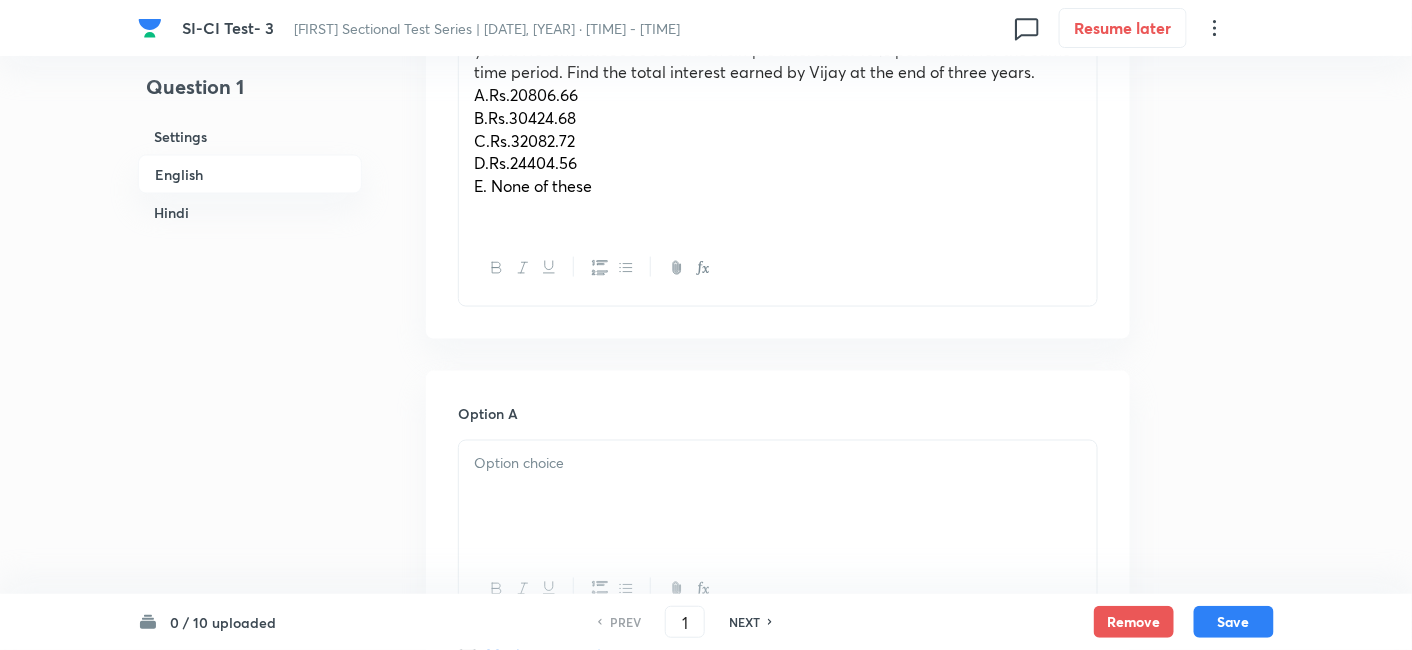 scroll, scrollTop: 665, scrollLeft: 0, axis: vertical 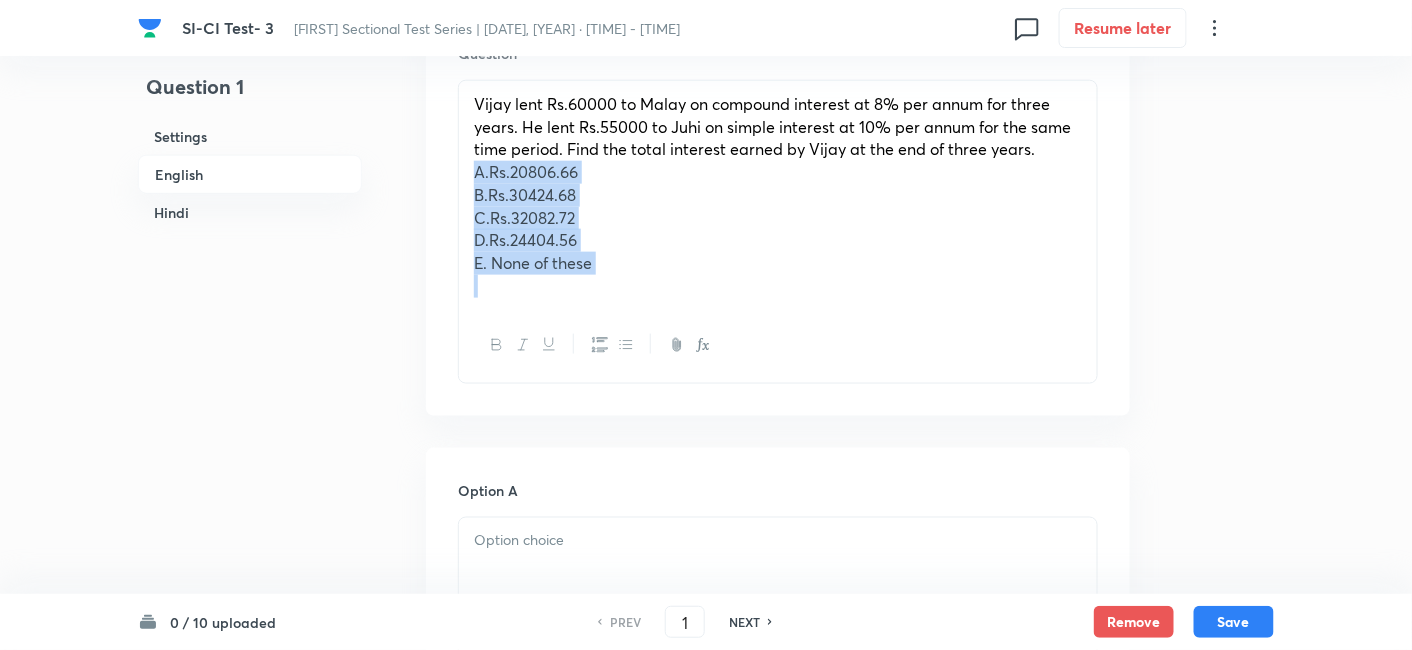 drag, startPoint x: 468, startPoint y: 182, endPoint x: 633, endPoint y: 294, distance: 199.42166 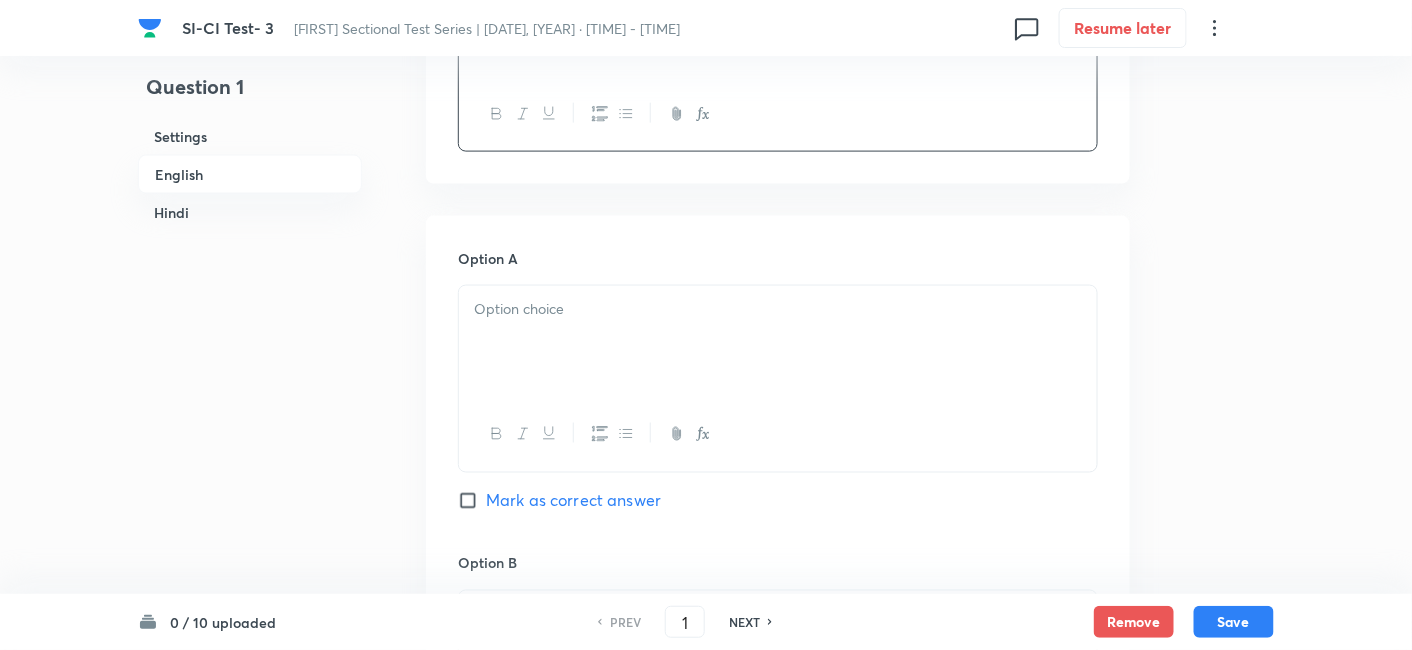 scroll, scrollTop: 785, scrollLeft: 0, axis: vertical 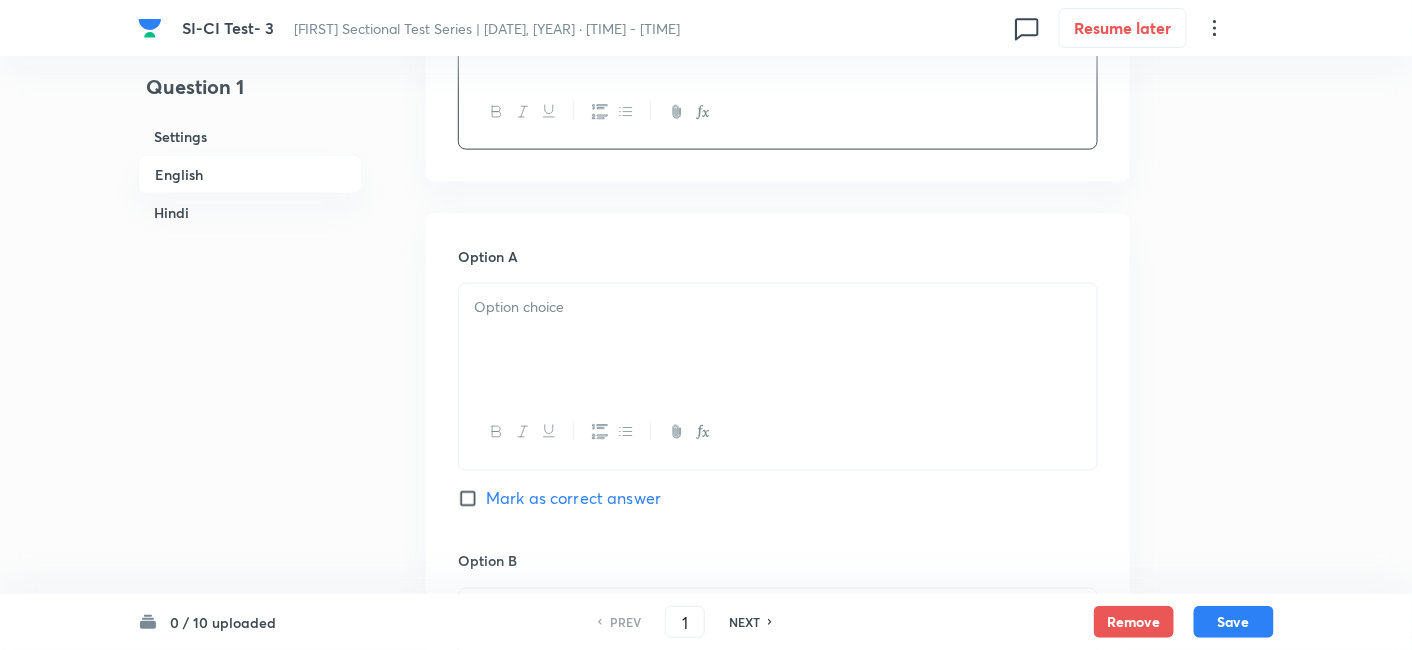 click at bounding box center [778, 340] 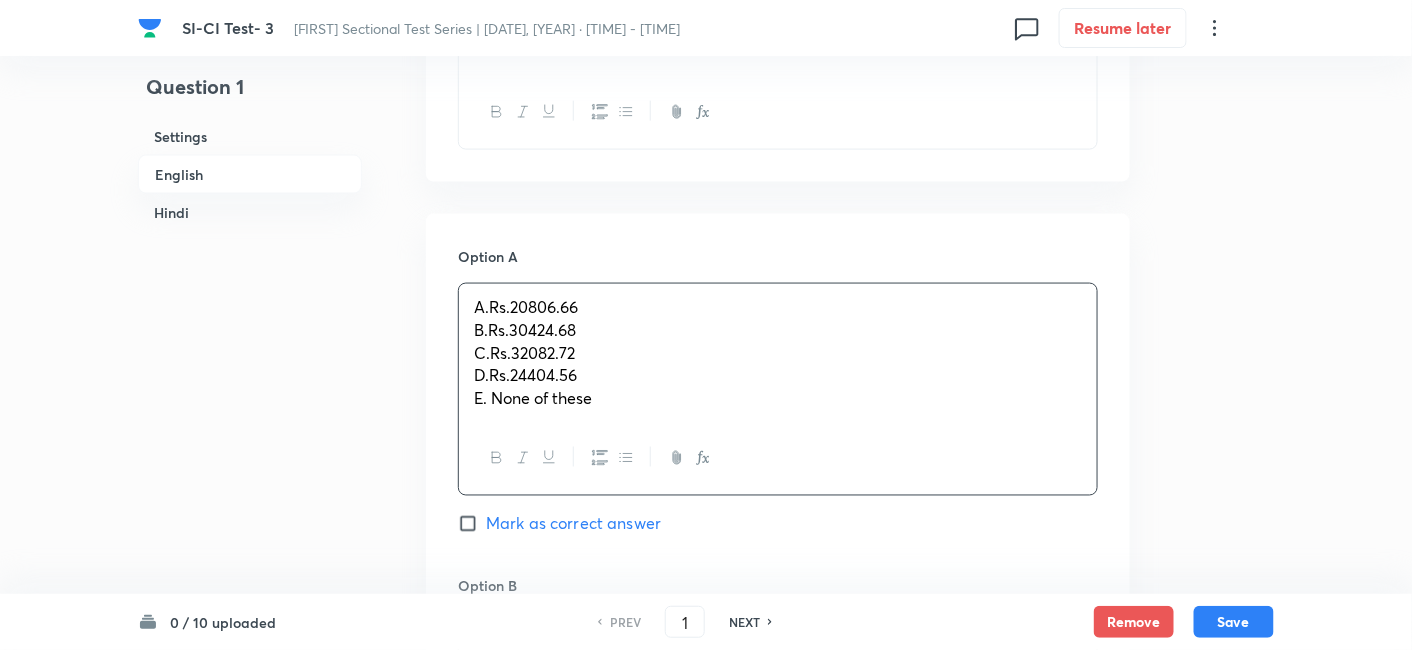 drag, startPoint x: 467, startPoint y: 336, endPoint x: 719, endPoint y: 465, distance: 283.0989 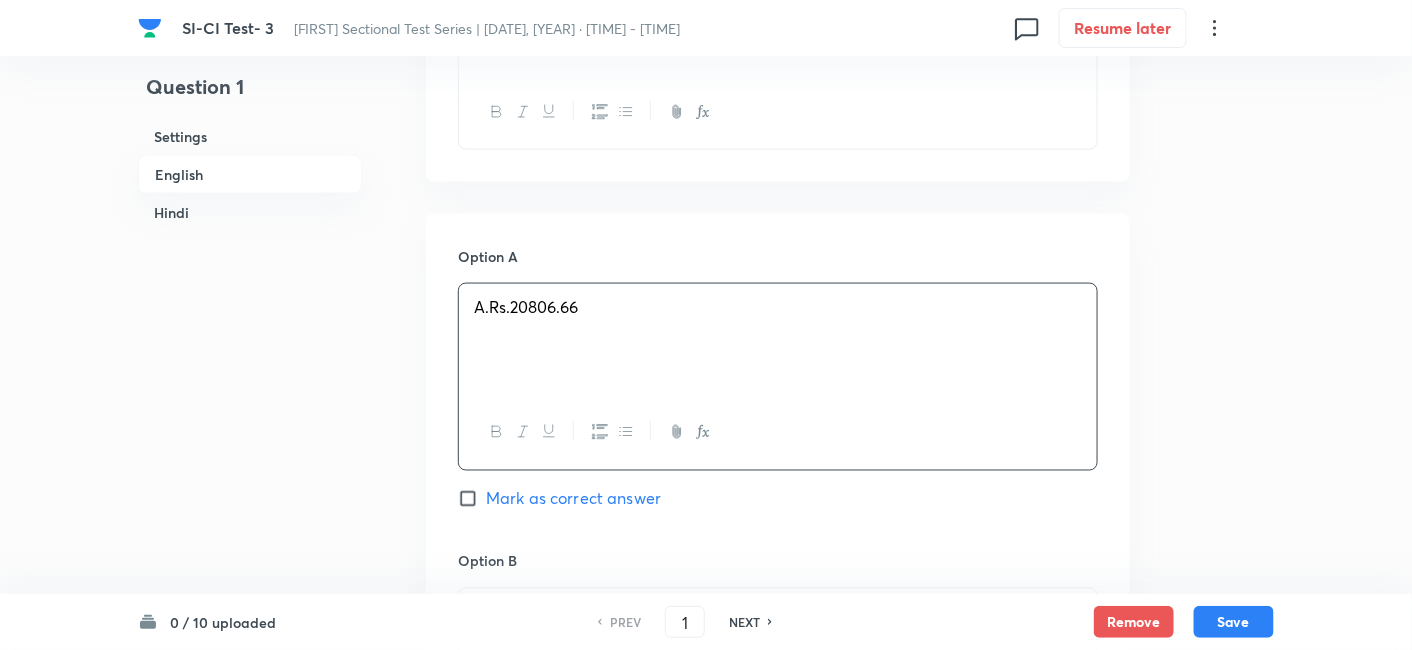 scroll, scrollTop: 967, scrollLeft: 0, axis: vertical 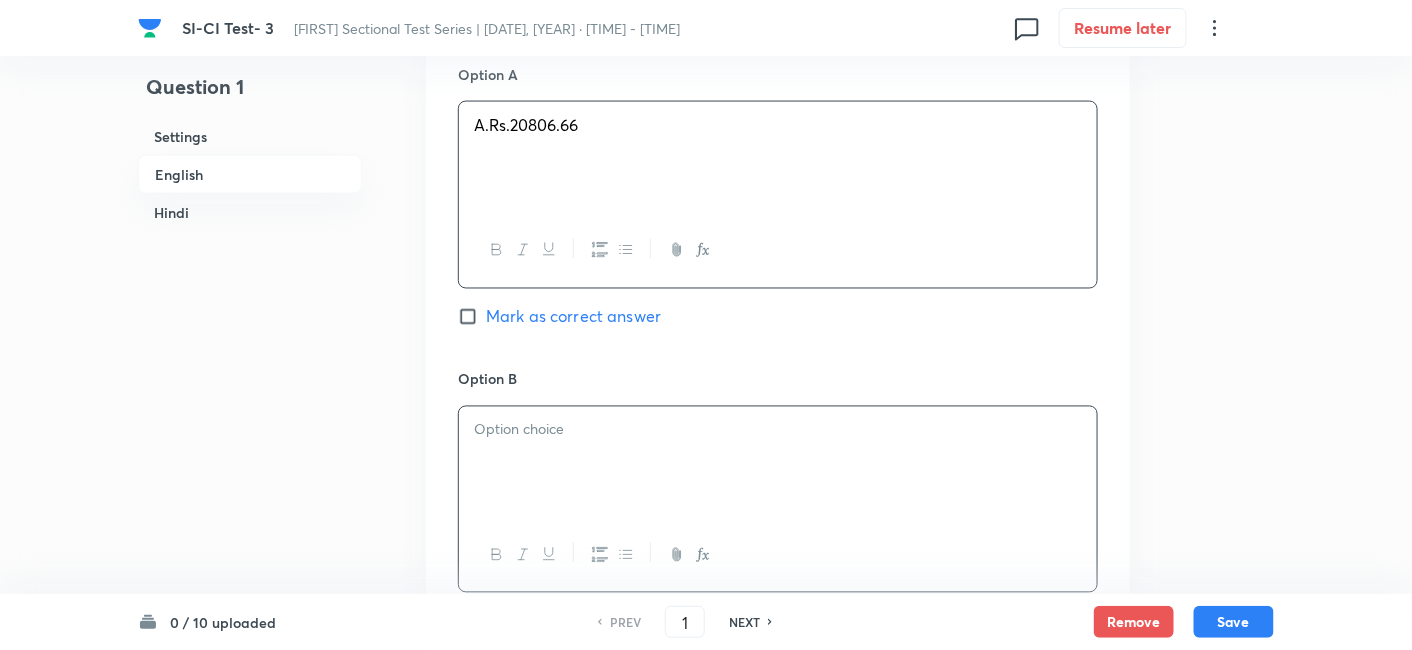 click at bounding box center (778, 463) 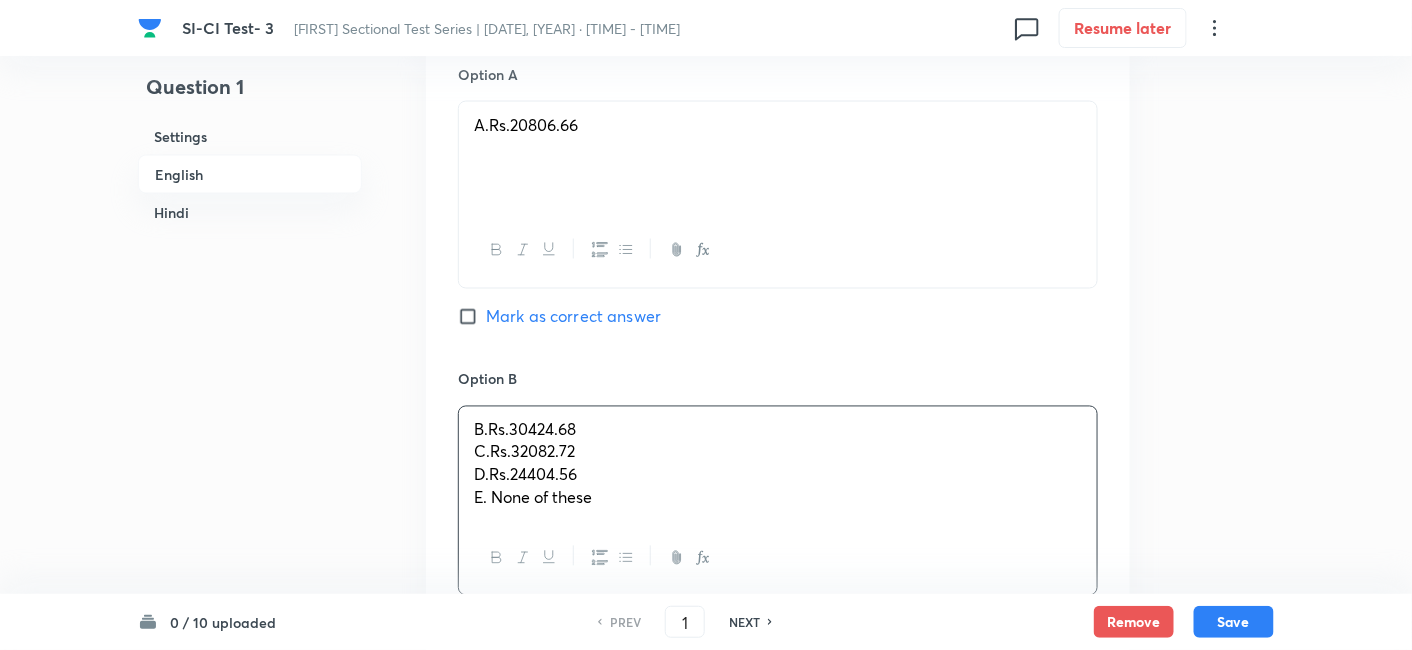 drag, startPoint x: 462, startPoint y: 447, endPoint x: 677, endPoint y: 535, distance: 232.31229 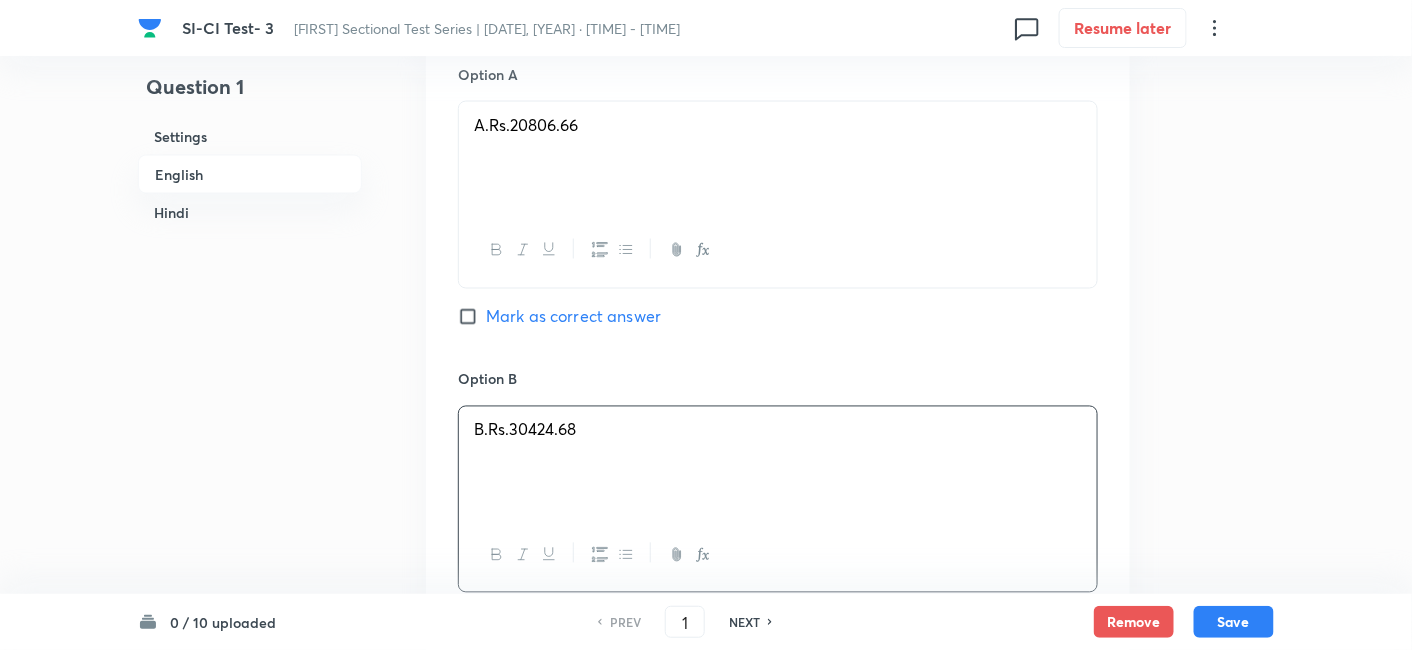 scroll, scrollTop: 1316, scrollLeft: 0, axis: vertical 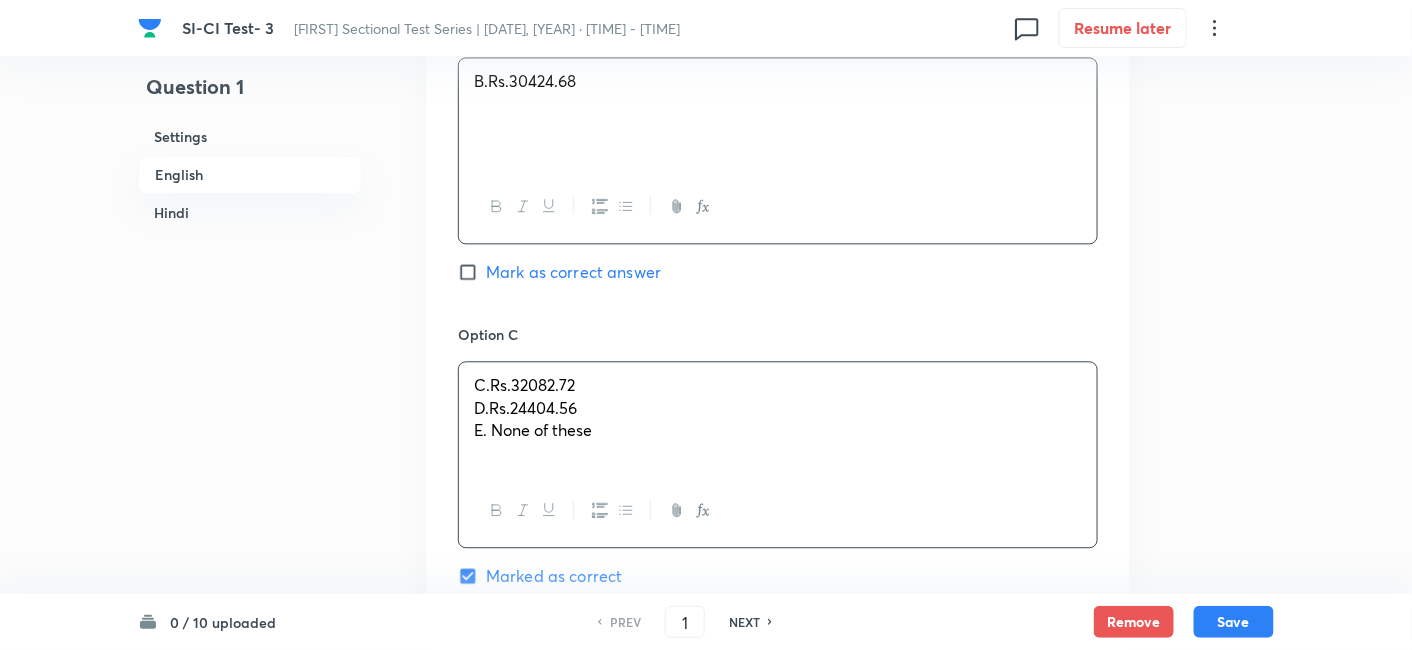 click on "C.Rs.32082.72  D.Rs.24404.56  E. None of these" at bounding box center (778, 418) 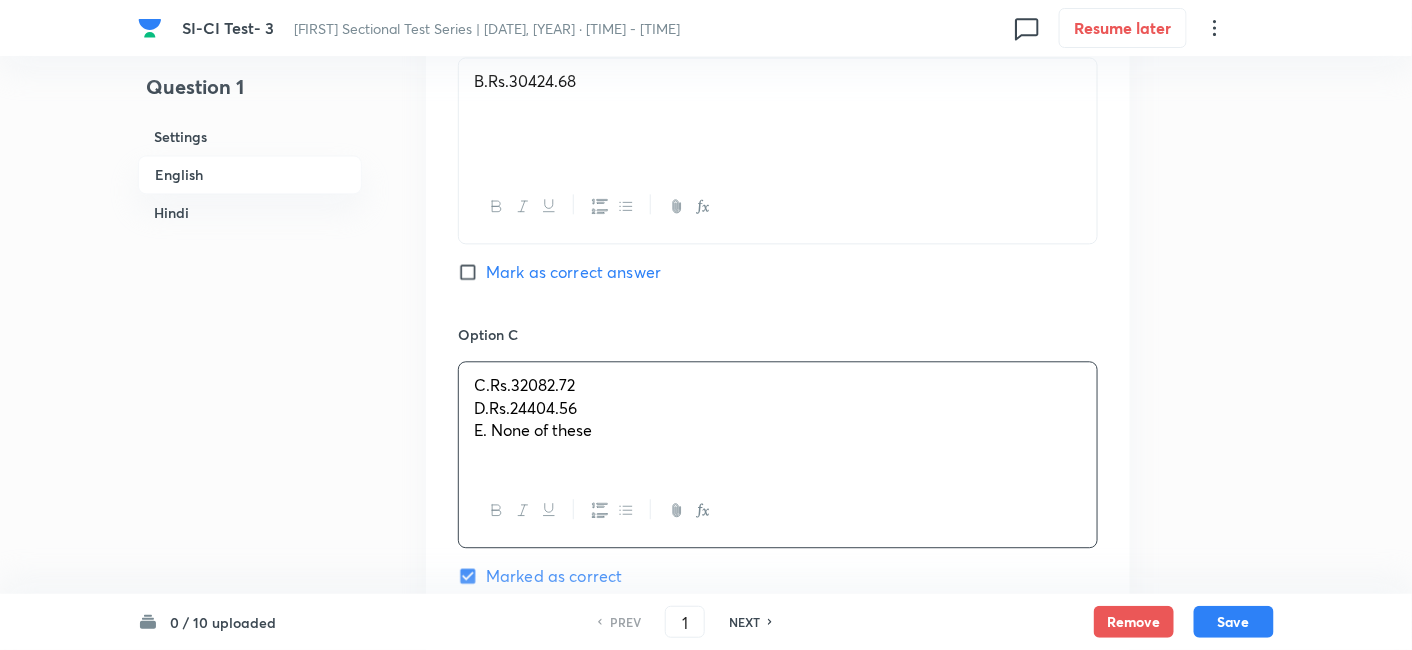 drag, startPoint x: 474, startPoint y: 408, endPoint x: 749, endPoint y: 518, distance: 296.18405 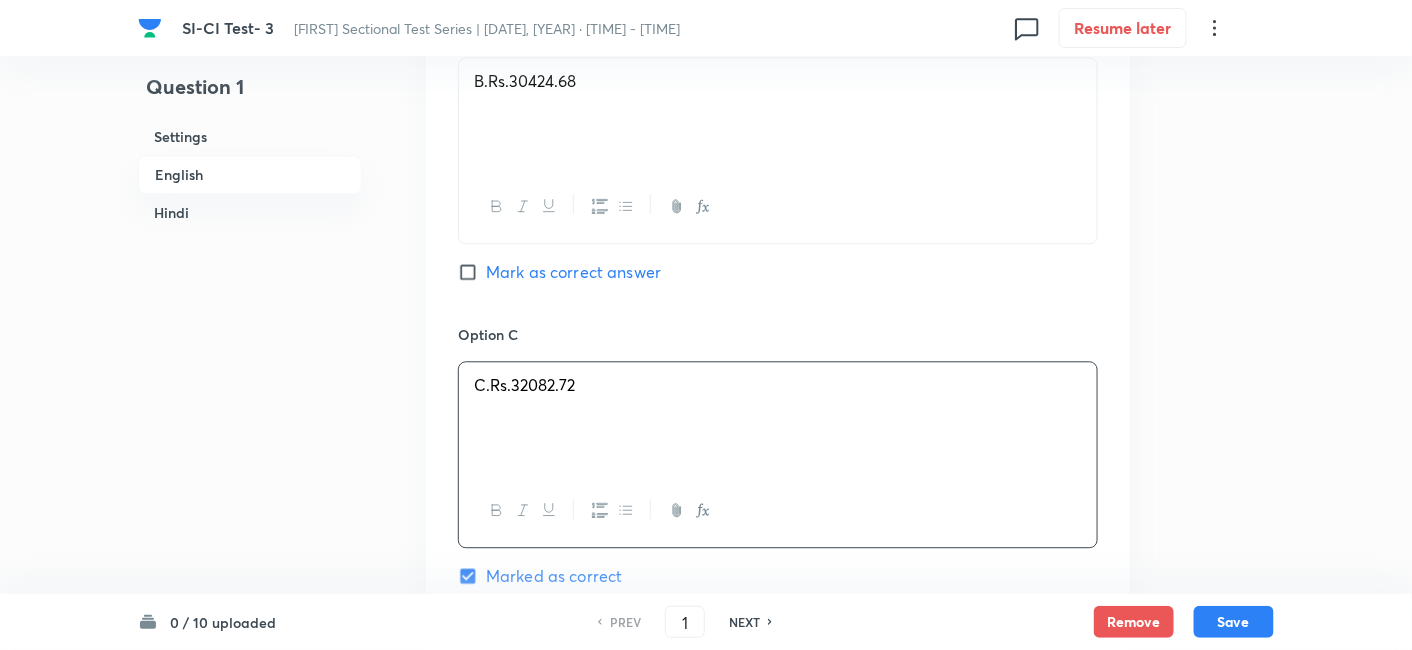 scroll, scrollTop: 1591, scrollLeft: 0, axis: vertical 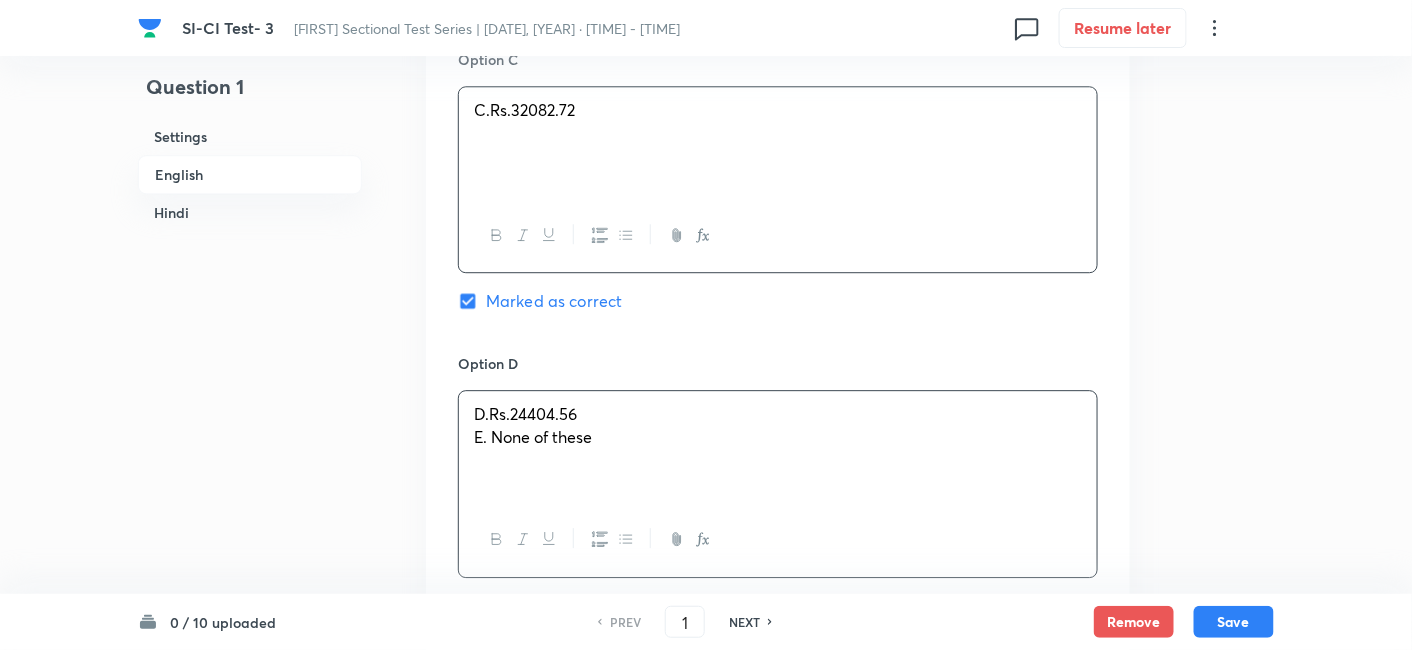 click on "D.Rs.24404.56  E. None of these" at bounding box center (778, 447) 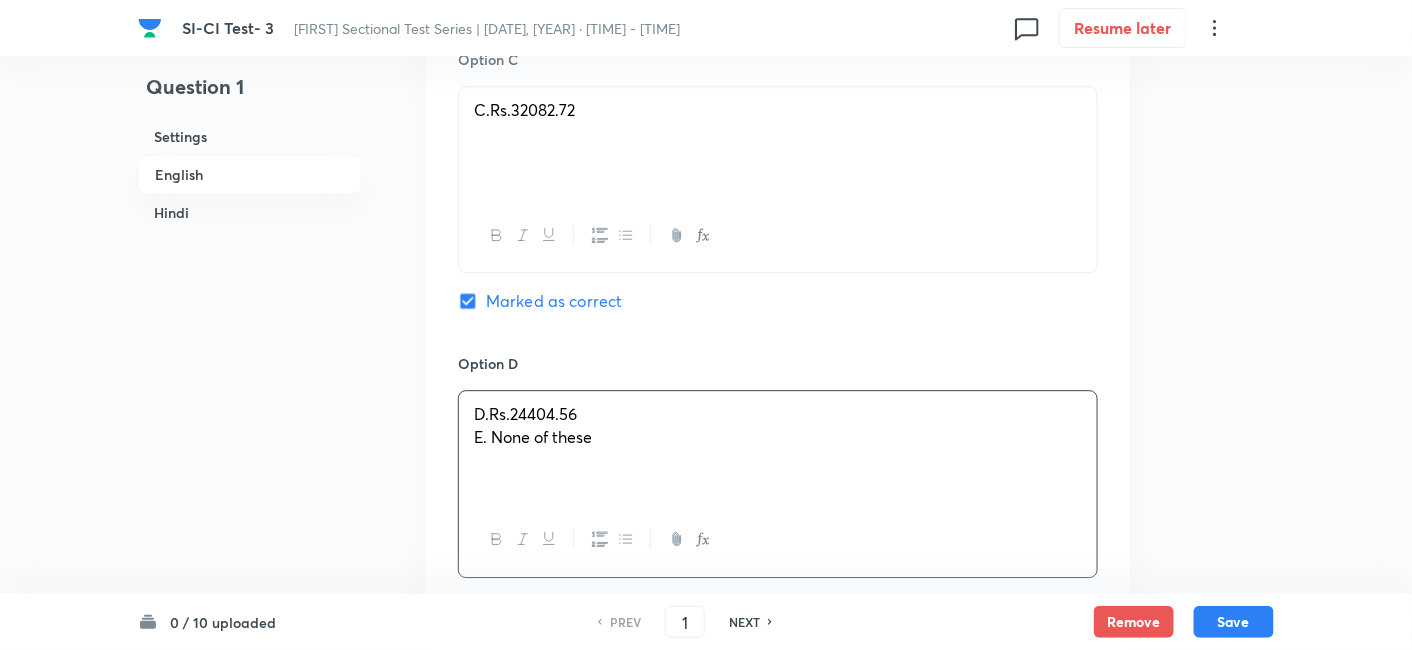 drag, startPoint x: 469, startPoint y: 441, endPoint x: 782, endPoint y: 518, distance: 322.33212 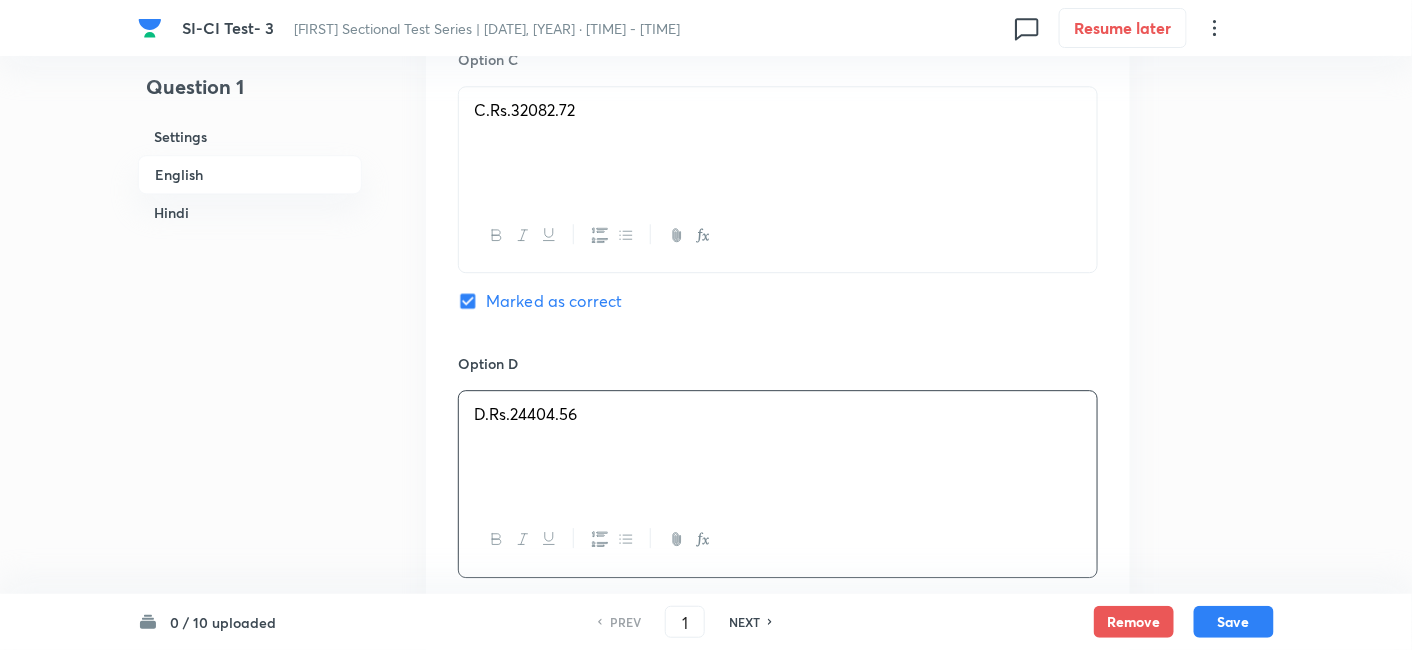 scroll, scrollTop: 1834, scrollLeft: 0, axis: vertical 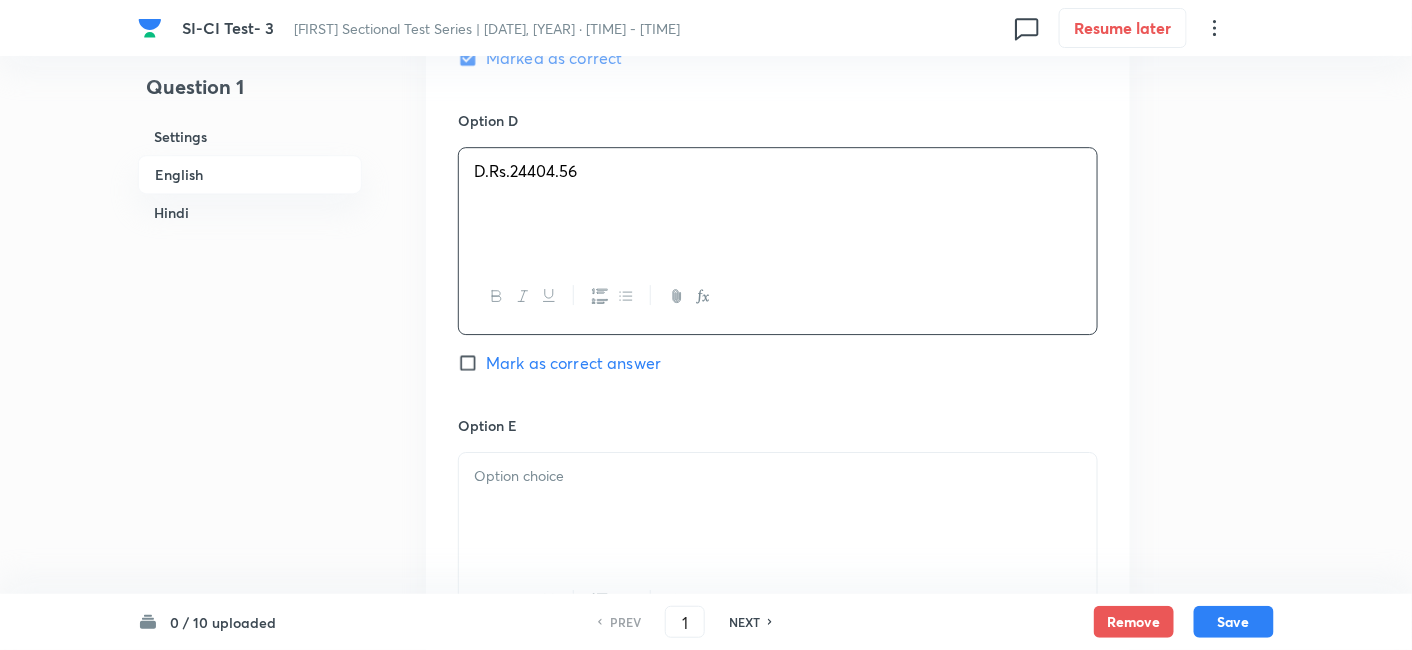 click at bounding box center (778, 509) 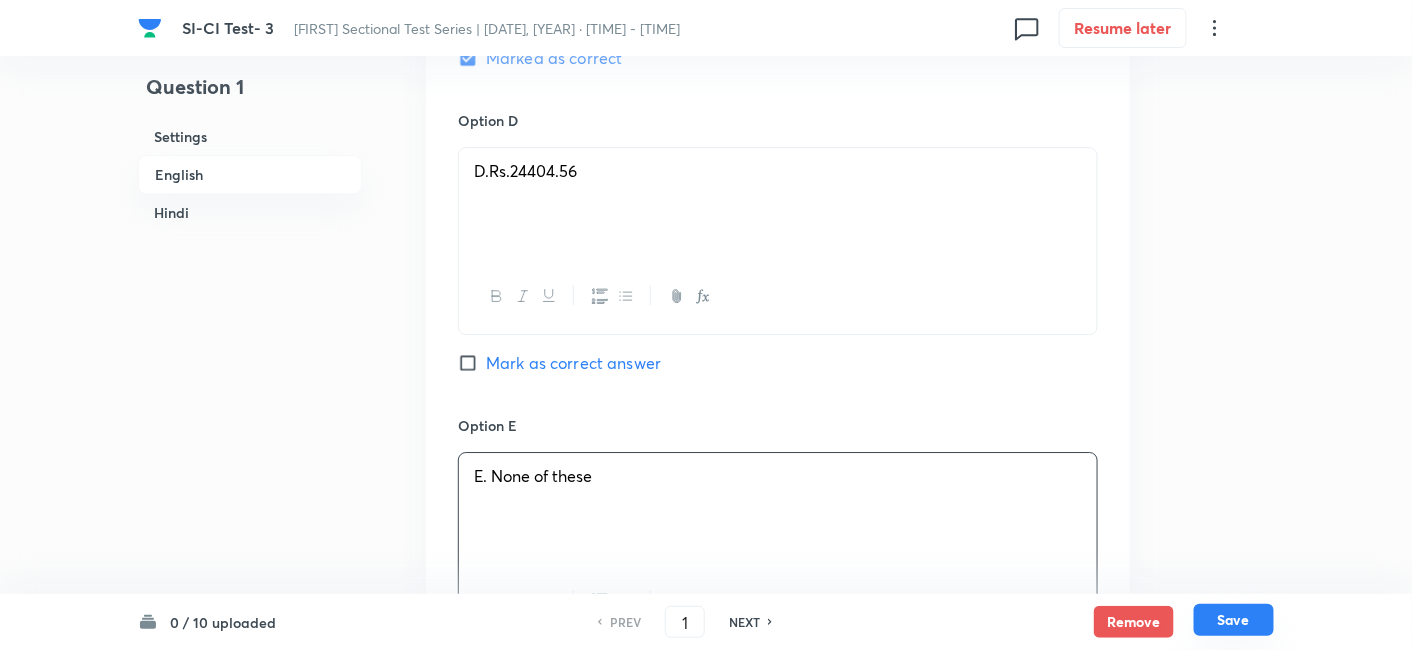 click on "Save" at bounding box center (1234, 620) 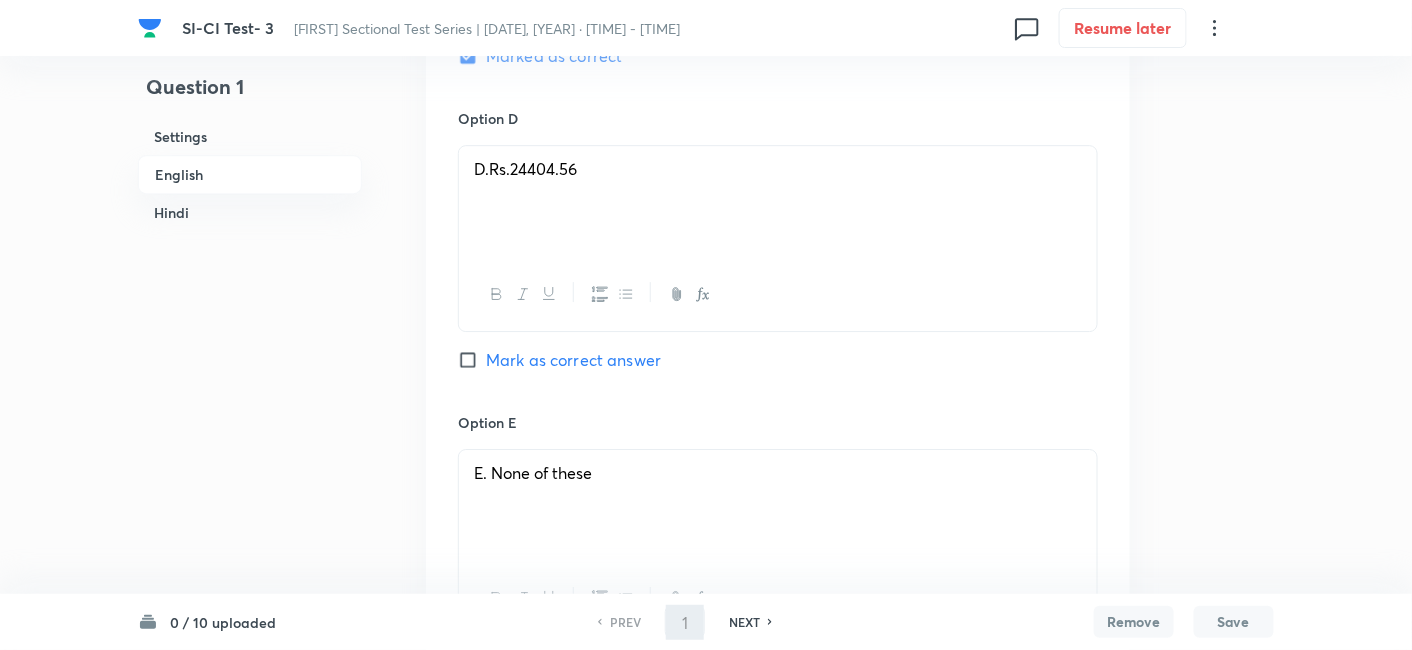 type on "2" 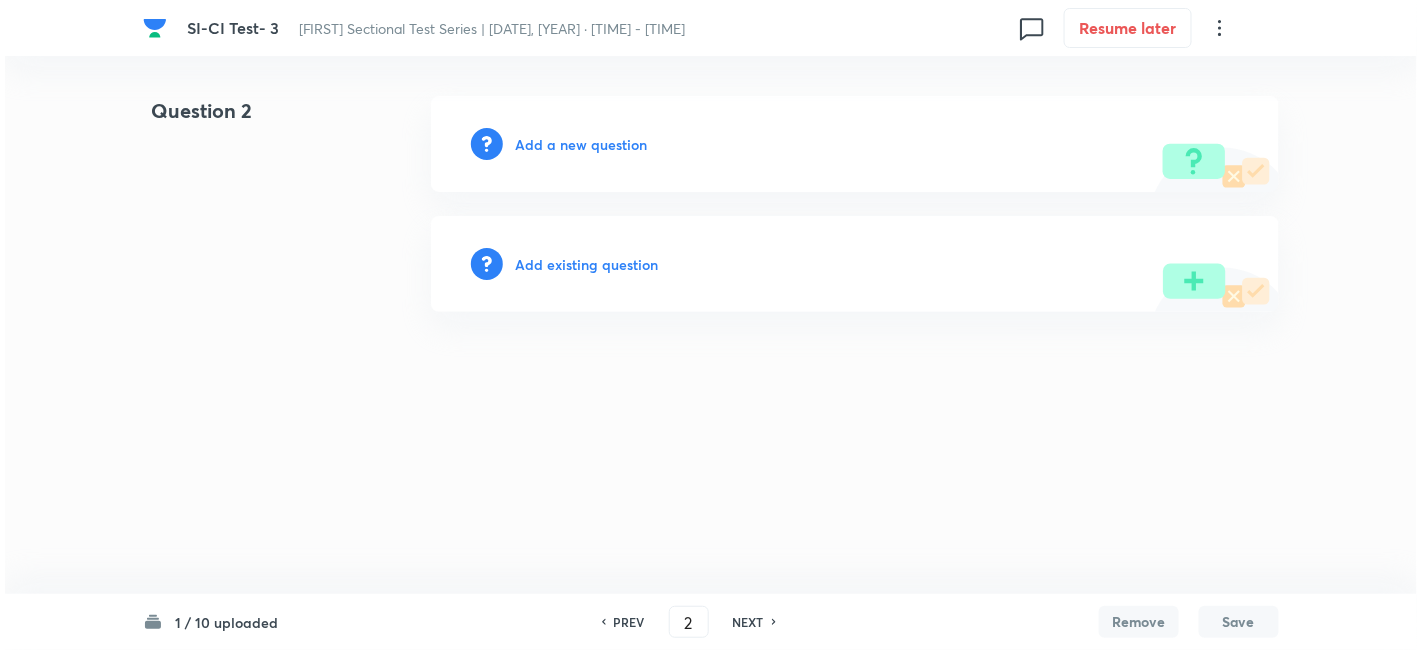 scroll, scrollTop: 0, scrollLeft: 0, axis: both 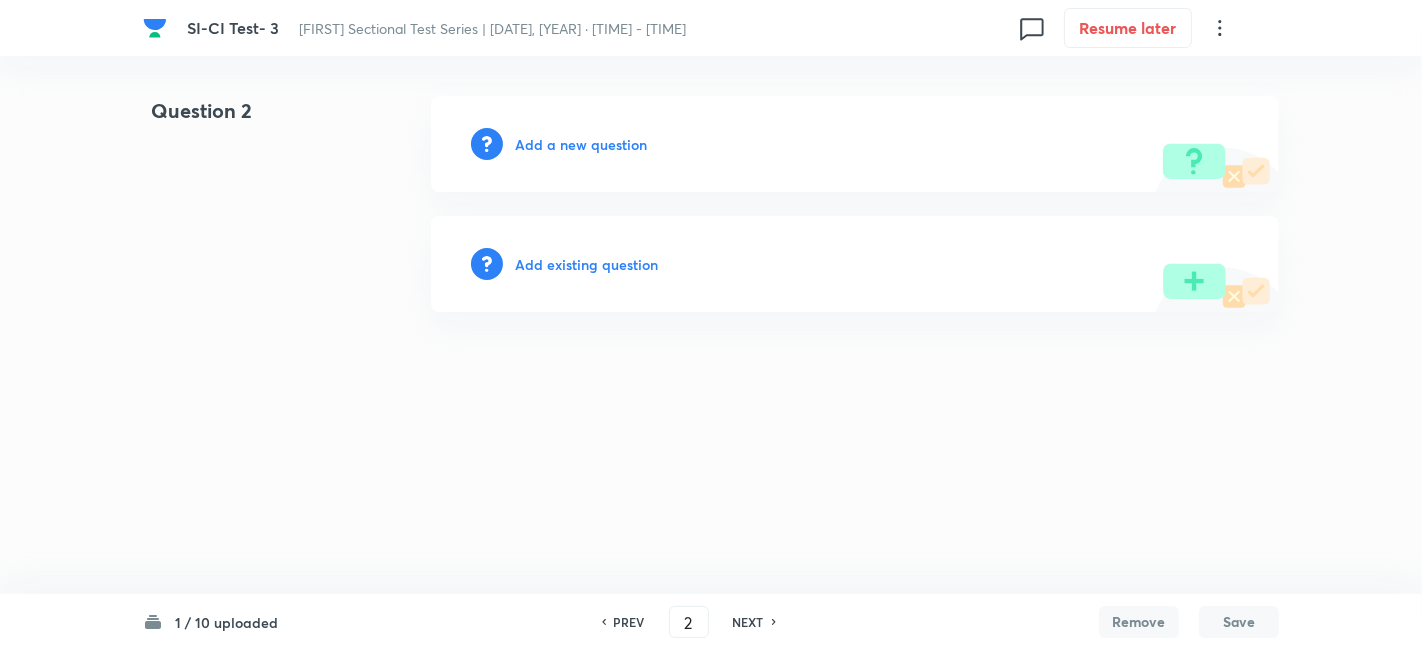 click on "Add a new question" at bounding box center [581, 144] 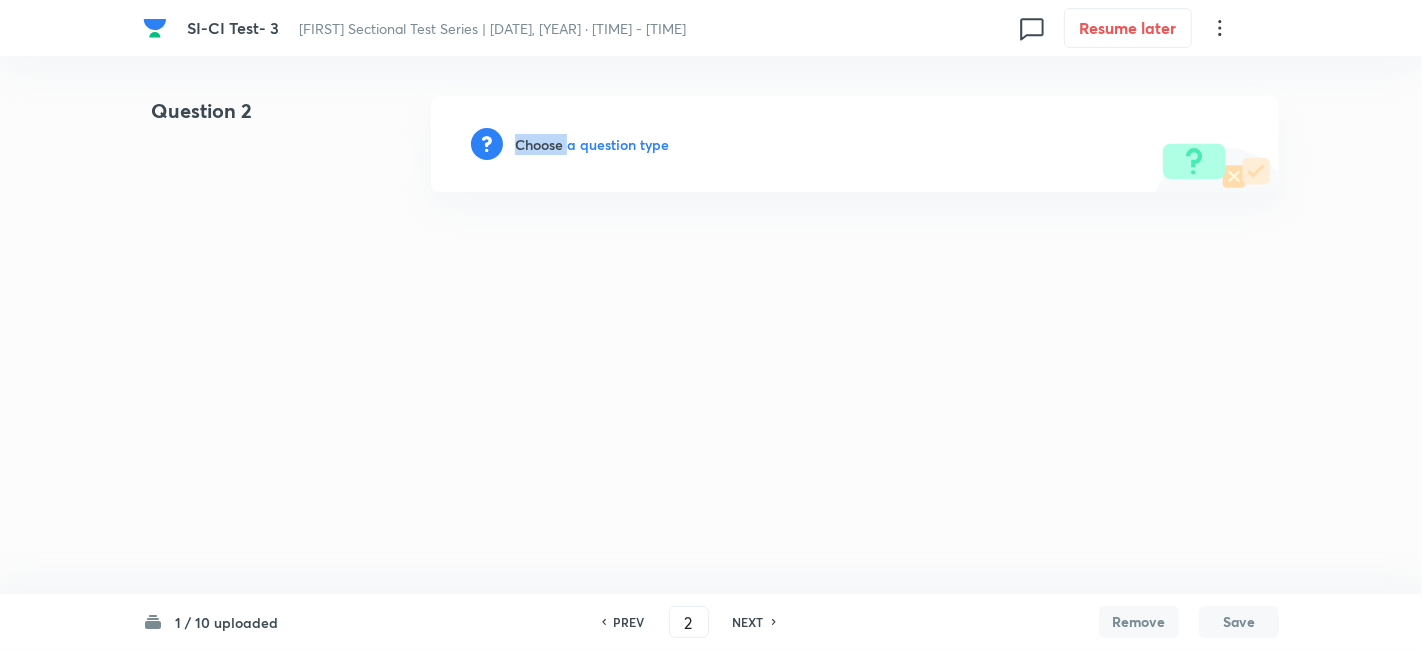 click on "Choose a question type" at bounding box center [592, 144] 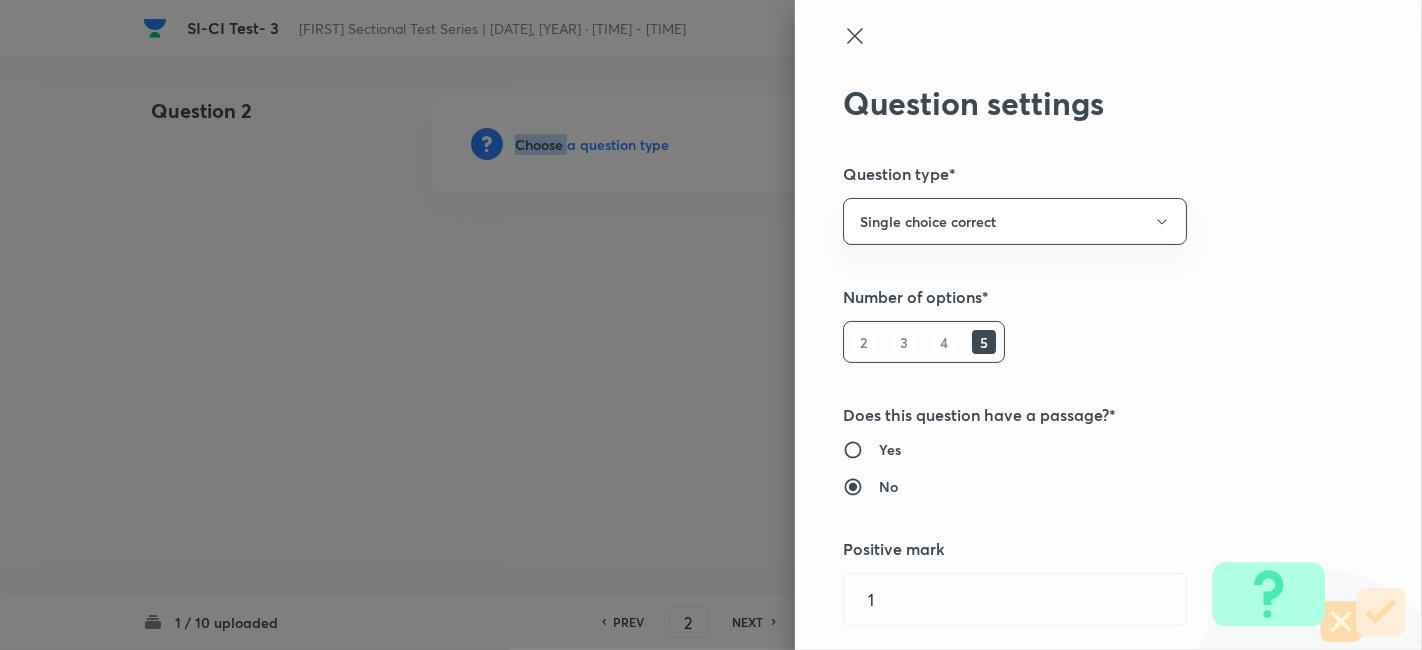 type 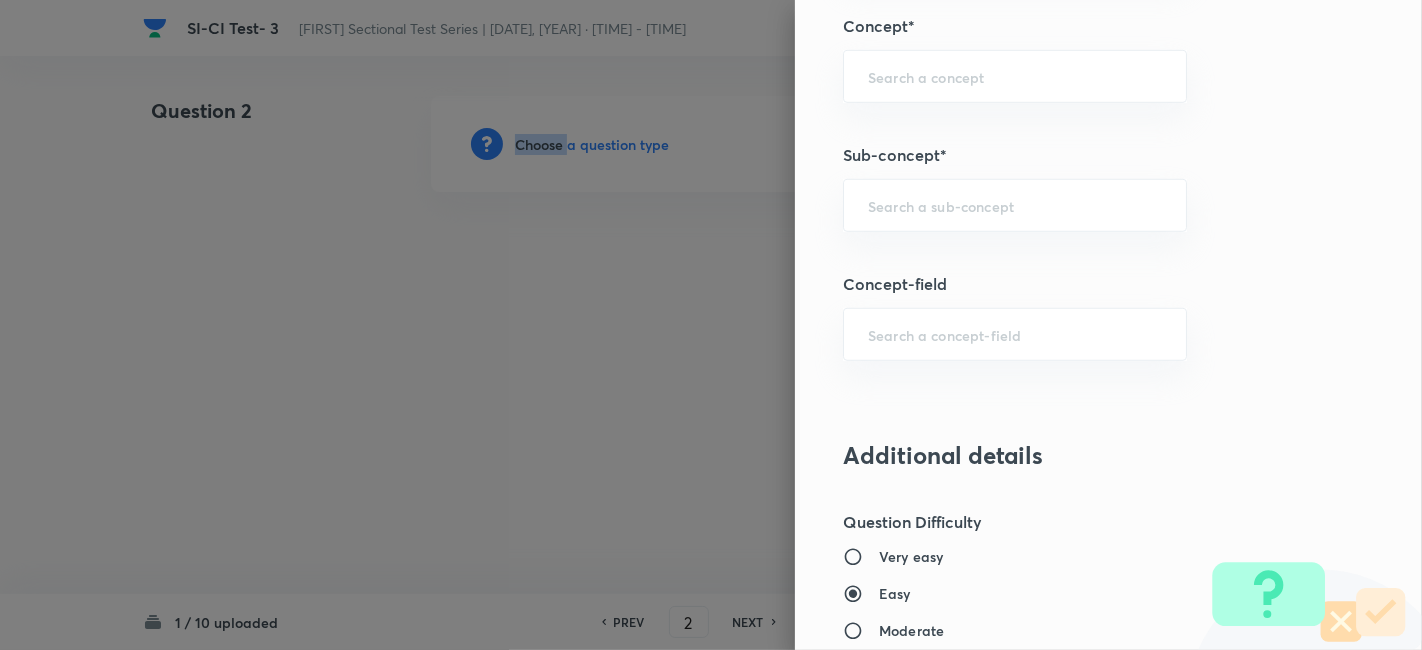 scroll, scrollTop: 1148, scrollLeft: 0, axis: vertical 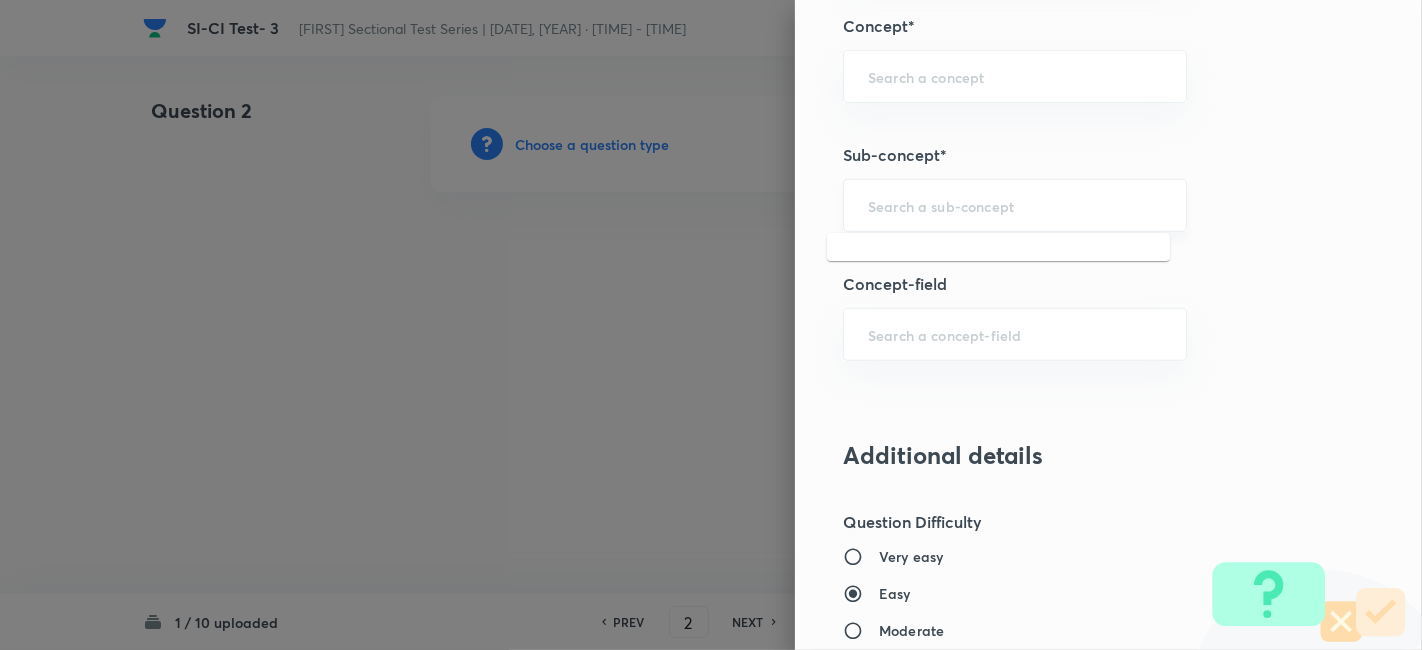 click at bounding box center [1015, 205] 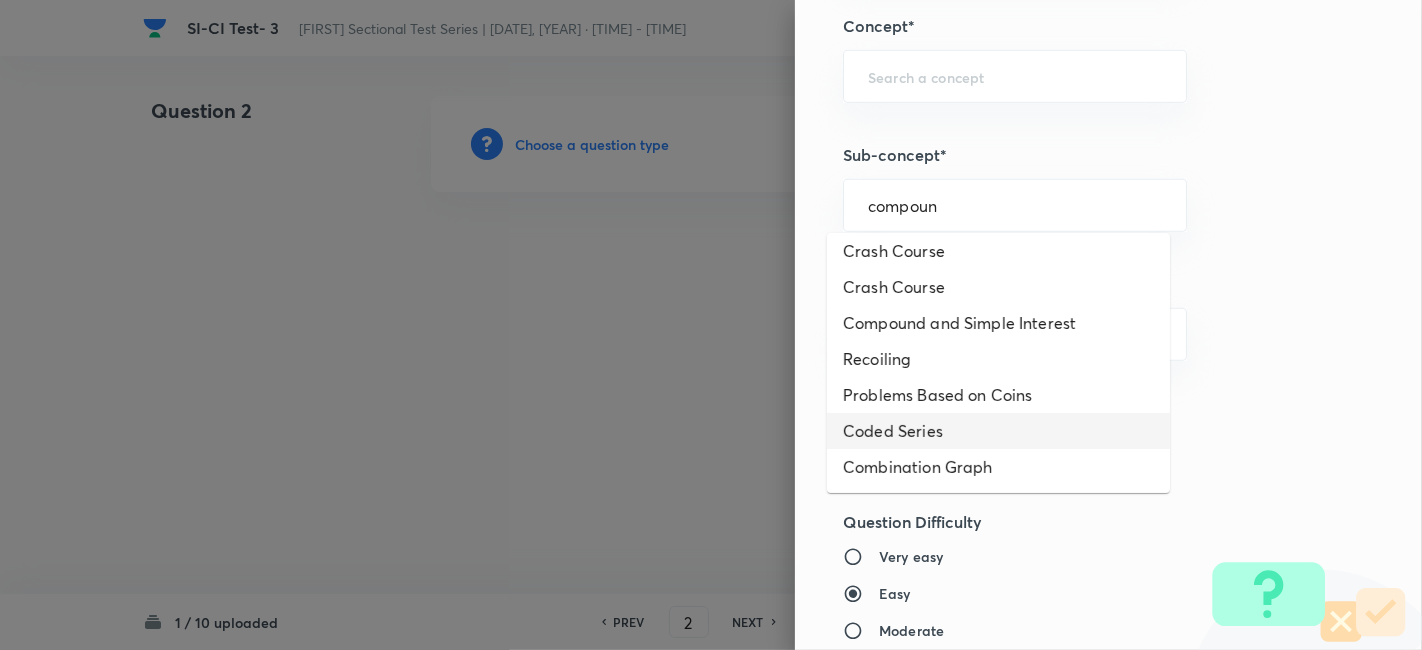 scroll, scrollTop: 68, scrollLeft: 0, axis: vertical 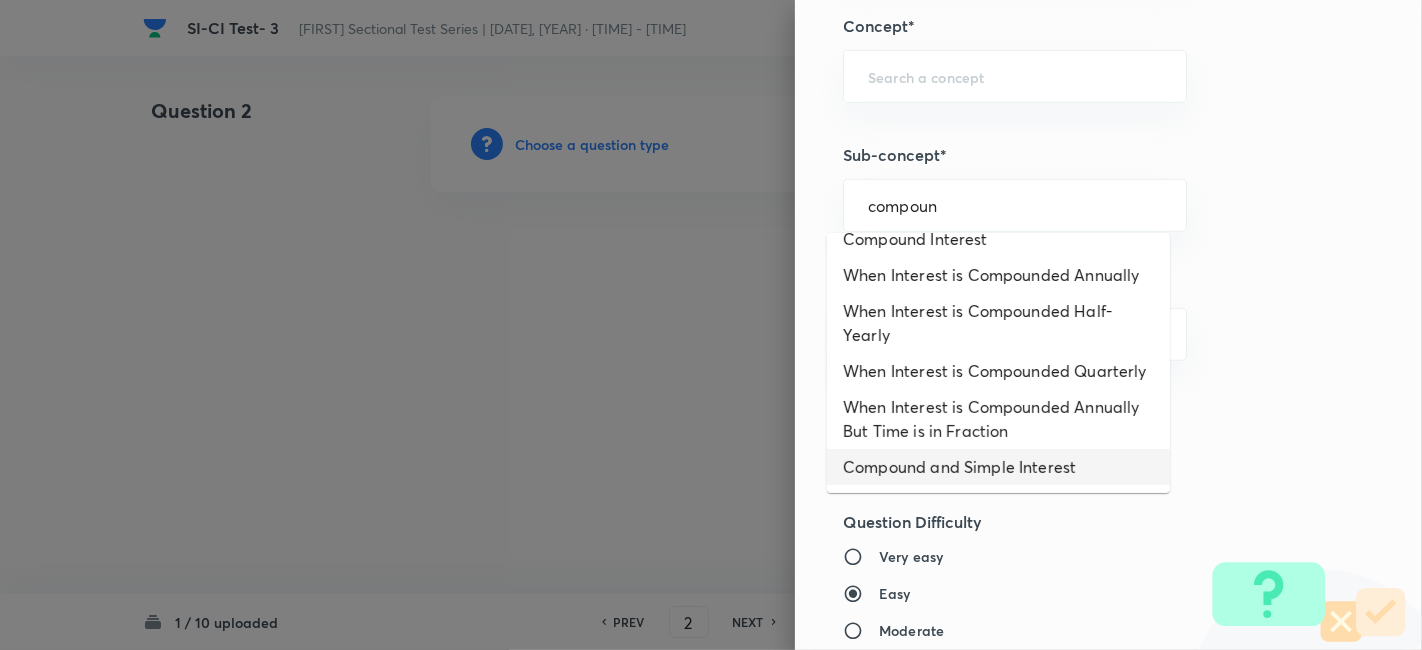 click on "Compound and Simple Interest" at bounding box center (998, 467) 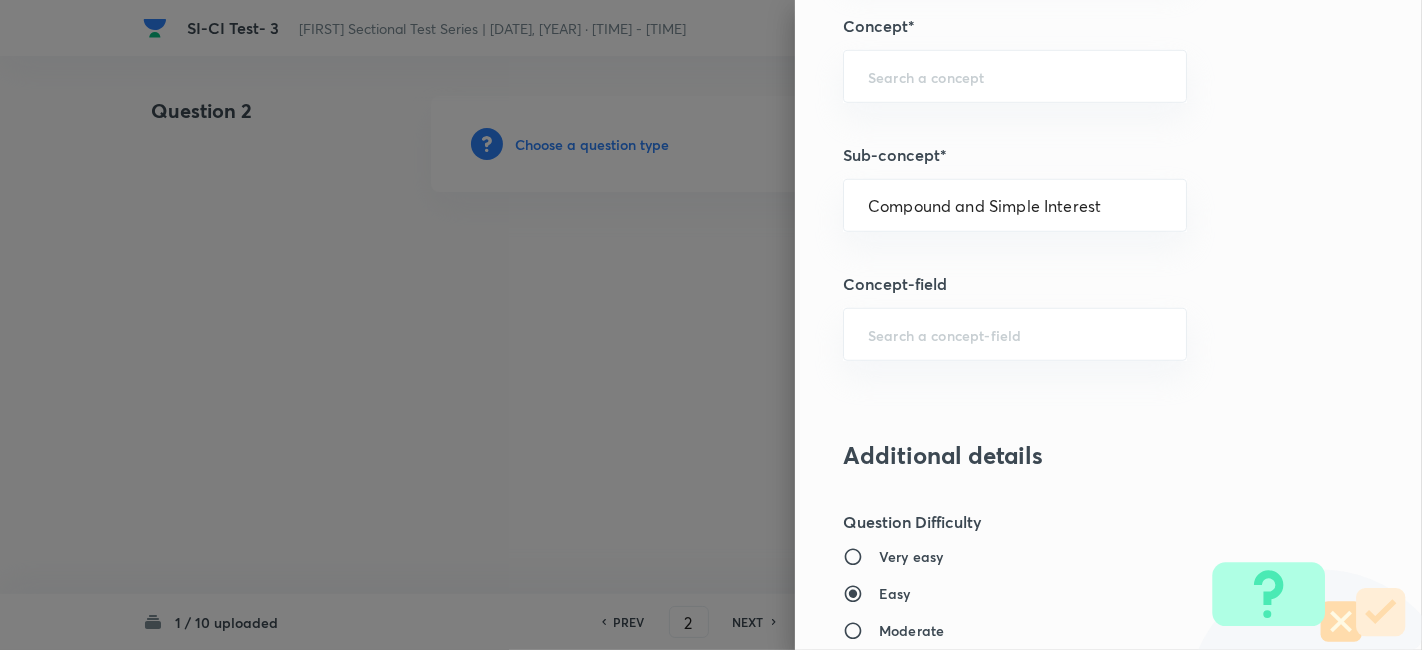 type on "Quantitative Aptitude" 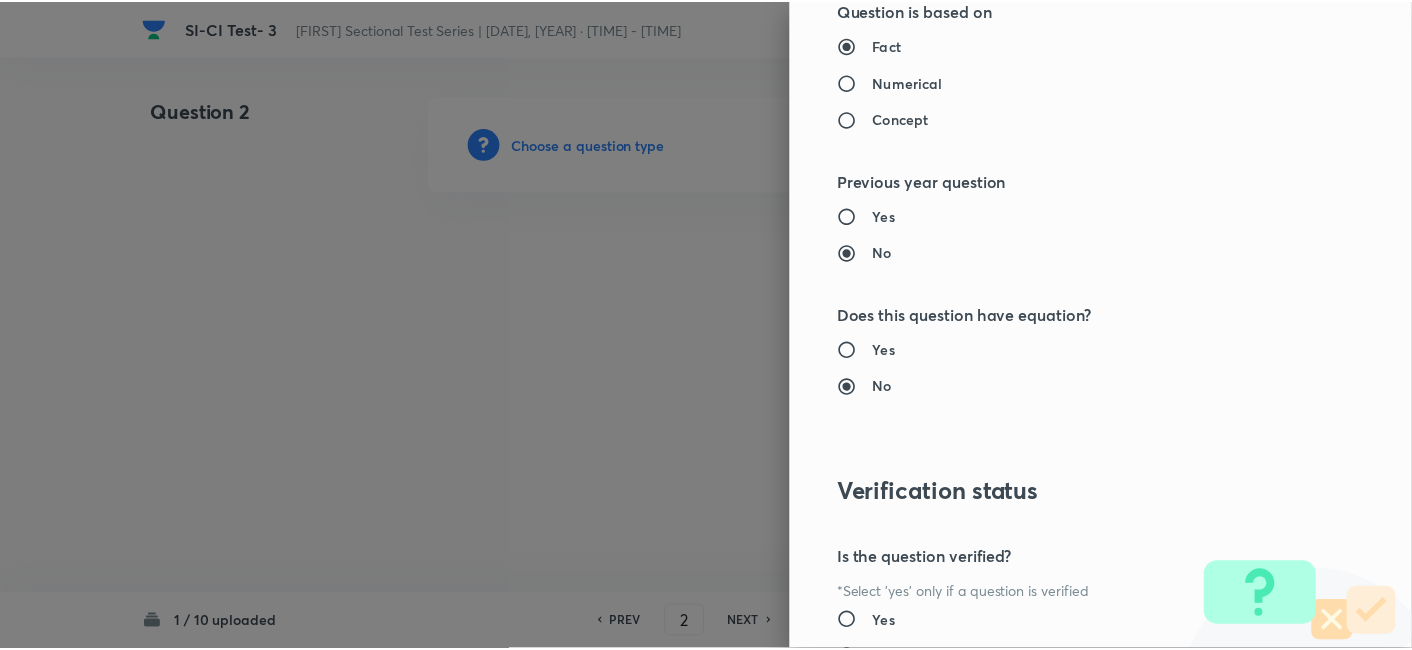 scroll, scrollTop: 2070, scrollLeft: 0, axis: vertical 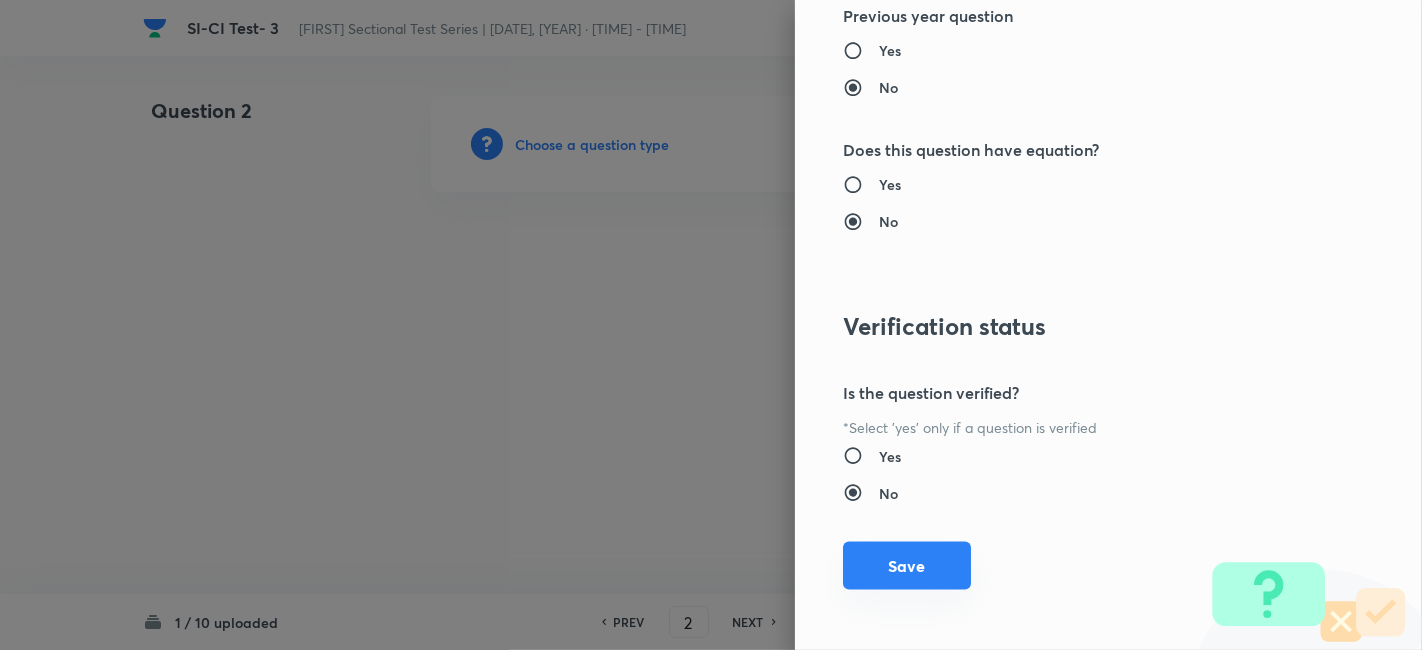 click on "Save" at bounding box center [907, 566] 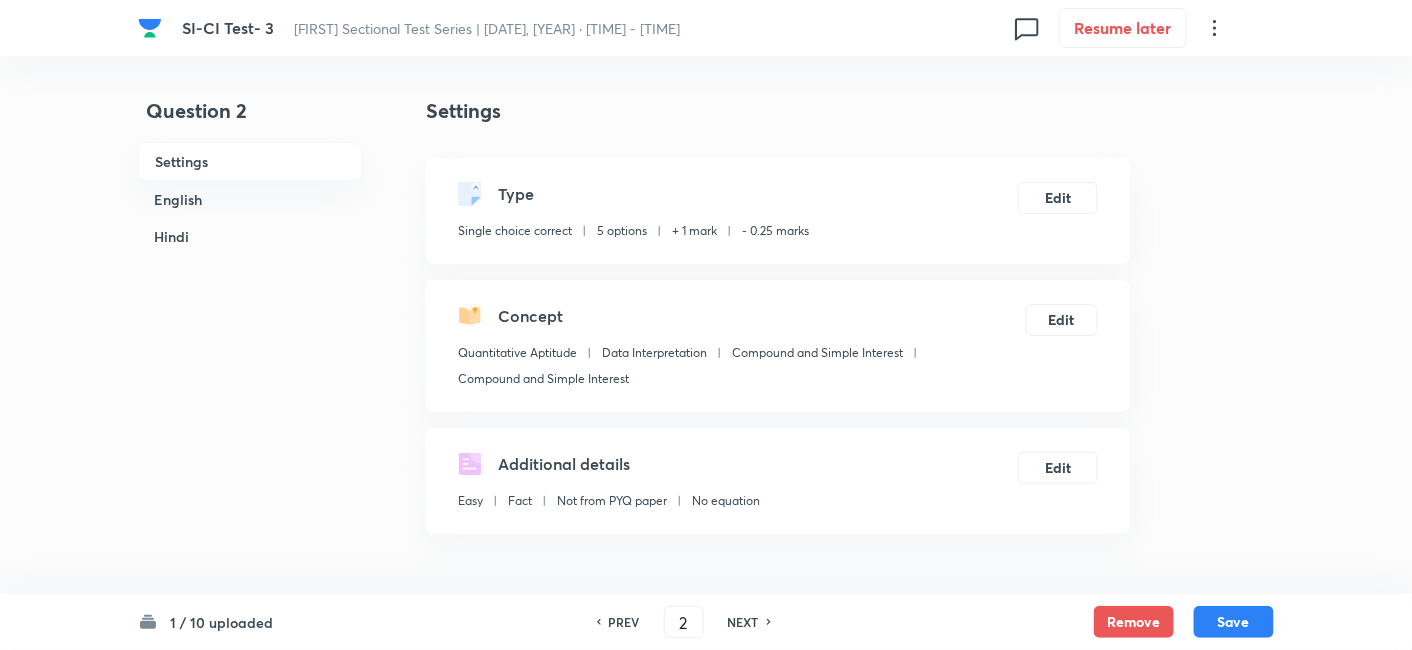 scroll, scrollTop: 537, scrollLeft: 0, axis: vertical 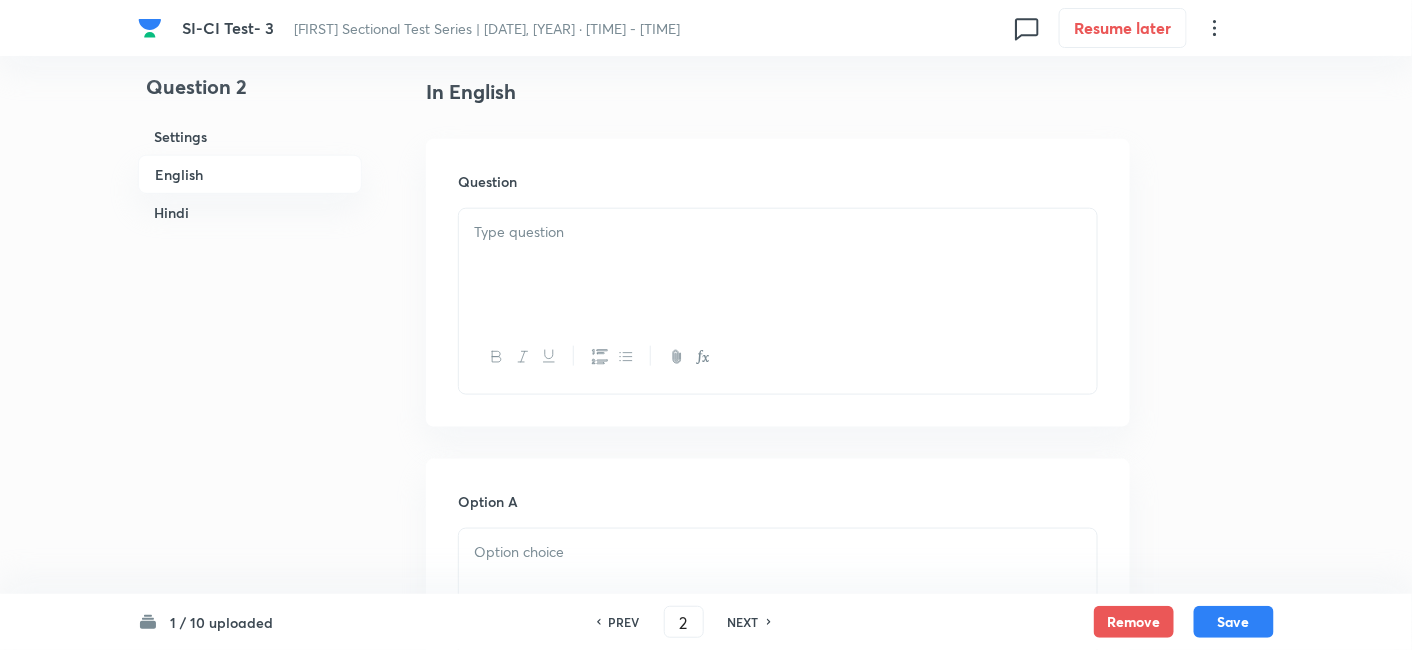 click at bounding box center (778, 265) 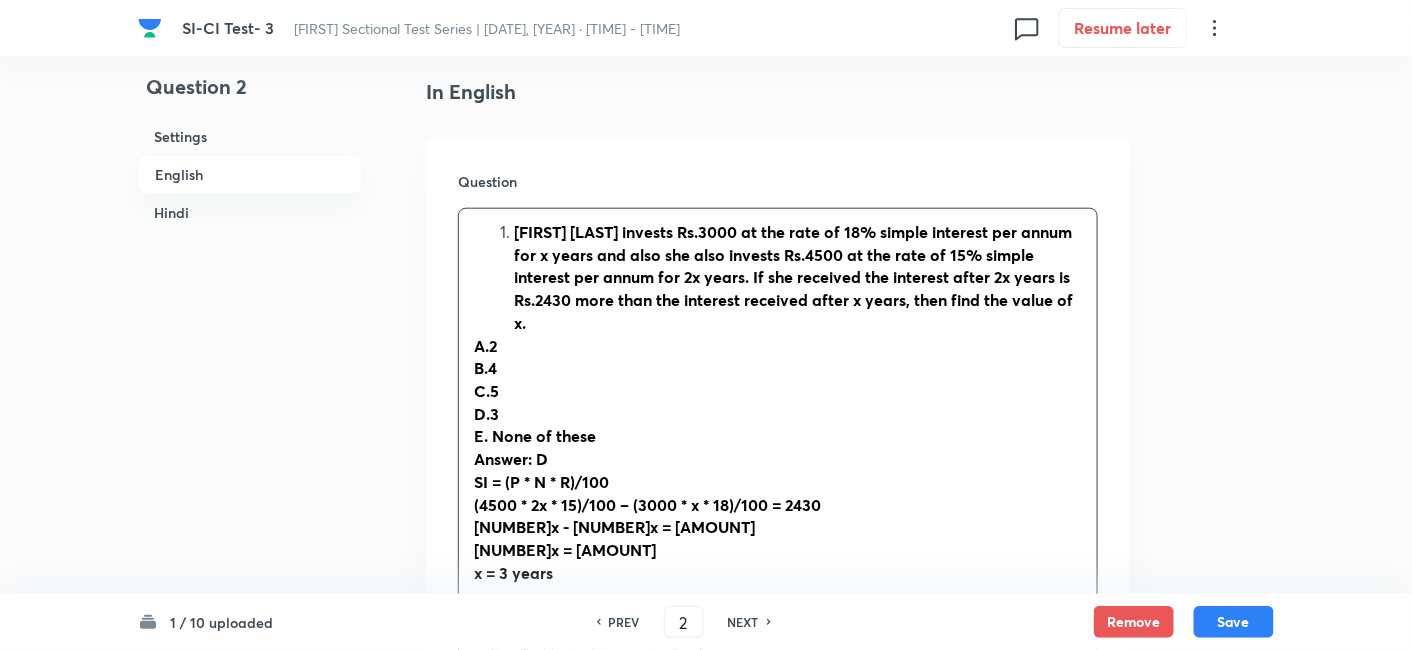 click on "[FIRST] [LAST] invests Rs.3000 at the rate of 18% simple interest per annum for x years and also she also invests Rs.4500 at the rate of 15% simple interest per annum for 2x years. If she received the interest after 2x years is Rs.2430 more than the interest received after x years, then find the value of x." at bounding box center (798, 278) 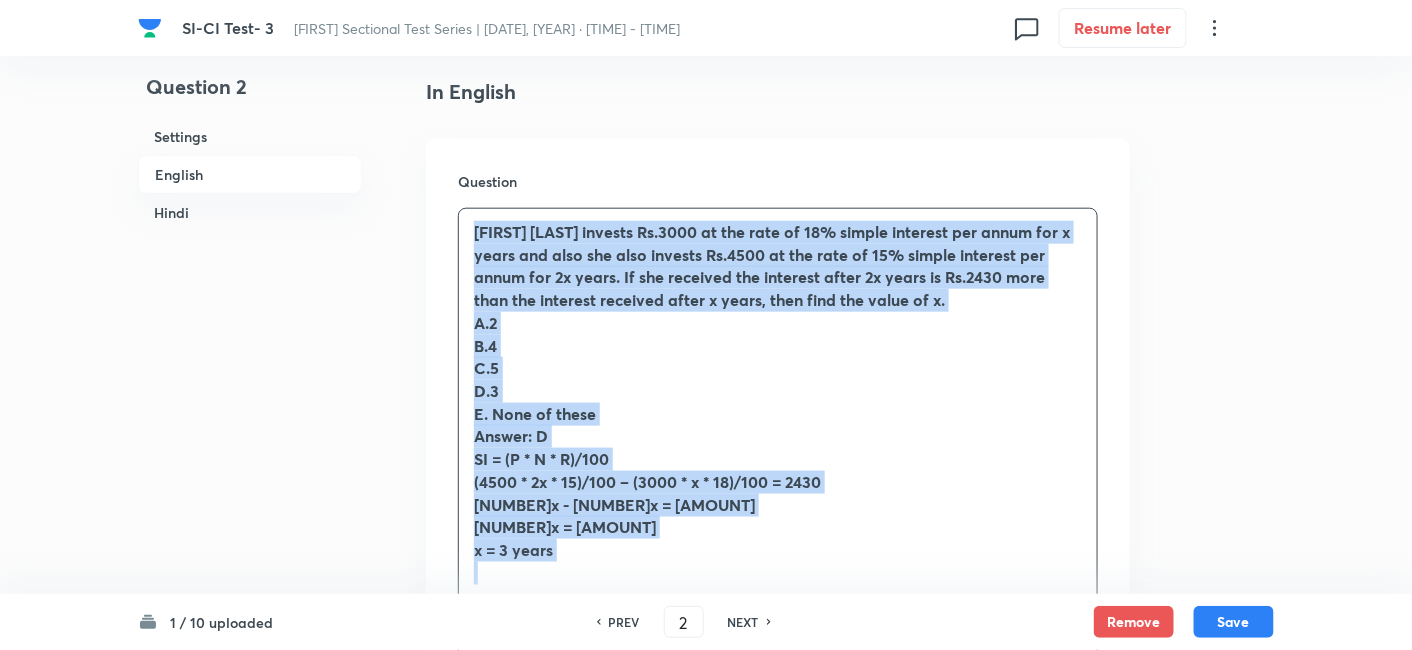 drag, startPoint x: 469, startPoint y: 227, endPoint x: 660, endPoint y: 578, distance: 399.6023 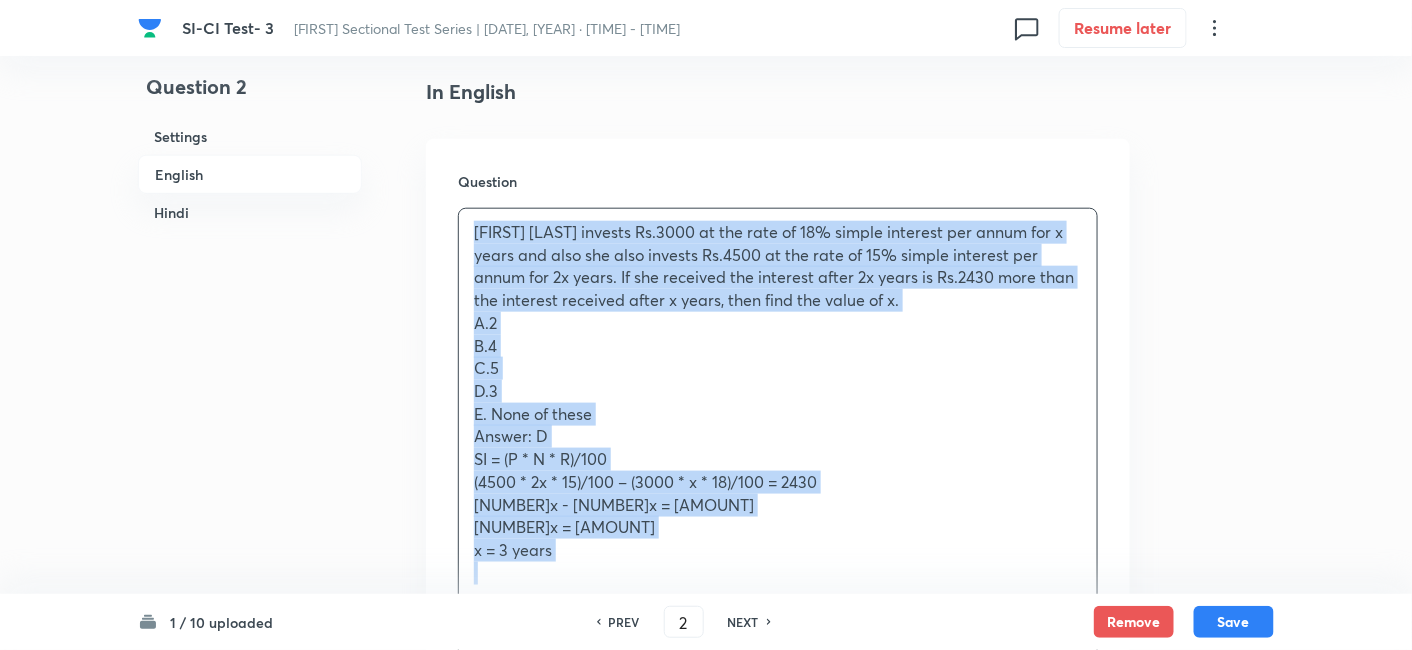 copy on "Sunita invests Rs.3000 at the rate of 18% simple interest per annum for x years and also she also invests Rs.4500 at the rate of 15% simple interest per annum for 2x years. If she received the interest after 2x years is Rs.2430 more than the interest received after x years, then find the value of x. A.2 B.4 C.5 D.3 E. None of these Answer: D SI = (P * N * R)/100 (4500 * 2x * 15)/100 – (3000 * x * 18)/100 = 2430 1350x – 540x = 2430 810x = 2430 x = 3 years" 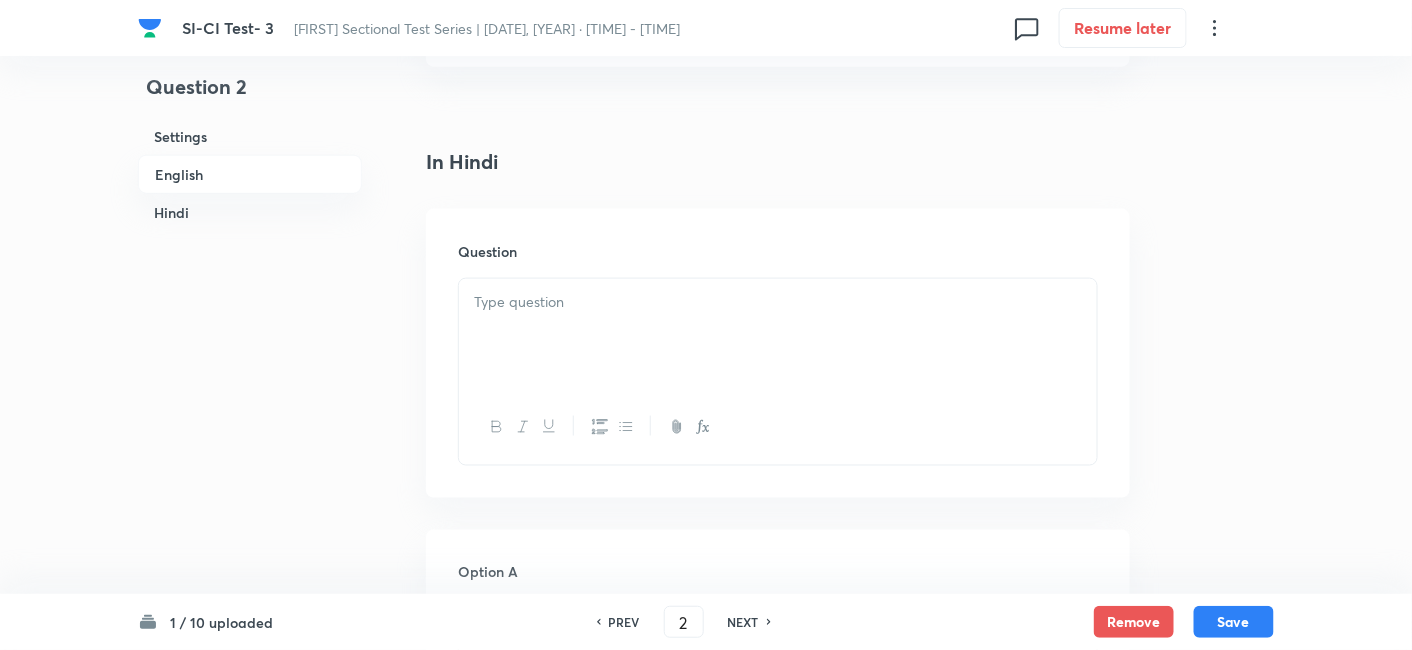 scroll, scrollTop: 3104, scrollLeft: 0, axis: vertical 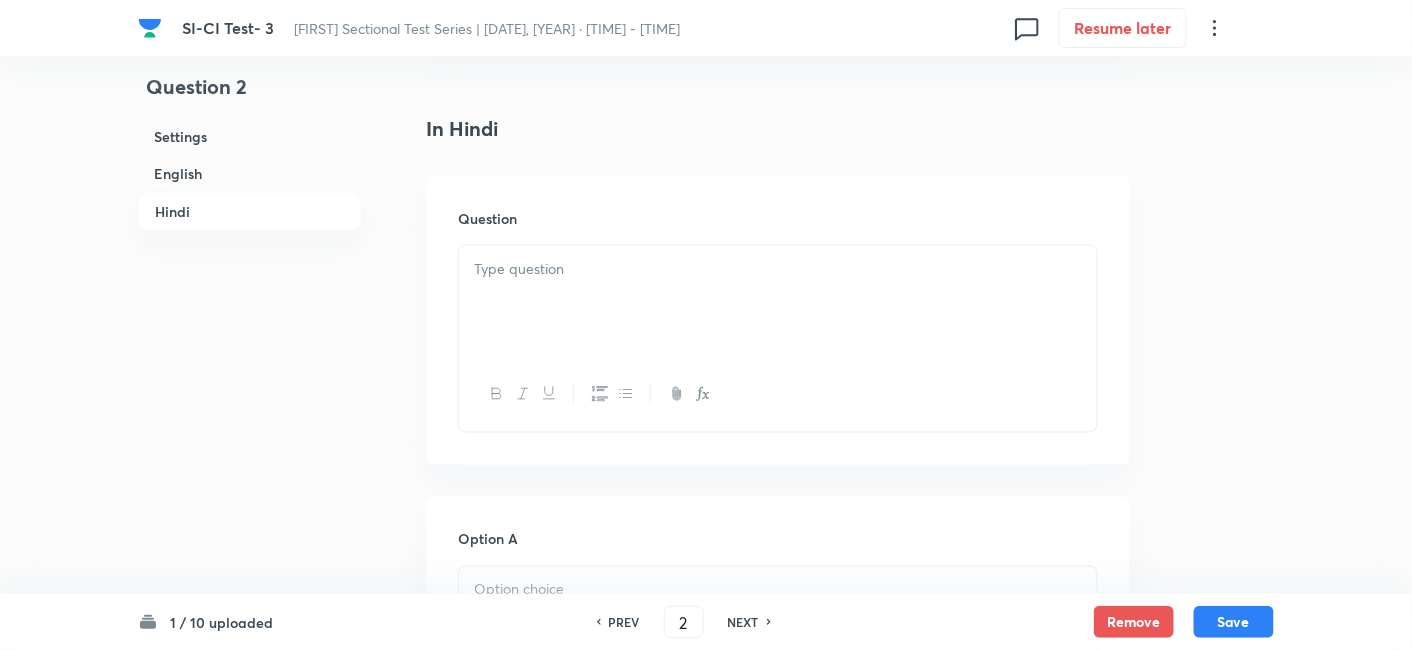 click at bounding box center (778, 302) 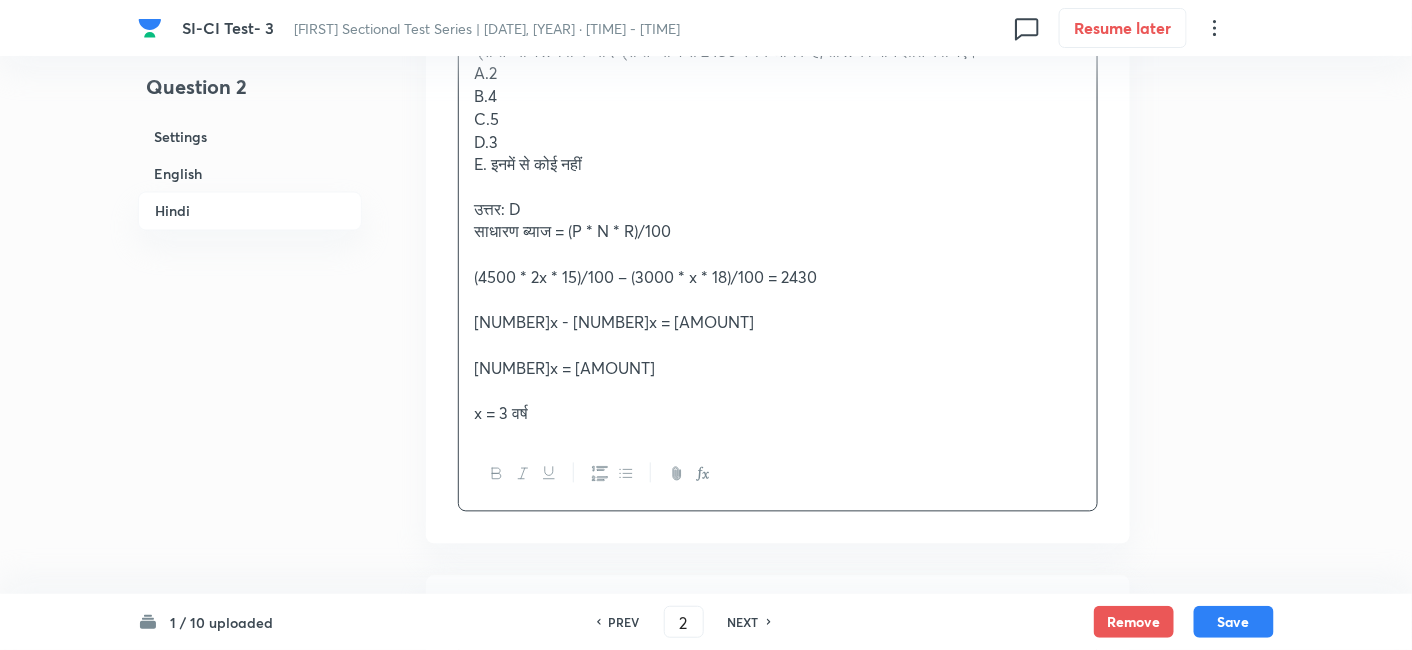 scroll, scrollTop: 3370, scrollLeft: 0, axis: vertical 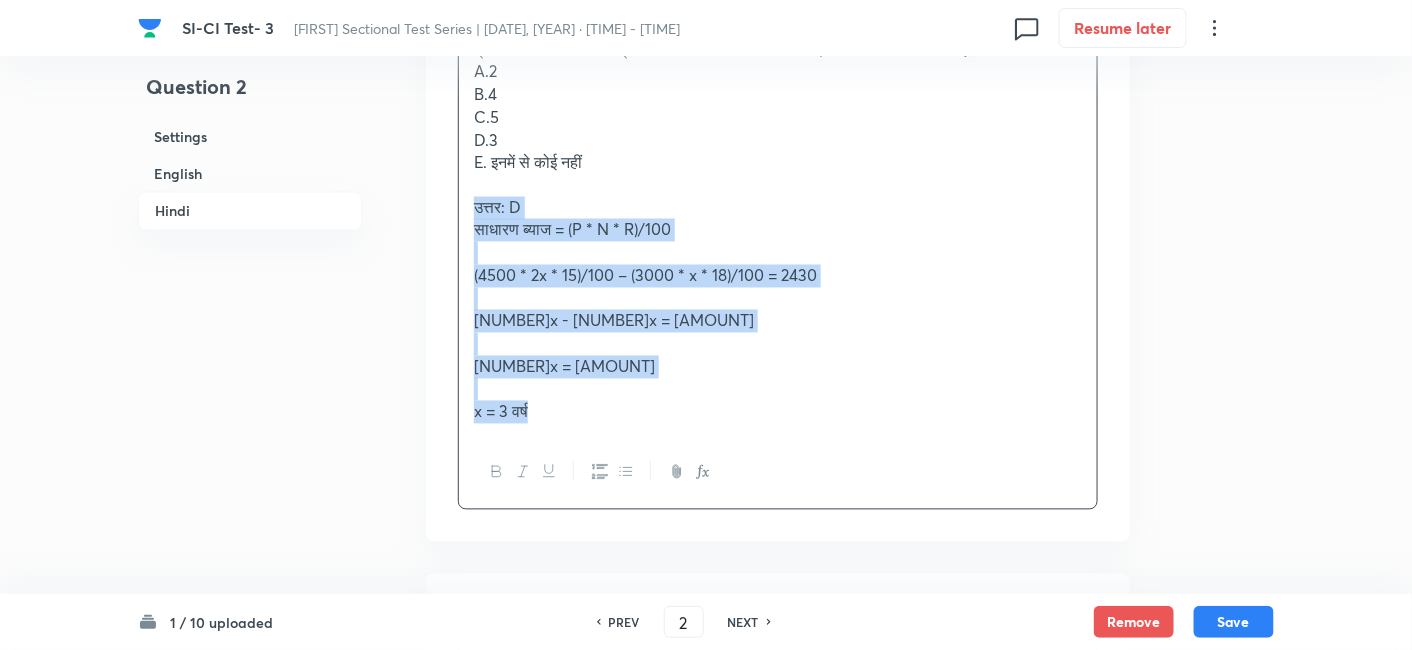 drag, startPoint x: 460, startPoint y: 221, endPoint x: 722, endPoint y: 537, distance: 410.48752 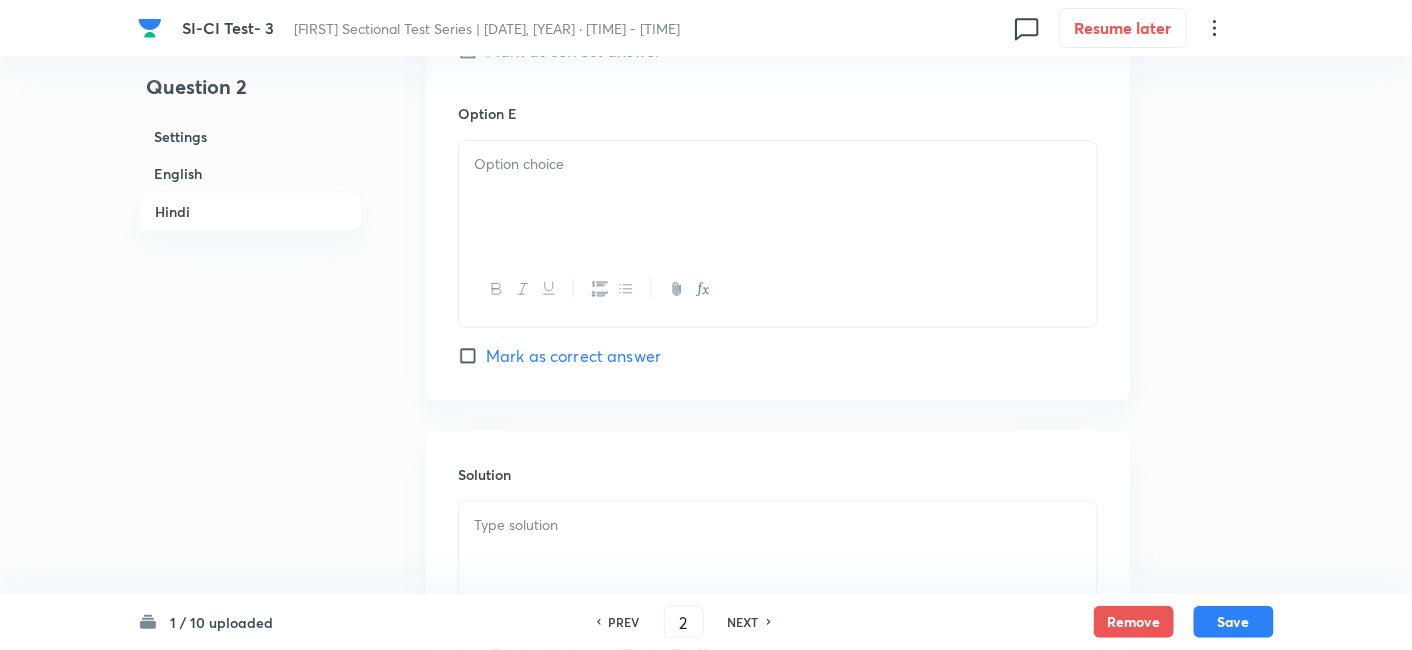 scroll, scrollTop: 5148, scrollLeft: 0, axis: vertical 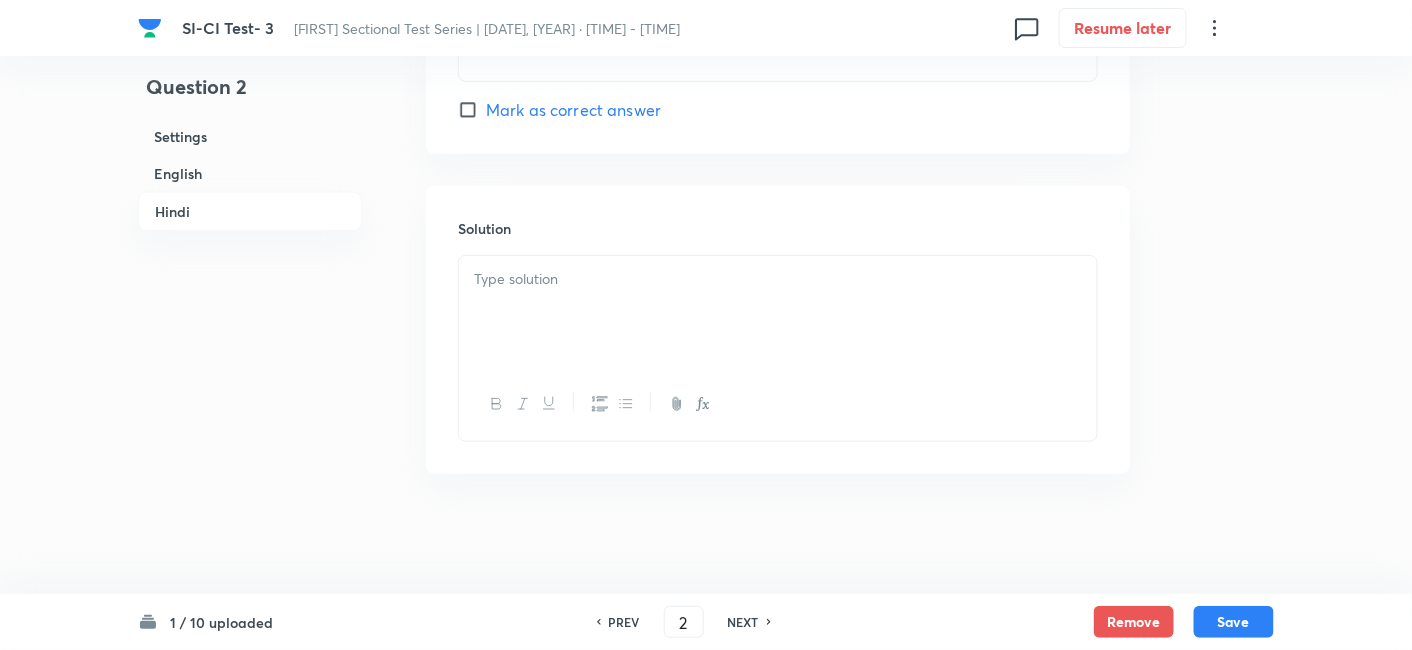 click at bounding box center (778, 312) 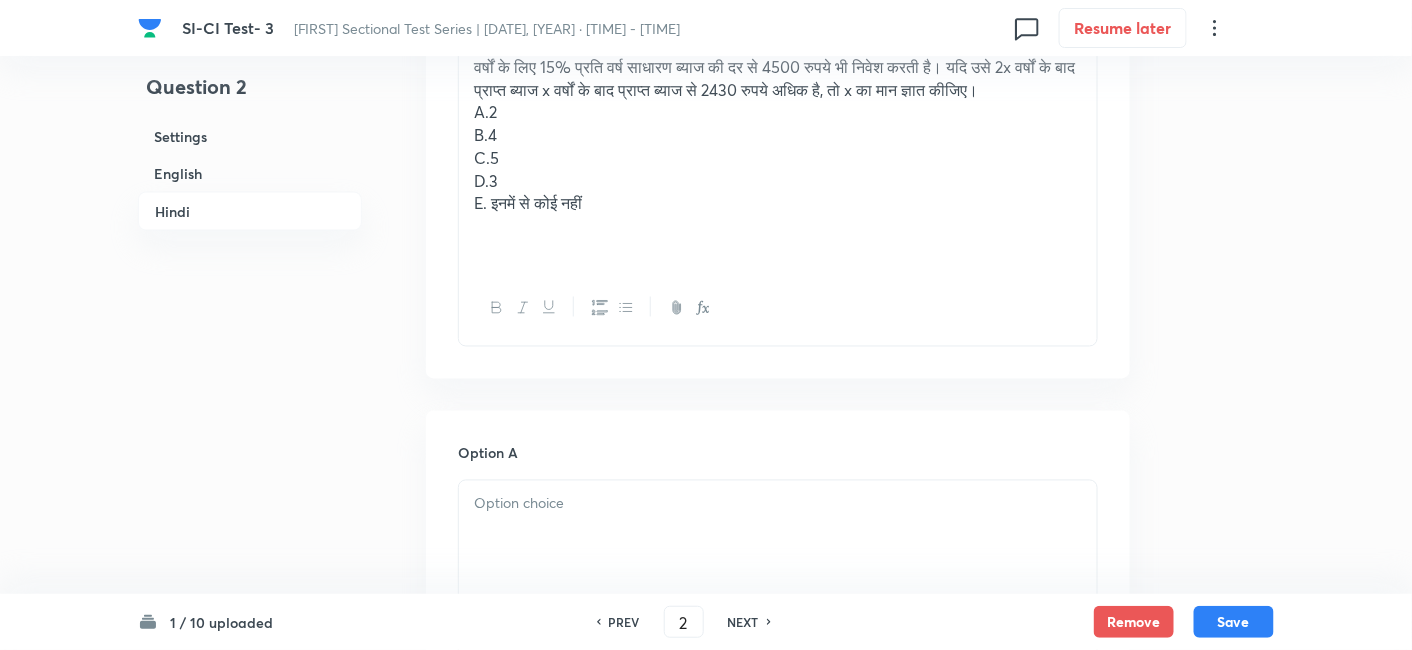 scroll, scrollTop: 3307, scrollLeft: 0, axis: vertical 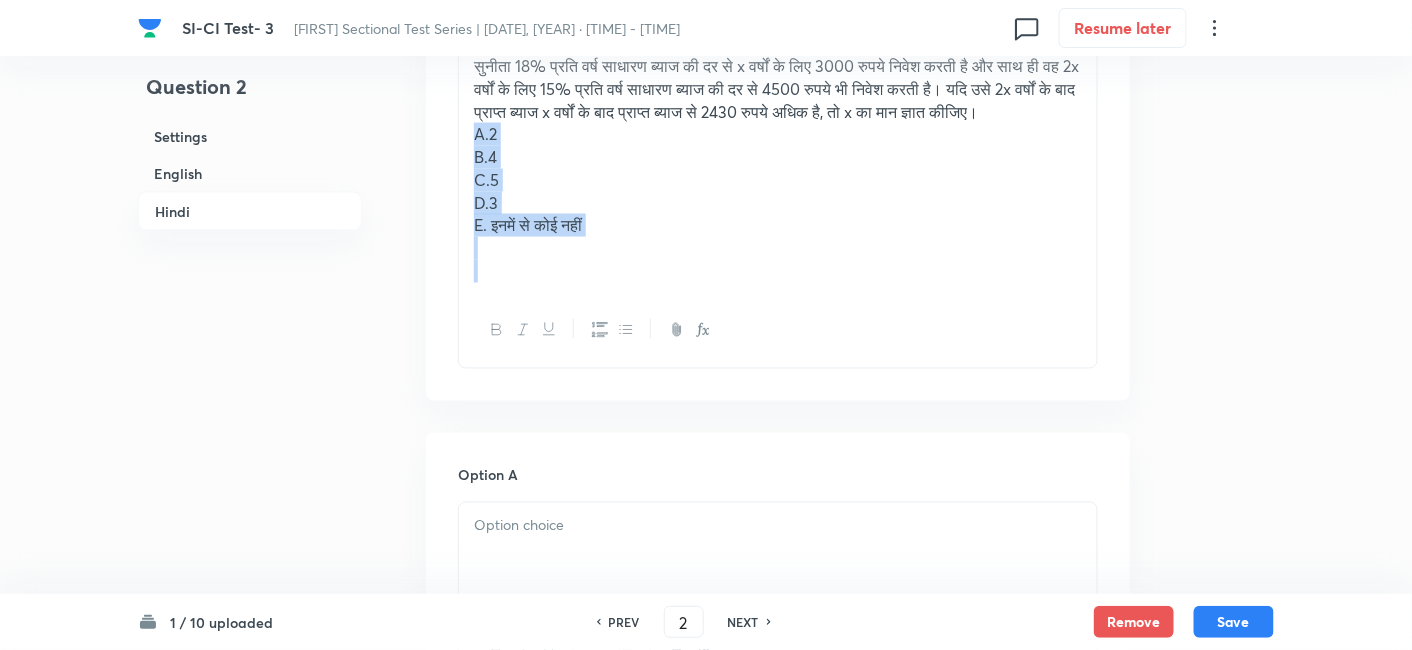 drag, startPoint x: 468, startPoint y: 145, endPoint x: 731, endPoint y: 347, distance: 331.62177 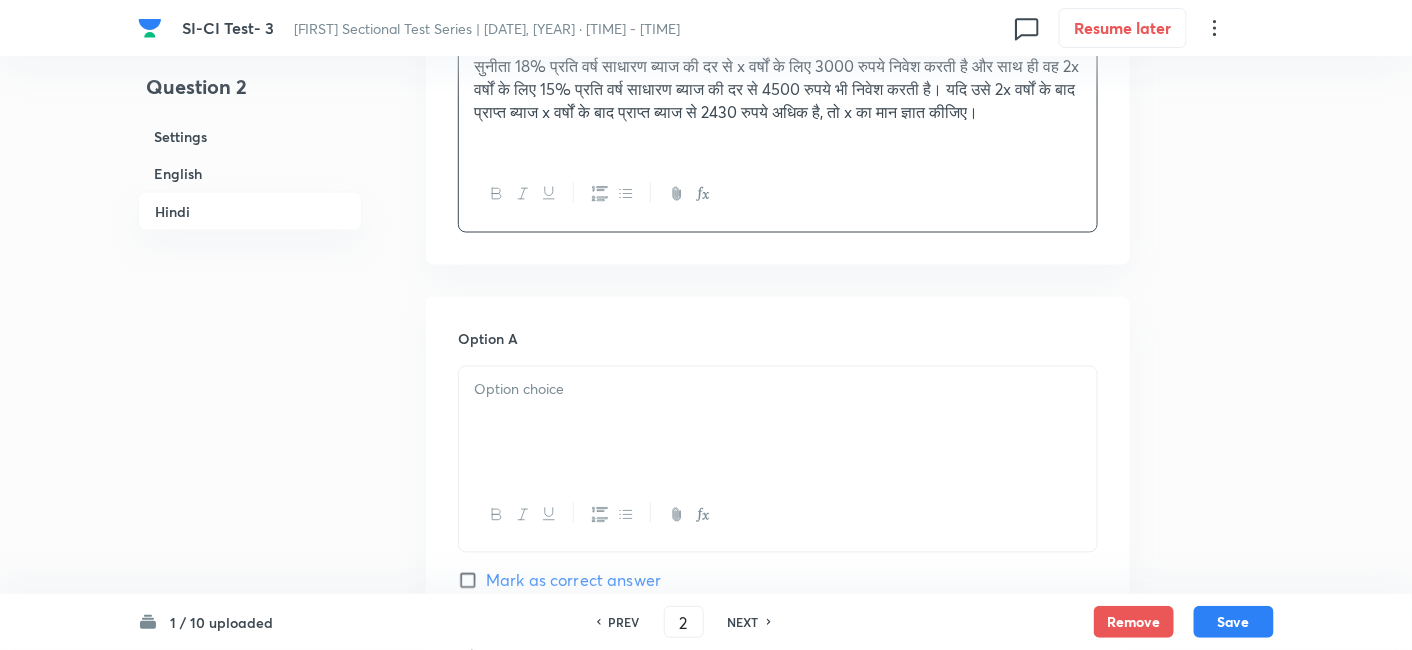 scroll, scrollTop: 3445, scrollLeft: 0, axis: vertical 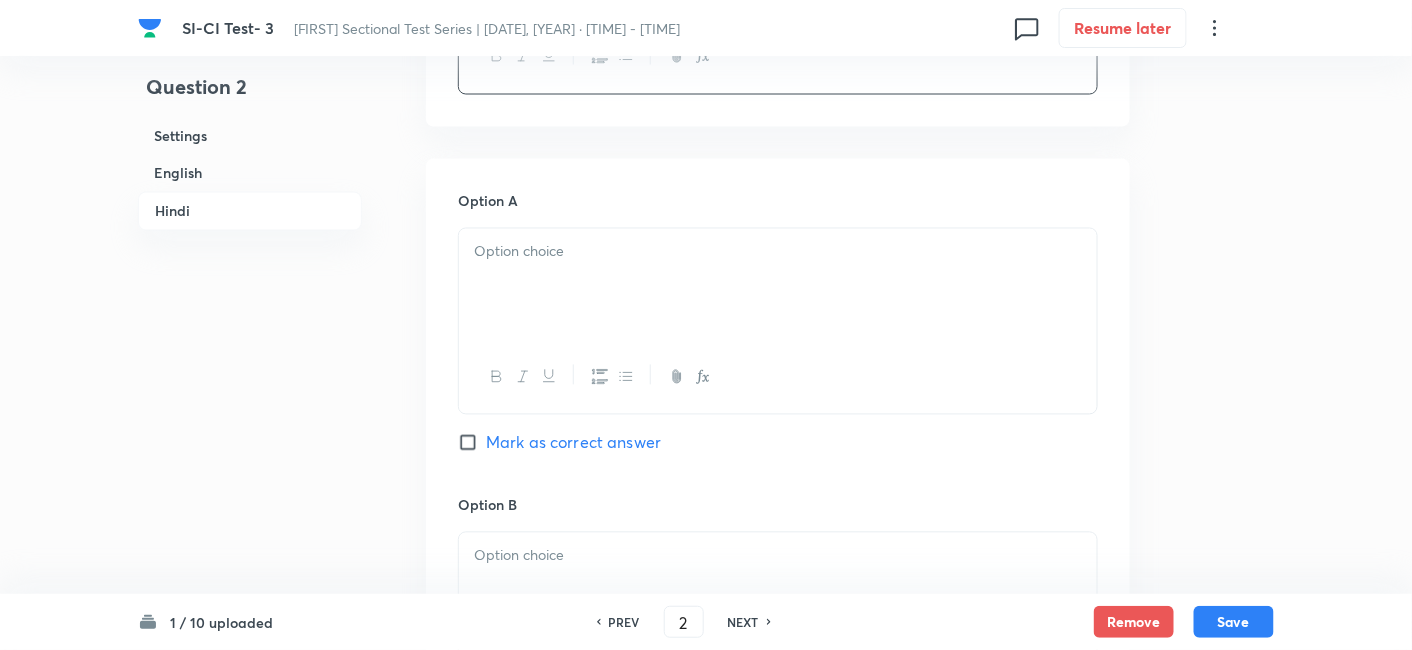 click at bounding box center [778, 252] 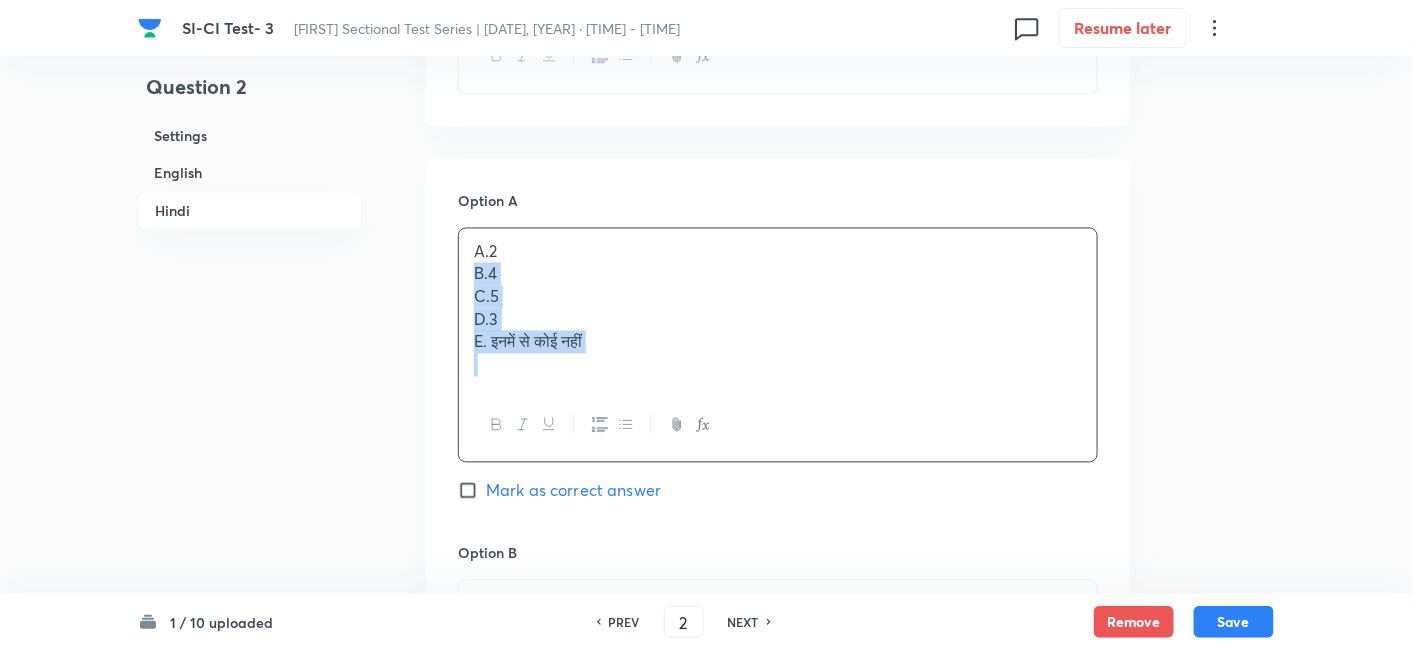drag, startPoint x: 466, startPoint y: 293, endPoint x: 692, endPoint y: 421, distance: 259.73062 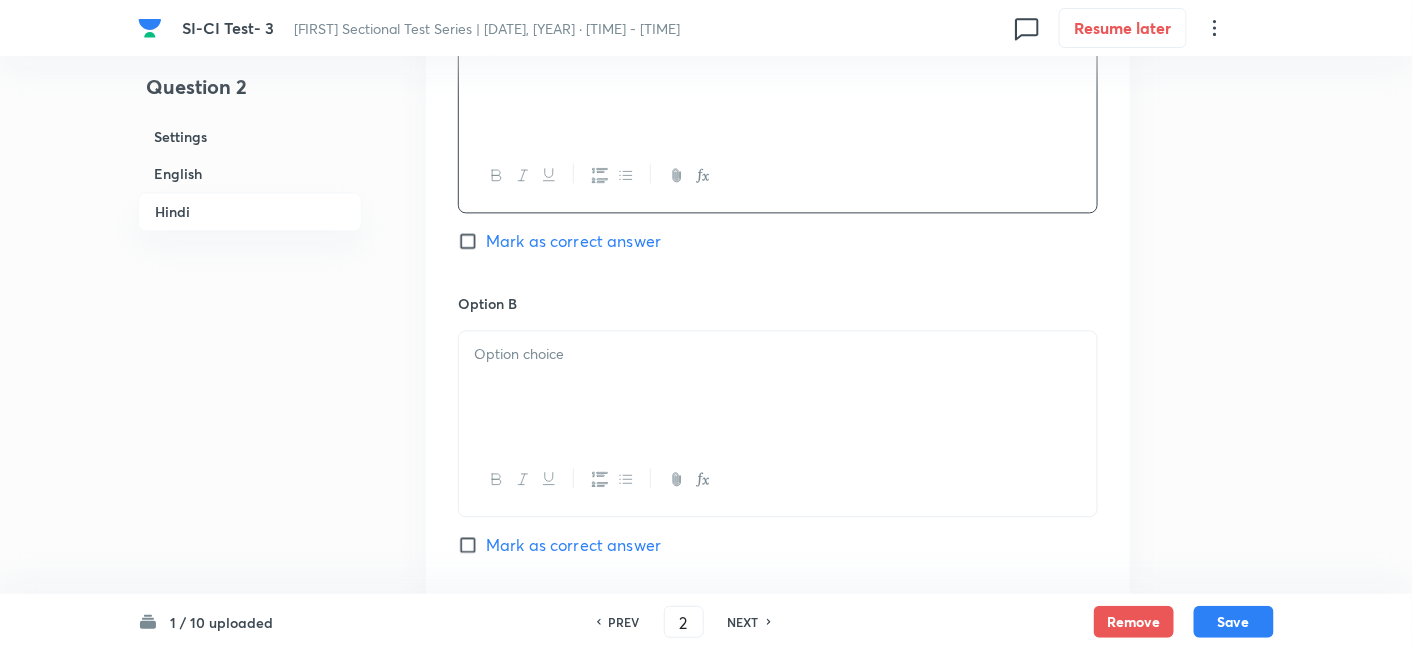 scroll, scrollTop: 3648, scrollLeft: 0, axis: vertical 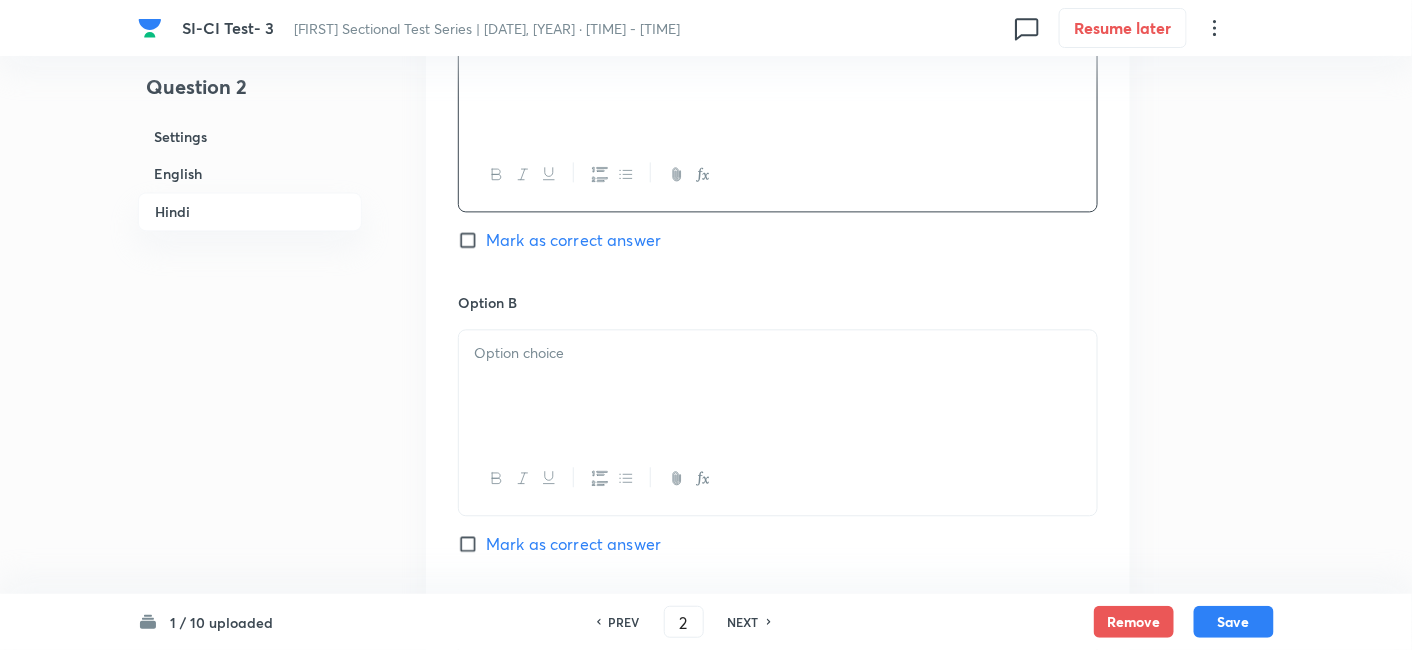 click at bounding box center [778, 386] 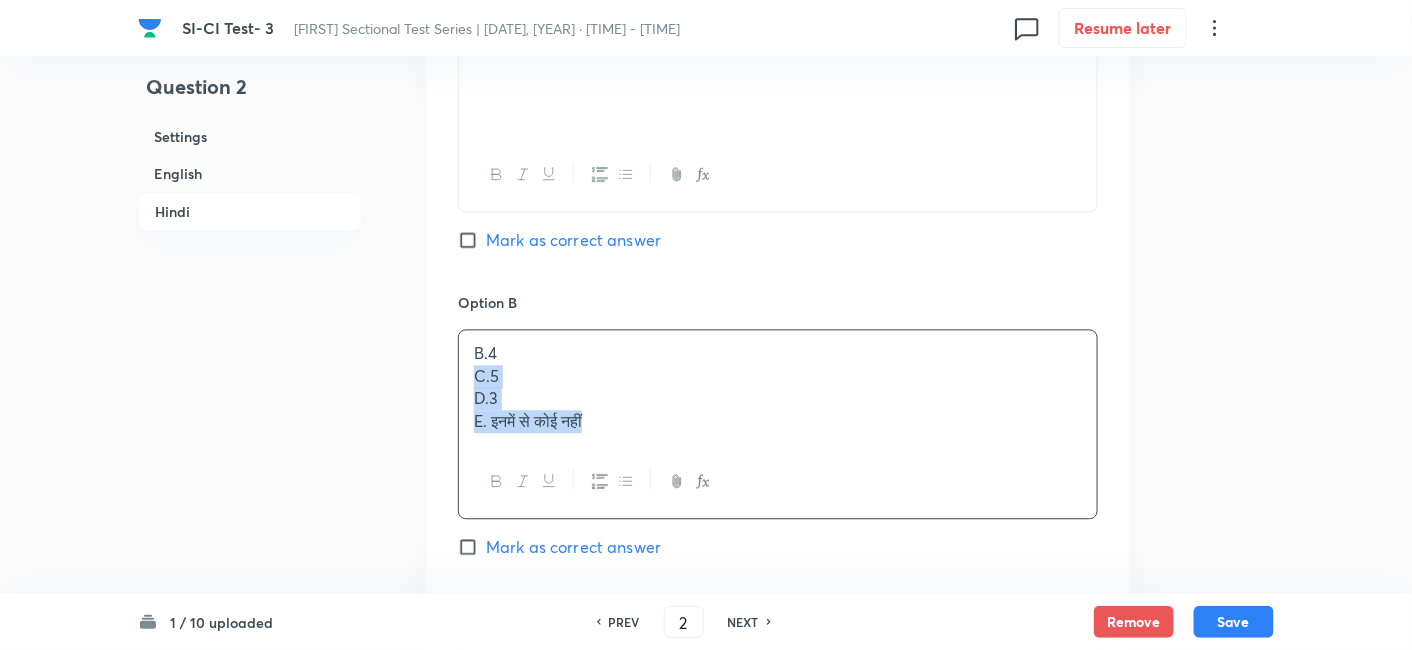 drag, startPoint x: 476, startPoint y: 392, endPoint x: 675, endPoint y: 498, distance: 225.47061 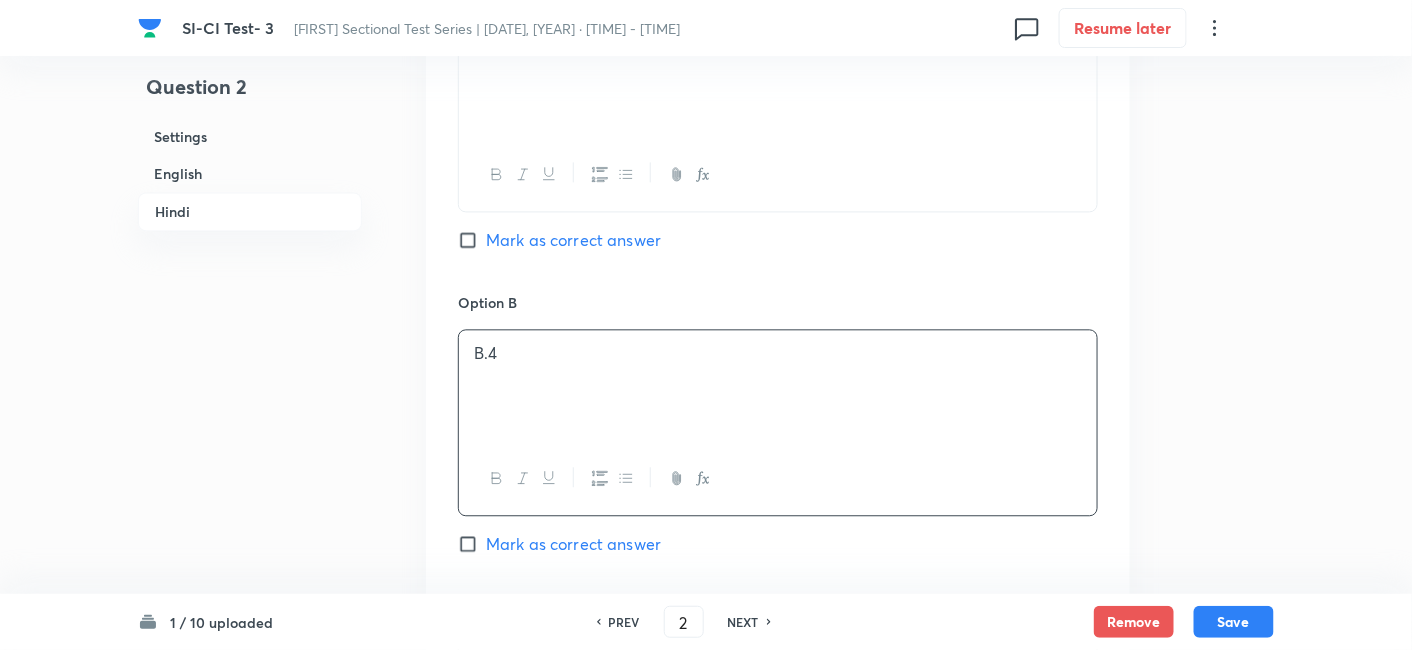 scroll, scrollTop: 3927, scrollLeft: 0, axis: vertical 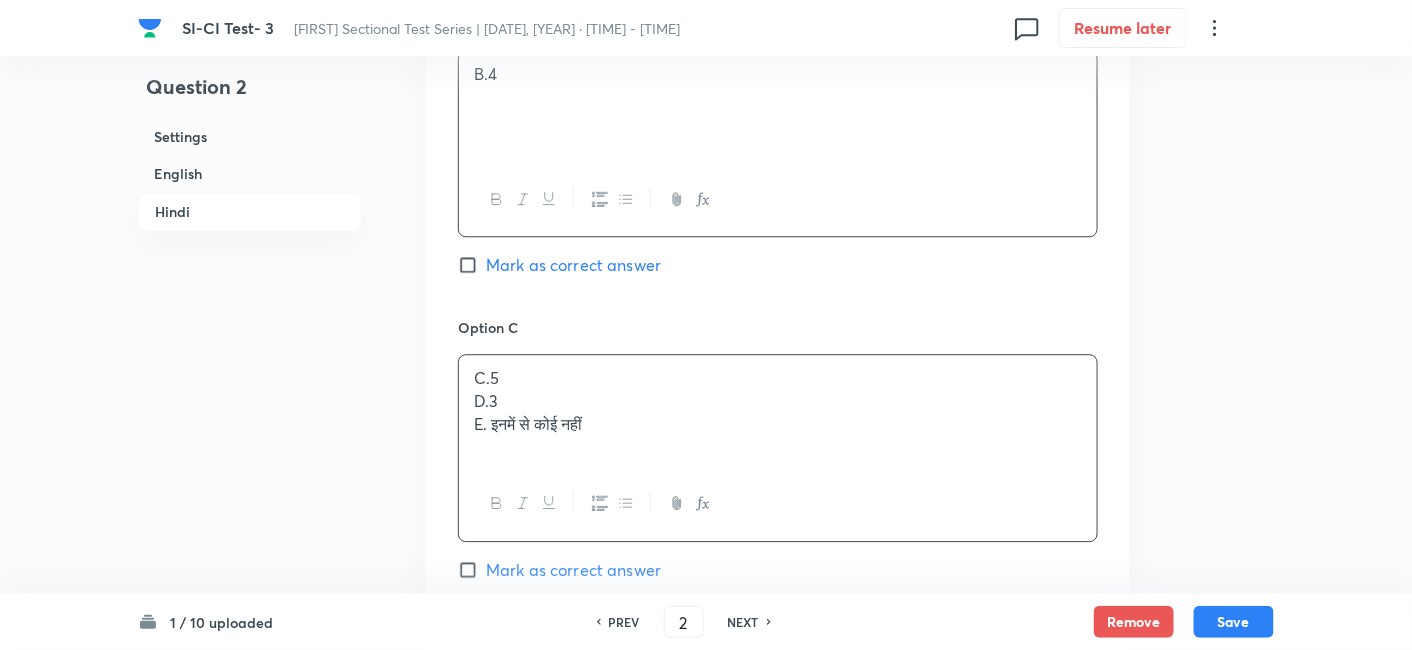 click on "C.[NUMBER] D.[NUMBER] E. इनमें से कोई नहीं" at bounding box center (778, 411) 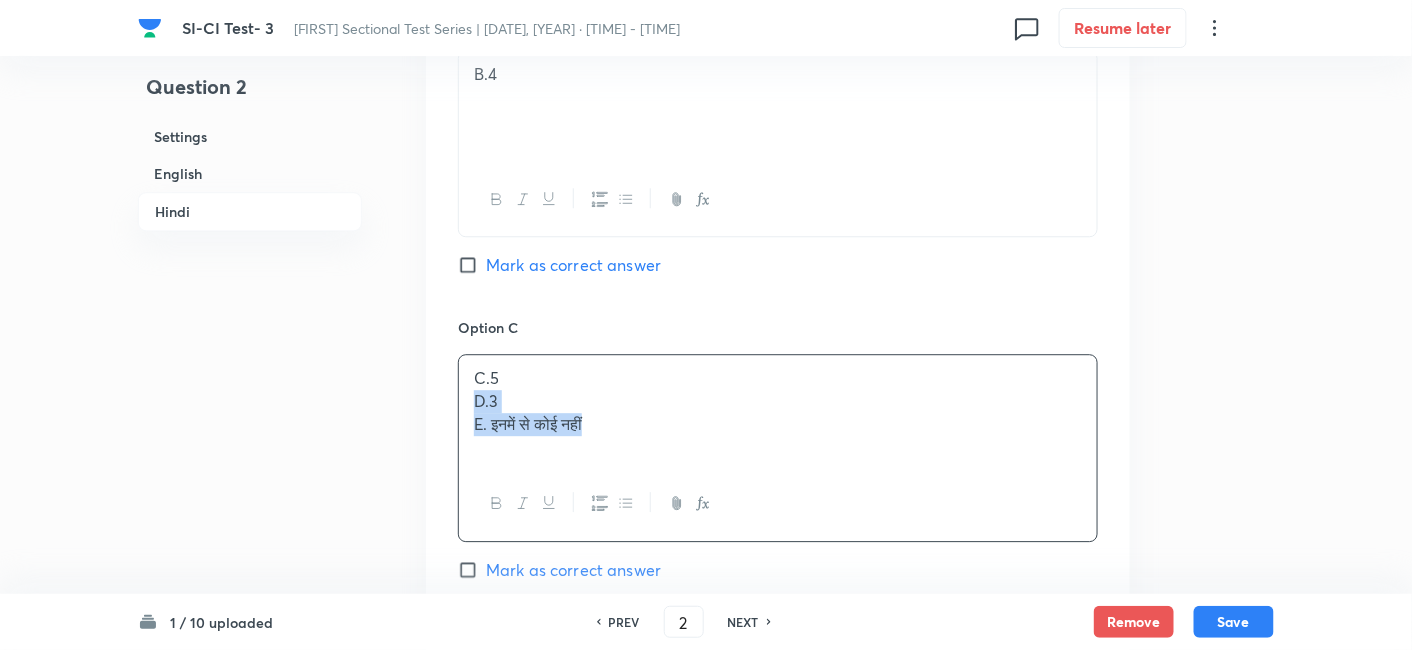 drag, startPoint x: 465, startPoint y: 419, endPoint x: 758, endPoint y: 551, distance: 321.36118 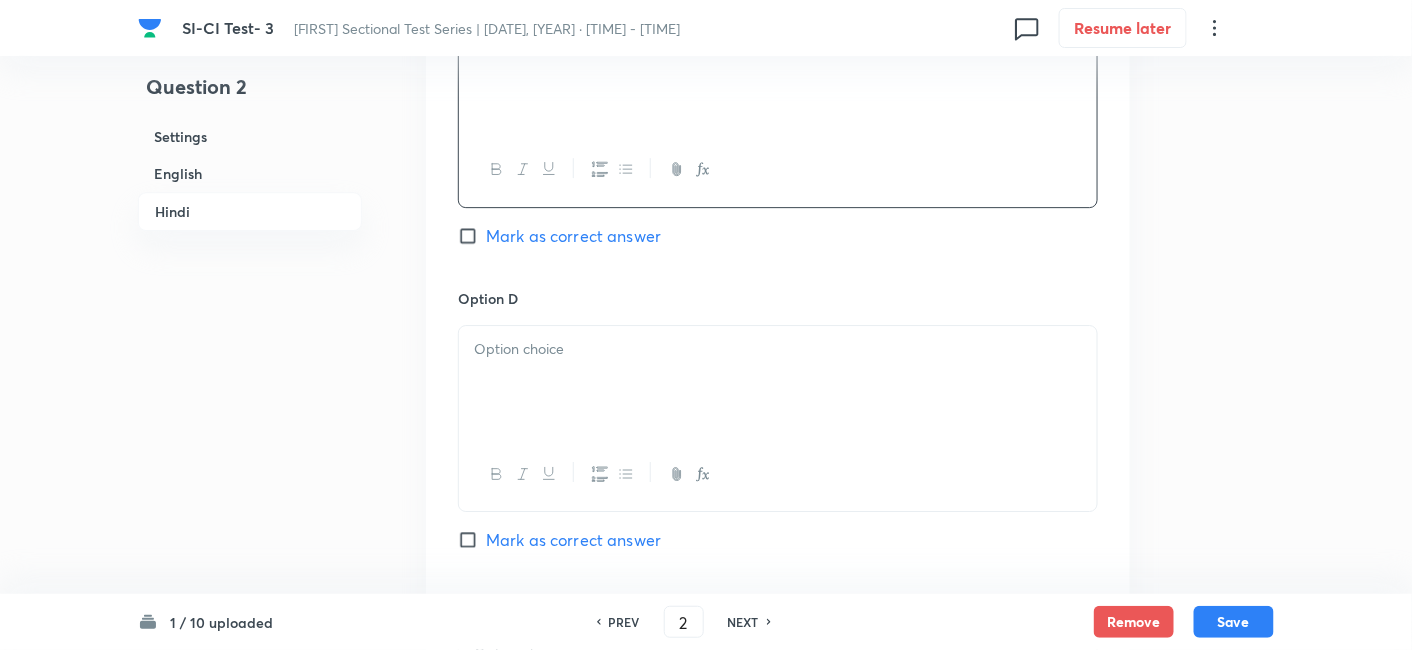scroll, scrollTop: 4272, scrollLeft: 0, axis: vertical 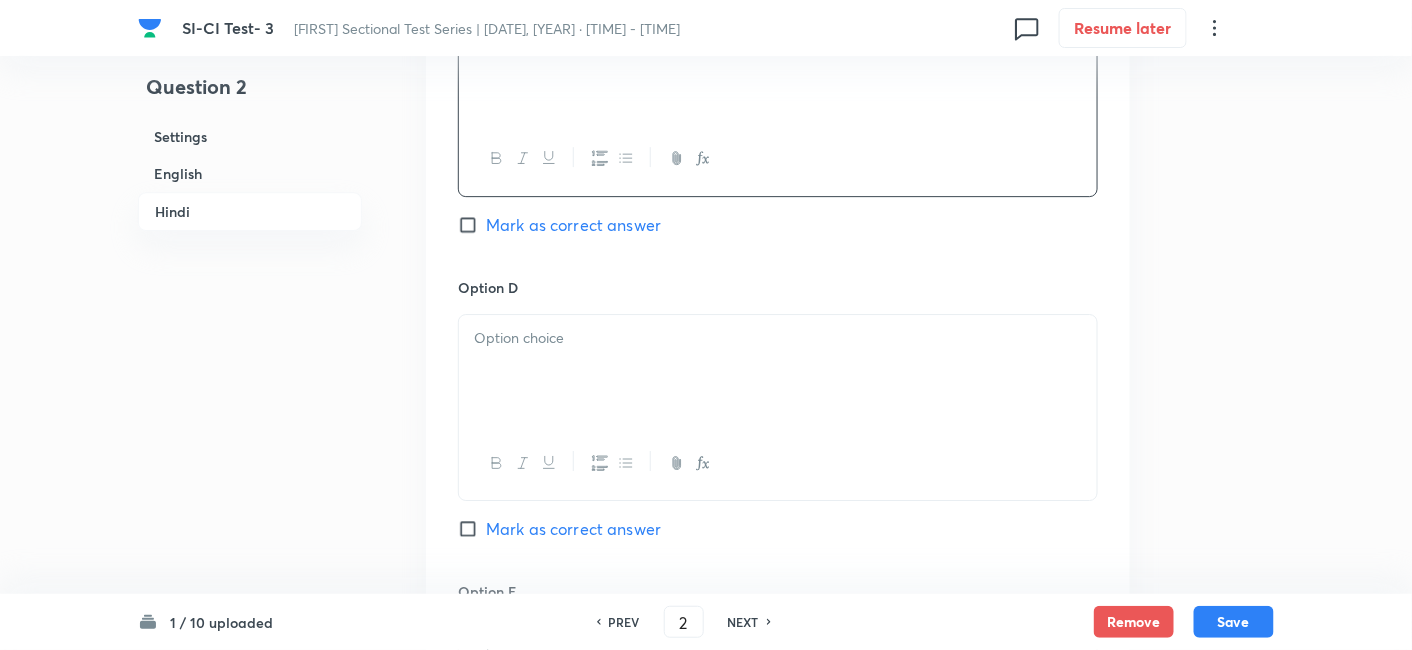 click at bounding box center (778, 371) 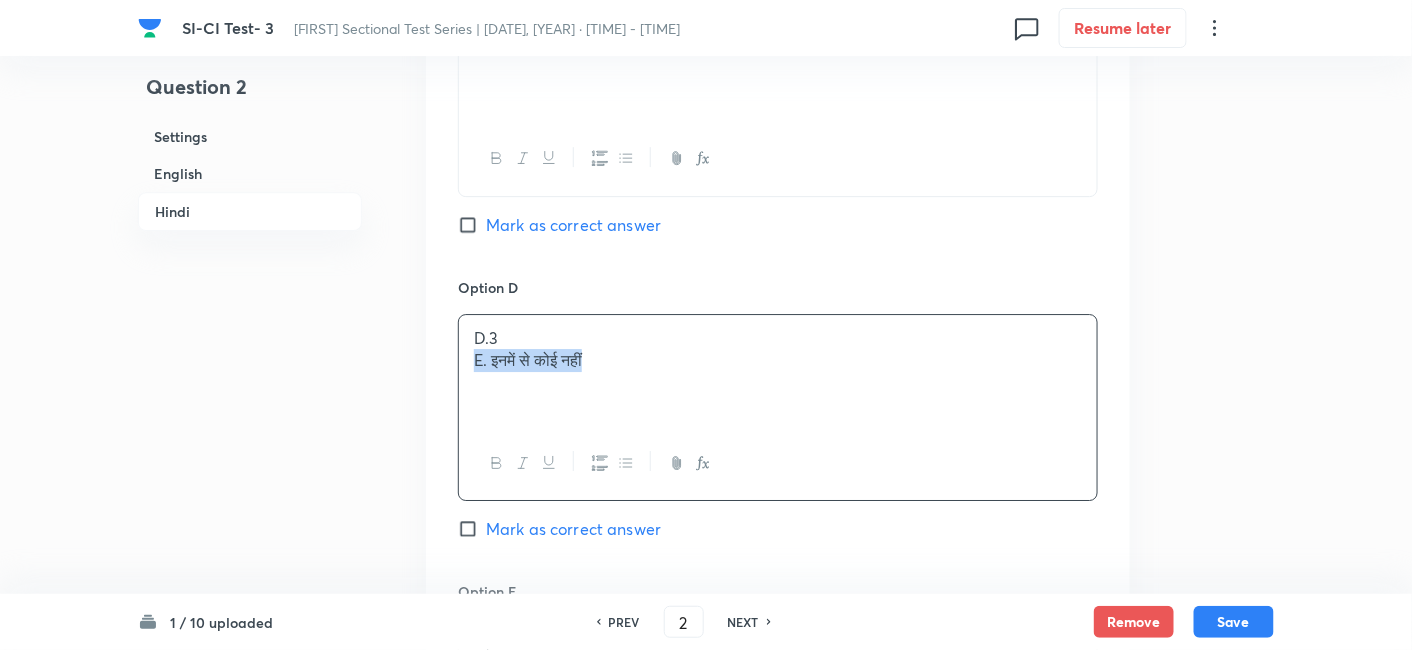 drag, startPoint x: 469, startPoint y: 375, endPoint x: 739, endPoint y: 412, distance: 272.5234 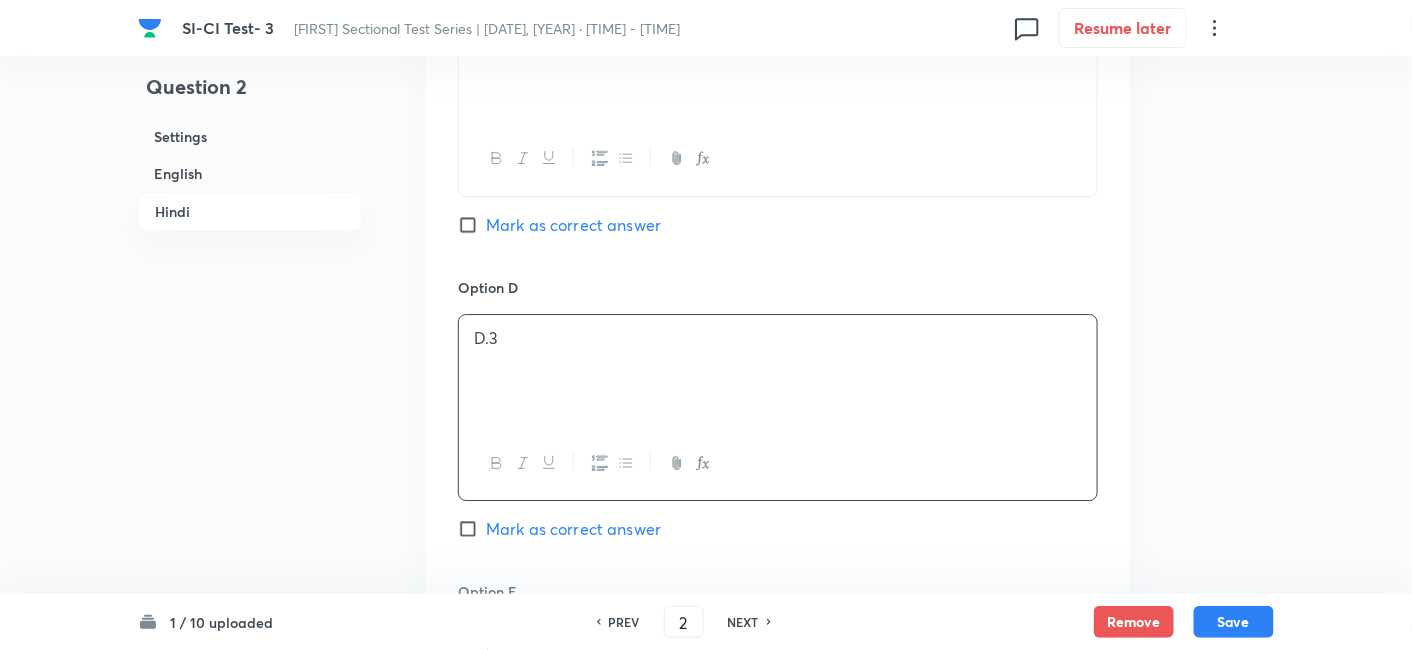scroll, scrollTop: 4482, scrollLeft: 0, axis: vertical 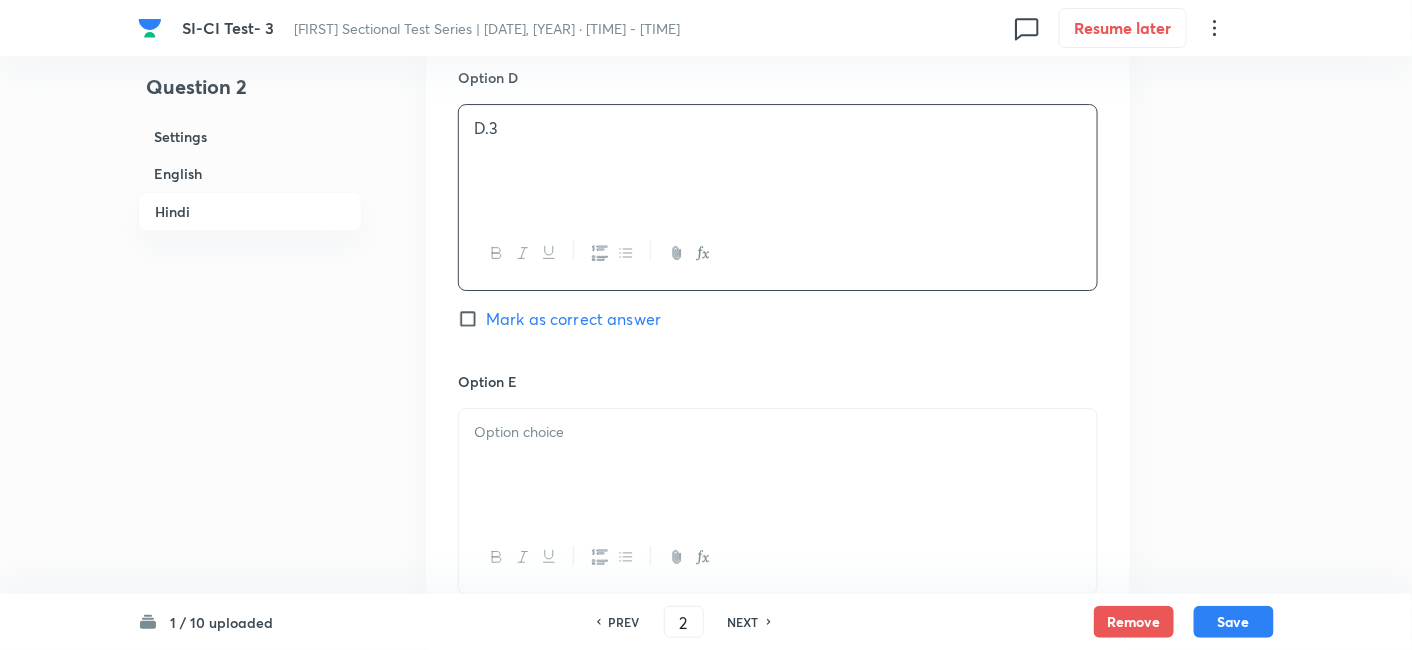 click at bounding box center [778, 432] 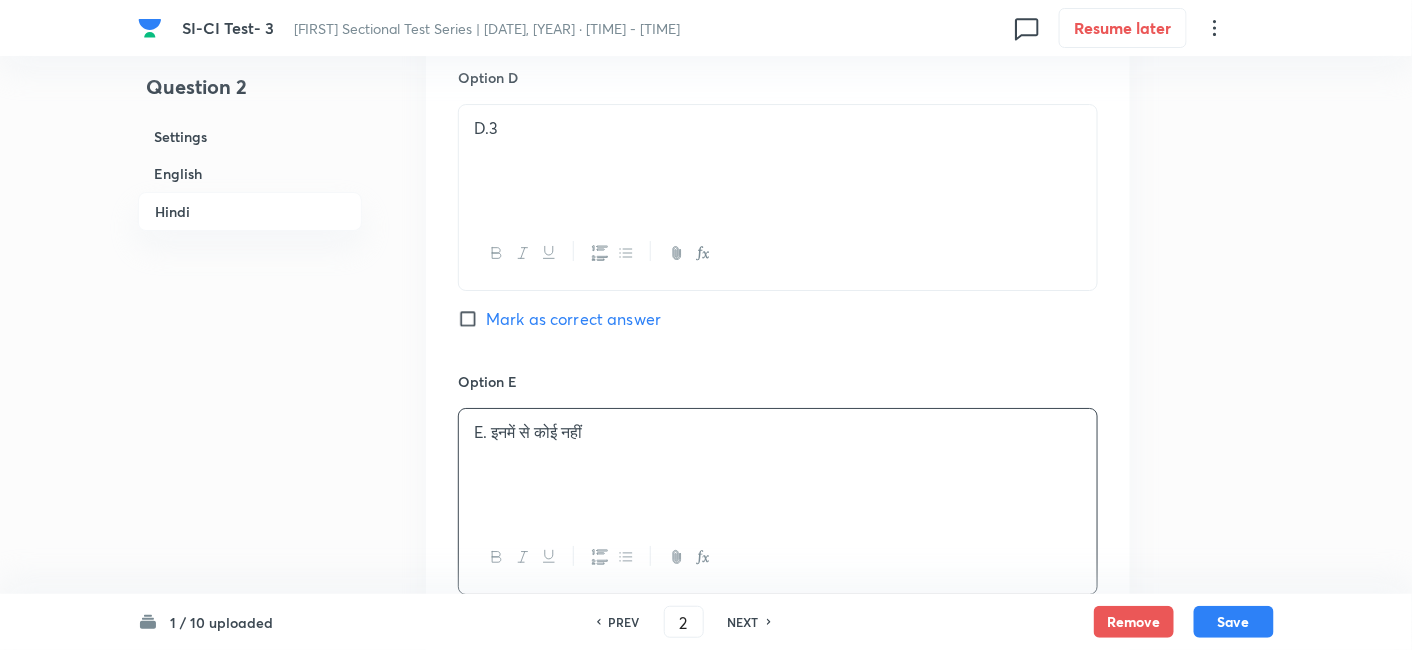 click on "Mark as correct answer" at bounding box center (573, 319) 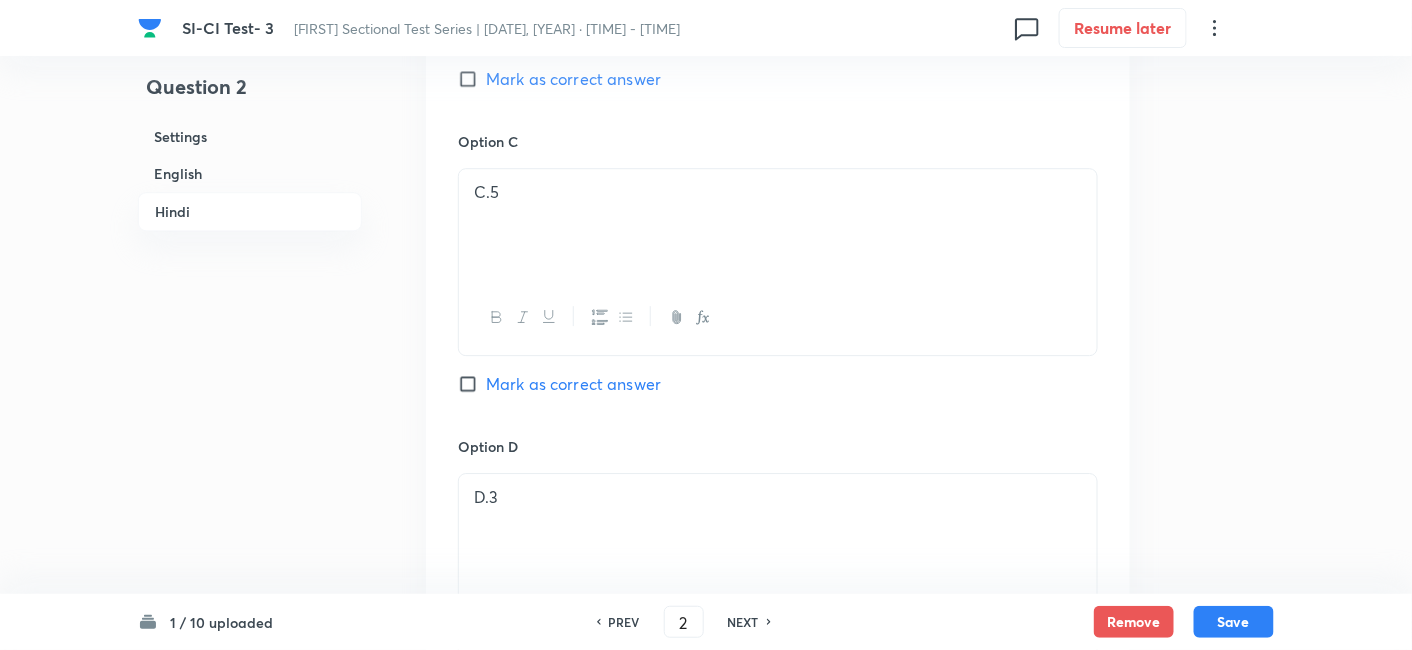 checkbox on "true" 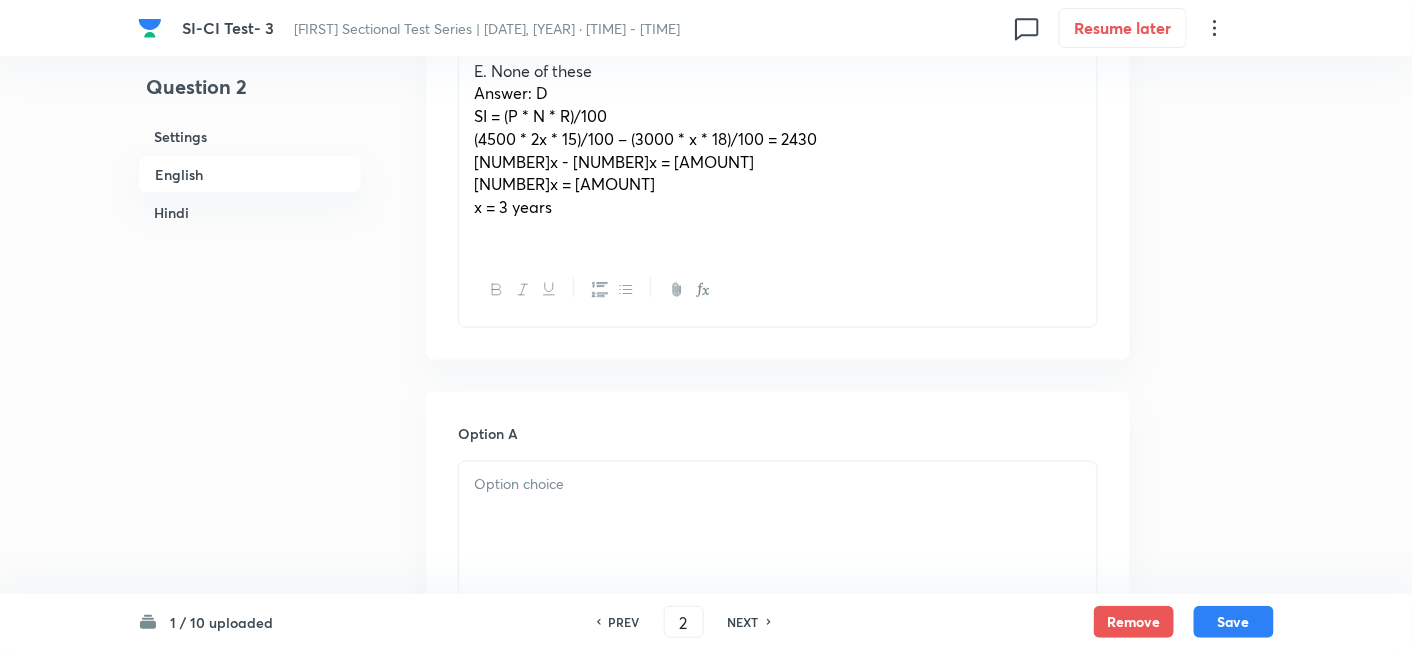 scroll, scrollTop: 871, scrollLeft: 0, axis: vertical 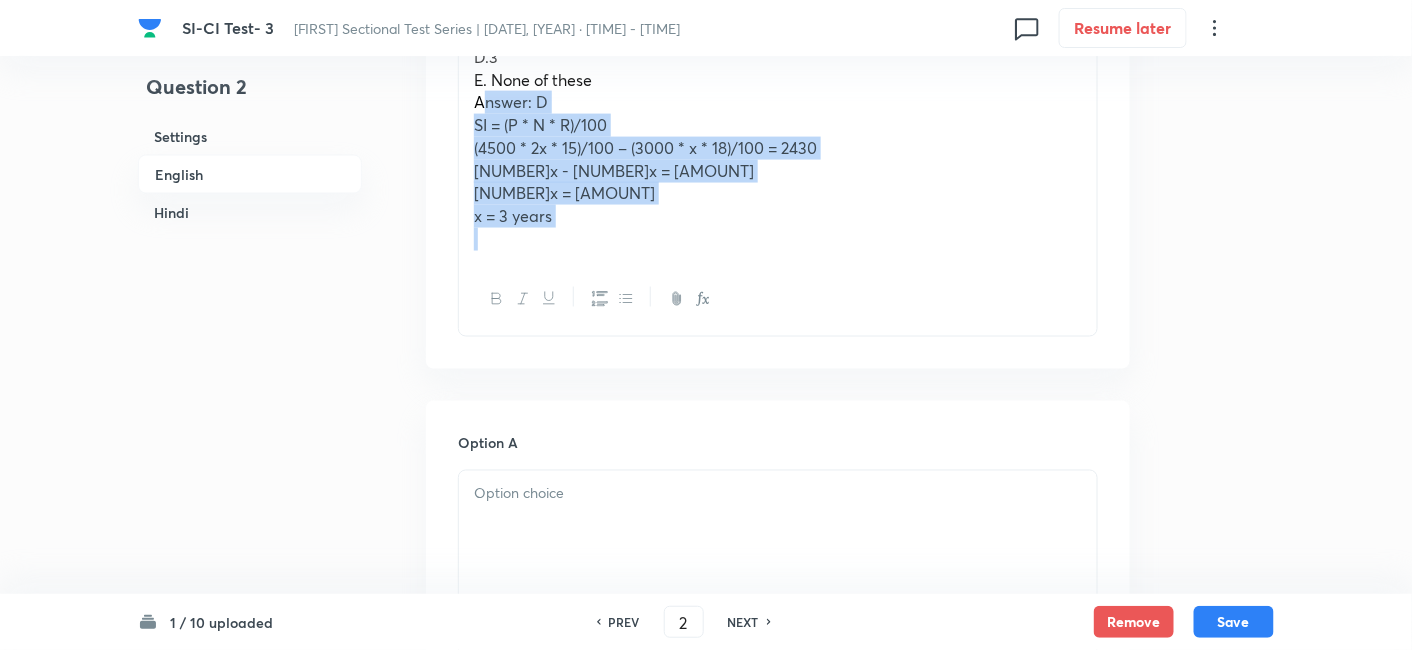 drag, startPoint x: 479, startPoint y: 108, endPoint x: 650, endPoint y: 341, distance: 289.01556 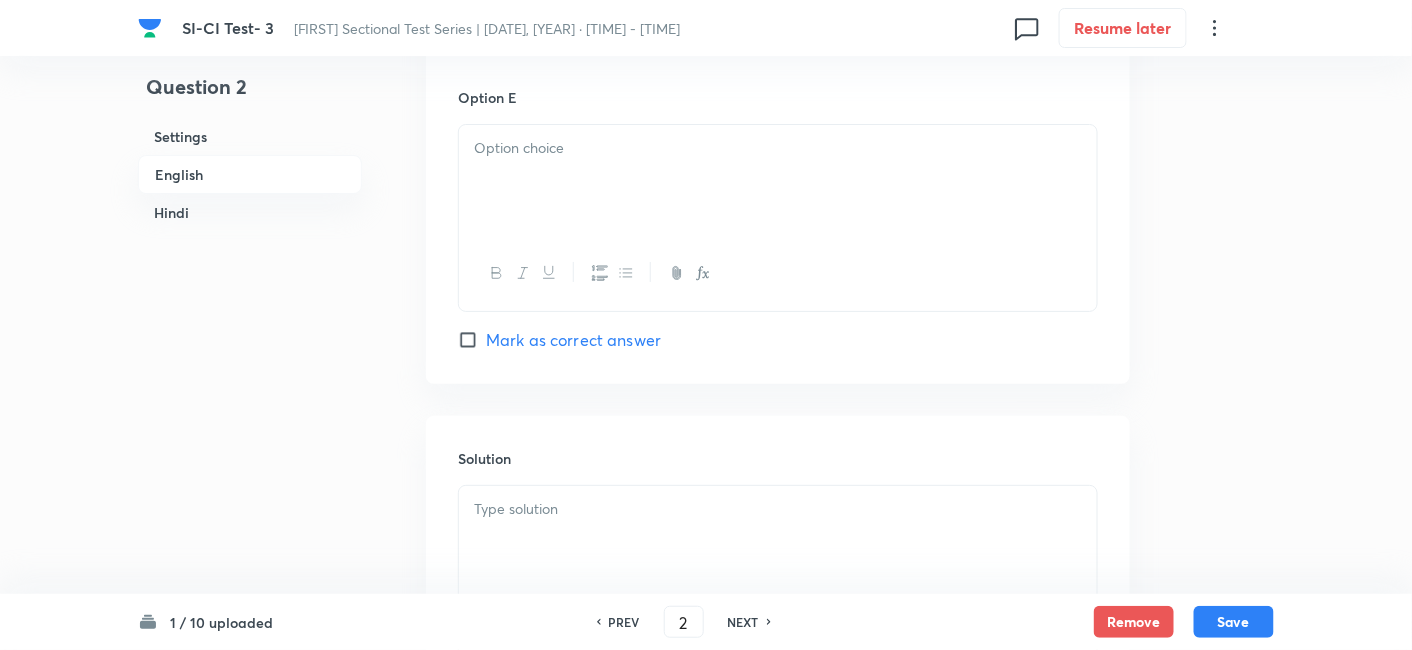 scroll, scrollTop: 2437, scrollLeft: 0, axis: vertical 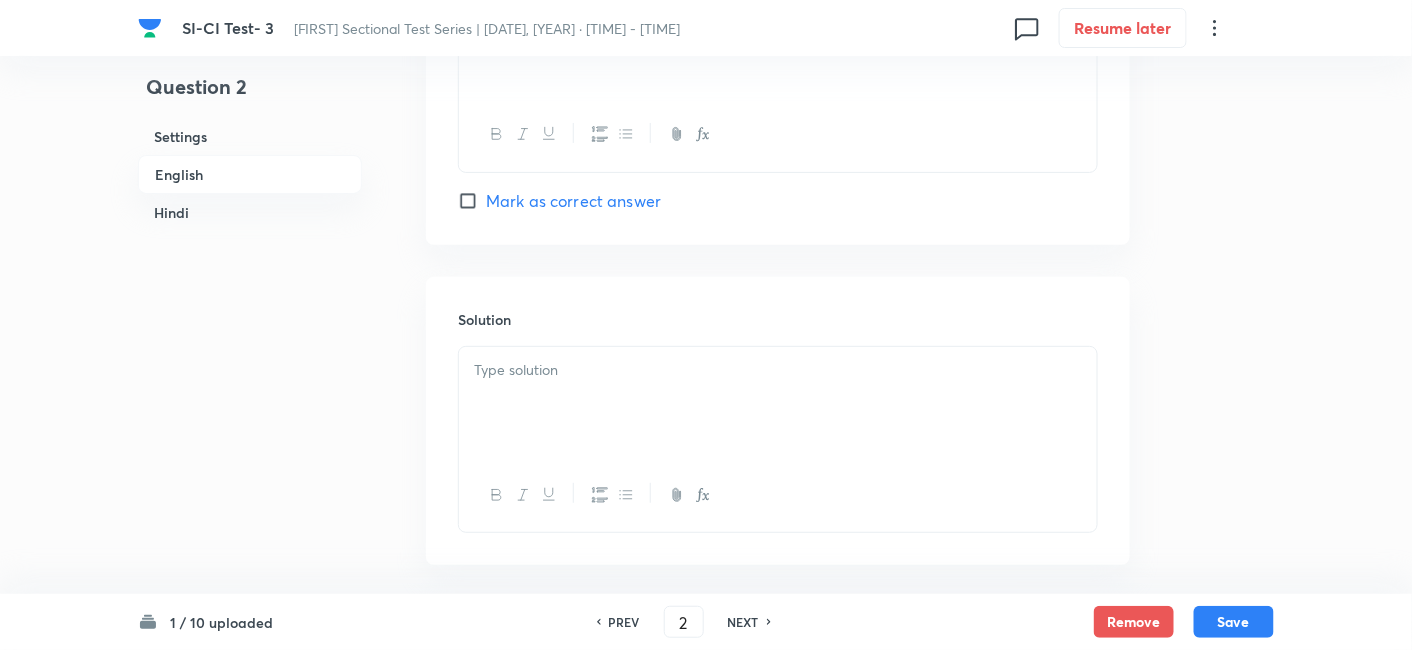 click on "Solution" at bounding box center (778, 421) 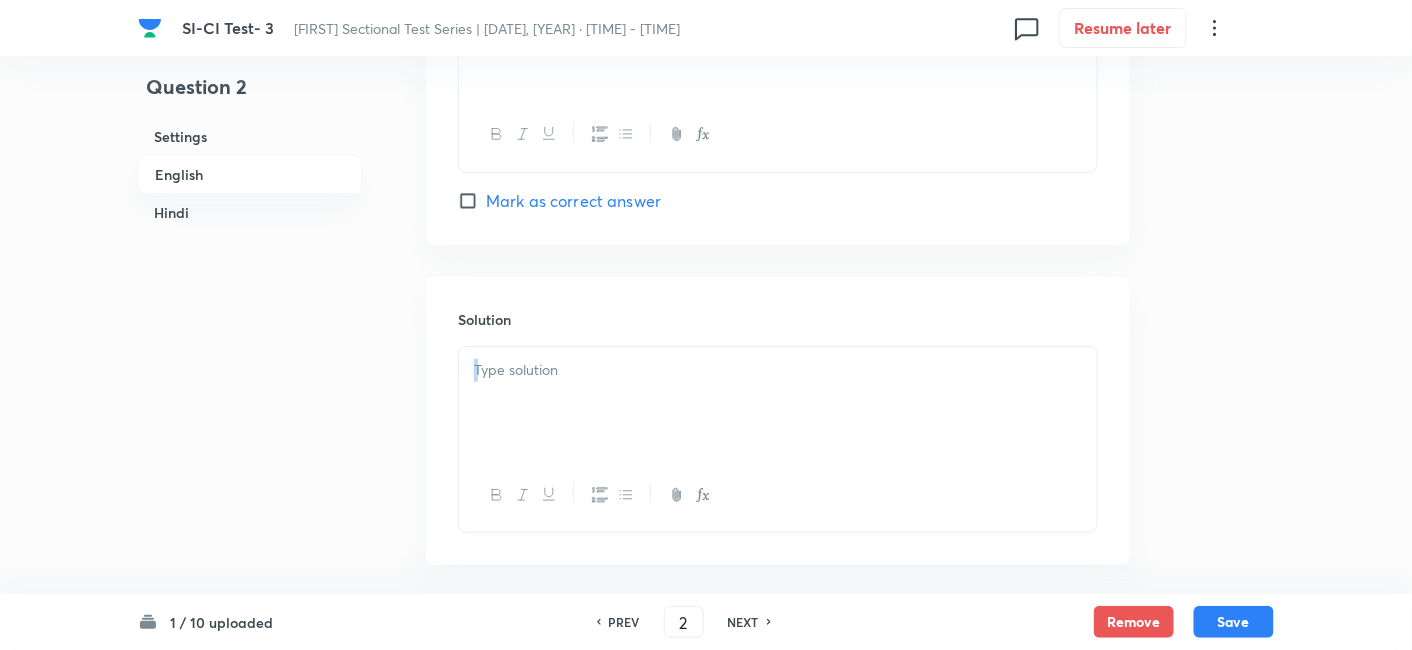 drag, startPoint x: 650, startPoint y: 341, endPoint x: 645, endPoint y: 375, distance: 34.36568 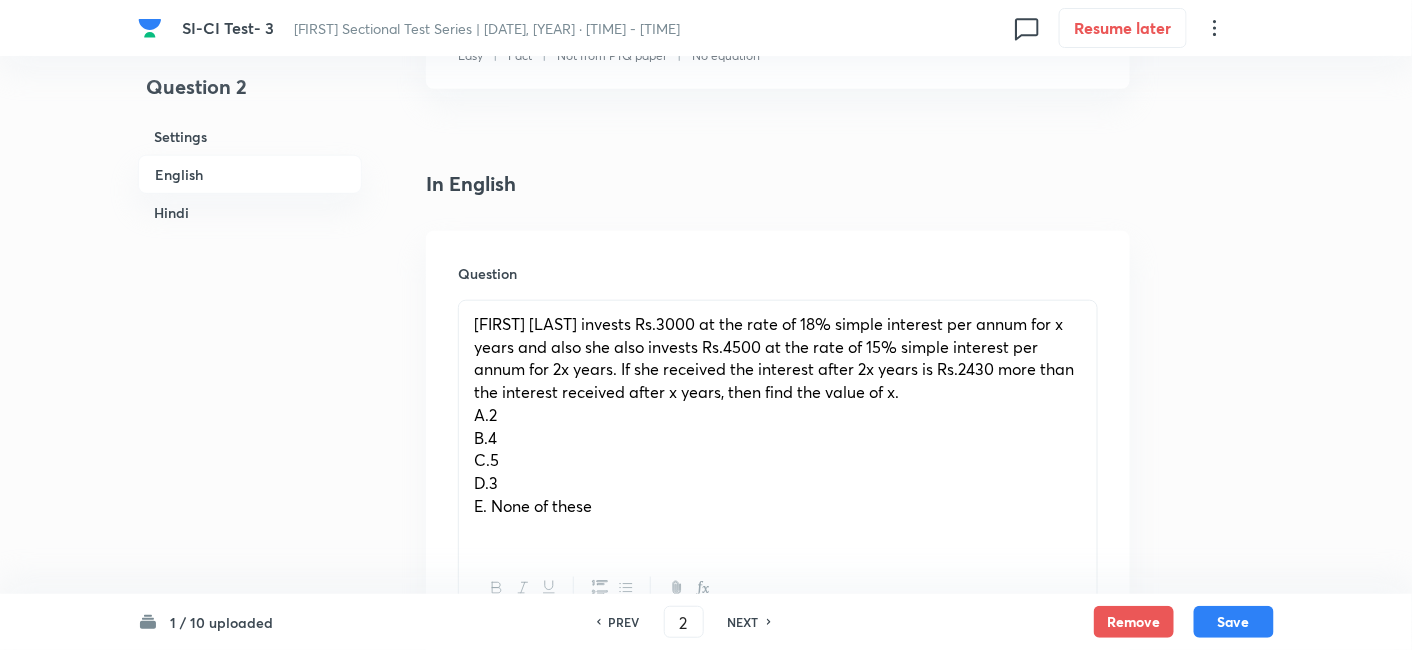 scroll, scrollTop: 610, scrollLeft: 0, axis: vertical 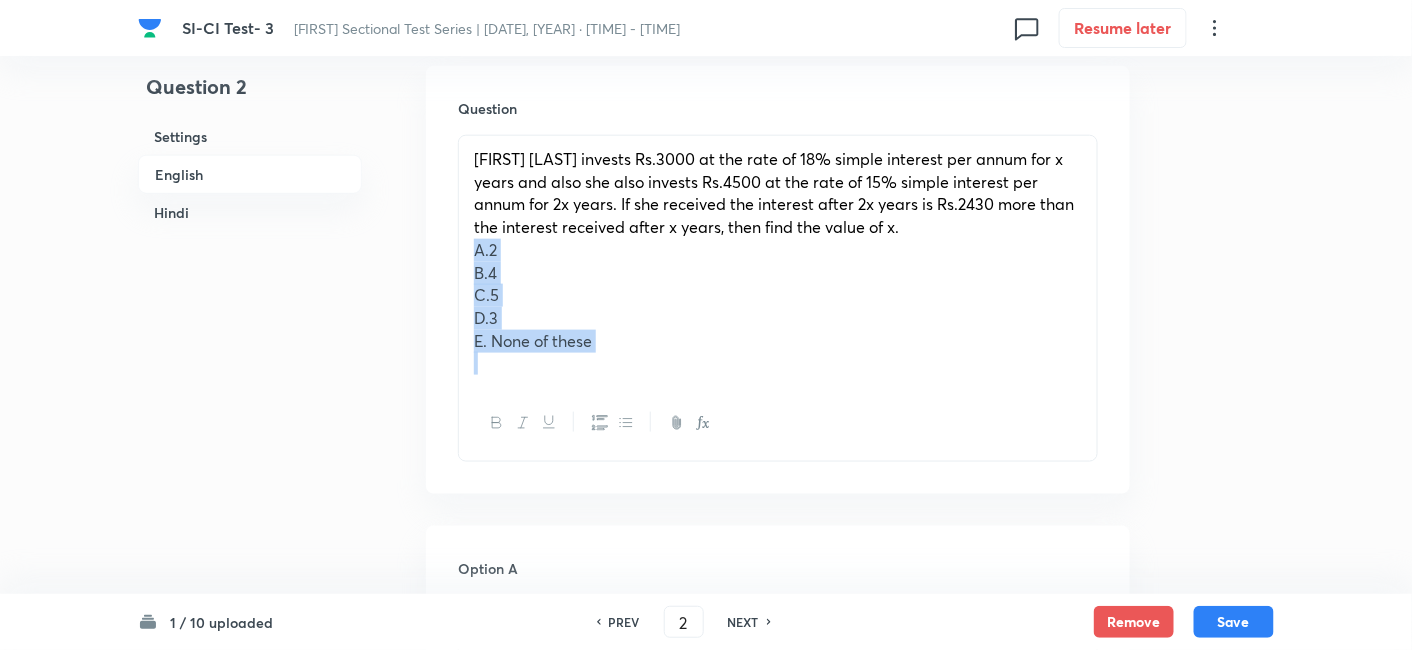 drag, startPoint x: 468, startPoint y: 252, endPoint x: 673, endPoint y: 436, distance: 275.46506 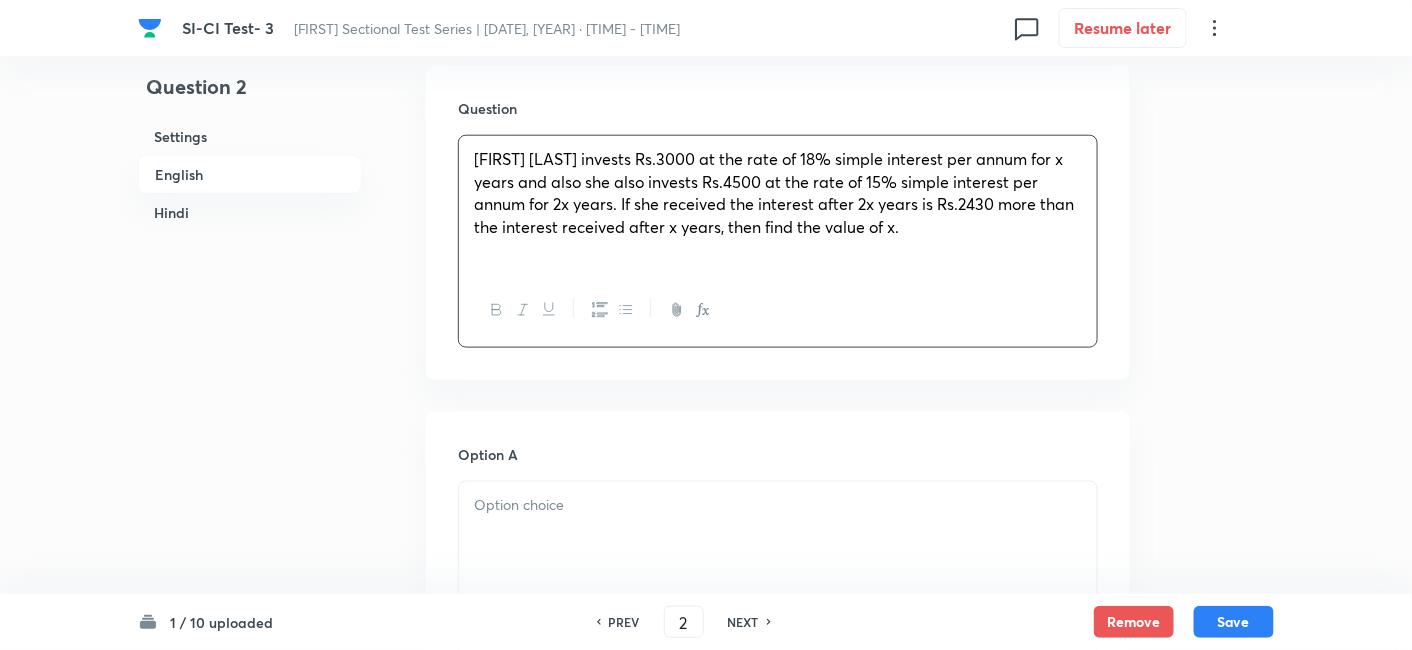 scroll, scrollTop: 683, scrollLeft: 0, axis: vertical 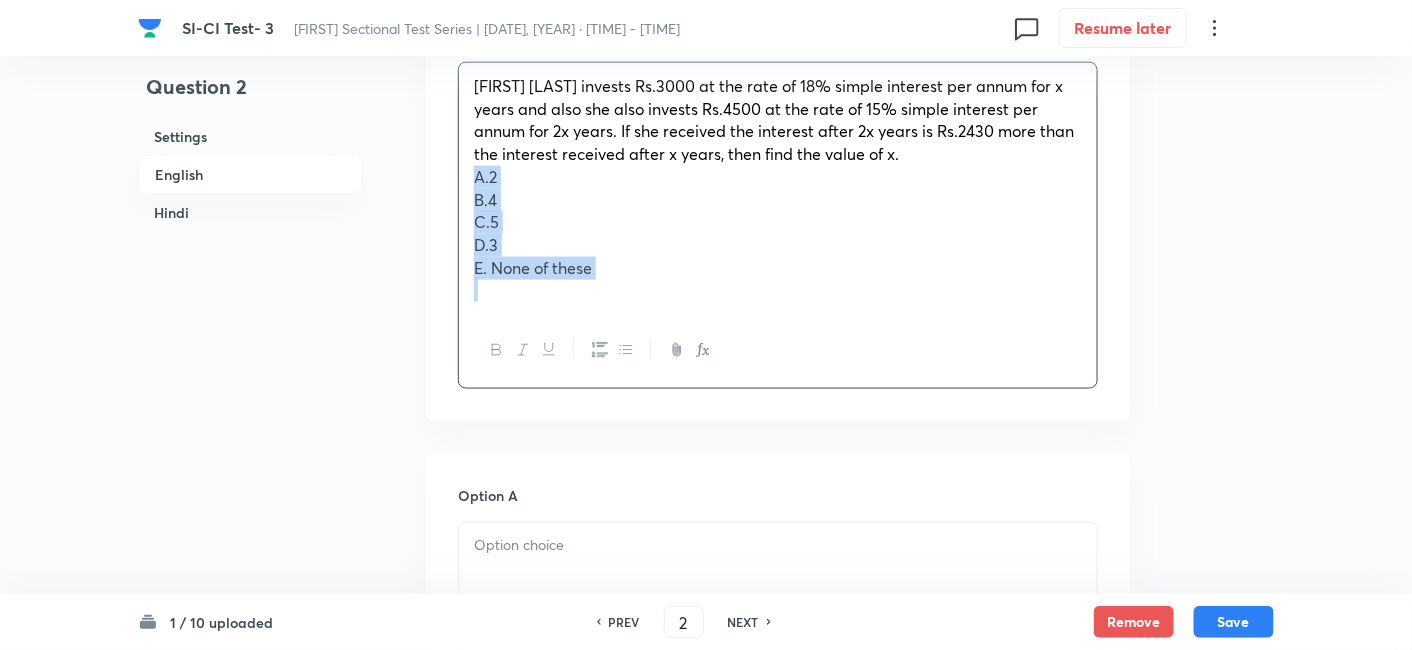 drag, startPoint x: 467, startPoint y: 176, endPoint x: 710, endPoint y: 390, distance: 323.7978 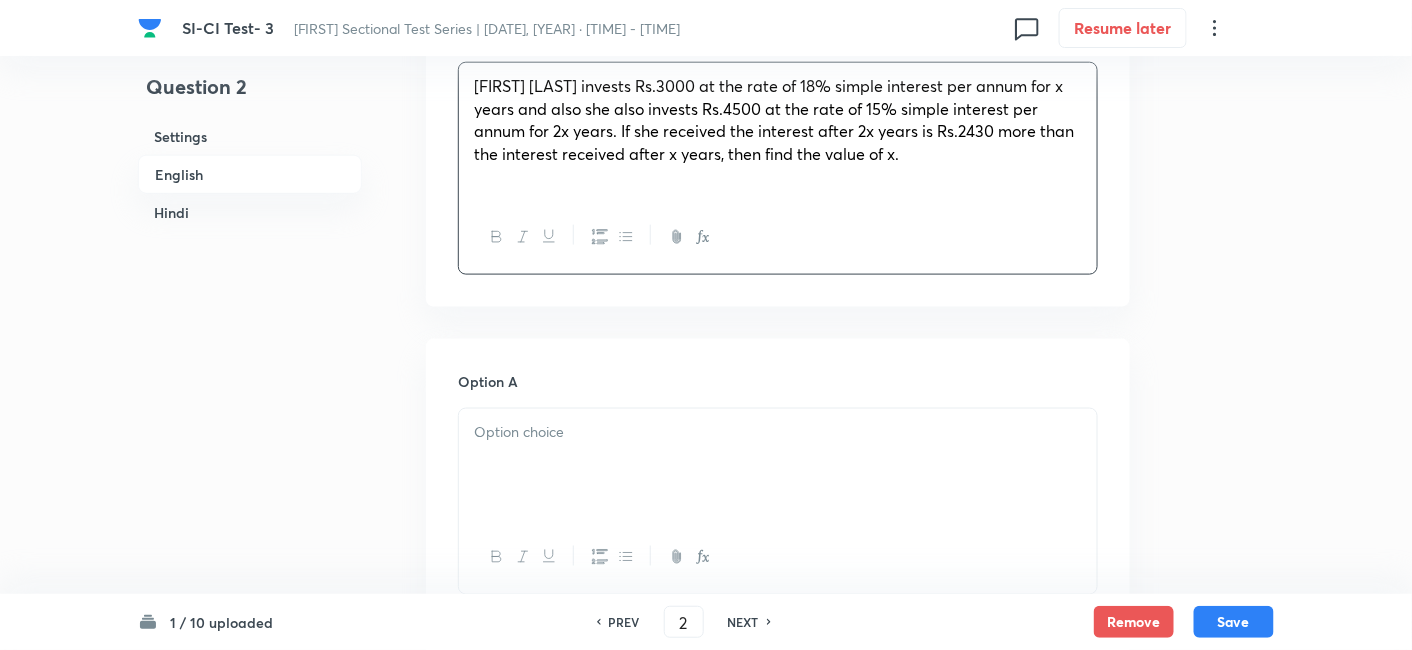 scroll, scrollTop: 834, scrollLeft: 0, axis: vertical 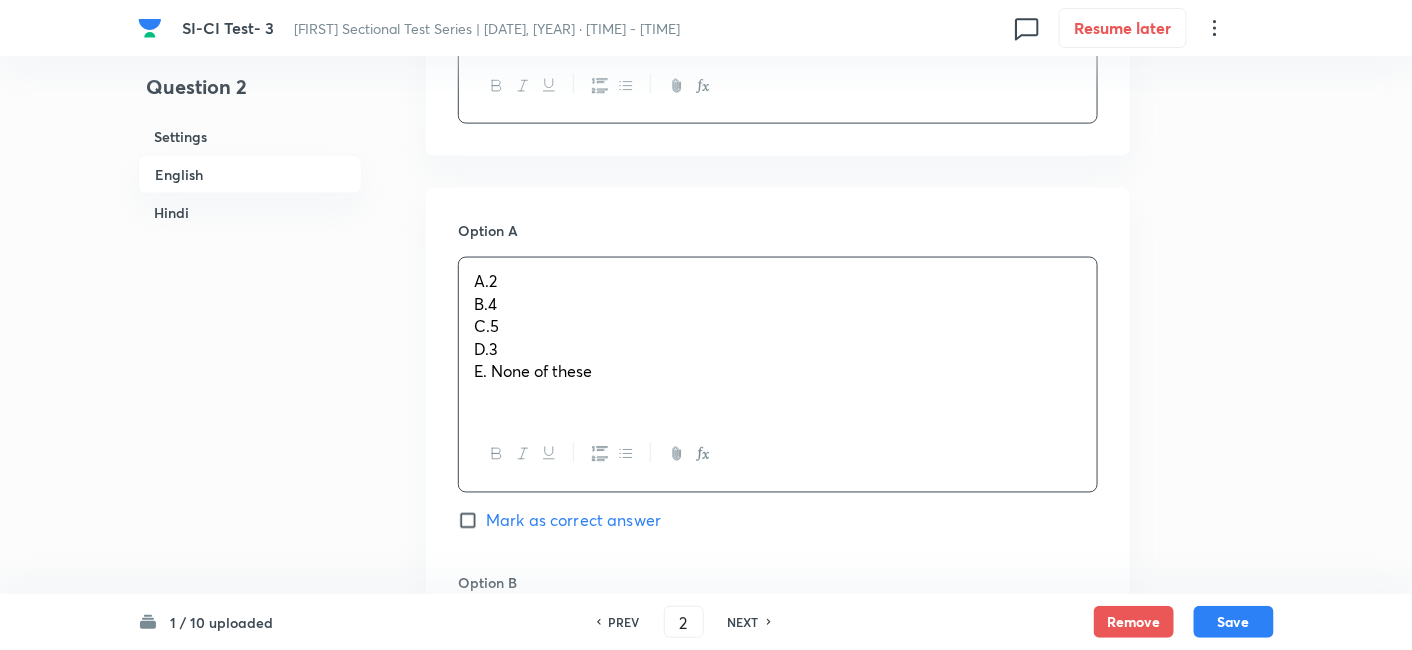 click on "A.[NUMBER] B.[NUMBER] C.[NUMBER] D.[NUMBER] E. None of these" at bounding box center [778, 338] 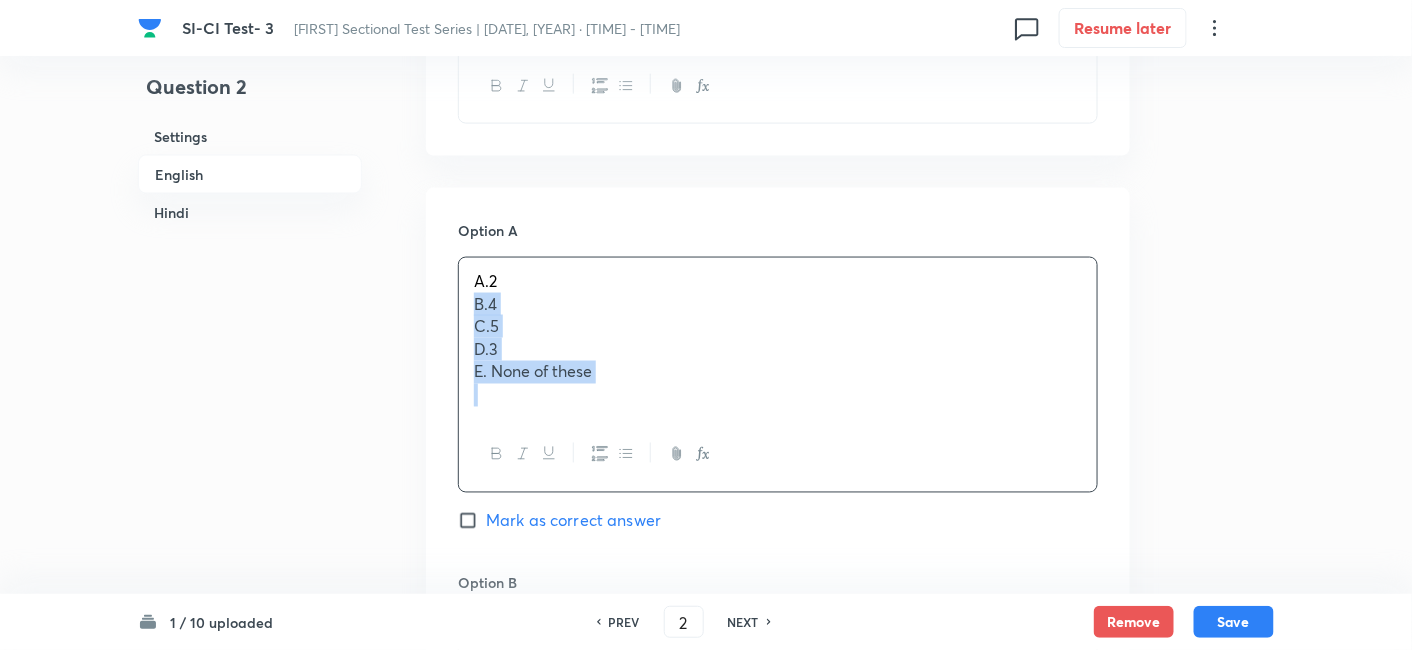 drag, startPoint x: 465, startPoint y: 301, endPoint x: 743, endPoint y: 504, distance: 344.22812 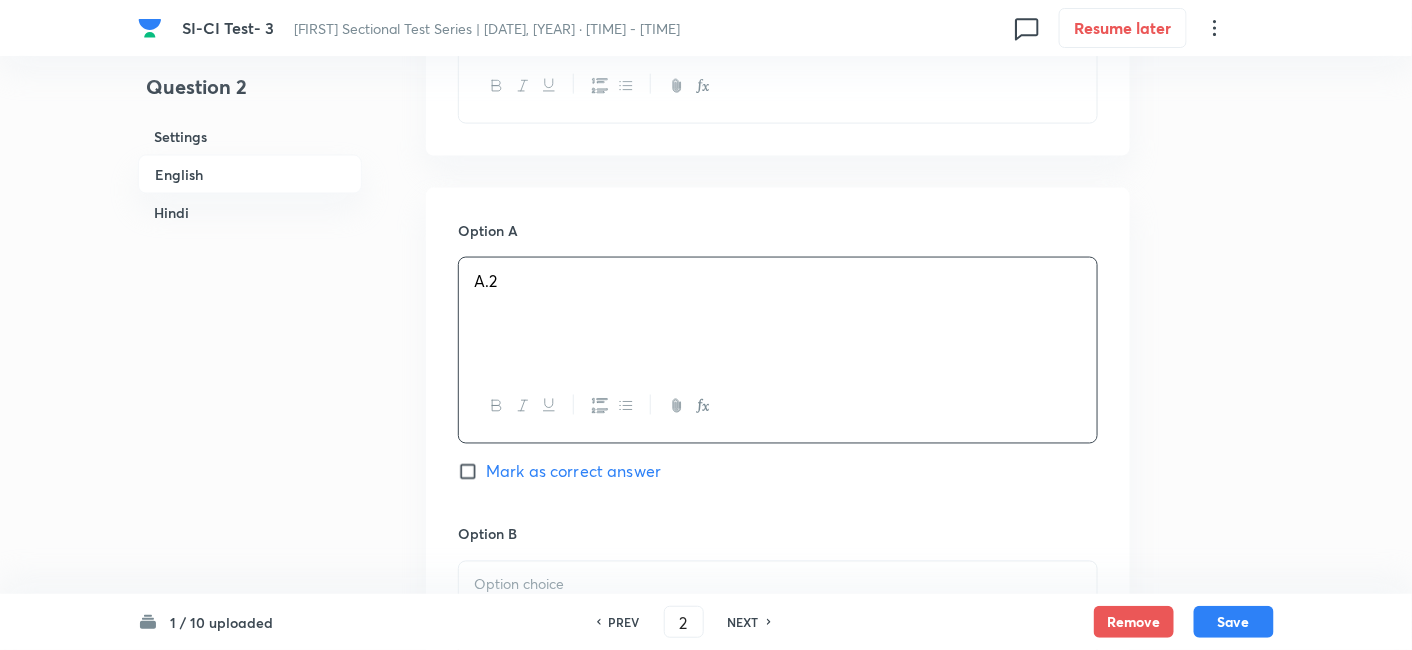 scroll, scrollTop: 1038, scrollLeft: 0, axis: vertical 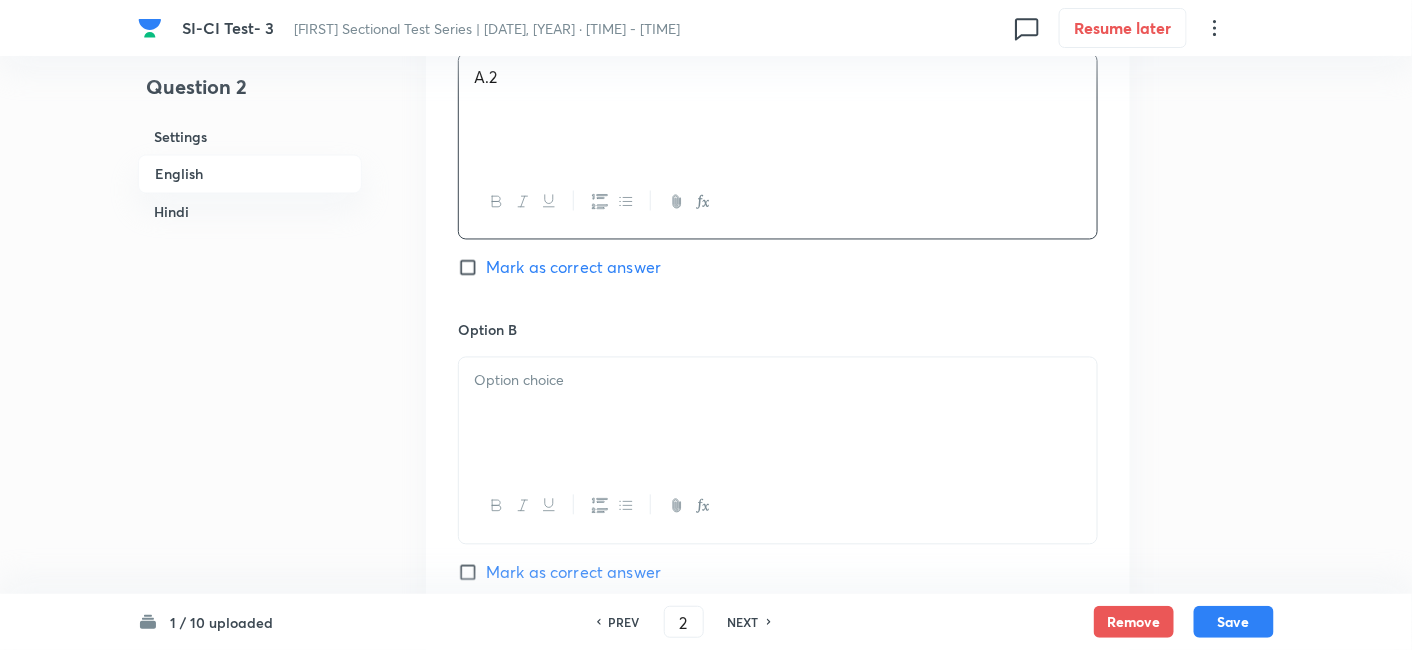 click at bounding box center (778, 414) 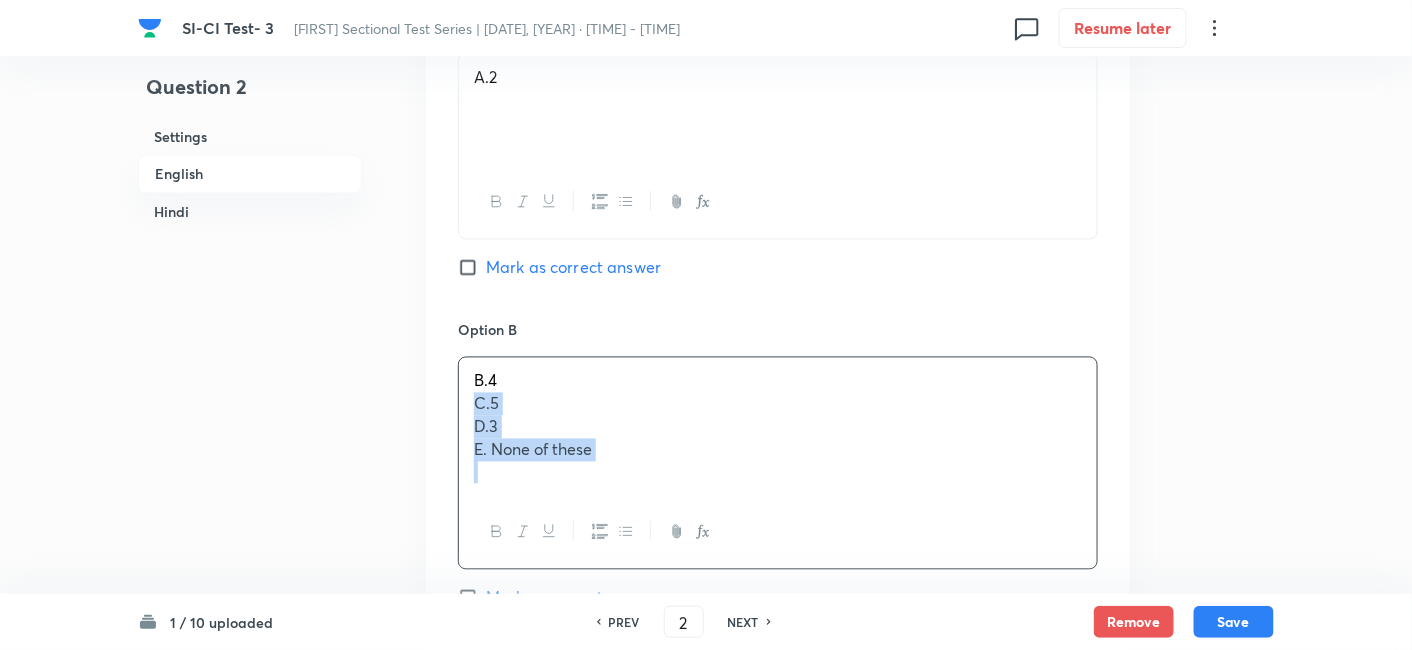 drag, startPoint x: 472, startPoint y: 405, endPoint x: 637, endPoint y: 521, distance: 201.69531 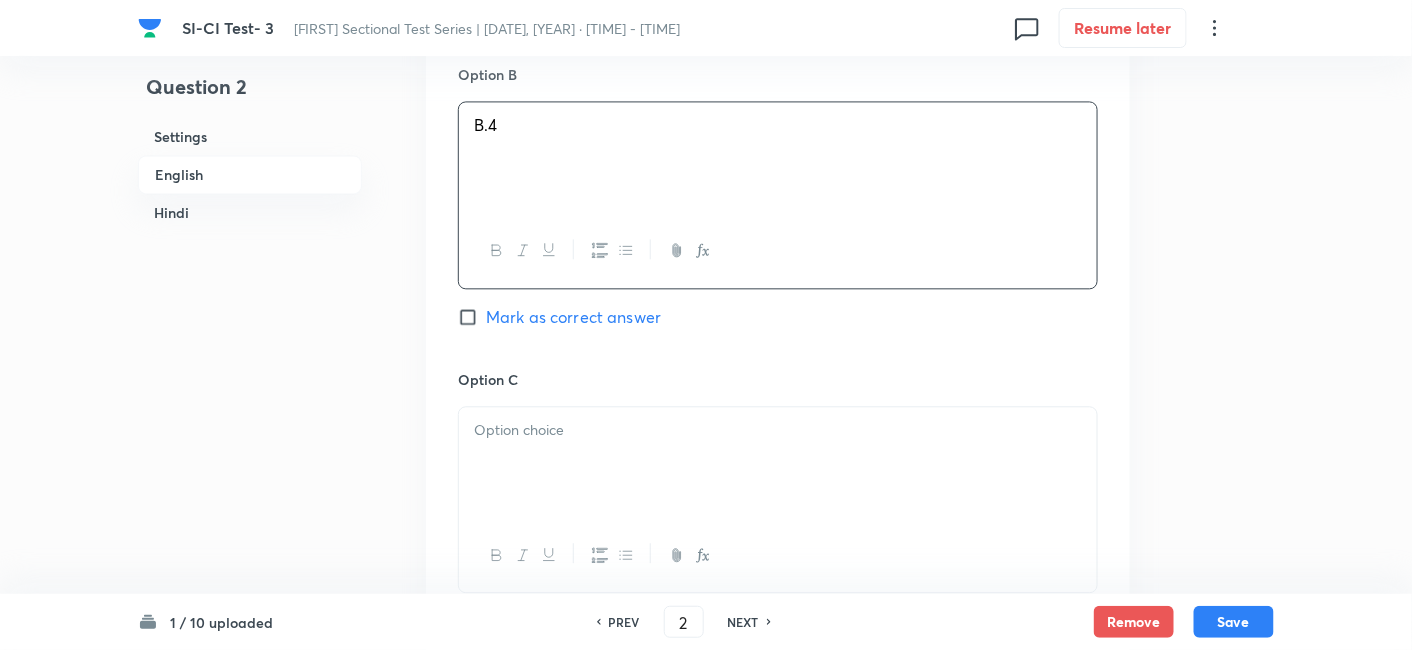 scroll, scrollTop: 1296, scrollLeft: 0, axis: vertical 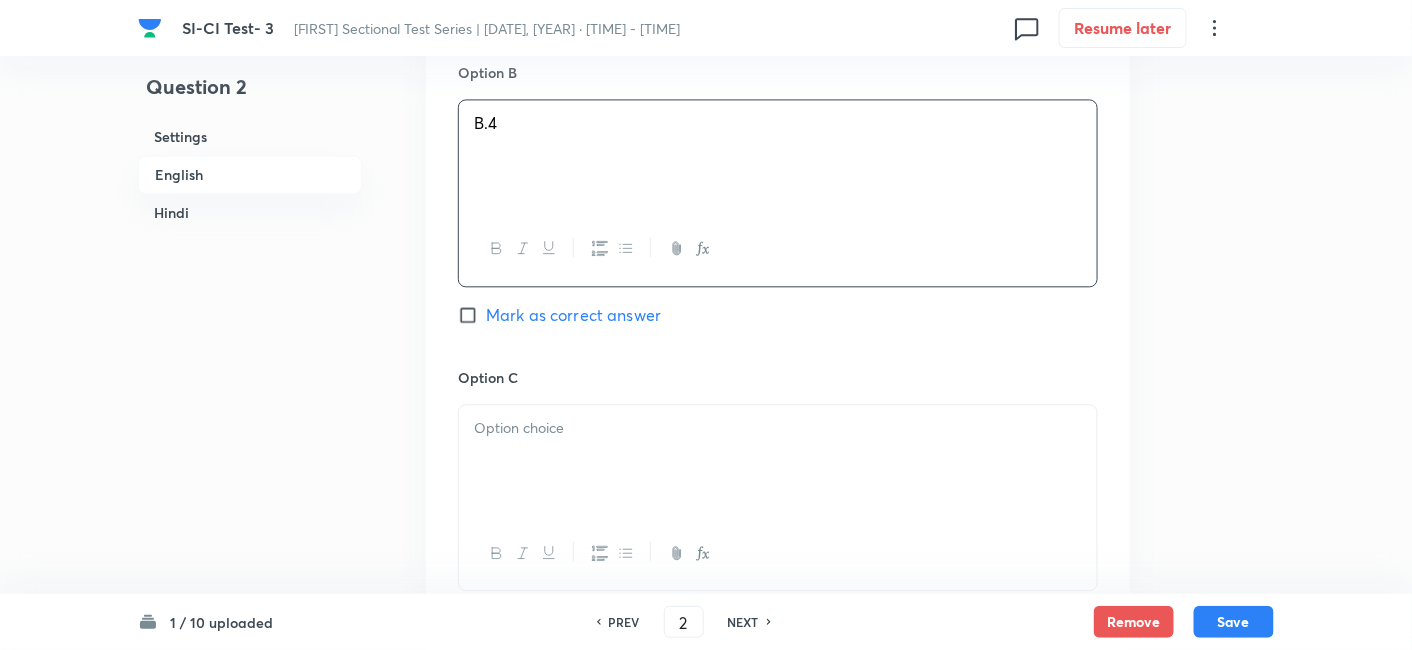 click at bounding box center [778, 461] 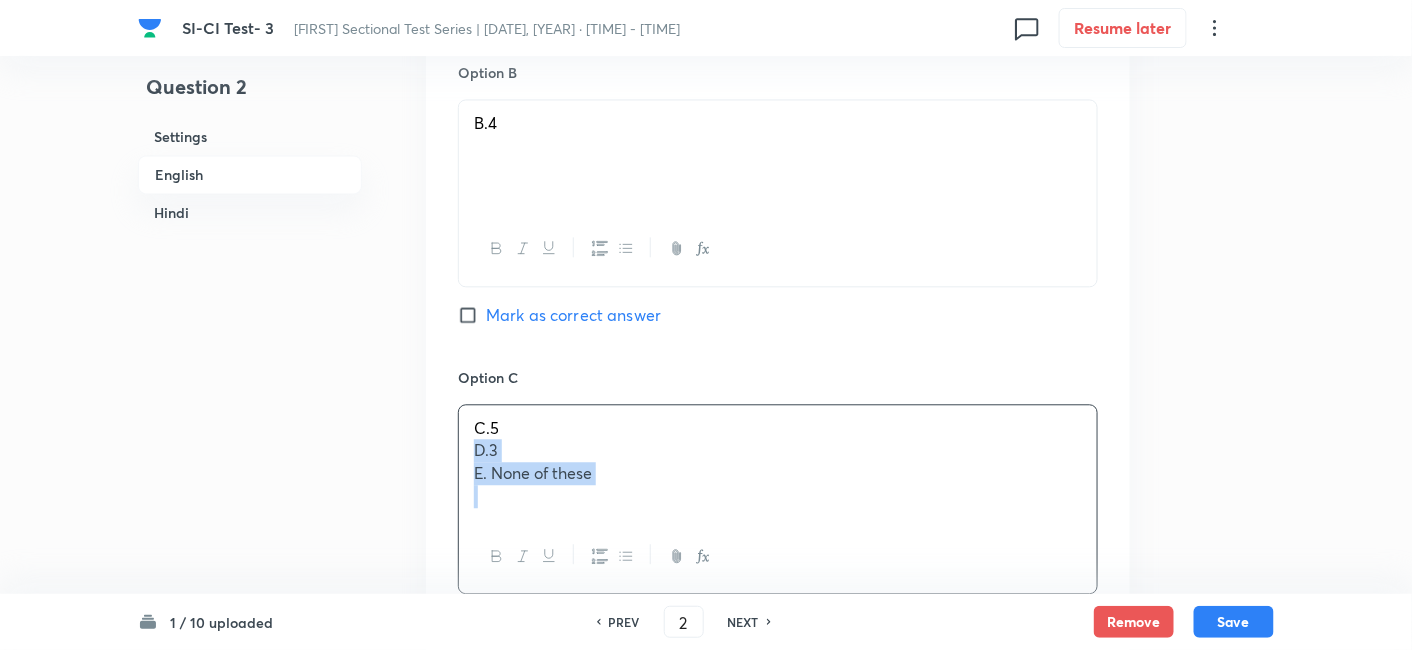 drag, startPoint x: 469, startPoint y: 449, endPoint x: 668, endPoint y: 513, distance: 209.03827 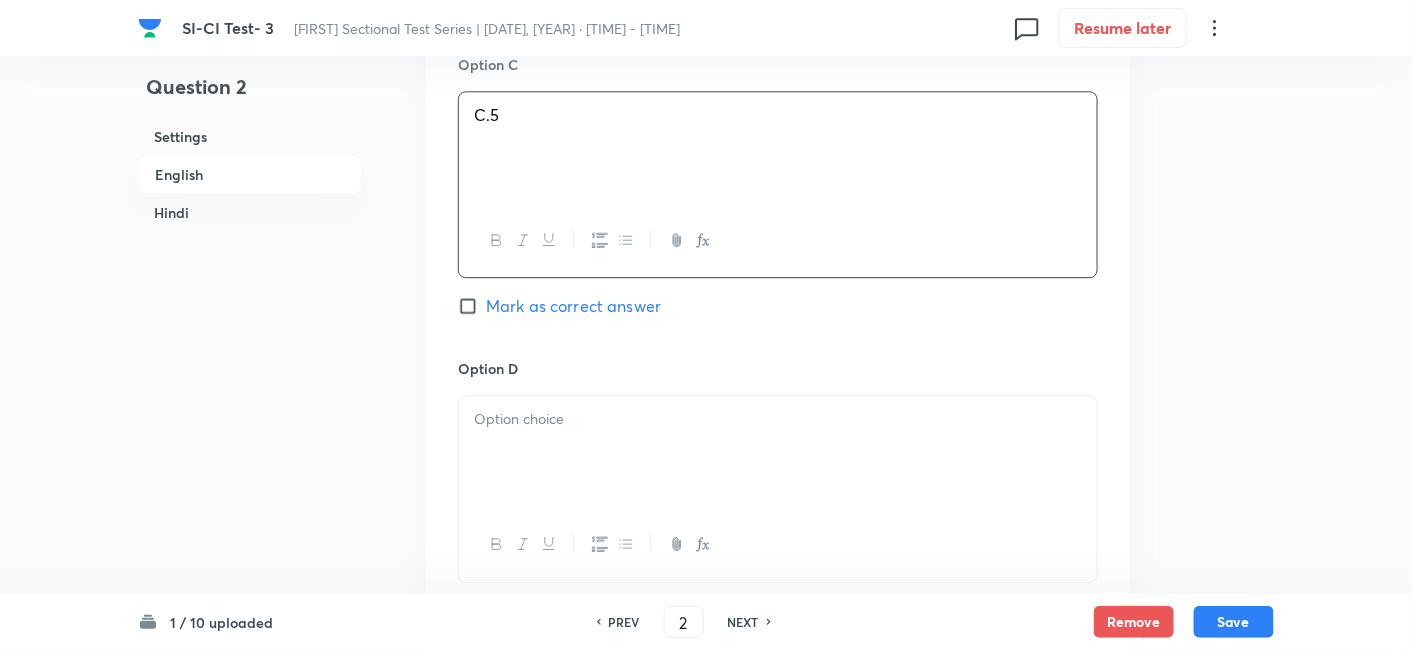 scroll, scrollTop: 1614, scrollLeft: 0, axis: vertical 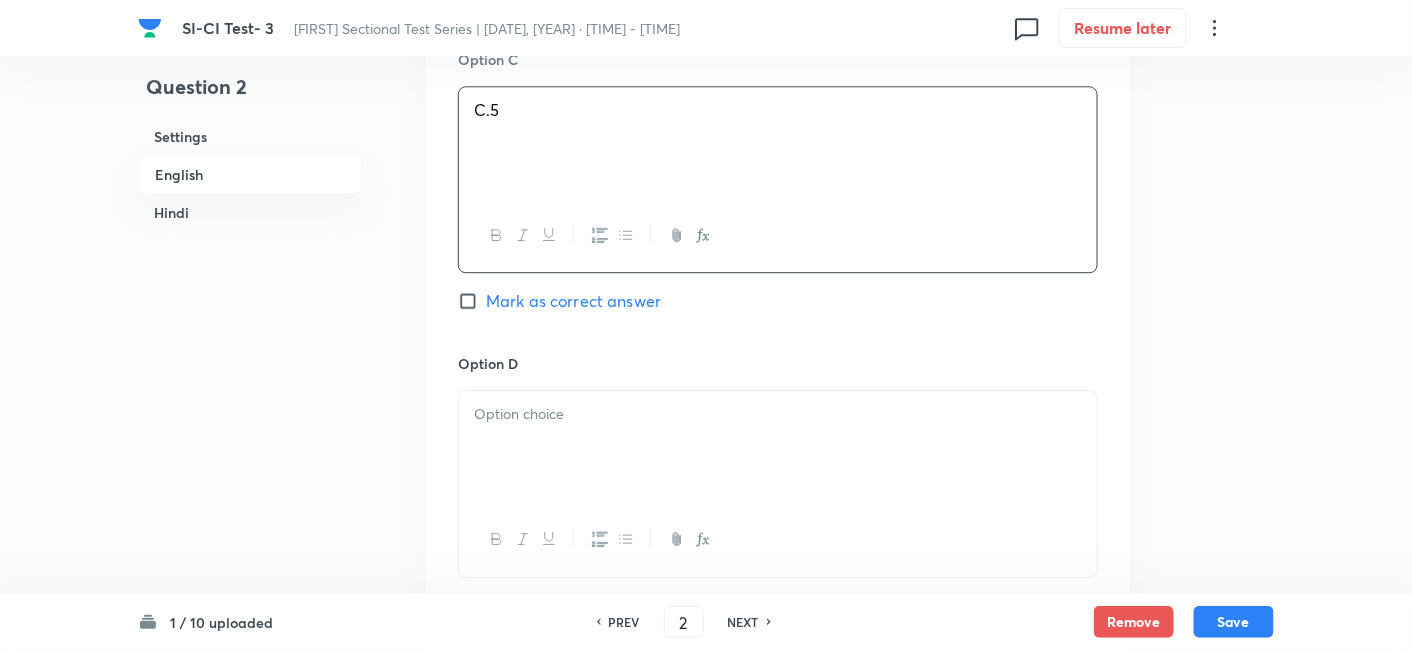 click at bounding box center (778, 447) 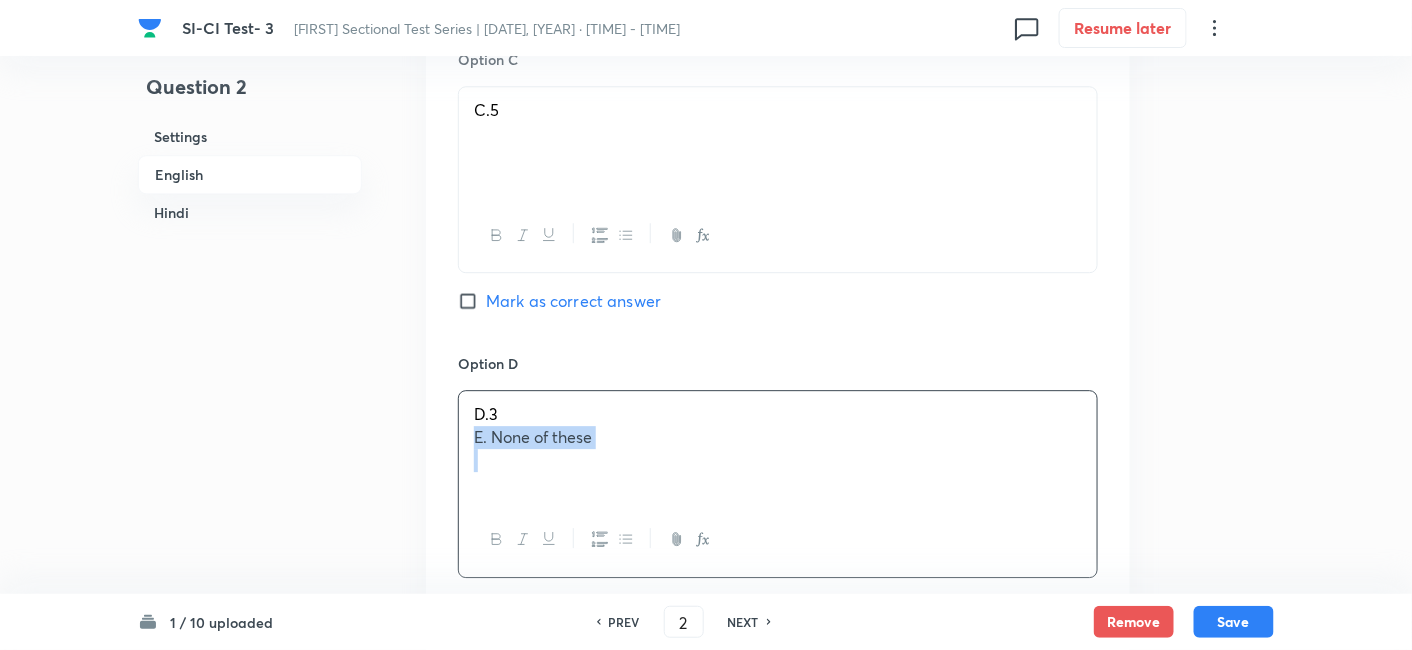 drag, startPoint x: 471, startPoint y: 438, endPoint x: 750, endPoint y: 492, distance: 284.17776 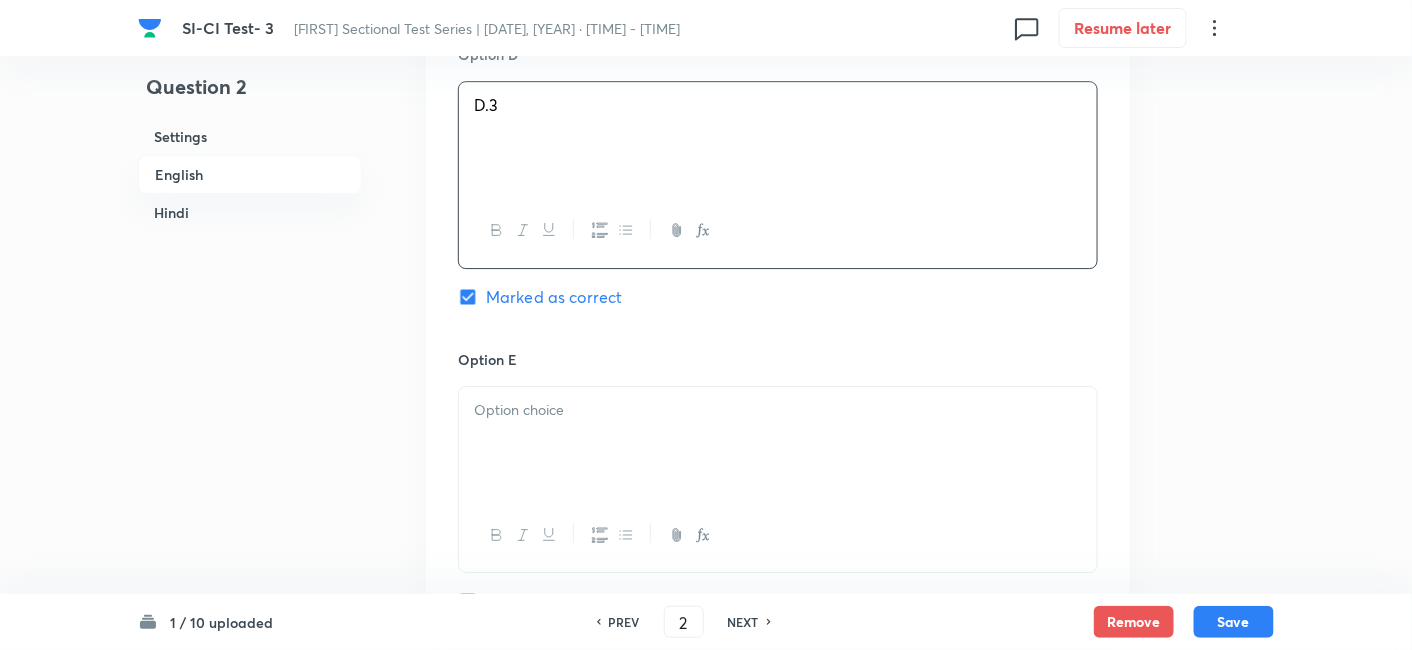 scroll, scrollTop: 1925, scrollLeft: 0, axis: vertical 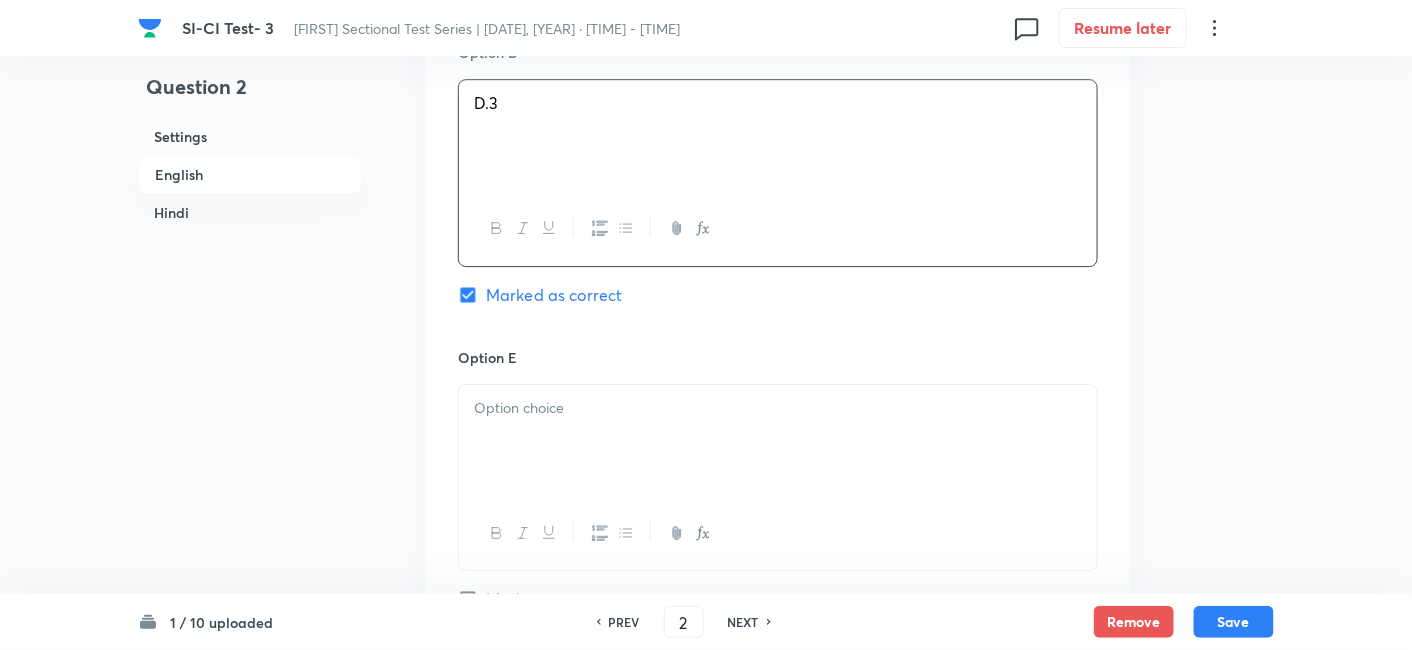 click at bounding box center [778, 441] 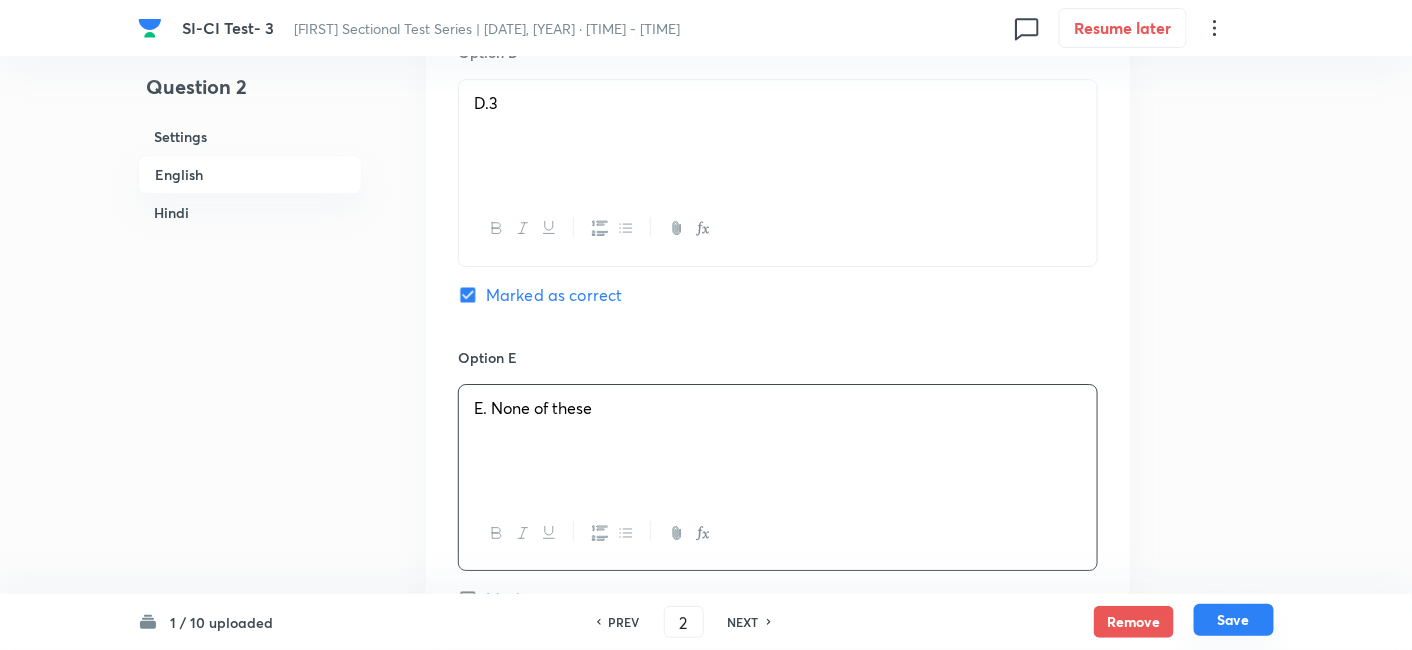click on "Save" at bounding box center (1234, 620) 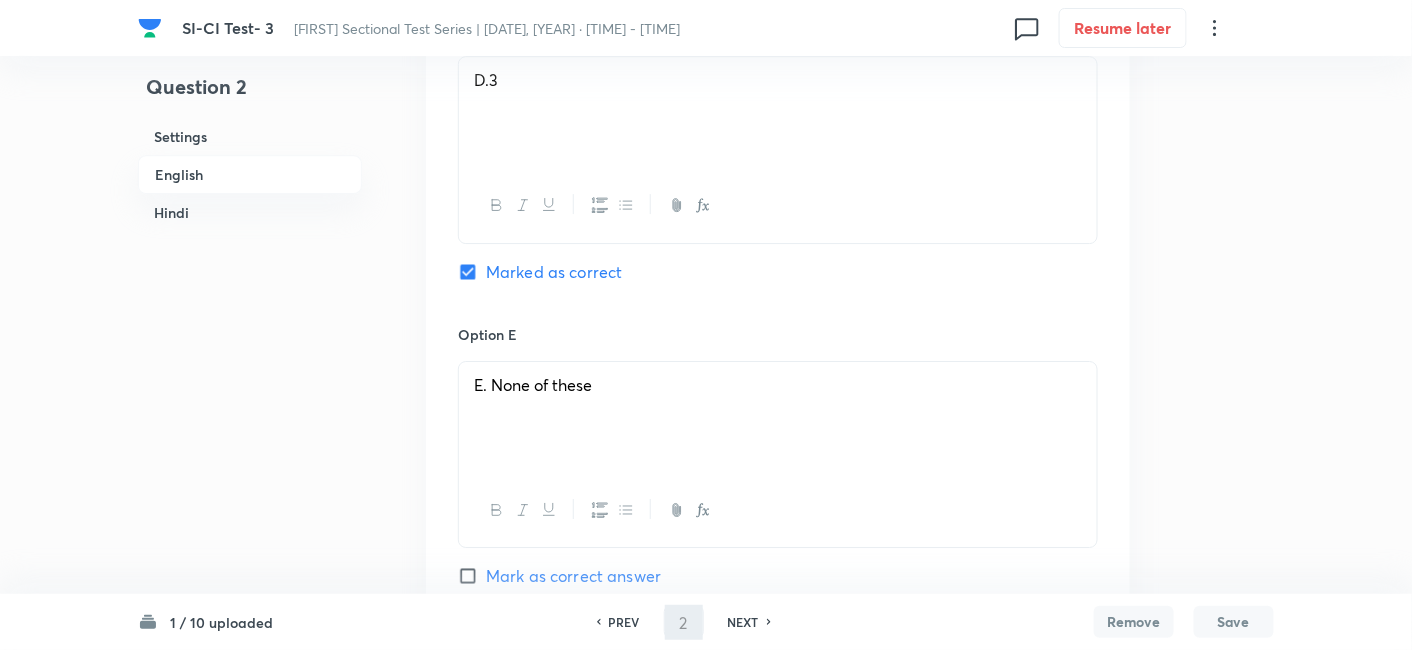 type on "3" 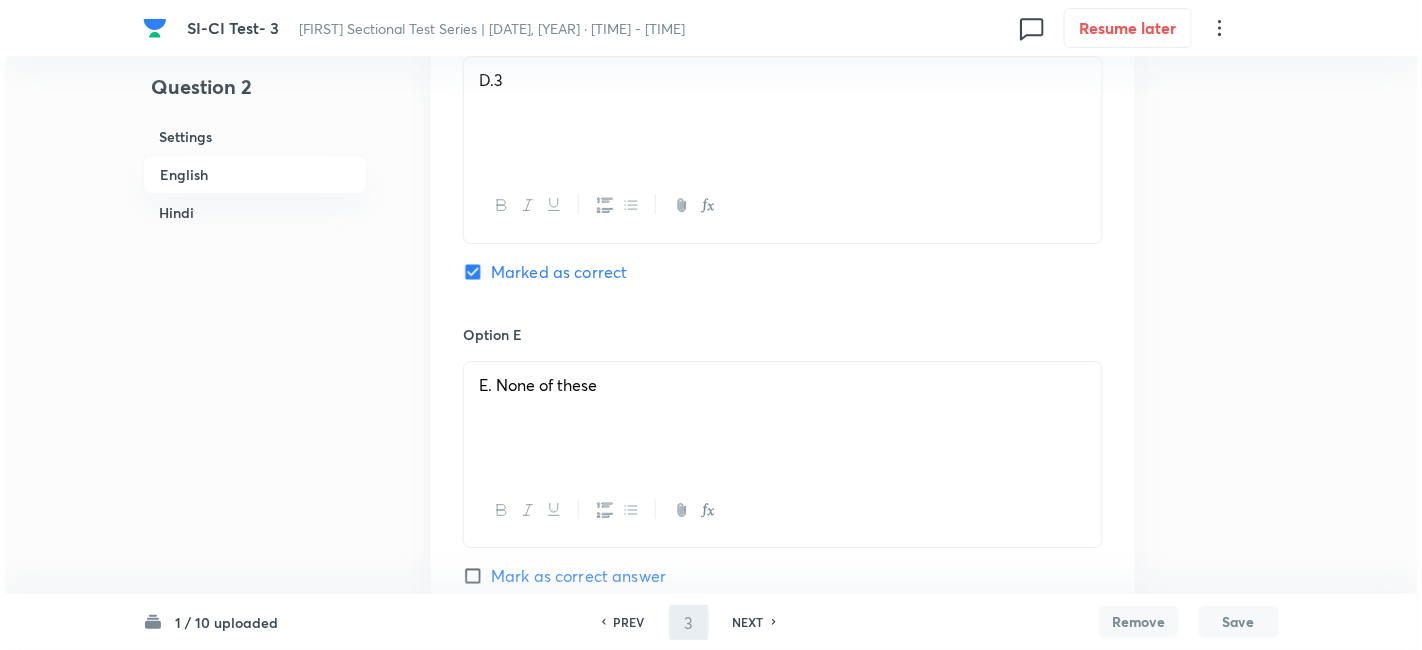 scroll, scrollTop: 0, scrollLeft: 0, axis: both 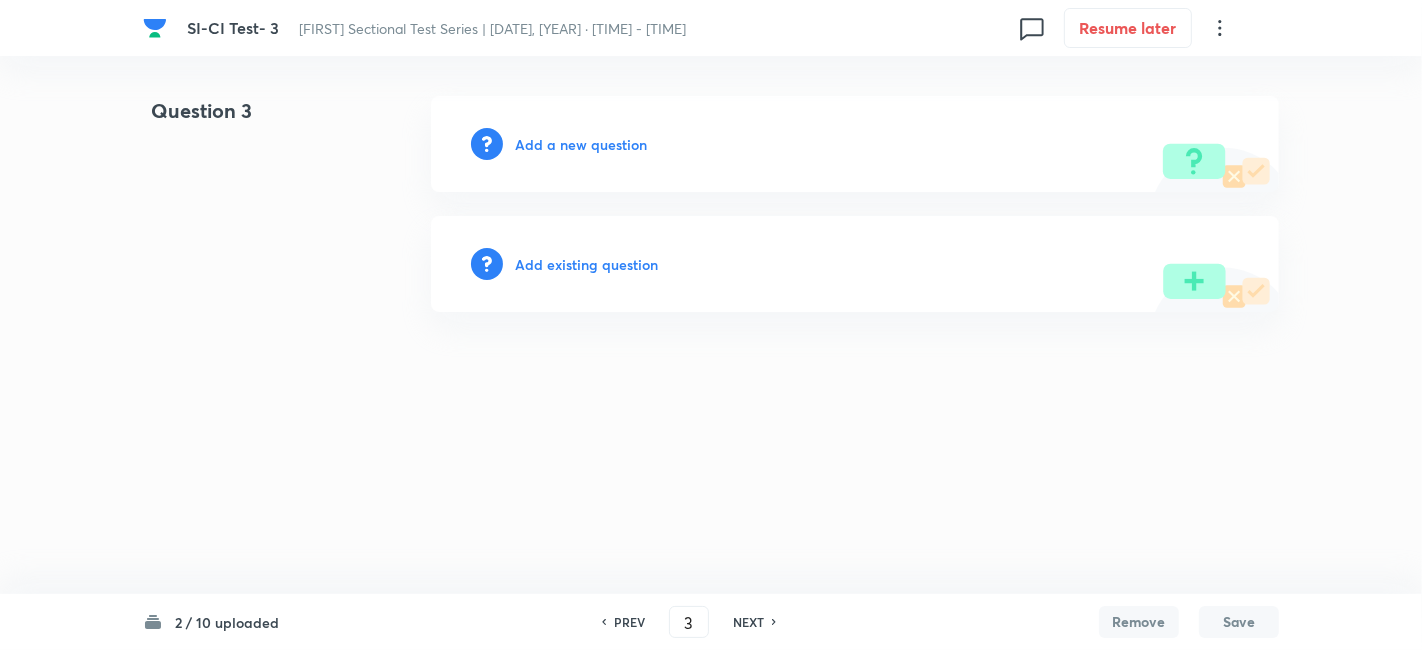 click on "Add a new question" at bounding box center [581, 144] 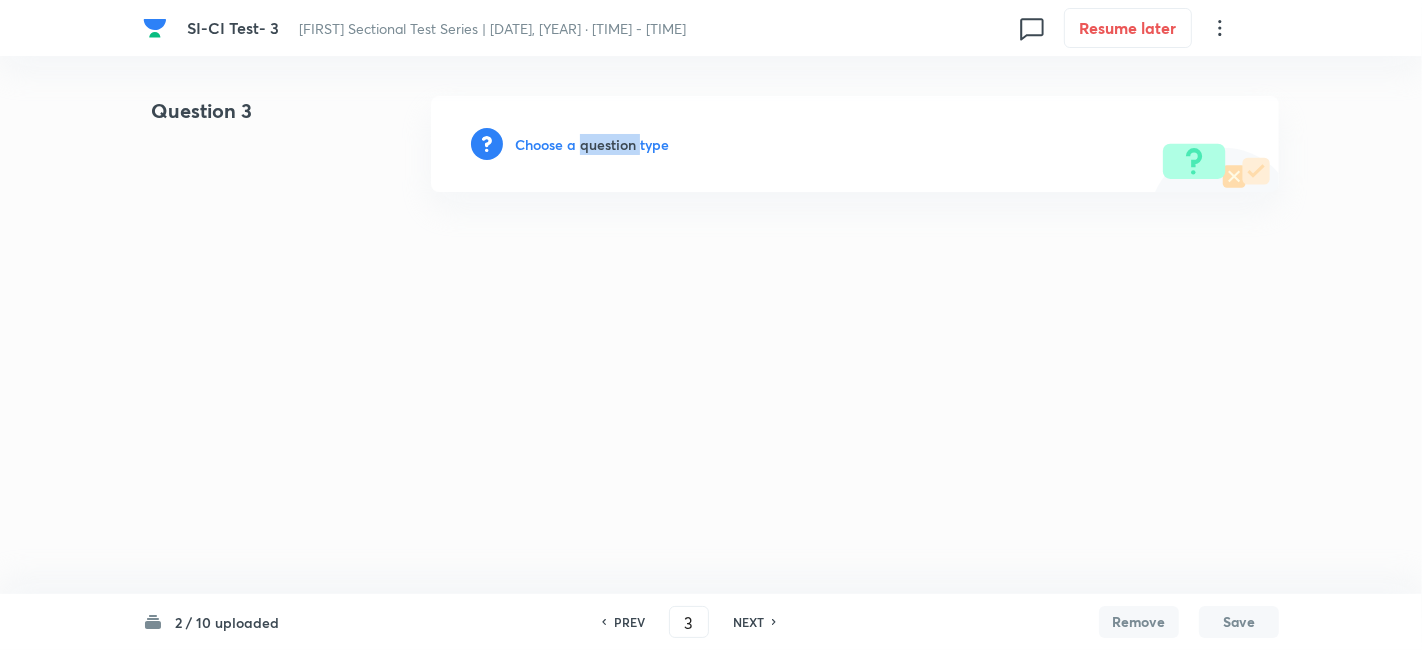 click on "Choose a question type" at bounding box center (592, 144) 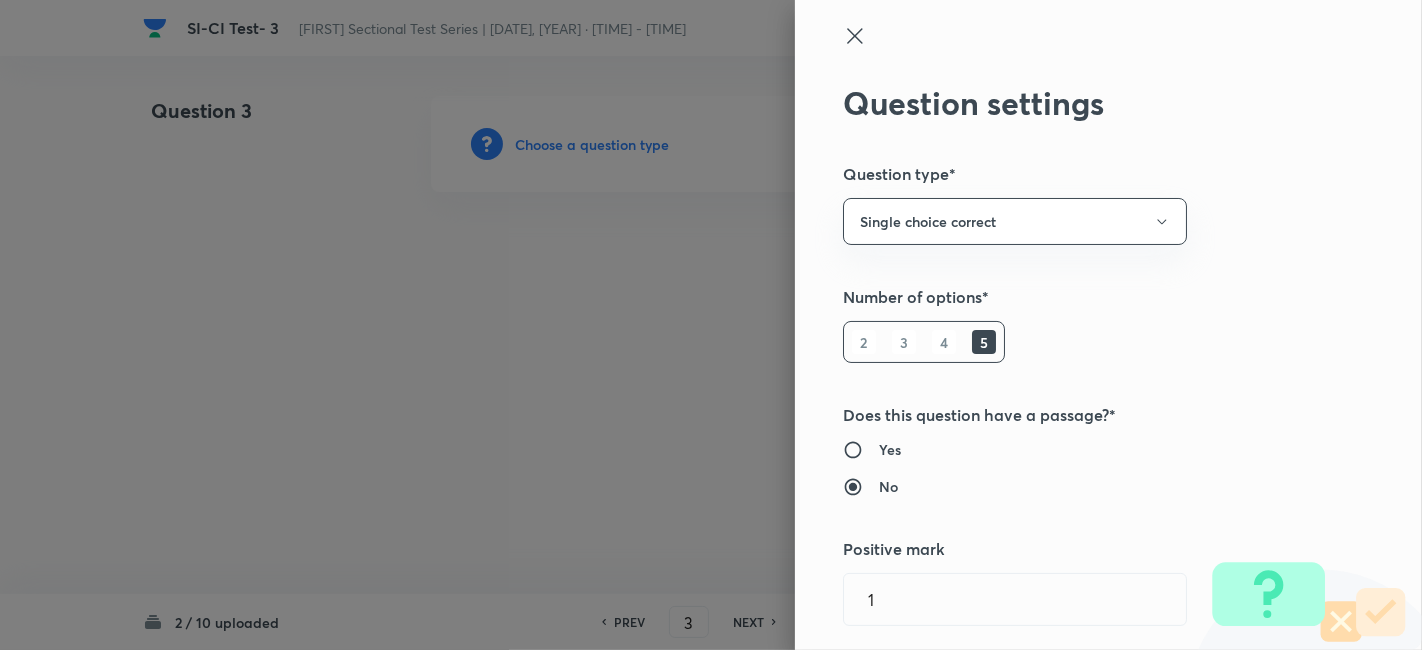 click at bounding box center (711, 325) 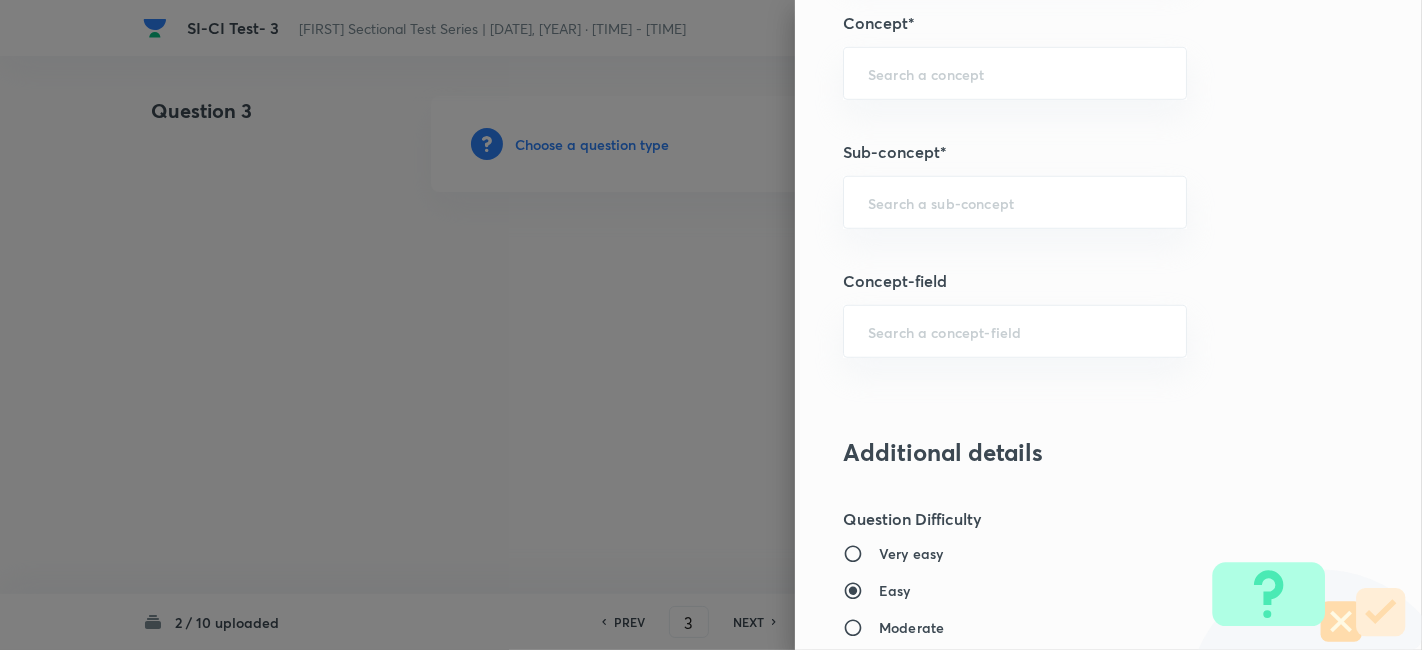 scroll, scrollTop: 1124, scrollLeft: 0, axis: vertical 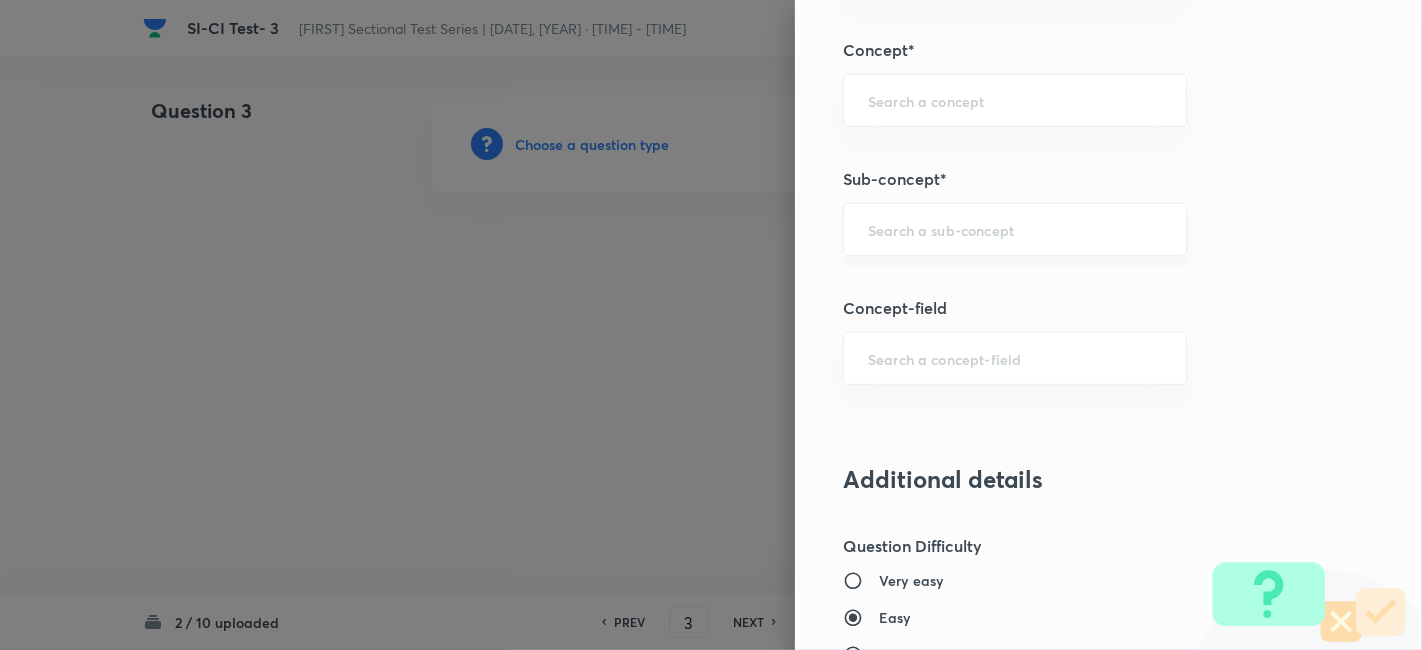 click at bounding box center [1015, 229] 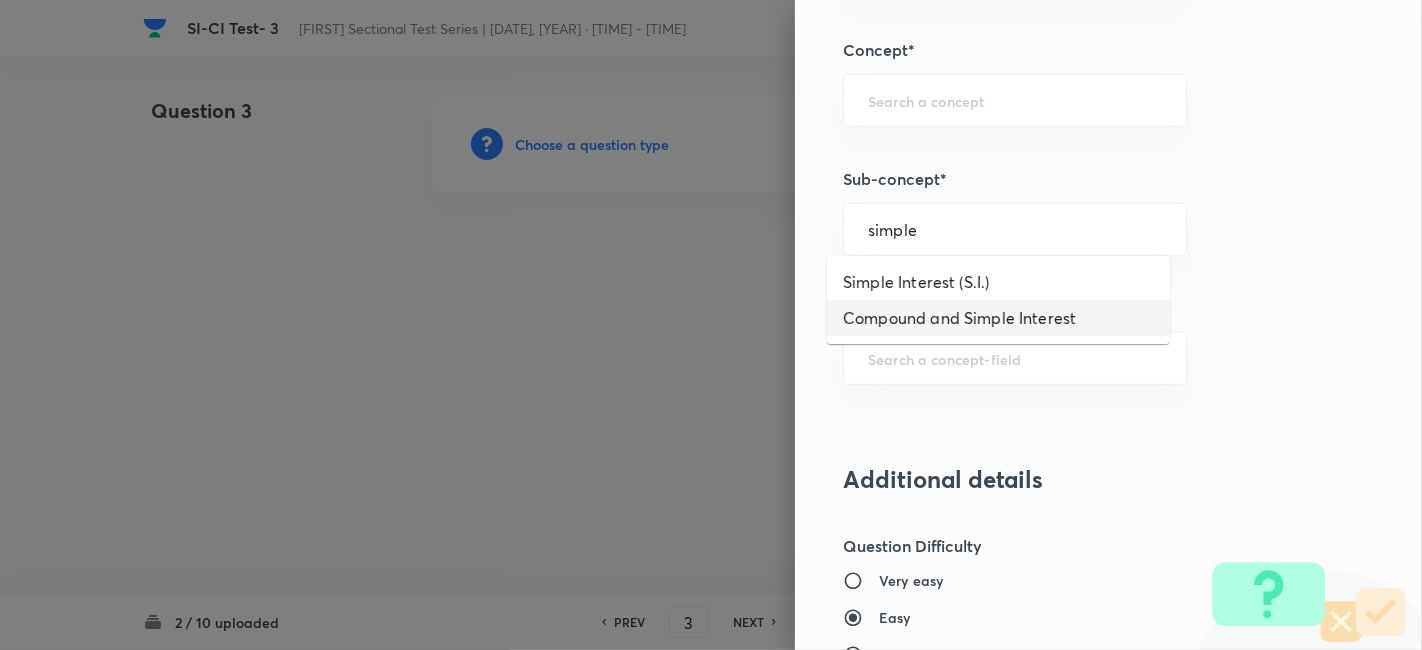 click on "Compound and Simple Interest" at bounding box center (998, 318) 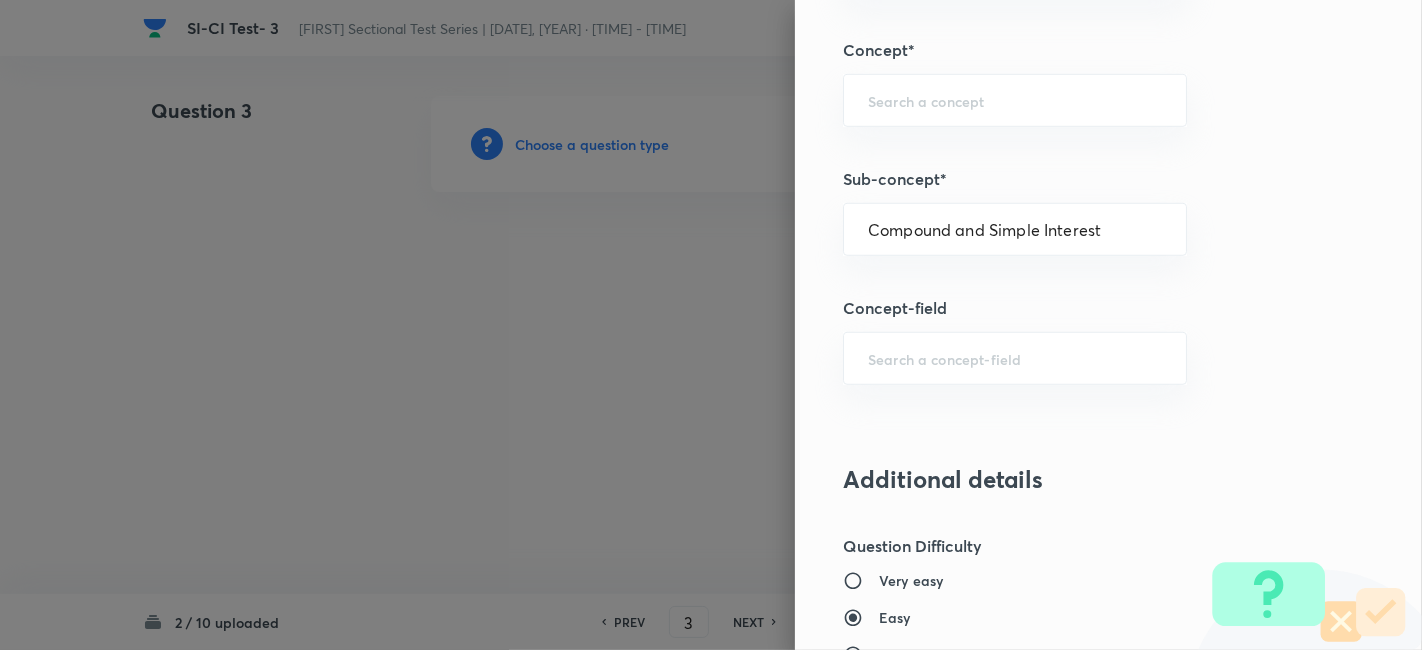 type on "Quantitative Aptitude" 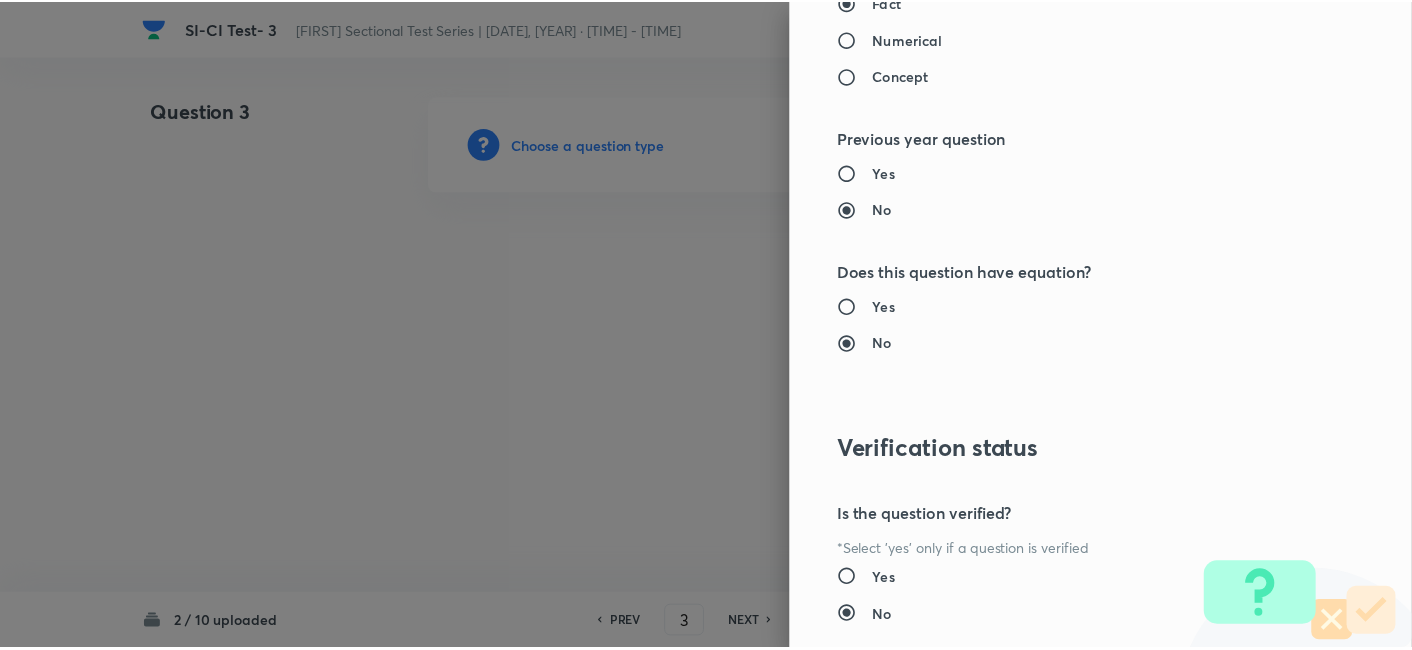 scroll, scrollTop: 2070, scrollLeft: 0, axis: vertical 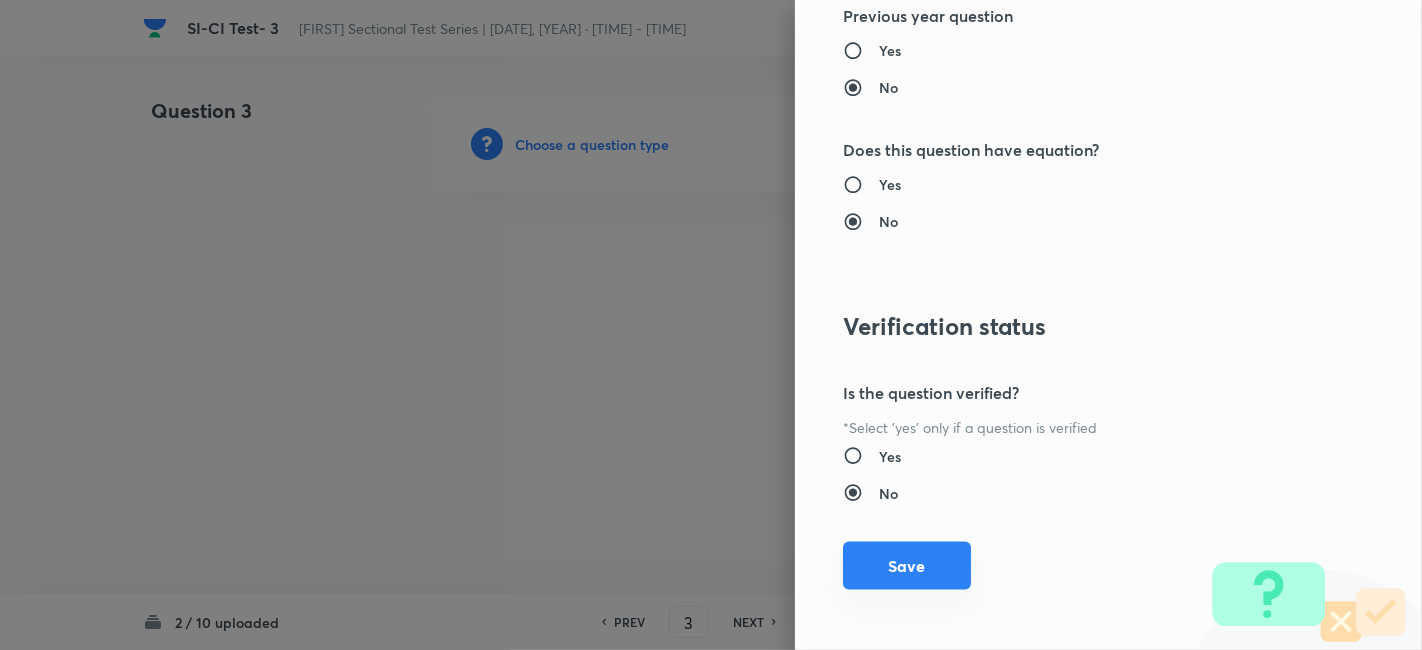 click on "Save" at bounding box center (907, 566) 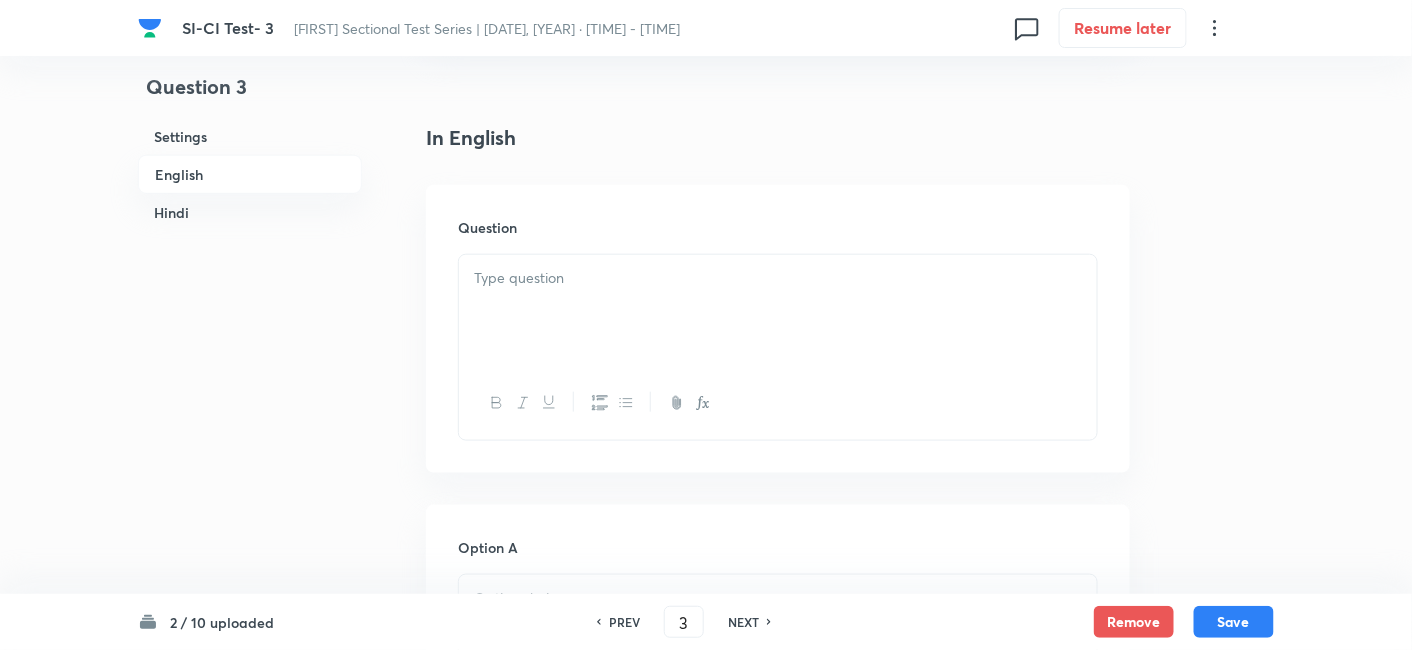 scroll, scrollTop: 535, scrollLeft: 0, axis: vertical 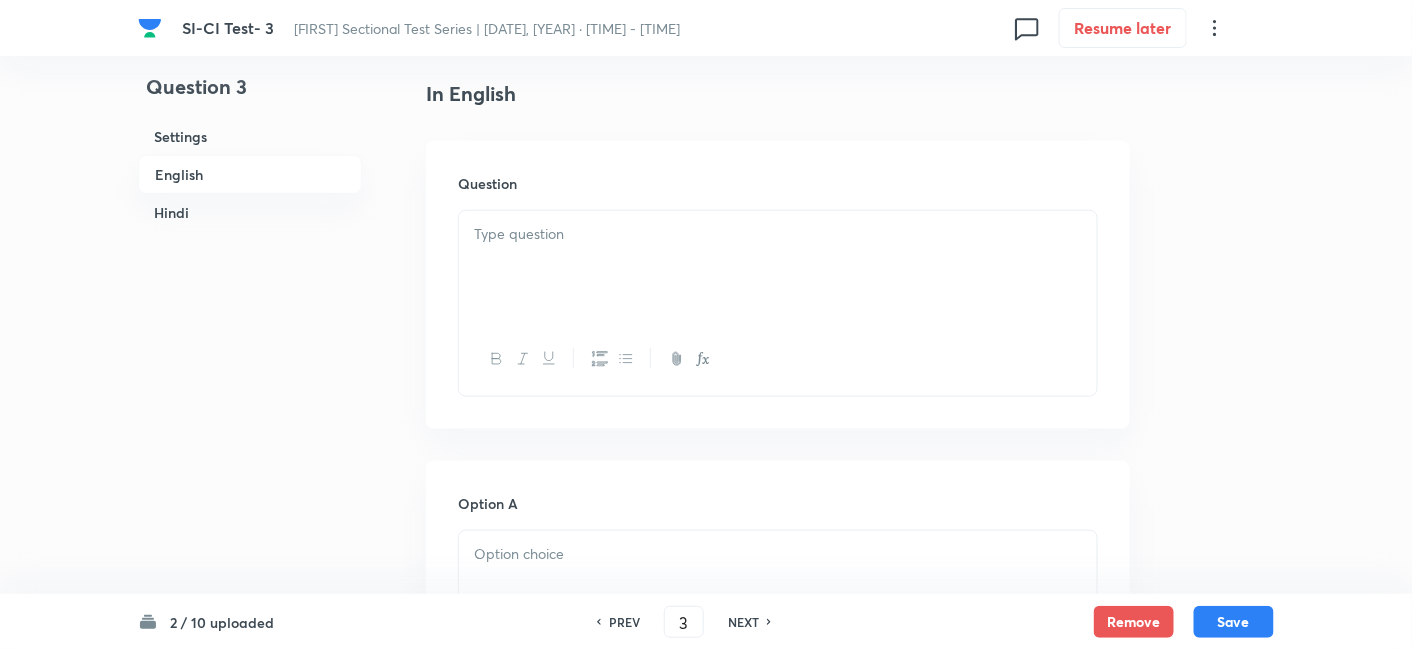 click at bounding box center (778, 267) 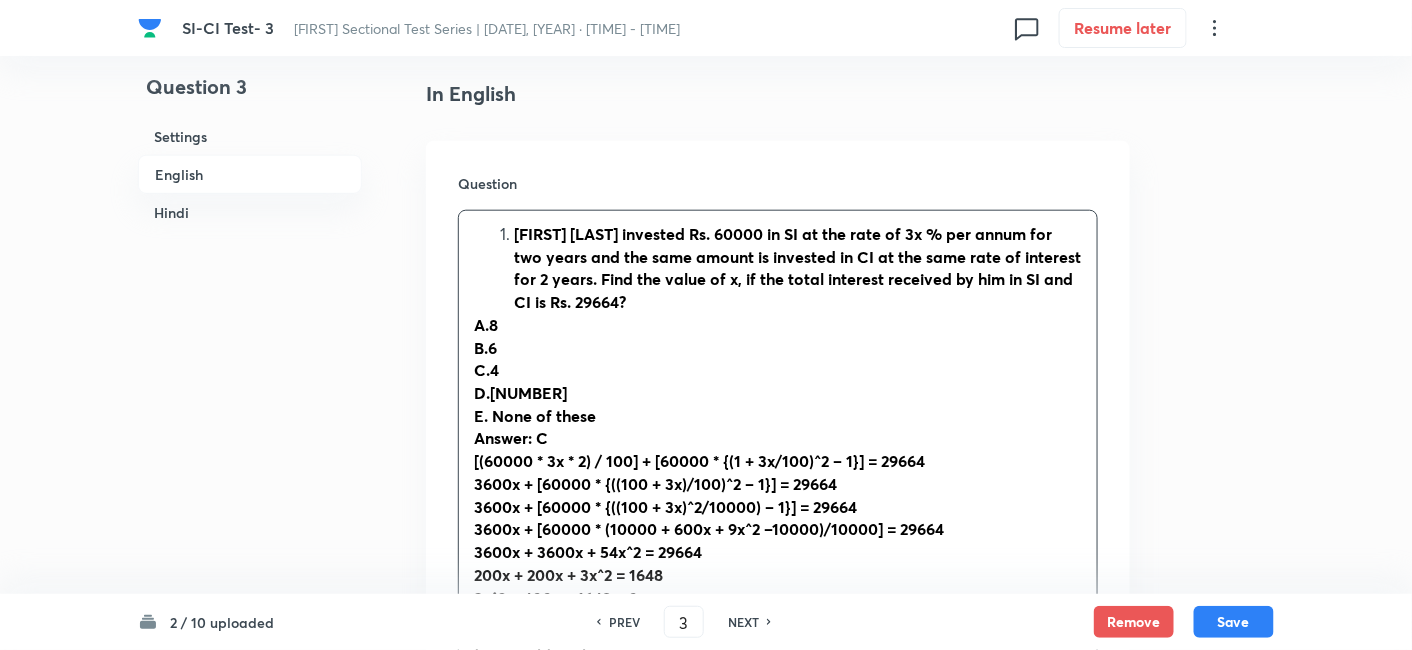 click on "[FIRST] [LAST] invested Rs. 60000 in SI at the rate of 3x % per annum for two years and the same amount is invested in CI at the same rate of interest for 2 years. Find the value of x, if the total interest received by him in SI and CI is Rs. 29664?" at bounding box center [797, 267] 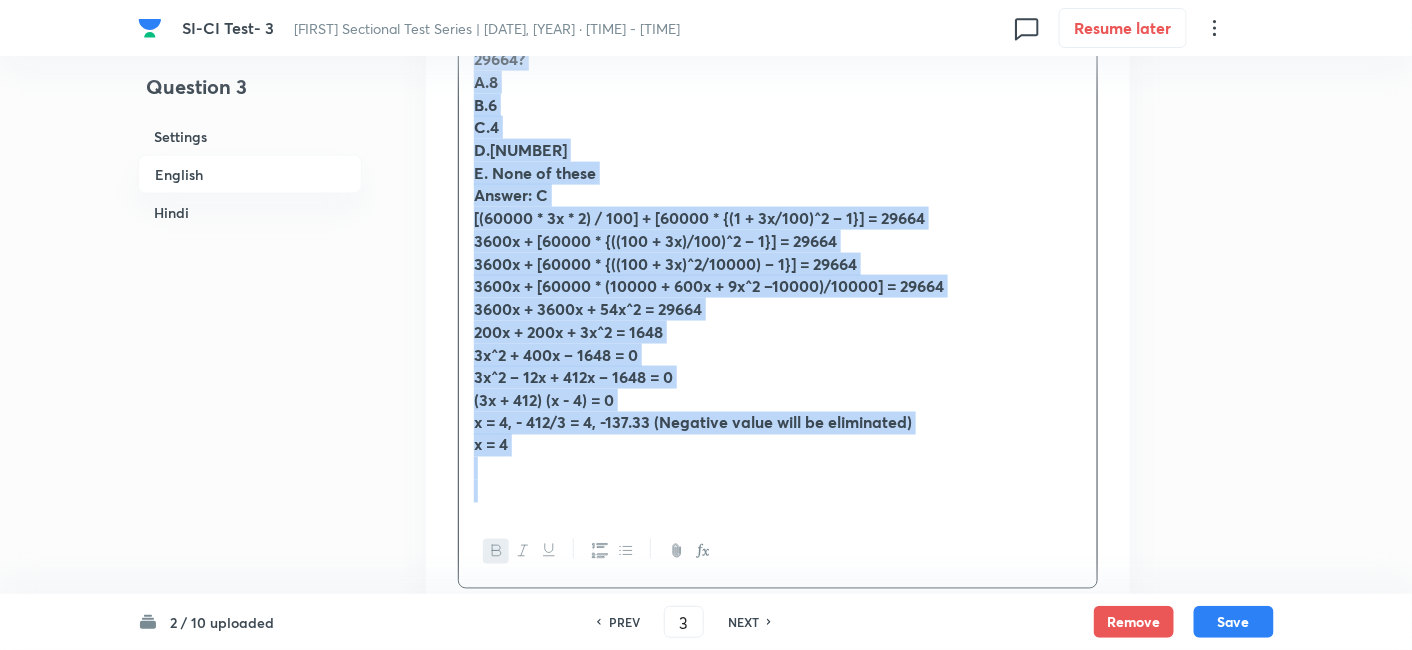 scroll, scrollTop: 852, scrollLeft: 0, axis: vertical 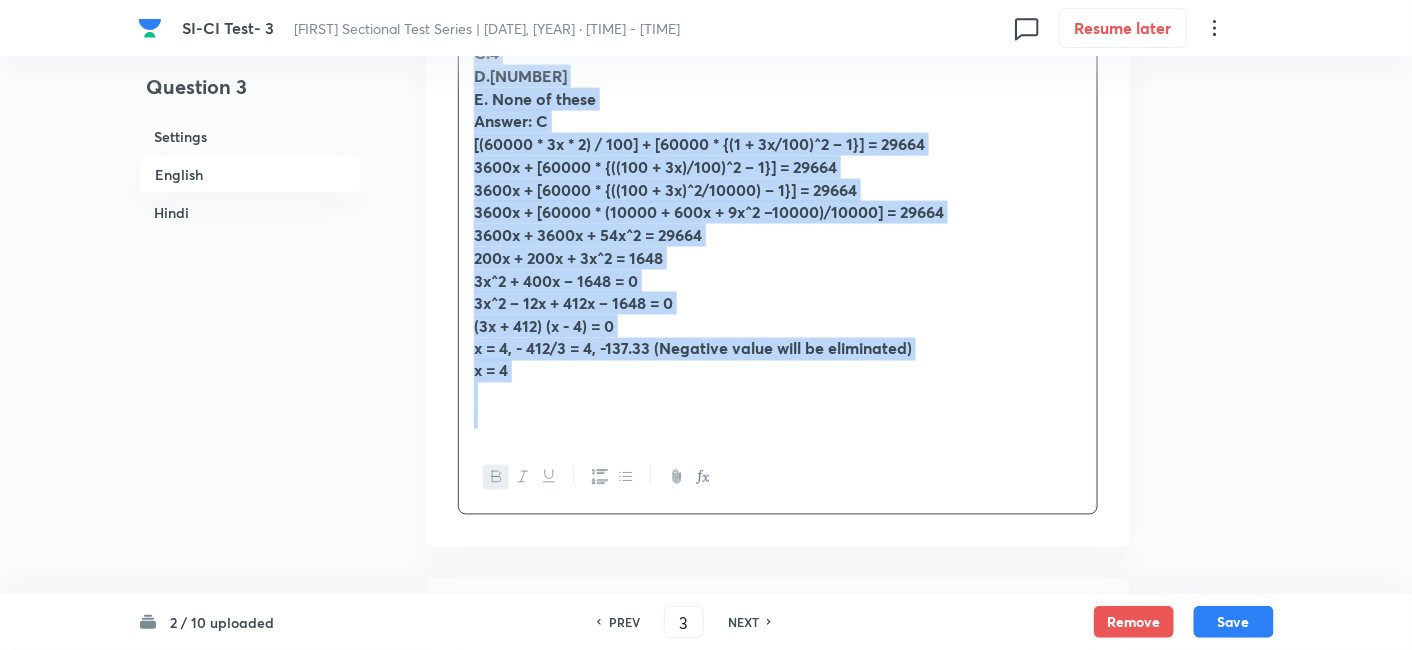 drag, startPoint x: 471, startPoint y: 230, endPoint x: 900, endPoint y: 557, distance: 539.4163 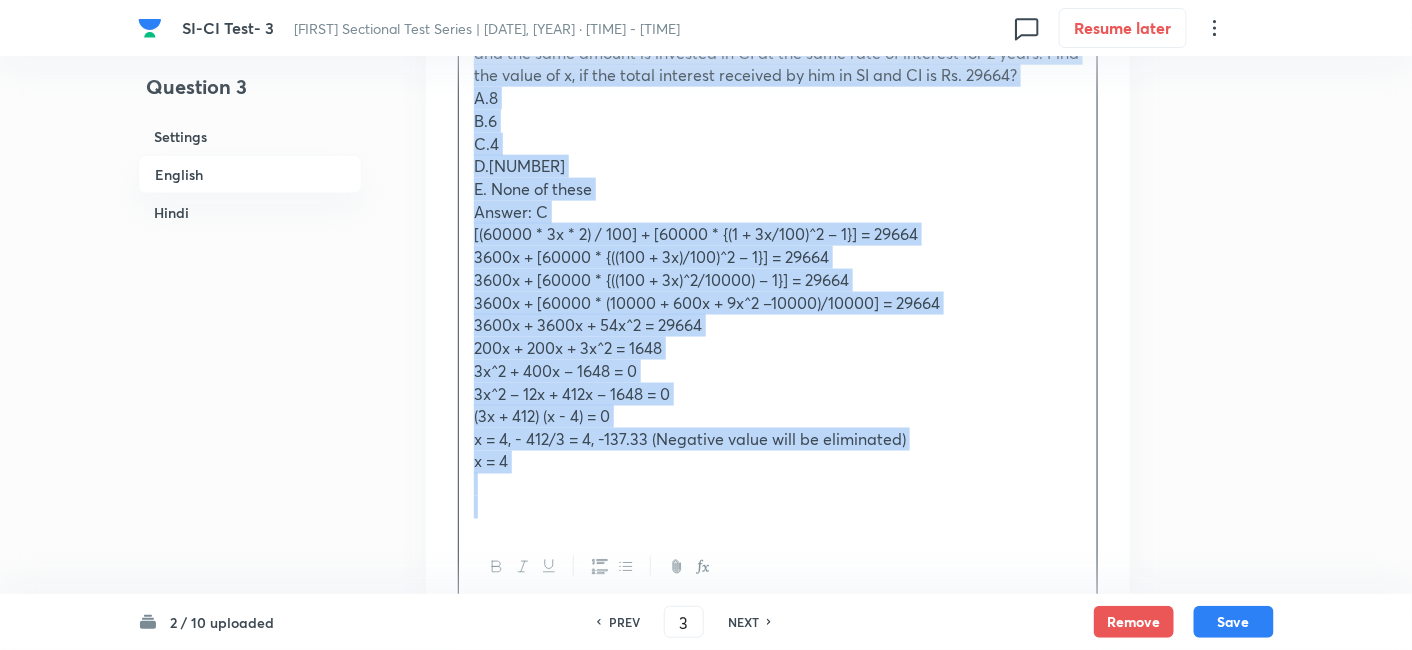 scroll, scrollTop: 794, scrollLeft: 0, axis: vertical 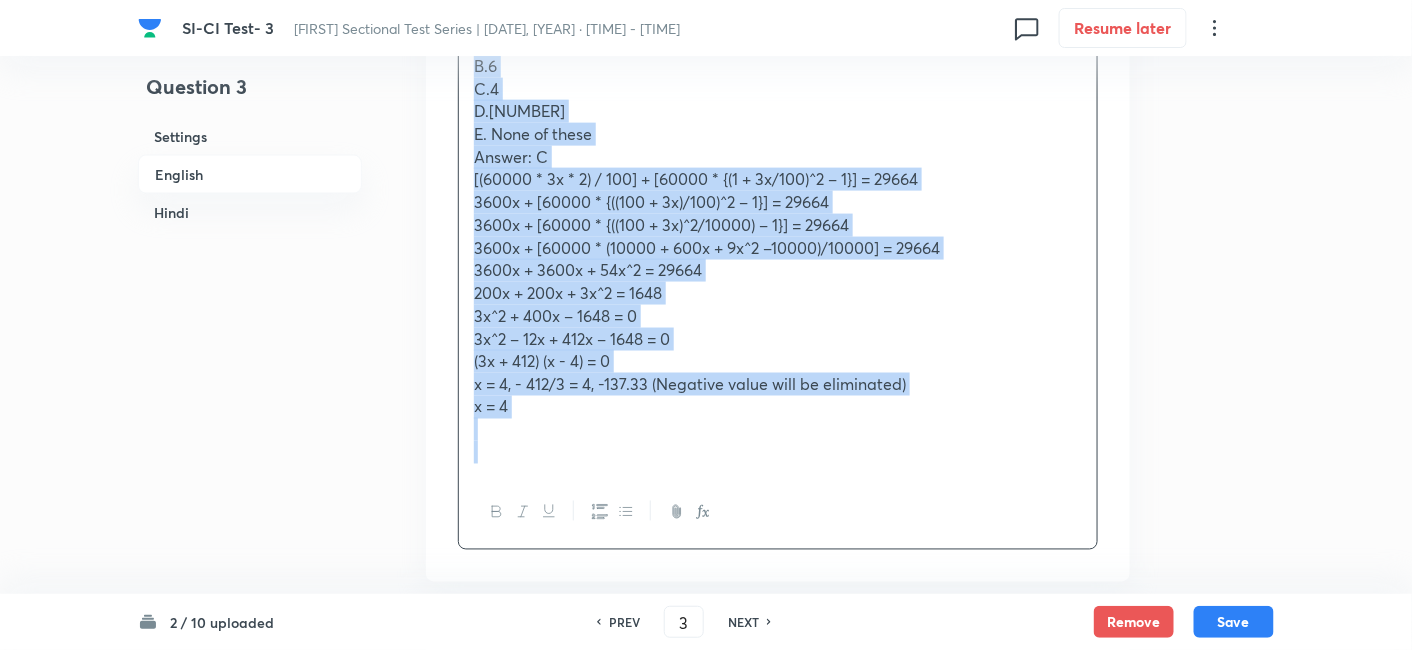 copy on "Kavita invested Rs. 60000 in SI at the rate of 3x % per annum for two years and the same amount is invested in CI at the same rate of interest for 2 years. Find the value of x, if the total interest received by him in SI and CI is Rs. 29664? A.8 B.6 C.4 D.5 E. None of these Answer: C [(60000 * 3x * 2) / 100] + [60000 * {(1 + 3x/100)^2 – 1}] = 29664 3600x + [60000 * {((100 + 3x)/100)^2 – 1}] = 29664 3600x + [60000 * (10000 + 600x + 9x^2 –10000)/10000] = 29664 3600x + 3600x + 54x^2 = 29664 200x + 200x + 3x^2 = 1648 3x^2 + 400x – 1648 = 0 3x^2 – 12x + 412x – 1648 = 0 (3x + 412) (x - 4) = 0 x = 4, - 412/3 = 4, -137.33 (Negative value will be eliminated) x = 4" 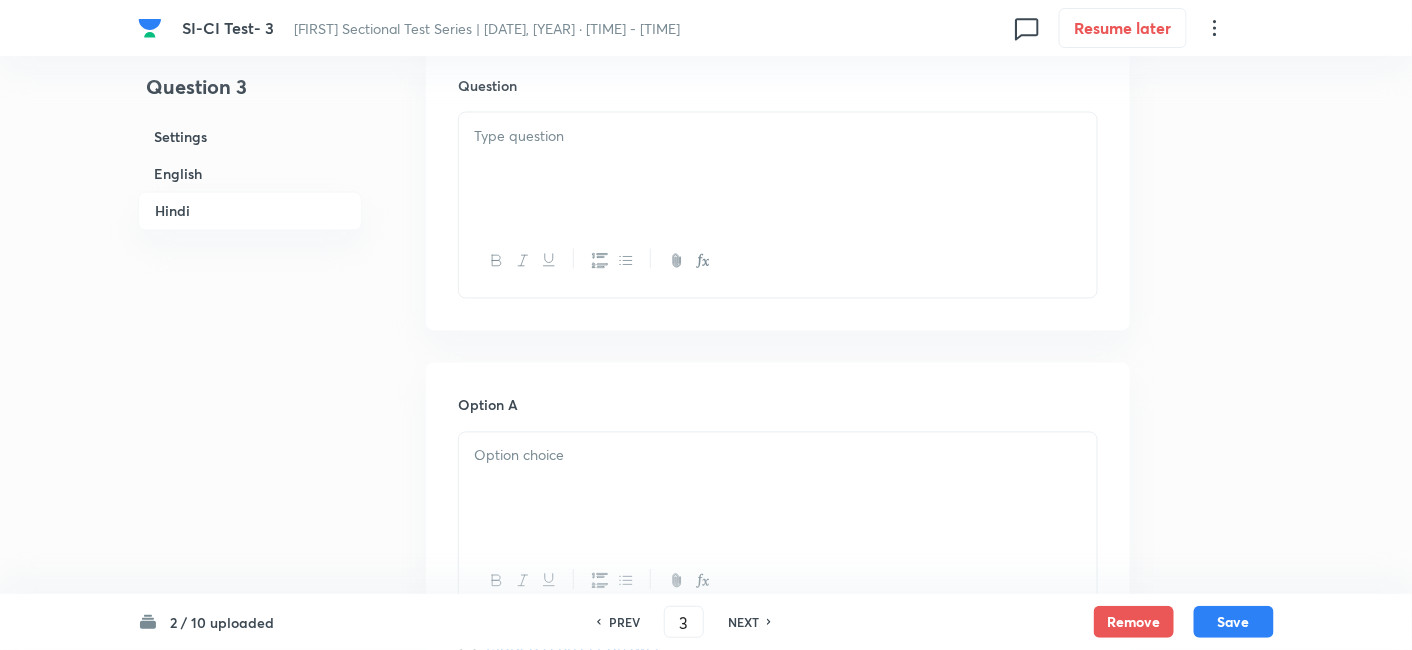 scroll, scrollTop: 3376, scrollLeft: 0, axis: vertical 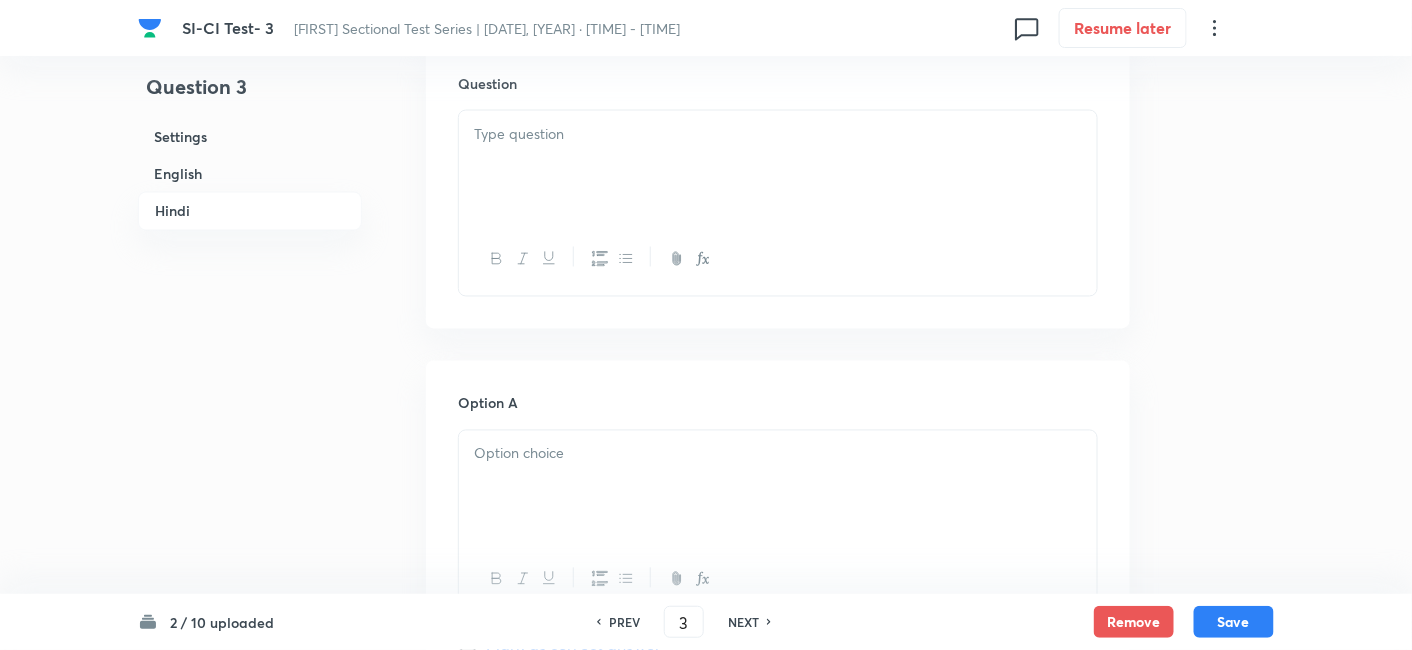 click at bounding box center (778, 134) 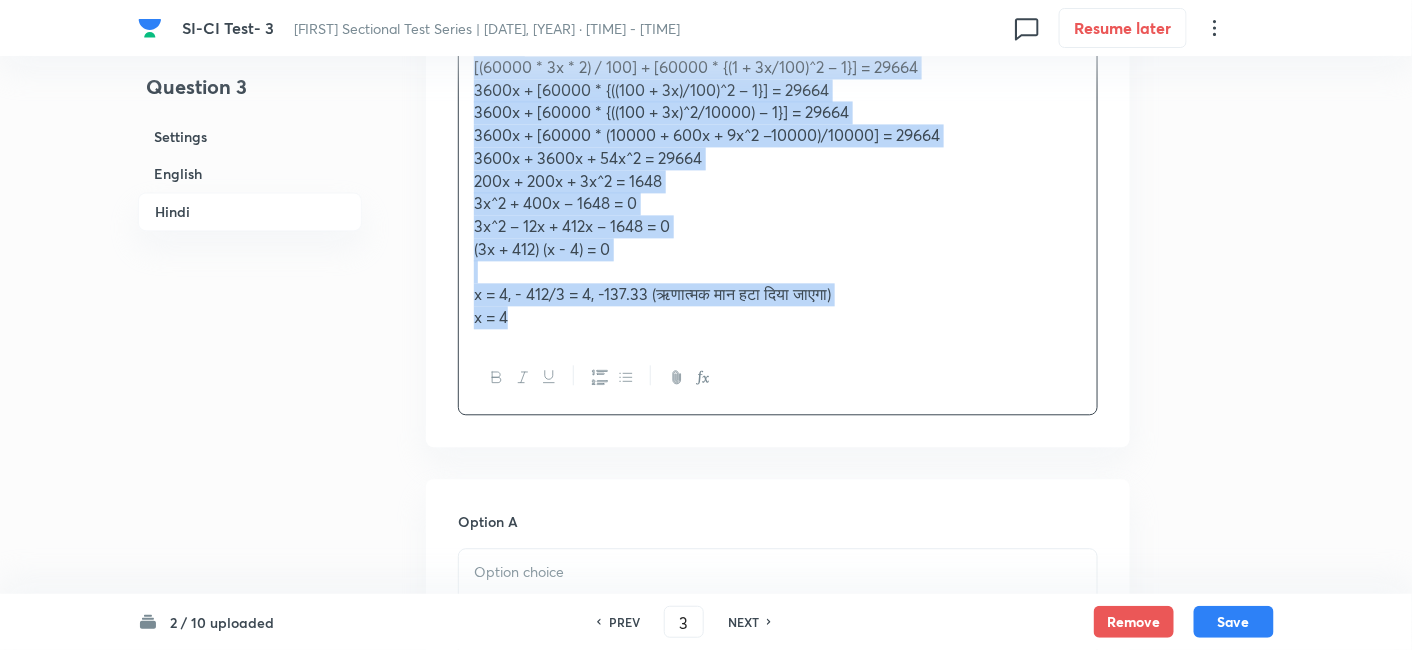 drag, startPoint x: 461, startPoint y: 315, endPoint x: 905, endPoint y: 457, distance: 466.15448 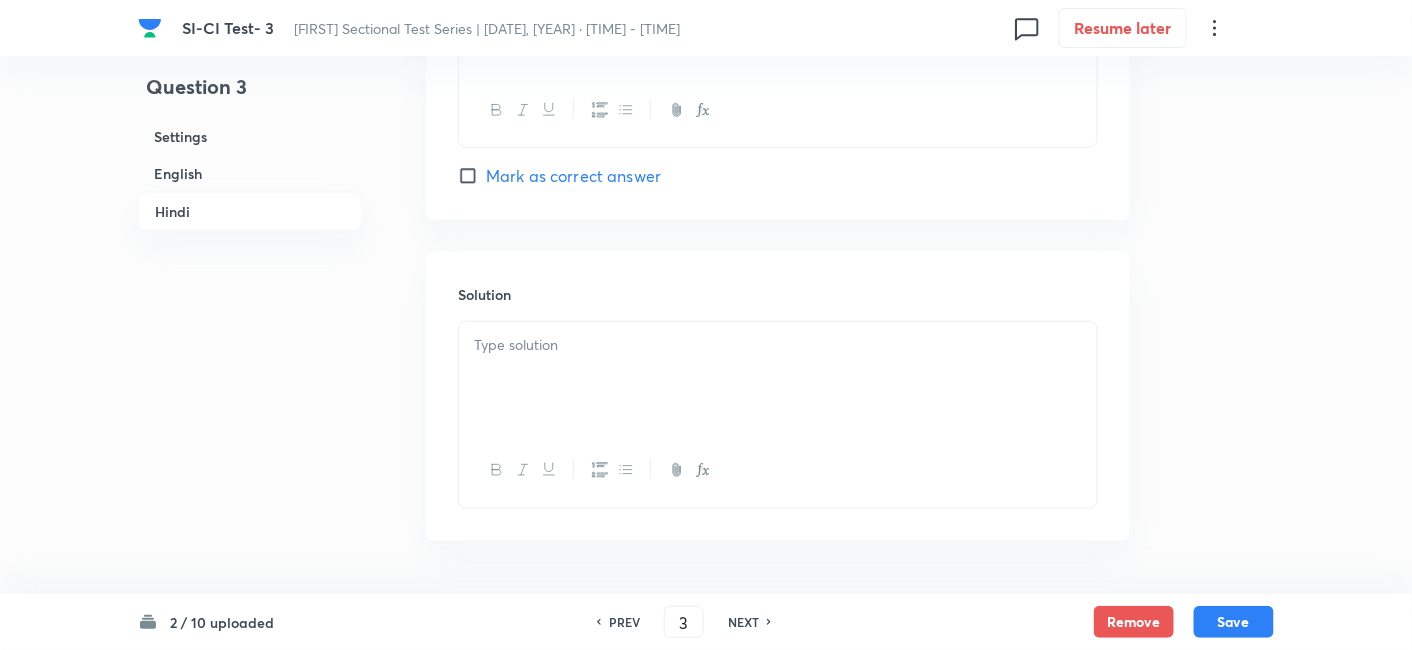 scroll, scrollTop: 5239, scrollLeft: 0, axis: vertical 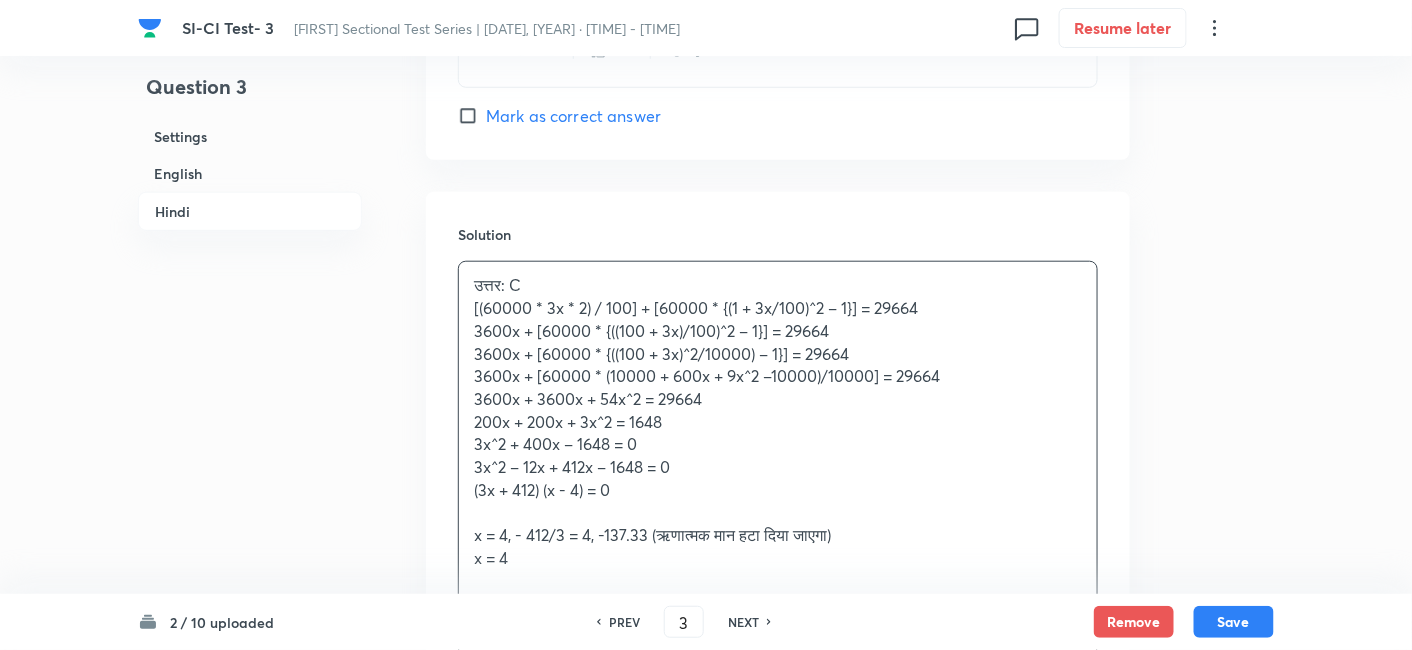 click on "उत्तर: C [(60000 * 3x * 2) / 100] + [60000 * {(1 + 3x/100)^2 – 1}] = 29664 3600x + [60000 * {((100 + 3x)/100)^2 – 1}] = 29664 3600x + 3600x + 54x^2 = 29664 200x + 200x + 3x^2 = 1648 3x^2 + 400x – 1648 = 0 3x^2 – 12x + 412x – 1648 = 0 (3x + 412) (x - 4) = 0 x = 4, - 412/3 = 4, -137.33 (ऋणात्मक मान हटा दिया जाएगा) x = 4" at bounding box center [778, 421] 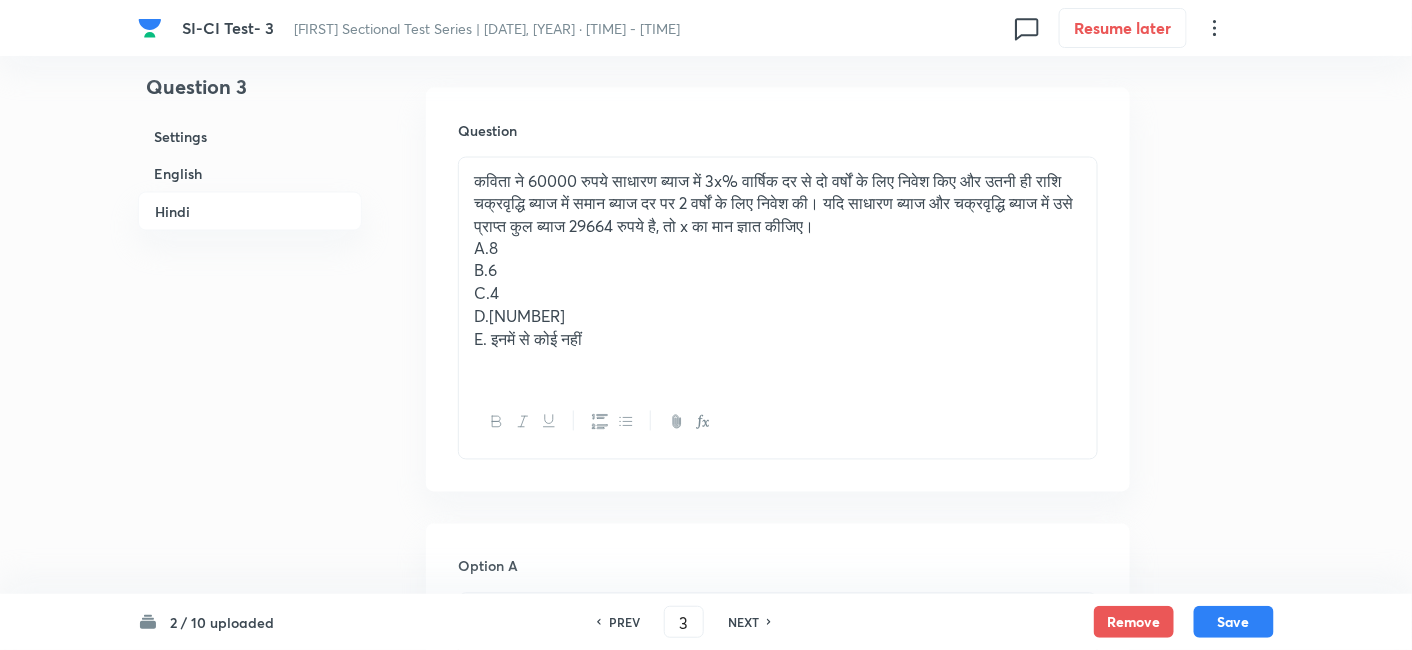 scroll, scrollTop: 3348, scrollLeft: 0, axis: vertical 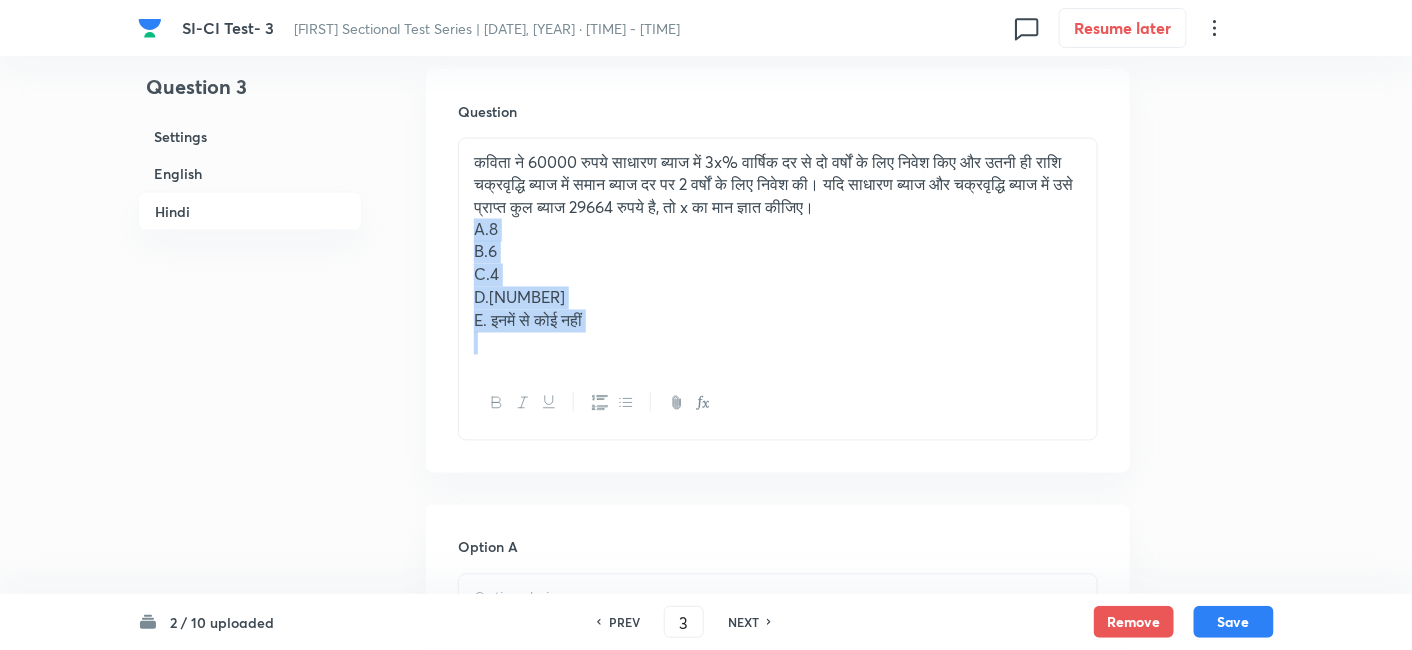 drag, startPoint x: 472, startPoint y: 225, endPoint x: 662, endPoint y: 342, distance: 223.13449 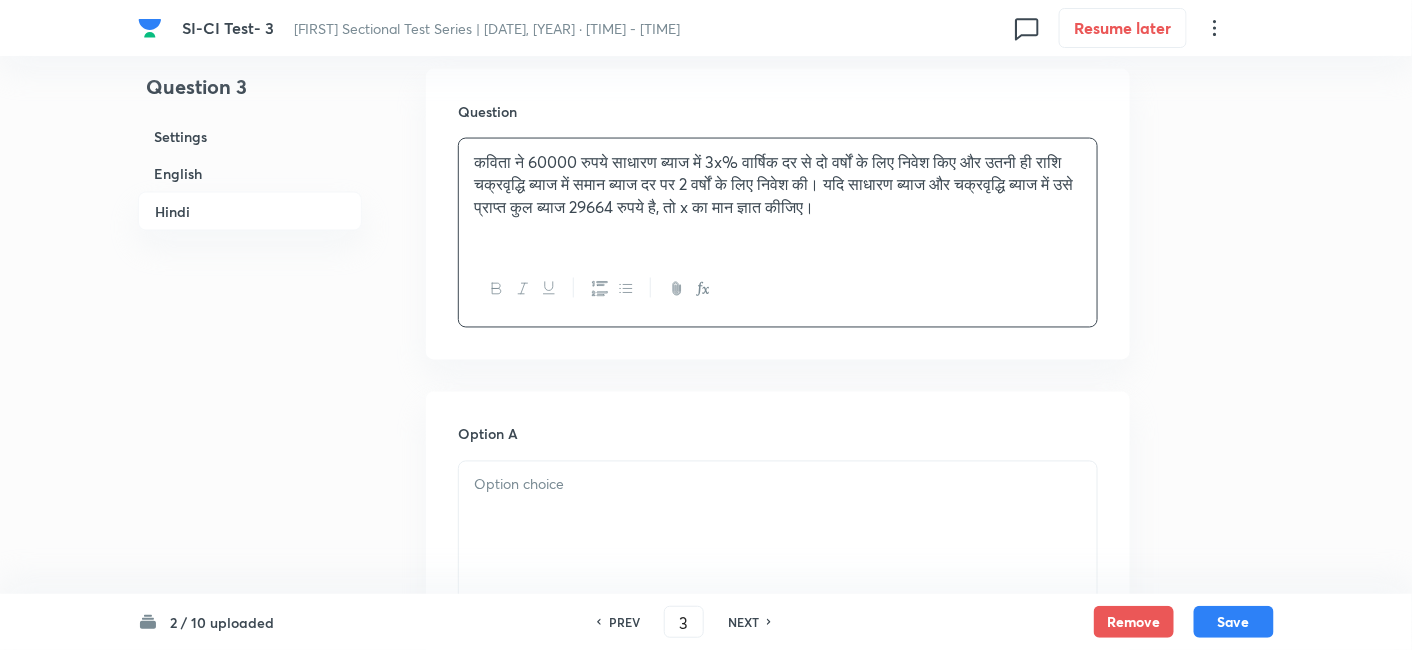 scroll, scrollTop: 3572, scrollLeft: 0, axis: vertical 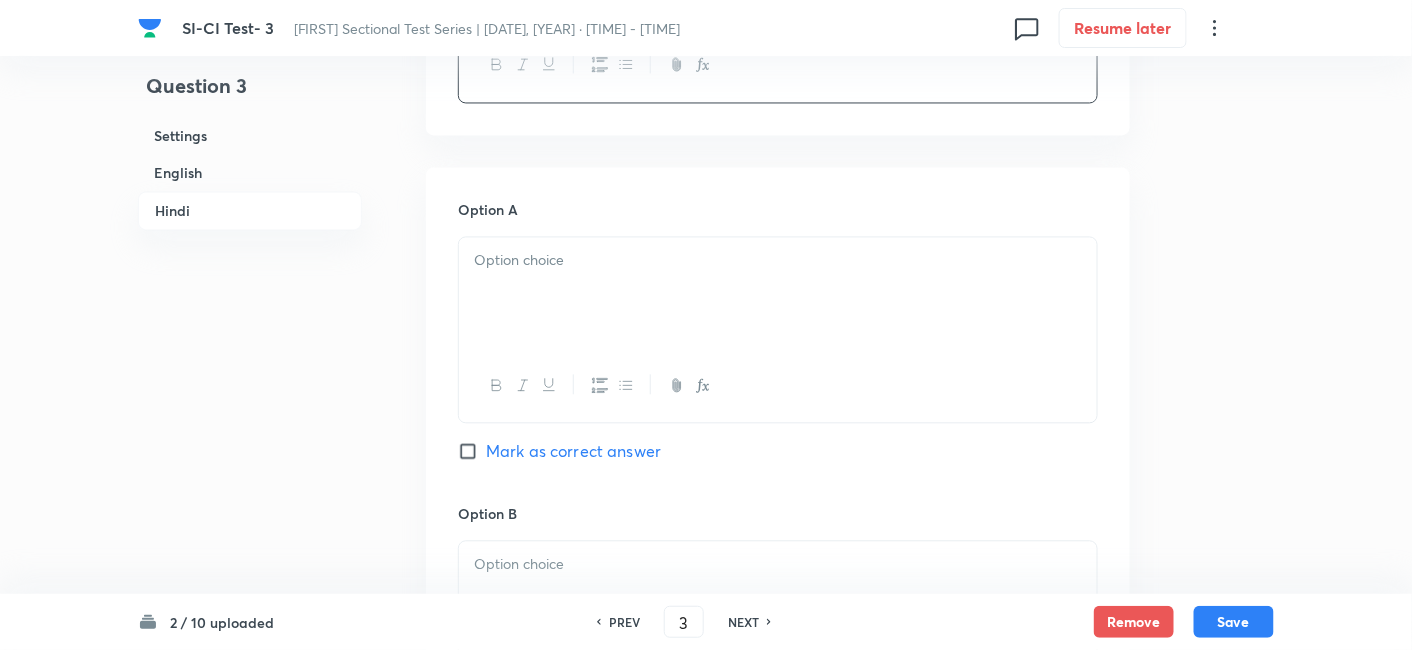 click at bounding box center [778, 294] 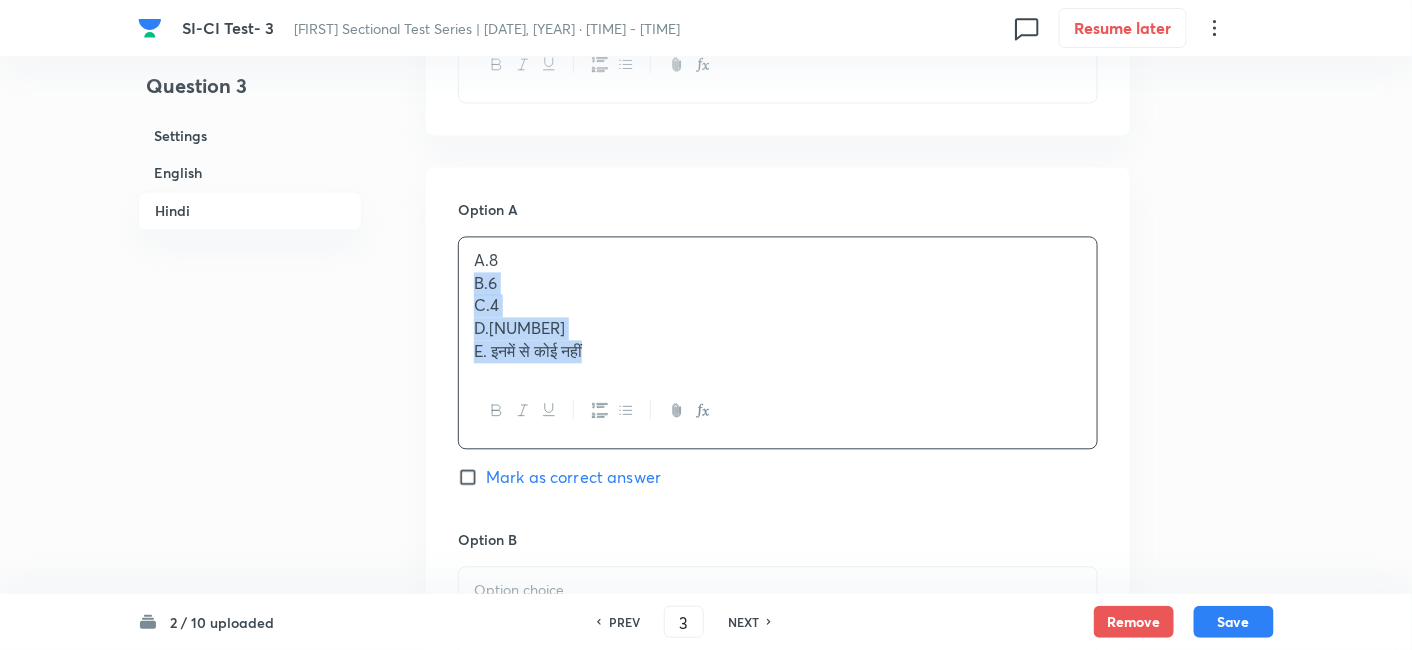 drag, startPoint x: 467, startPoint y: 284, endPoint x: 684, endPoint y: 425, distance: 258.7856 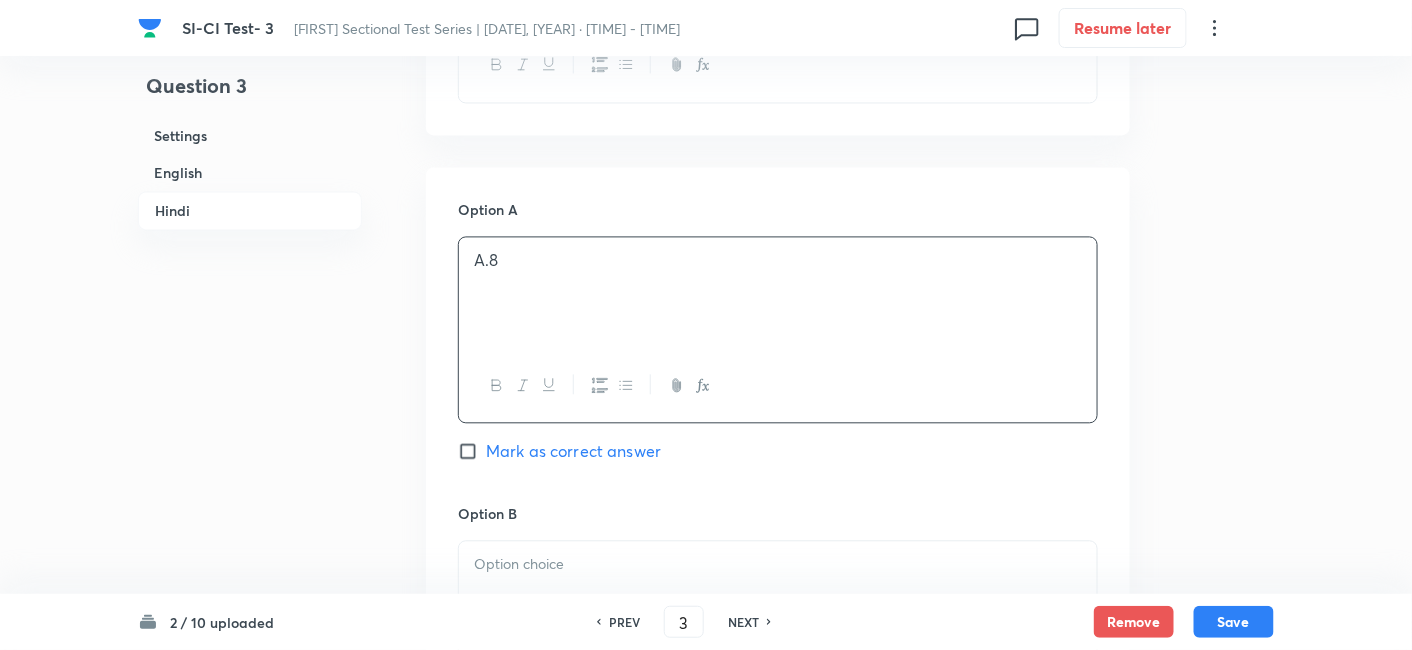 scroll, scrollTop: 3819, scrollLeft: 0, axis: vertical 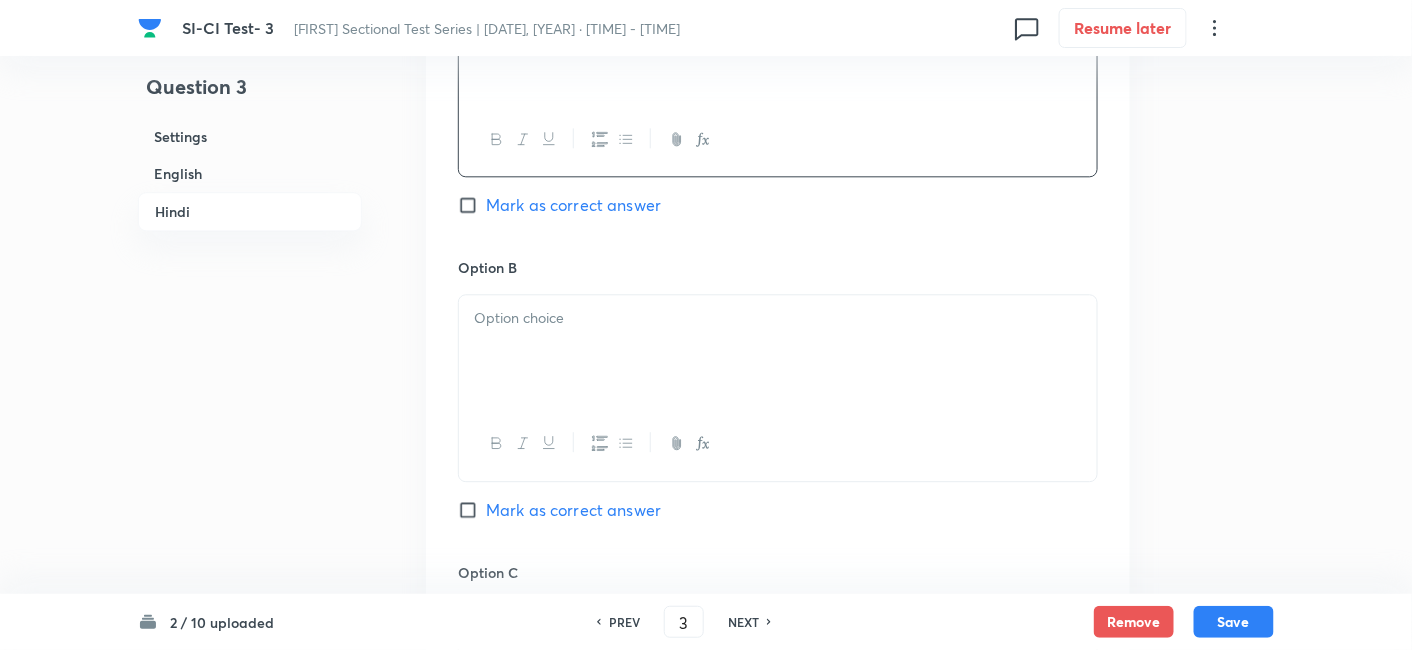 click at bounding box center [778, 351] 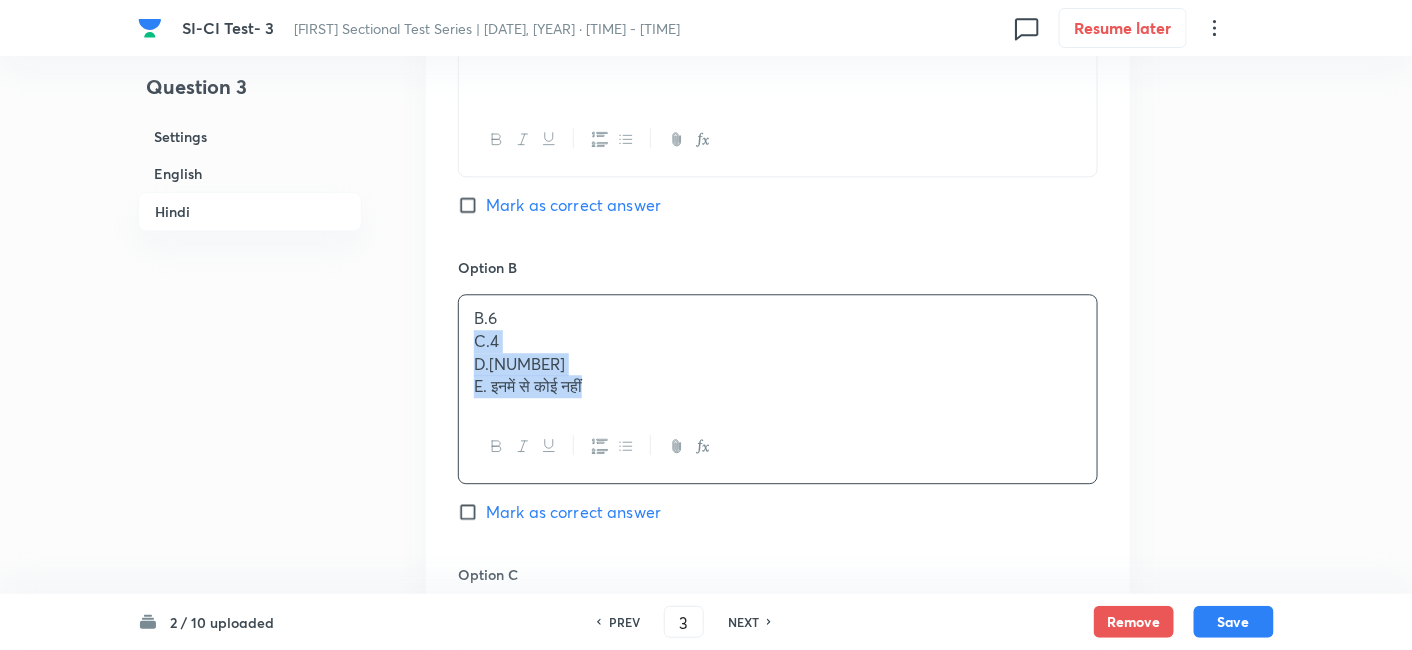 drag, startPoint x: 465, startPoint y: 341, endPoint x: 708, endPoint y: 447, distance: 265.1132 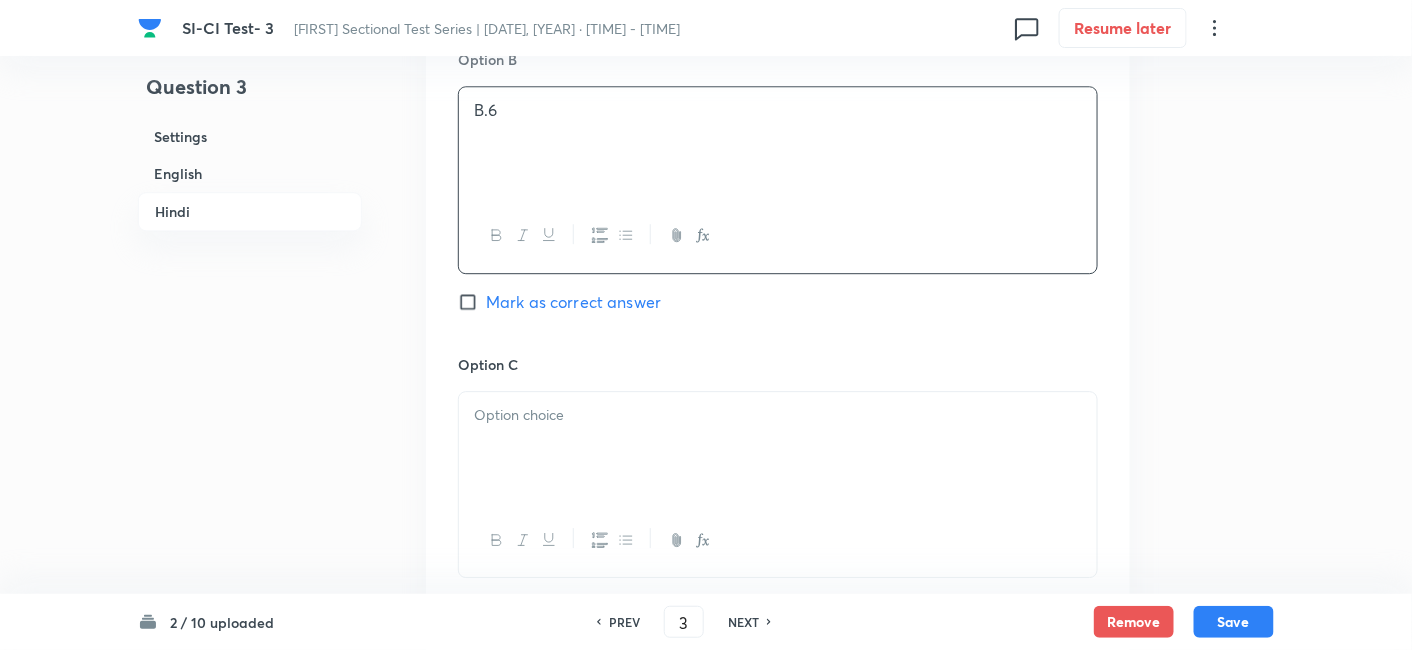 scroll, scrollTop: 4028, scrollLeft: 0, axis: vertical 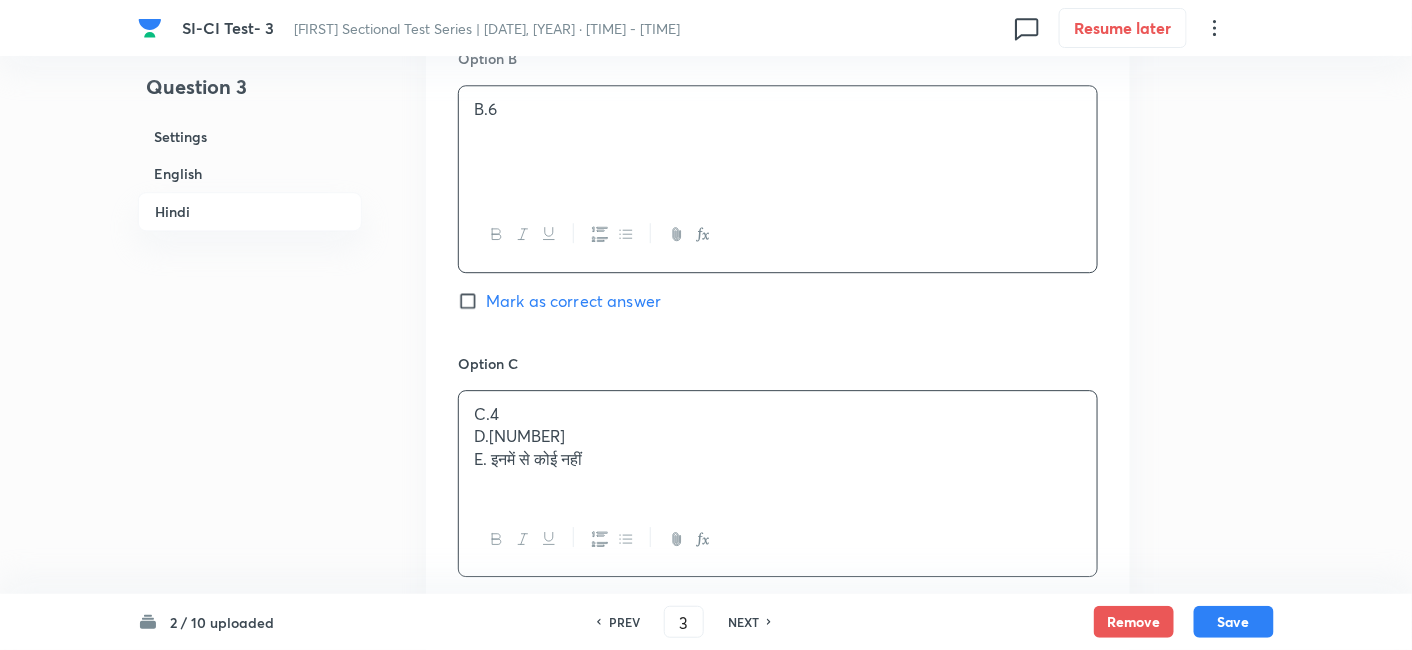 click on "C.4" at bounding box center (778, 414) 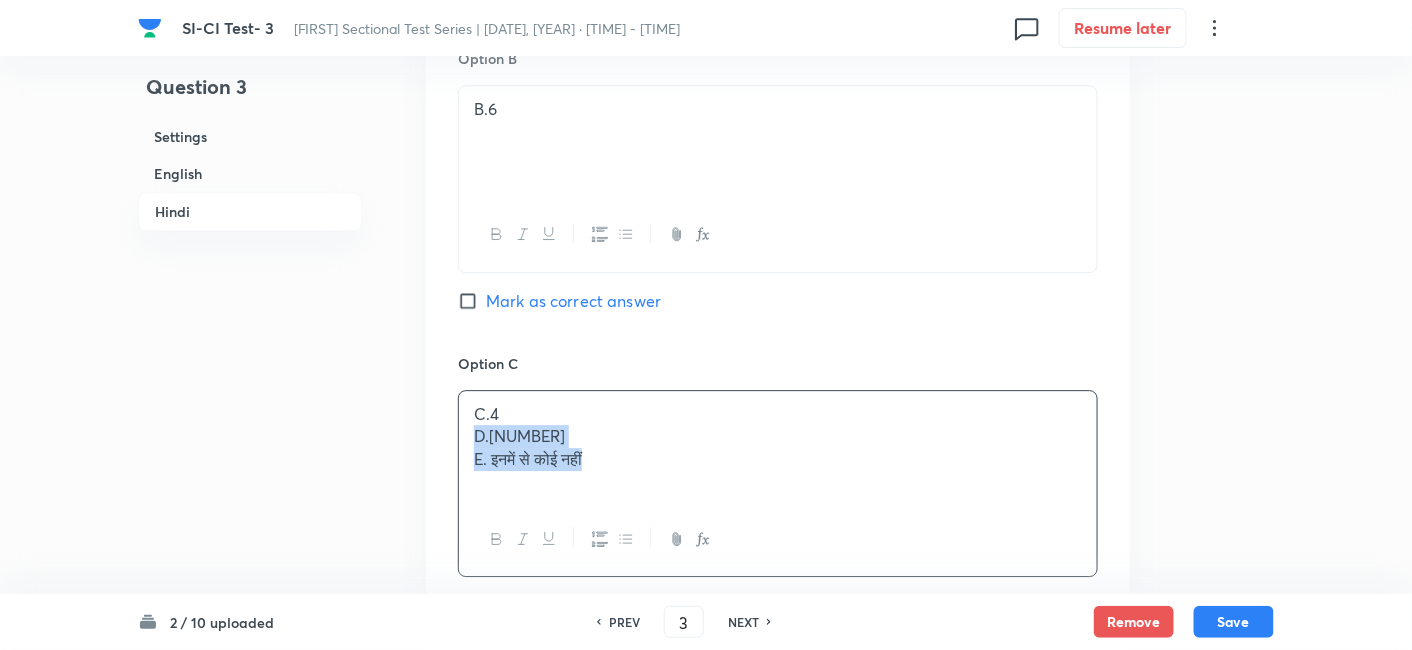 drag, startPoint x: 469, startPoint y: 433, endPoint x: 689, endPoint y: 501, distance: 230.26941 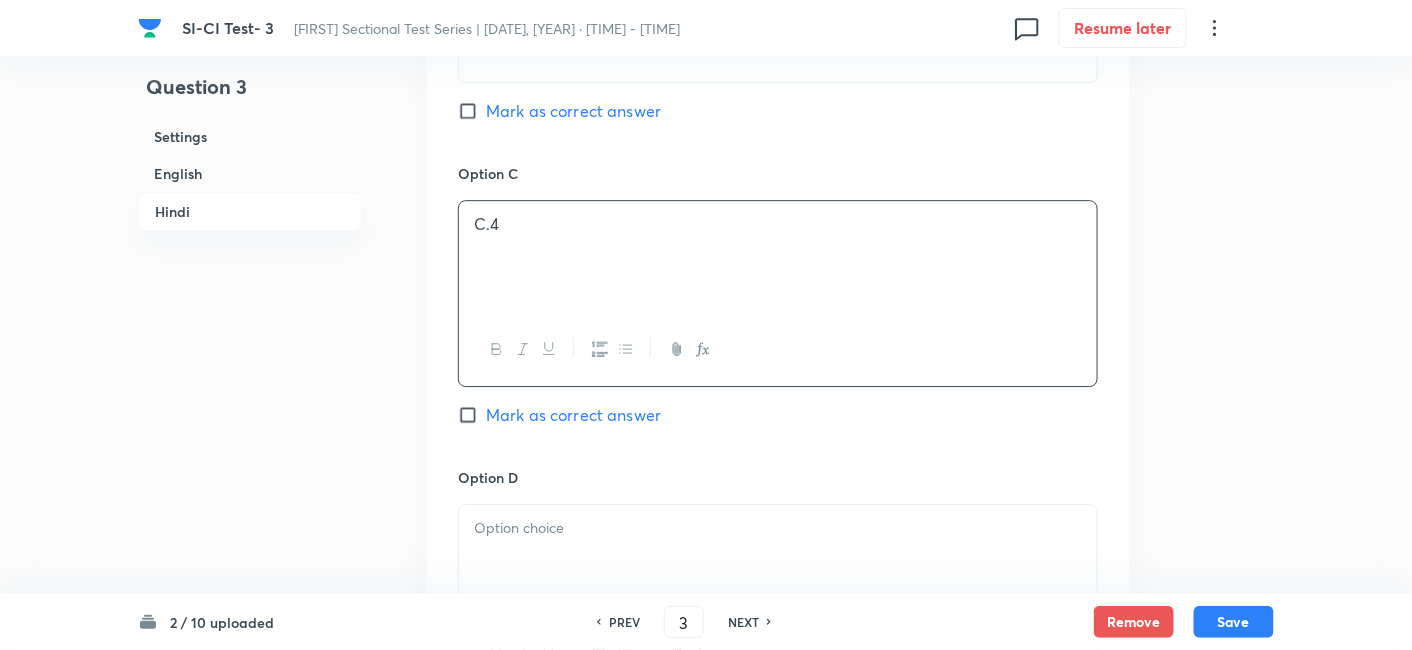 scroll, scrollTop: 4227, scrollLeft: 0, axis: vertical 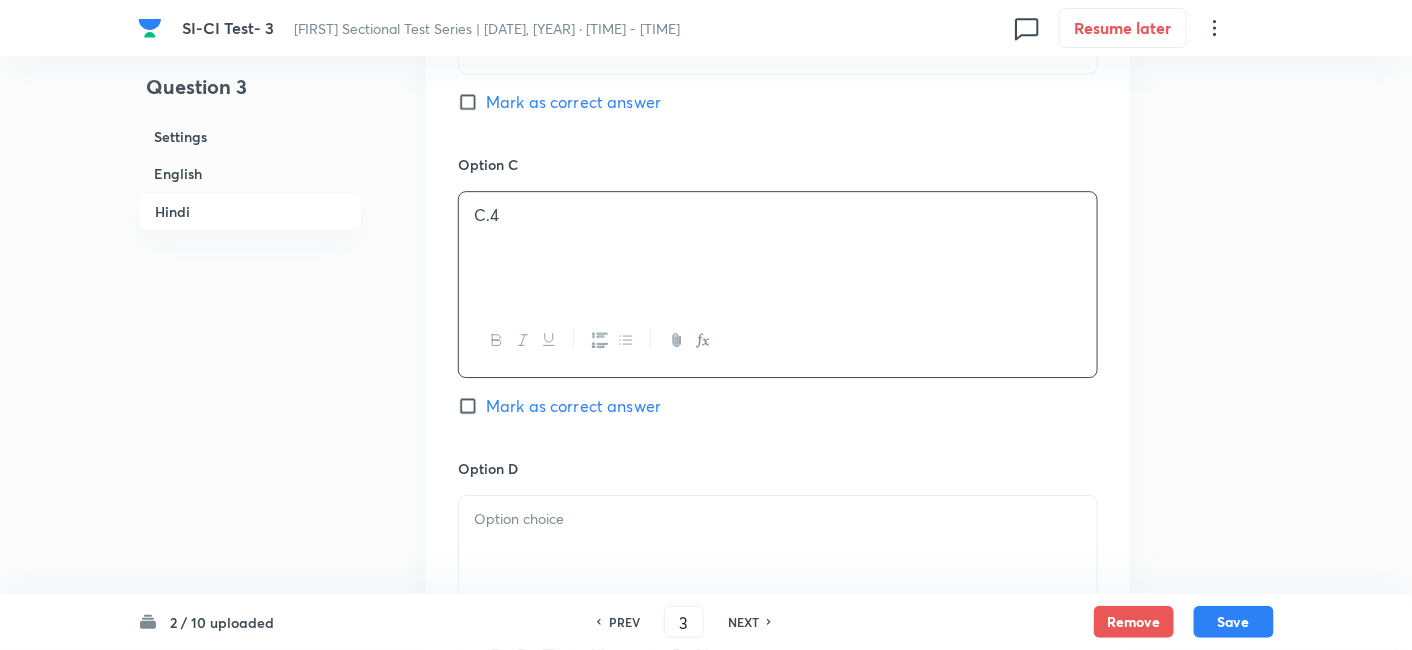 click at bounding box center (778, 519) 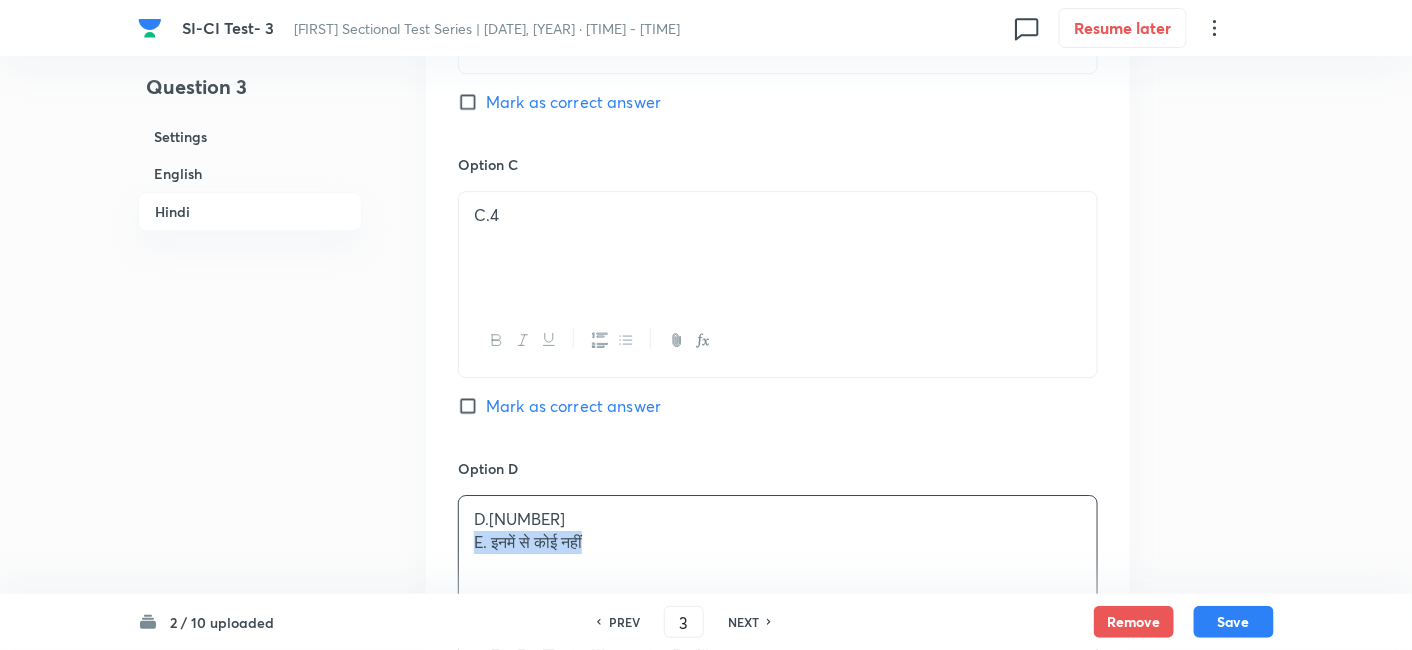 drag, startPoint x: 474, startPoint y: 538, endPoint x: 760, endPoint y: 578, distance: 288.78366 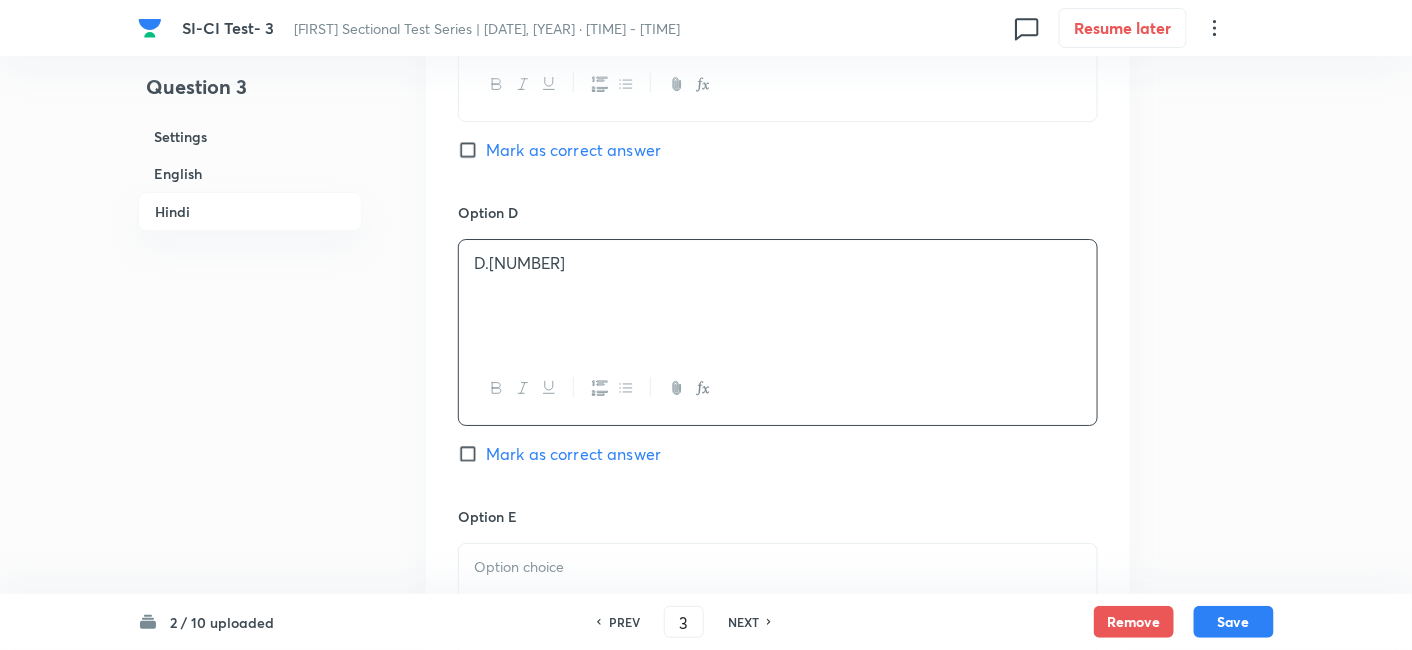 scroll, scrollTop: 4491, scrollLeft: 0, axis: vertical 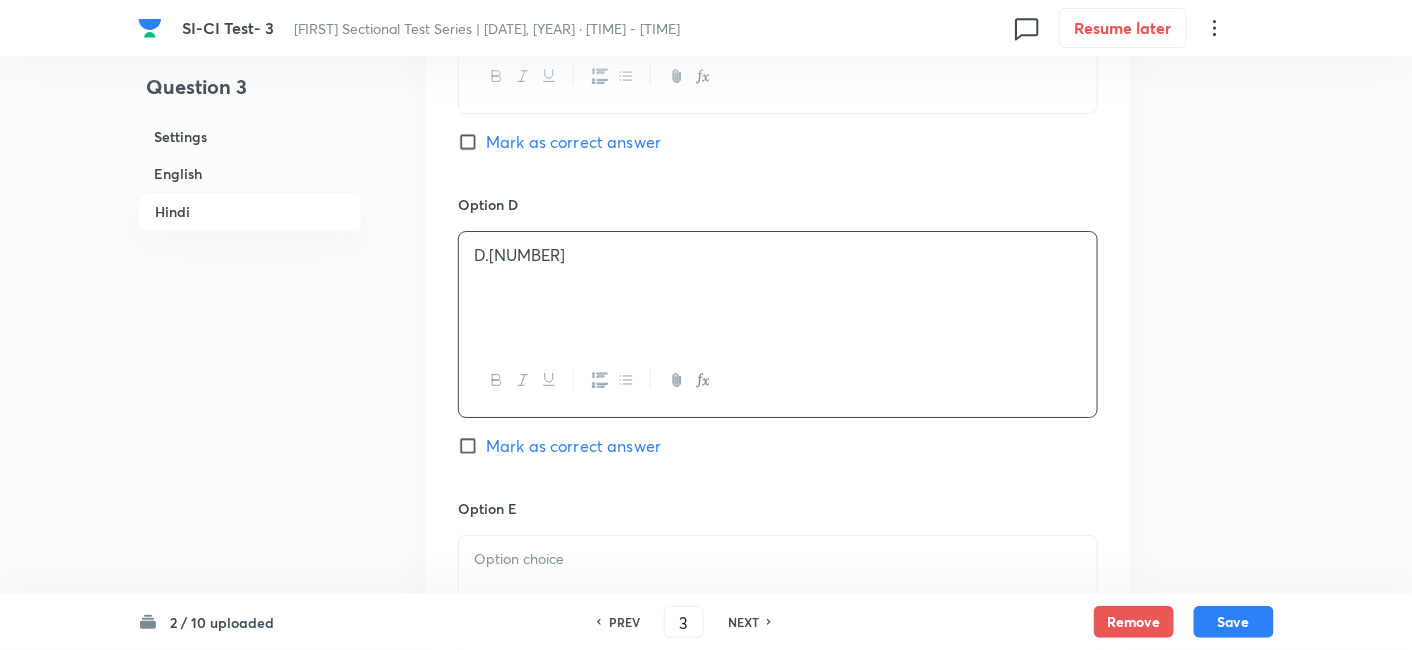click at bounding box center (778, 592) 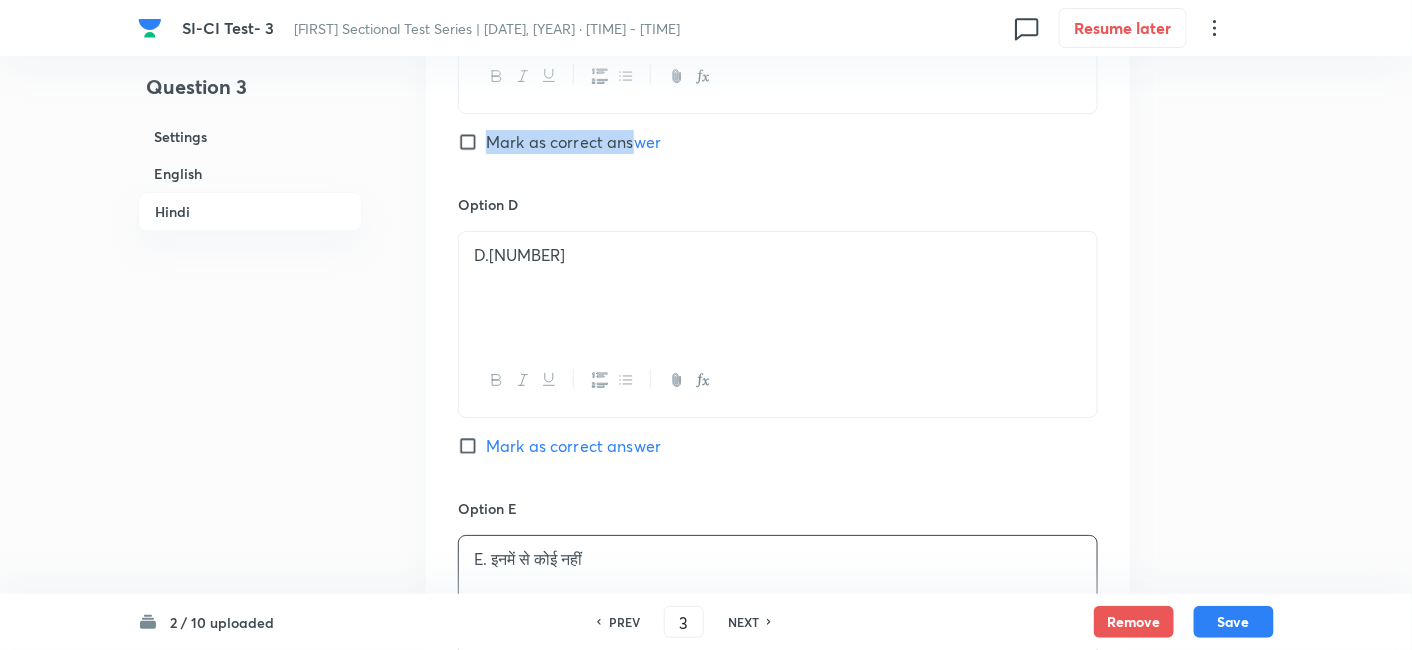 drag, startPoint x: 641, startPoint y: 119, endPoint x: 634, endPoint y: 136, distance: 18.384777 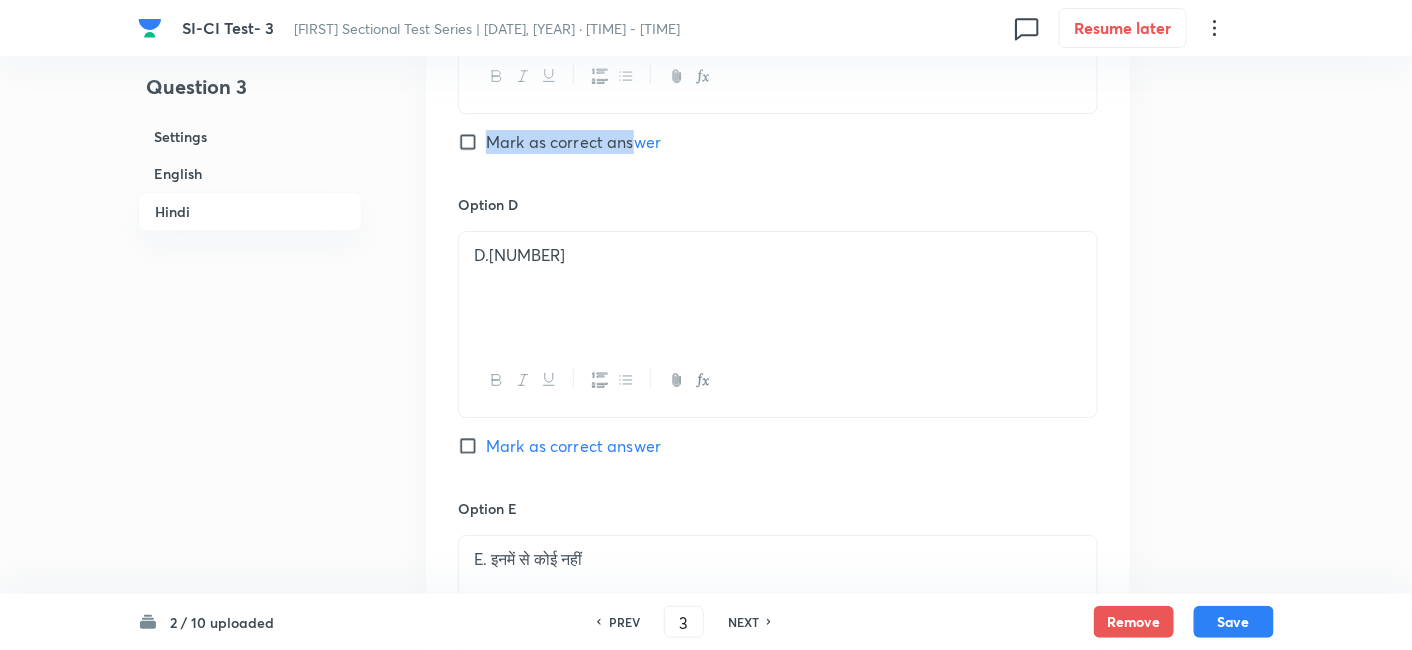 click on "Mark as correct answer" at bounding box center (573, 142) 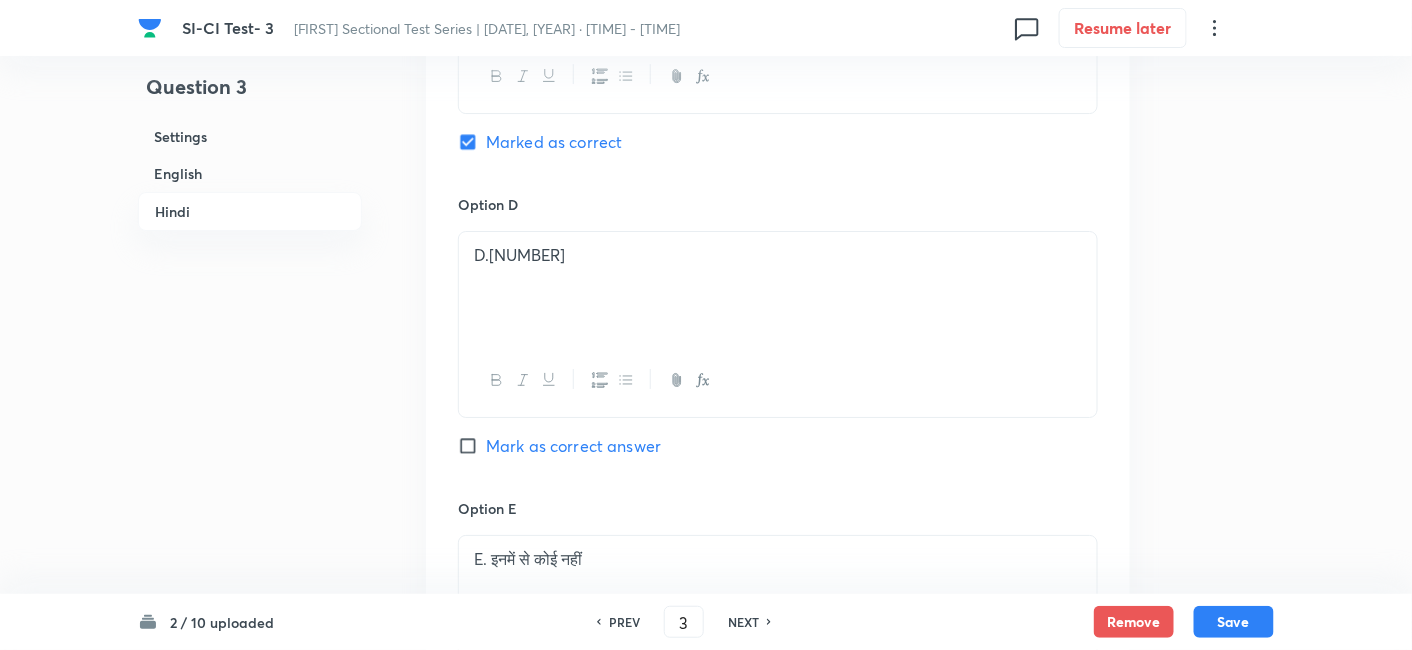 checkbox on "true" 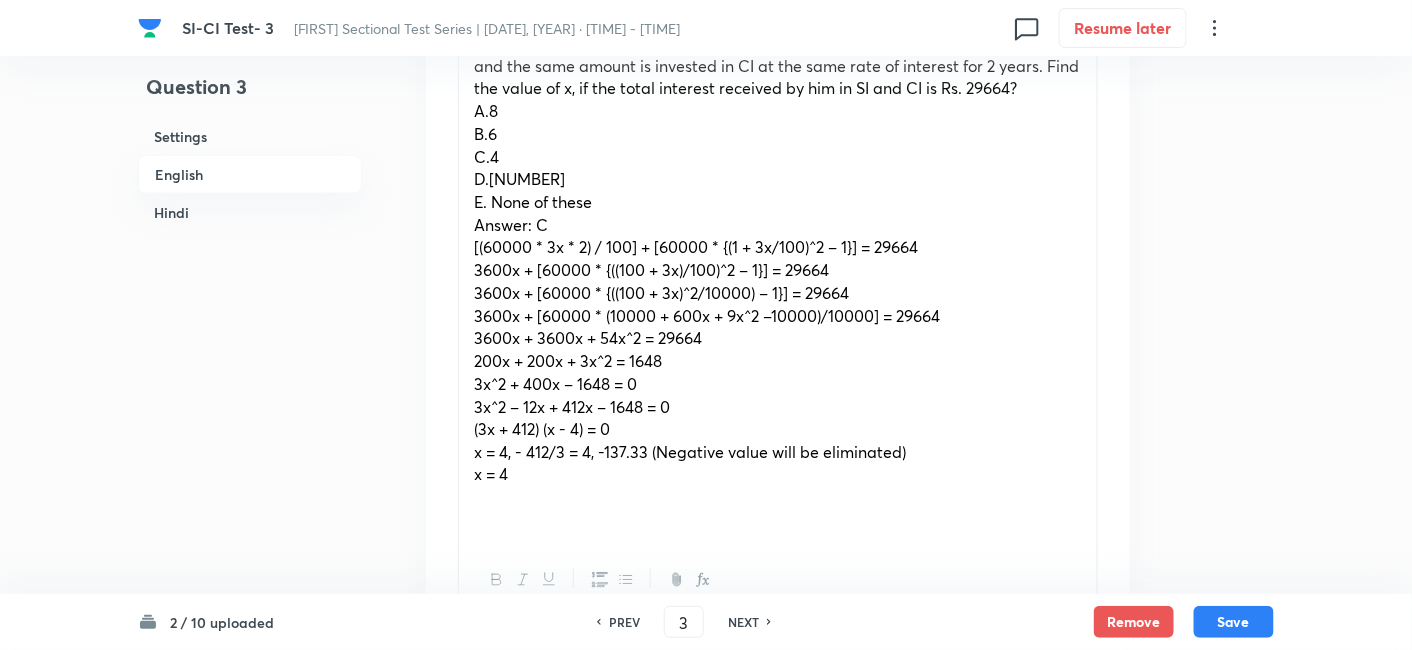 scroll, scrollTop: 724, scrollLeft: 0, axis: vertical 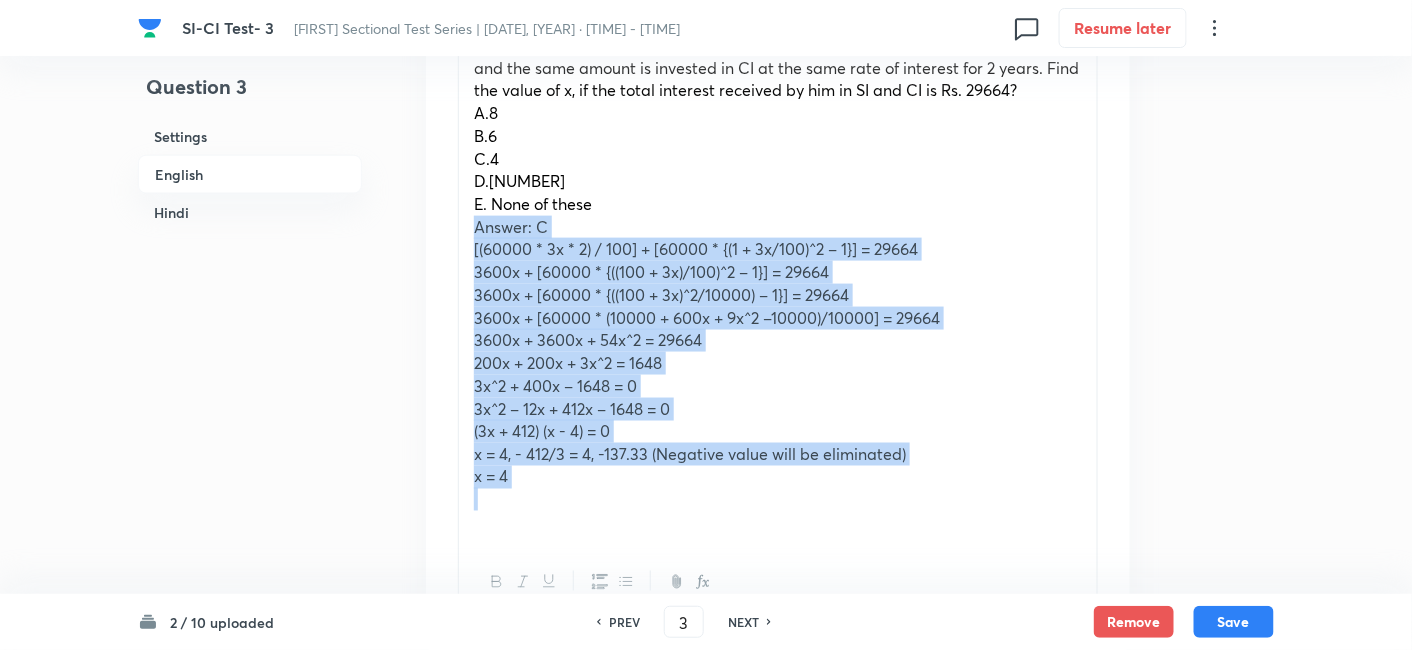 drag, startPoint x: 469, startPoint y: 225, endPoint x: 655, endPoint y: 495, distance: 327.8658 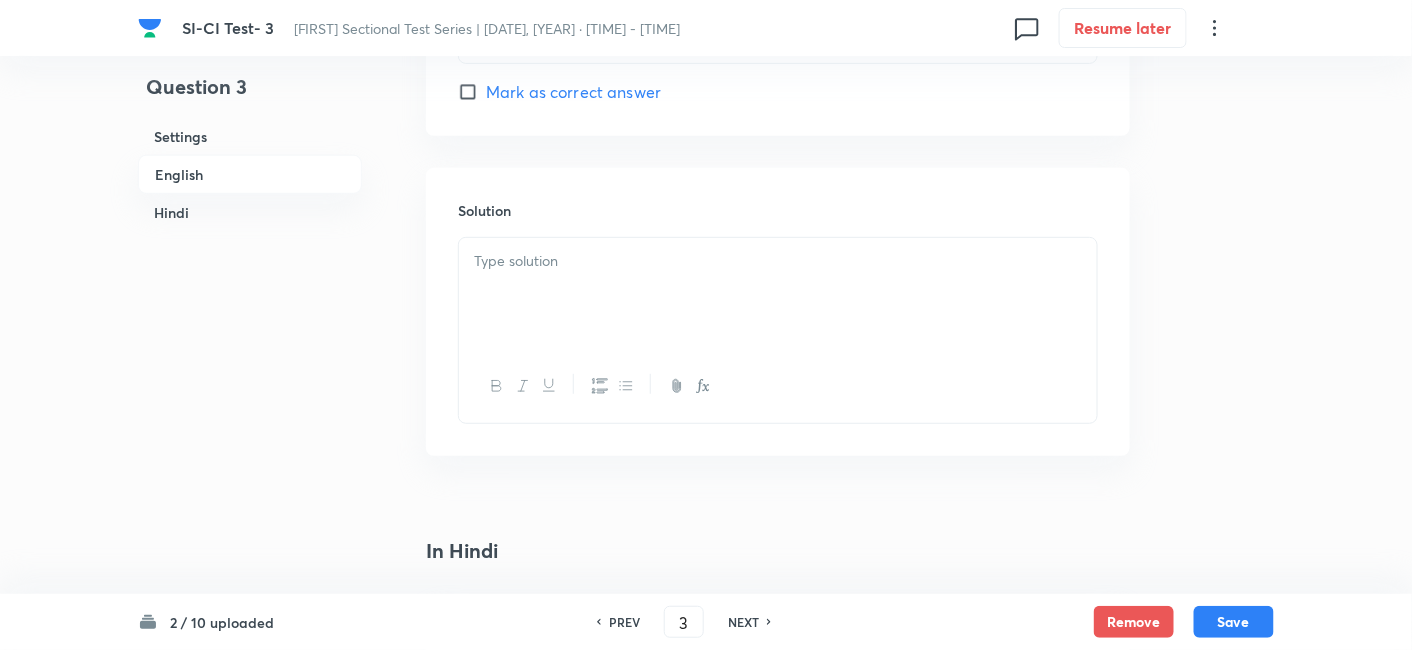 scroll, scrollTop: 2533, scrollLeft: 0, axis: vertical 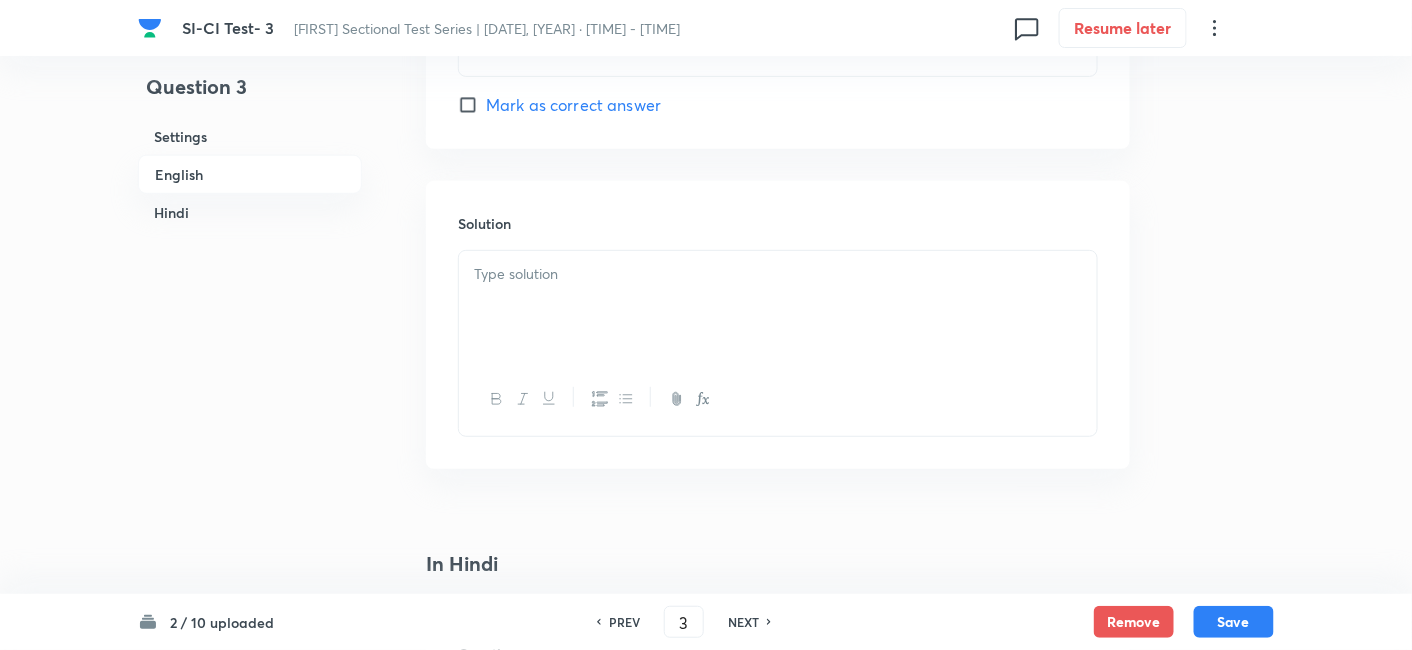 click at bounding box center [778, 307] 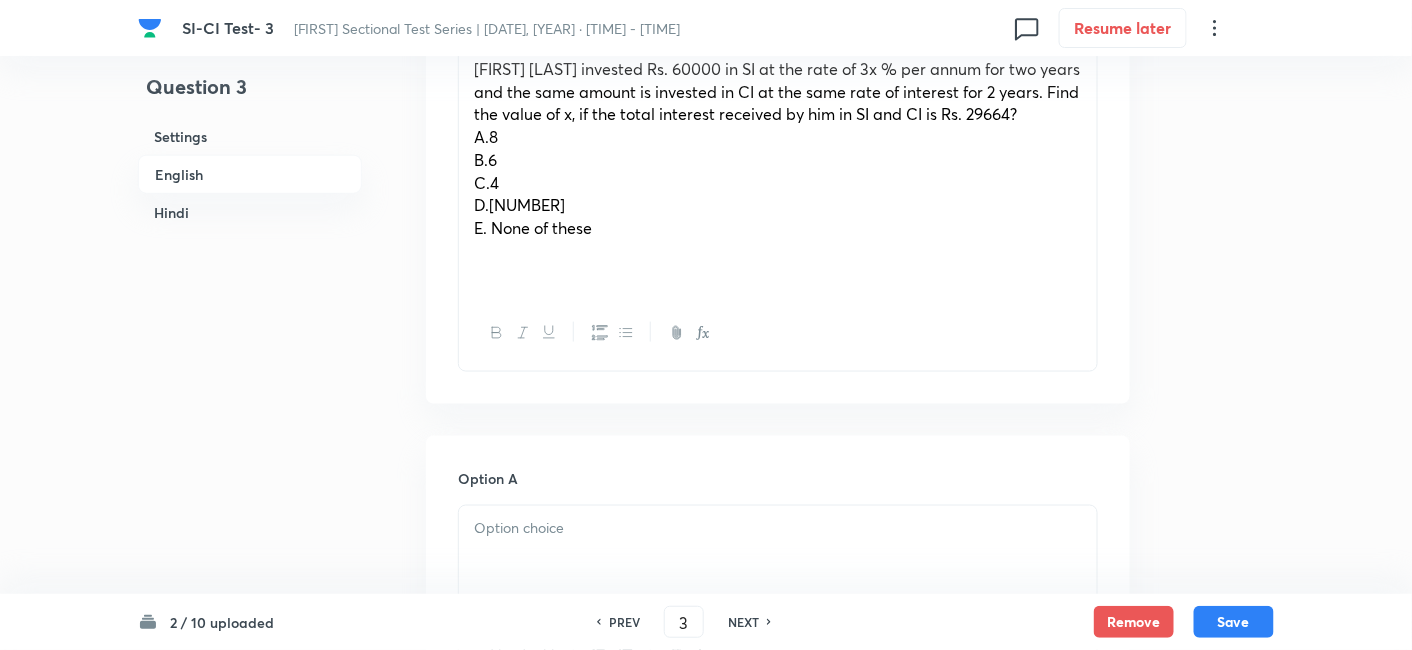 scroll, scrollTop: 694, scrollLeft: 0, axis: vertical 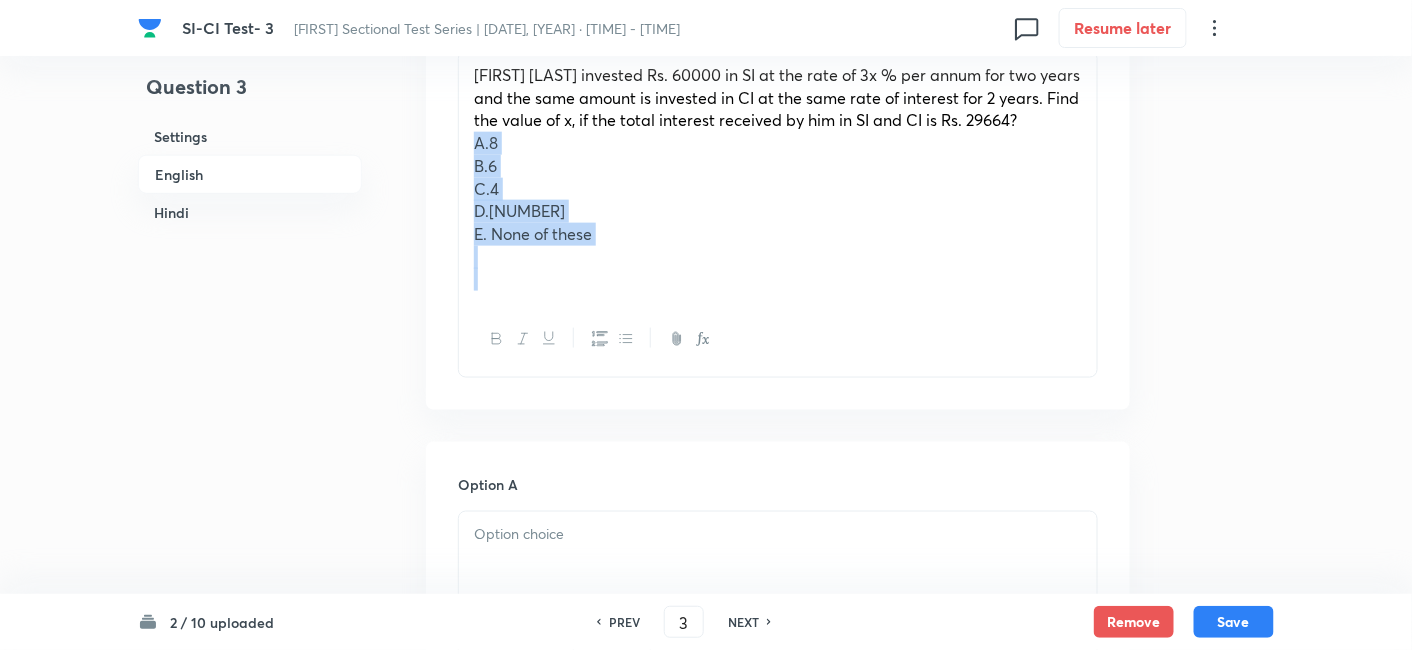 drag, startPoint x: 469, startPoint y: 135, endPoint x: 617, endPoint y: 268, distance: 198.9799 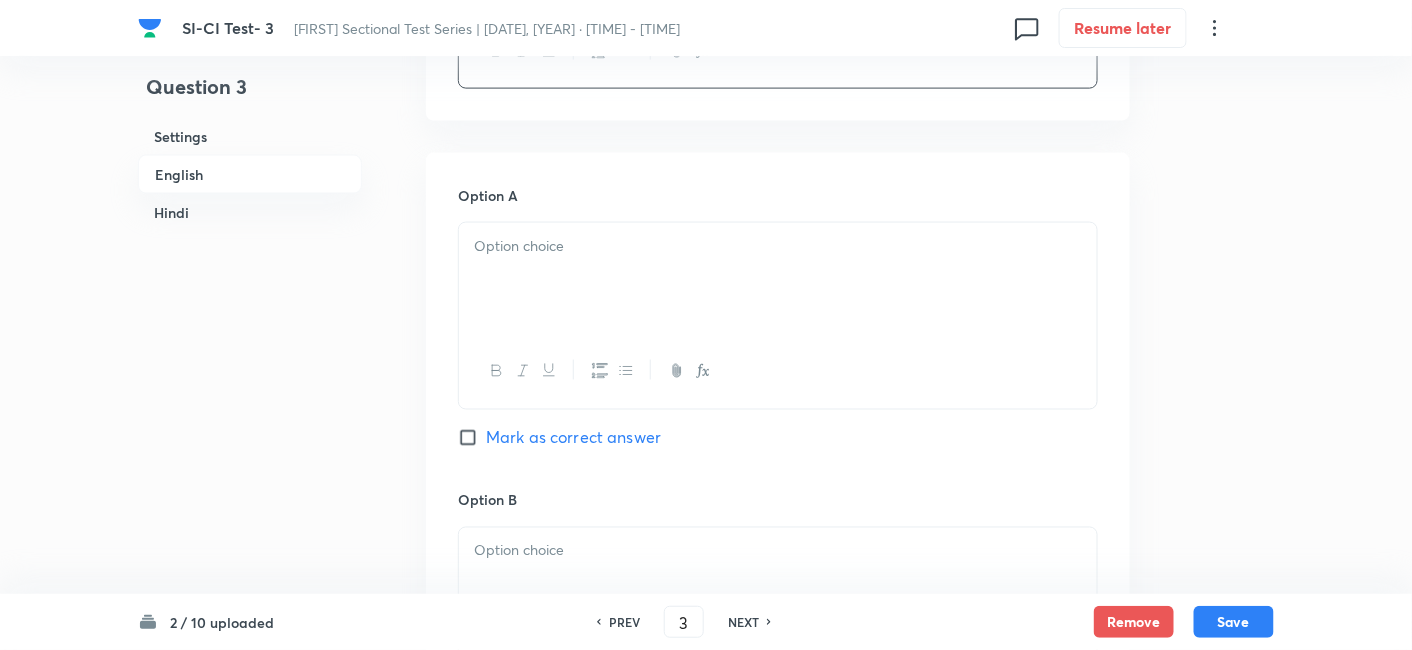 scroll, scrollTop: 848, scrollLeft: 0, axis: vertical 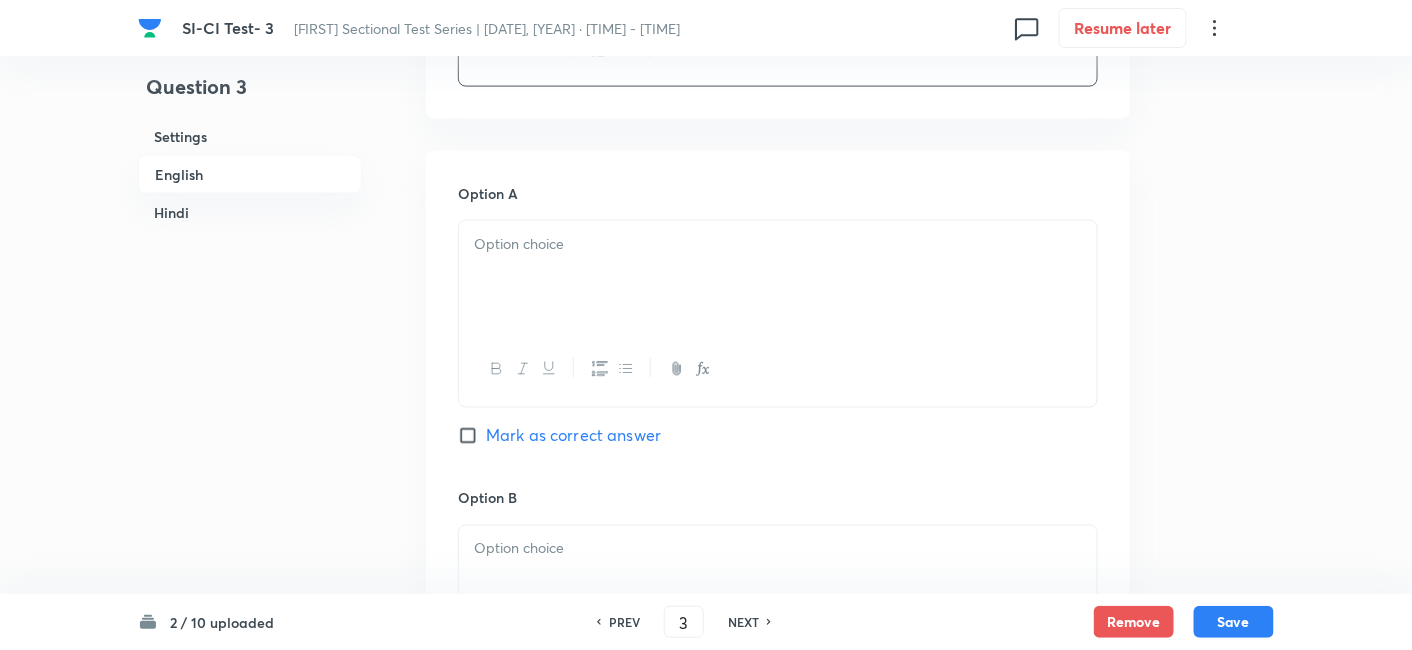 click at bounding box center (778, 277) 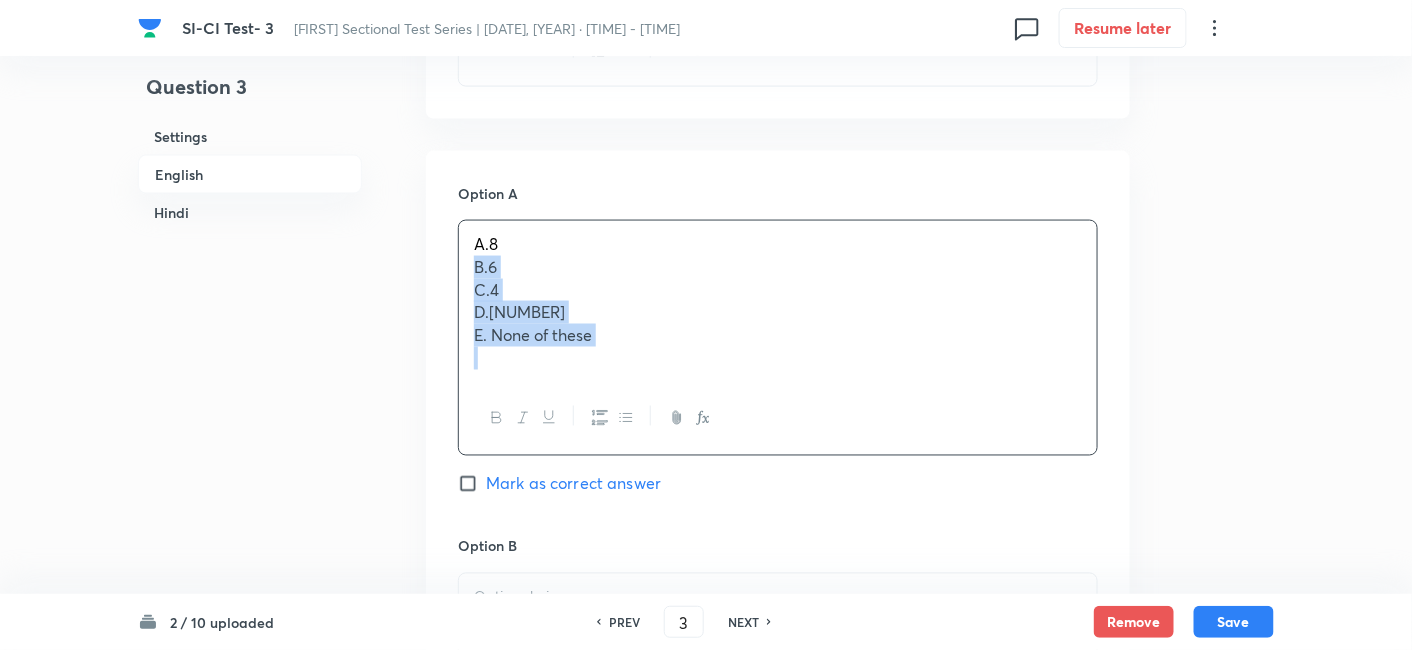 drag, startPoint x: 470, startPoint y: 270, endPoint x: 699, endPoint y: 430, distance: 279.3582 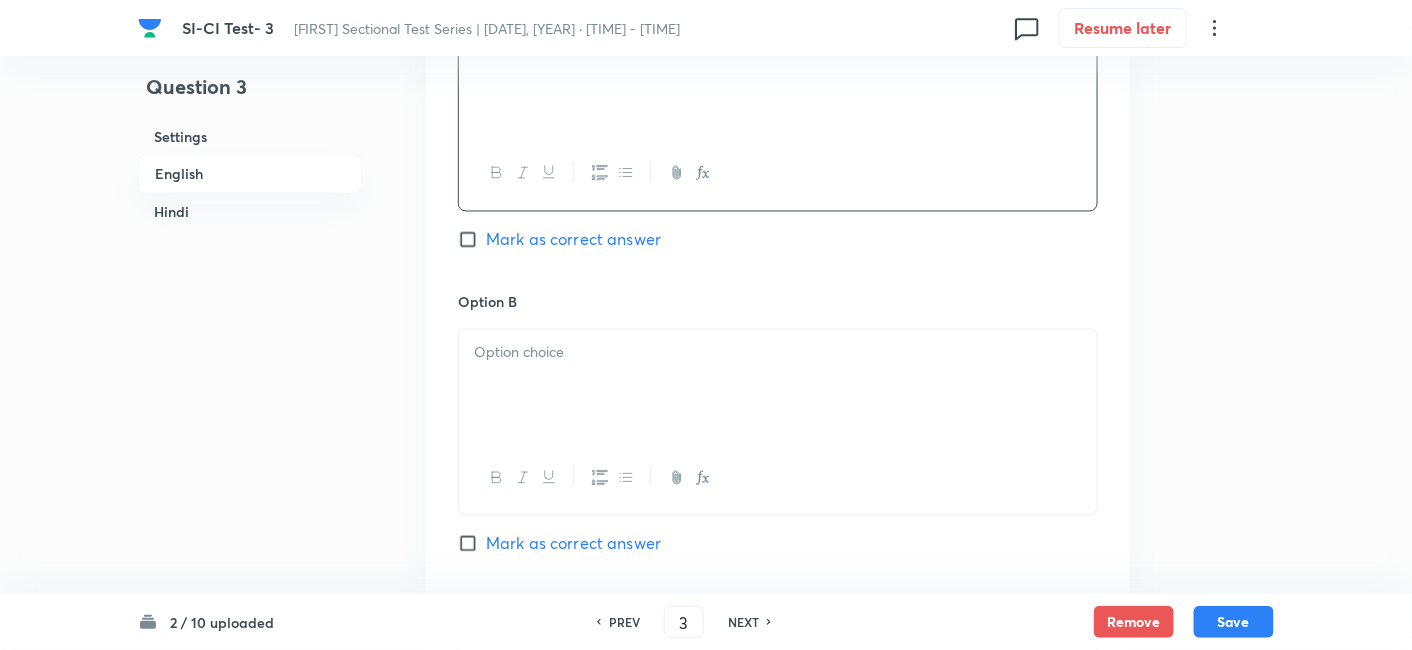 scroll, scrollTop: 1045, scrollLeft: 0, axis: vertical 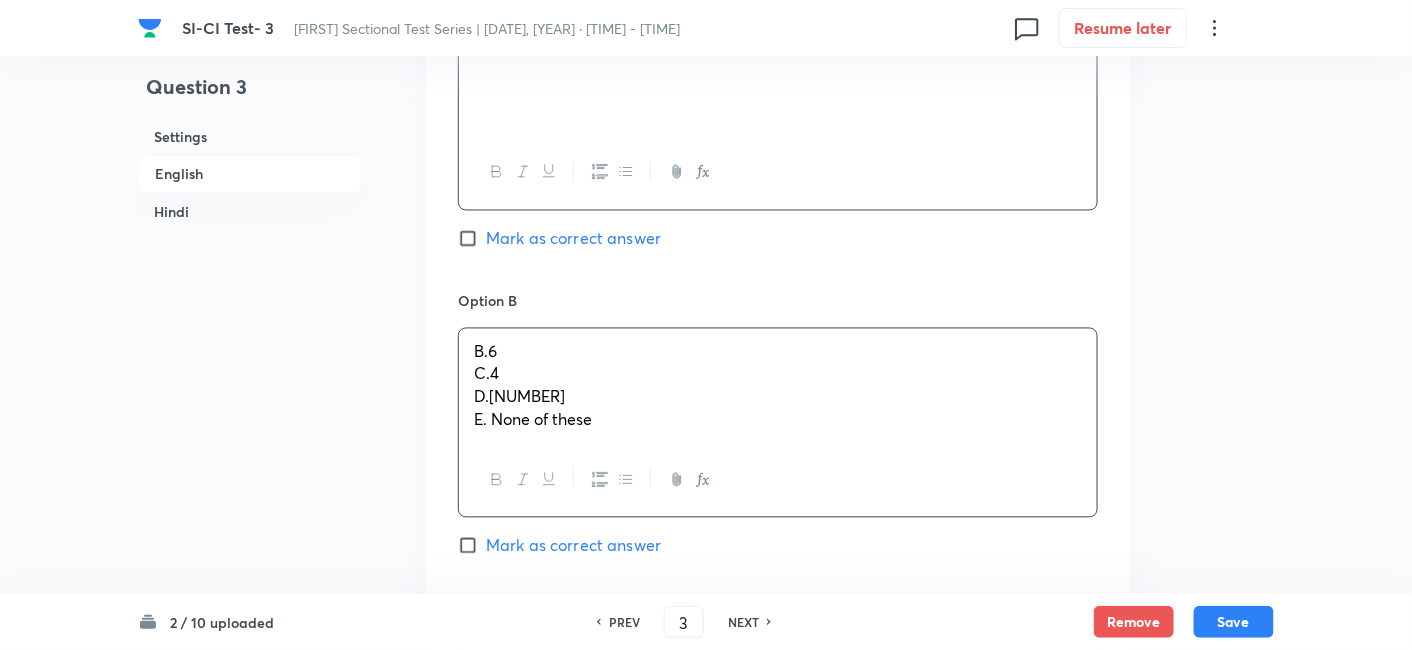 click on "B.6 C.4 D.5 E. None of these" at bounding box center [778, 386] 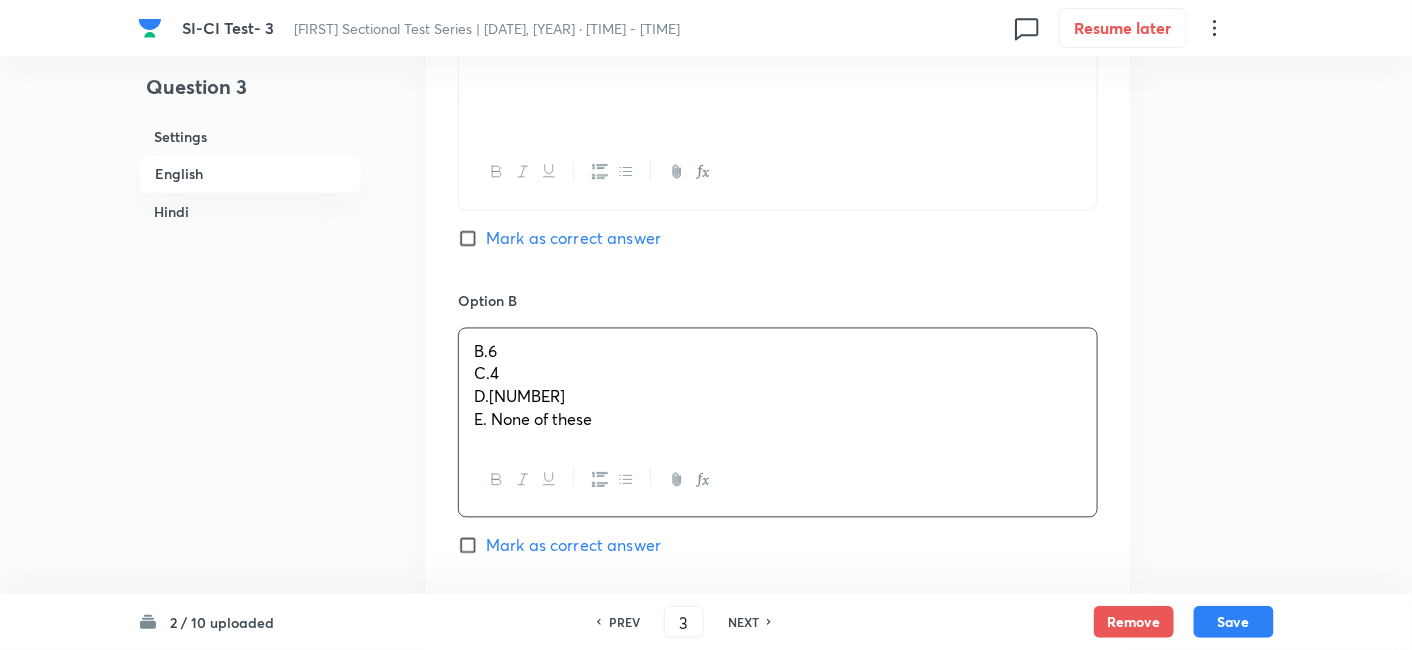 drag, startPoint x: 467, startPoint y: 374, endPoint x: 685, endPoint y: 465, distance: 236.23082 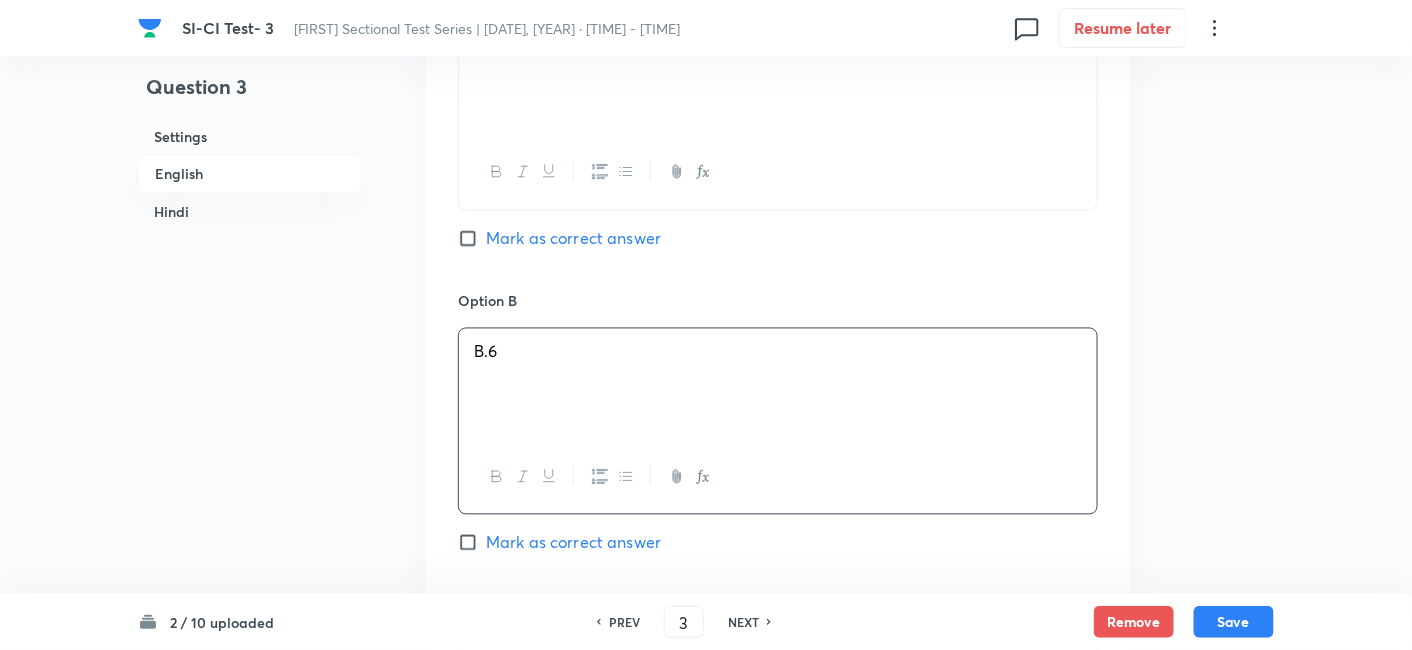 scroll, scrollTop: 1363, scrollLeft: 0, axis: vertical 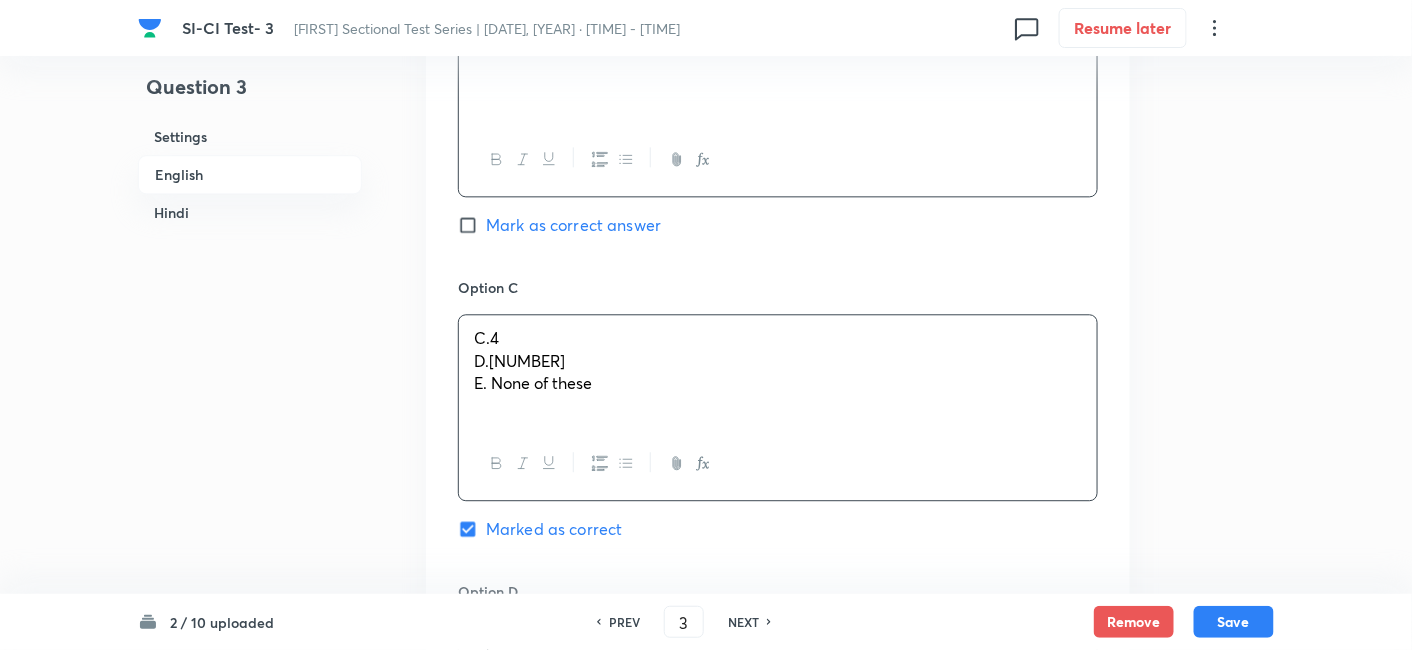 click on "C.[NUMBER] D.[NUMBER] E. None of these" at bounding box center (778, 371) 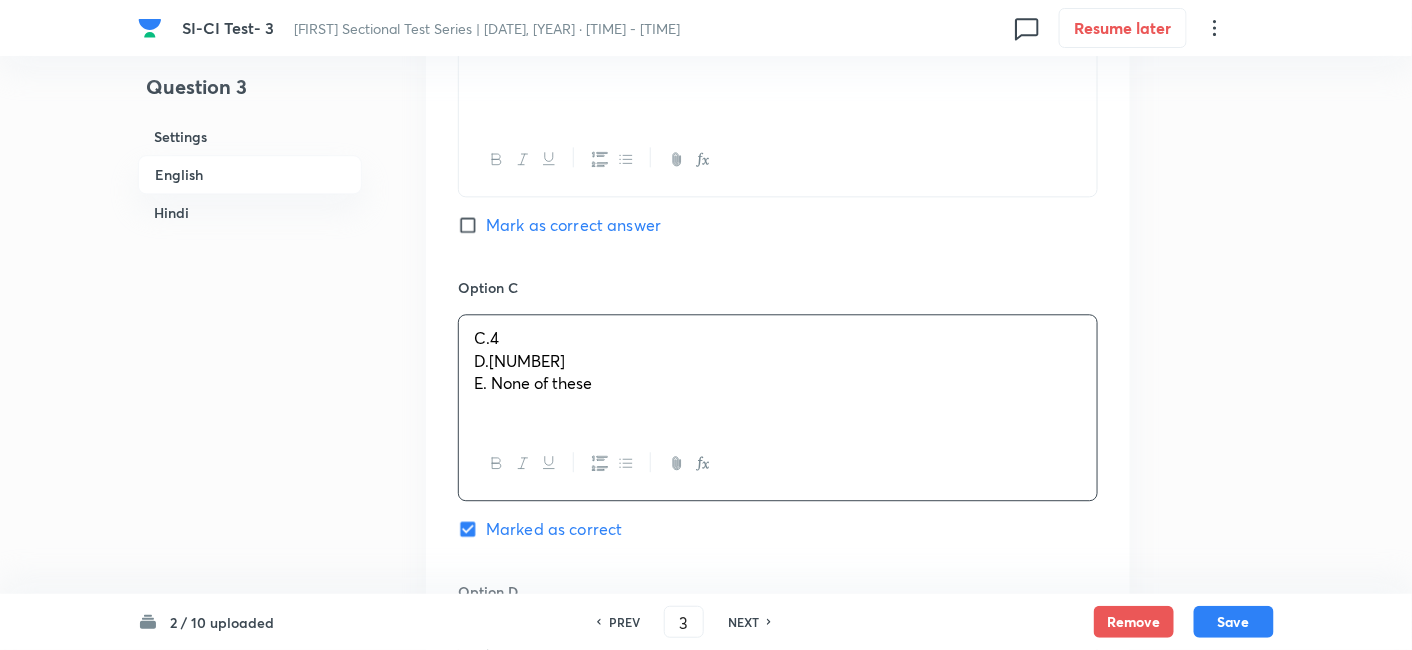 drag, startPoint x: 470, startPoint y: 361, endPoint x: 676, endPoint y: 461, distance: 228.98909 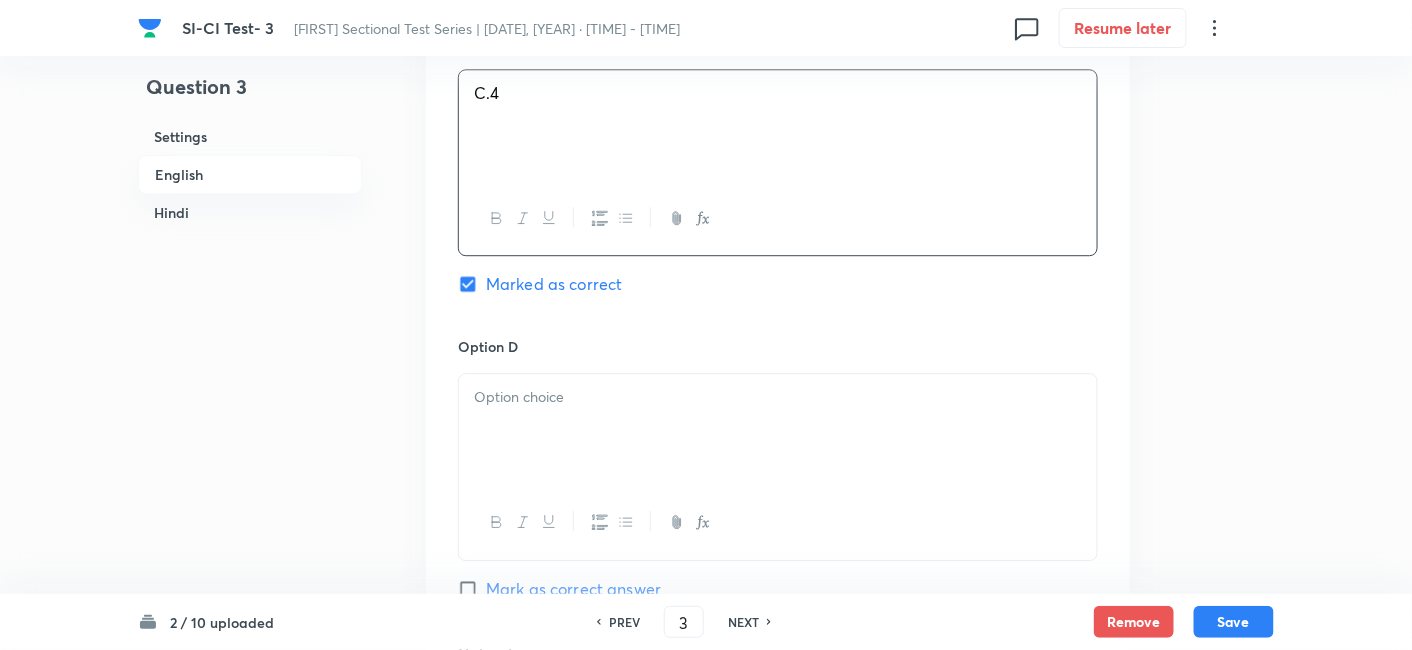 scroll, scrollTop: 1610, scrollLeft: 0, axis: vertical 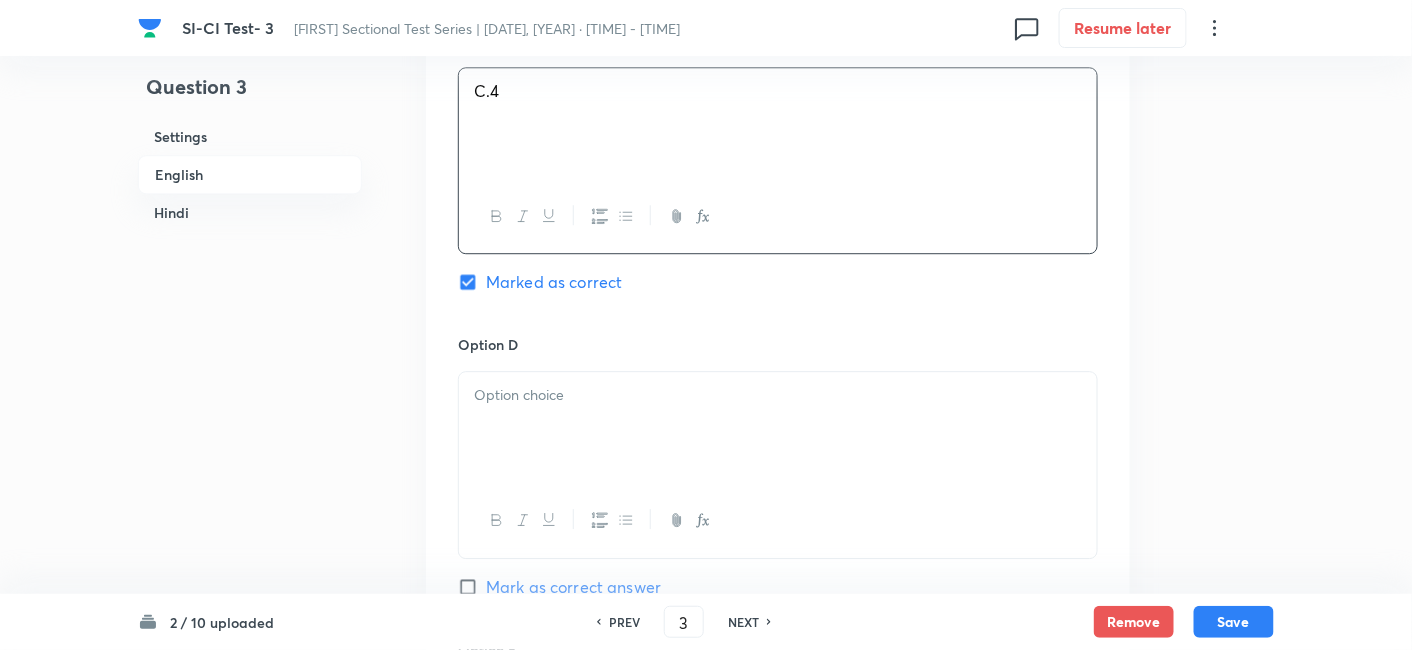 click at bounding box center [778, 428] 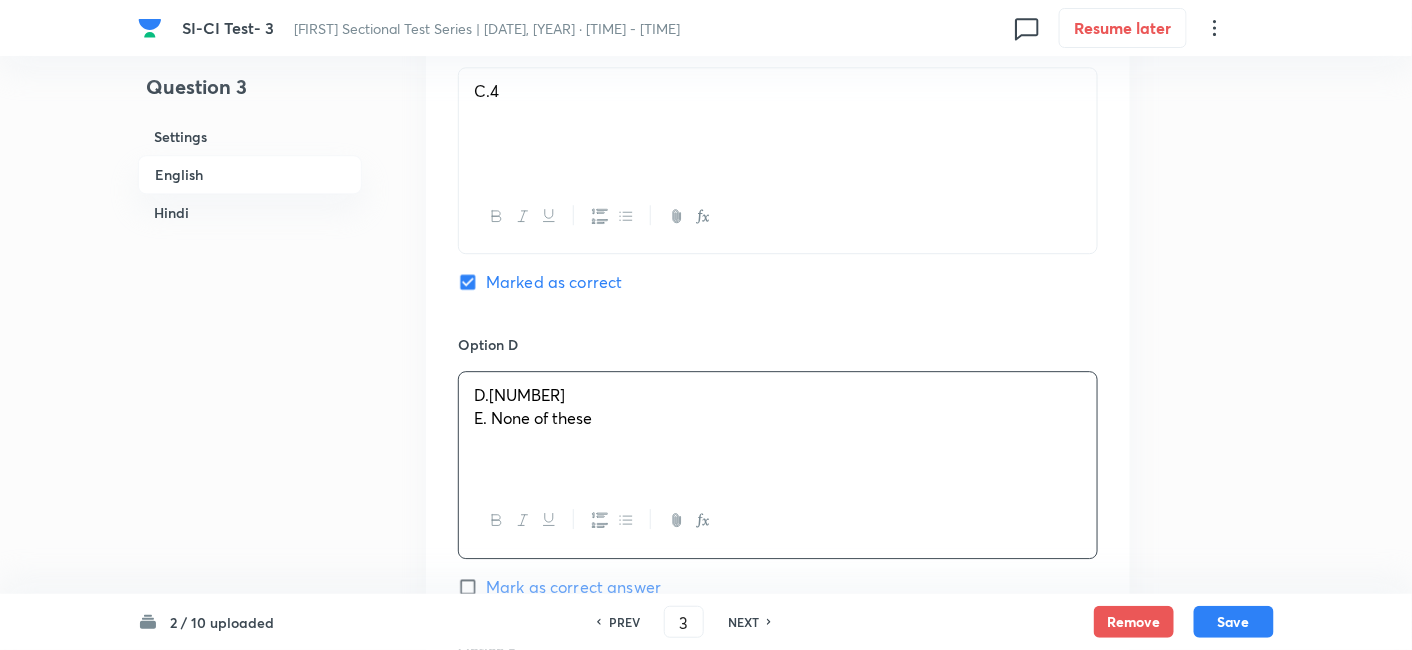 drag, startPoint x: 471, startPoint y: 417, endPoint x: 763, endPoint y: 487, distance: 300.27322 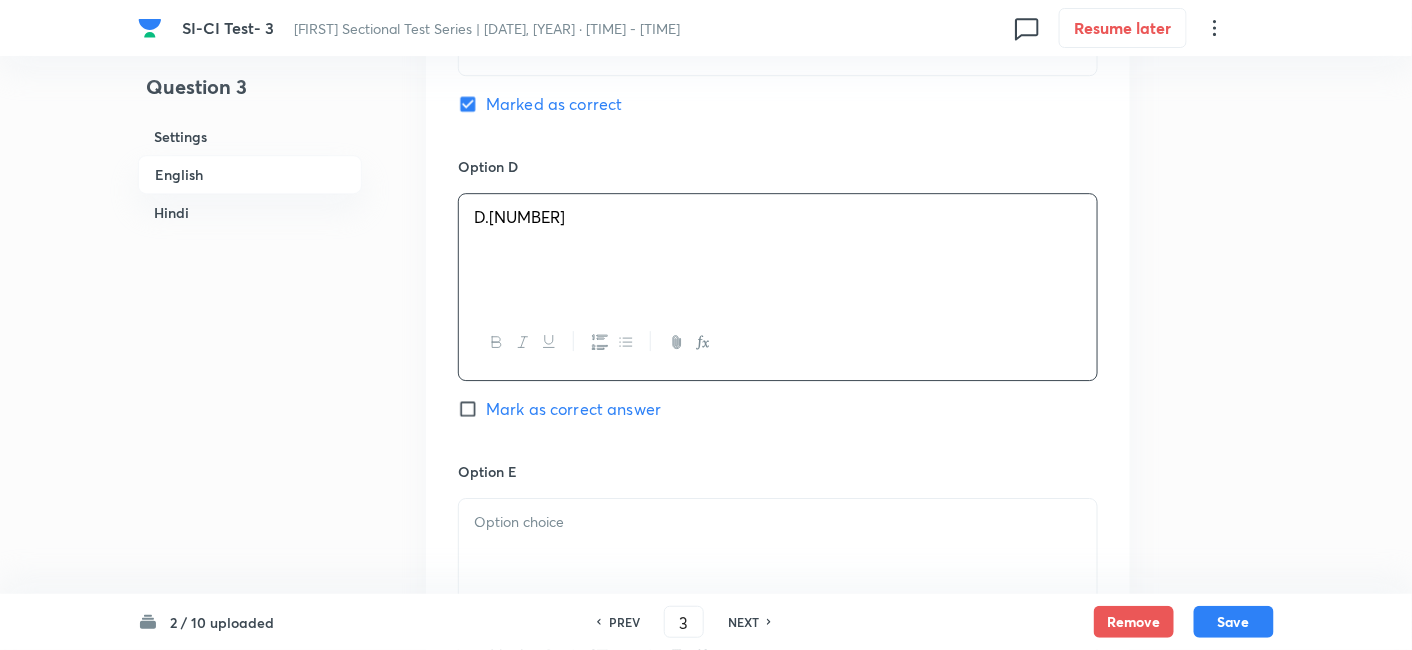 scroll, scrollTop: 1788, scrollLeft: 0, axis: vertical 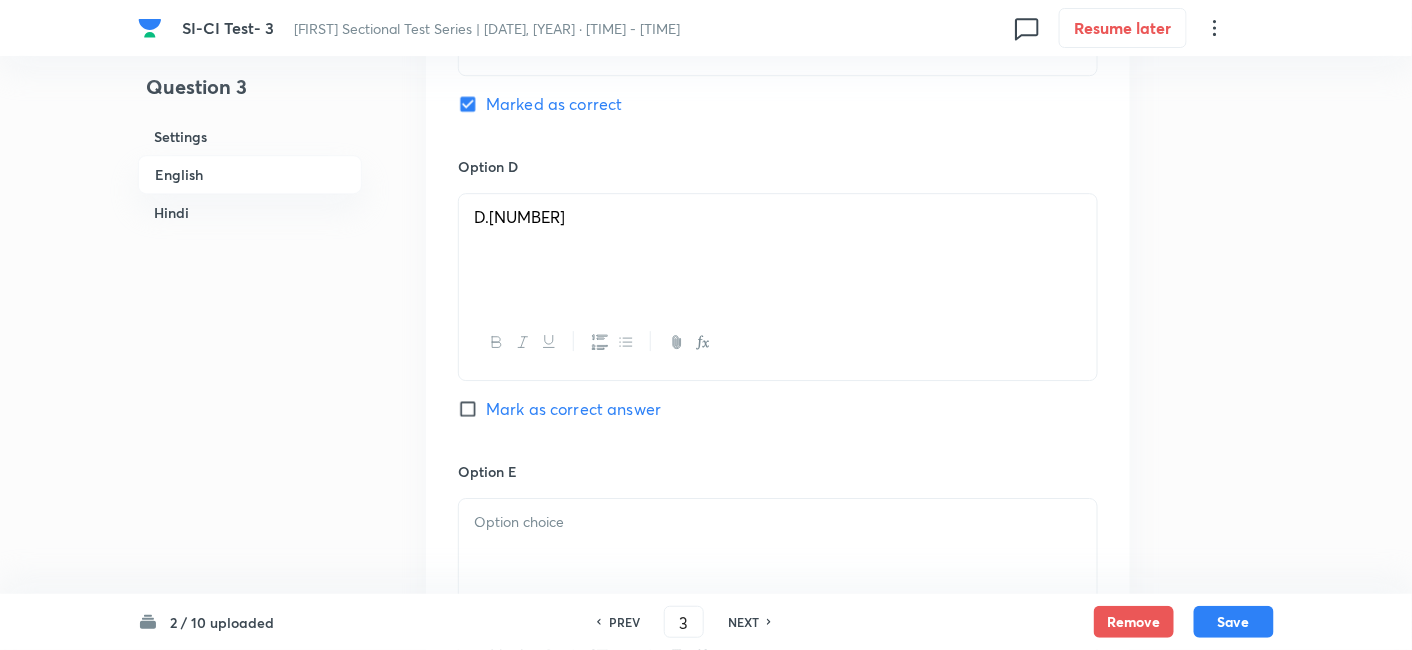 click at bounding box center [778, 522] 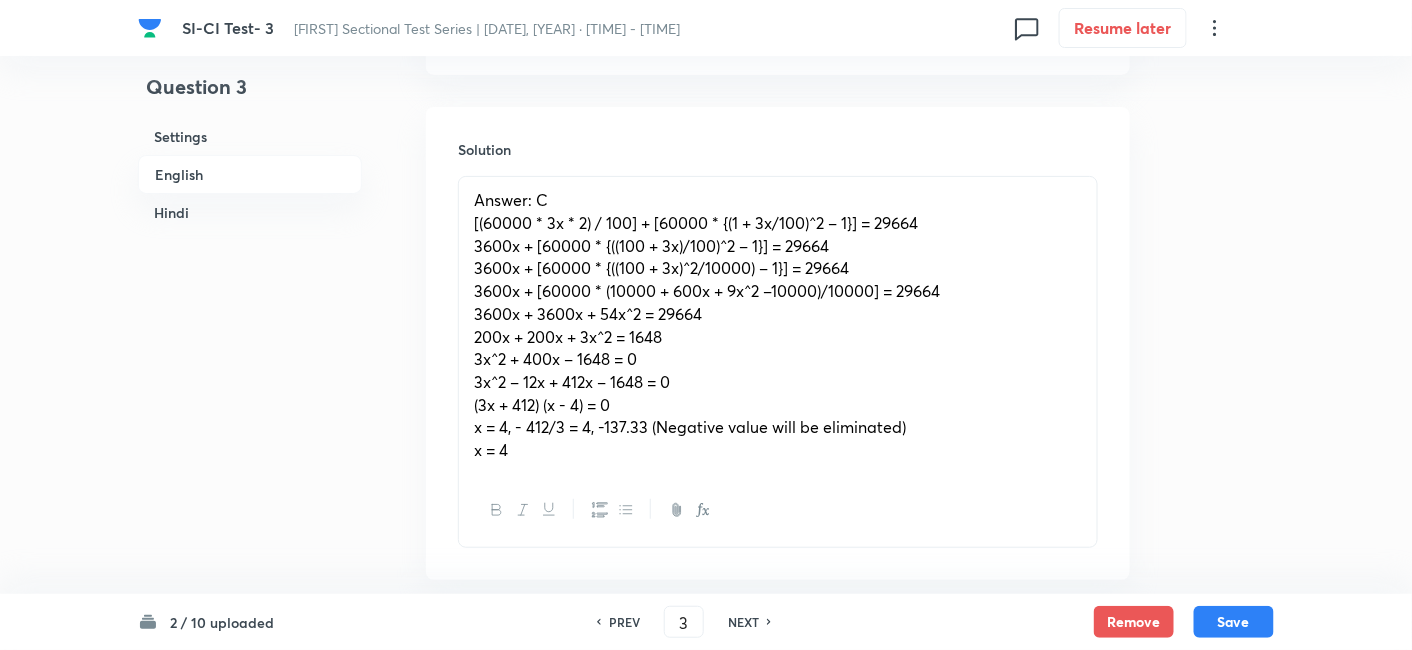 scroll, scrollTop: 2473, scrollLeft: 0, axis: vertical 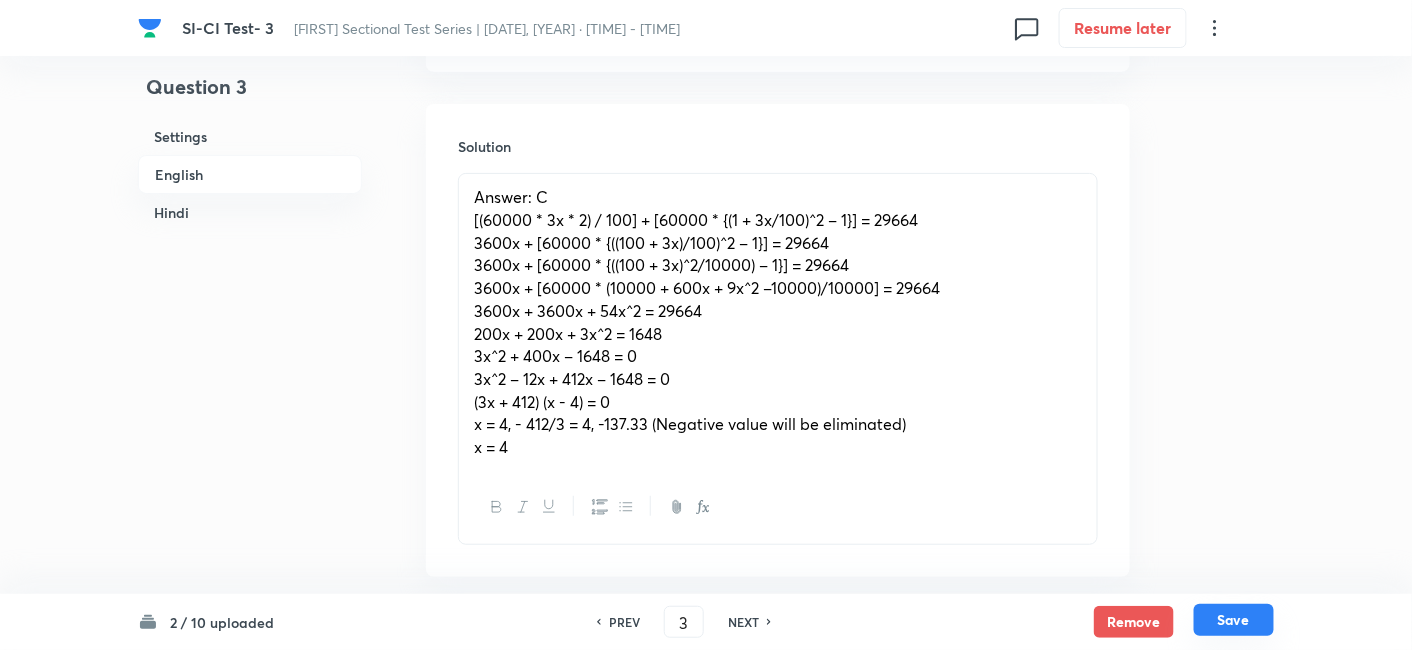 click on "Save" at bounding box center [1234, 620] 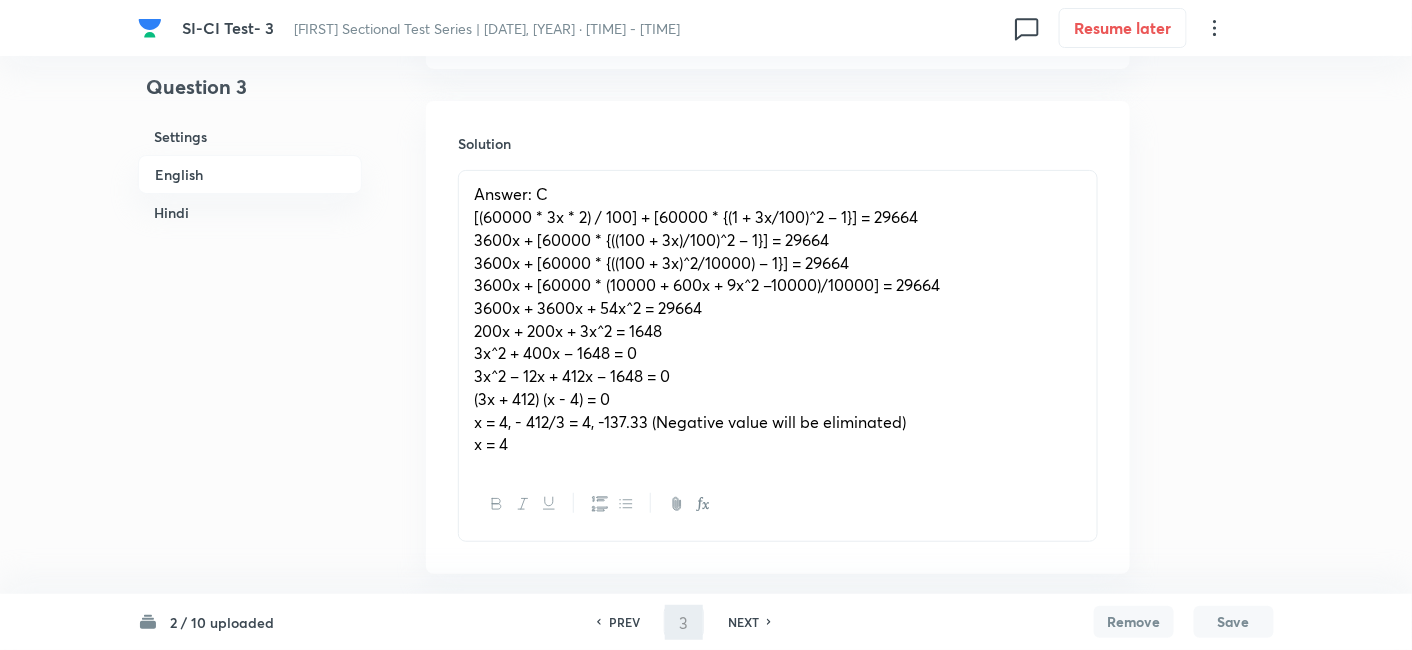 type on "4" 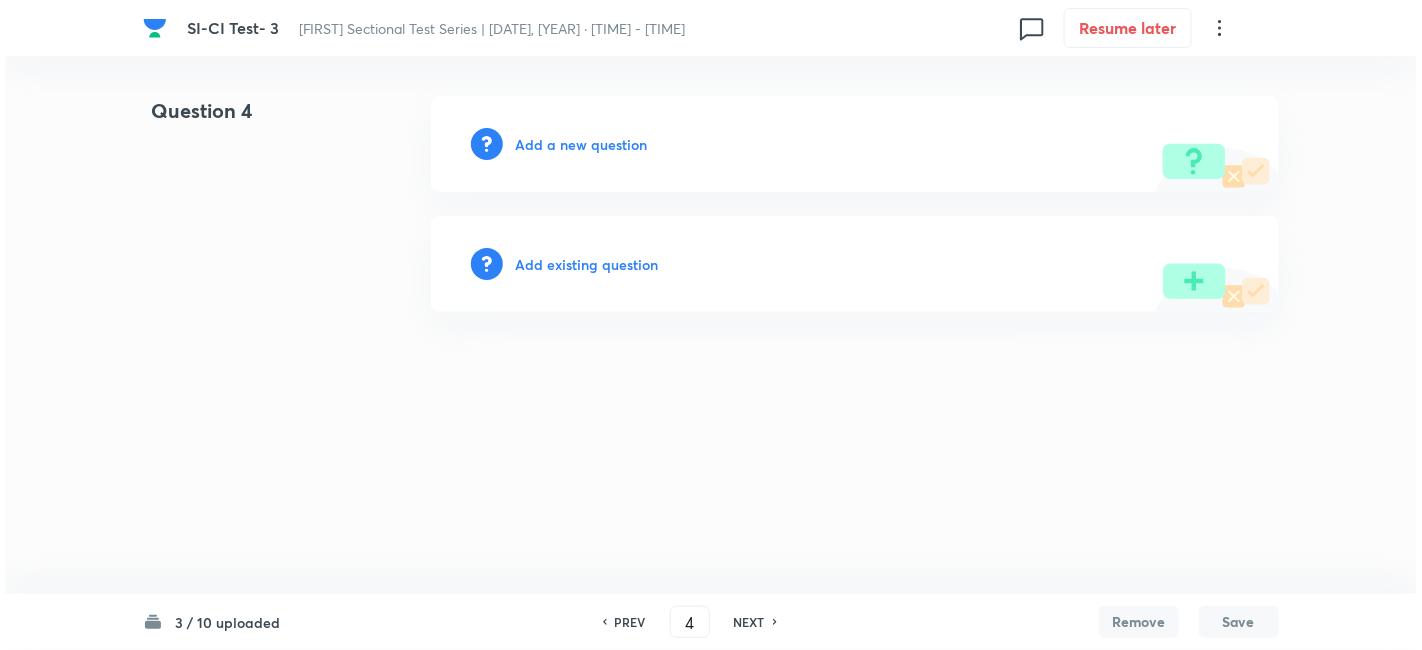 scroll, scrollTop: 0, scrollLeft: 0, axis: both 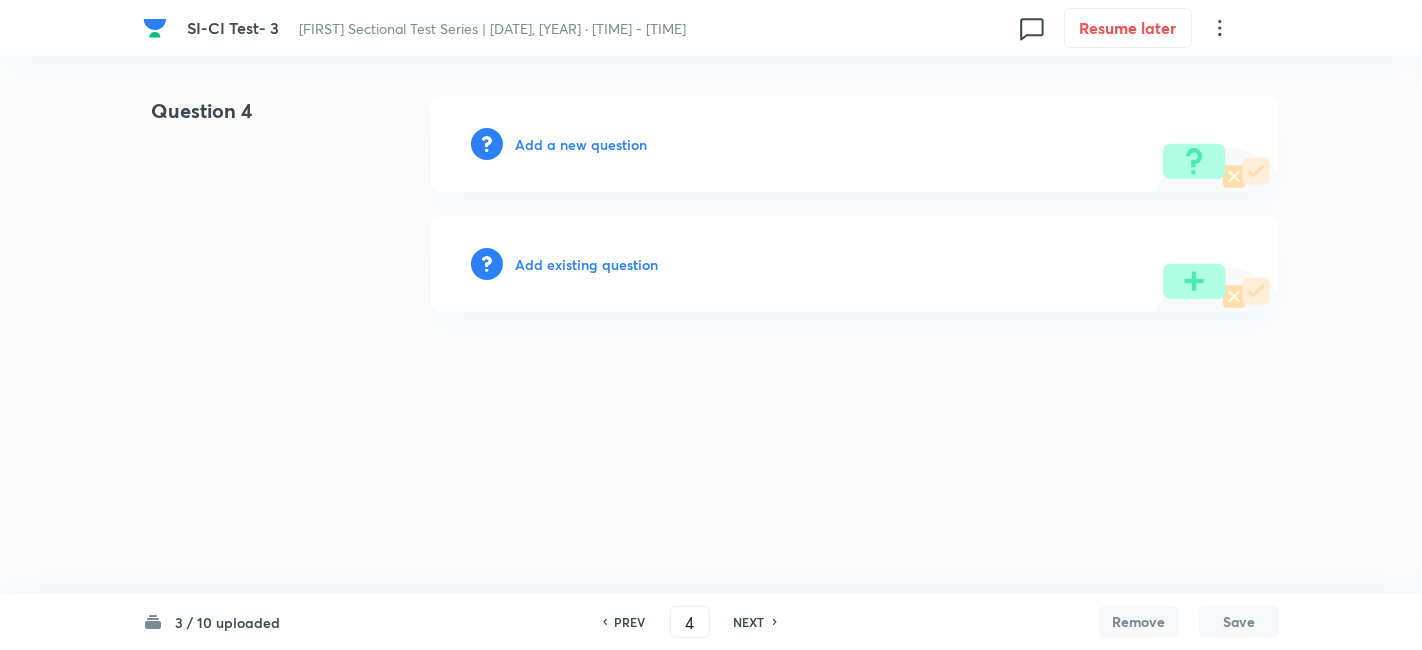click on "Add a new question" at bounding box center [581, 144] 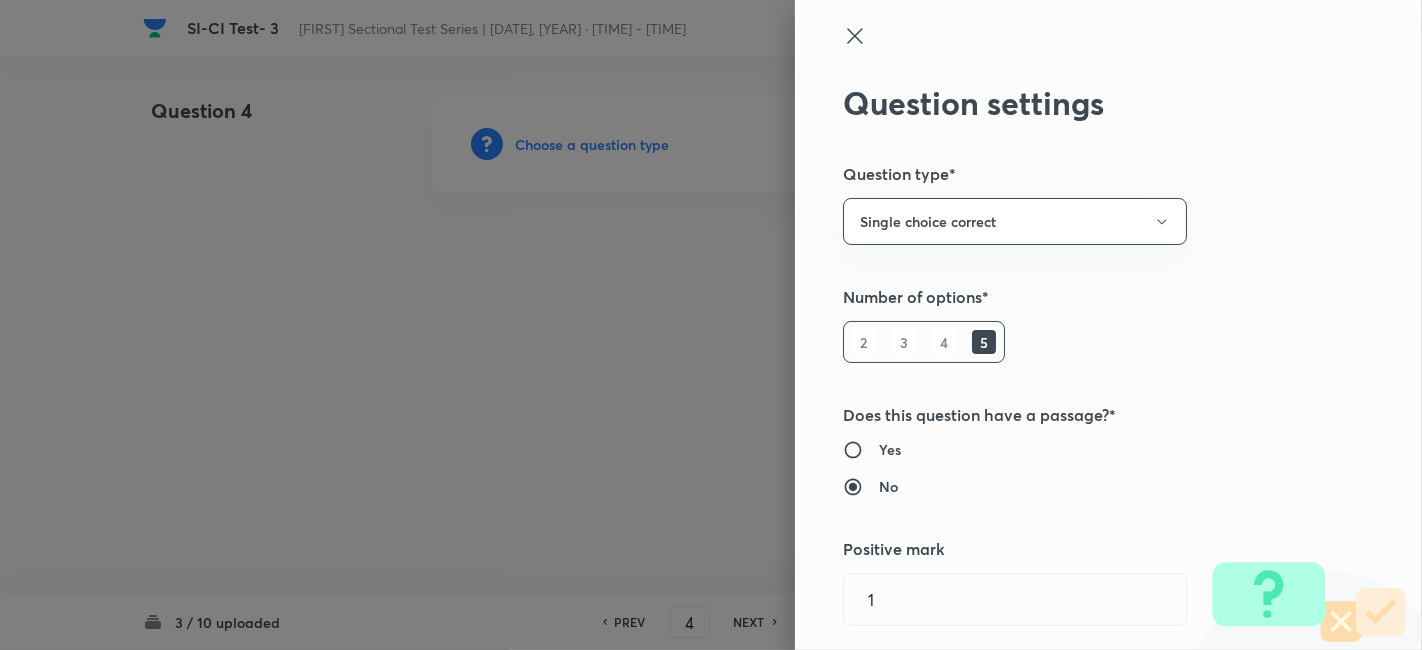type 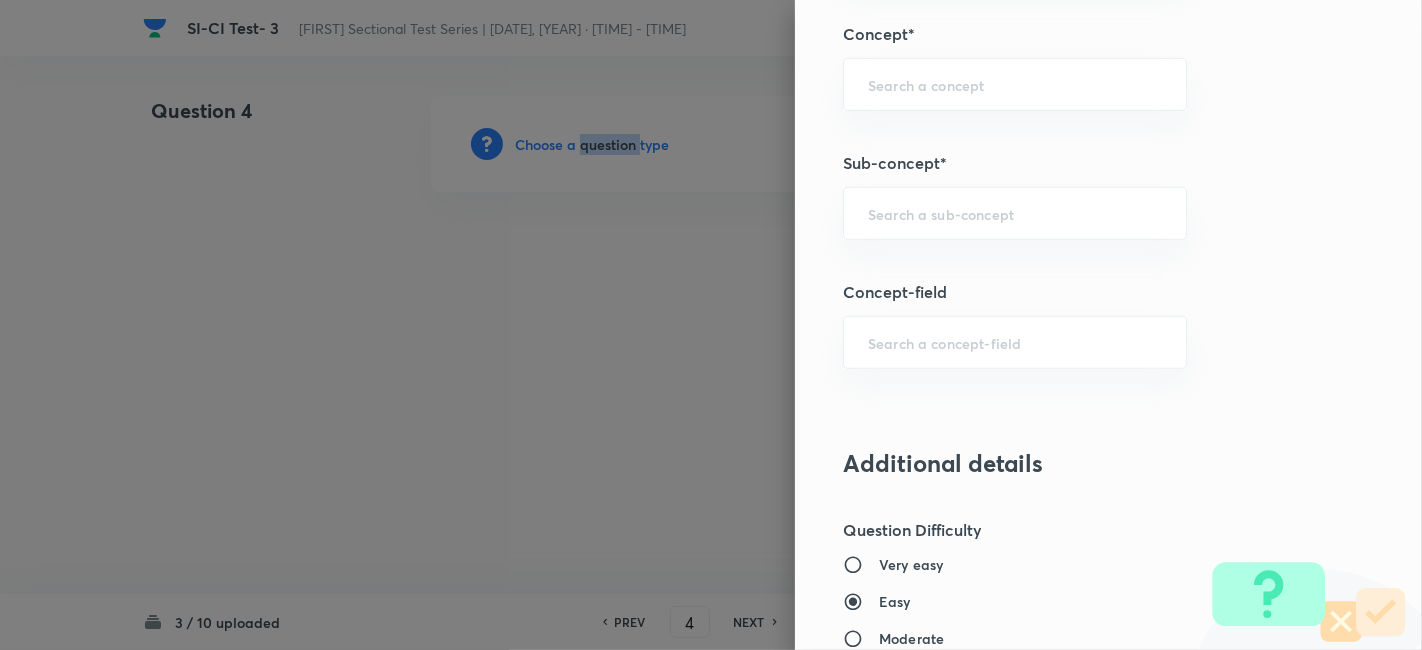 scroll, scrollTop: 1137, scrollLeft: 0, axis: vertical 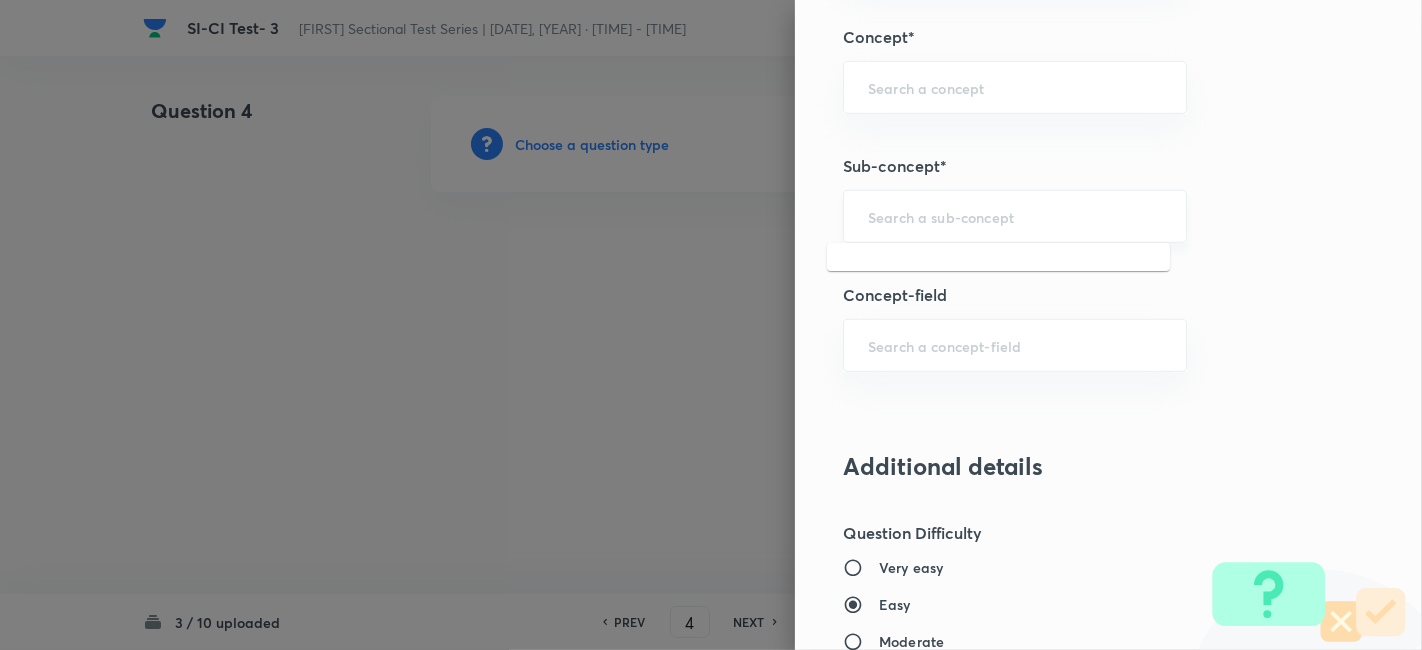 click at bounding box center [1015, 216] 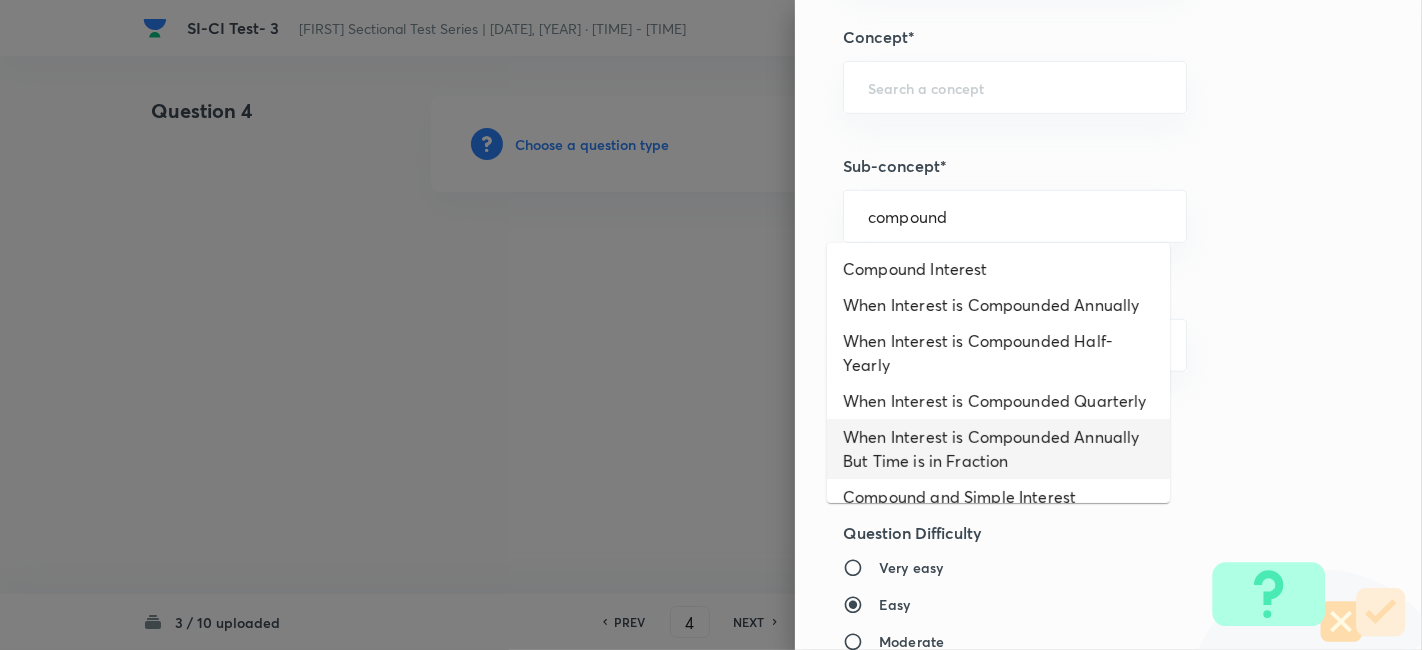 scroll, scrollTop: 67, scrollLeft: 0, axis: vertical 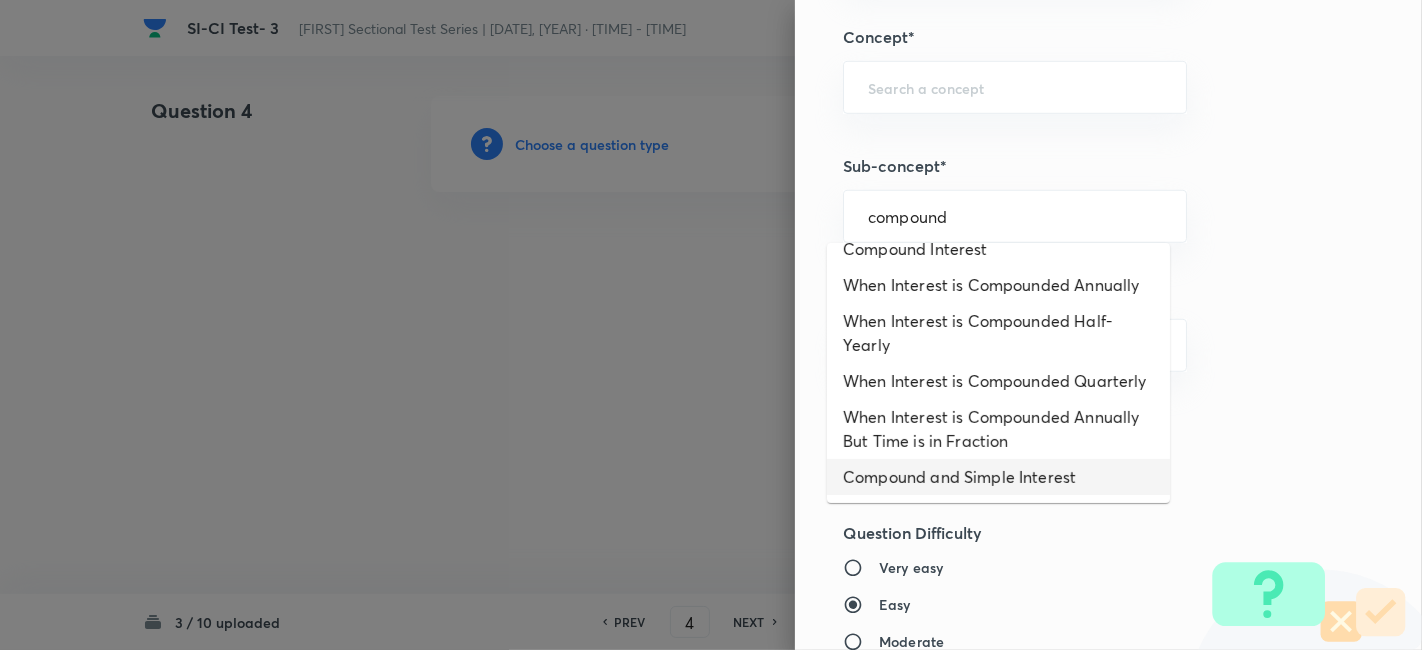 click on "Compound and Simple Interest" at bounding box center (998, 477) 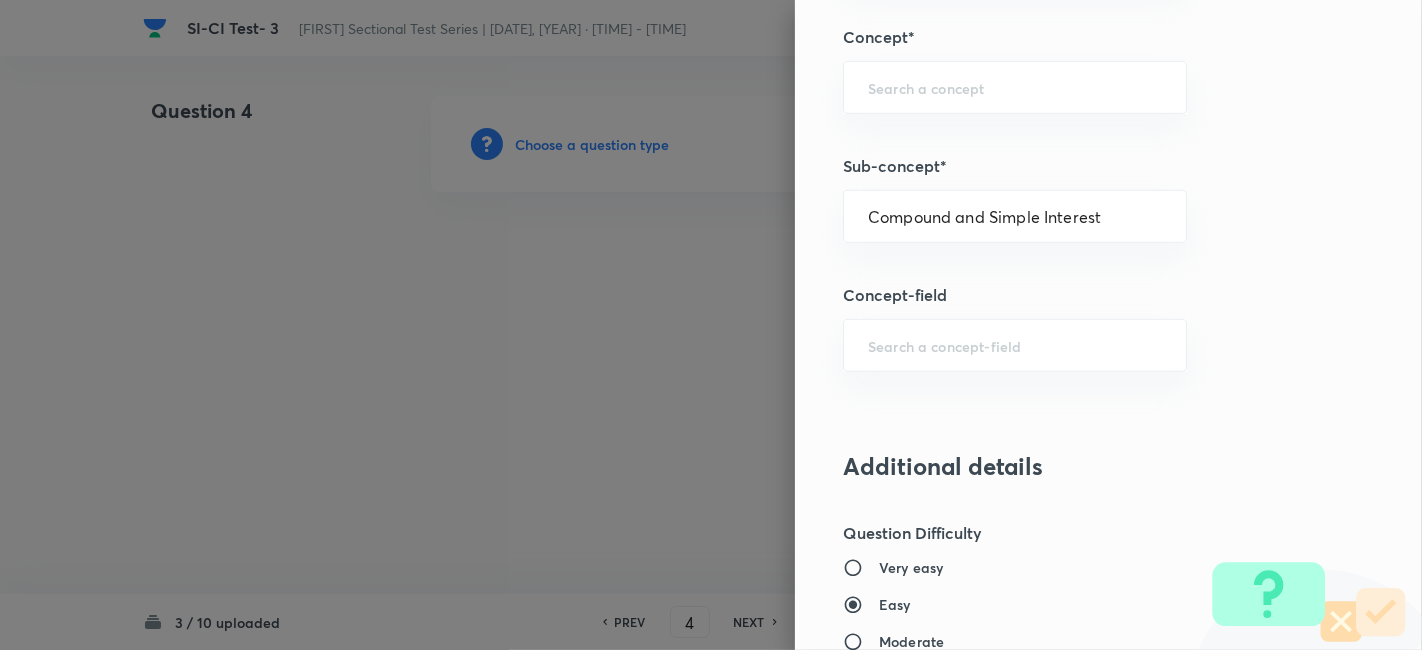 type on "Quantitative Aptitude" 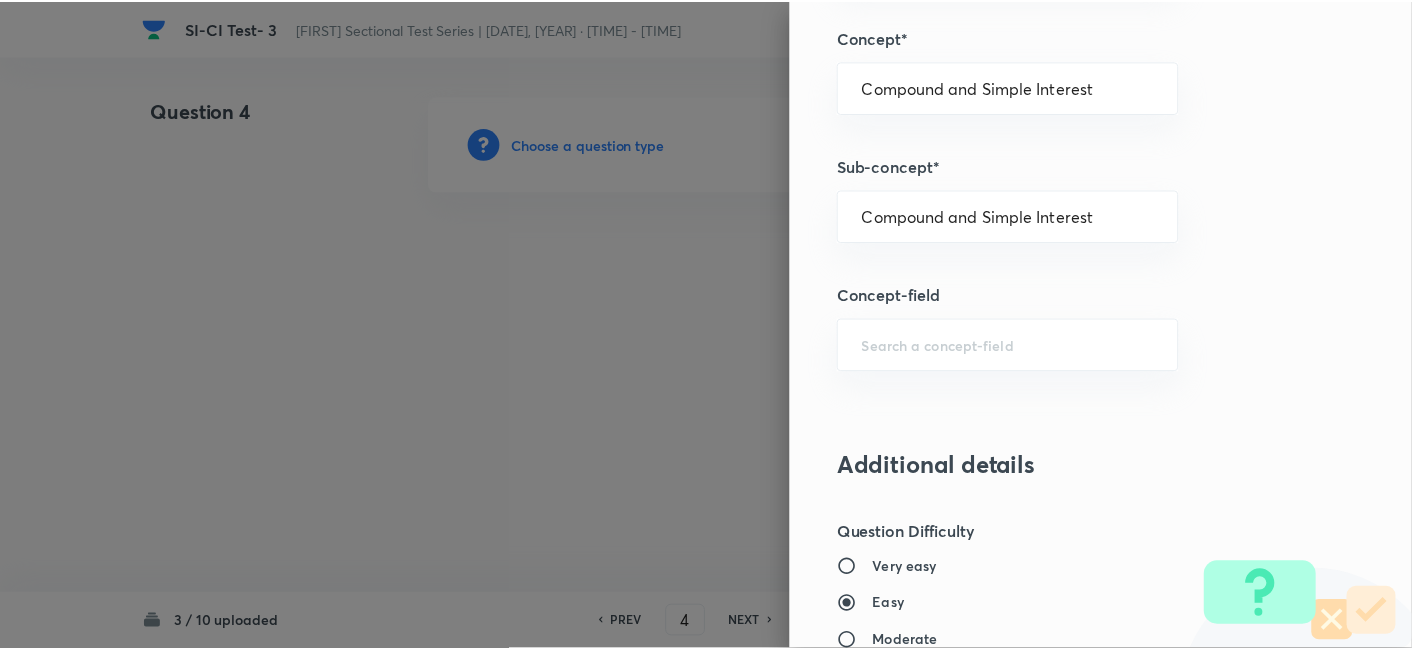 scroll, scrollTop: 2070, scrollLeft: 0, axis: vertical 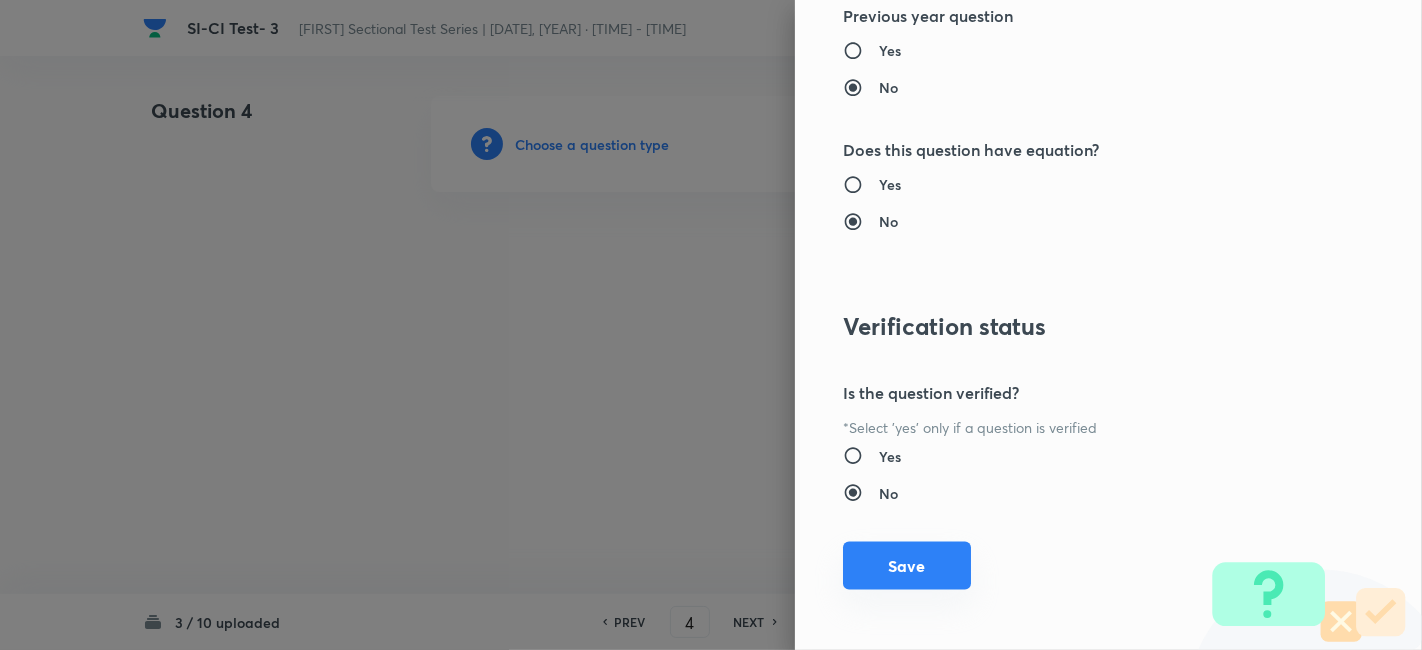 click on "Save" at bounding box center [907, 566] 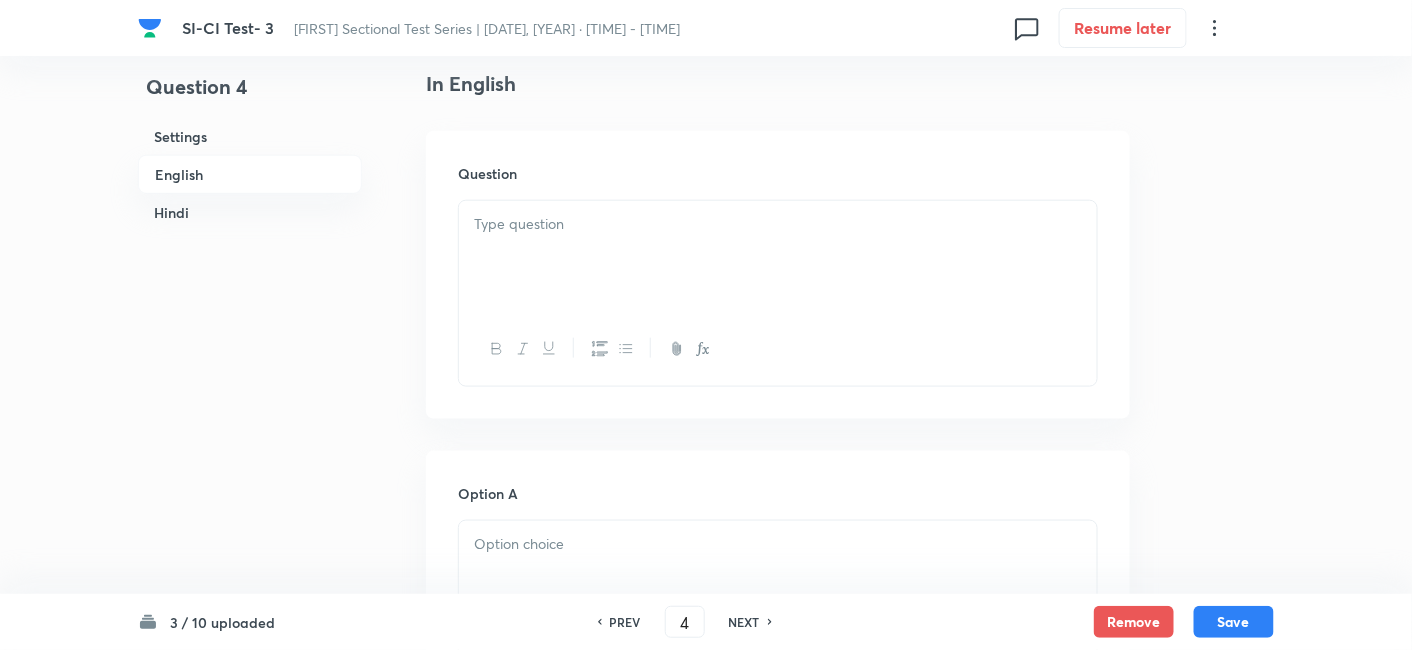 scroll, scrollTop: 546, scrollLeft: 0, axis: vertical 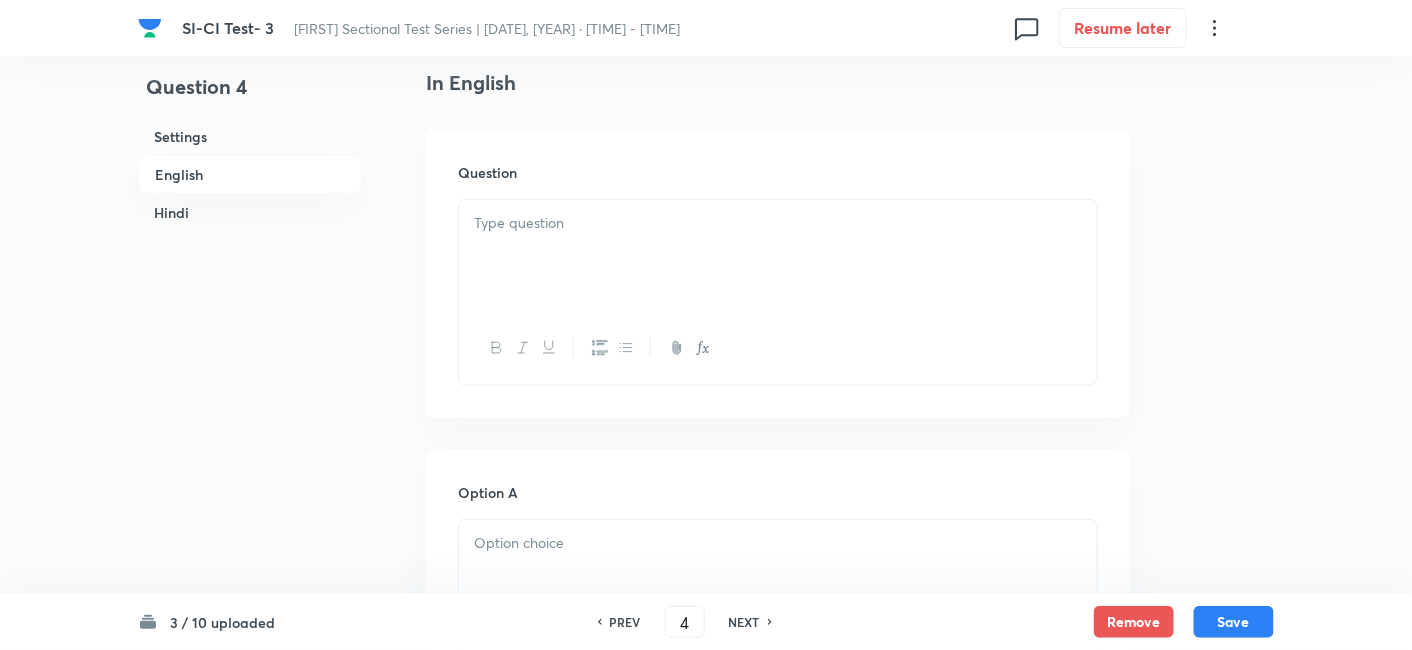 click at bounding box center (778, 256) 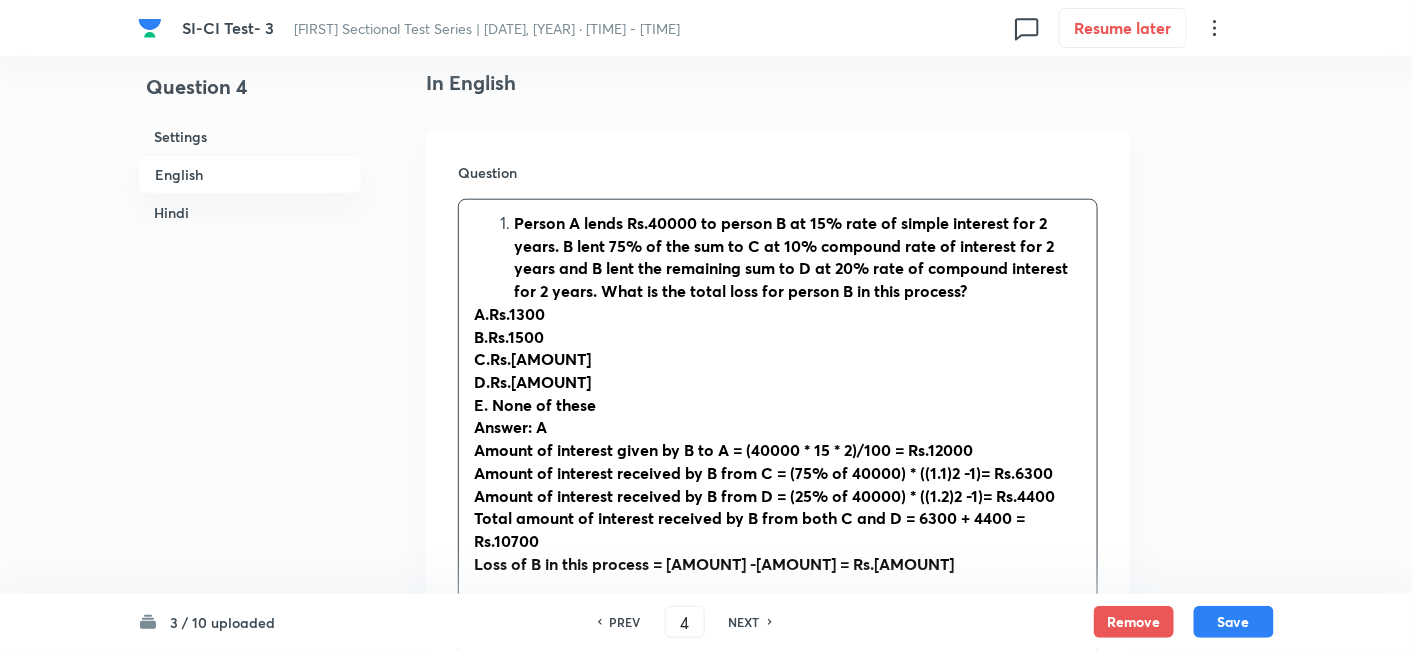 click on "Person A lends Rs.40000 to person B at 15% rate of simple interest for 2 years. B lent 75% of the sum to C at 10% compound rate of interest for 2 years and B lent the remaining sum to D at 20% rate of compound interest for 2 years. What is the total loss for person B in this process?" at bounding box center (798, 257) 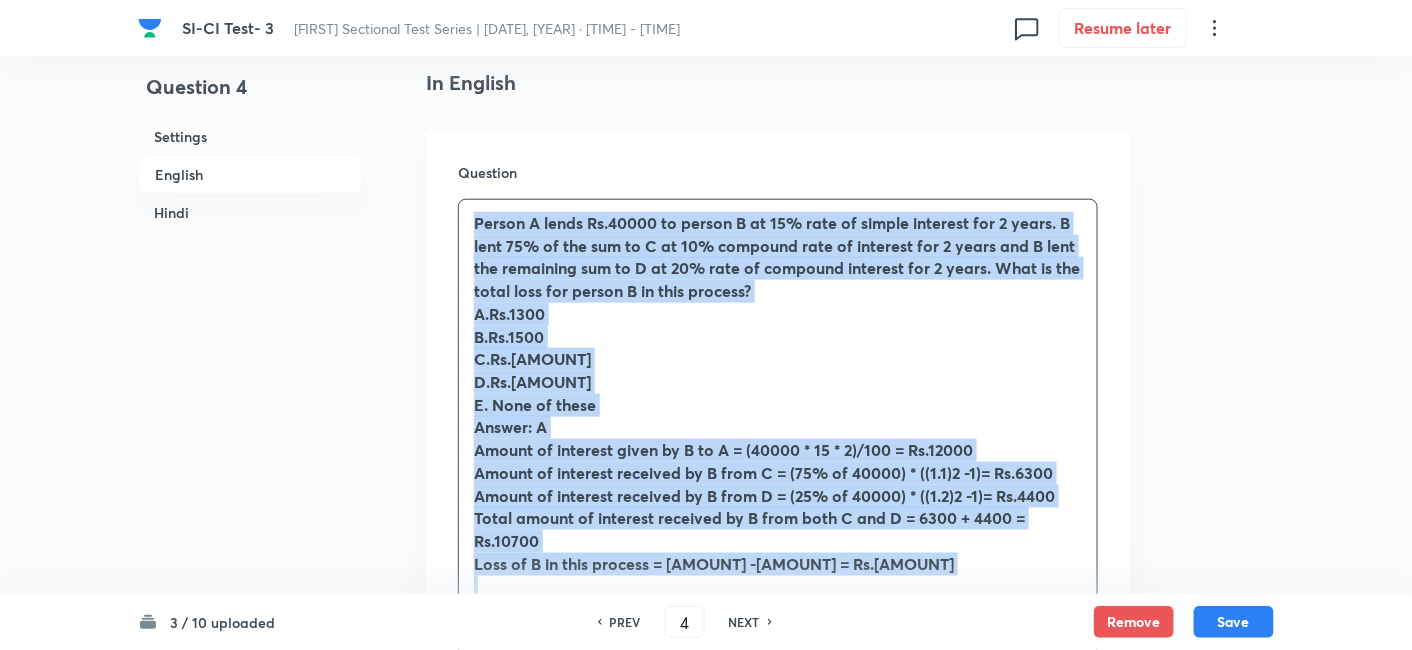 drag, startPoint x: 467, startPoint y: 224, endPoint x: 953, endPoint y: 581, distance: 603.02985 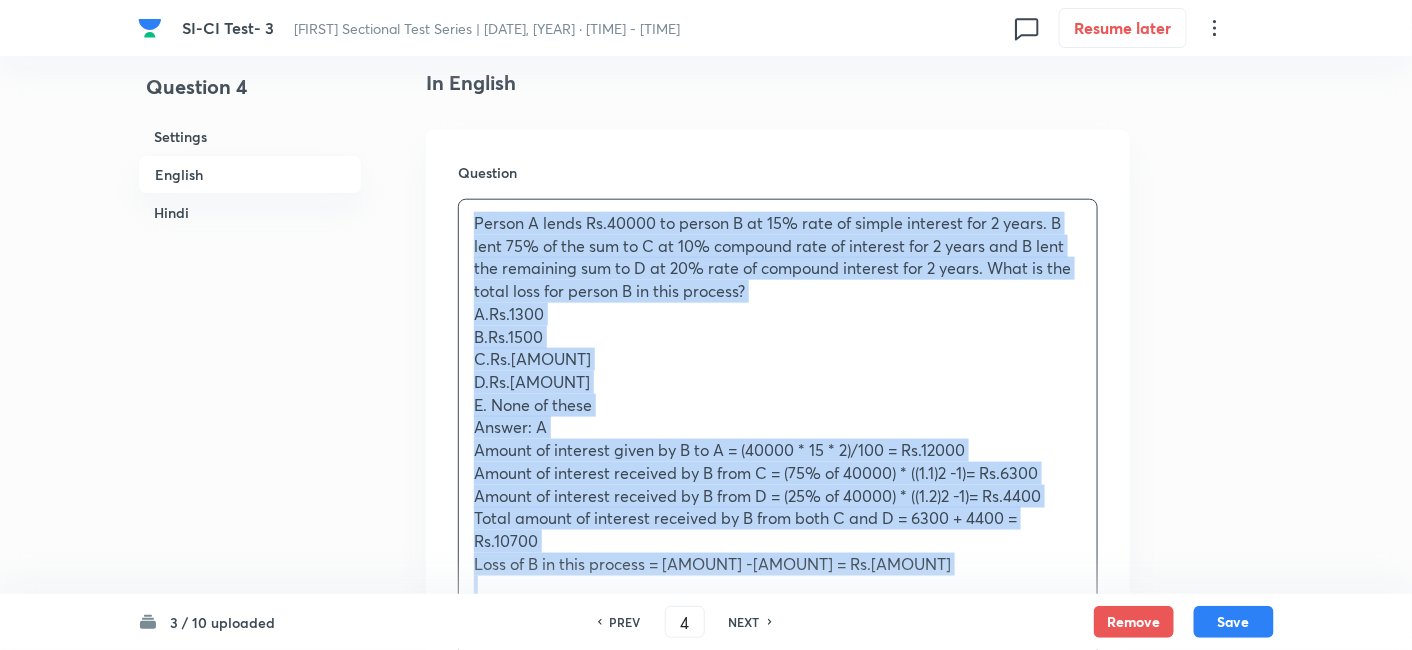 copy on "Person A lends Rs.40000 to person B at 15% rate of simple interest for 2 years. B lent 75% of the sum to C at 10% compound rate of interest for 2 years and B lent the remaining sum to D at 20% rate of compound interest for 2 years. What is the total loss for person B in this process? A.Rs.1300 B.Rs.1500 C.Rs.700 D.Rs.1800 E. None of these Answer: A Amount of interest given by B to A = (40000 * 15 * 2)/100 = Rs.12000 Amount of interest received by B from C = (75% of 40000) * ((1.1)2 -1)= Rs.6300 Amount of interest received by B from D = (25% of 40000) * ((1.2)2 -1)= Rs.4400 Total amount of interest received by B from both C and D = 6300 + 4400 = Rs.10700 Loss of B in this process = 12000 -10700 = Rs.1300" 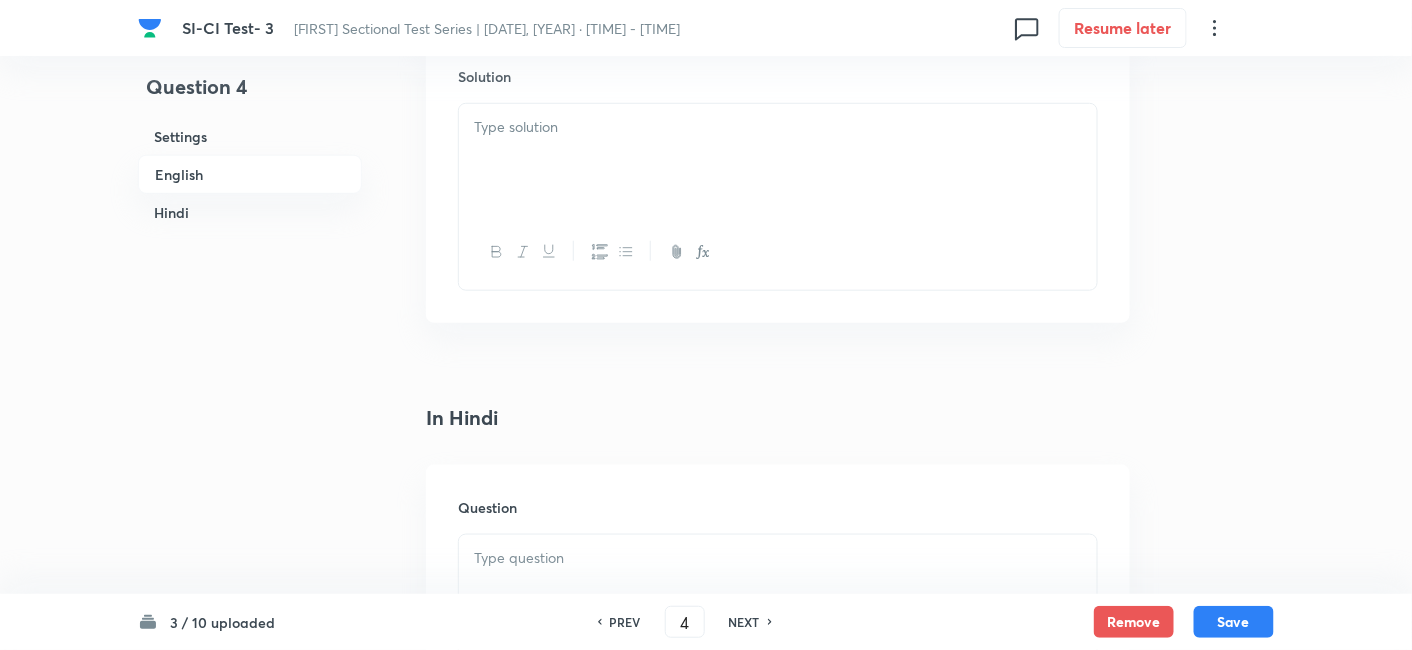 scroll, scrollTop: 3008, scrollLeft: 0, axis: vertical 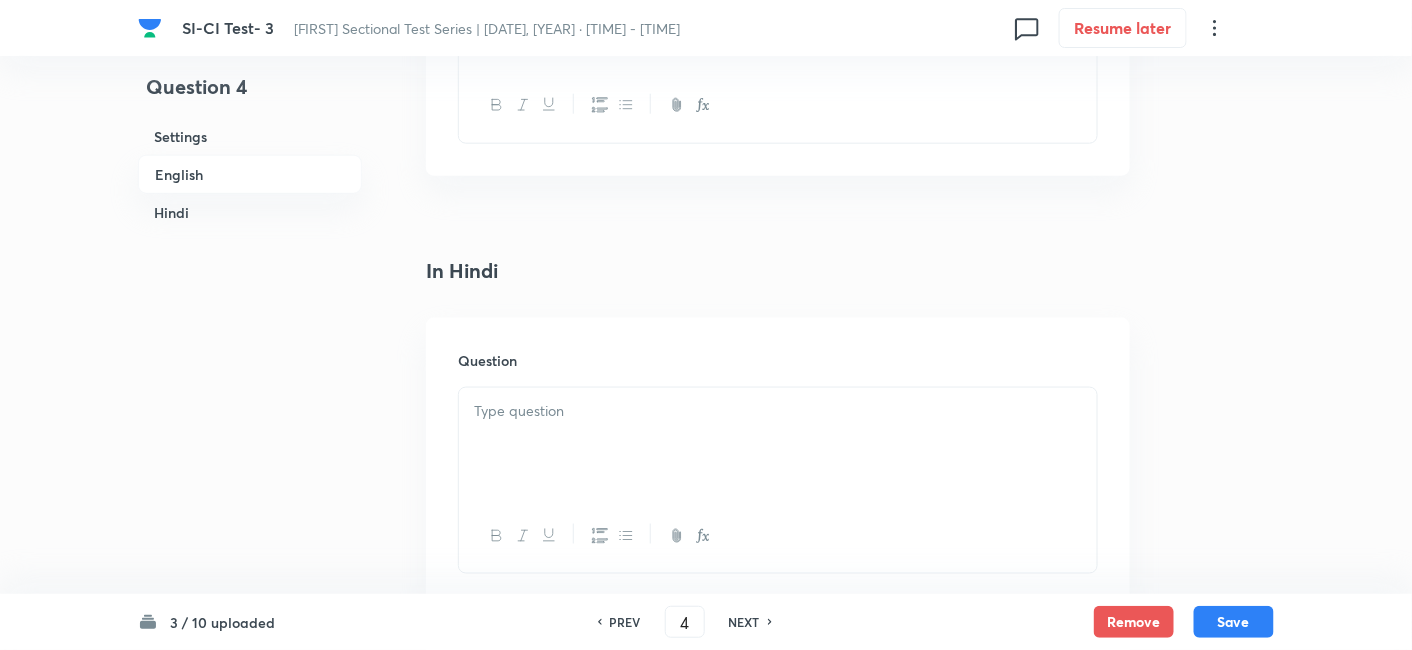 click at bounding box center [778, 444] 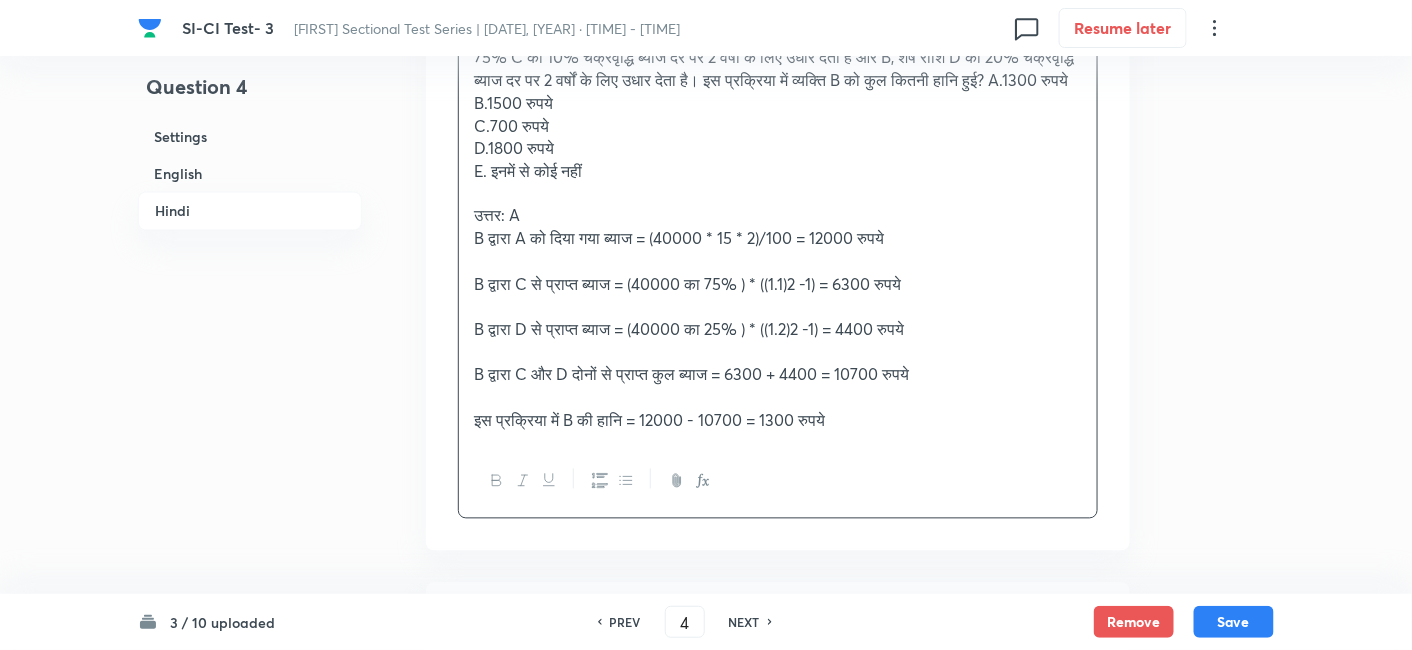 scroll, scrollTop: 3385, scrollLeft: 0, axis: vertical 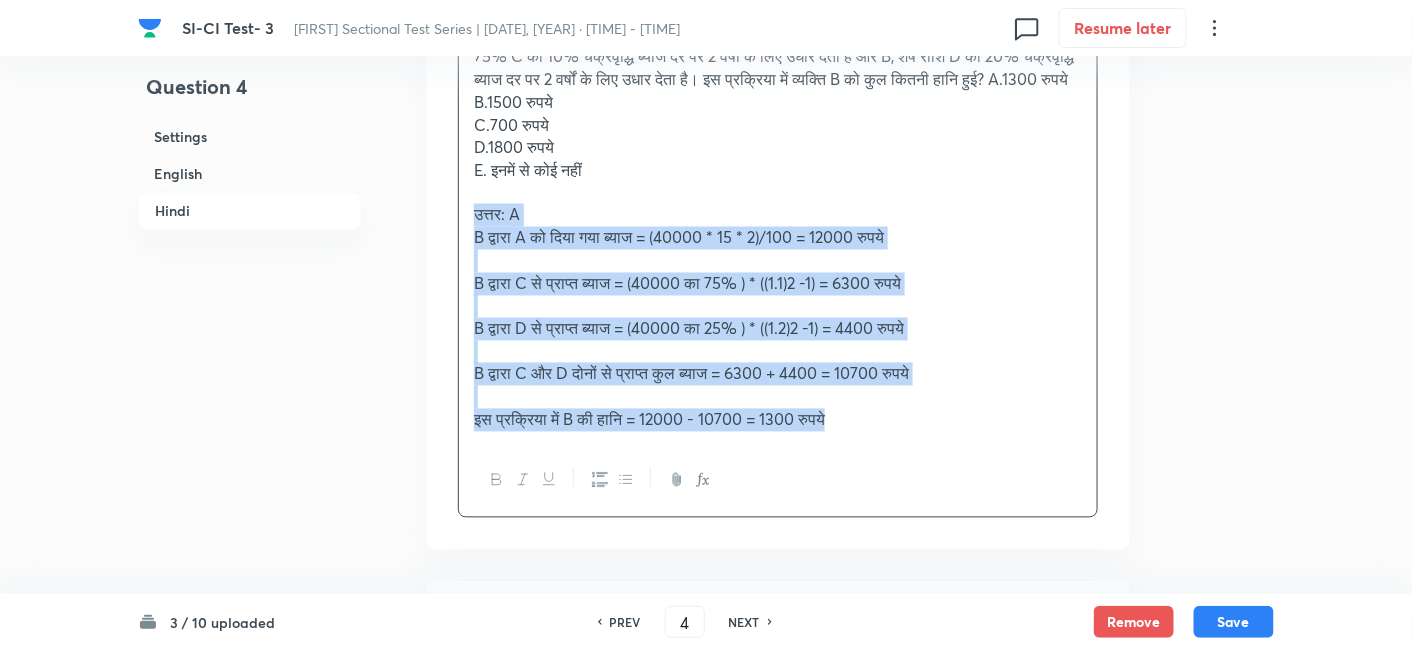 drag, startPoint x: 471, startPoint y: 235, endPoint x: 1020, endPoint y: 521, distance: 619.02905 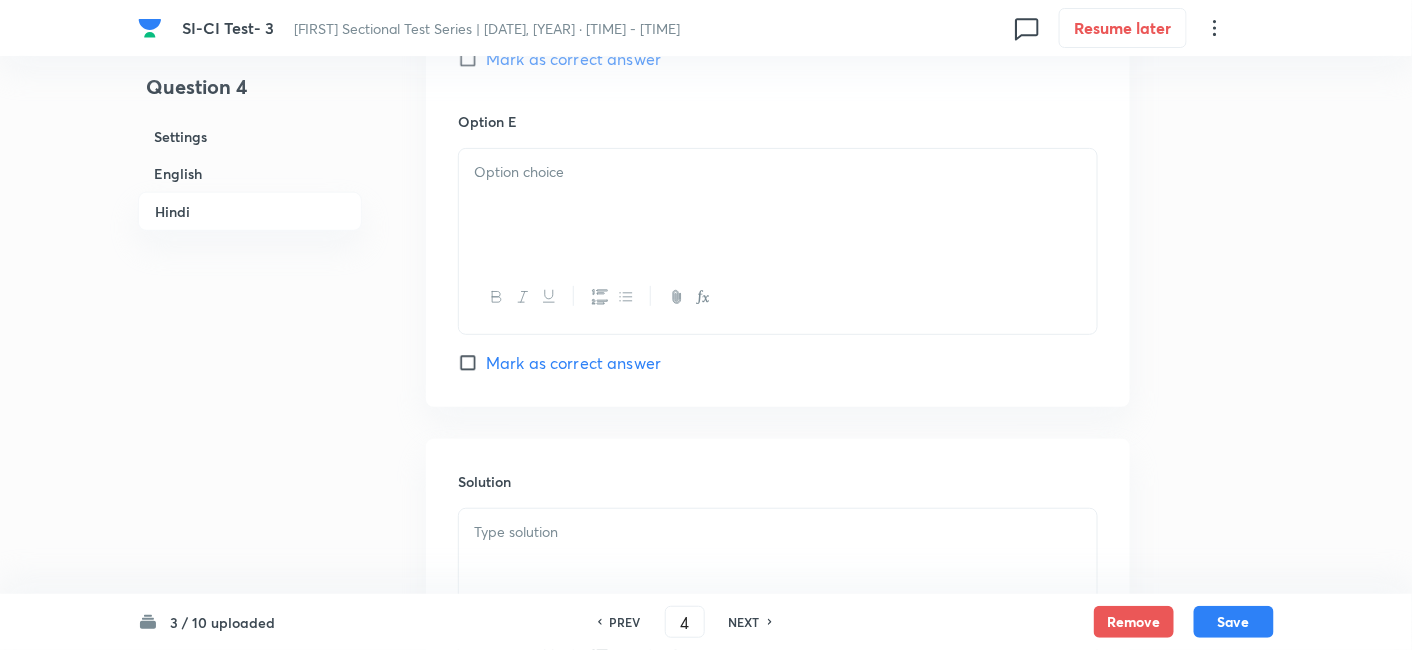 scroll, scrollTop: 5171, scrollLeft: 0, axis: vertical 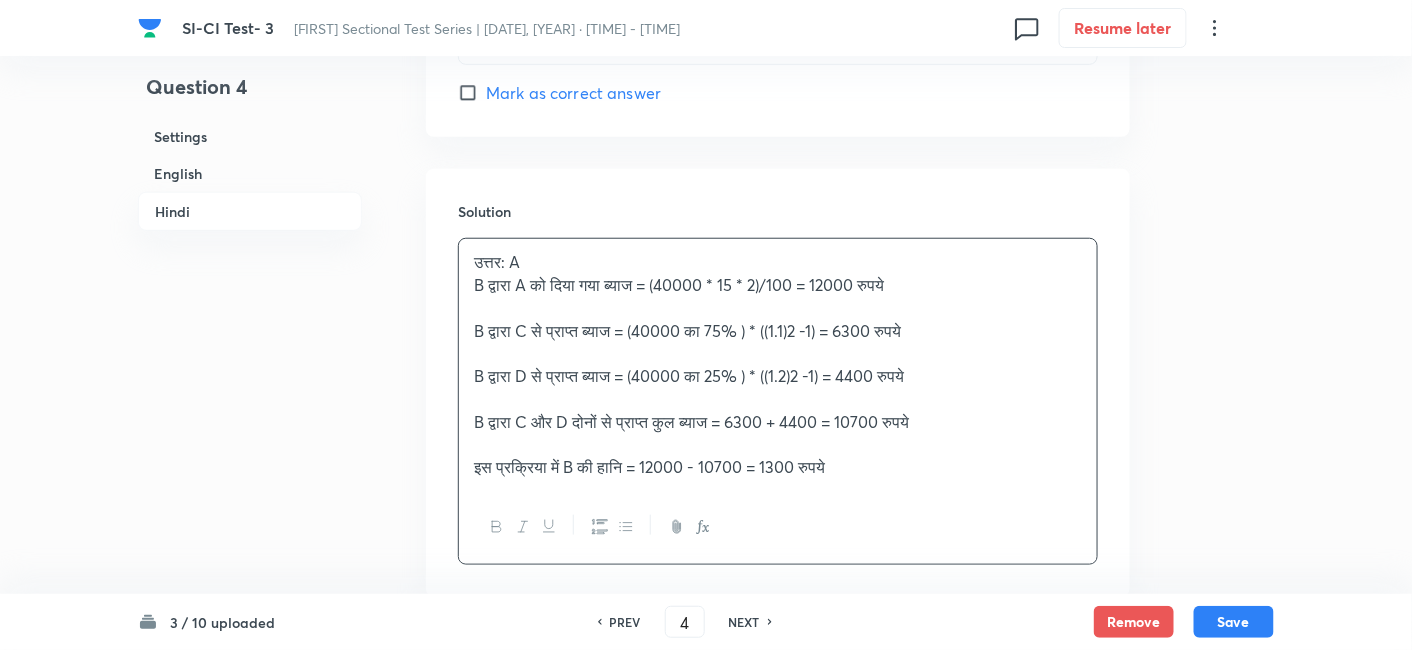 click on "उत्तर: A B द्वारा A को दिया गया ब्याज = (40000 * 15 * 2)/100 = 12000 रुपये B द्वारा C से प्राप्त ब्याज = (40000 का 75% ) * ((1.1)2 -1) = 6300 रुपये B द्वारा D से प्राप्त ब्याज = (40000 का 25% ) * ((1.2)2 -1) = 4400 रुपये B द्वारा C और D दोनों से प्राप्त कुल ब्याज = 6300 + 4400 = 10700 रुपये इस प्रक्रिया में B की हानि = 12000 - 10700 = 1300 रुपये" at bounding box center [778, 364] 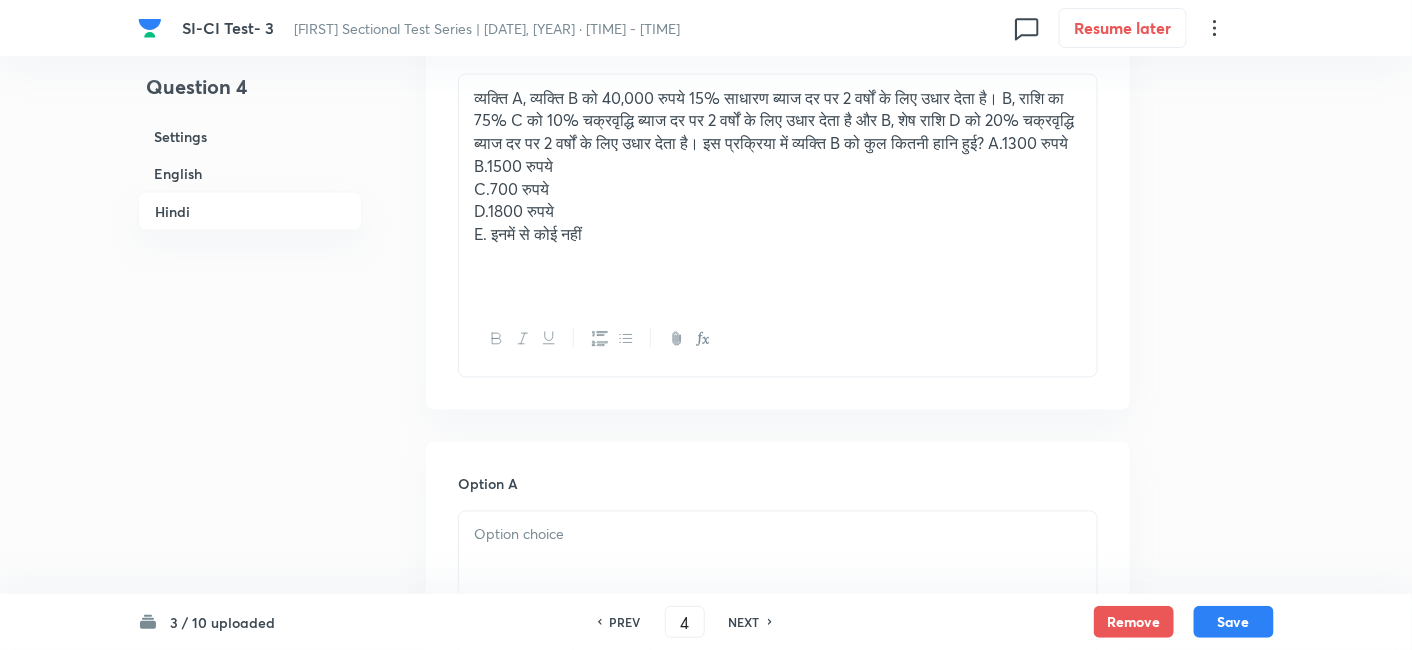 scroll, scrollTop: 3293, scrollLeft: 0, axis: vertical 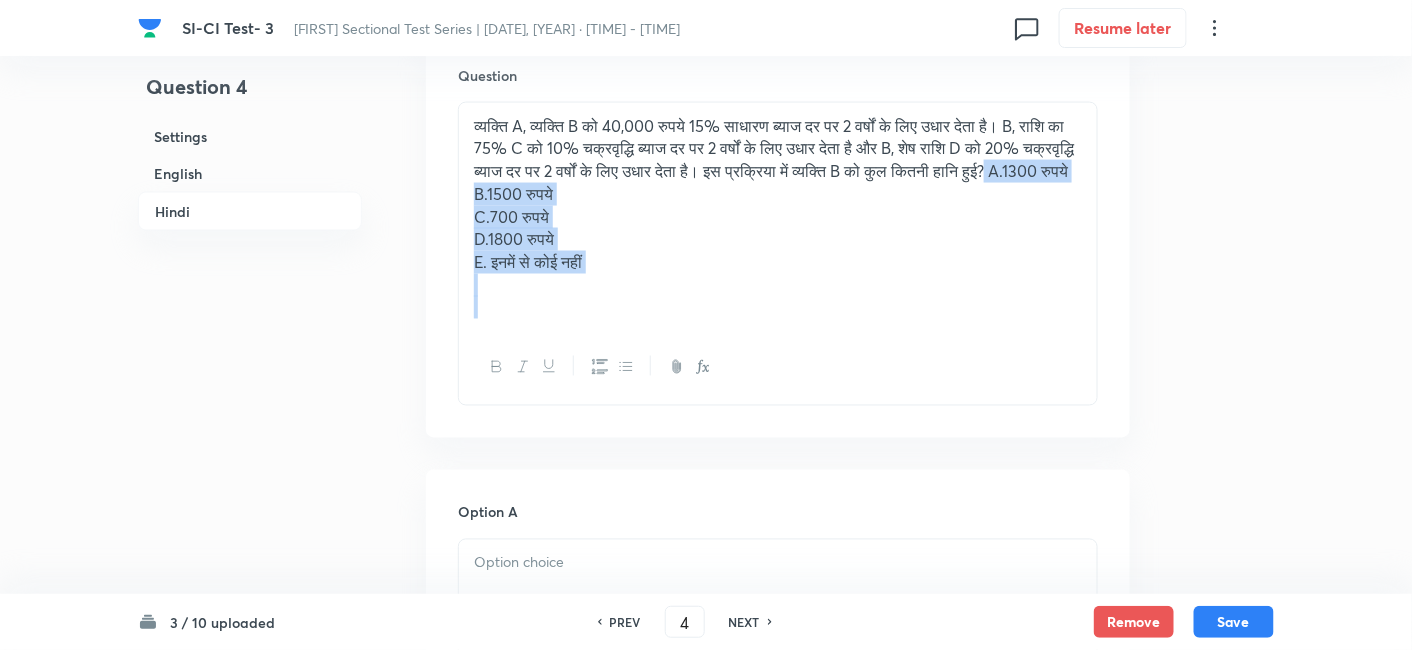 drag, startPoint x: 577, startPoint y: 200, endPoint x: 663, endPoint y: 347, distance: 170.30855 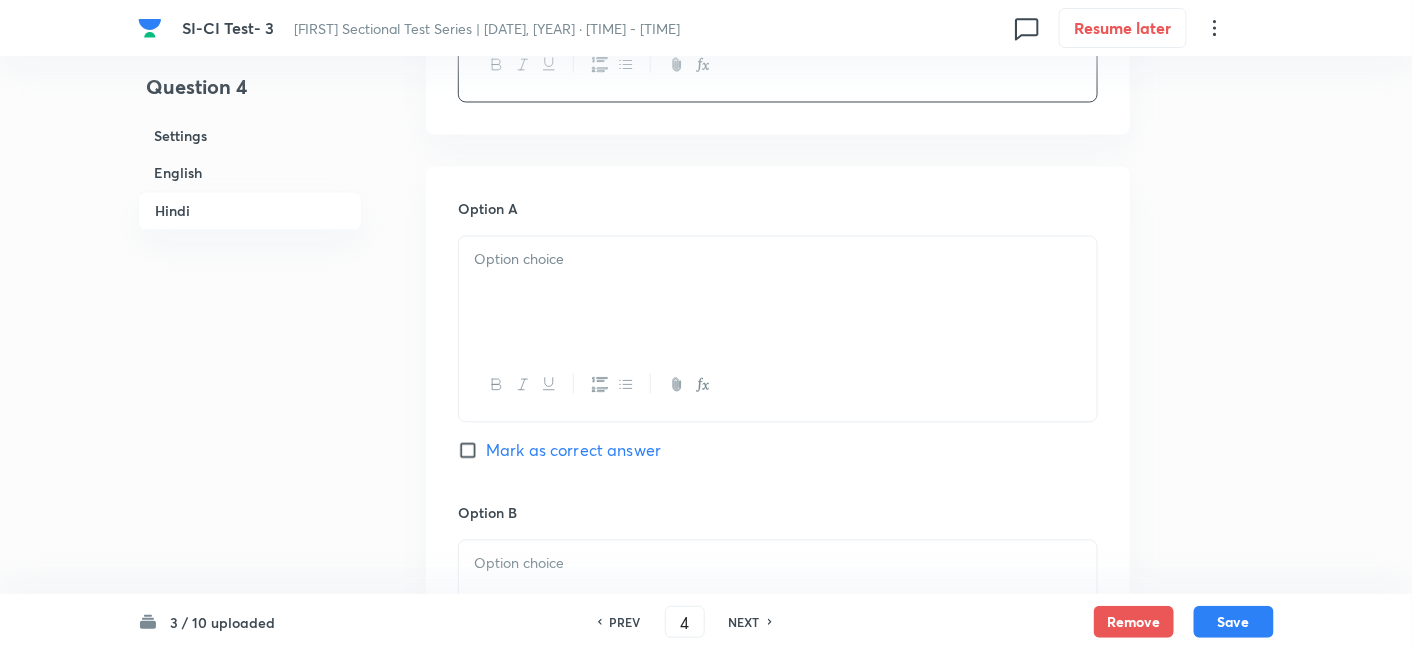 scroll, scrollTop: 3480, scrollLeft: 0, axis: vertical 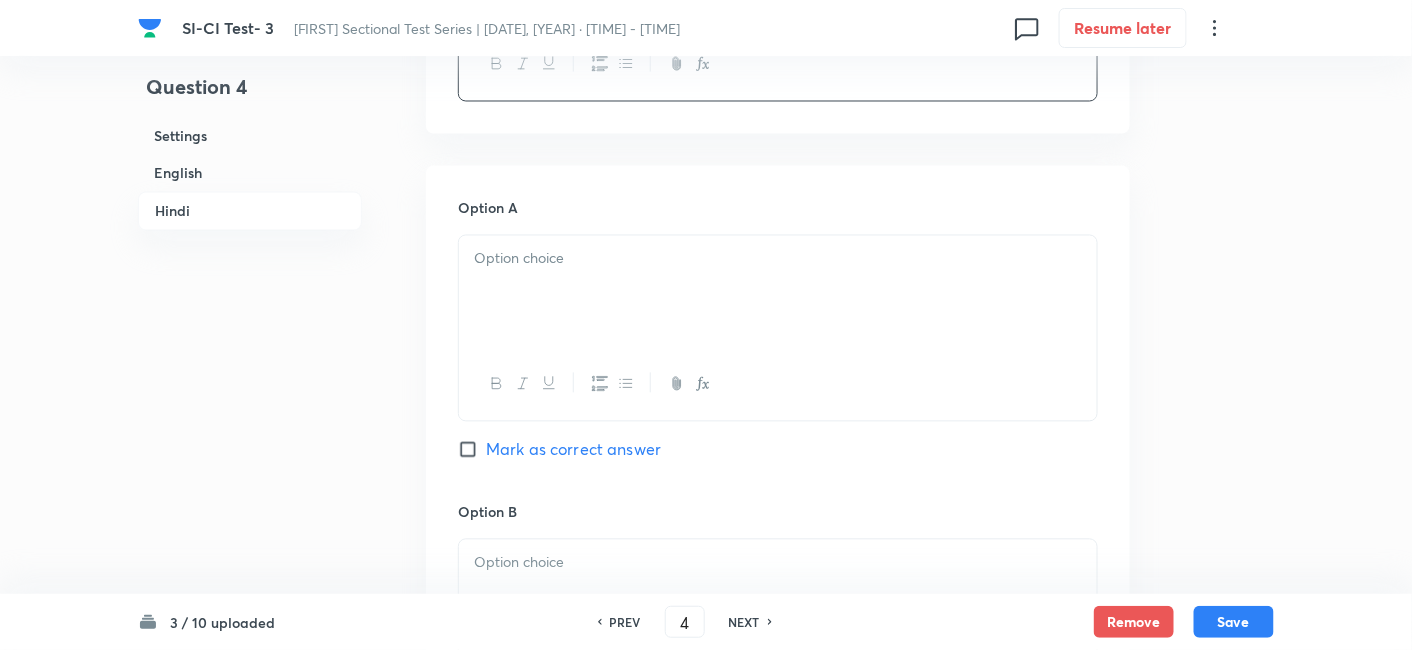 click at bounding box center (778, 384) 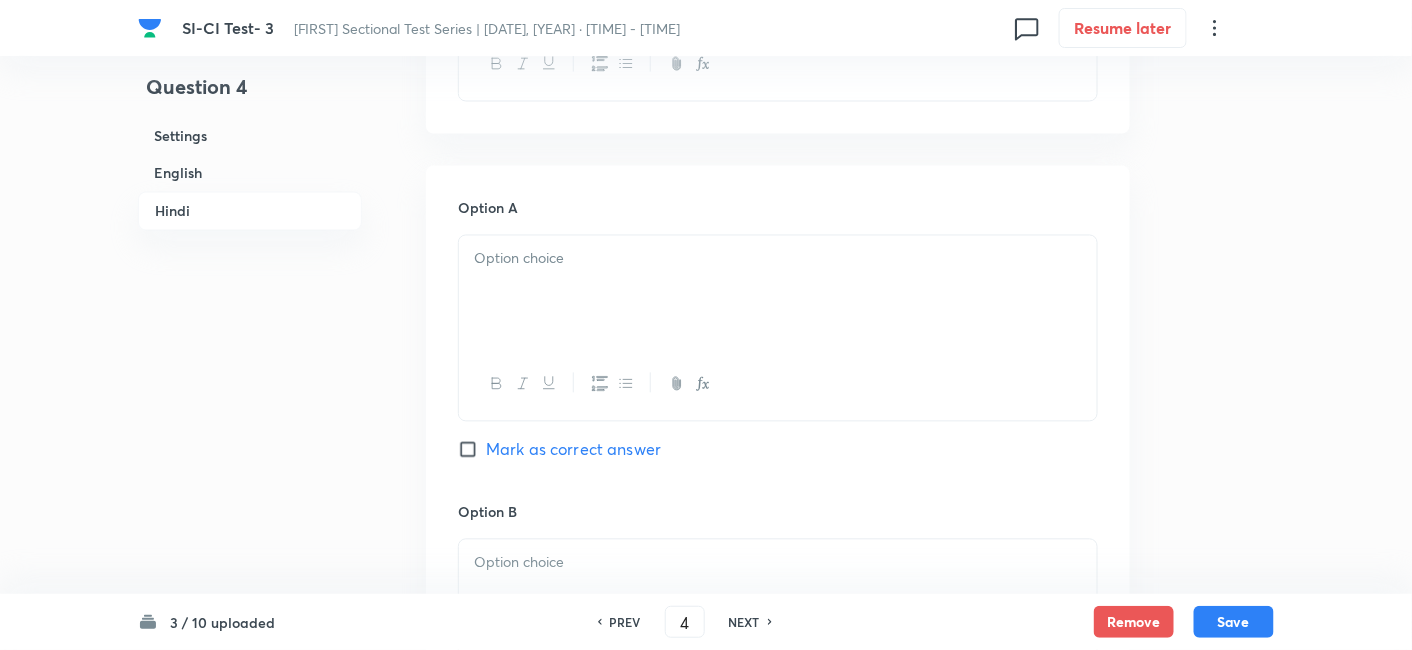 click at bounding box center (778, 292) 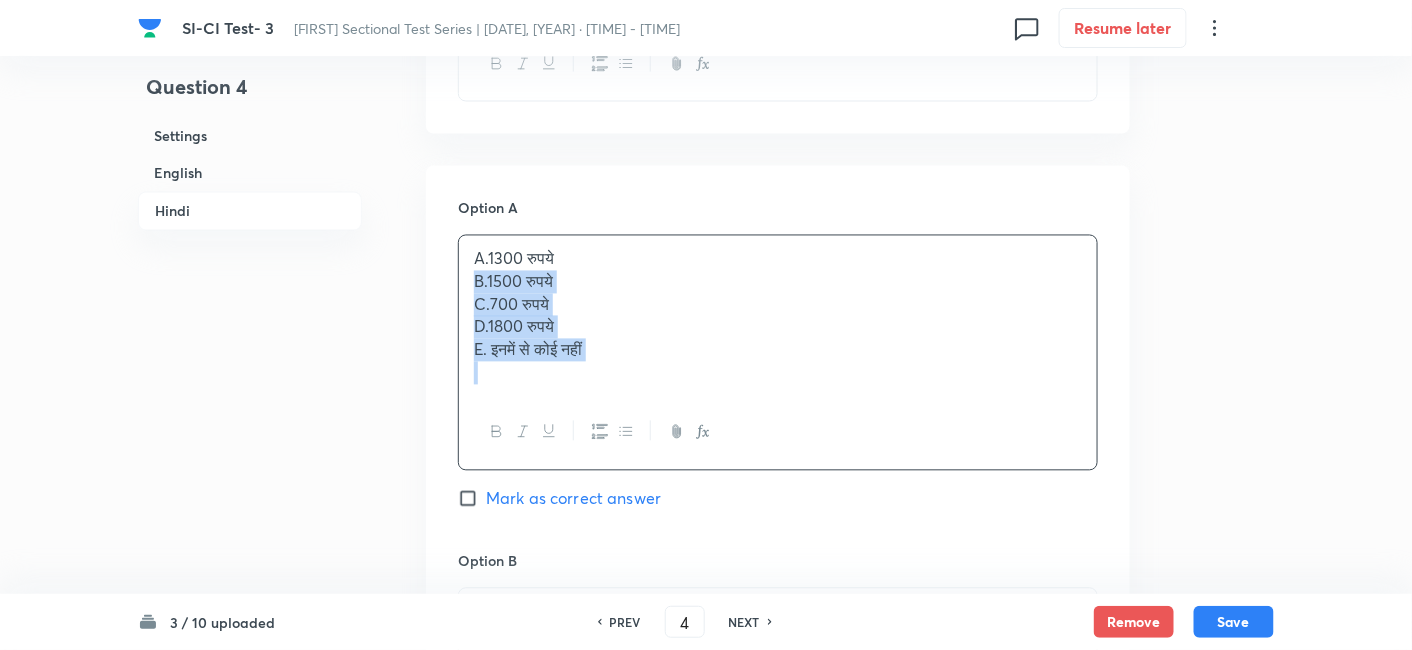 drag, startPoint x: 475, startPoint y: 278, endPoint x: 662, endPoint y: 419, distance: 234.20078 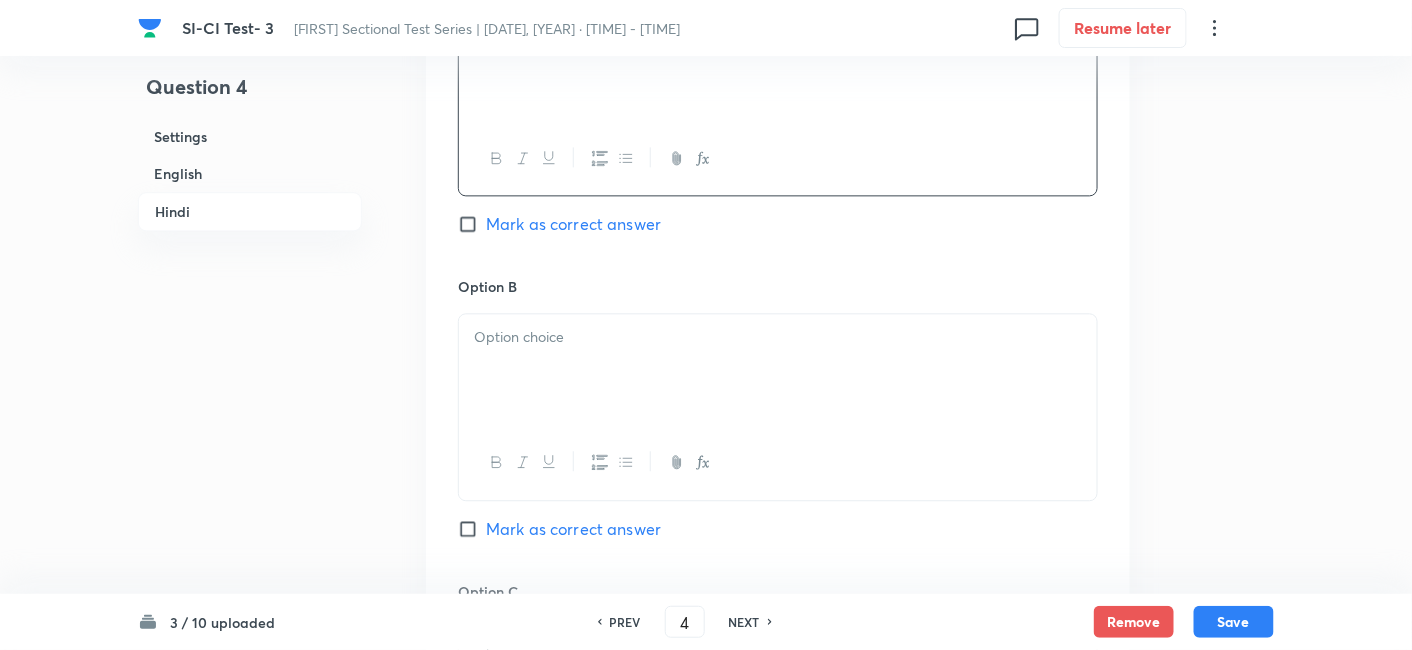 scroll, scrollTop: 3708, scrollLeft: 0, axis: vertical 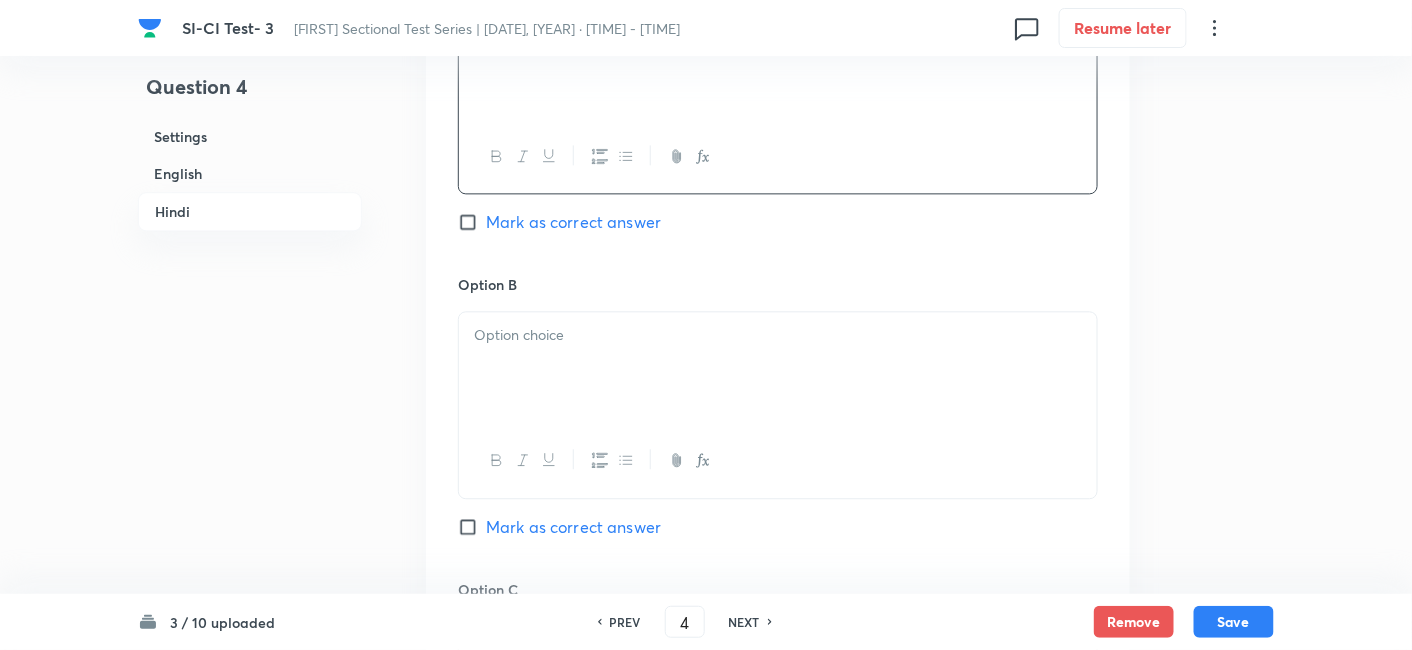 click at bounding box center (778, 368) 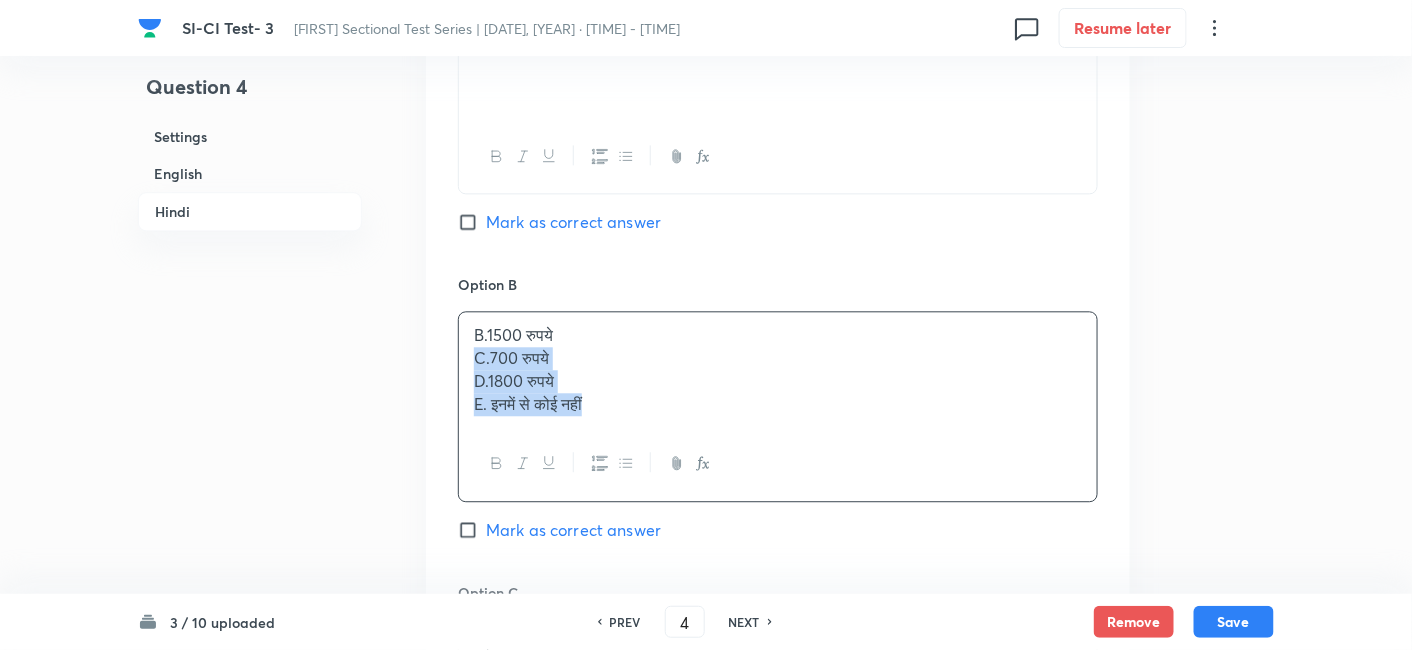 drag, startPoint x: 474, startPoint y: 357, endPoint x: 682, endPoint y: 473, distance: 238.1596 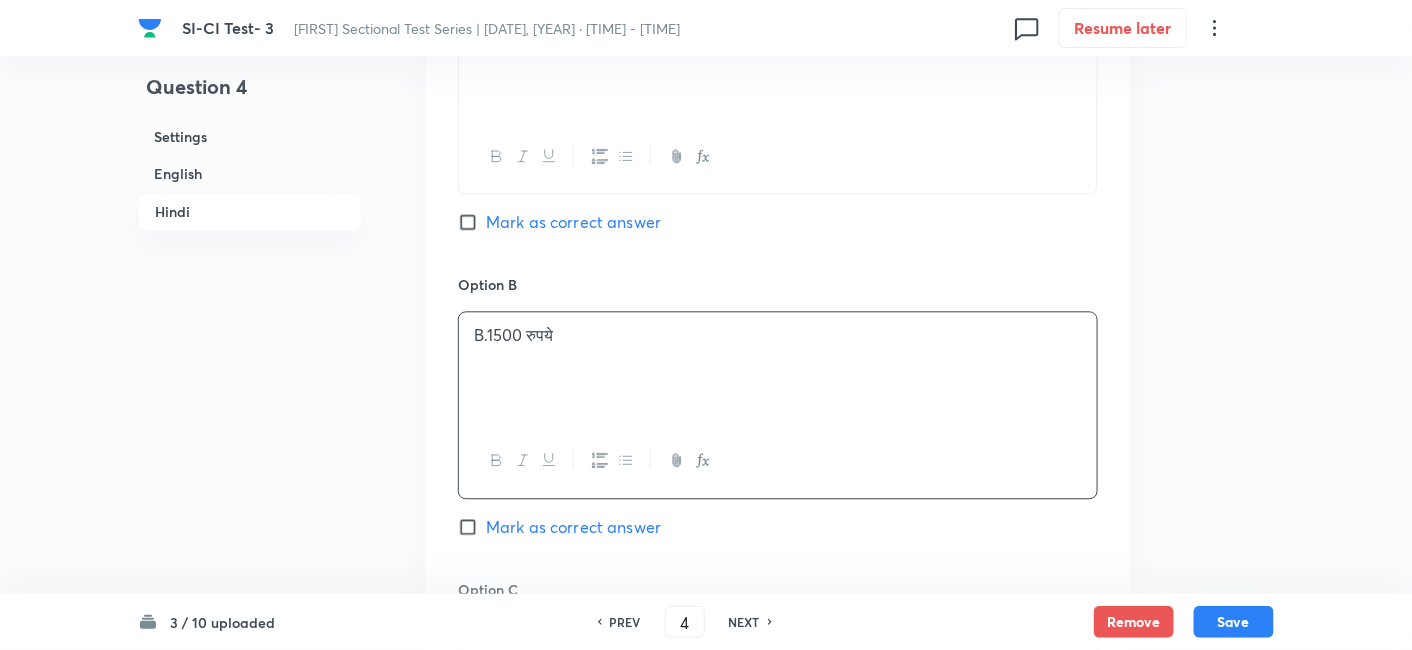 scroll, scrollTop: 3877, scrollLeft: 0, axis: vertical 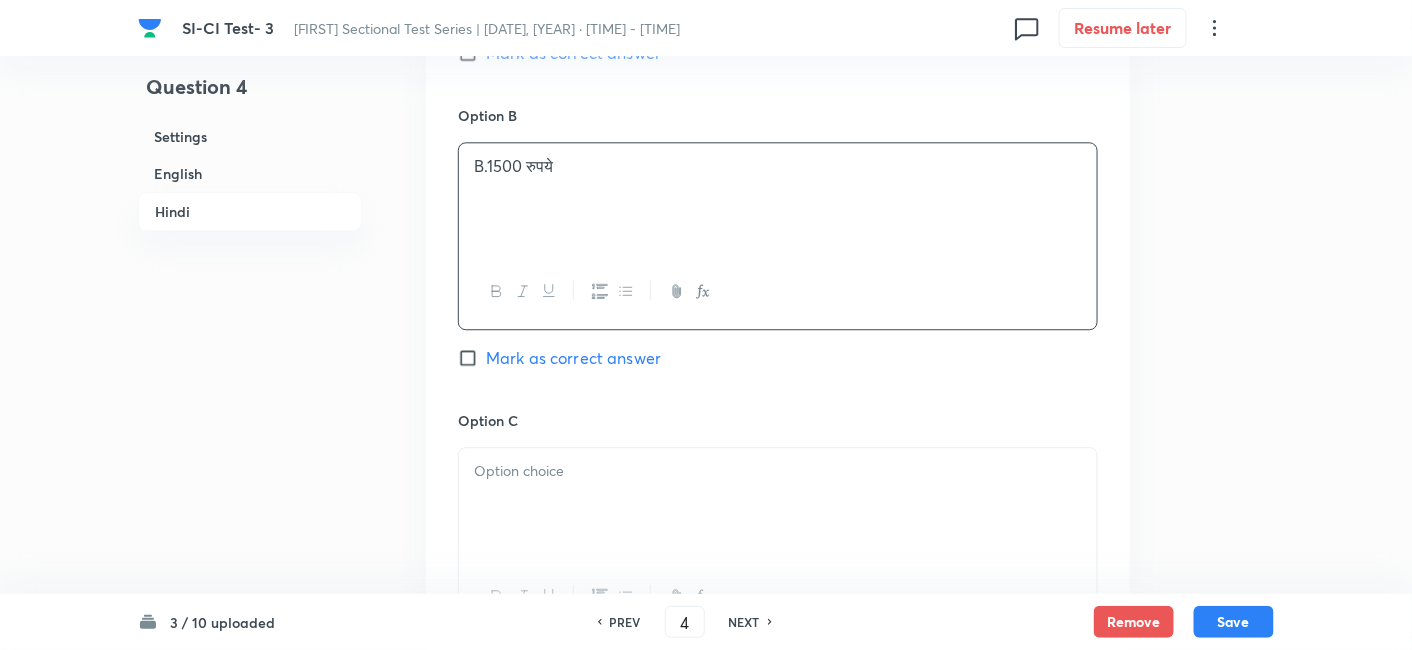 click at bounding box center (778, 471) 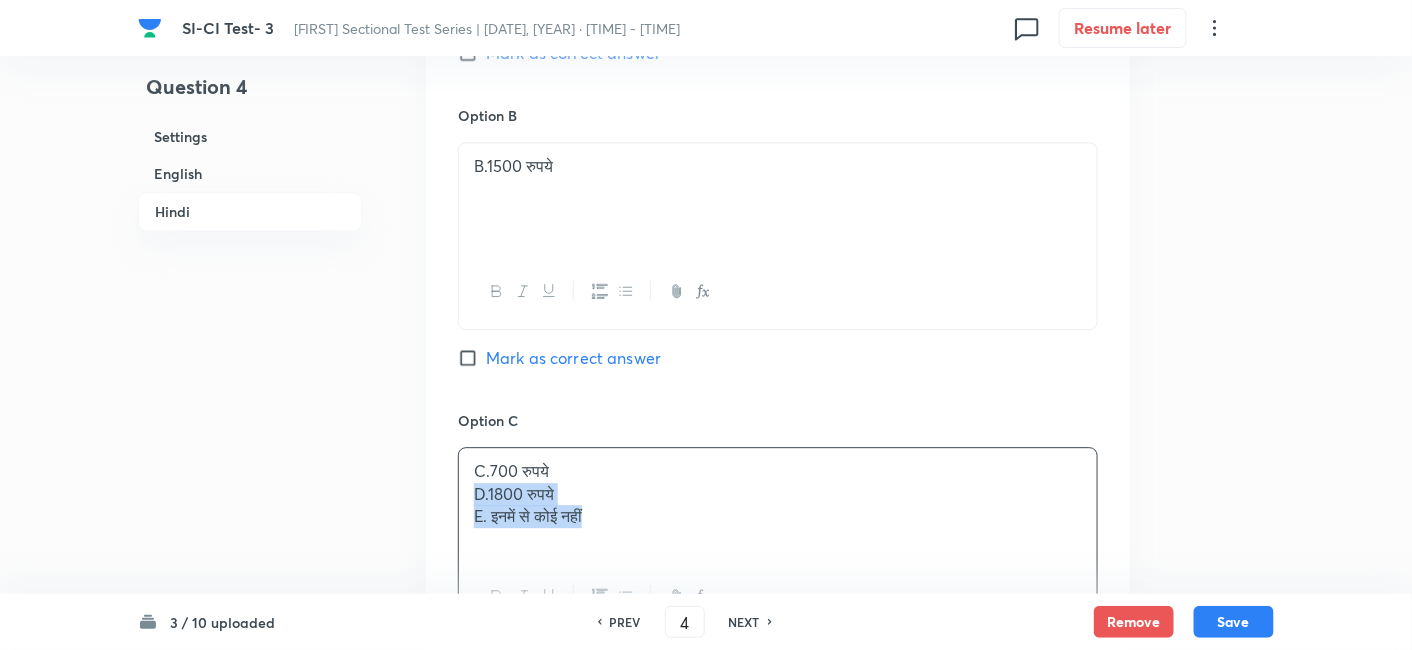 drag, startPoint x: 471, startPoint y: 494, endPoint x: 688, endPoint y: 570, distance: 229.9239 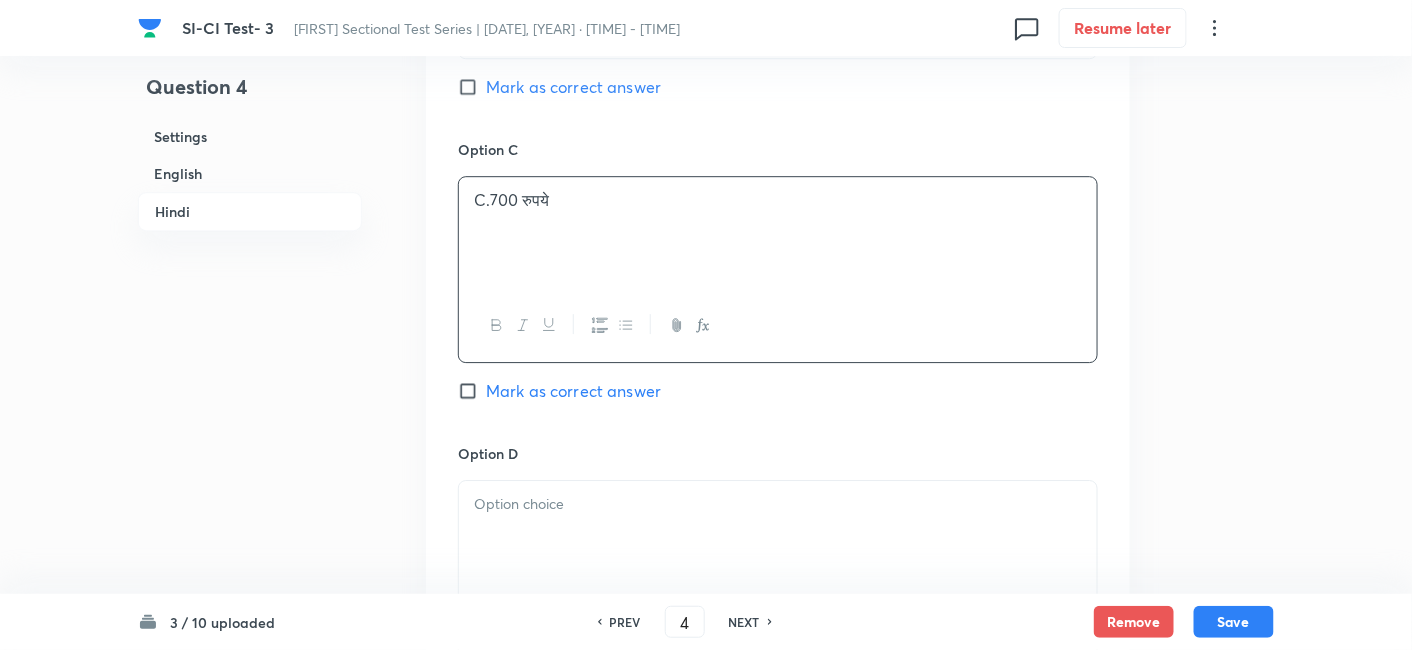 scroll, scrollTop: 4161, scrollLeft: 0, axis: vertical 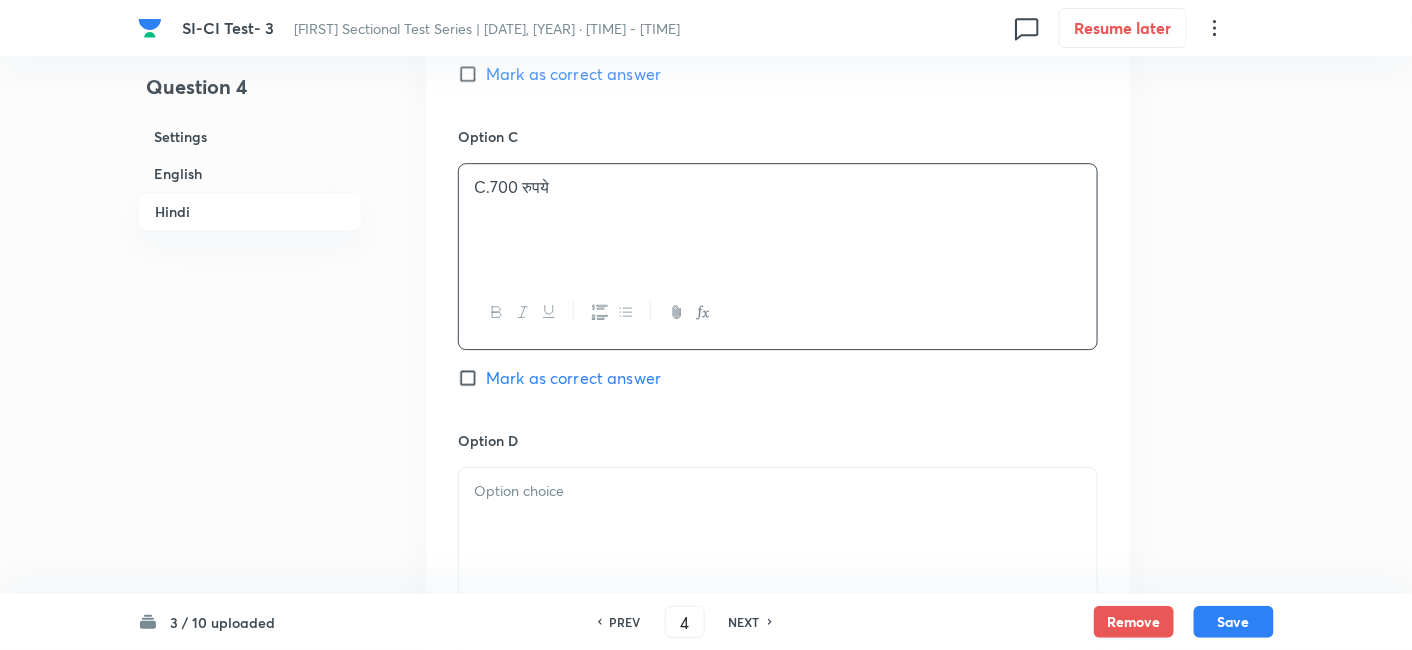 click at bounding box center [778, 524] 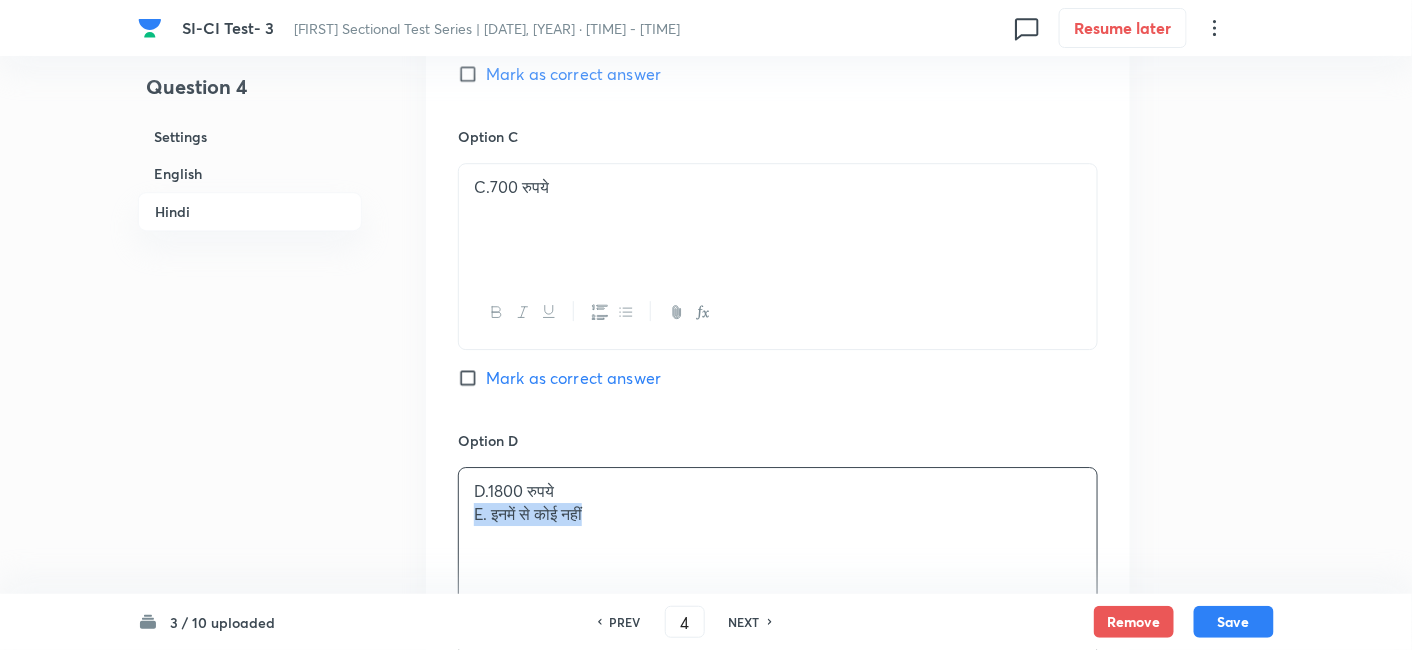 drag, startPoint x: 474, startPoint y: 515, endPoint x: 762, endPoint y: 551, distance: 290.24127 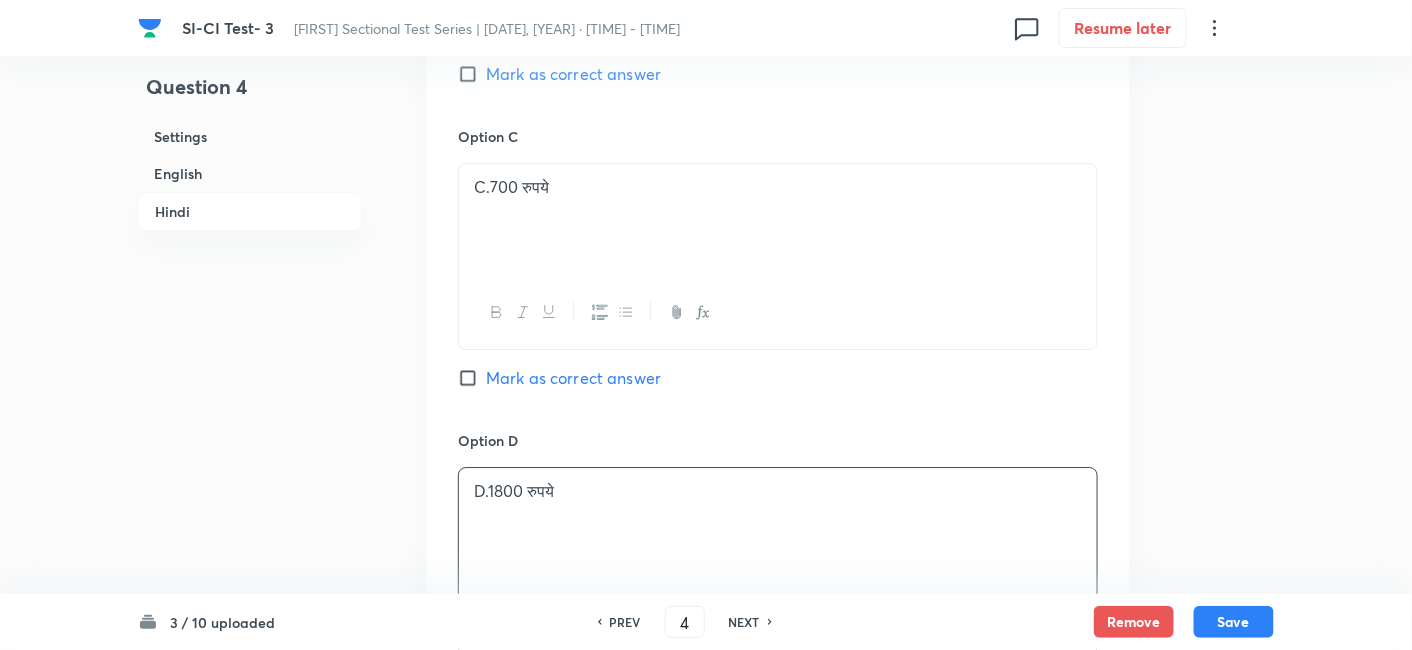 scroll, scrollTop: 4539, scrollLeft: 0, axis: vertical 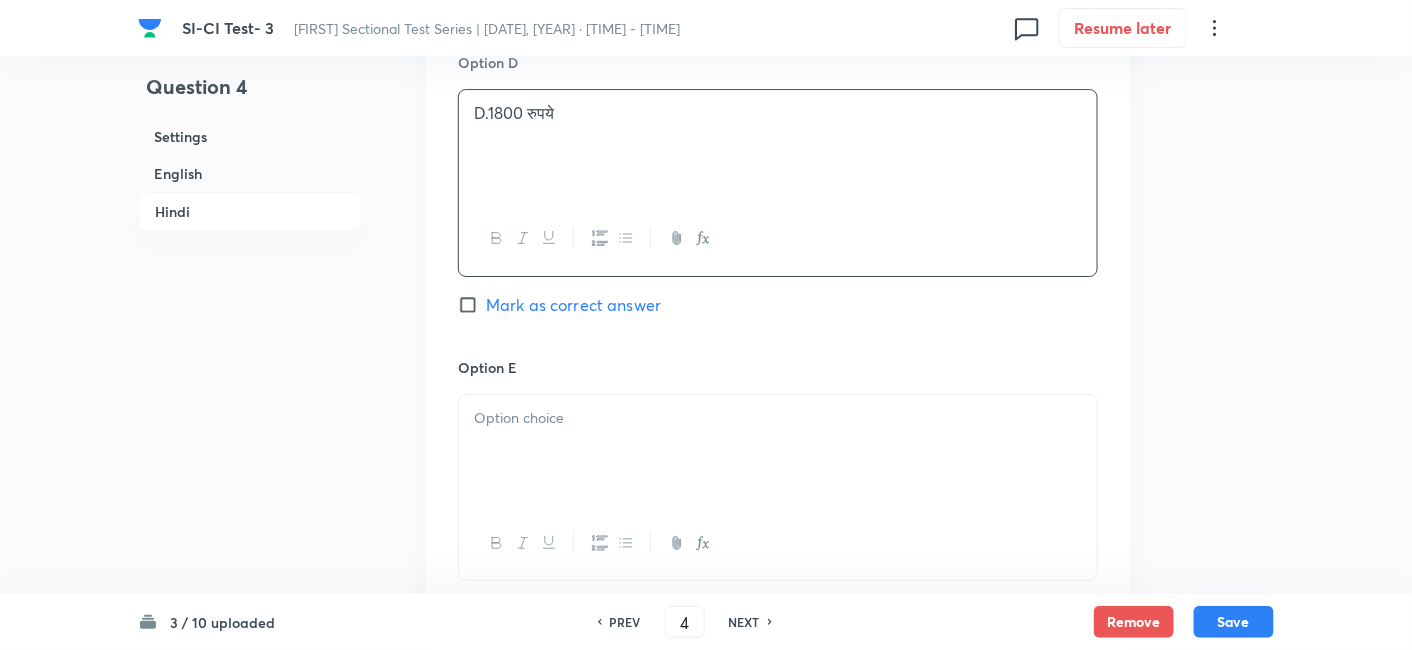 click at bounding box center (778, 543) 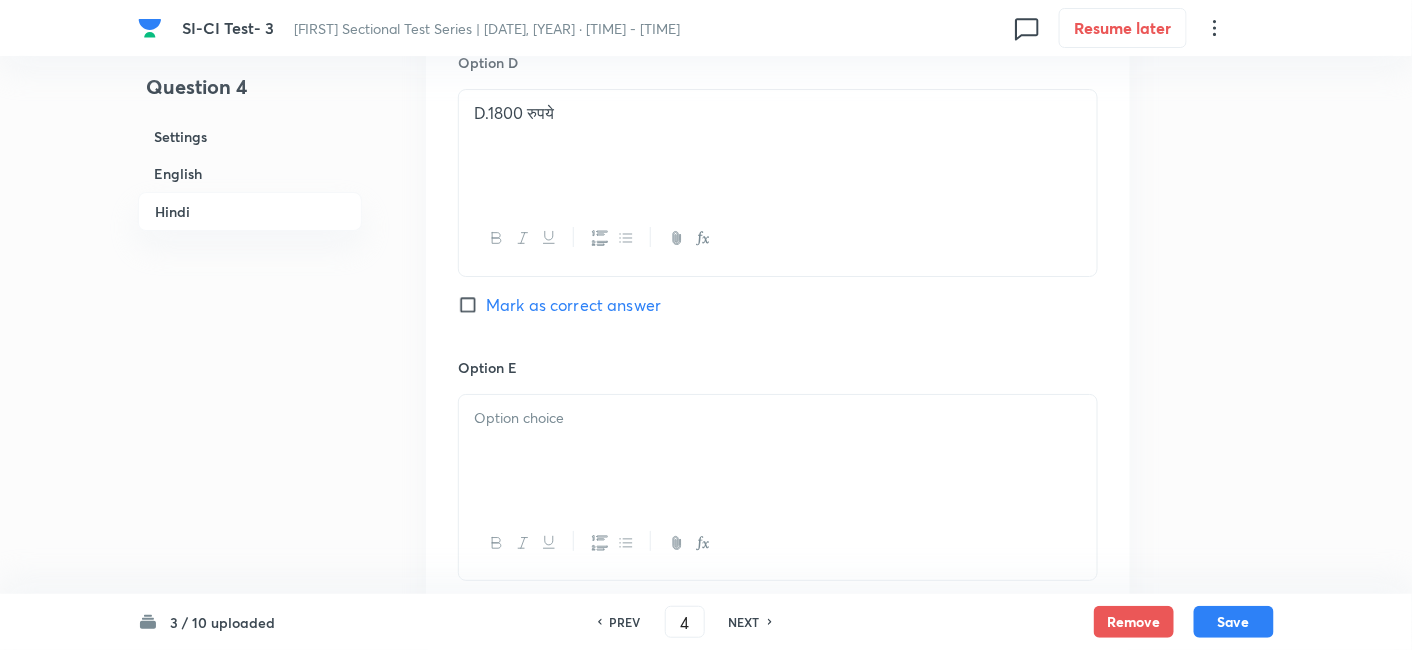 click at bounding box center (778, 451) 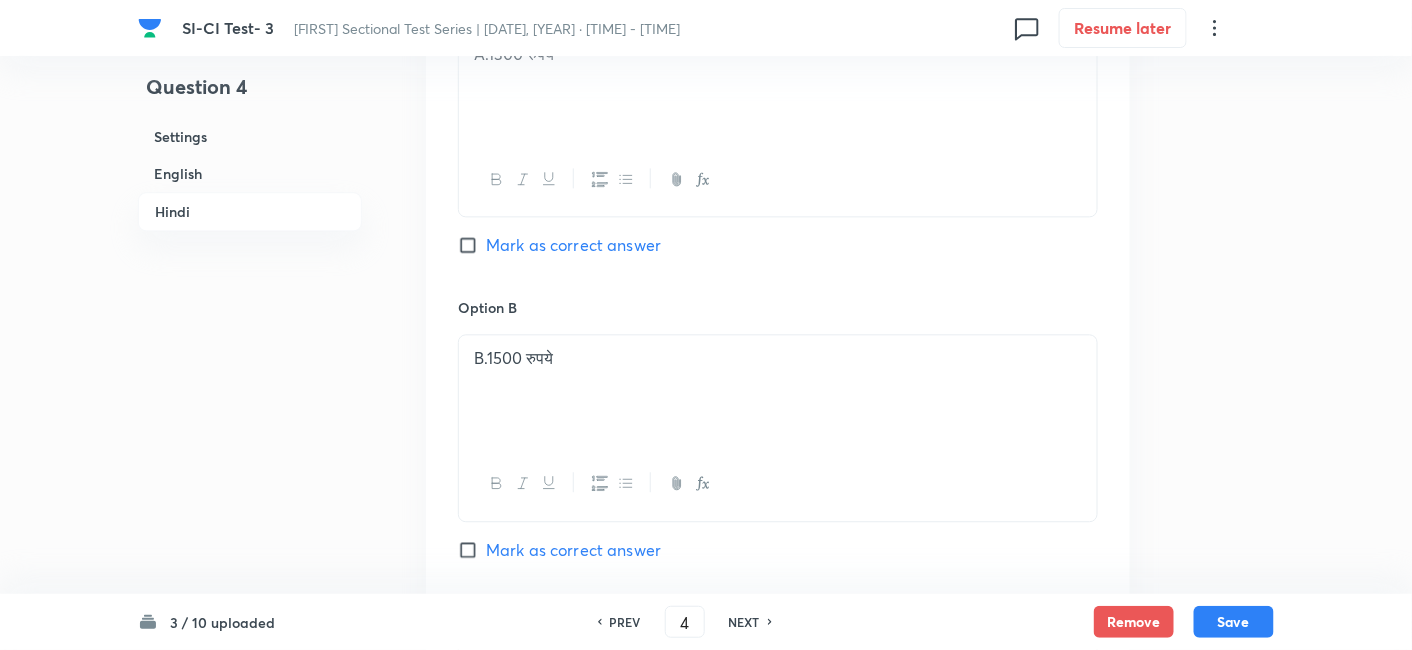 scroll, scrollTop: 3678, scrollLeft: 0, axis: vertical 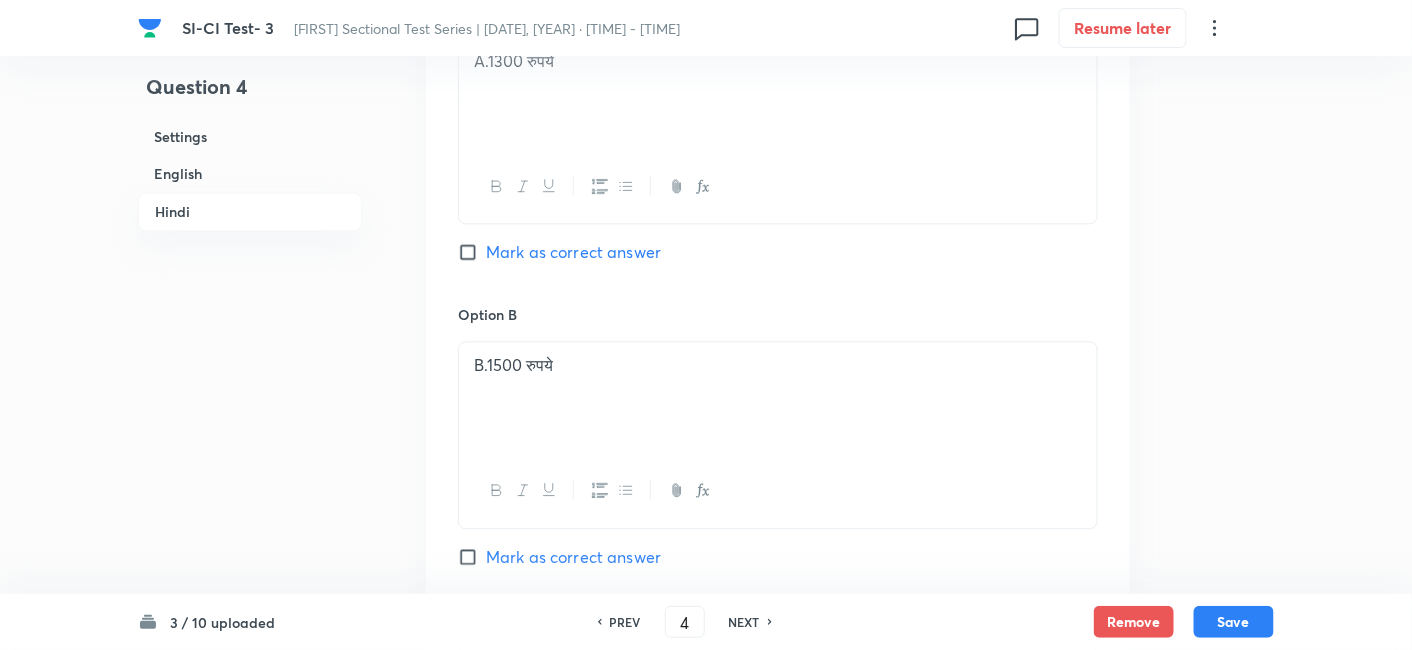 click on "Mark as correct answer" at bounding box center [573, 252] 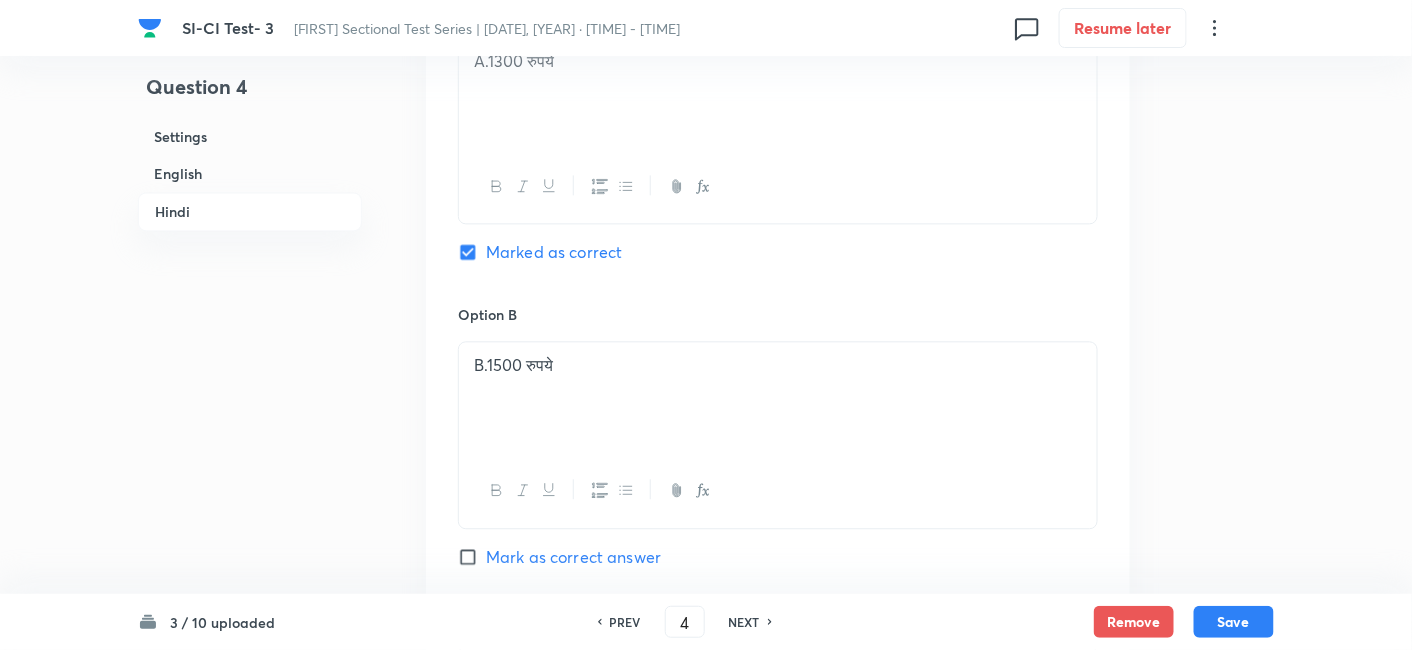 checkbox on "true" 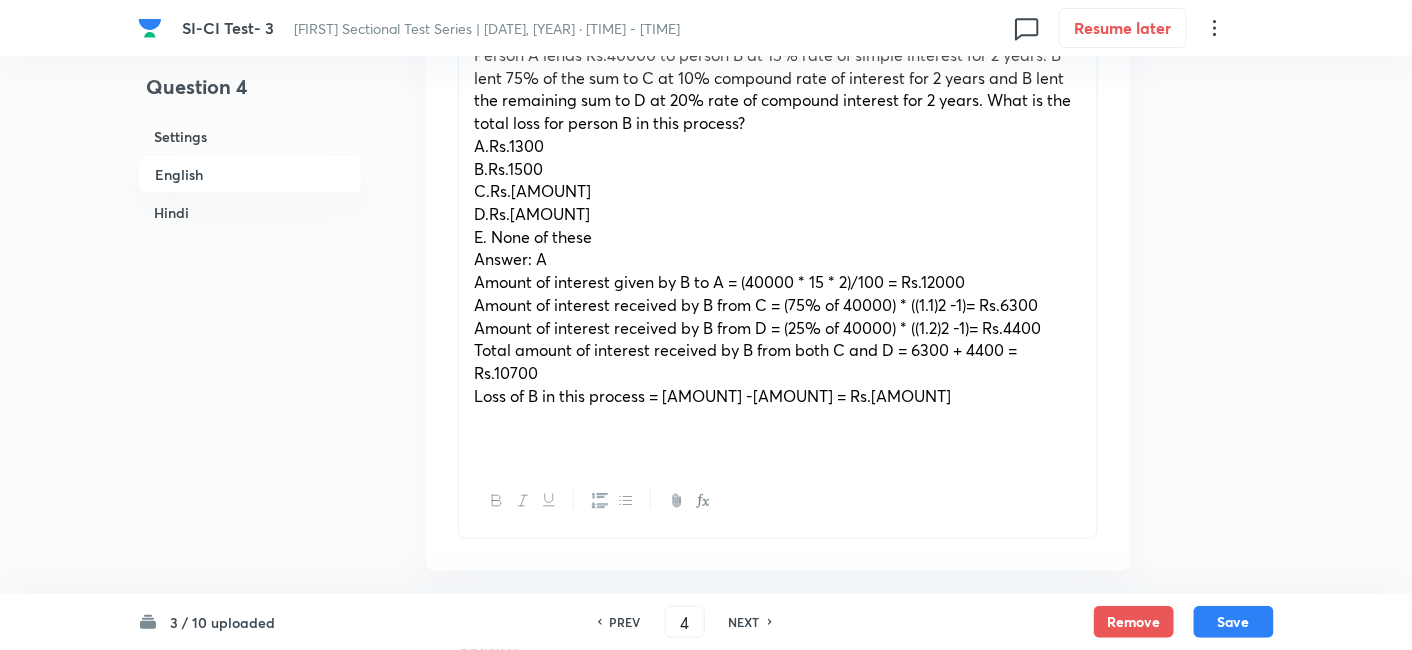 scroll, scrollTop: 711, scrollLeft: 0, axis: vertical 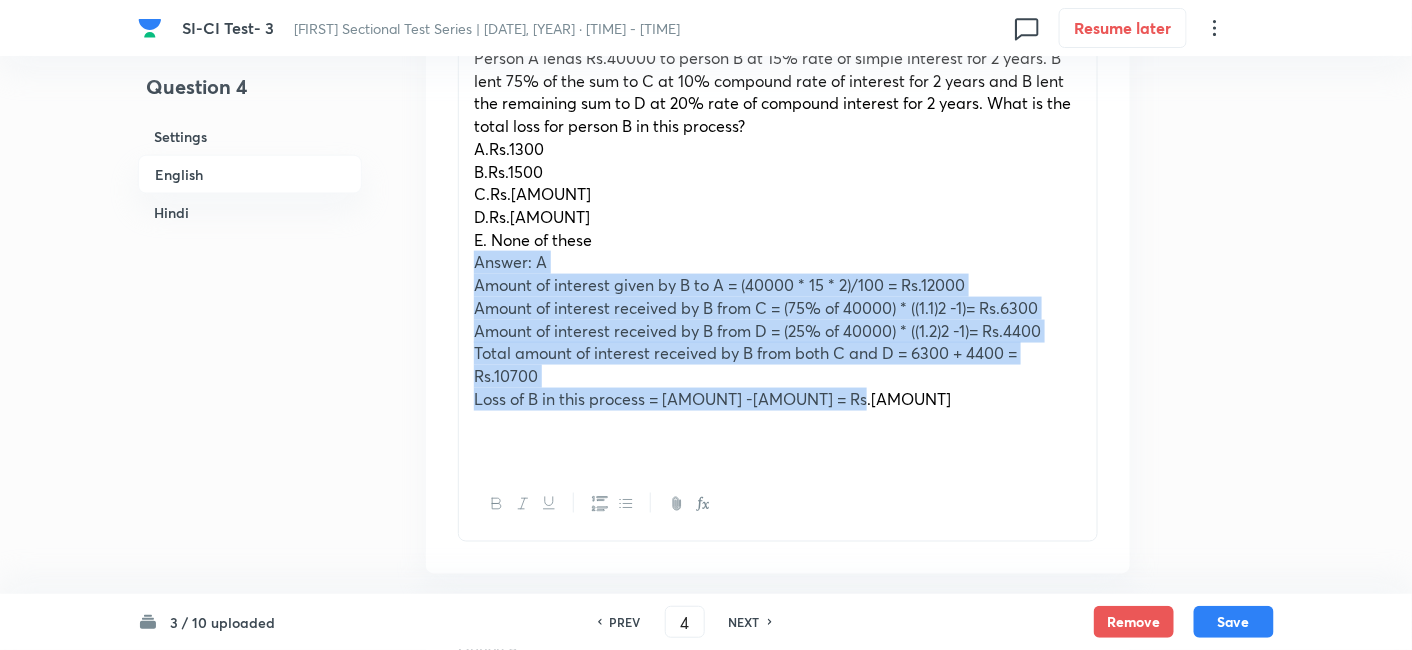drag, startPoint x: 474, startPoint y: 259, endPoint x: 949, endPoint y: 398, distance: 494.9202 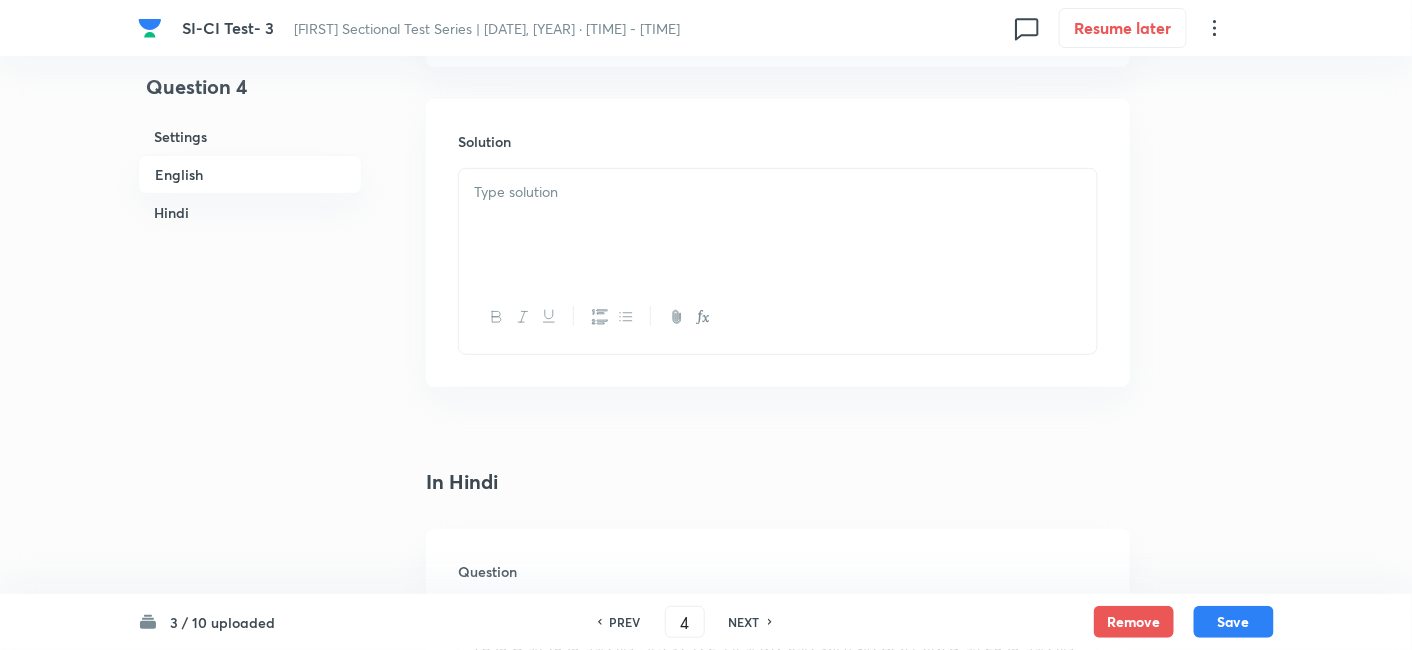 scroll, scrollTop: 2660, scrollLeft: 0, axis: vertical 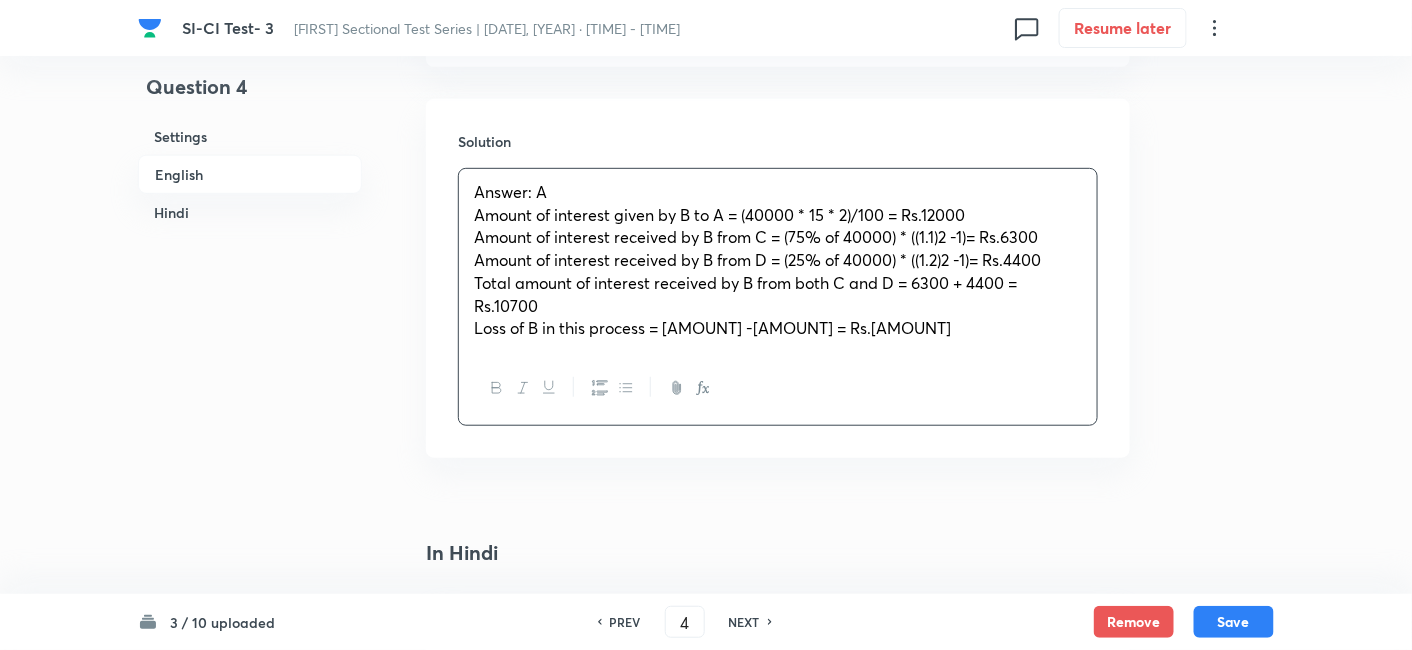 click on "Answer: A Amount of interest given by B to A = (40000 * 15 * 2)/100 = Rs.12000 Amount of interest received by B from C = (75% of 40000) * ((1.1)2 -1)= Rs.6300 Amount of interest received by B from D = (25% of 40000) * ((1.2)2 -1)= Rs.4400 Total amount of interest received by B from both C and D = 6300 + 4400 = Rs.10700 Loss of B in this process = 12000 -10700 = Rs.1300" at bounding box center (778, 260) 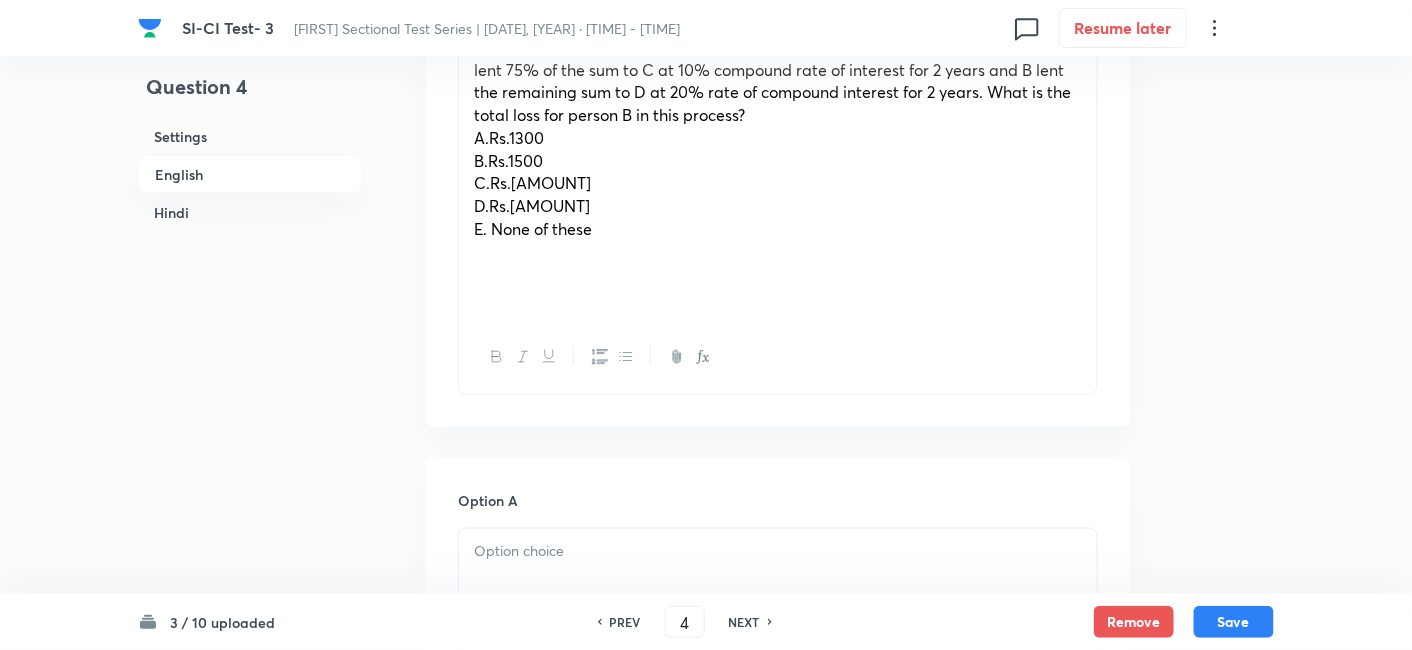 scroll, scrollTop: 722, scrollLeft: 0, axis: vertical 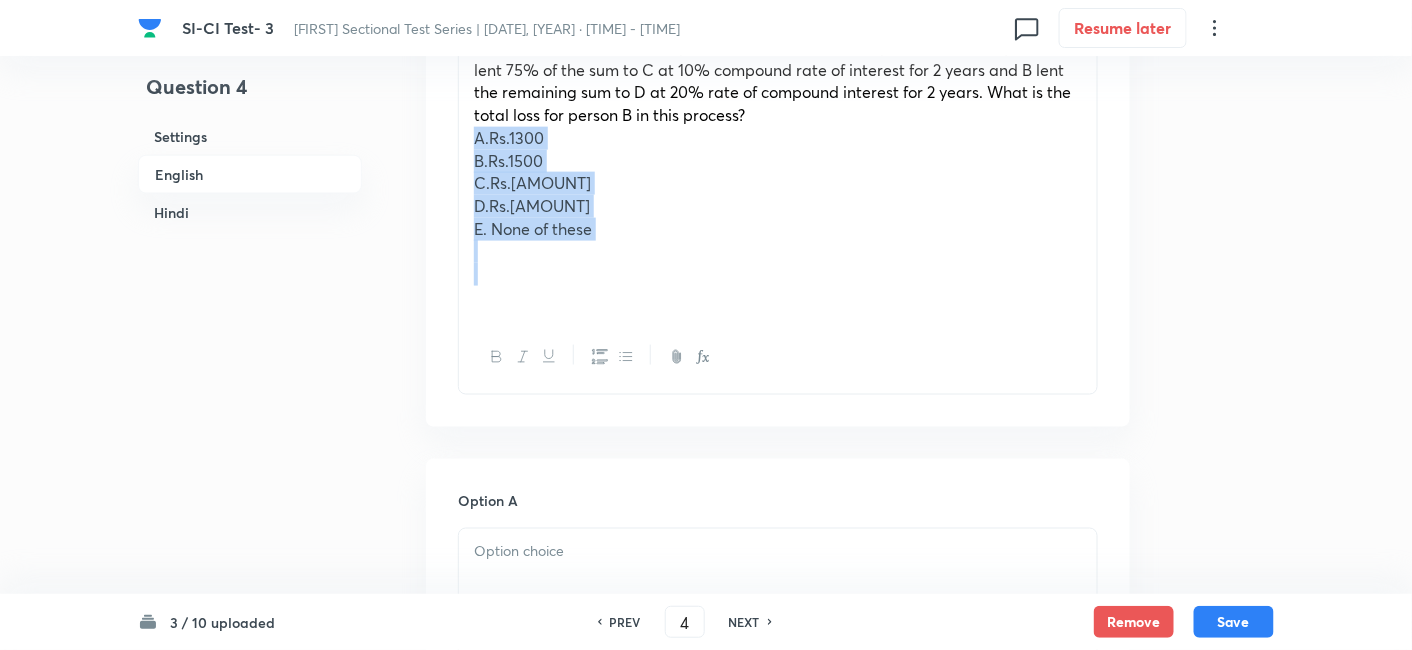 drag, startPoint x: 465, startPoint y: 138, endPoint x: 647, endPoint y: 284, distance: 233.3238 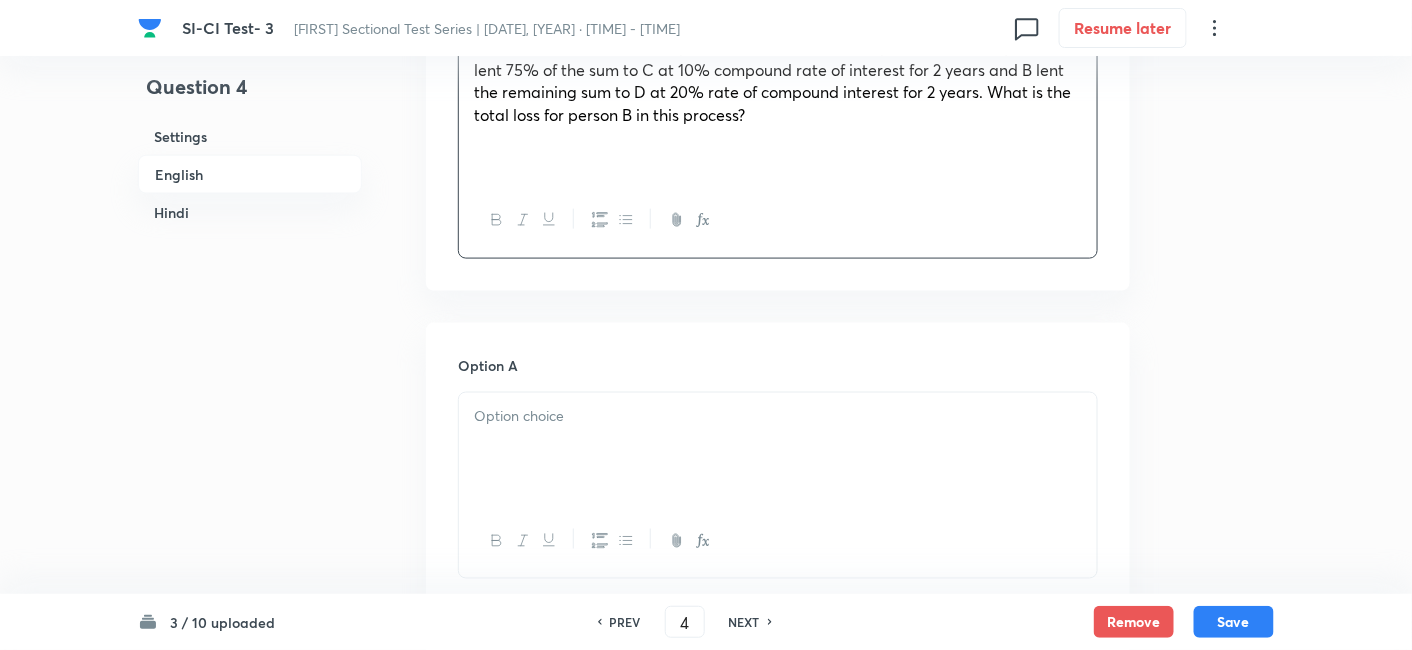 scroll, scrollTop: 974, scrollLeft: 0, axis: vertical 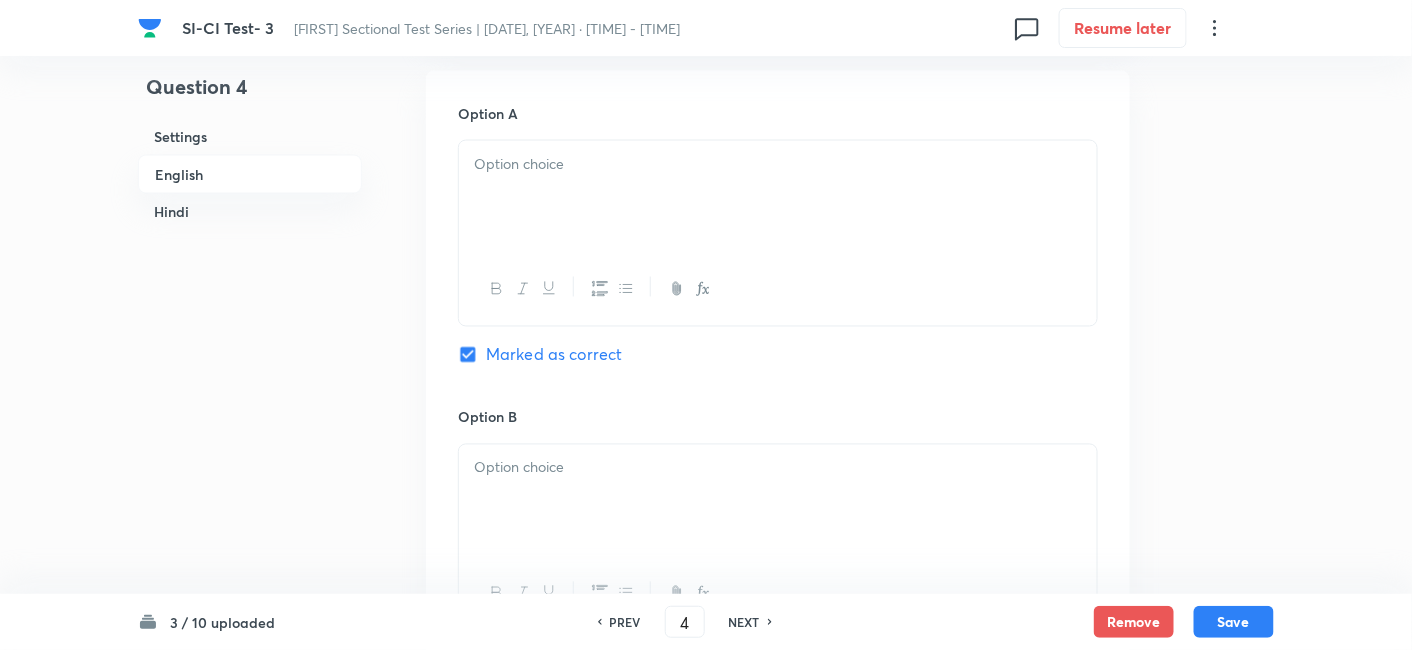click at bounding box center [778, 197] 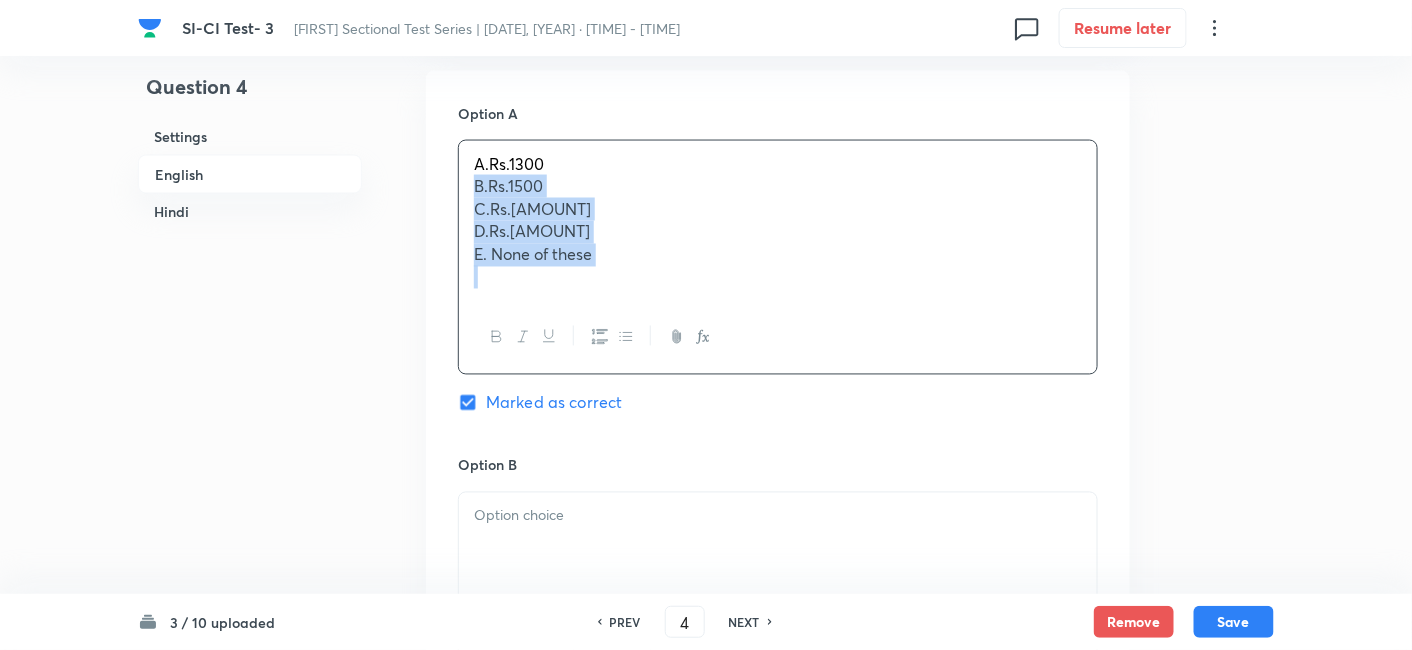drag, startPoint x: 469, startPoint y: 181, endPoint x: 668, endPoint y: 345, distance: 257.87012 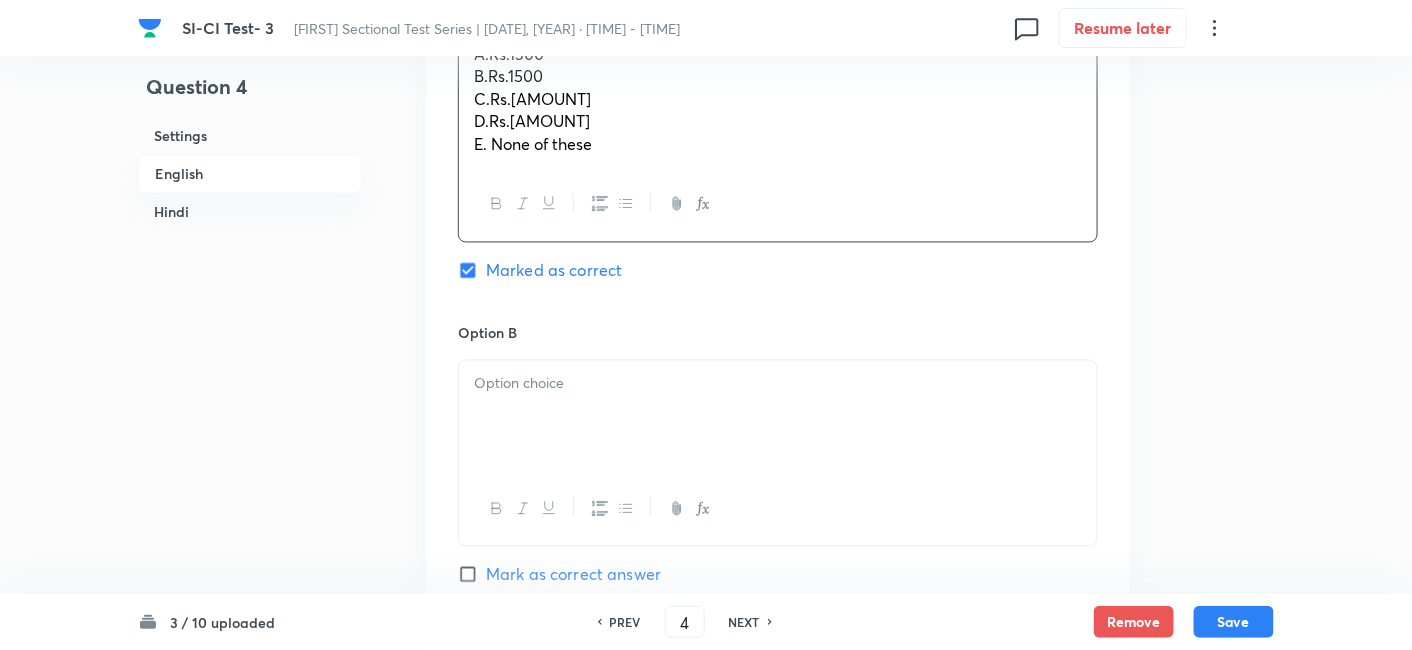 scroll, scrollTop: 1082, scrollLeft: 0, axis: vertical 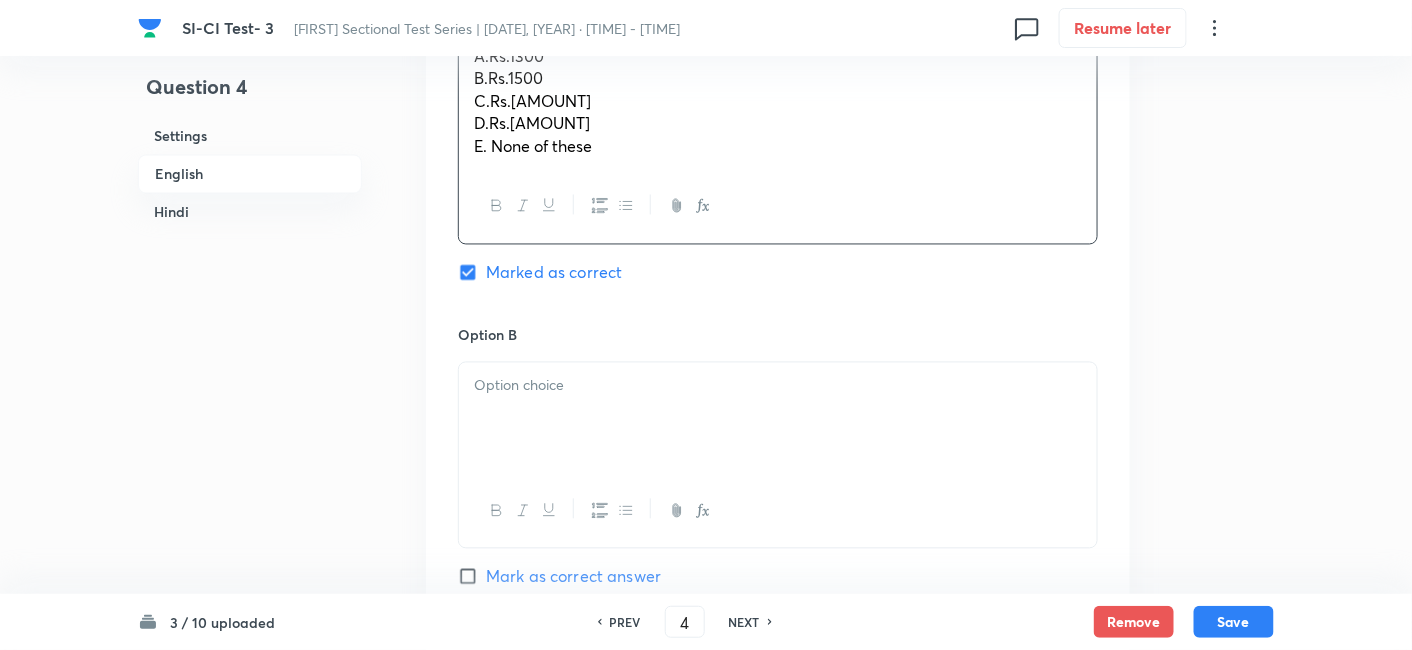 drag, startPoint x: 465, startPoint y: 79, endPoint x: 720, endPoint y: 281, distance: 325.3137 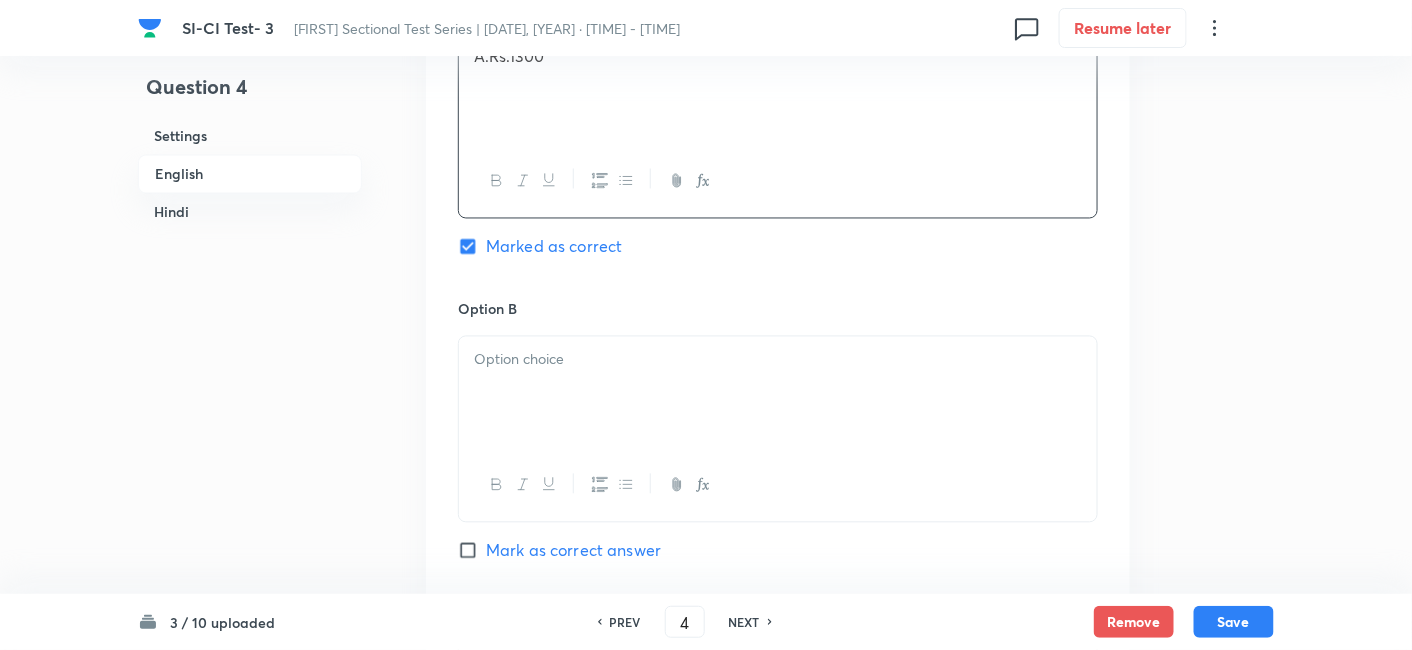 click at bounding box center (778, 393) 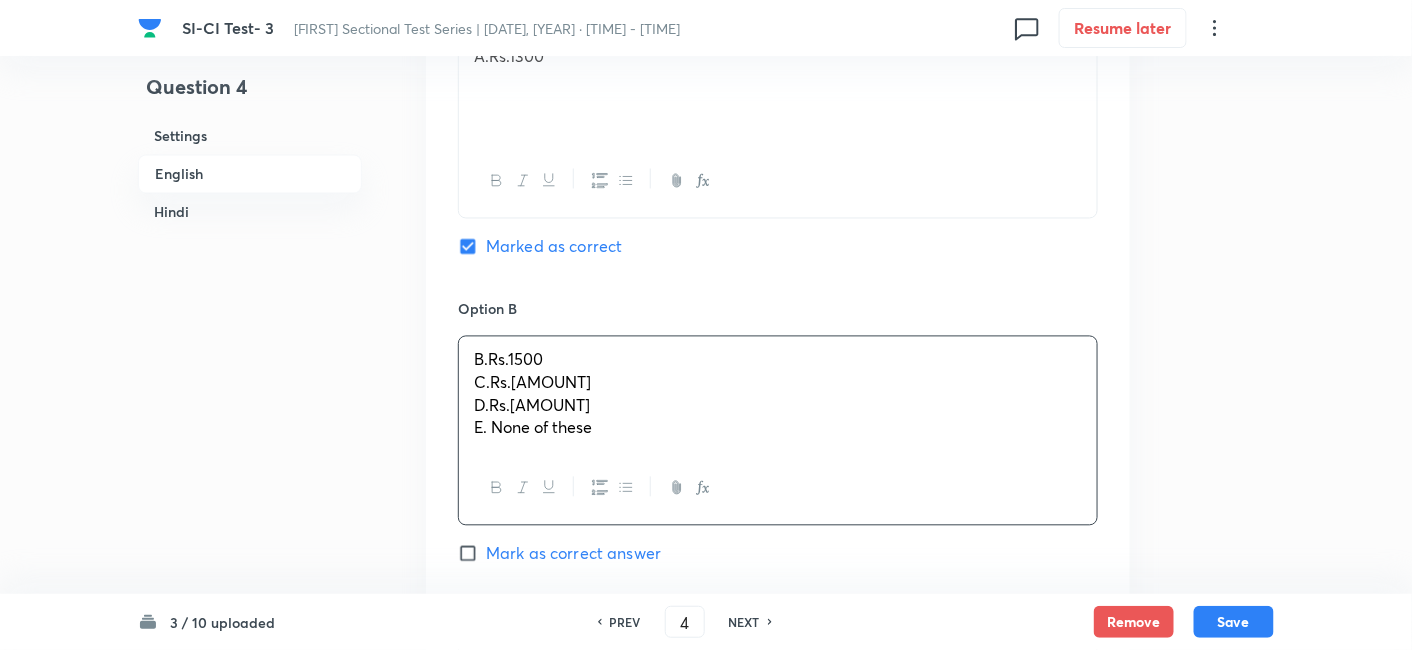 drag, startPoint x: 470, startPoint y: 388, endPoint x: 731, endPoint y: 555, distance: 309.8548 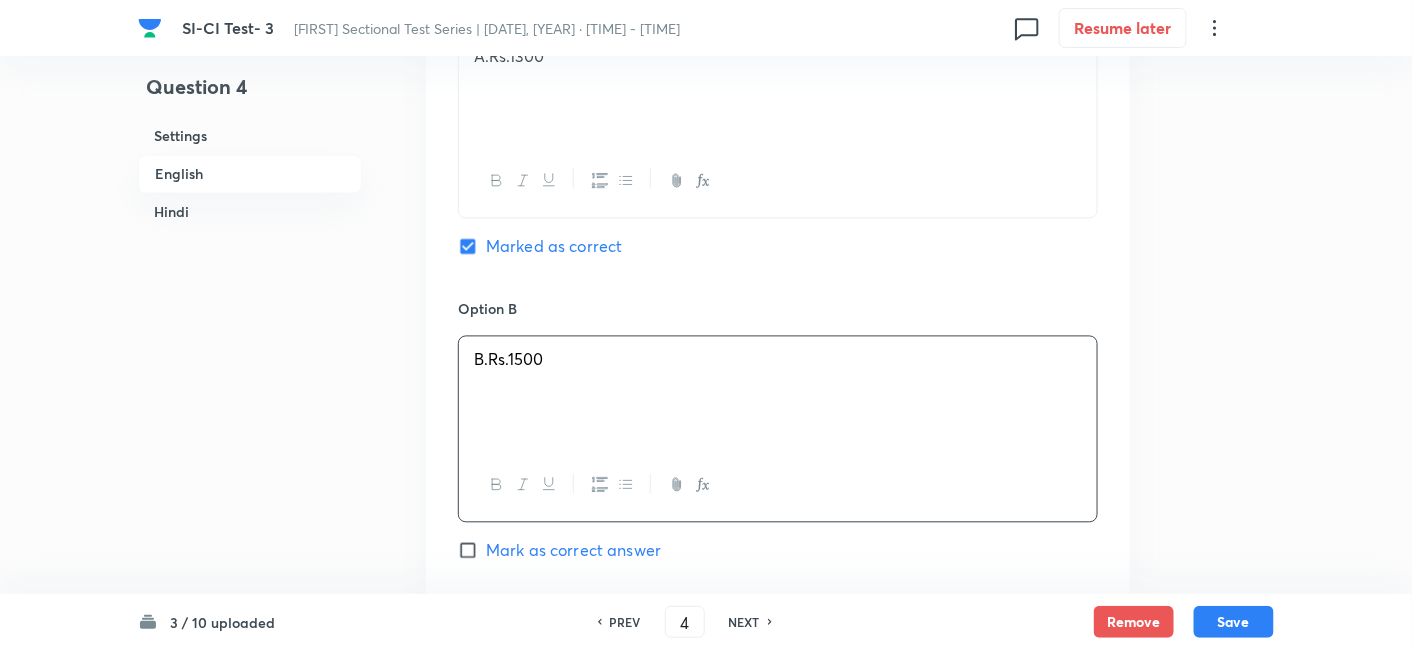 scroll, scrollTop: 1313, scrollLeft: 0, axis: vertical 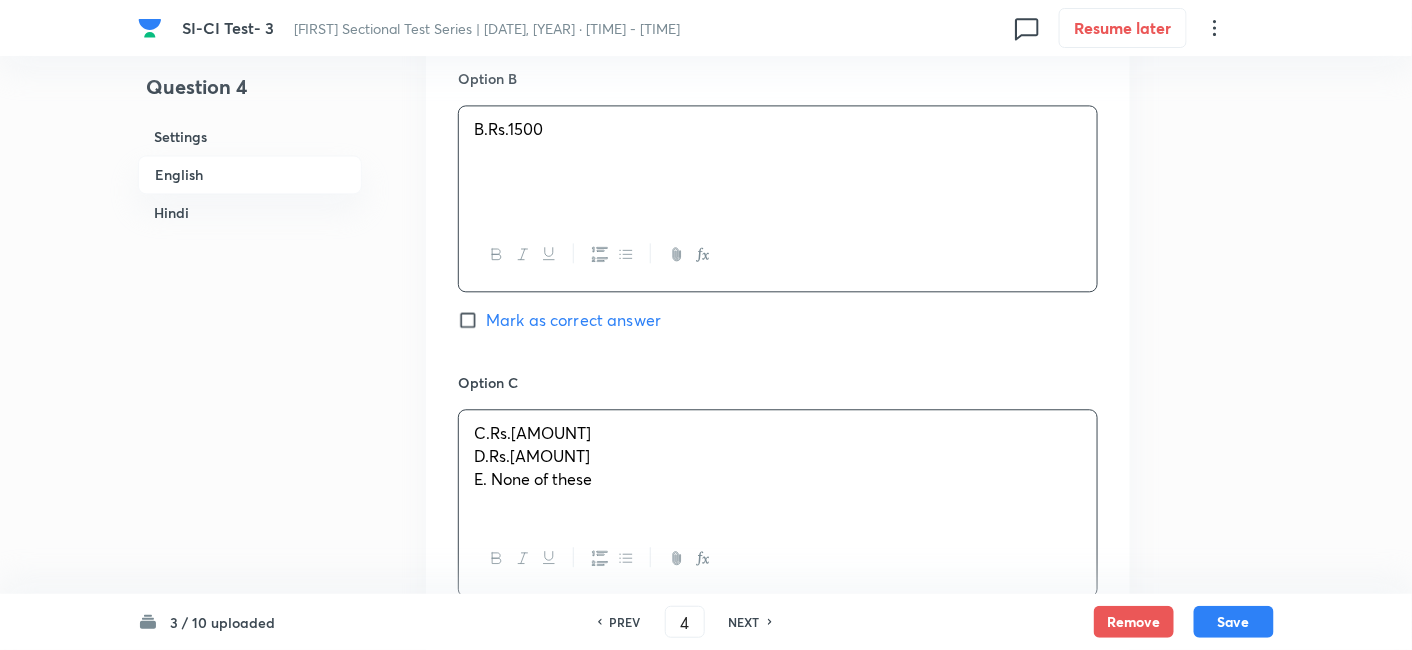 click on "C.Rs.[AMOUNT]" at bounding box center [778, 433] 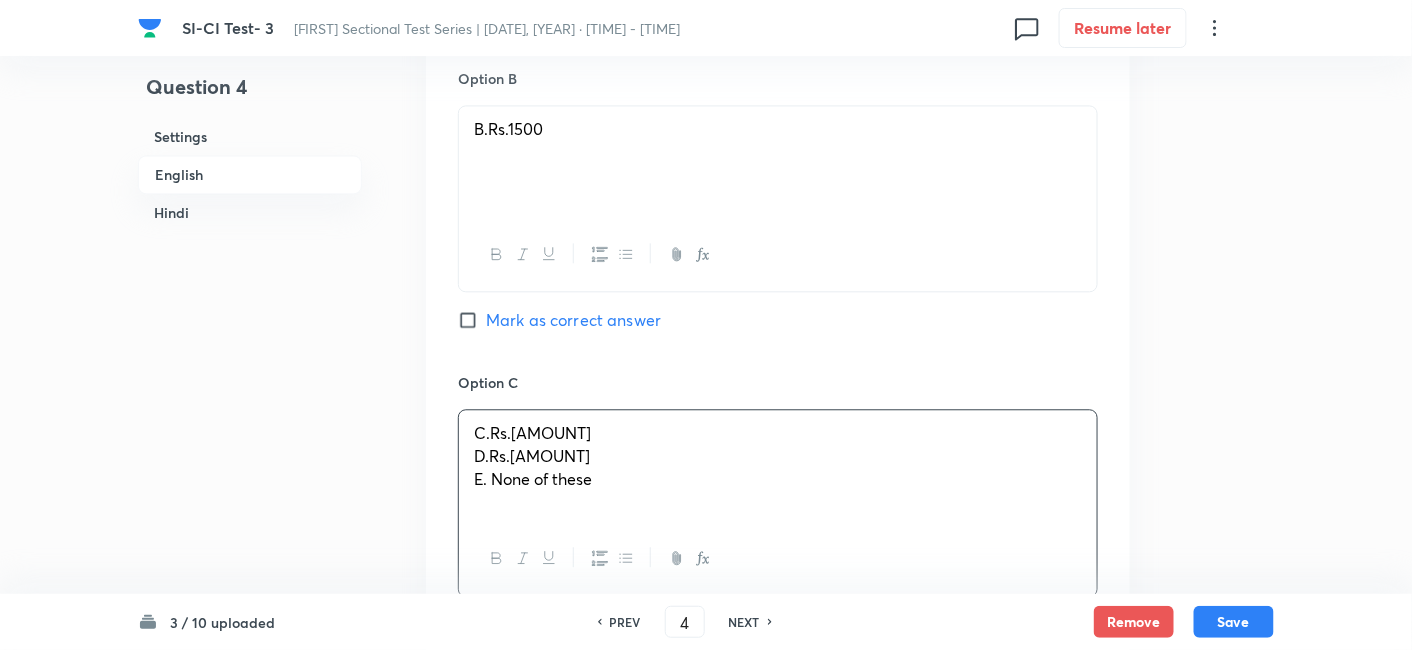 drag, startPoint x: 470, startPoint y: 453, endPoint x: 687, endPoint y: 559, distance: 241.50569 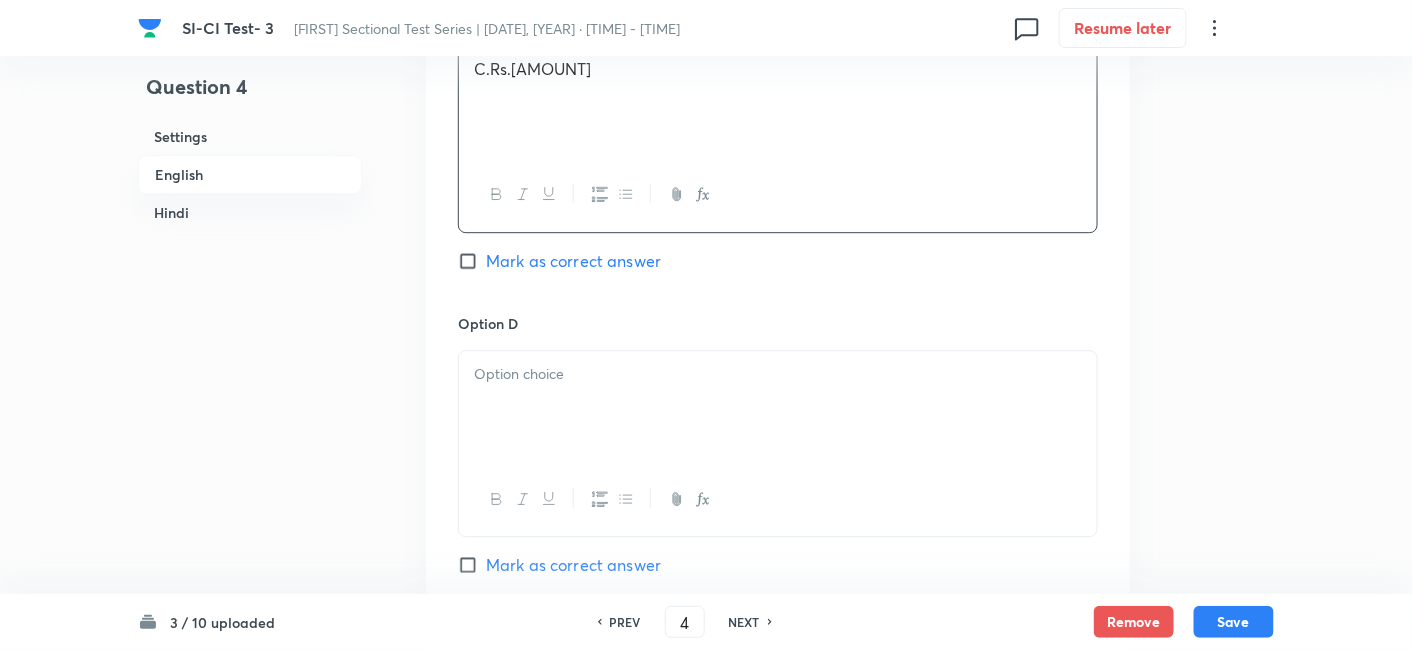 scroll, scrollTop: 1682, scrollLeft: 0, axis: vertical 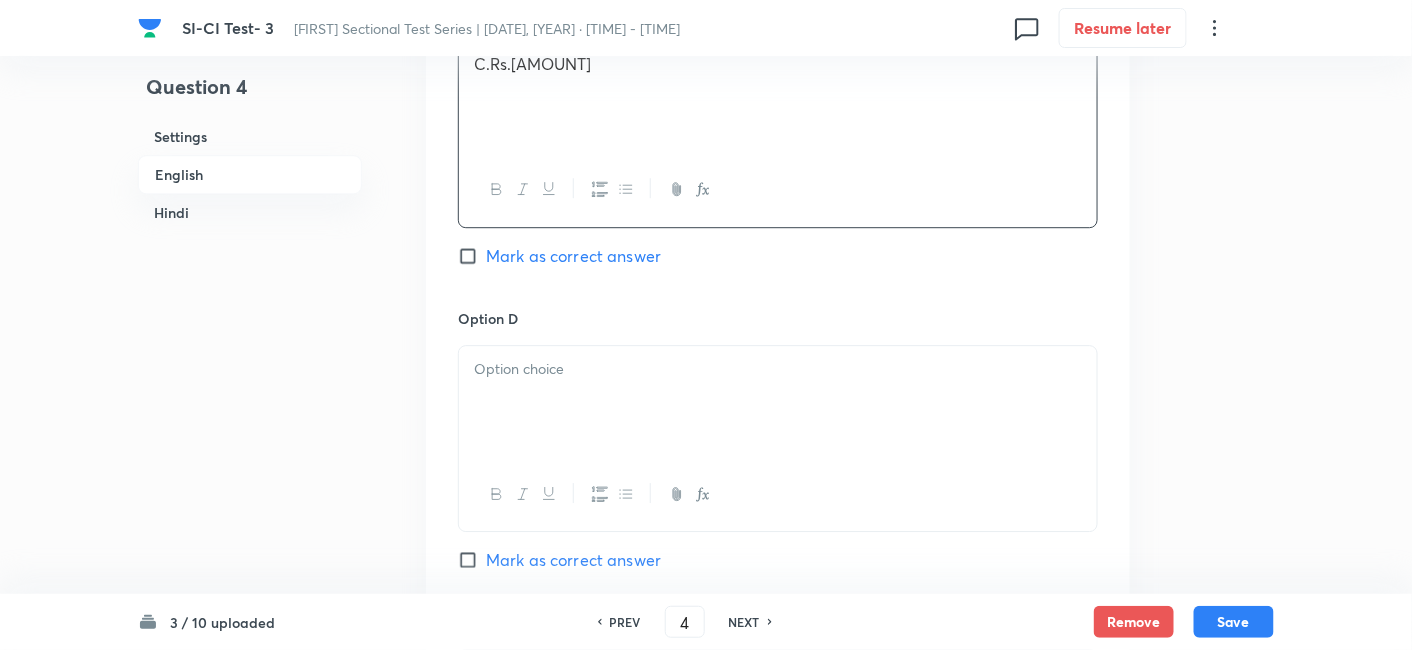 click at bounding box center (778, 402) 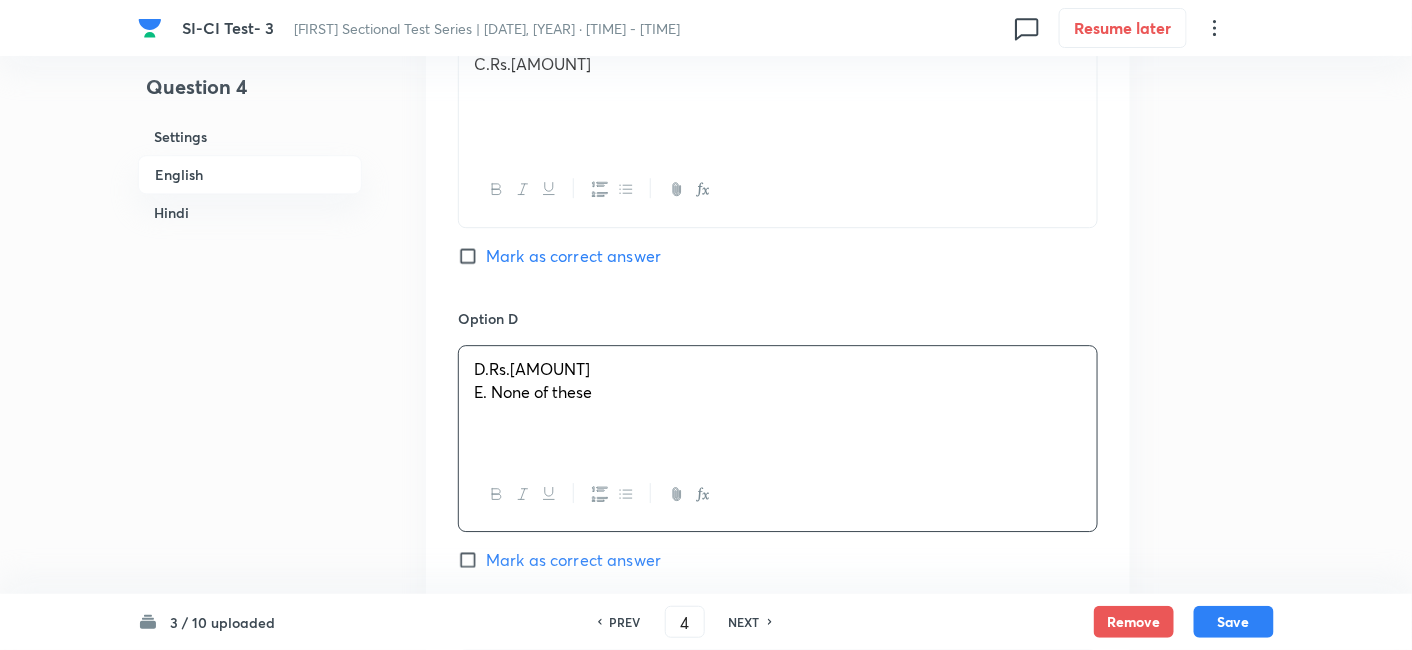 drag, startPoint x: 472, startPoint y: 393, endPoint x: 714, endPoint y: 457, distance: 250.3198 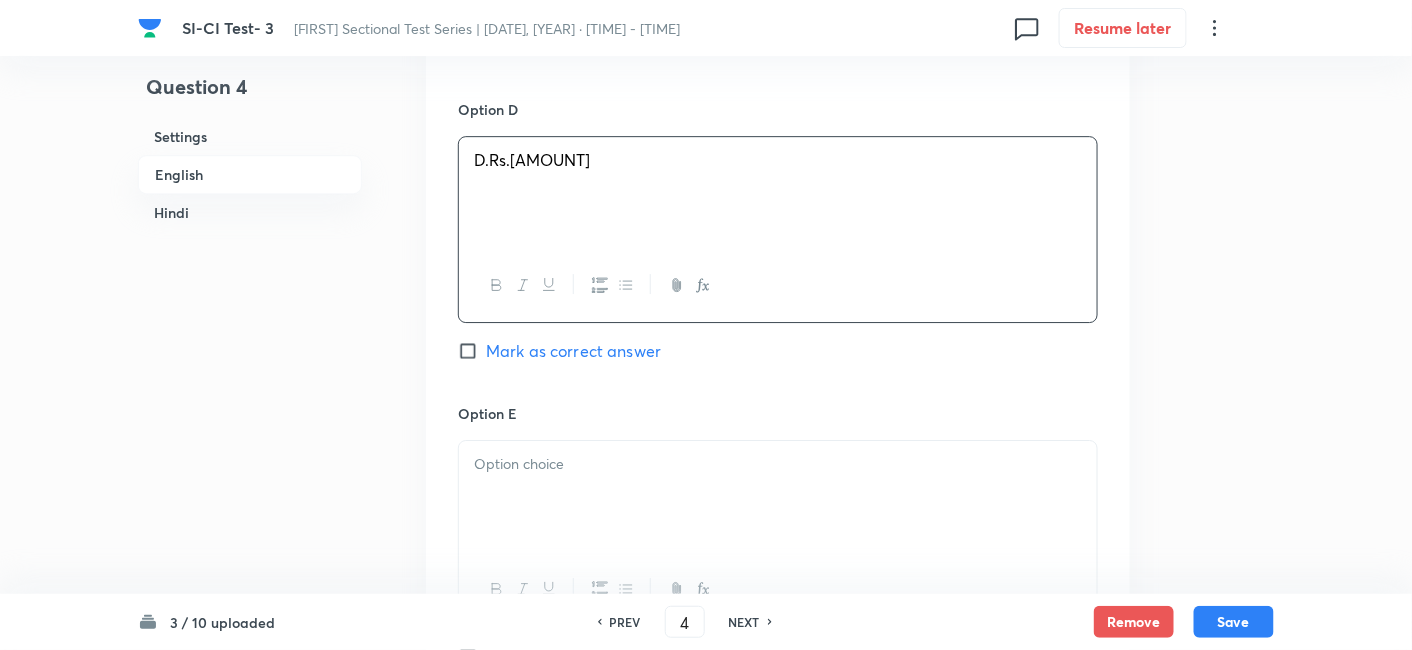 scroll, scrollTop: 1902, scrollLeft: 0, axis: vertical 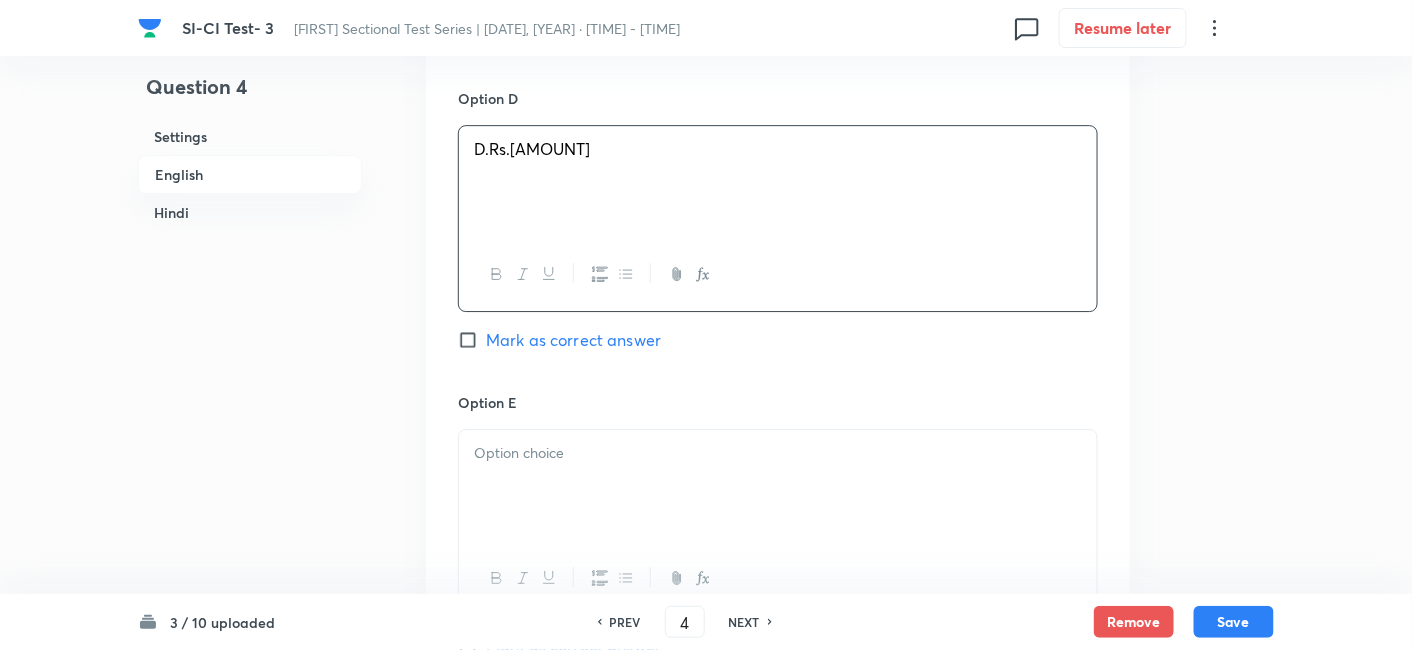 click at bounding box center (778, 453) 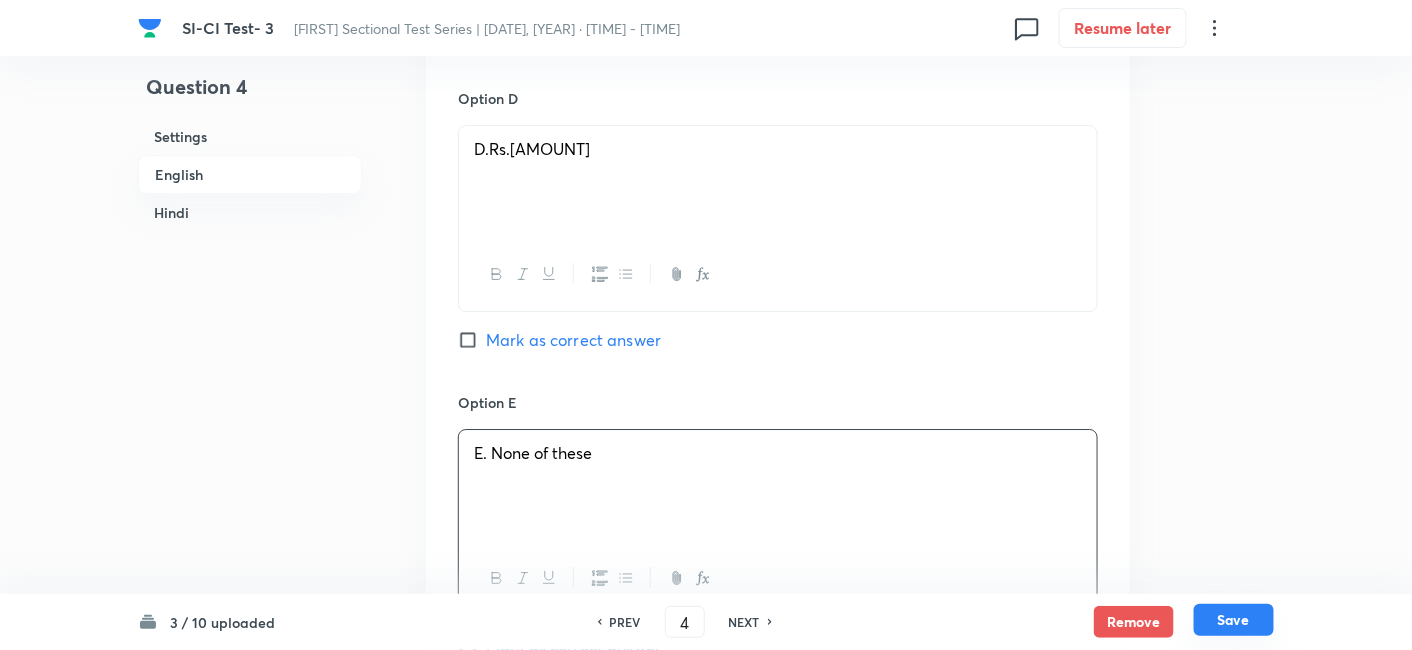 click on "Save" at bounding box center (1234, 620) 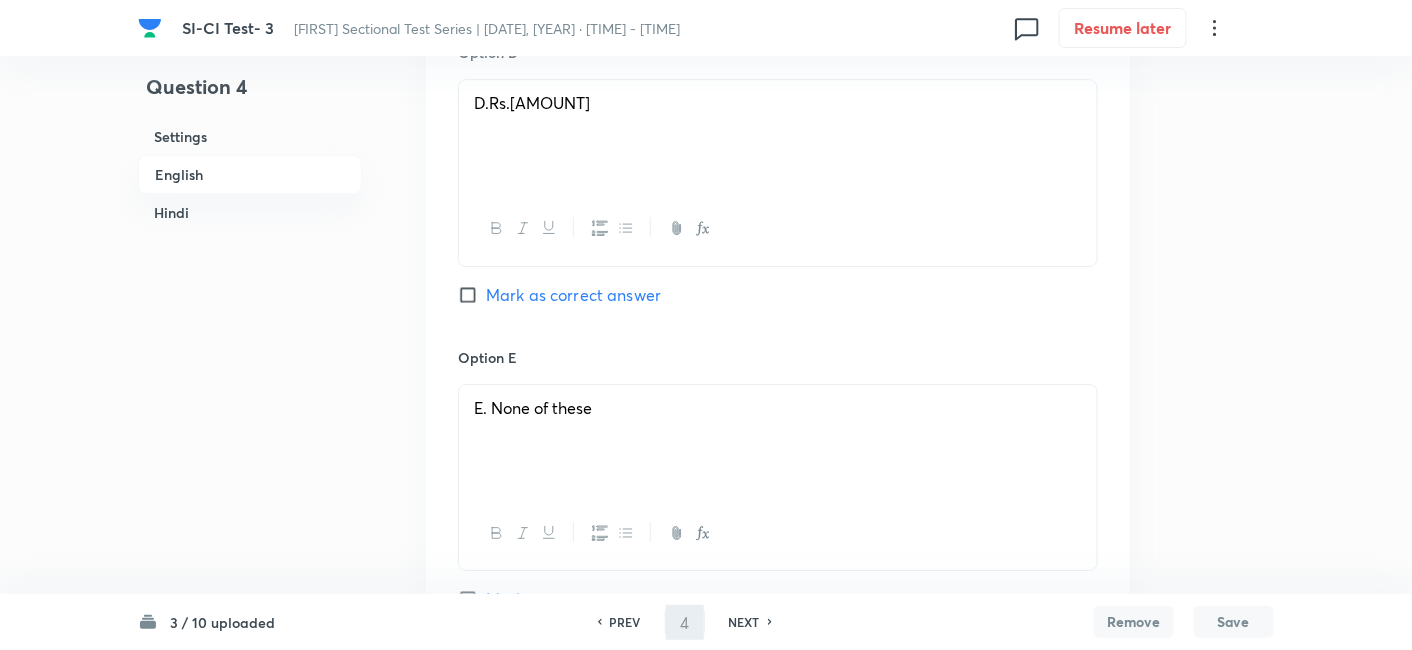 type on "5" 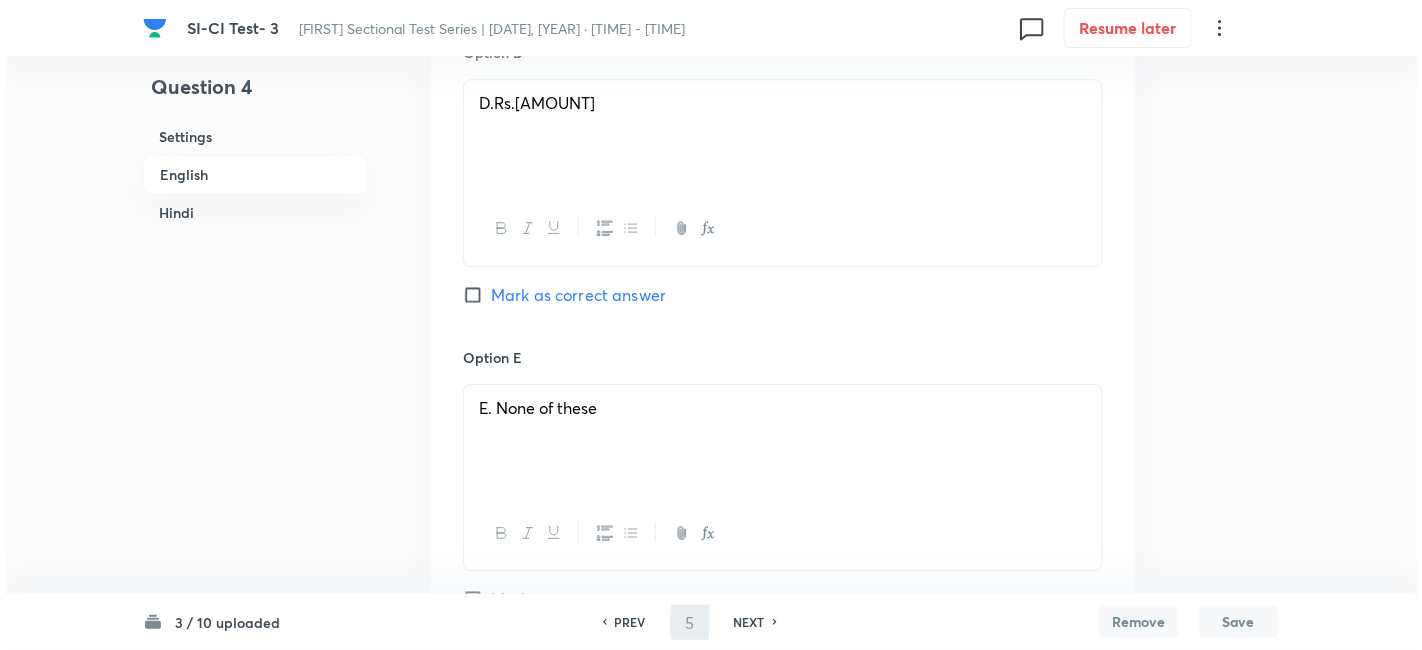 scroll, scrollTop: 0, scrollLeft: 0, axis: both 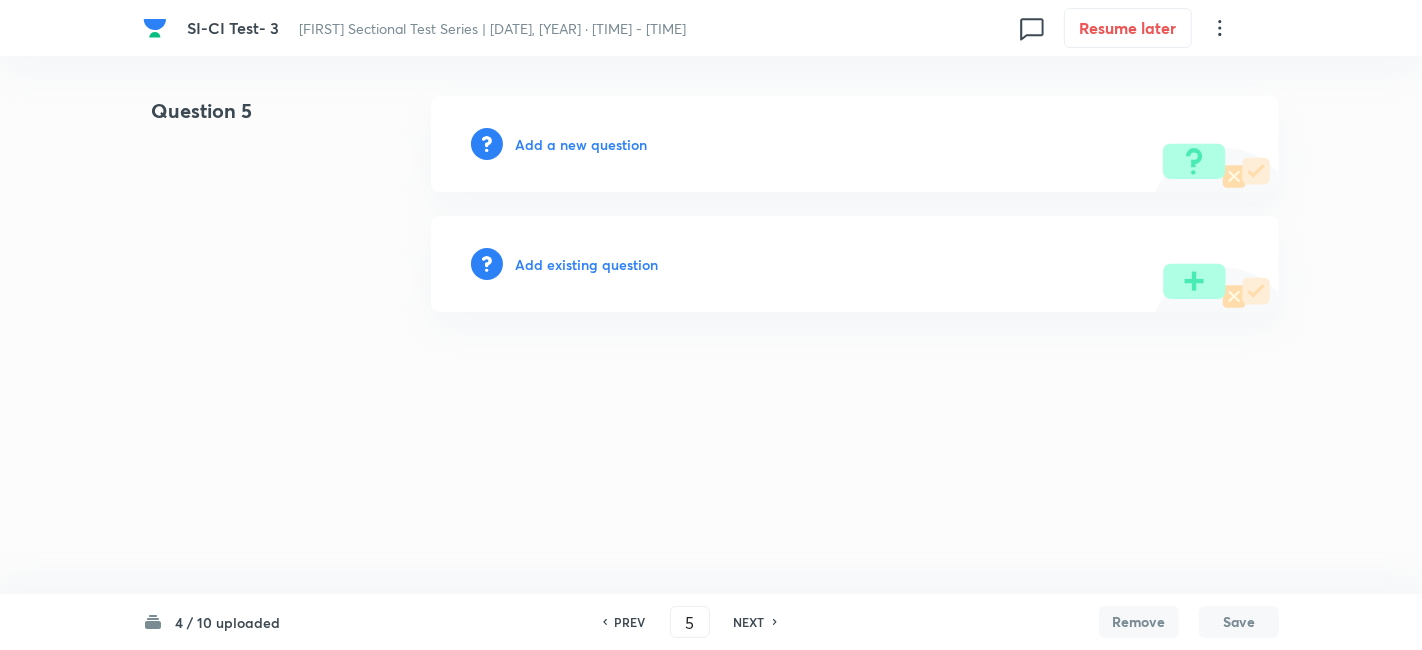 click on "Add a new question" at bounding box center [581, 144] 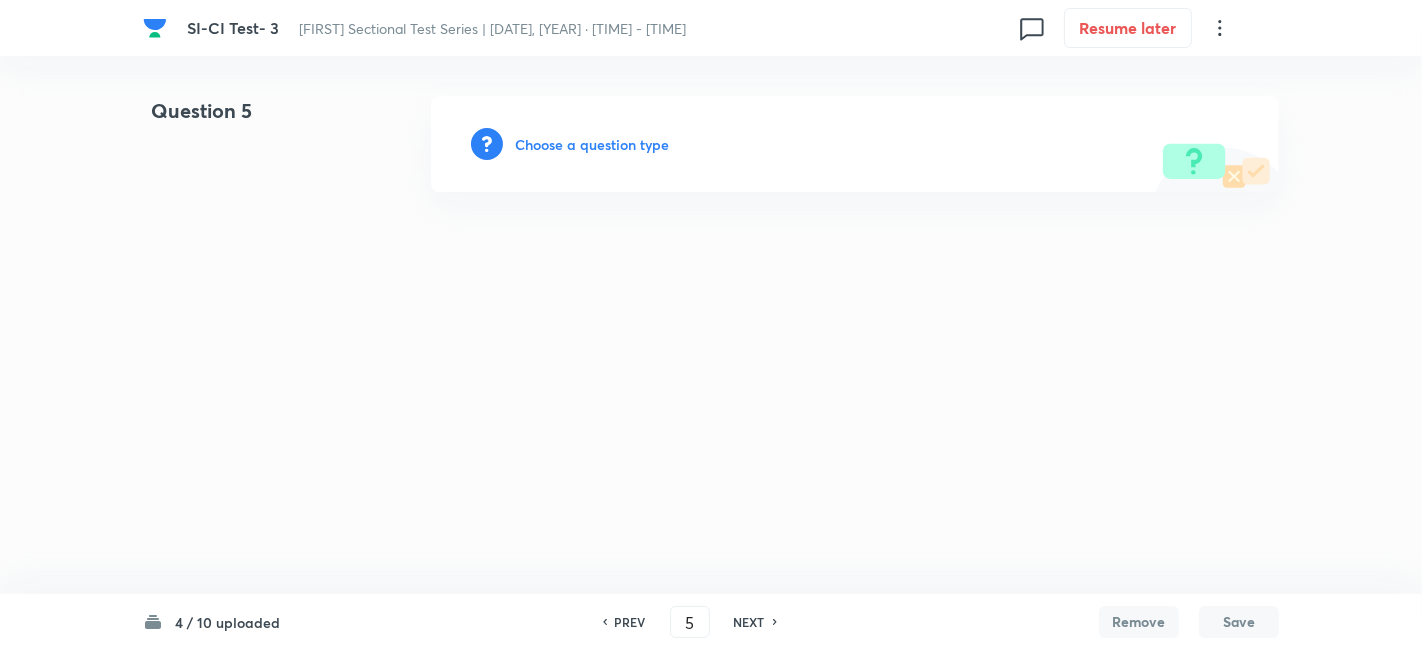 click on "Choose a question type" at bounding box center [592, 144] 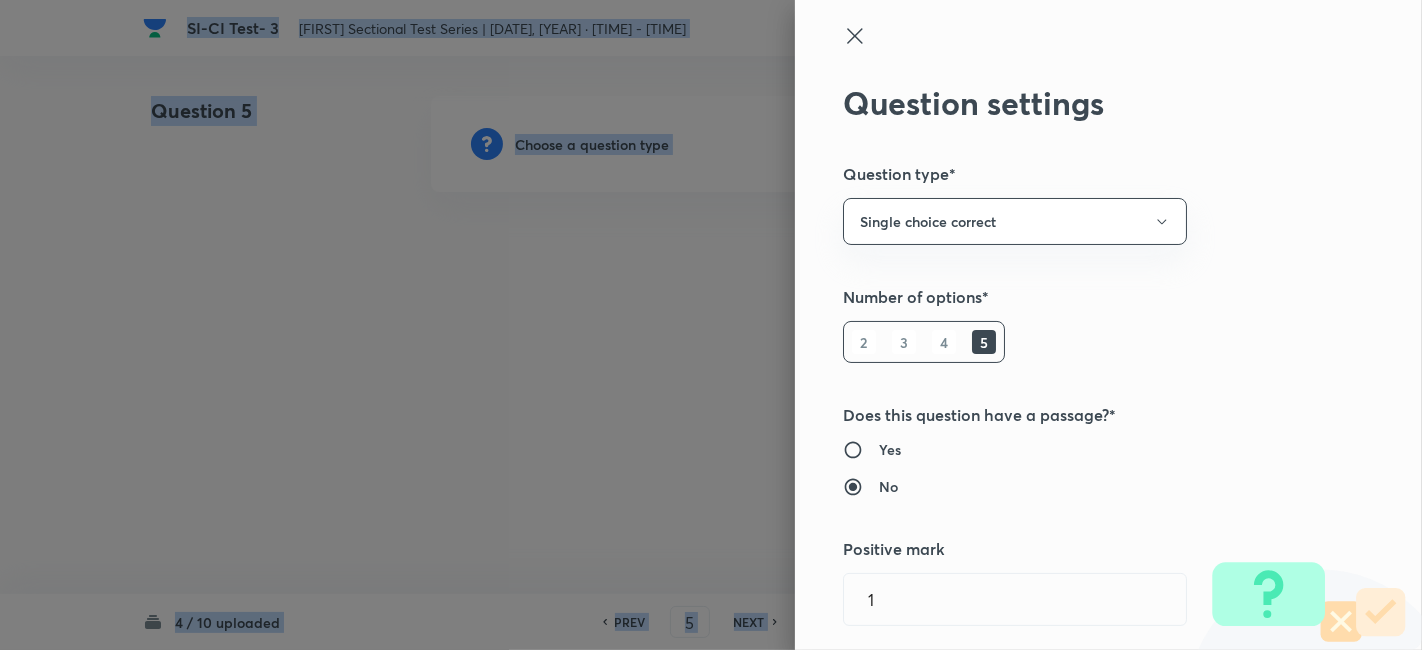 click at bounding box center [711, 325] 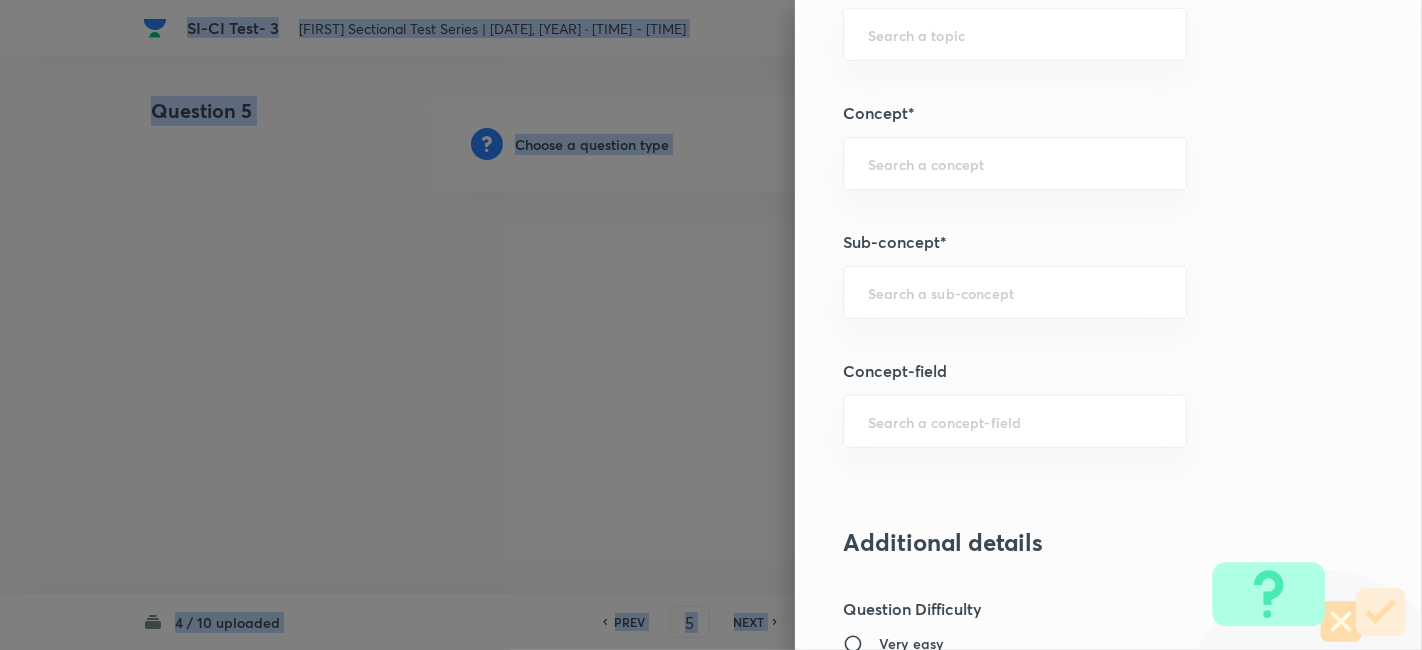 scroll, scrollTop: 1053, scrollLeft: 0, axis: vertical 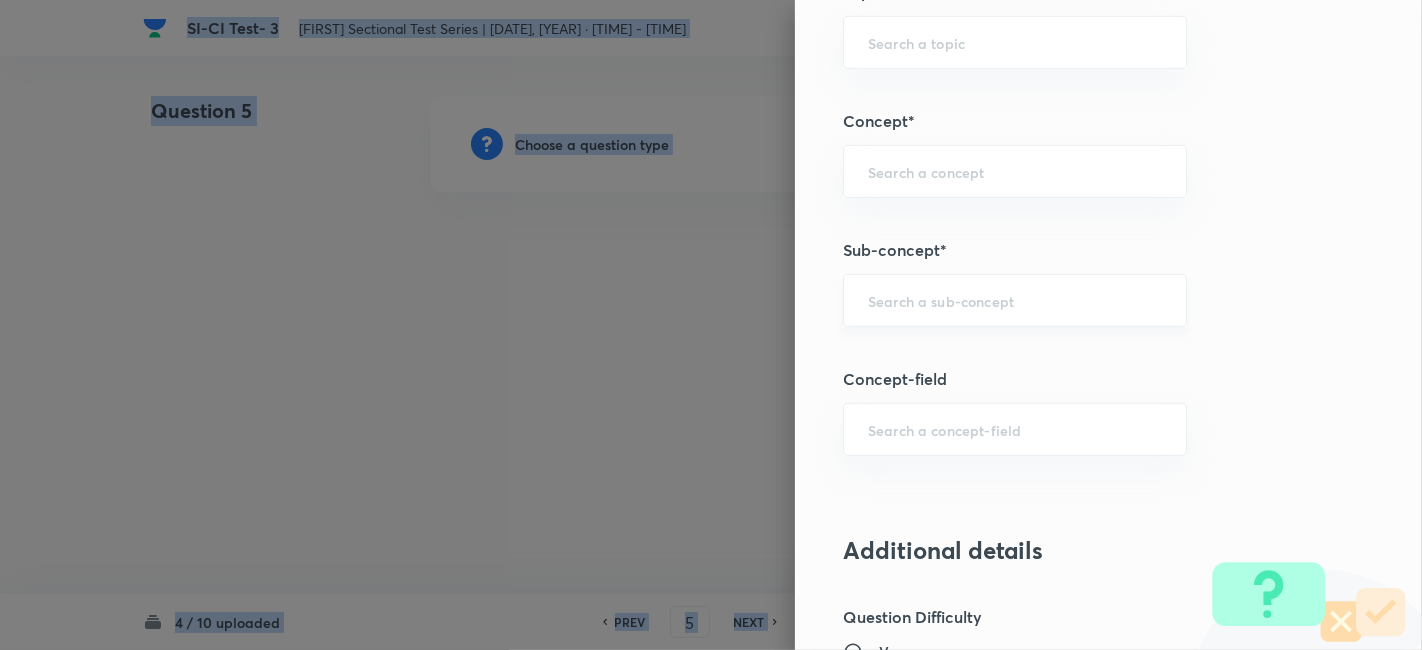 click on "​" at bounding box center [1015, 300] 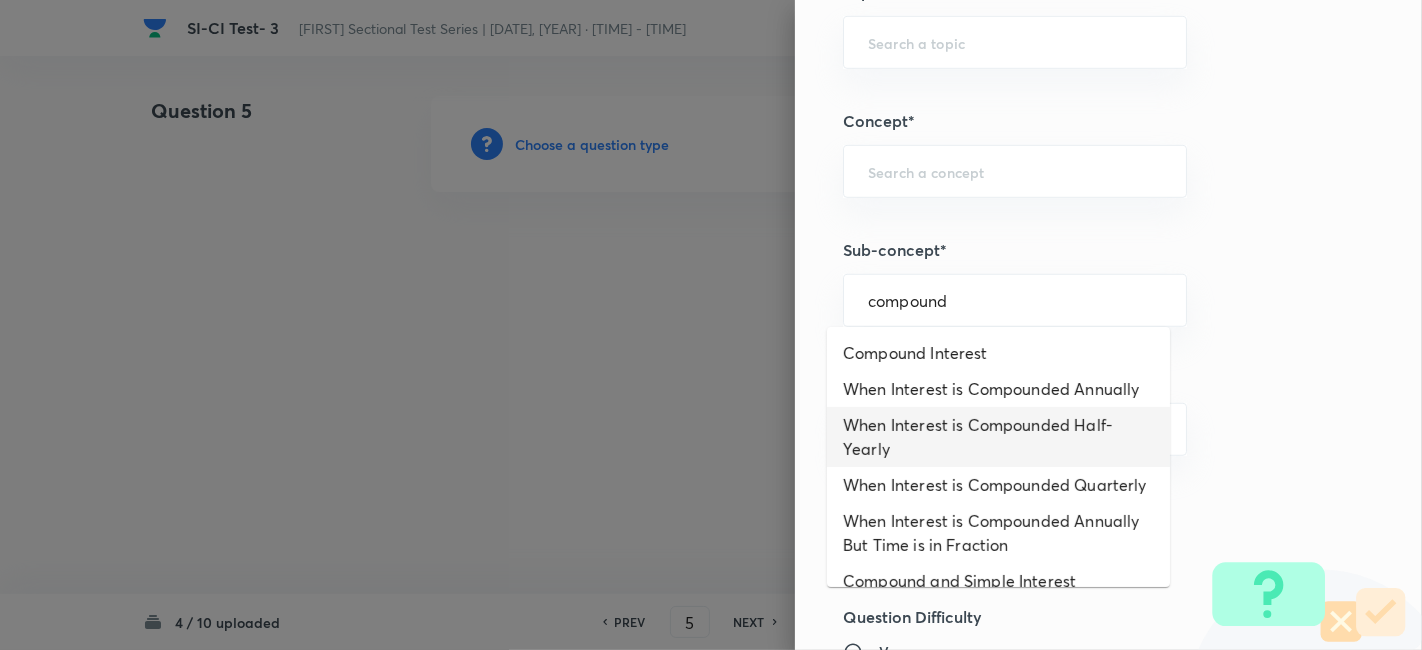 scroll, scrollTop: 67, scrollLeft: 0, axis: vertical 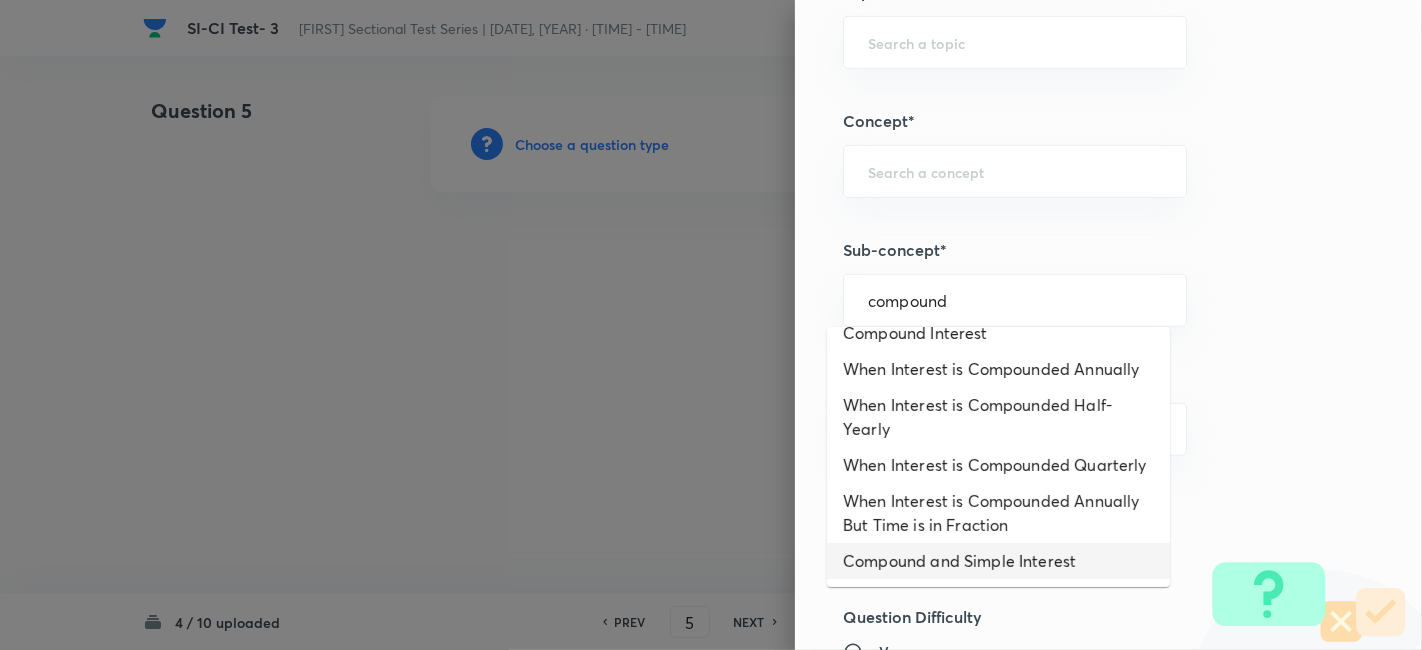 click on "Compound and Simple Interest" at bounding box center (998, 561) 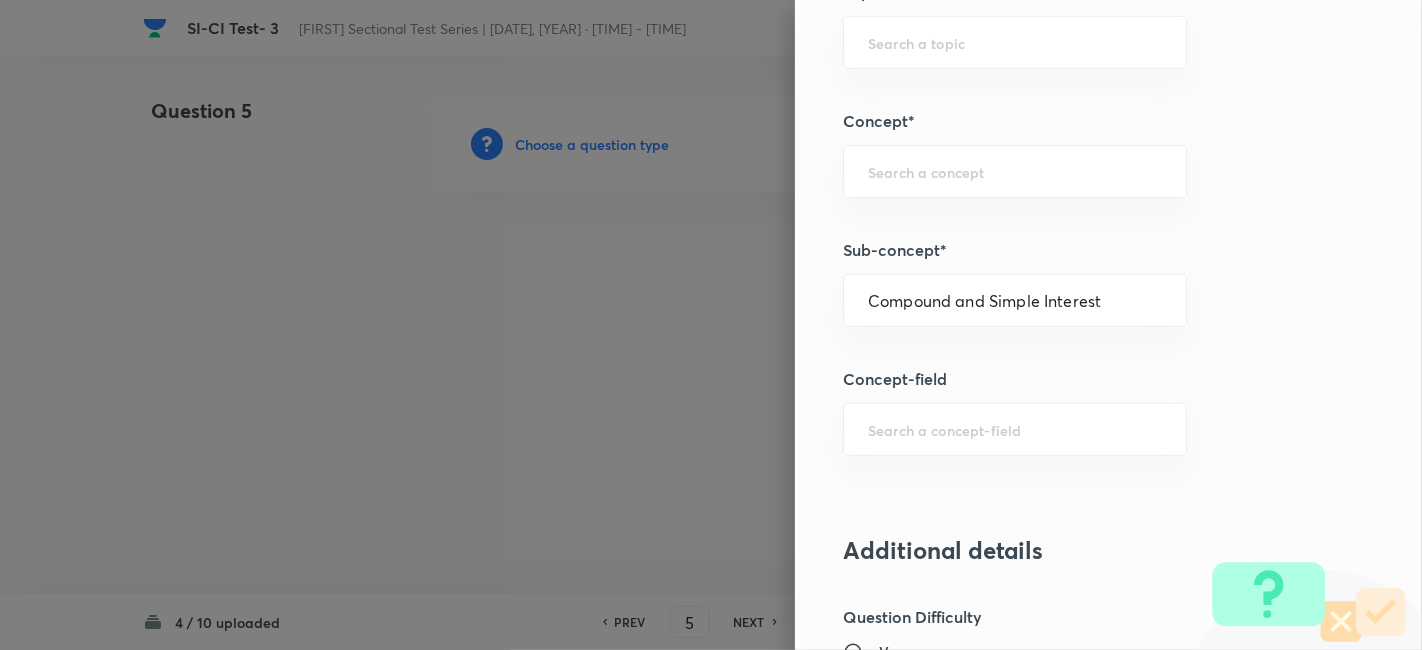type on "Quantitative Aptitude" 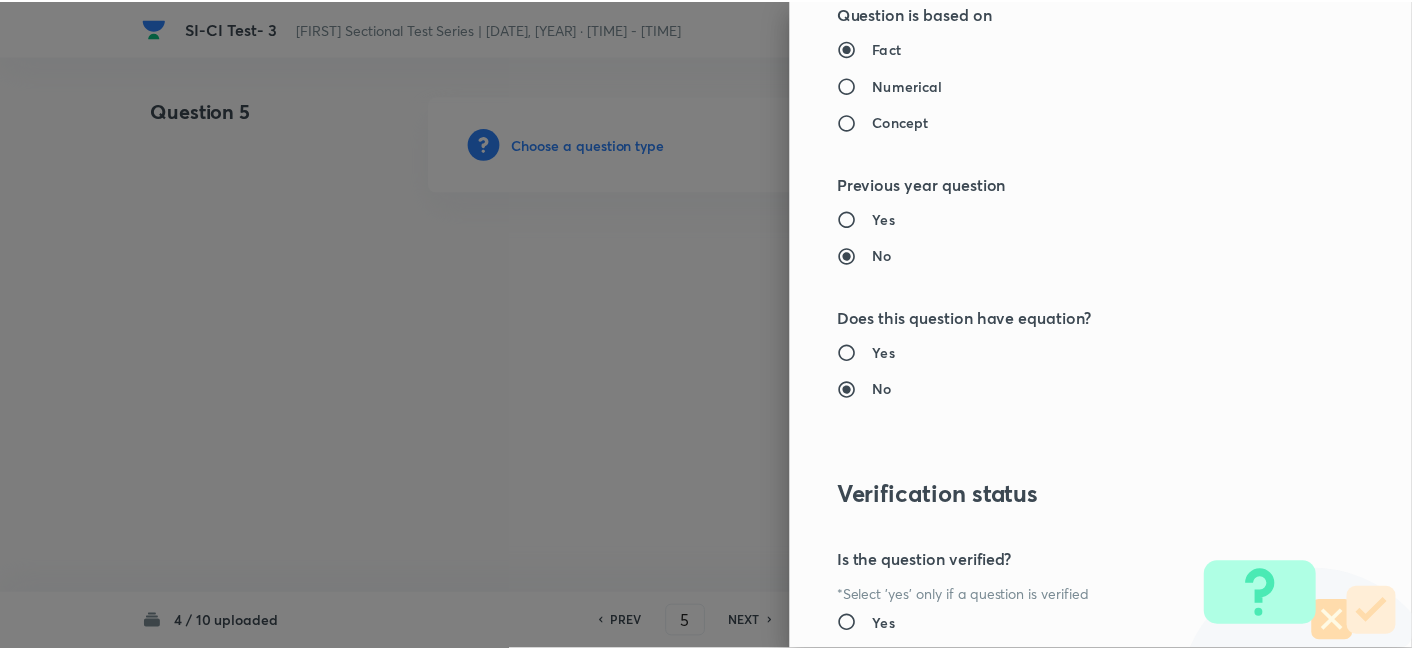 scroll, scrollTop: 2070, scrollLeft: 0, axis: vertical 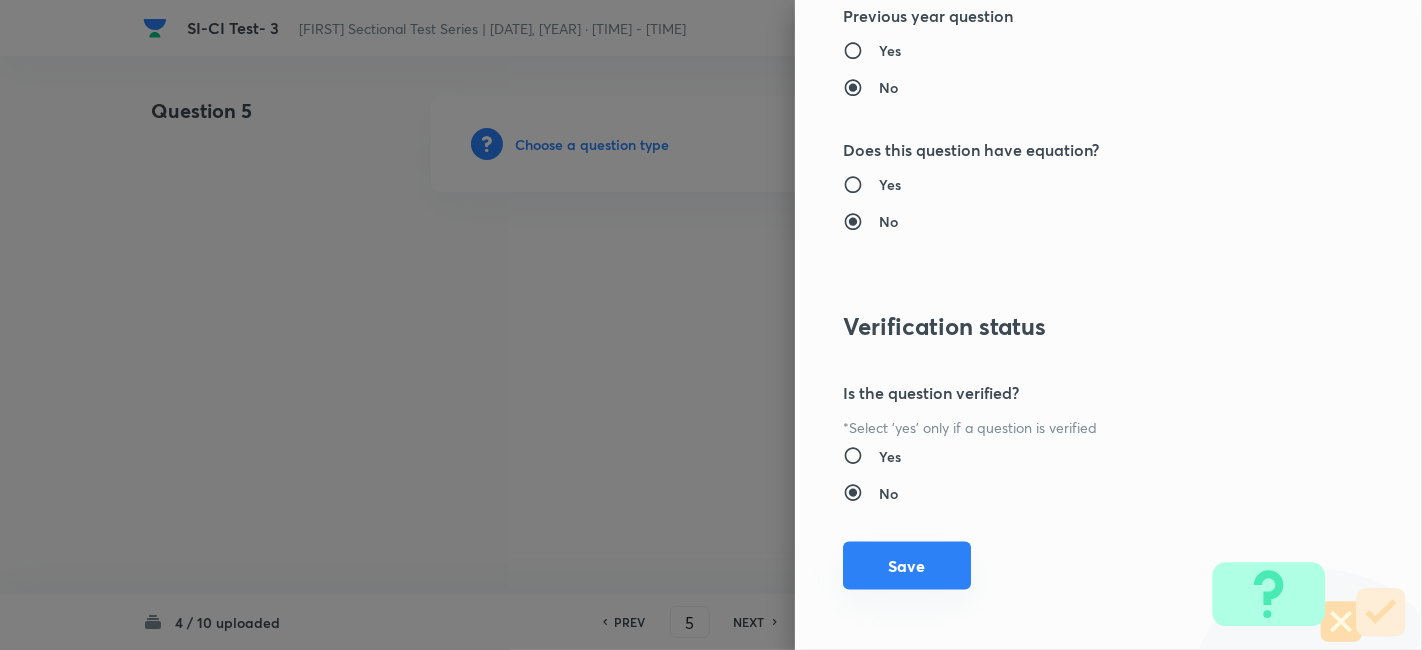 click on "Save" at bounding box center [907, 566] 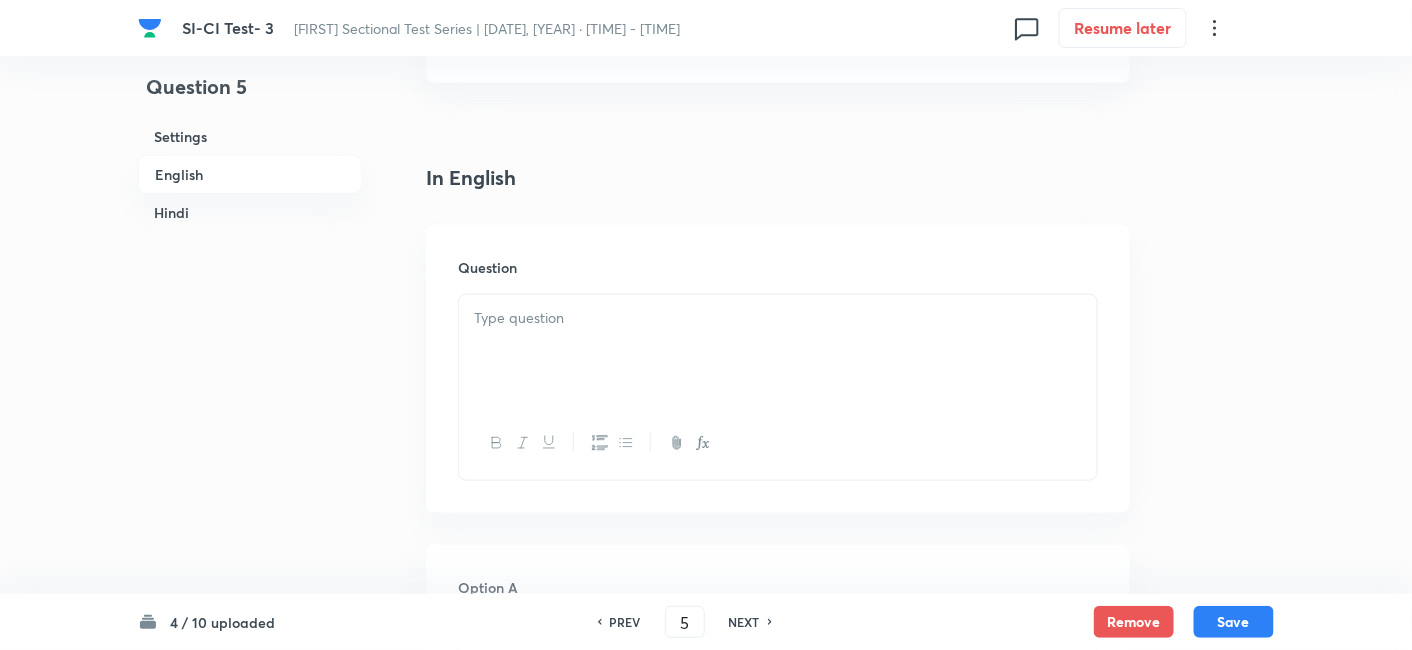 scroll, scrollTop: 606, scrollLeft: 0, axis: vertical 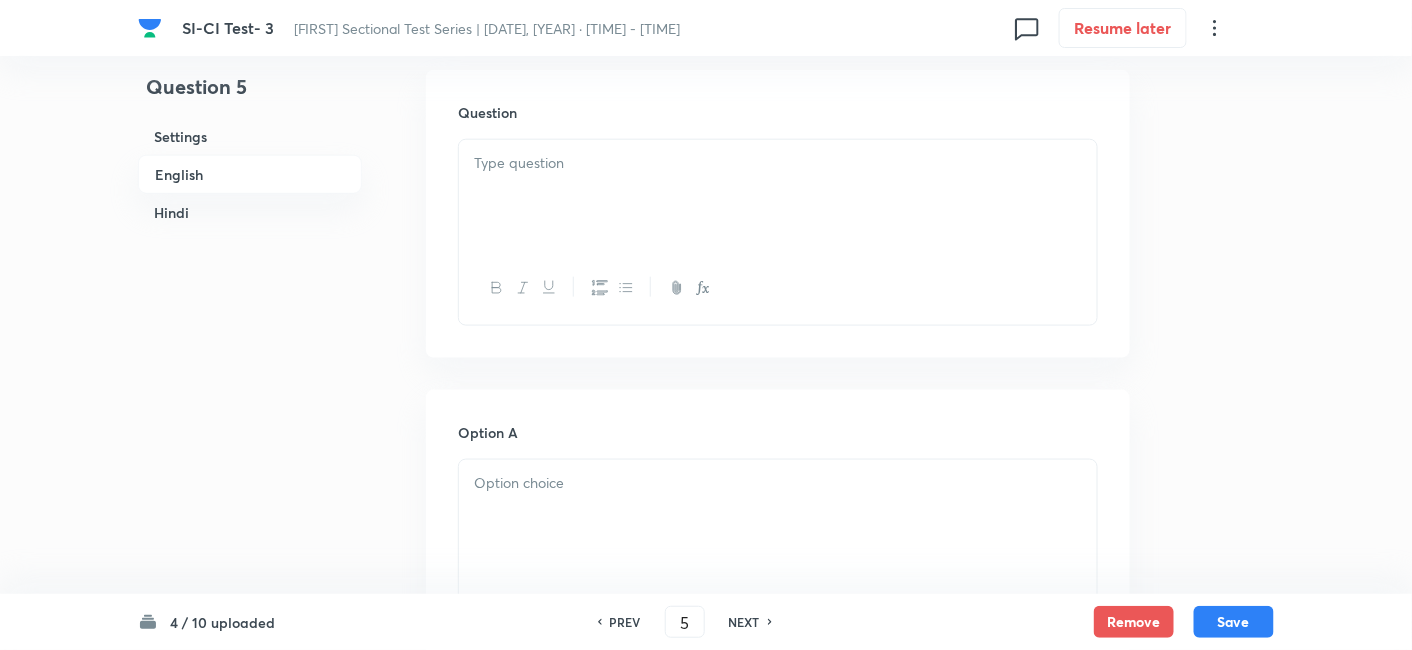 click at bounding box center (778, 196) 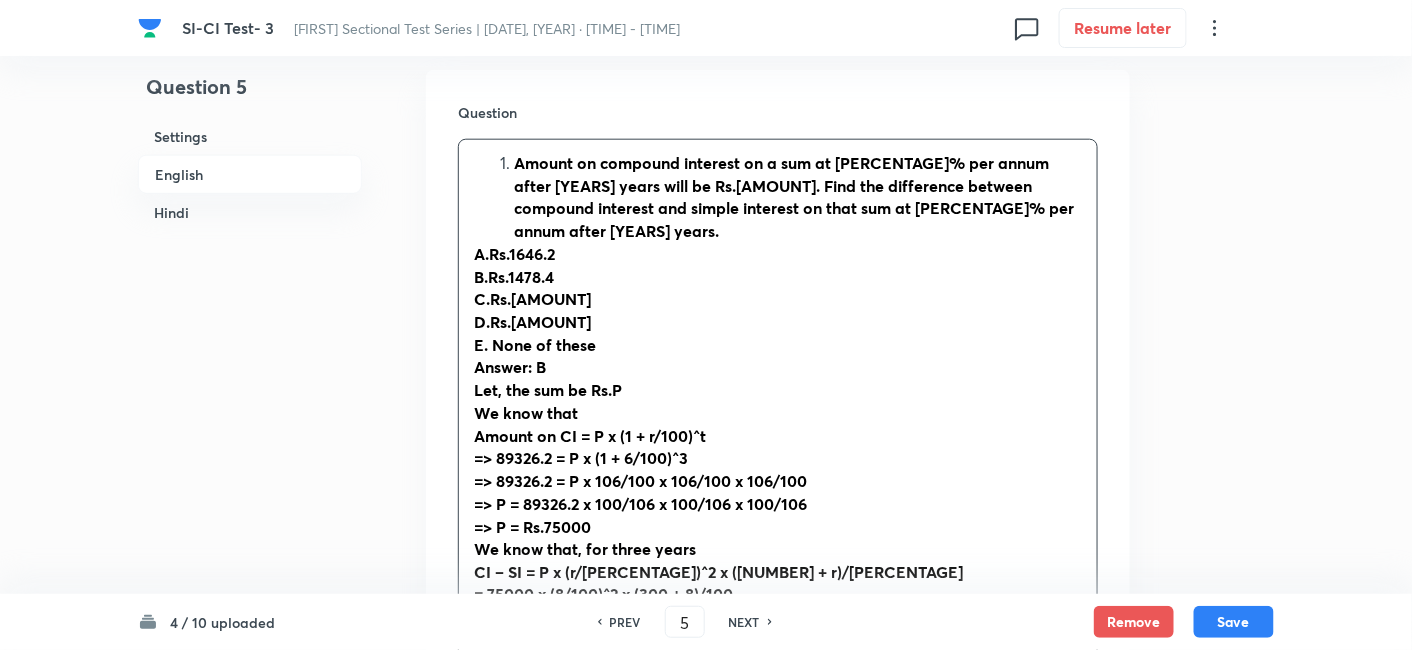 click on "Amount on compound interest on a sum at [PERCENTAGE]% per annum after [YEARS] years will be Rs.[AMOUNT]. Find the difference between compound interest and simple interest on that sum at [PERCENTAGE]% per annum after [YEARS] years." at bounding box center (798, 197) 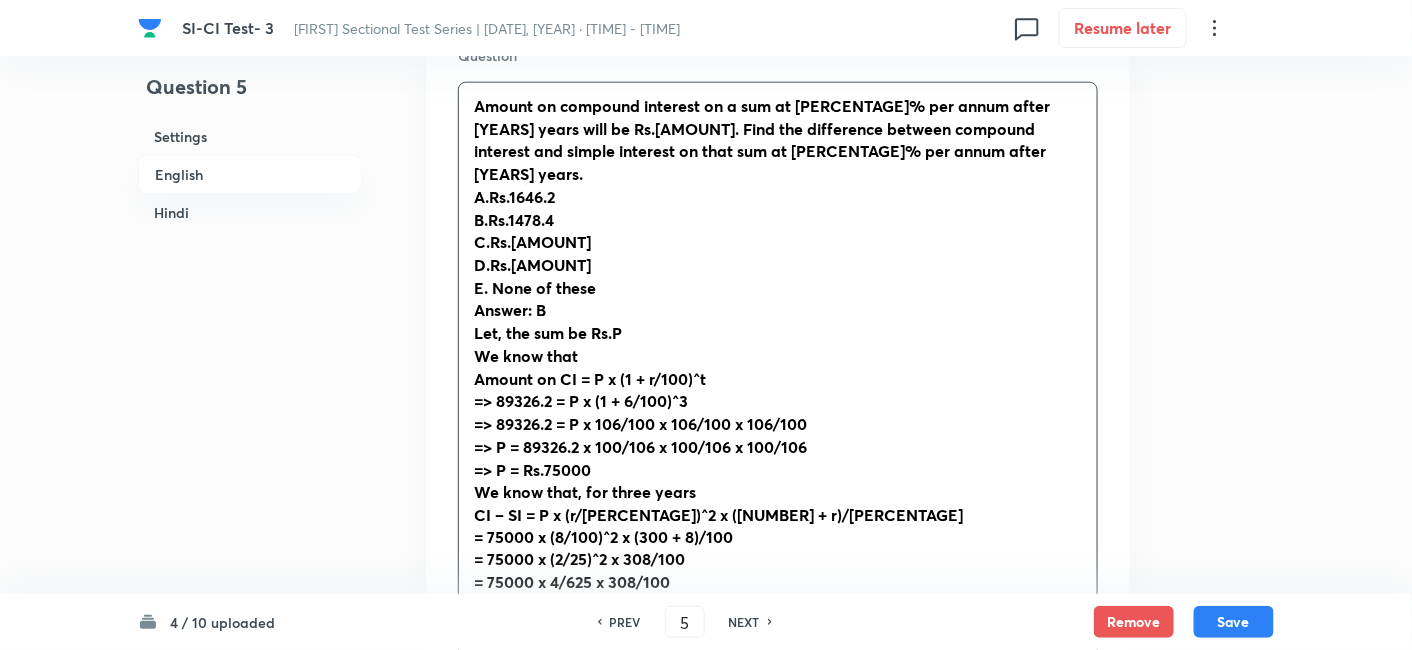 scroll, scrollTop: 664, scrollLeft: 0, axis: vertical 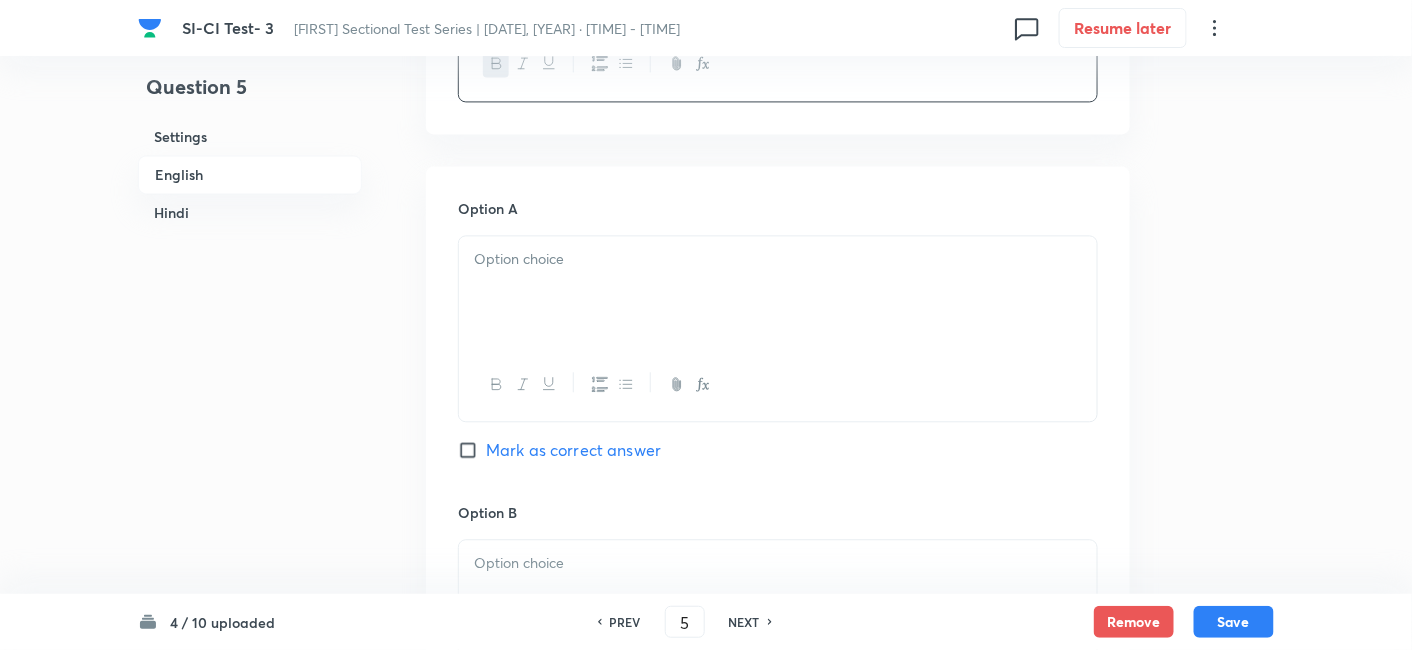 drag, startPoint x: 471, startPoint y: 102, endPoint x: 875, endPoint y: 396, distance: 499.6519 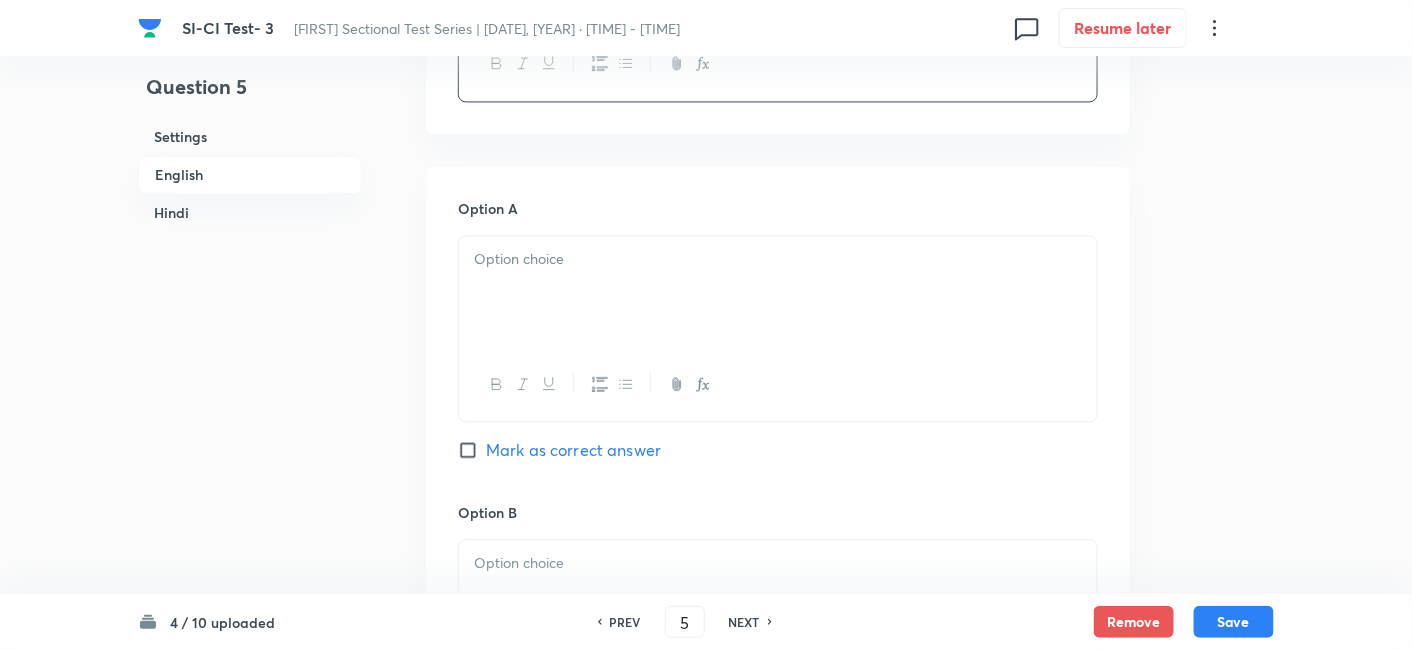 copy on "Amount on compound interest on a sum at 6% per annum after three years will be Rs.89326.2. Find the difference between compound interest and simple interest on that sum at 8% per annum after three years. A.Rs.1646.2 B.Rs.1478.4 C.Rs.1268.6 D.Rs.1088.8 E. None of these Answer: B Let, the sum be Rs.P We know that Amount on CI = P x (1 + r/100)^t = 89326.2 = P x (1 + 6/100)^3 = 89326.2 = P x 106/100 x 106/100 x 106/100 = P = 89326.2 x 100/106 x 100/106 x 100/106 = P = Rs.75000 We know that, for three years CI – SI = P x (r/100)^2 x (300 + r)/100 = 75000 x (8/100)^2 x (300 + 8)/100 = 75000 x (2/25)^2 x 308/100 = 75000 x 4/625 x 308/100 = Rs.1478.4" 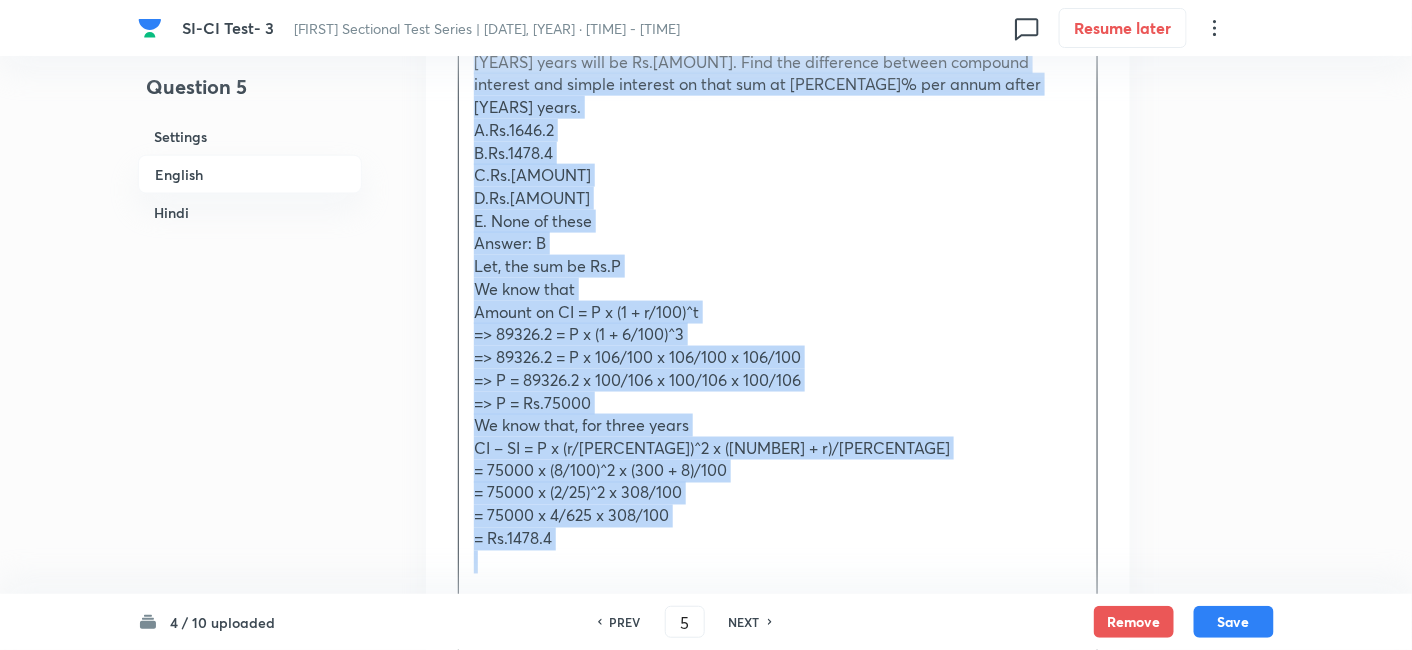 scroll, scrollTop: 734, scrollLeft: 0, axis: vertical 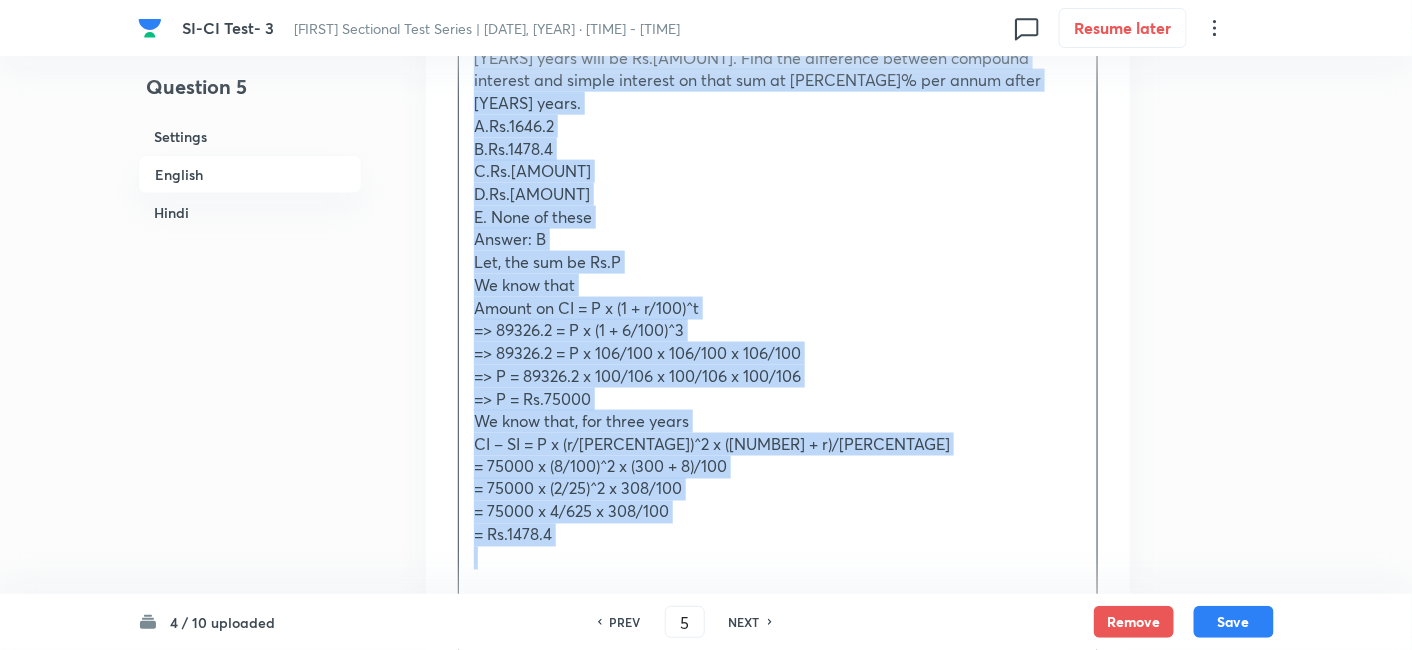 copy on "Amount on compound interest on a sum at 6% per annum after three years will be Rs.89326.2. Find the difference between compound interest and simple interest on that sum at 8% per annum after three years. A.Rs.1646.2 B.Rs.1478.4 C.Rs.1268.6 D.Rs.1088.8 E. None of these Answer: B Let, the sum be Rs.P We know that Amount on CI = P x (1 + r/100)^t = 89326.2 = P x (1 + 6/100)^3 = 89326.2 = P x 106/100 x 106/100 x 106/100 = P = 89326.2 x 100/106 x 100/106 x 100/106 = P = Rs.75000 We know that, for three years CI – SI = P x (r/100)^2 x (300 + r)/100 = 75000 x (8/100)^2 x (300 + 8)/100 = 75000 x (2/25)^2 x 308/100 = 75000 x 4/625 x 308/100 = Rs.1478.4" 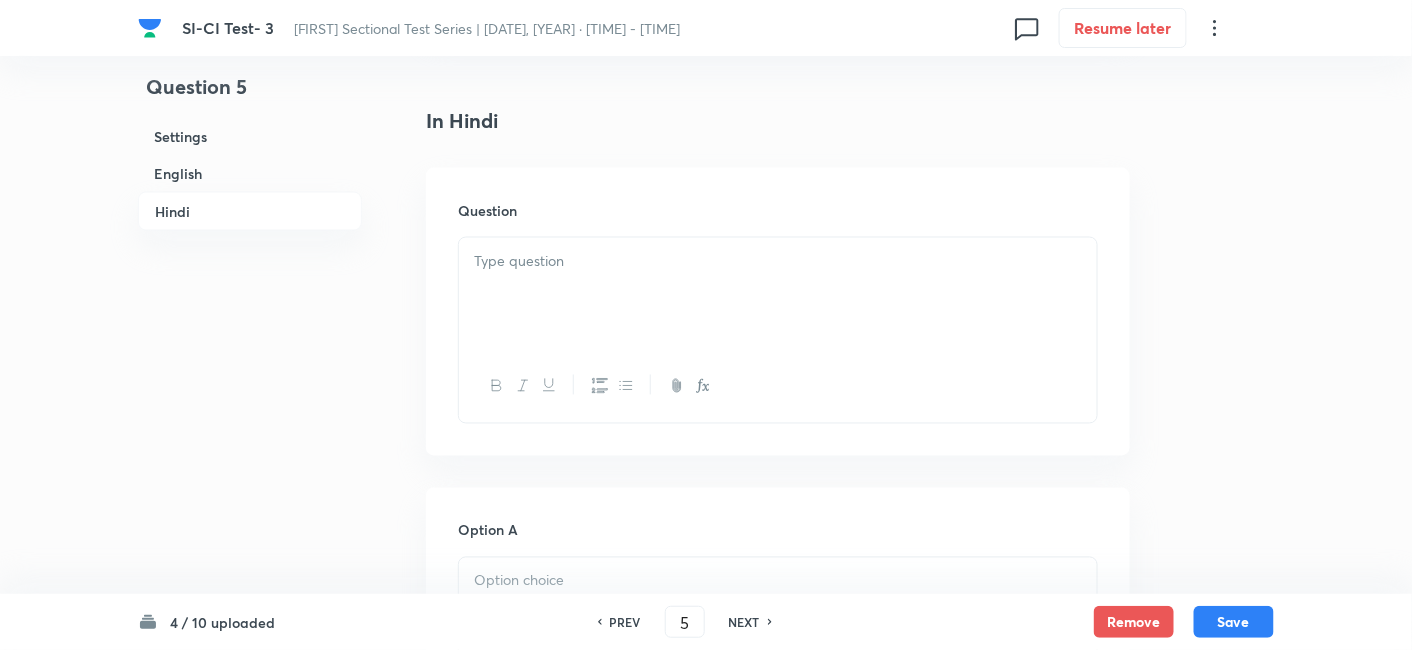 scroll, scrollTop: 3320, scrollLeft: 0, axis: vertical 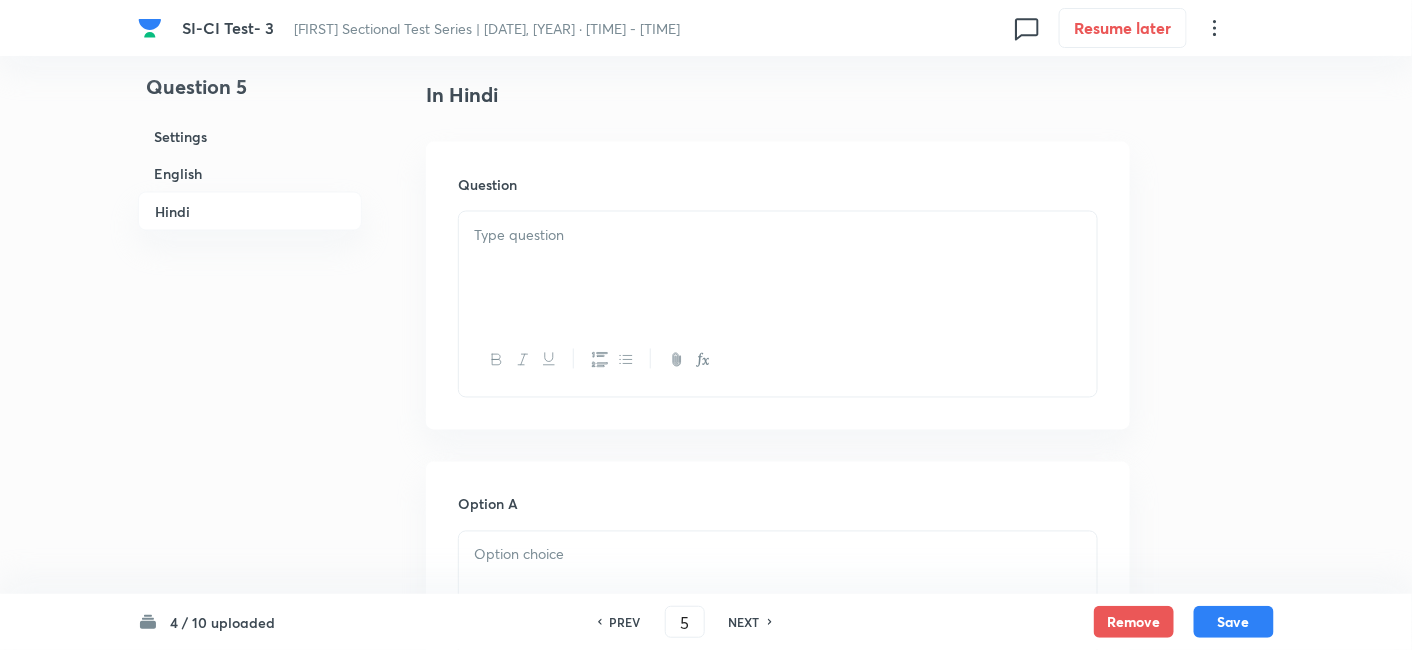 click at bounding box center (778, 268) 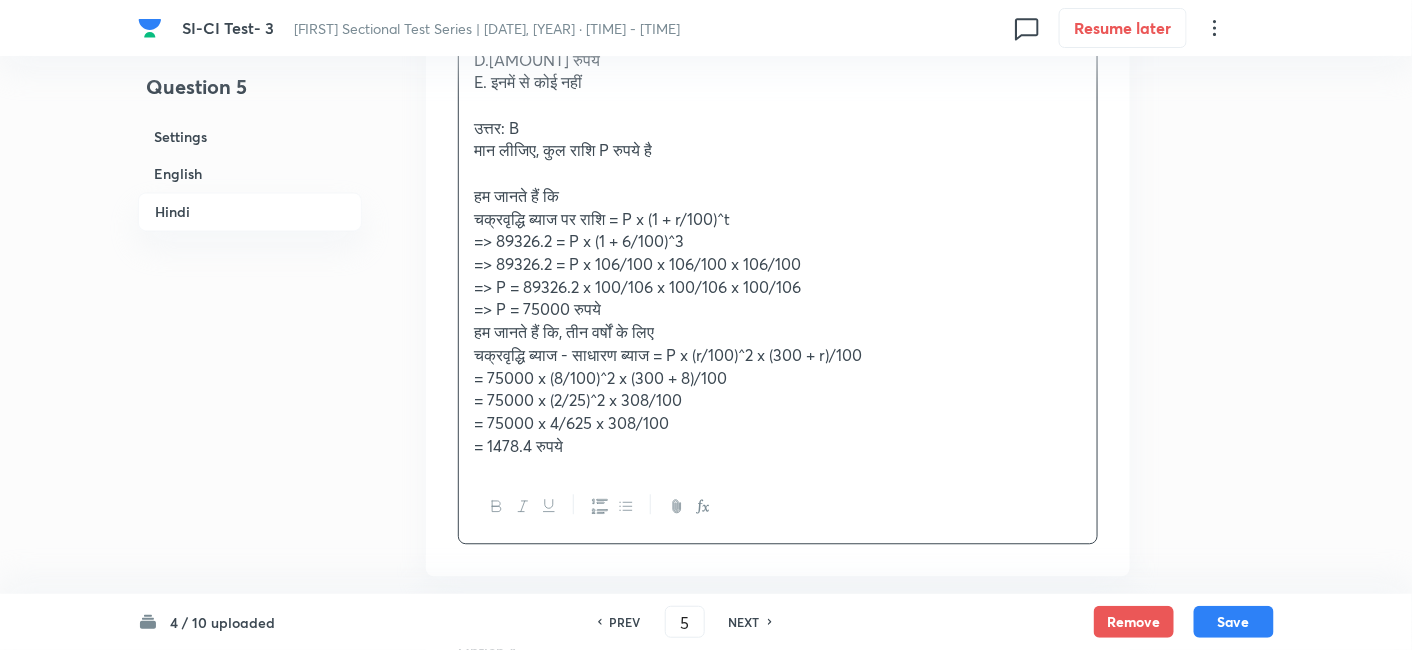 scroll, scrollTop: 3619, scrollLeft: 0, axis: vertical 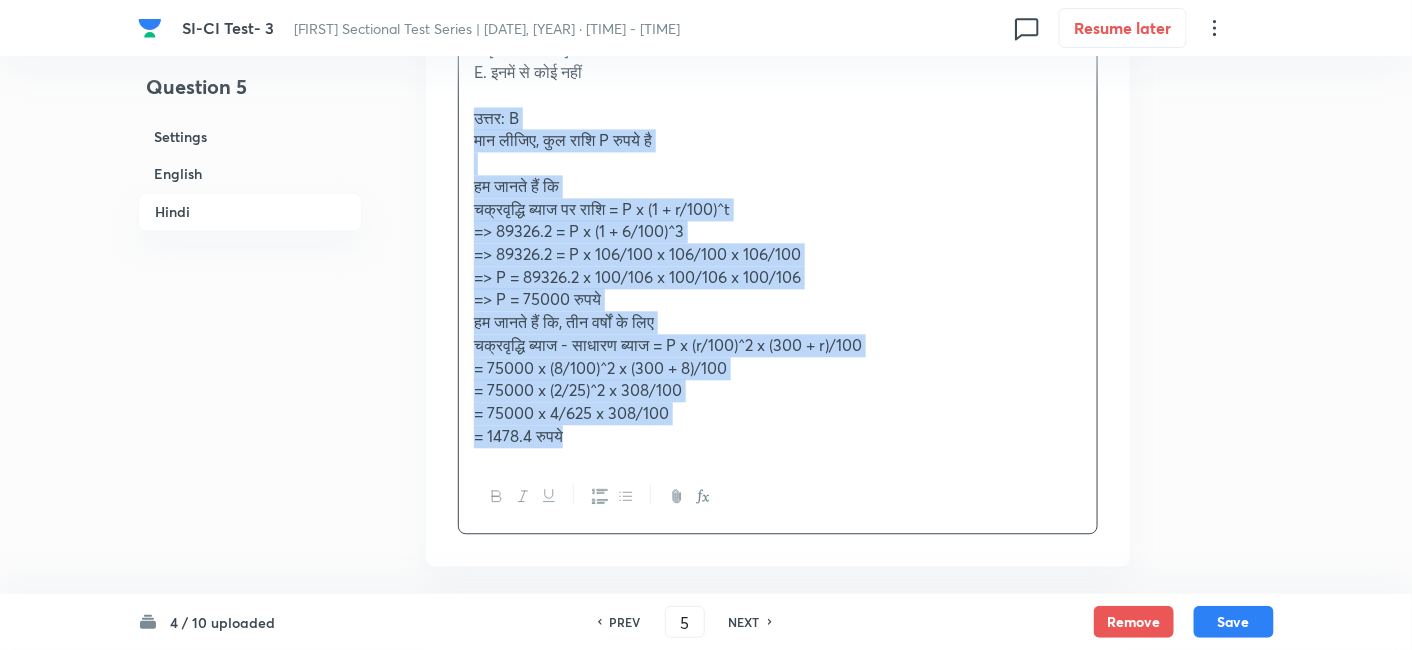 drag, startPoint x: 471, startPoint y: 95, endPoint x: 745, endPoint y: 475, distance: 468.48267 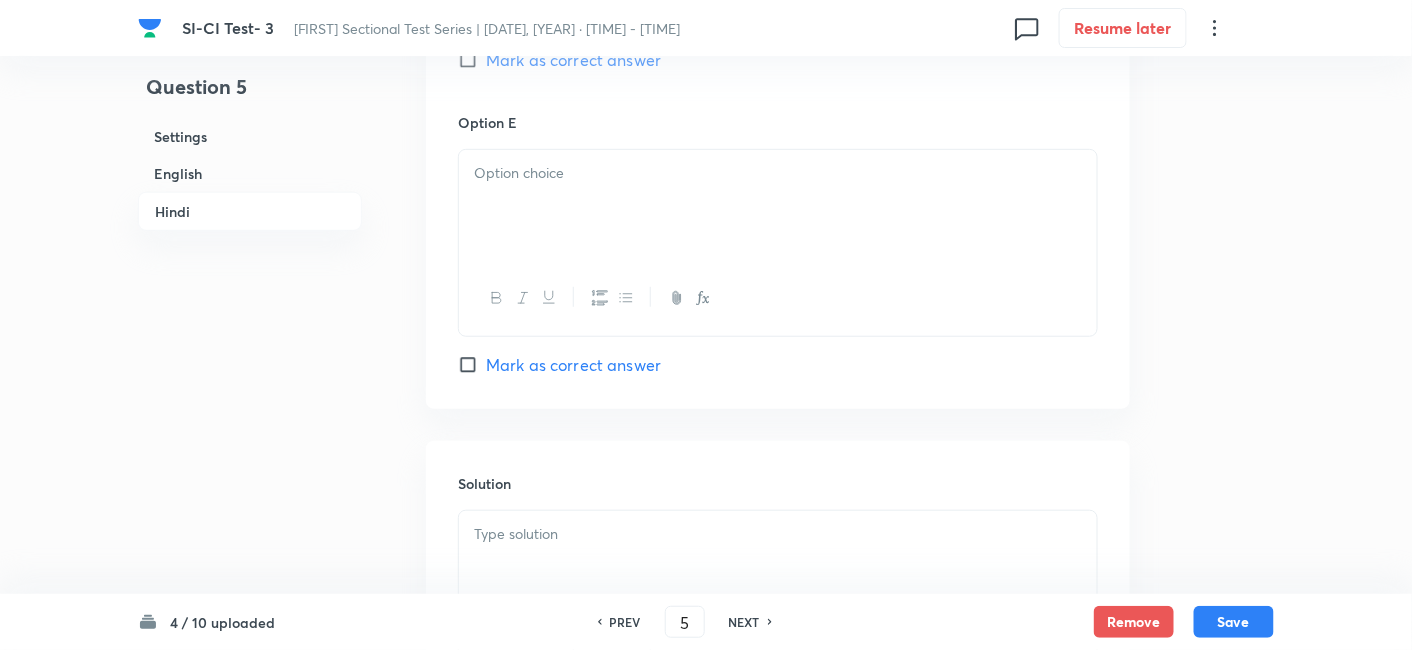 scroll, scrollTop: 5262, scrollLeft: 0, axis: vertical 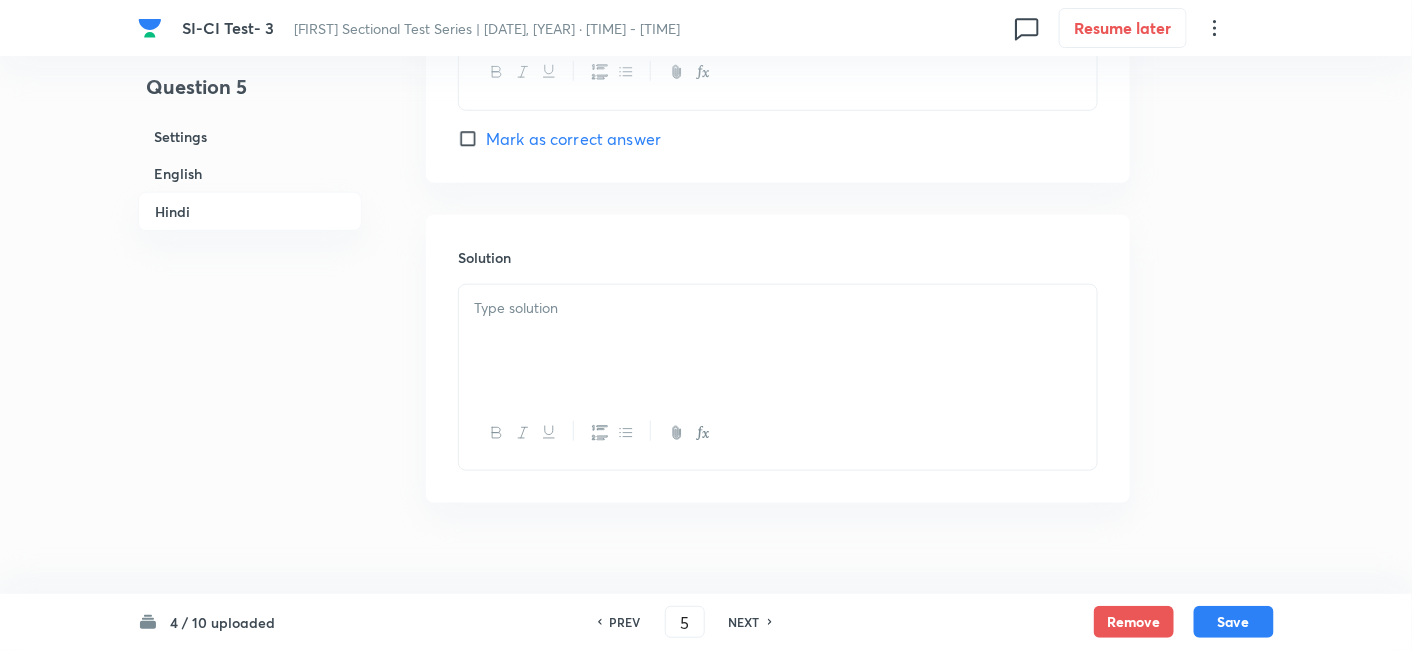 click at bounding box center [778, 341] 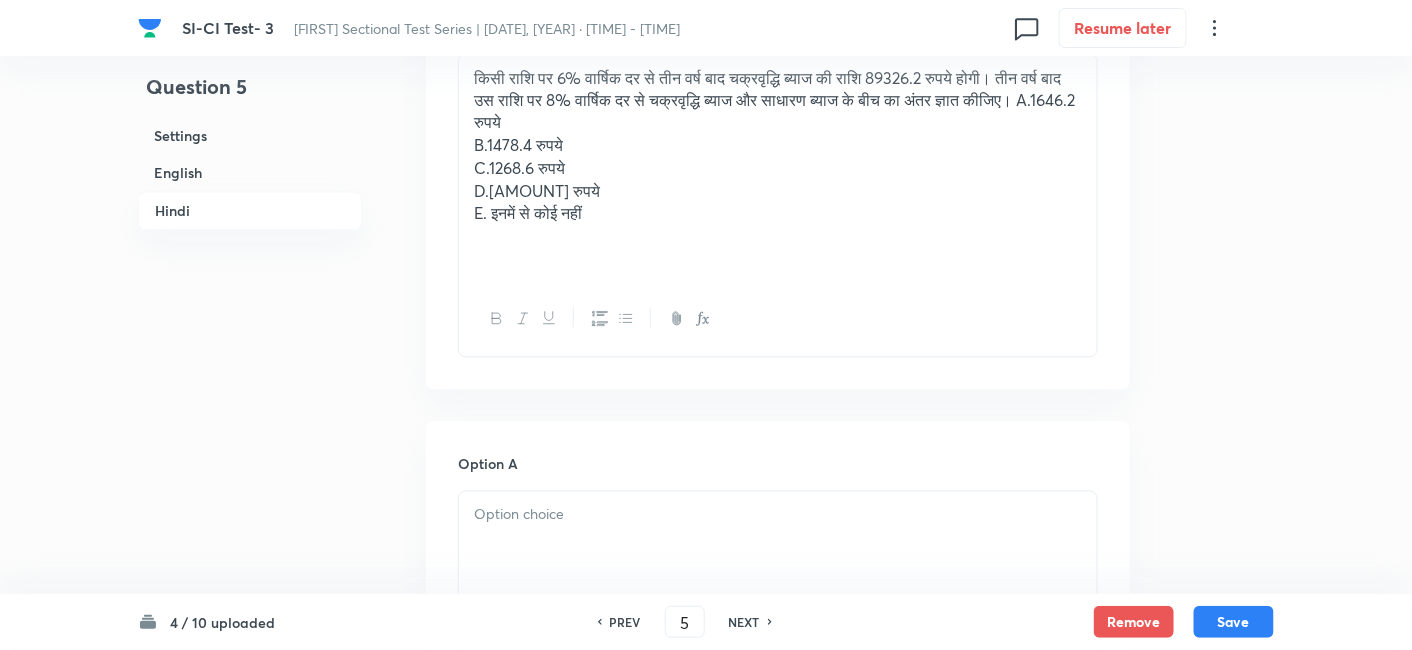 scroll, scrollTop: 3475, scrollLeft: 0, axis: vertical 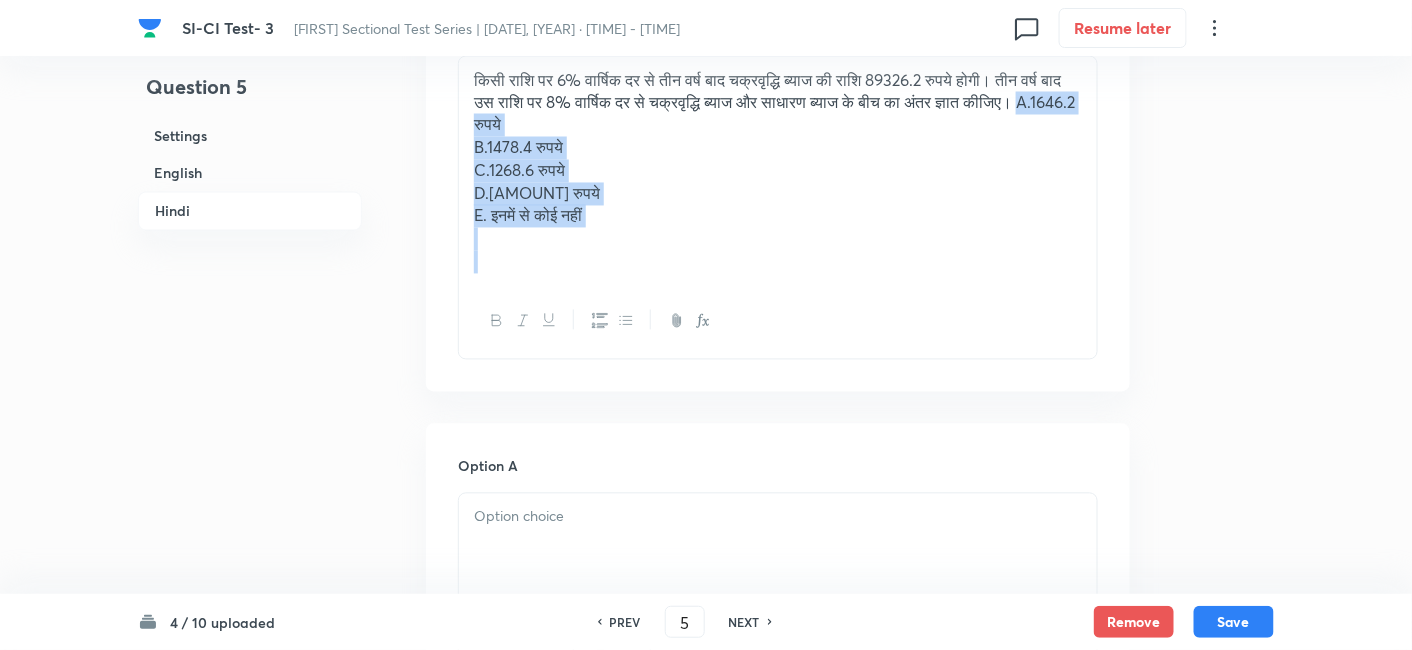 drag, startPoint x: 529, startPoint y: 96, endPoint x: 657, endPoint y: 229, distance: 184.58873 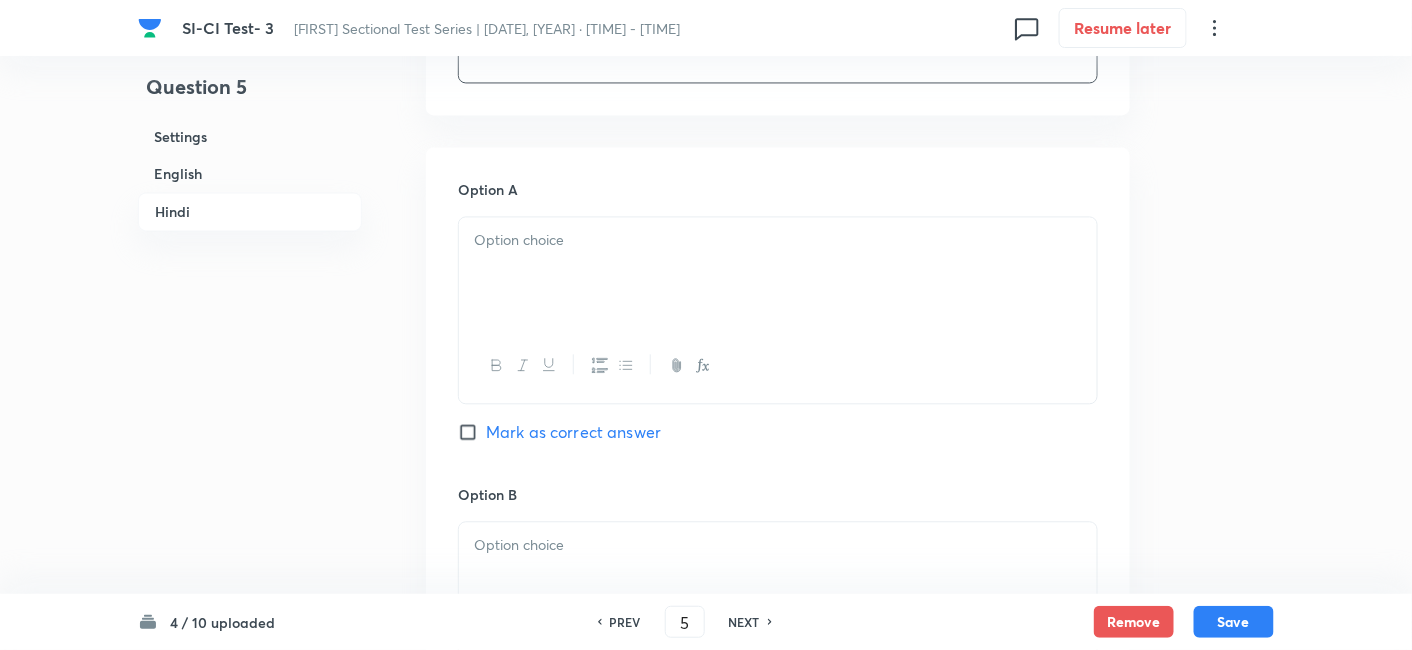 scroll, scrollTop: 3637, scrollLeft: 0, axis: vertical 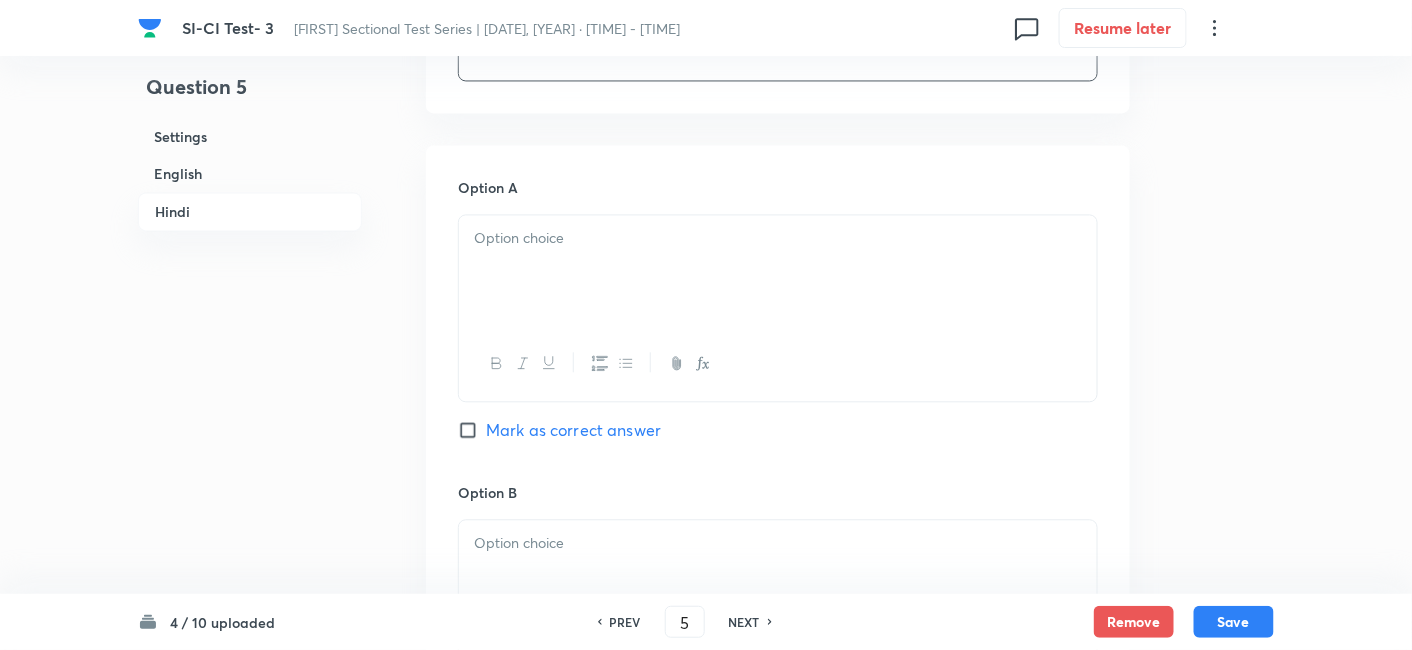 click at bounding box center (778, 271) 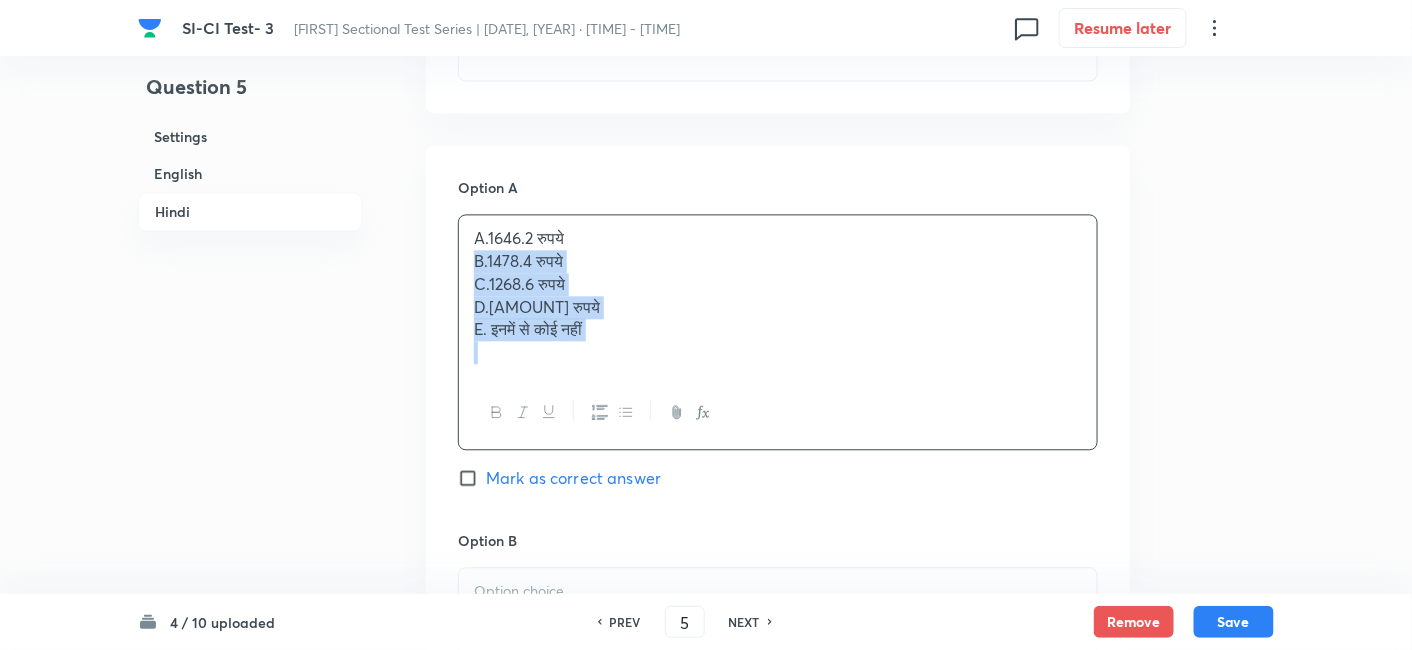 drag, startPoint x: 468, startPoint y: 235, endPoint x: 817, endPoint y: 391, distance: 382.2787 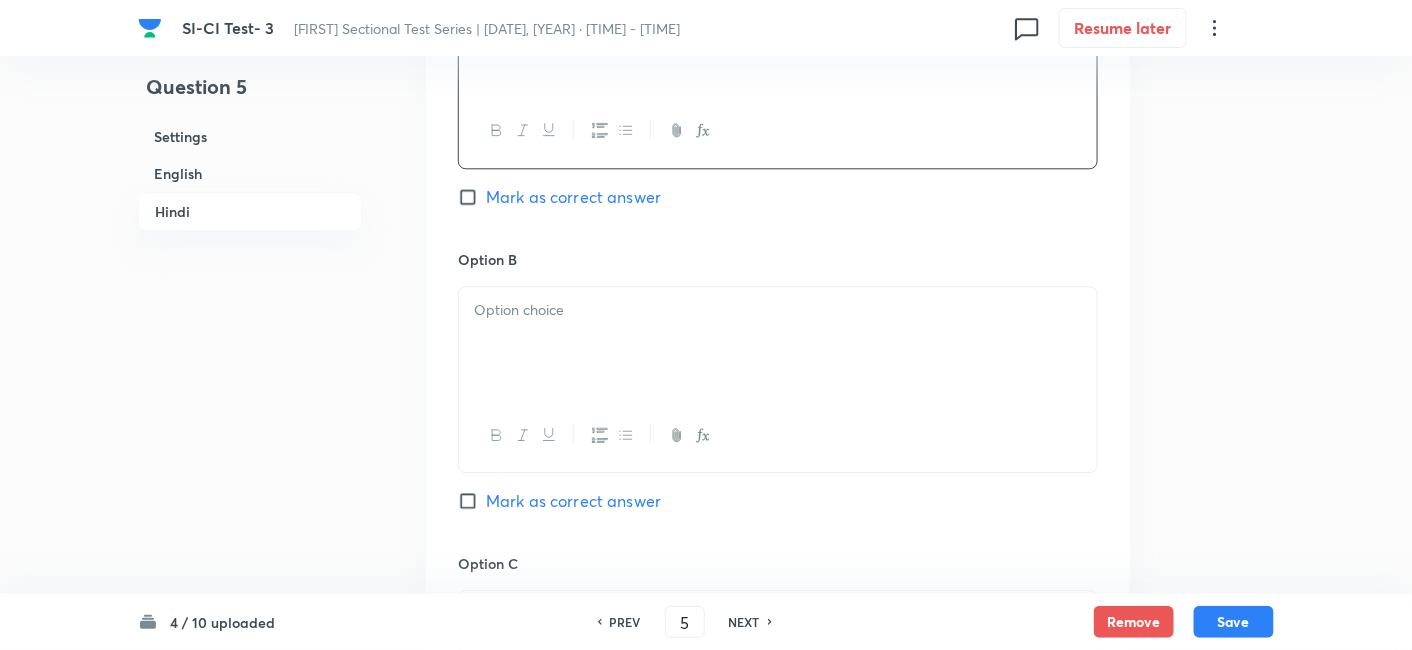 scroll, scrollTop: 3871, scrollLeft: 0, axis: vertical 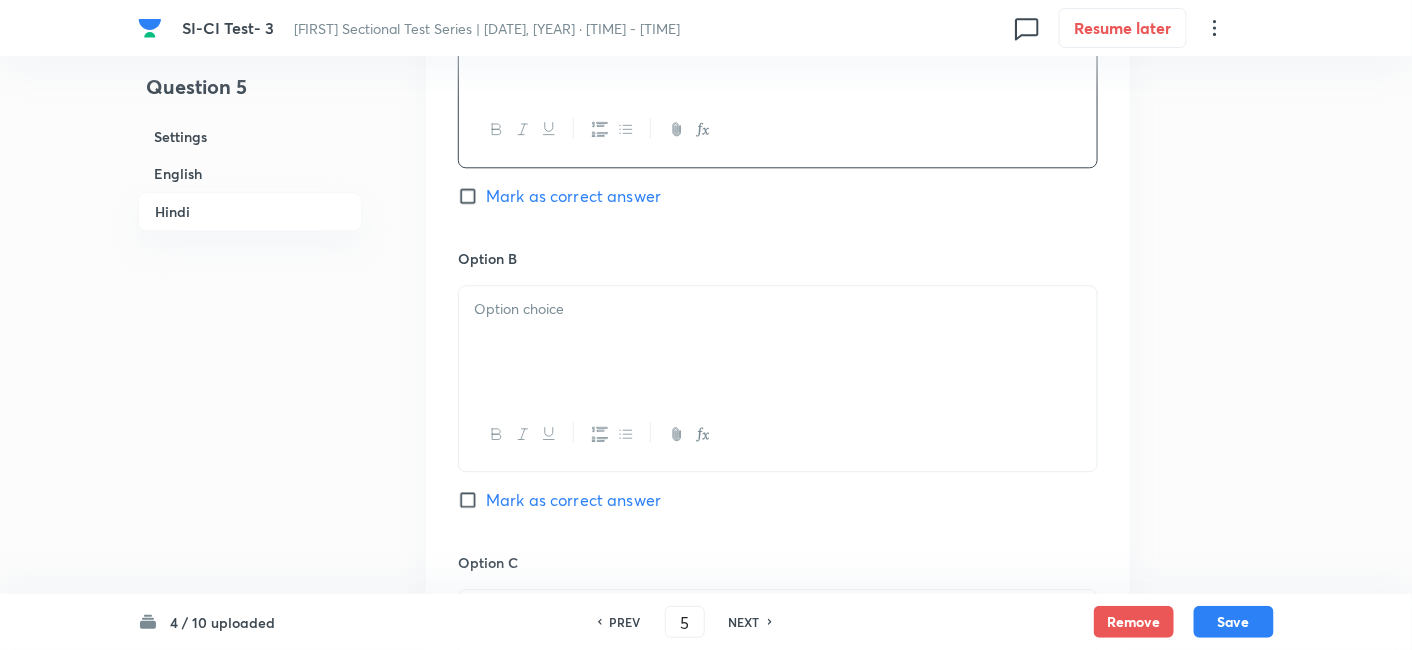 click at bounding box center (778, 342) 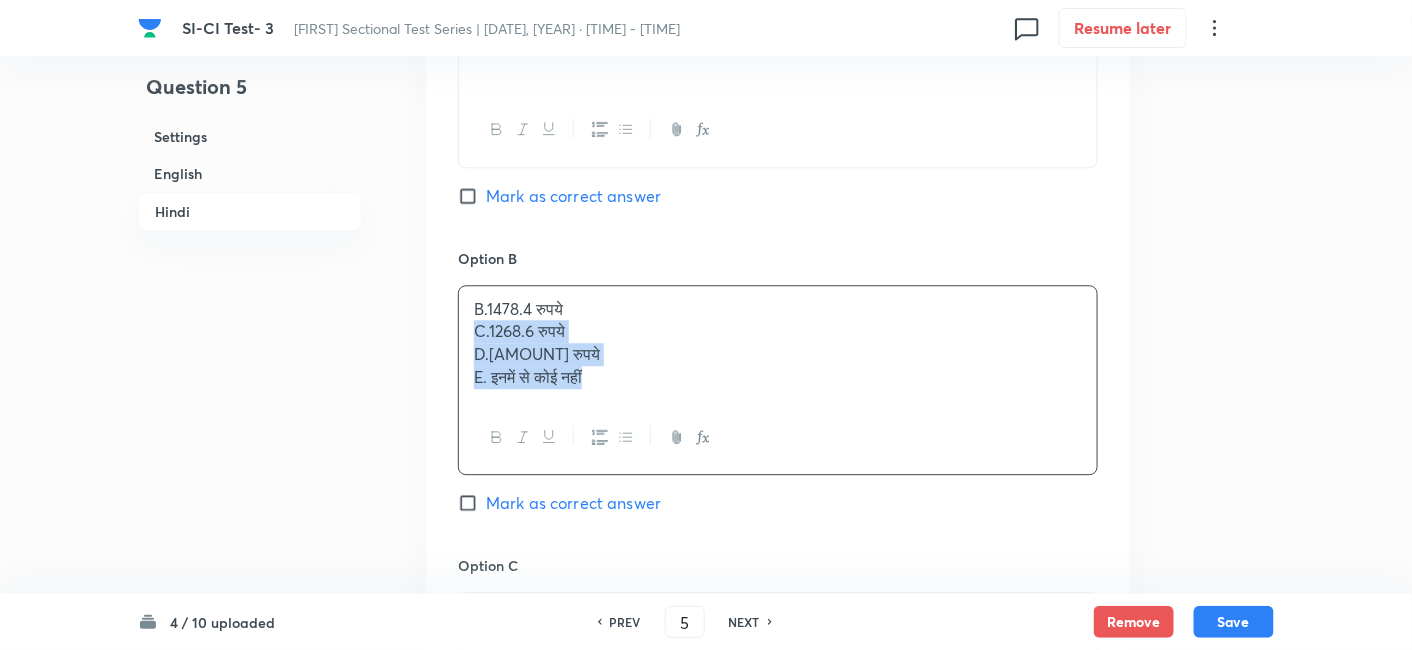 drag, startPoint x: 478, startPoint y: 304, endPoint x: 739, endPoint y: 419, distance: 285.2122 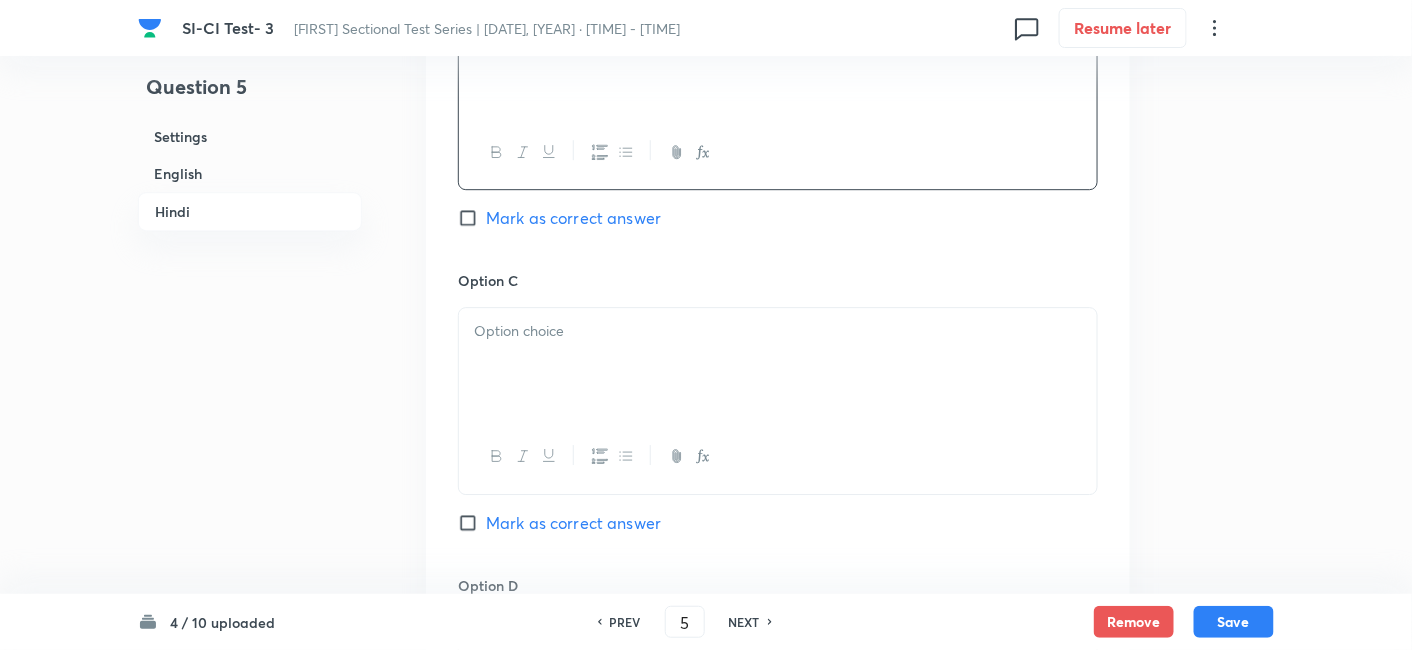 scroll, scrollTop: 4157, scrollLeft: 0, axis: vertical 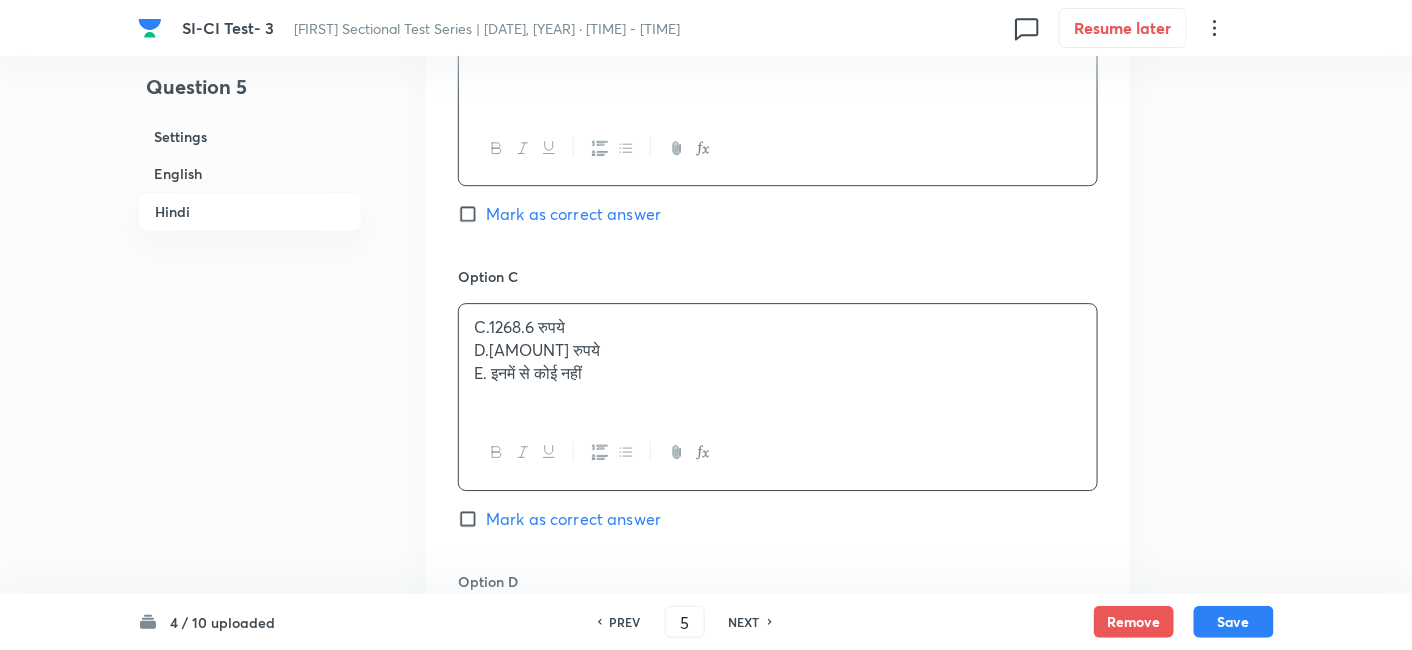 click on "C.1268.6 रुपये D.1088.8 रुपये E. इनमें से कोई नहीं" at bounding box center (778, 360) 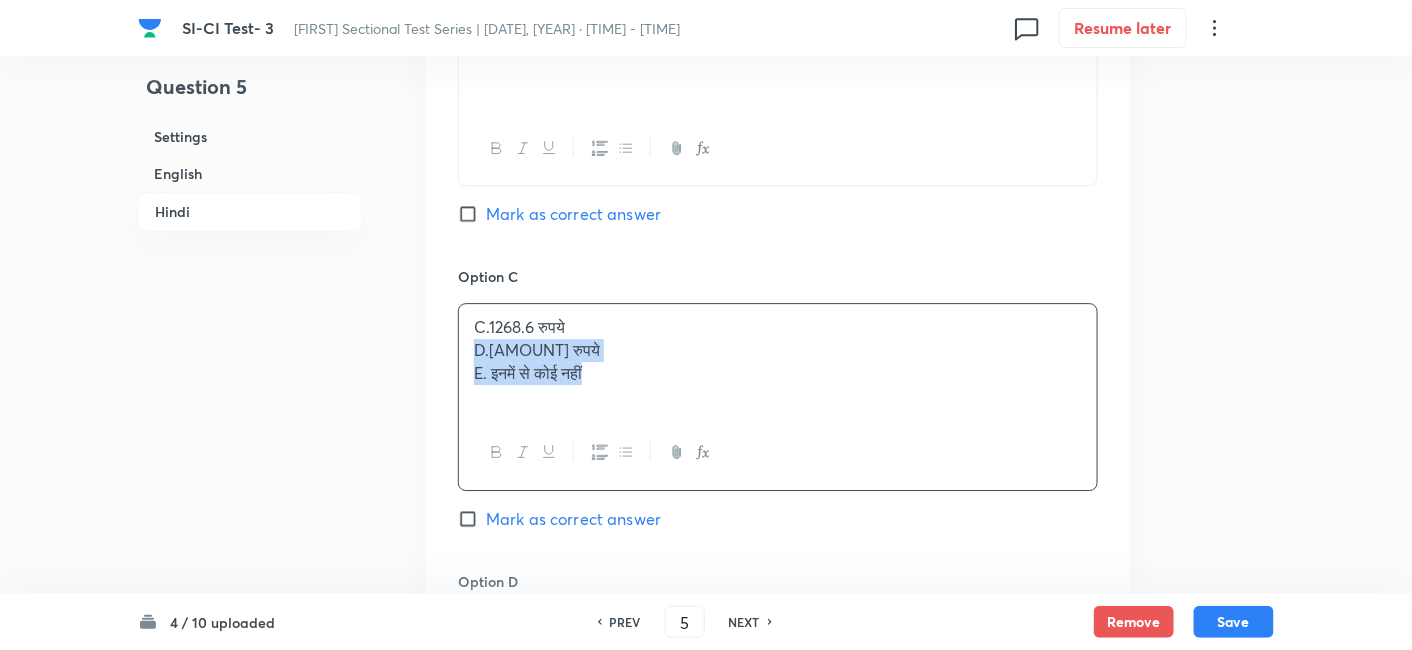 drag, startPoint x: 471, startPoint y: 320, endPoint x: 641, endPoint y: 401, distance: 188.31091 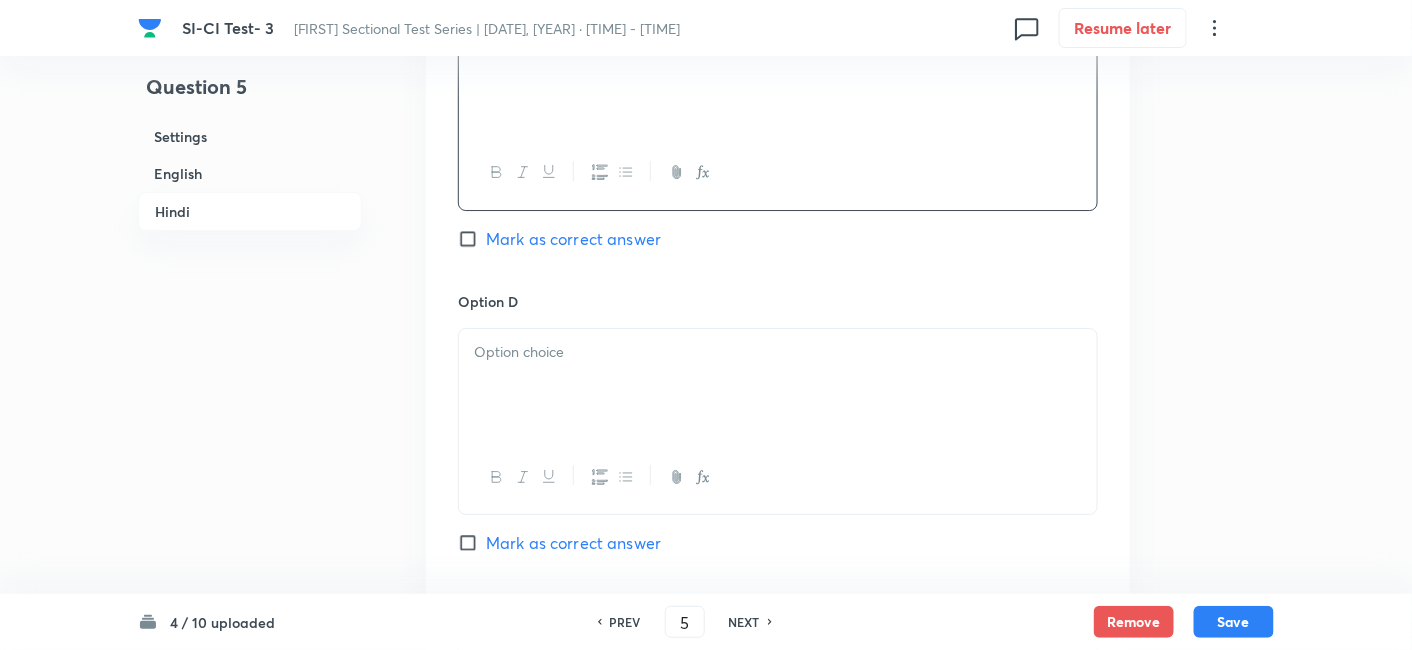 scroll, scrollTop: 4437, scrollLeft: 0, axis: vertical 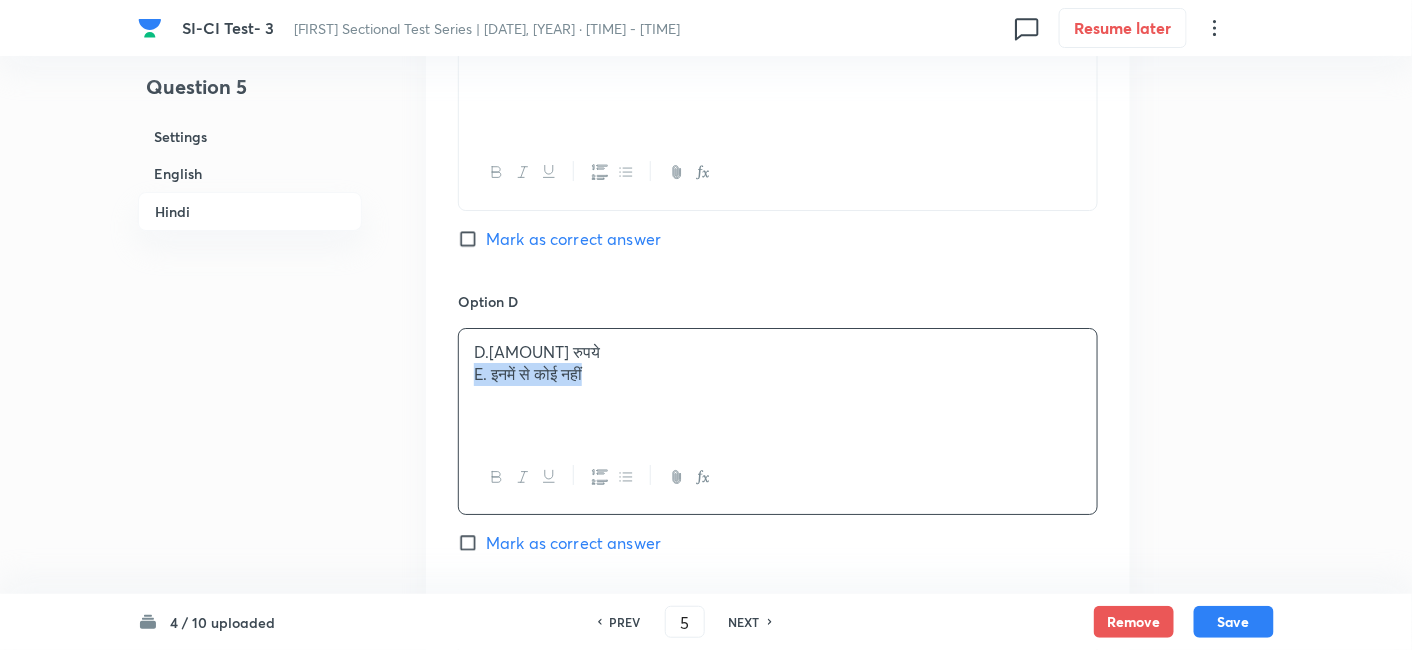 drag, startPoint x: 465, startPoint y: 349, endPoint x: 806, endPoint y: 449, distance: 355.36038 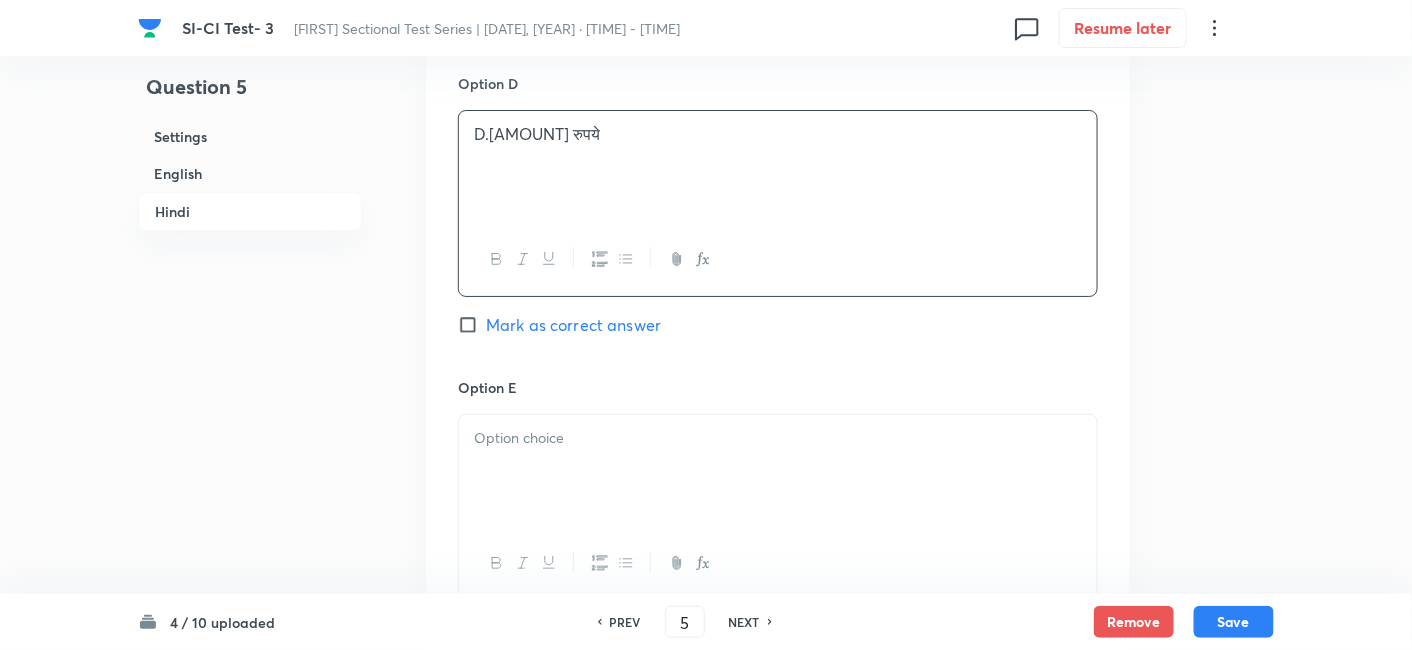 click at bounding box center (778, 471) 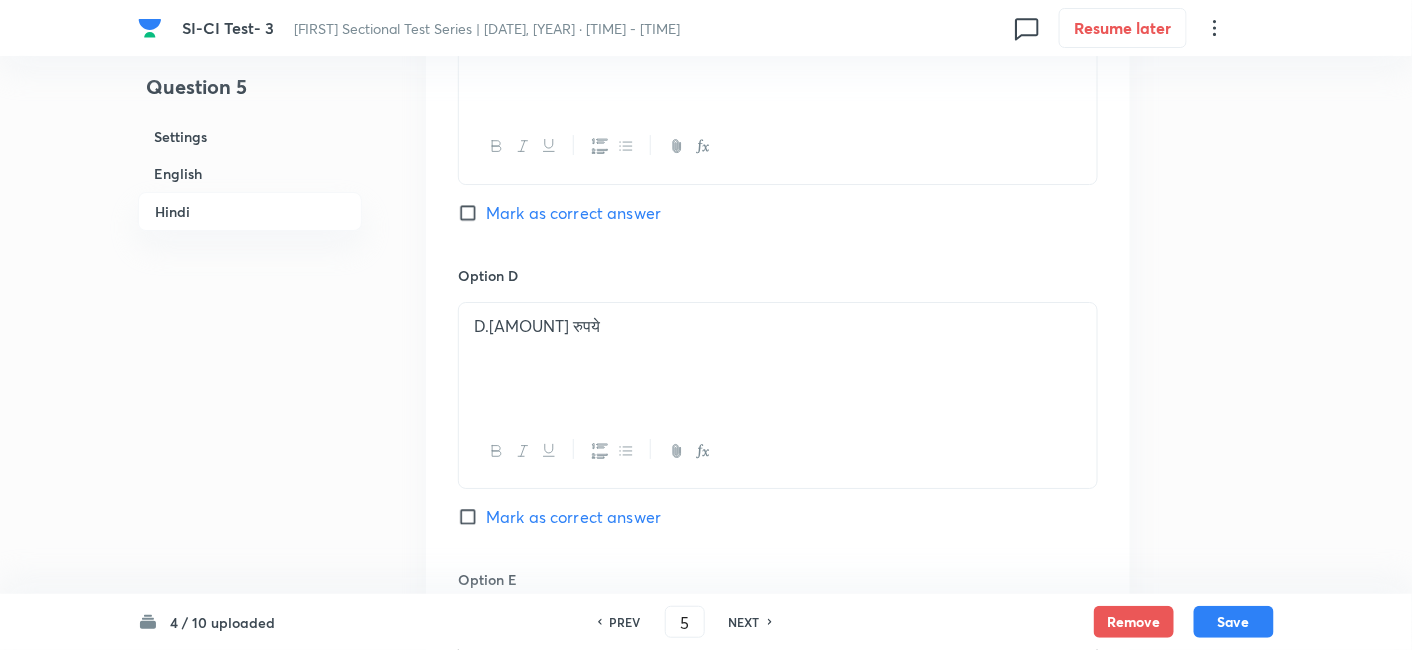 scroll, scrollTop: 4013, scrollLeft: 0, axis: vertical 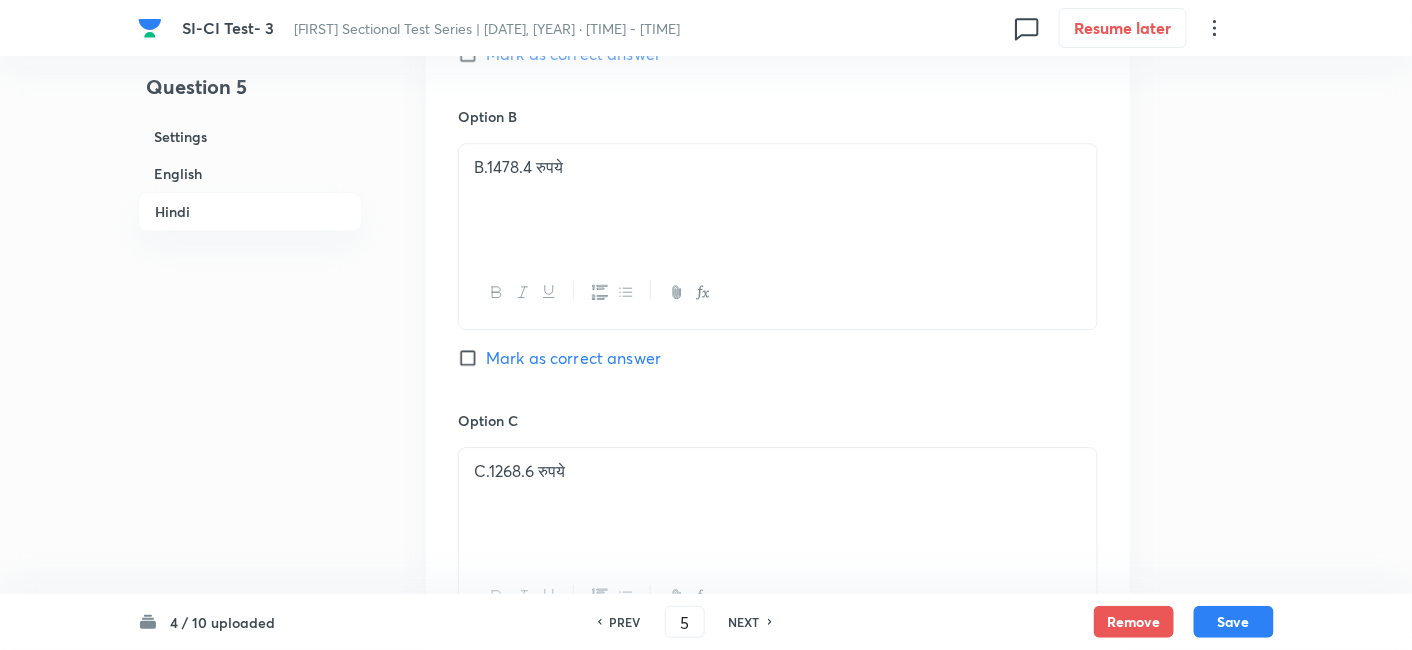 click on "Mark as correct answer" at bounding box center [573, 358] 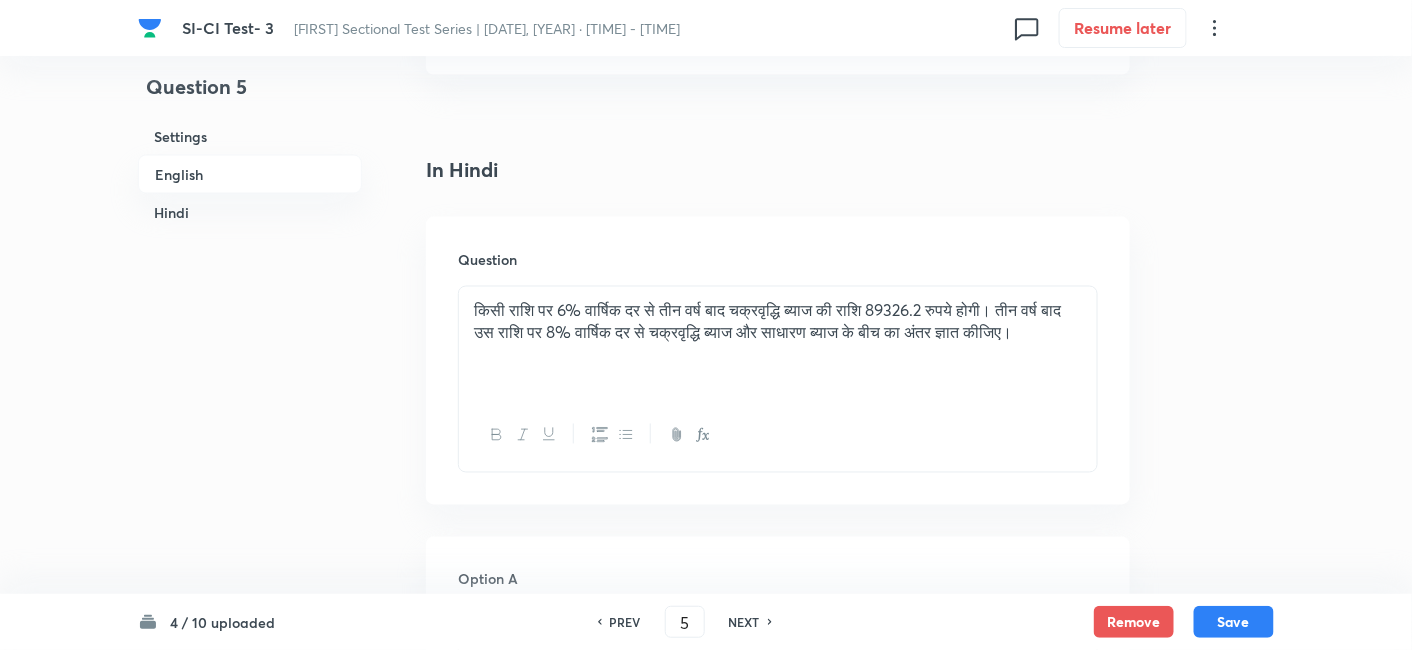 checkbox on "true" 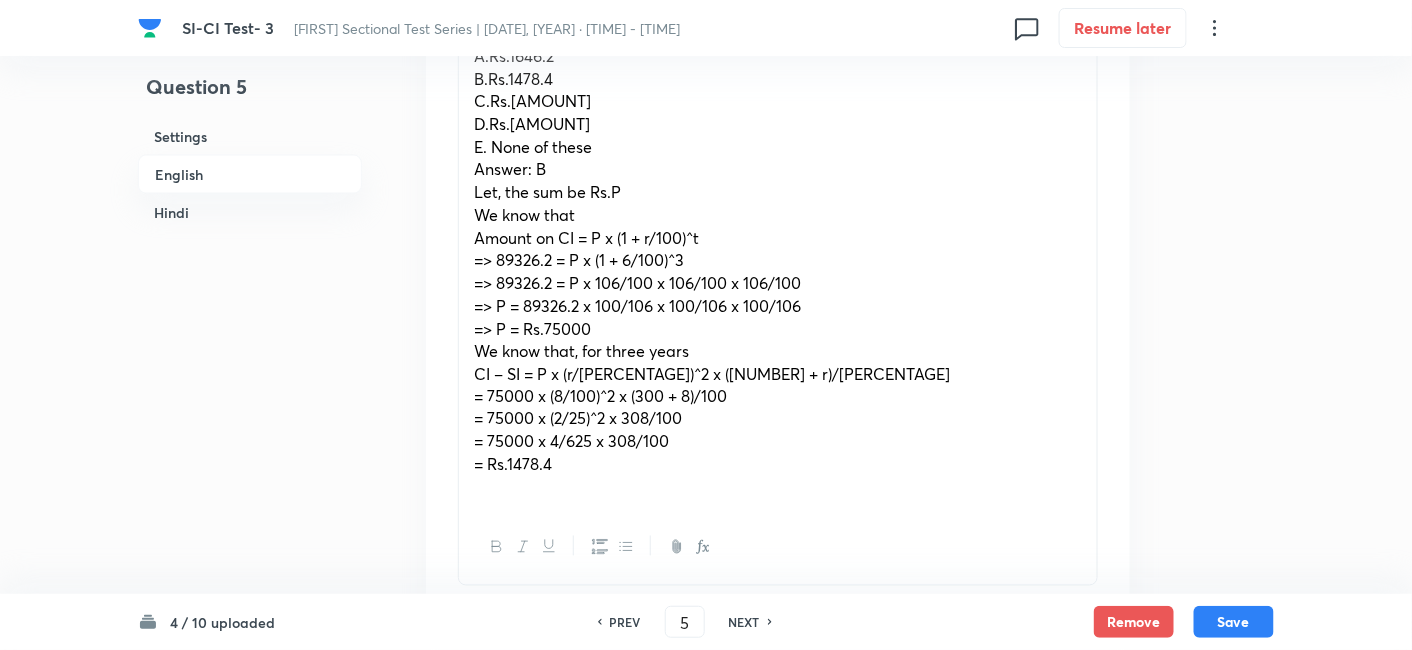scroll, scrollTop: 806, scrollLeft: 0, axis: vertical 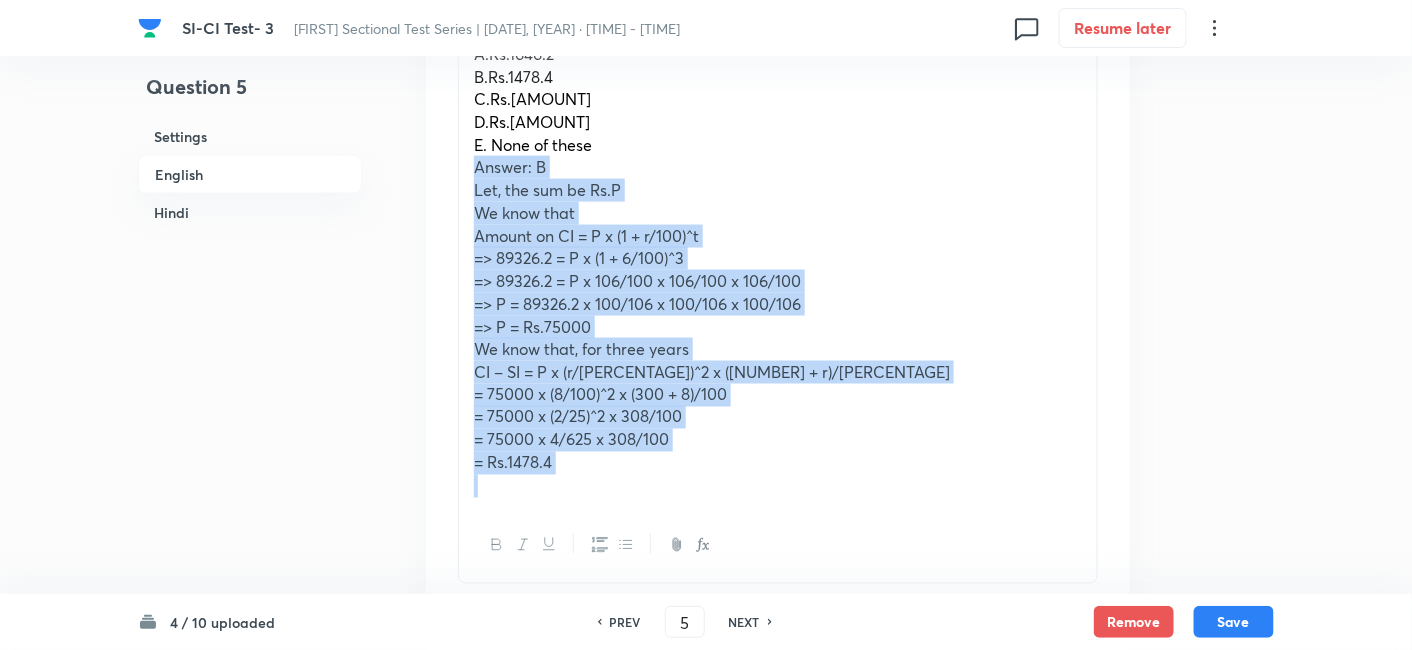 drag, startPoint x: 475, startPoint y: 147, endPoint x: 699, endPoint y: 565, distance: 474.23624 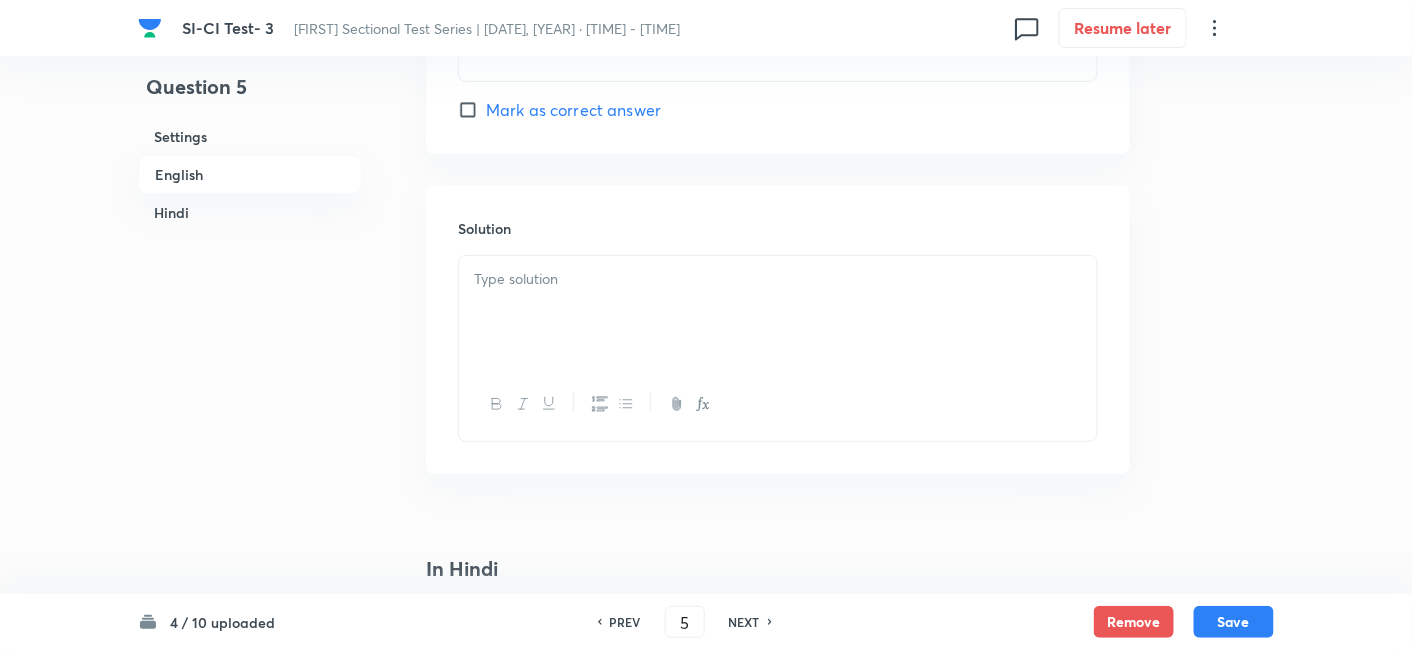 scroll, scrollTop: 2530, scrollLeft: 0, axis: vertical 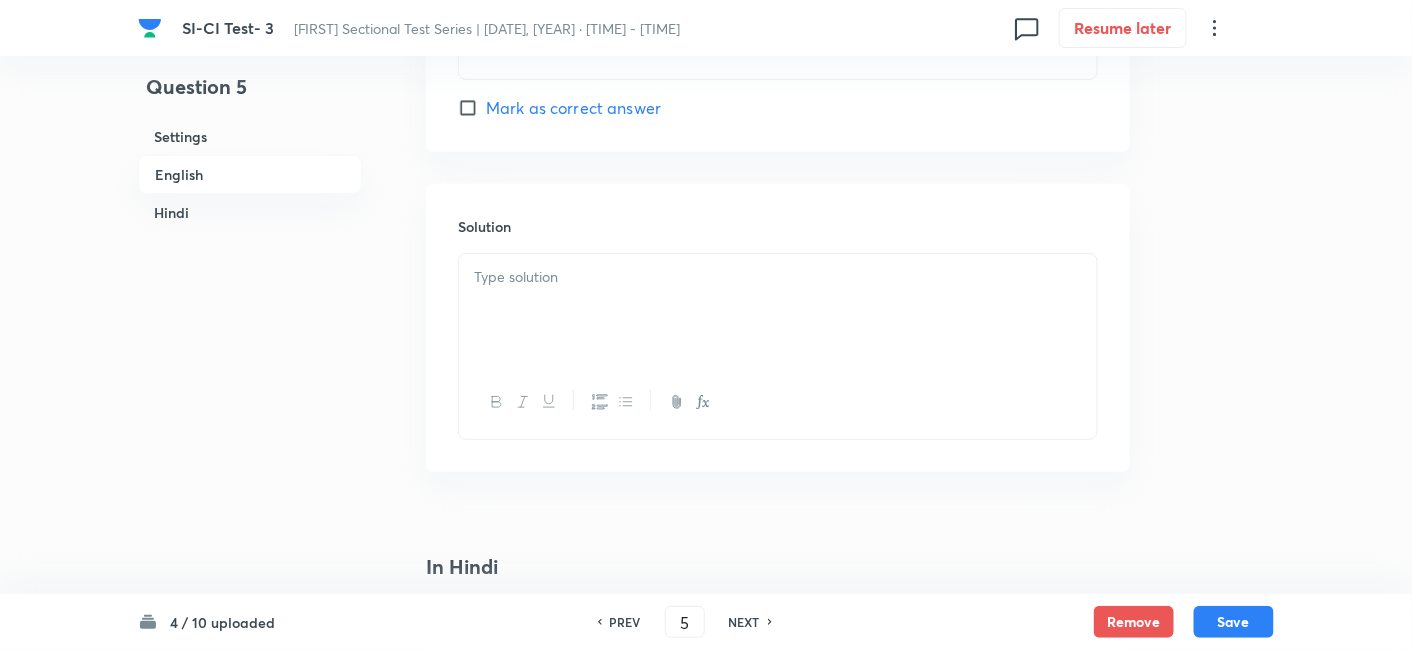 click at bounding box center [778, 310] 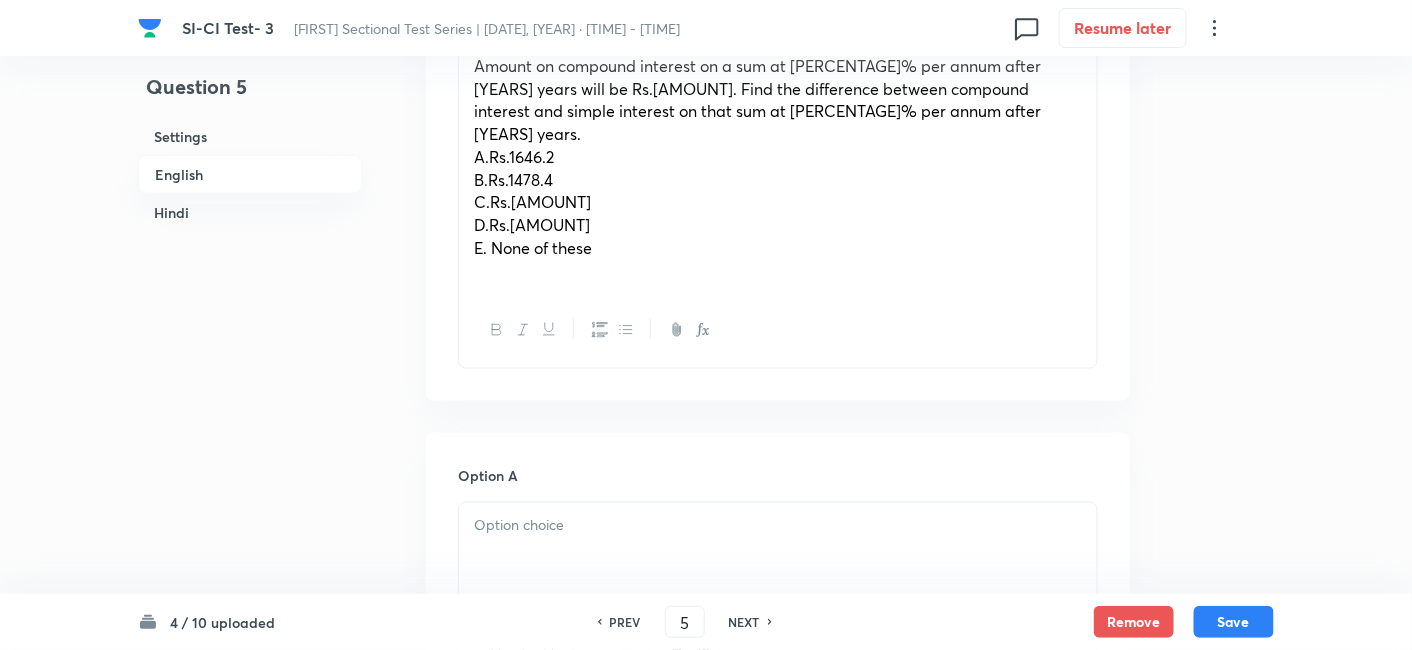 scroll, scrollTop: 697, scrollLeft: 0, axis: vertical 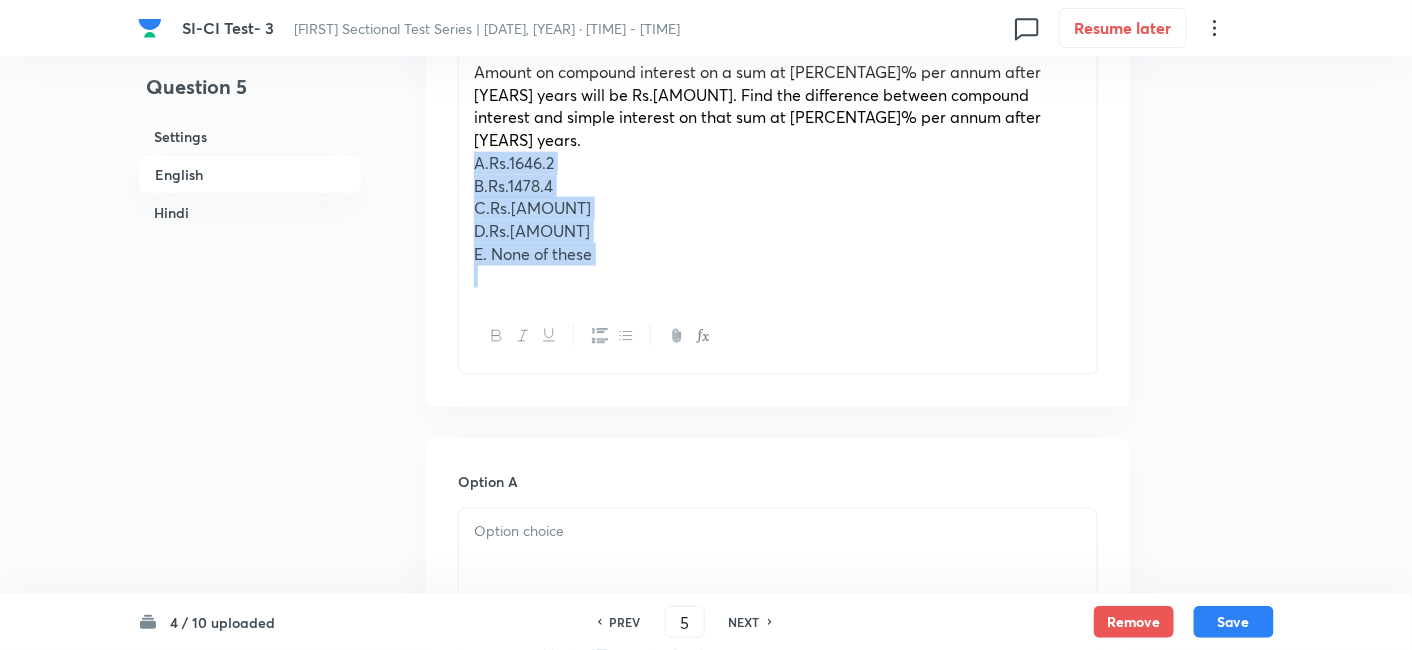 drag, startPoint x: 465, startPoint y: 134, endPoint x: 608, endPoint y: 253, distance: 186.03763 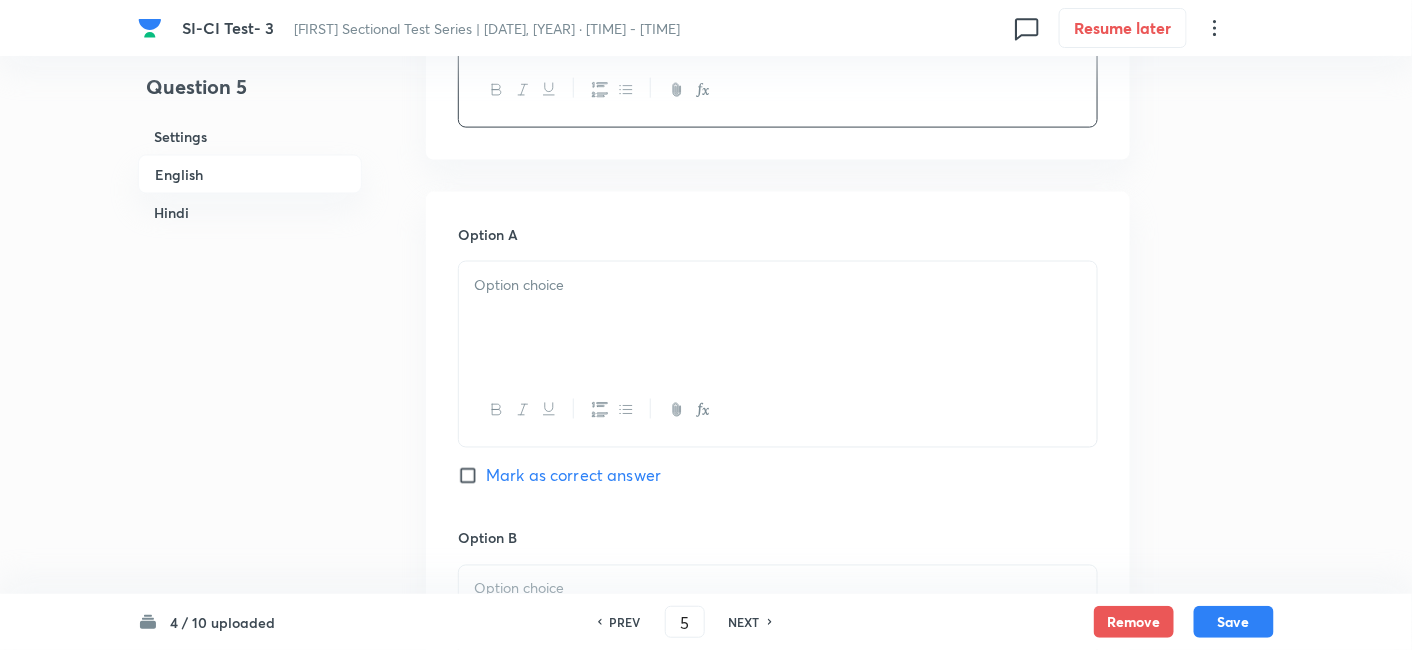 scroll, scrollTop: 831, scrollLeft: 0, axis: vertical 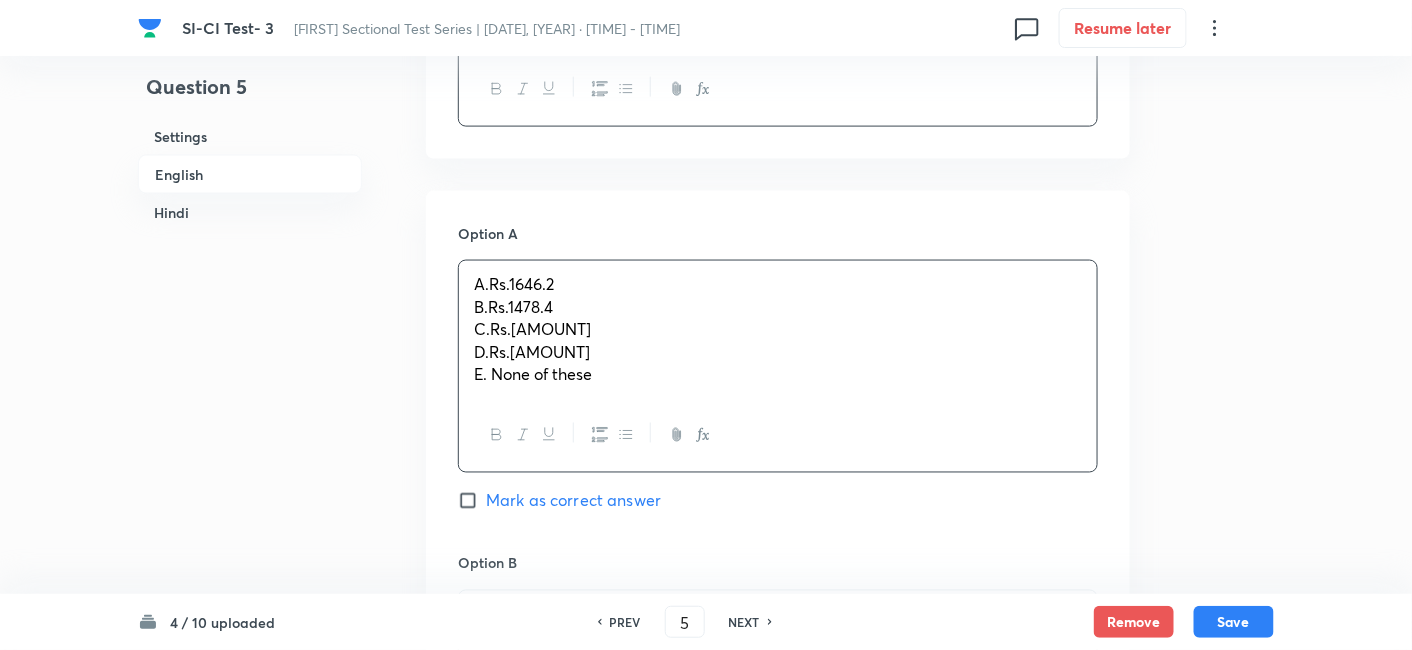 click on "A.Rs.1646.2" at bounding box center [778, 284] 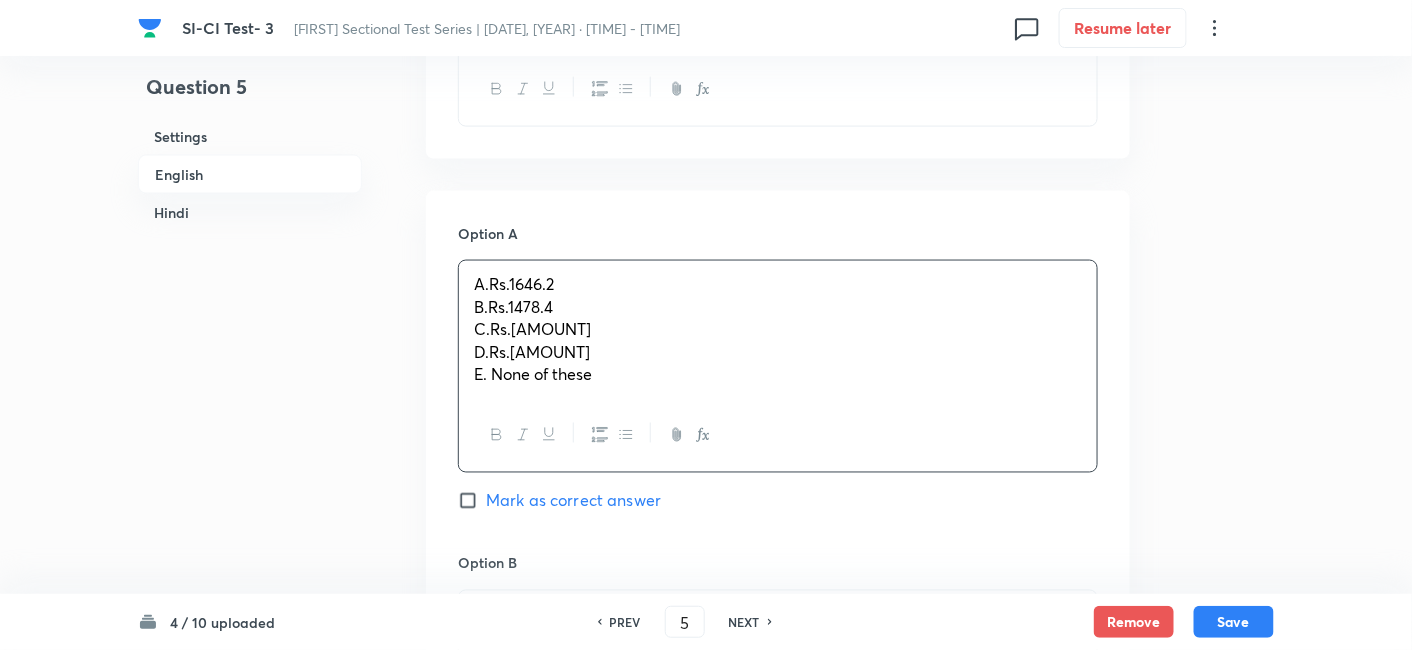 drag, startPoint x: 471, startPoint y: 286, endPoint x: 741, endPoint y: 449, distance: 315.38705 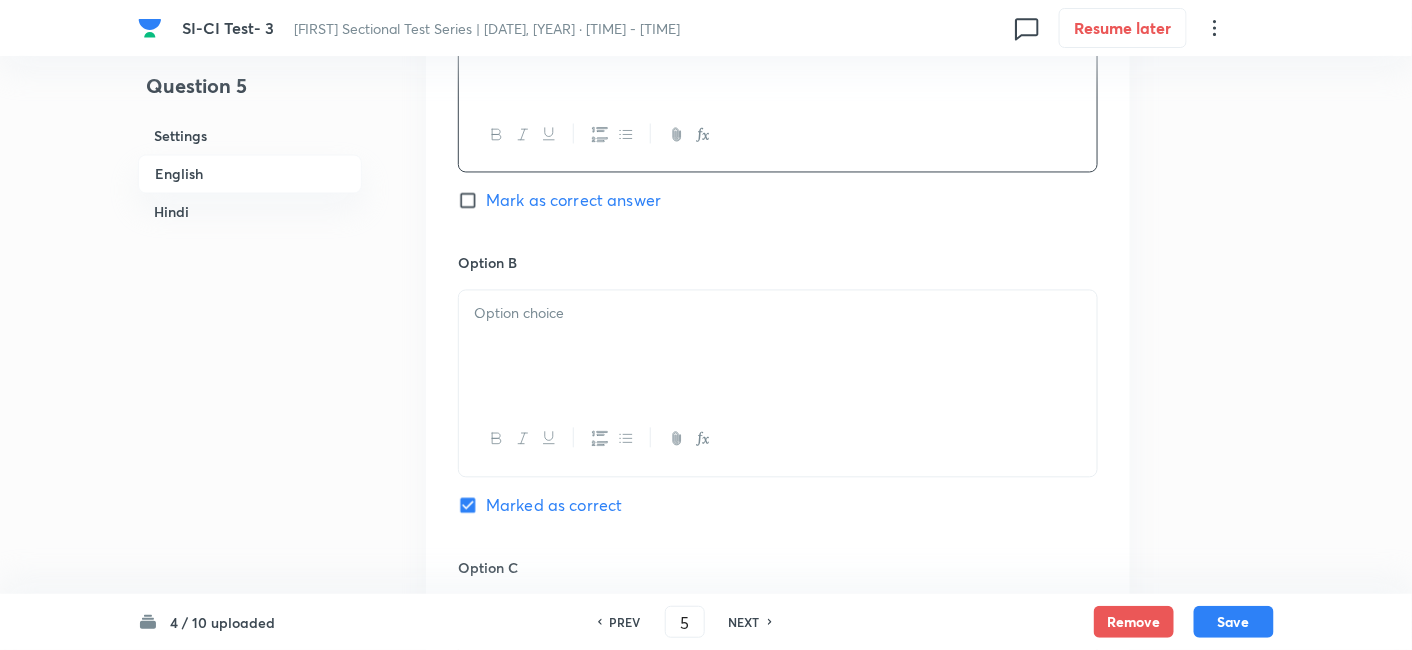 scroll, scrollTop: 1106, scrollLeft: 0, axis: vertical 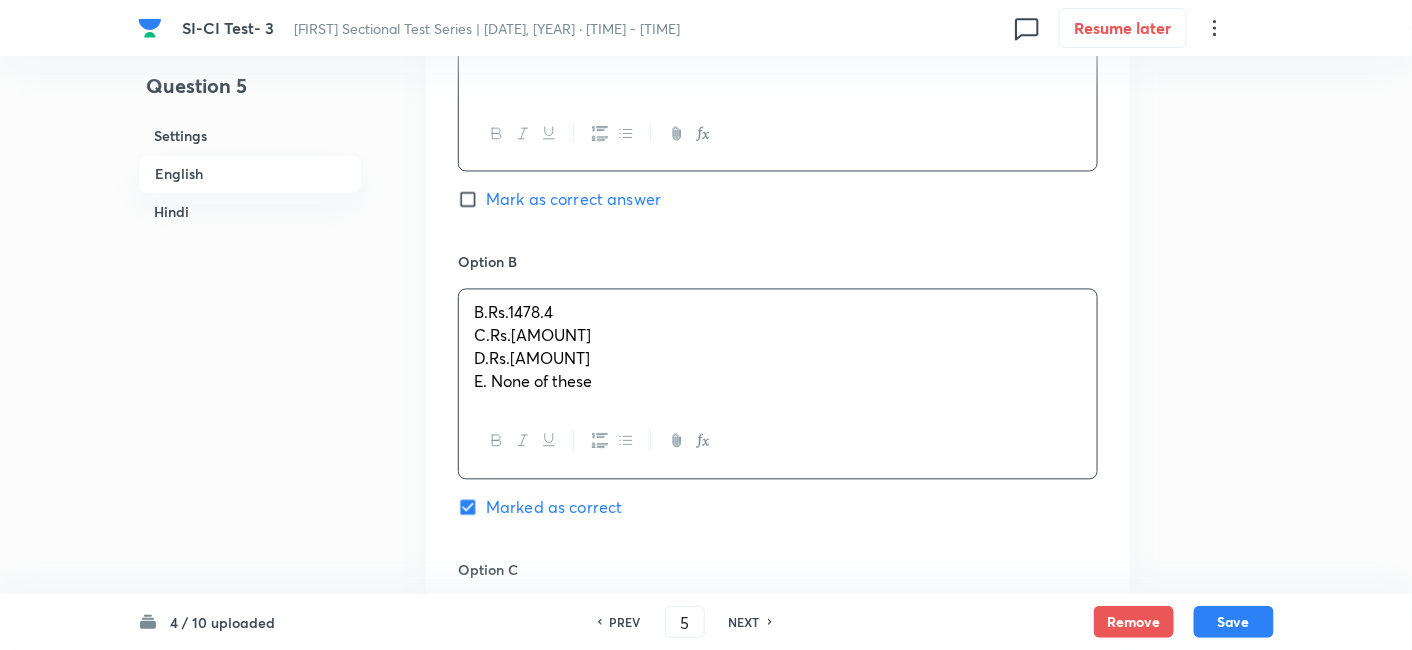 click on "B.Rs.1478.4  C.Rs.1268.6  D.Rs.1088.8  E. None of these" at bounding box center (778, 347) 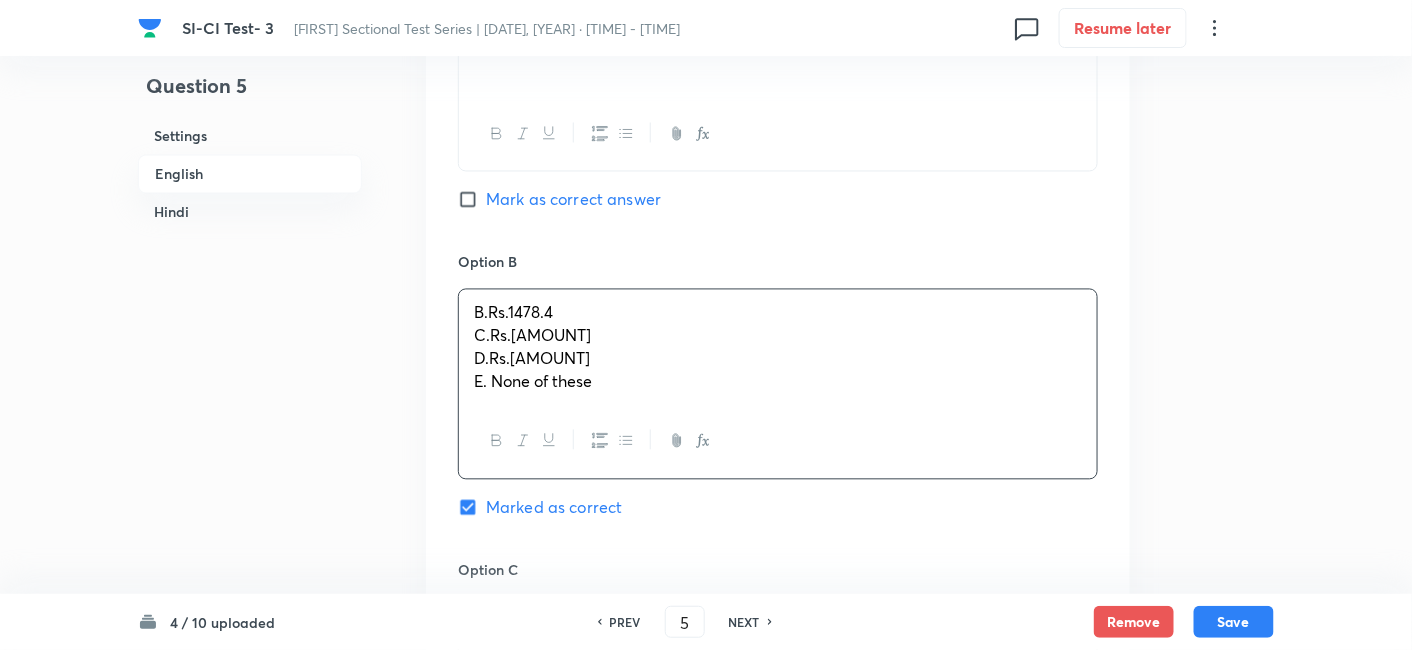 drag, startPoint x: 467, startPoint y: 310, endPoint x: 736, endPoint y: 488, distance: 322.56006 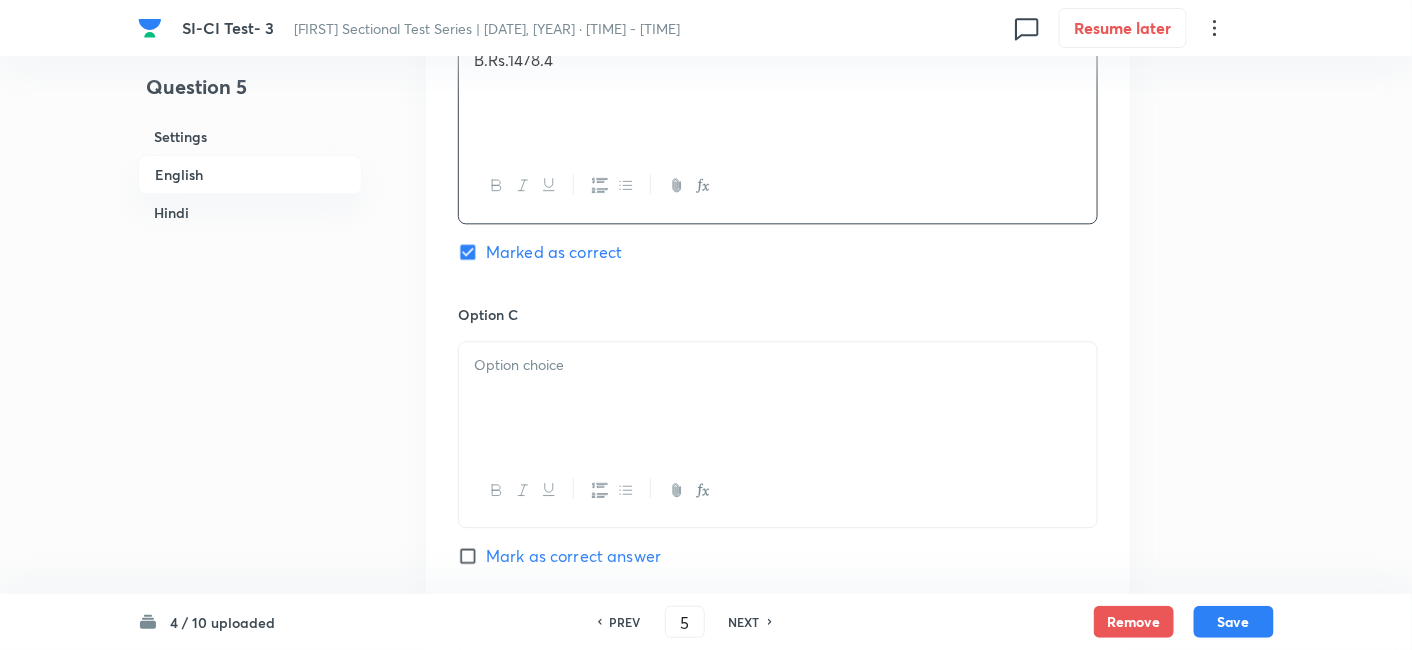 scroll, scrollTop: 1360, scrollLeft: 0, axis: vertical 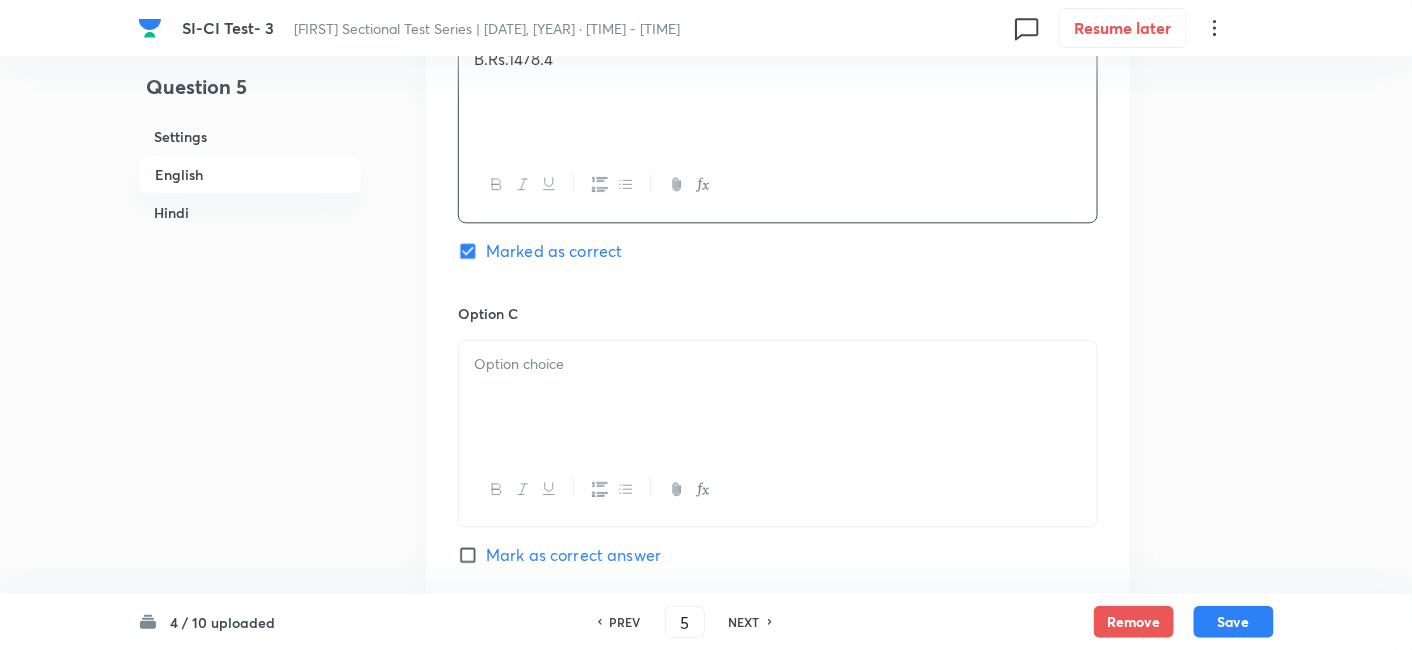 click at bounding box center [778, 397] 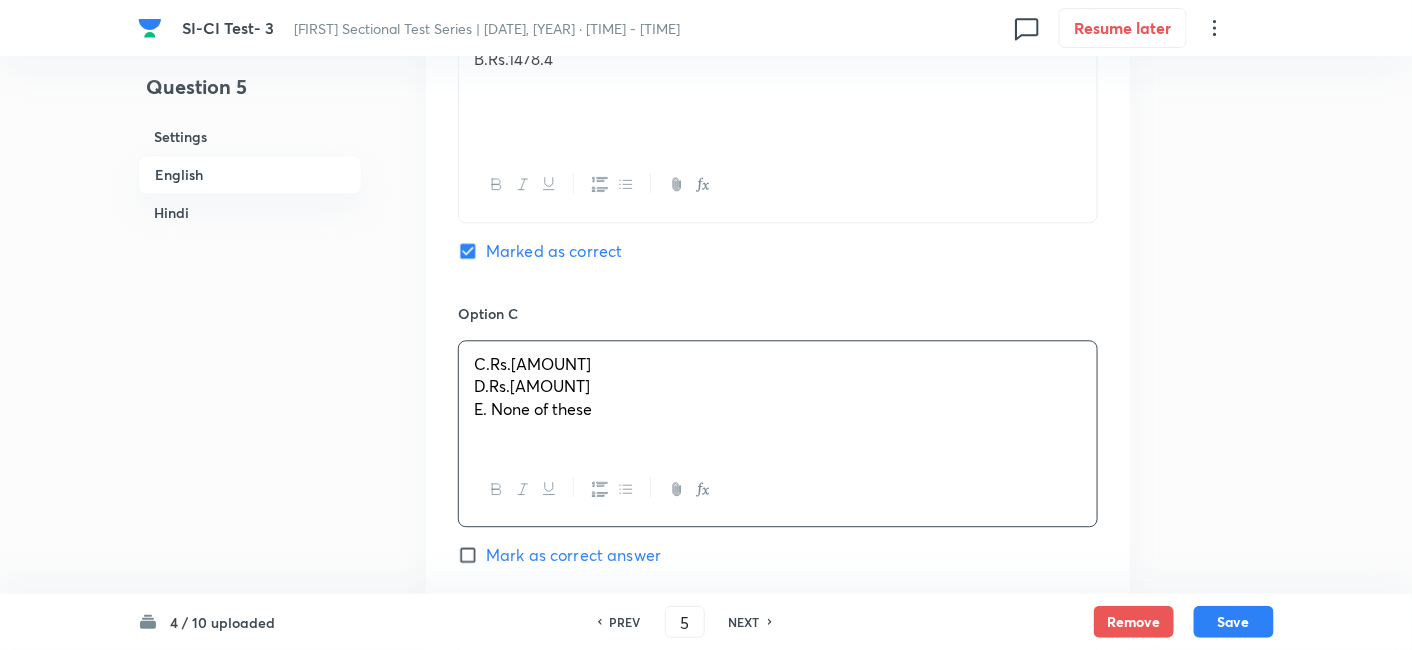 drag, startPoint x: 474, startPoint y: 364, endPoint x: 691, endPoint y: 456, distance: 235.69684 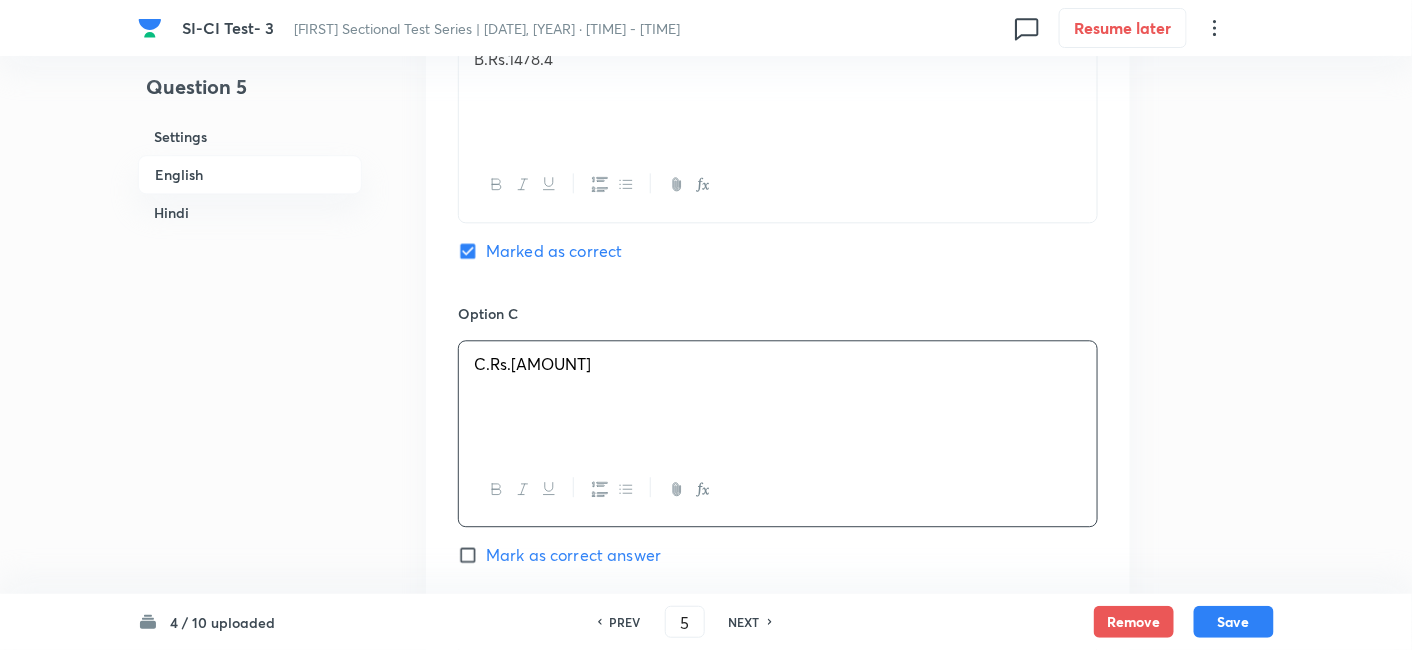 scroll, scrollTop: 1582, scrollLeft: 0, axis: vertical 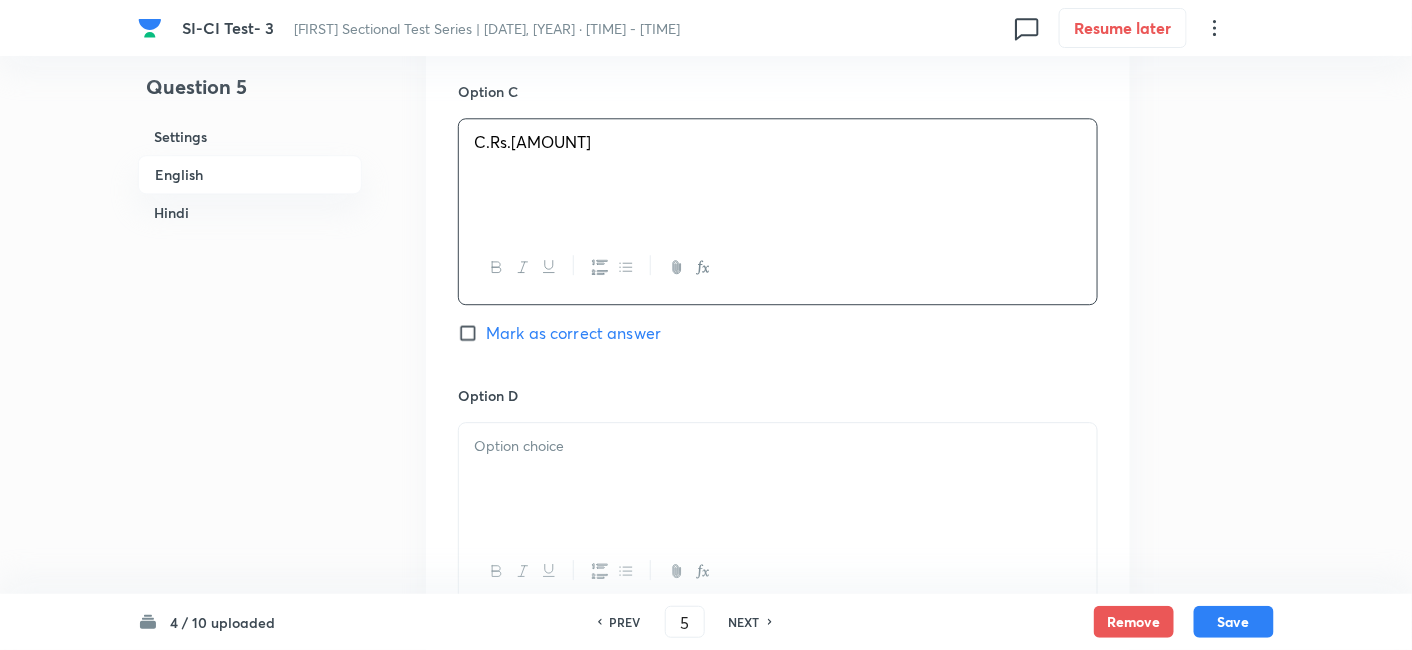 click at bounding box center [778, 479] 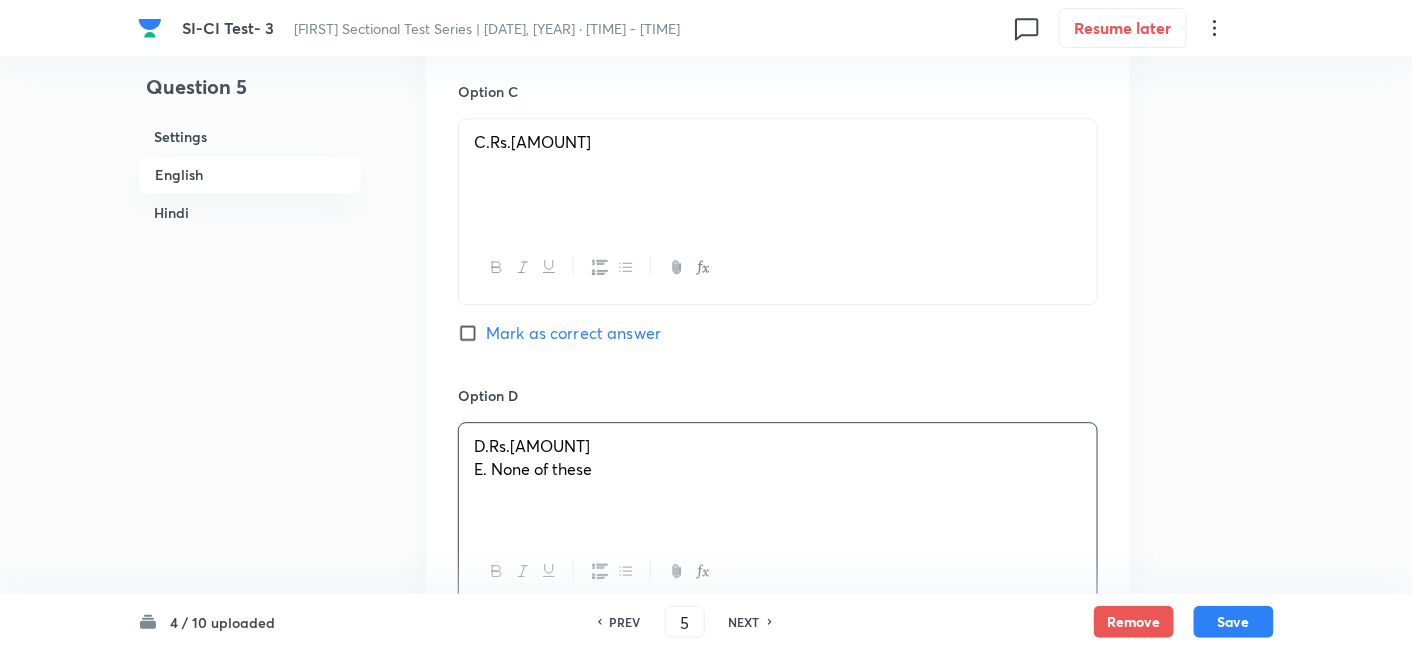 drag, startPoint x: 458, startPoint y: 443, endPoint x: 732, endPoint y: 518, distance: 284.07922 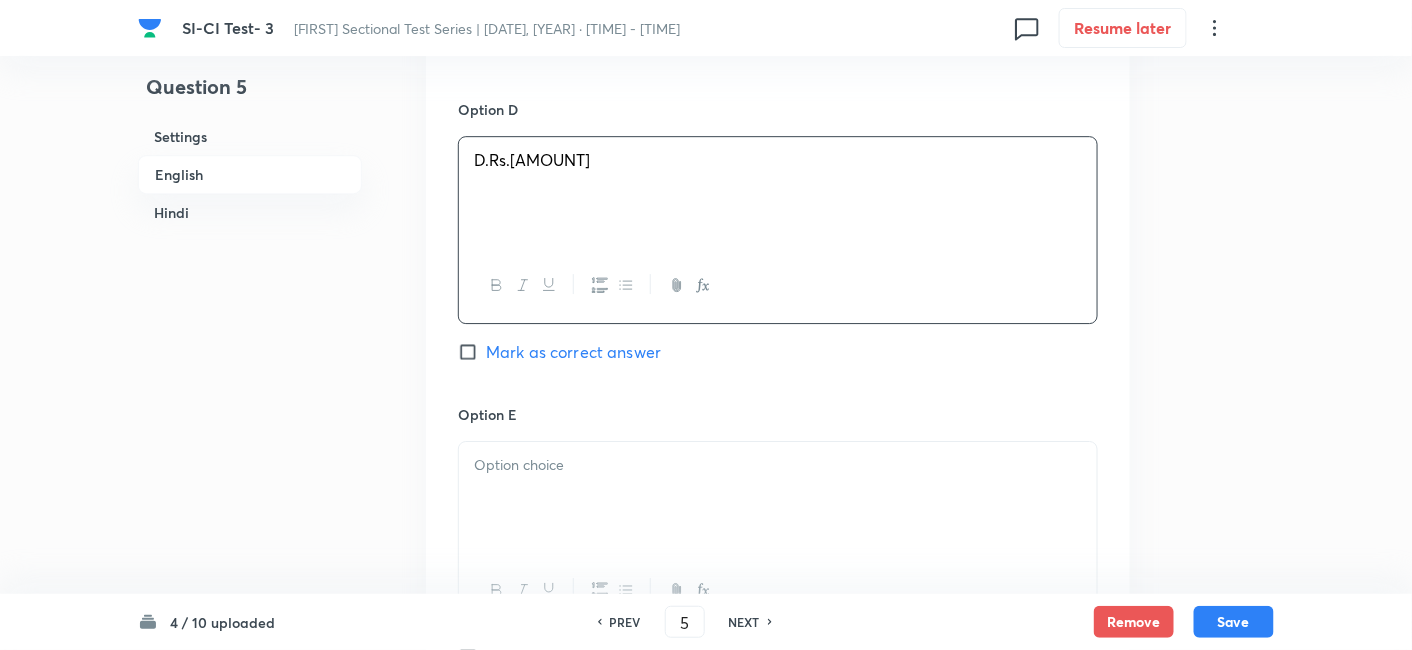 scroll, scrollTop: 1871, scrollLeft: 0, axis: vertical 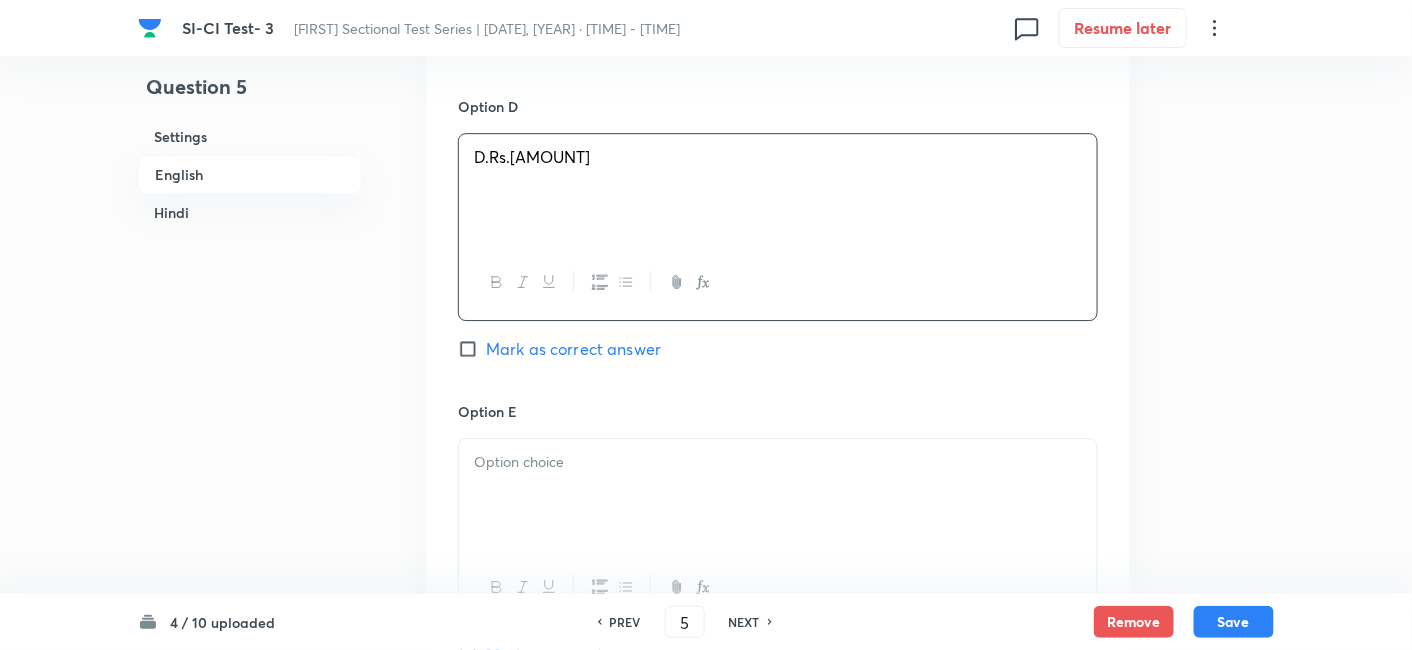 click at bounding box center (778, 495) 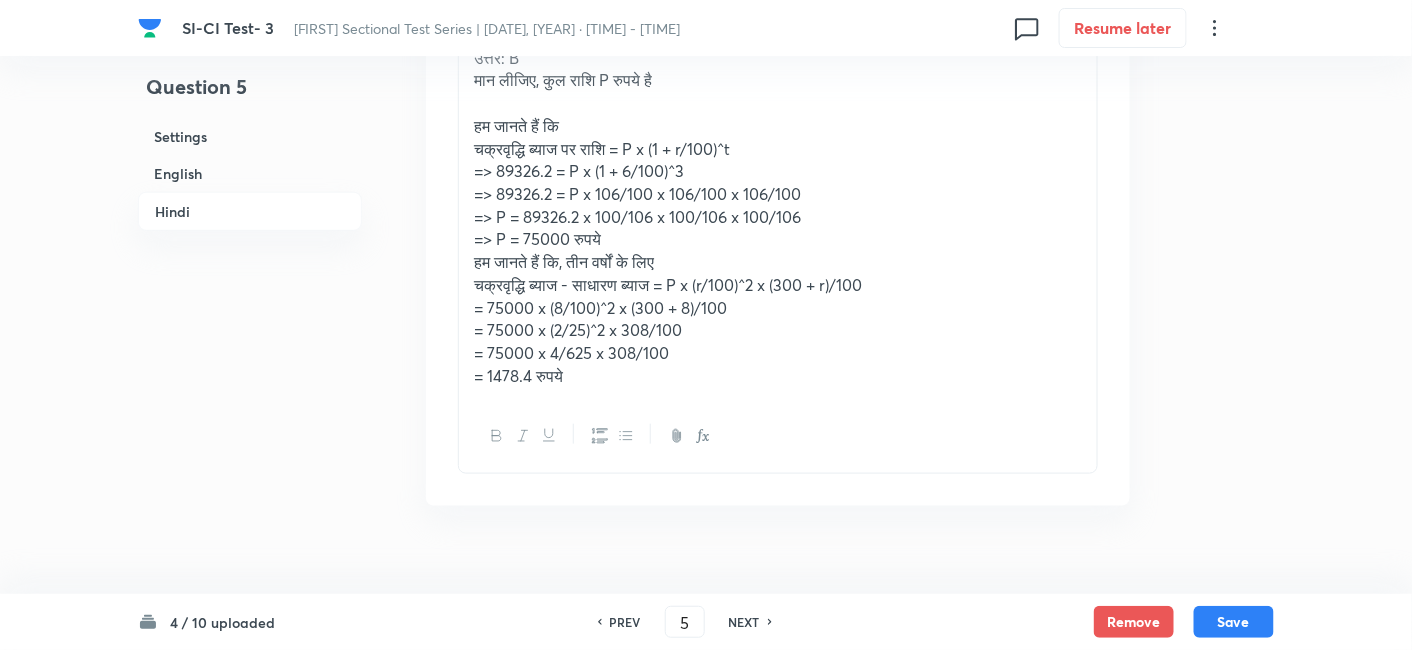 scroll, scrollTop: 5196, scrollLeft: 0, axis: vertical 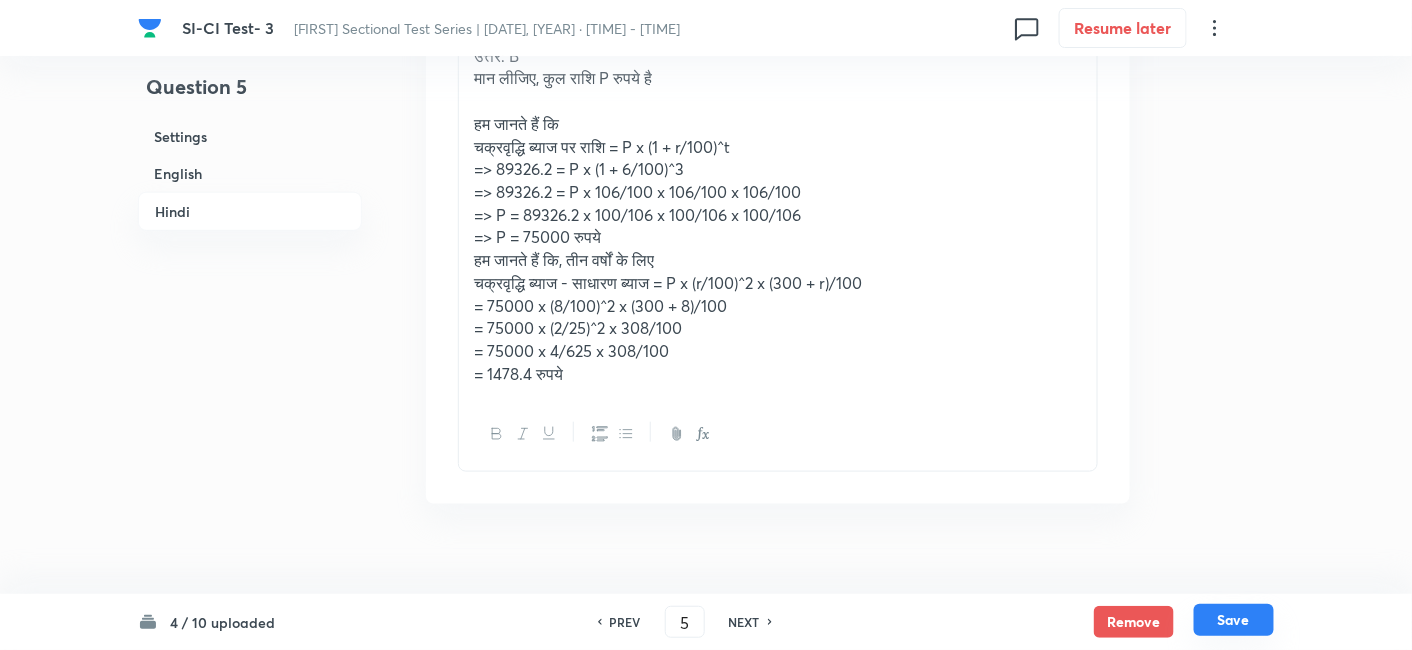 click on "Save" at bounding box center [1234, 620] 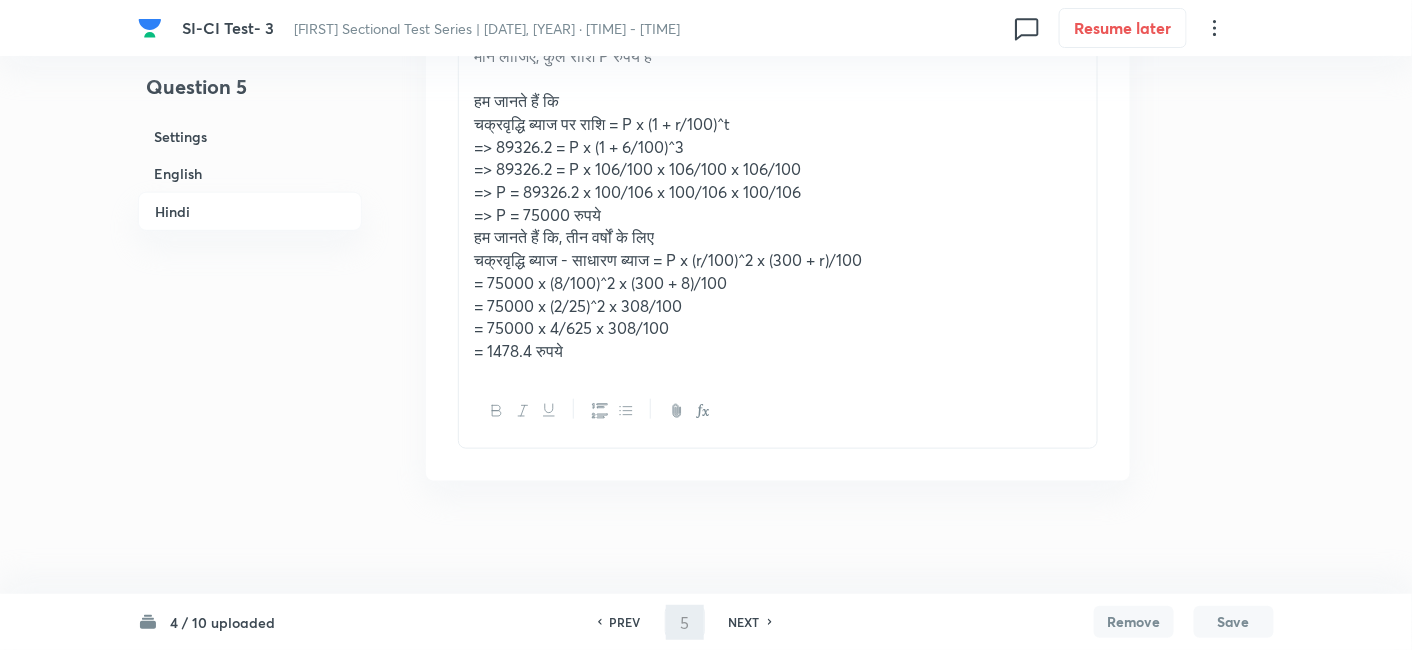 scroll, scrollTop: 5194, scrollLeft: 0, axis: vertical 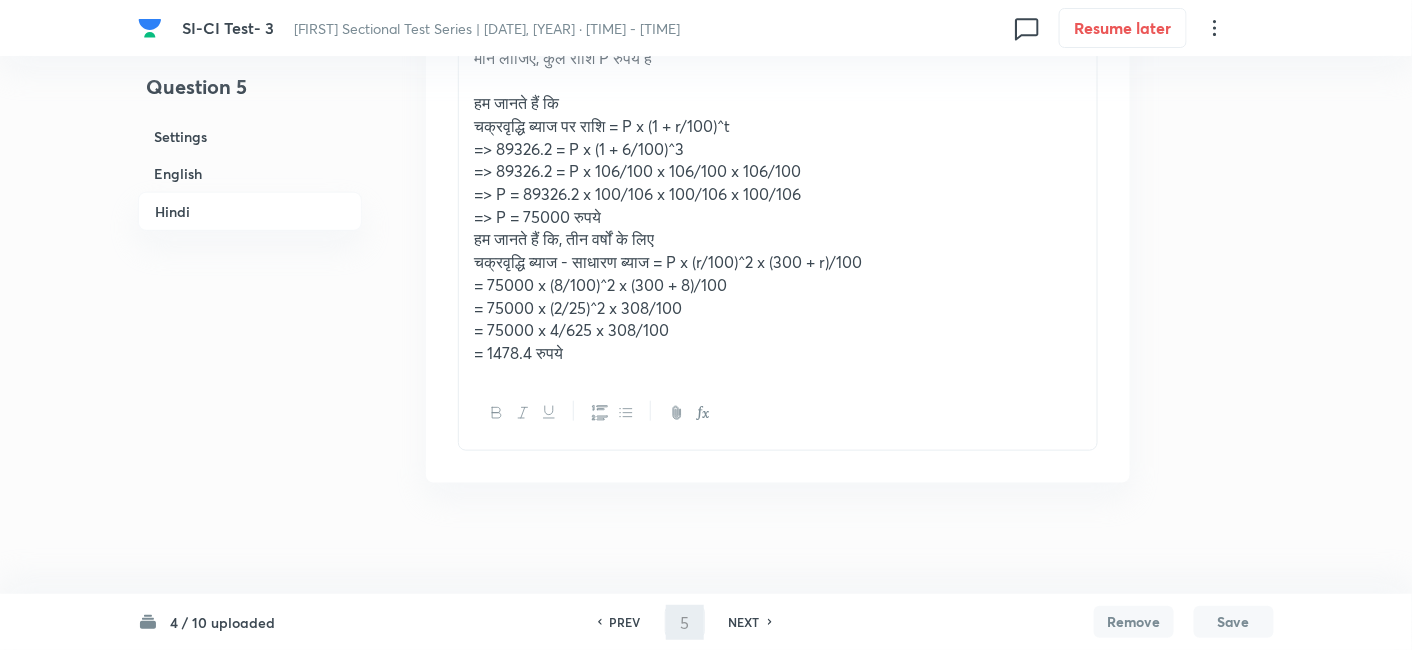 type on "6" 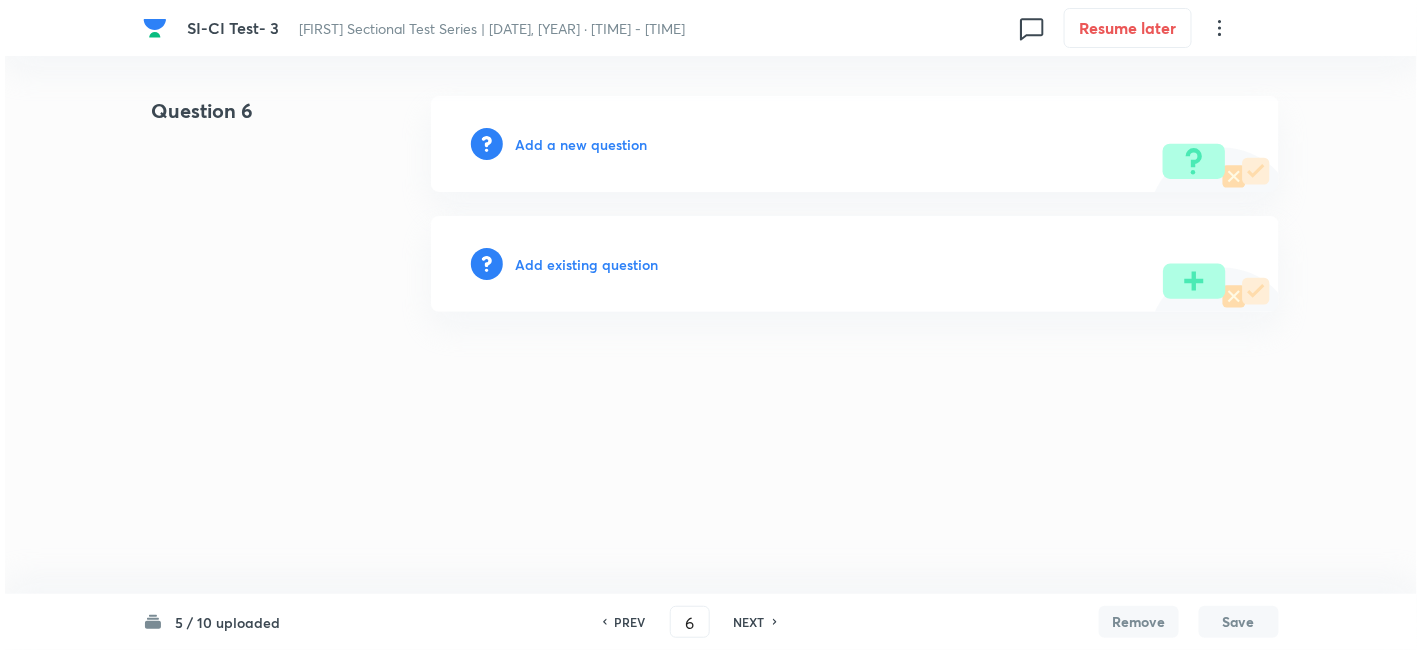 scroll, scrollTop: 0, scrollLeft: 0, axis: both 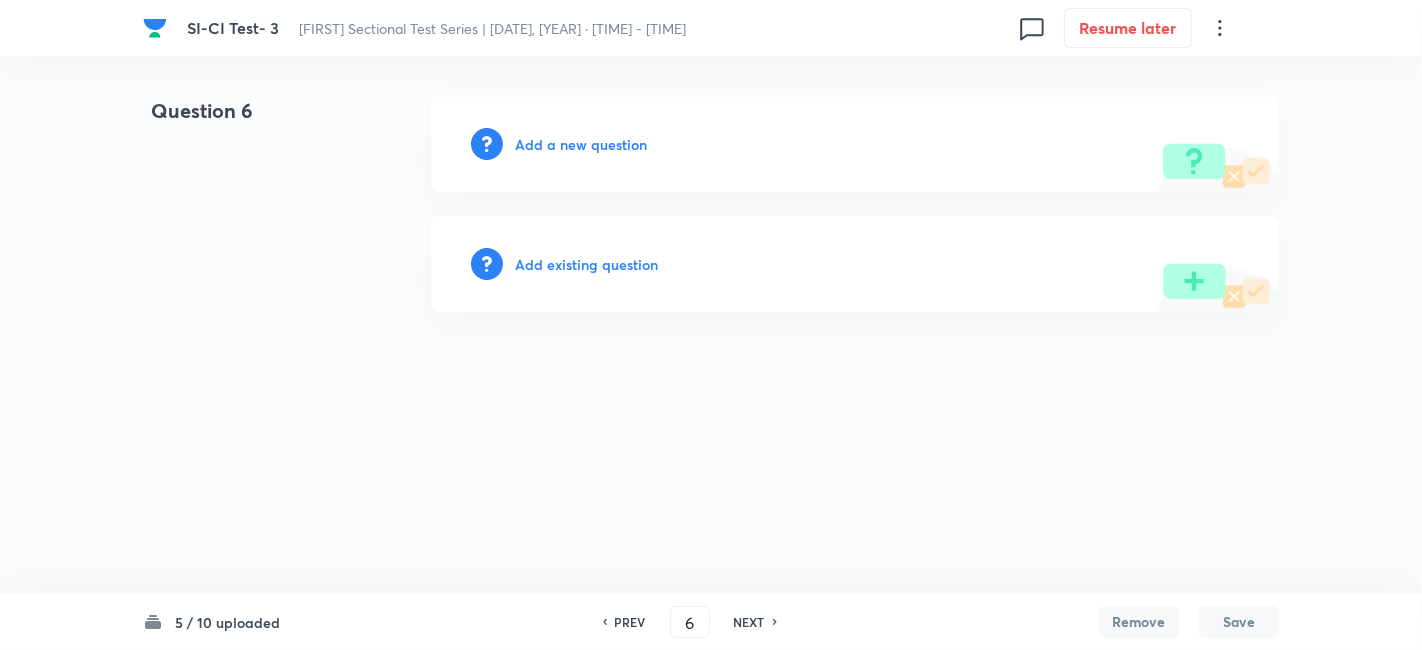 click on "Add a new question" at bounding box center (581, 144) 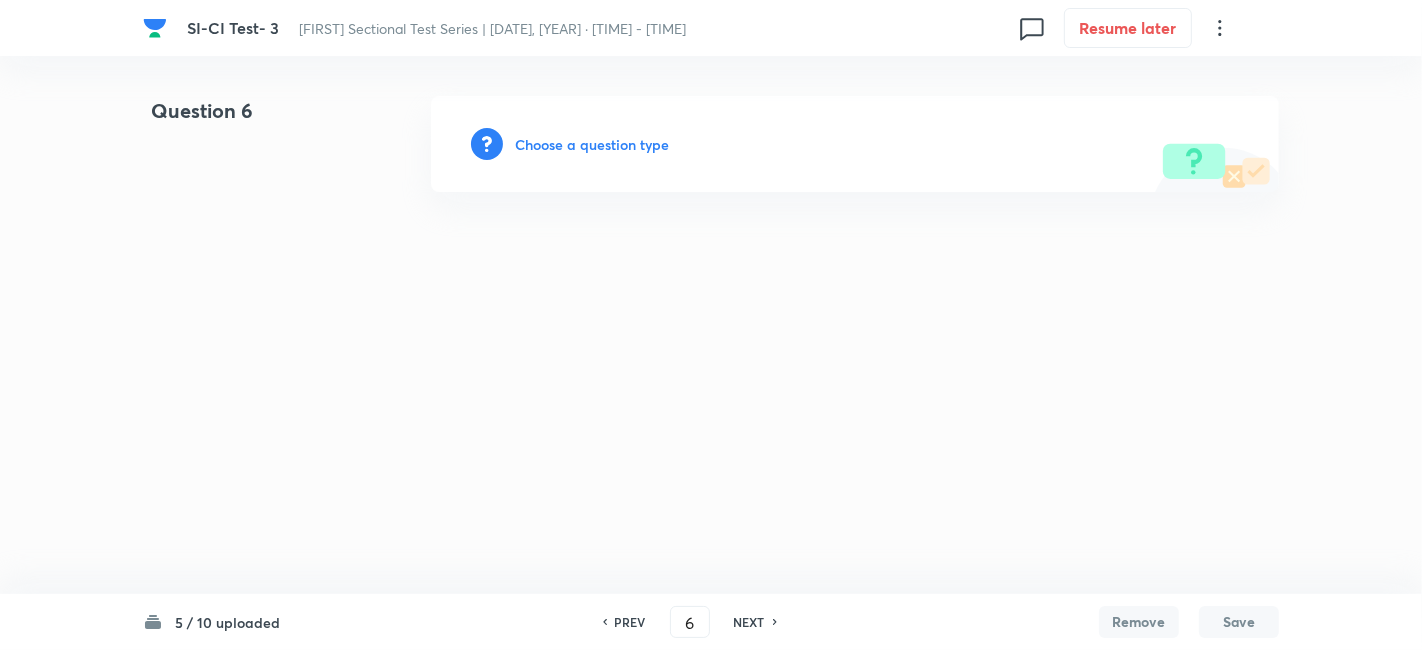 click on "Choose a question type" at bounding box center (592, 144) 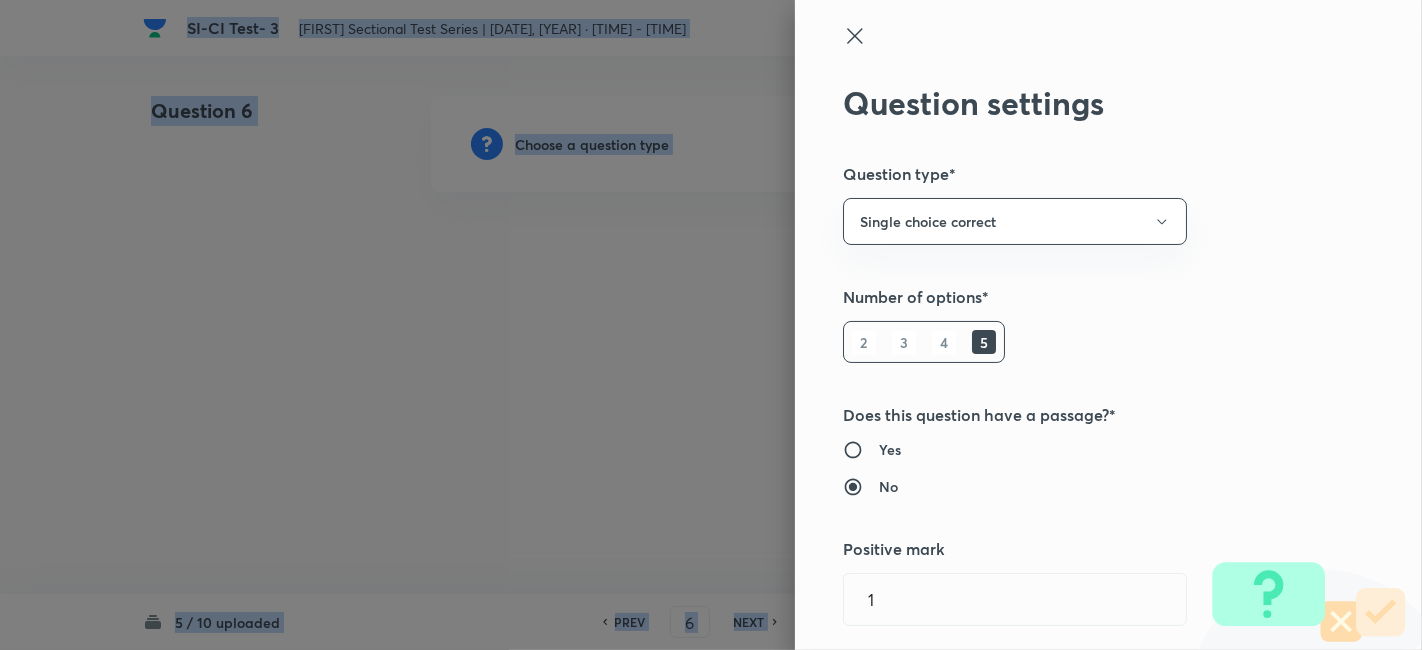 click at bounding box center [711, 325] 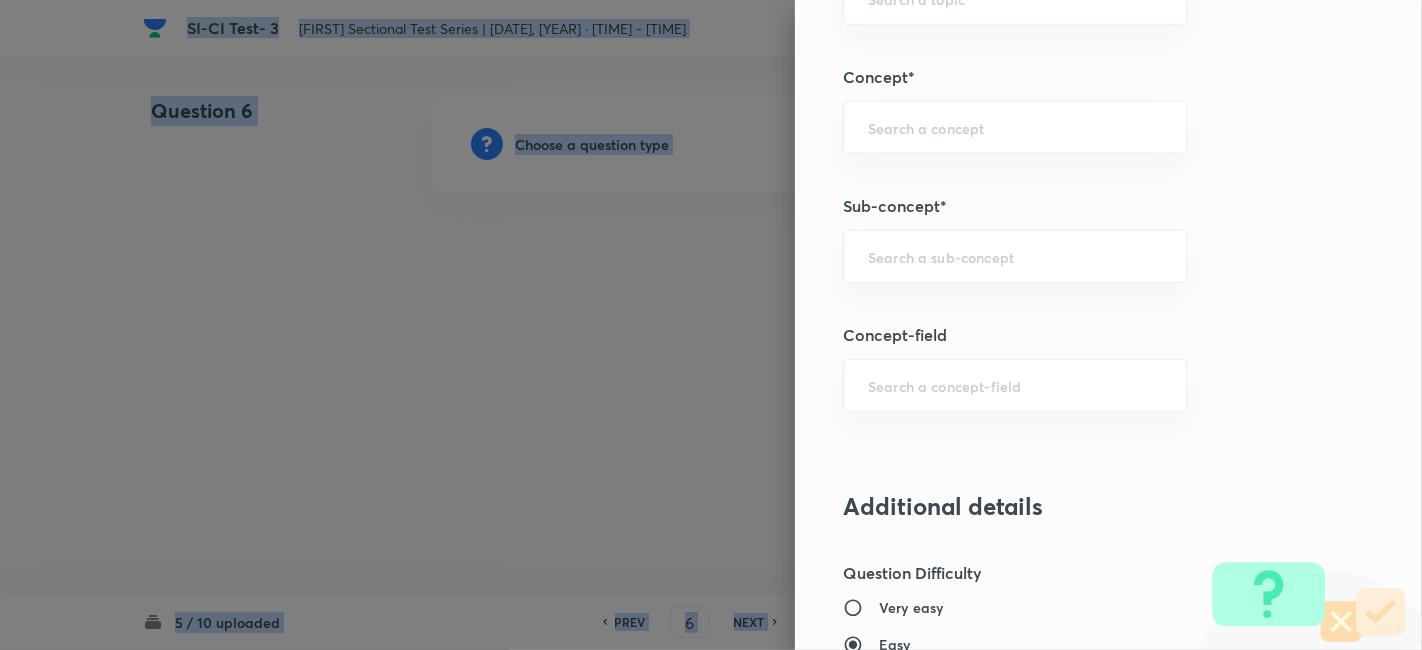 scroll, scrollTop: 1092, scrollLeft: 0, axis: vertical 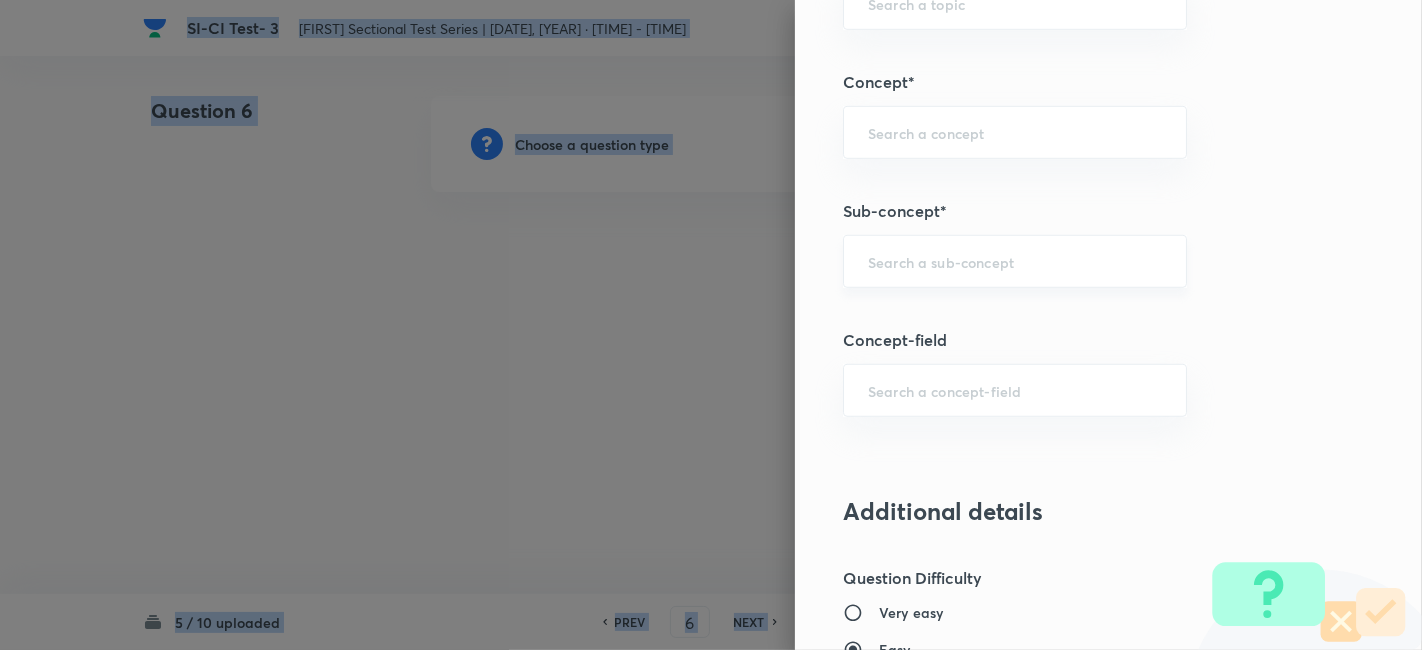 click on "​" at bounding box center [1015, 261] 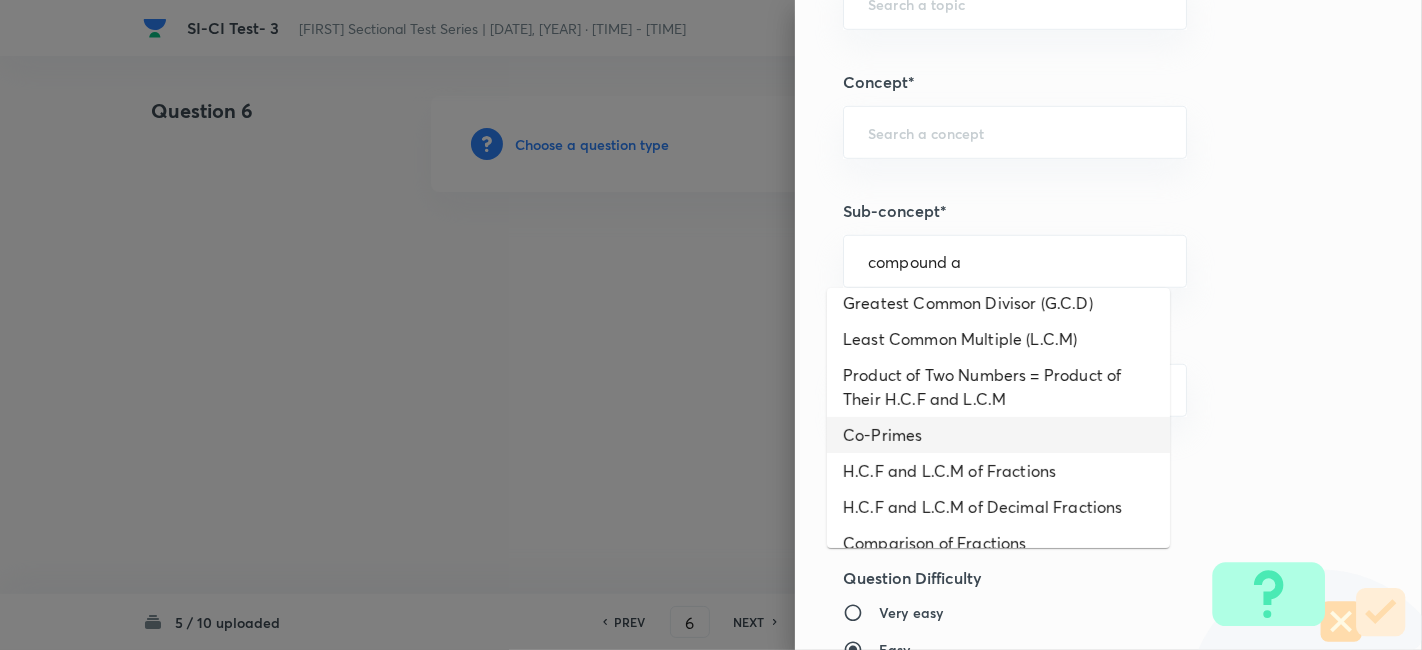 scroll, scrollTop: 0, scrollLeft: 0, axis: both 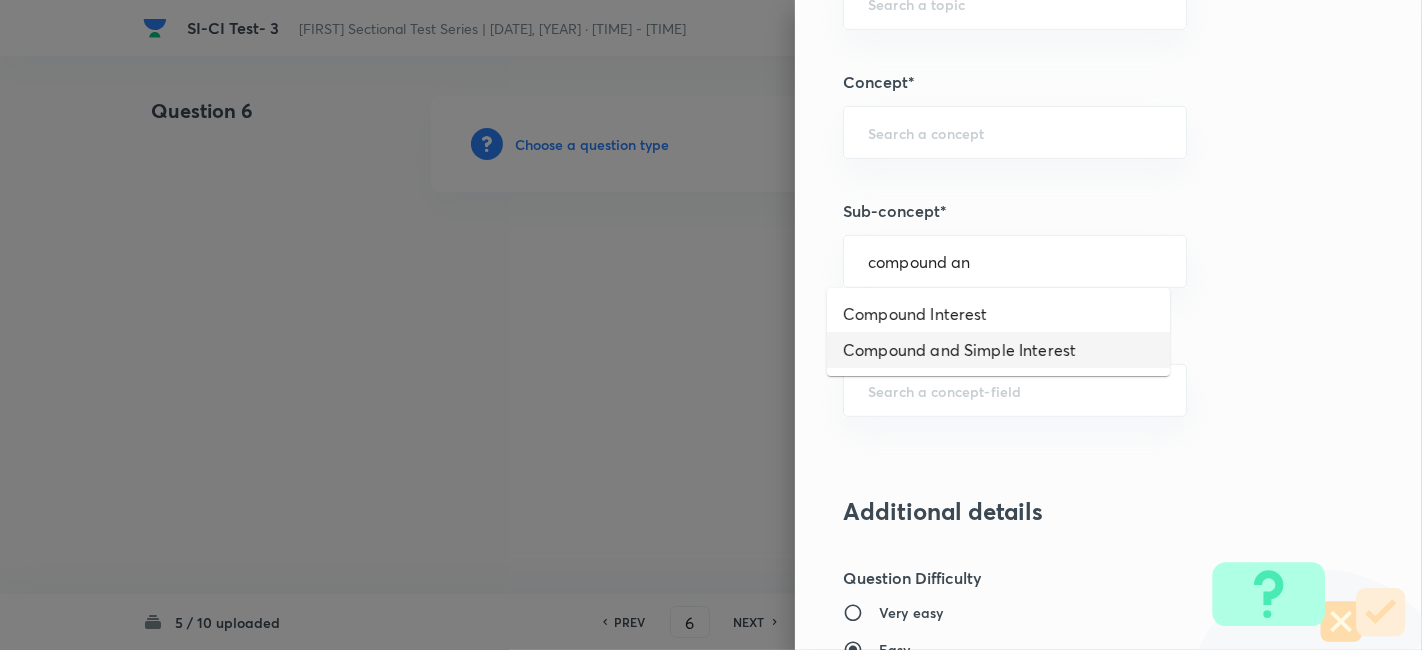 click on "Compound and Simple Interest" at bounding box center [998, 350] 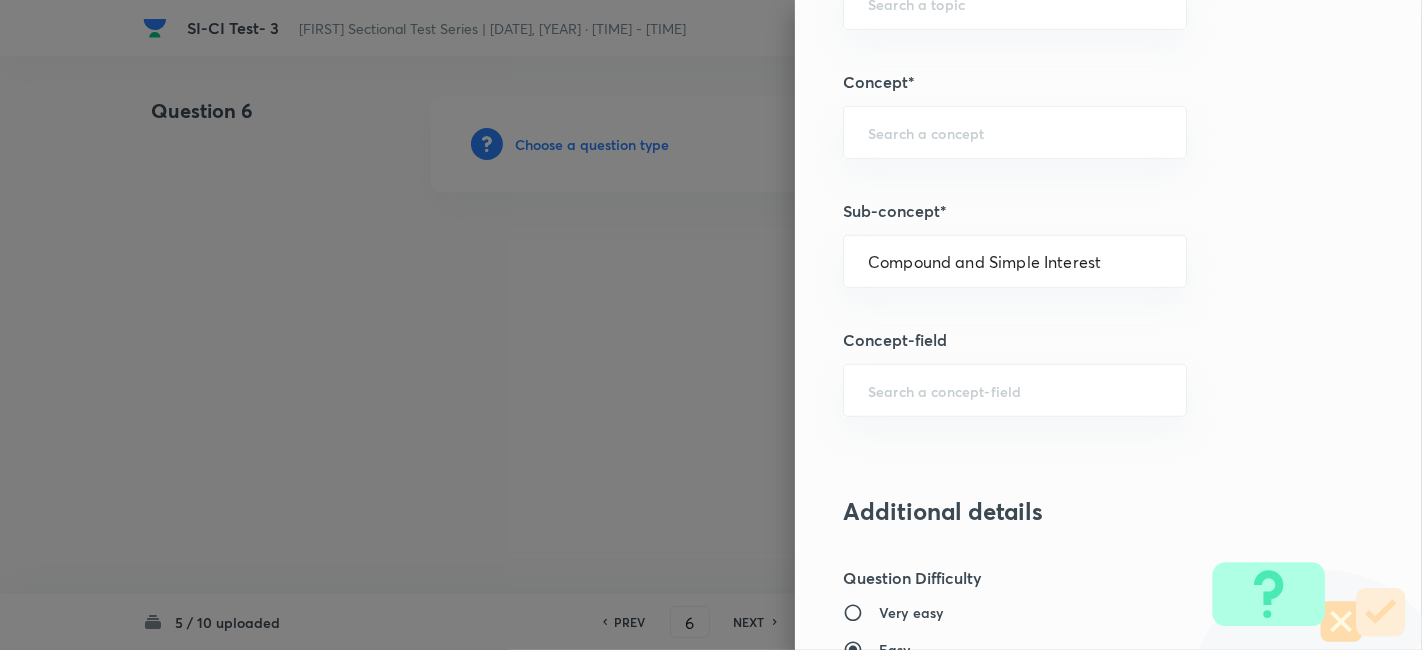 type on "Quantitative Aptitude" 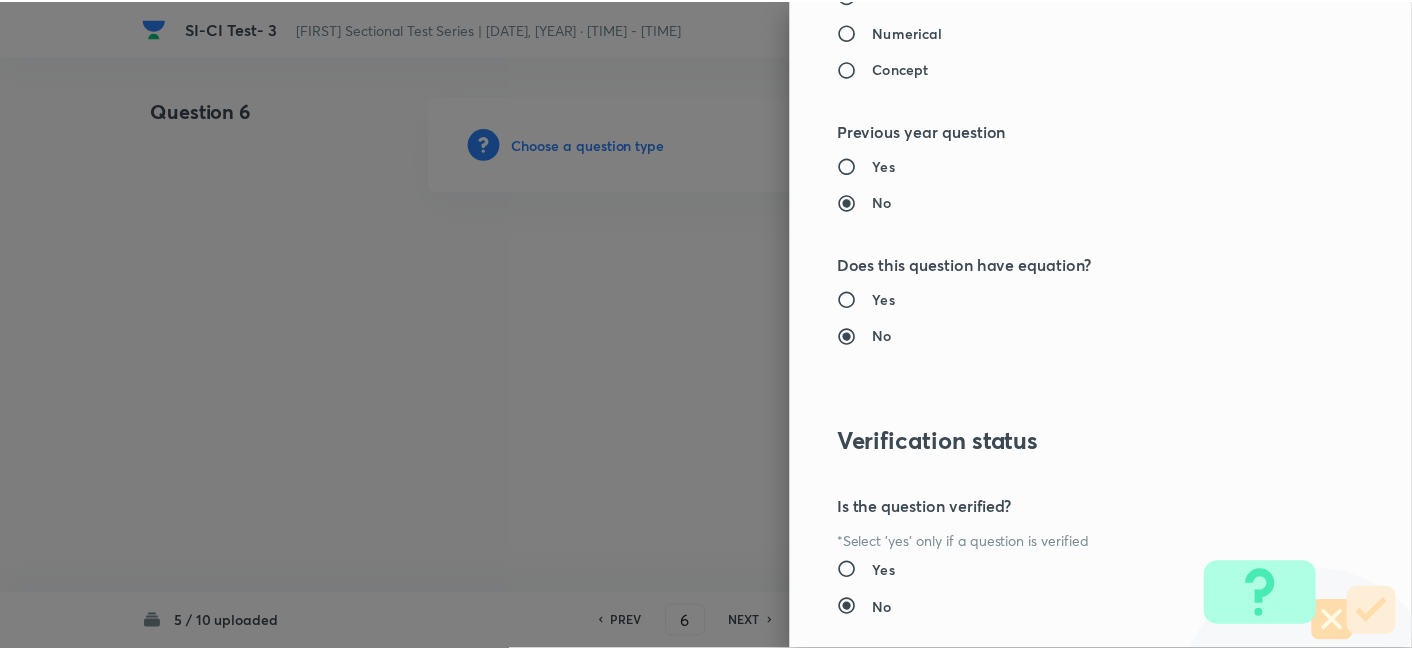 scroll, scrollTop: 2070, scrollLeft: 0, axis: vertical 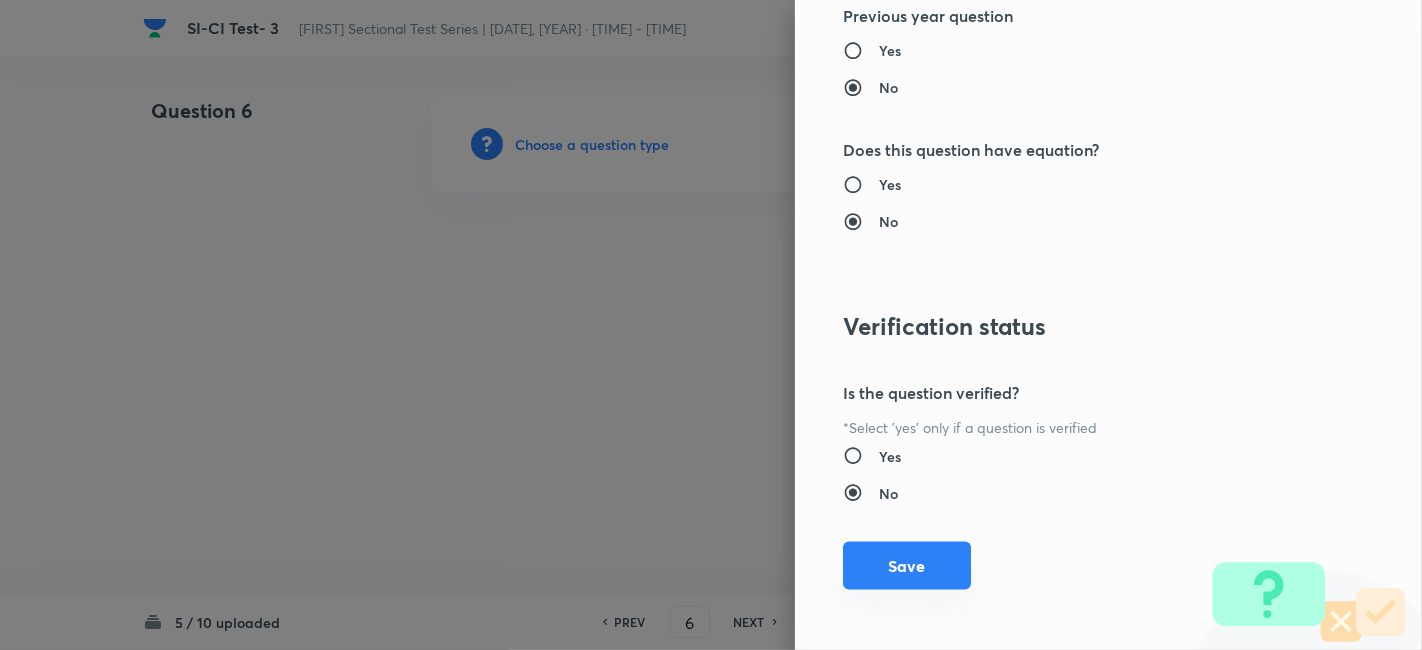 click on "Save" at bounding box center [907, 566] 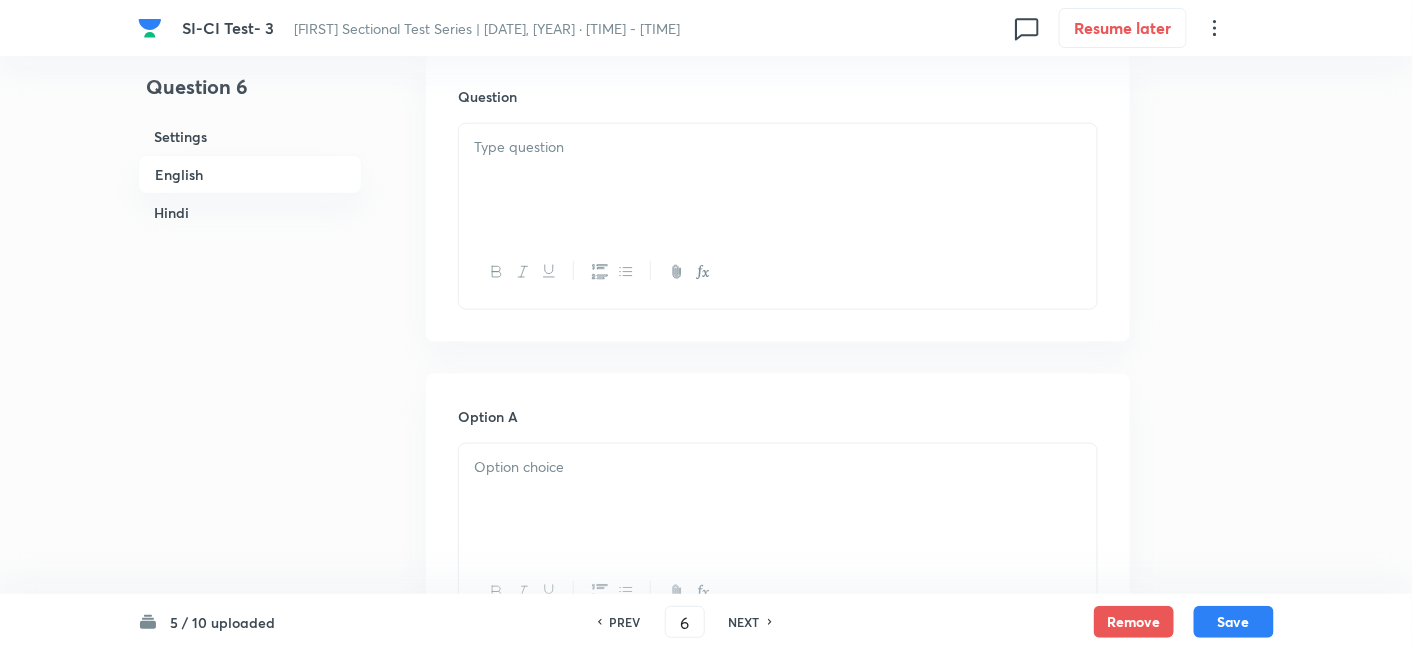 scroll, scrollTop: 642, scrollLeft: 0, axis: vertical 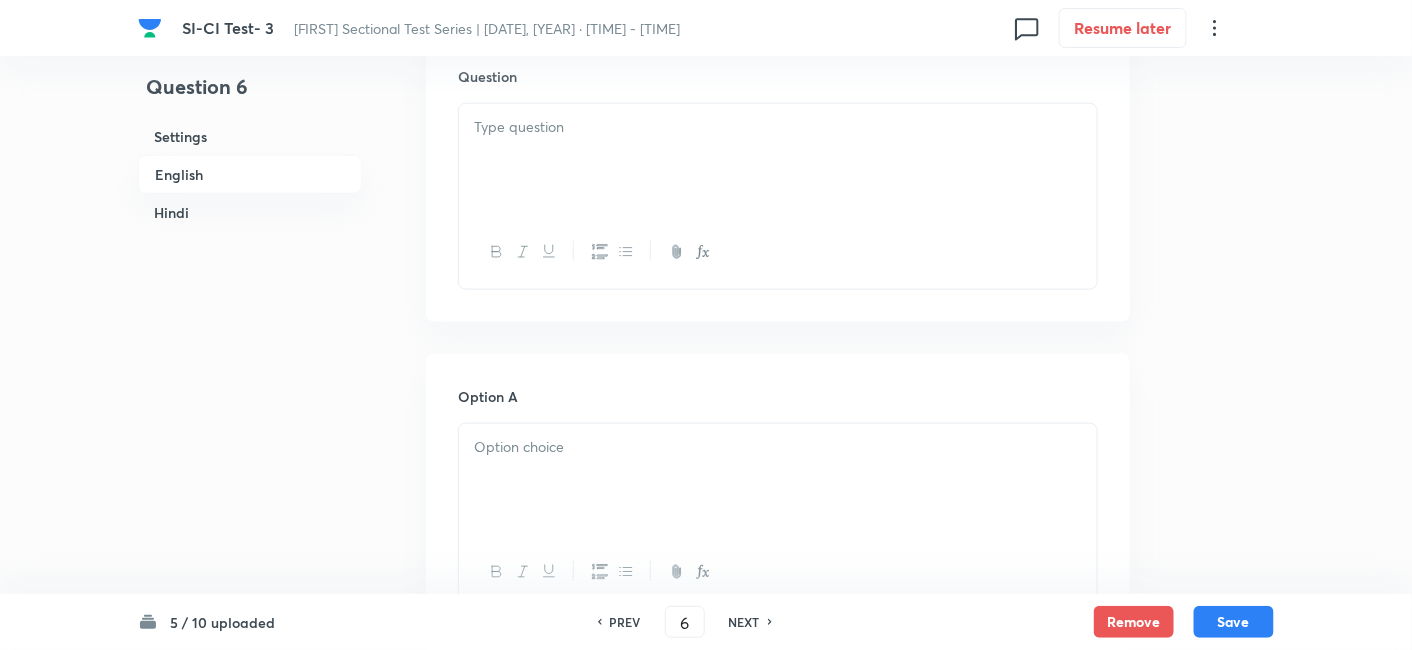 click at bounding box center (778, 160) 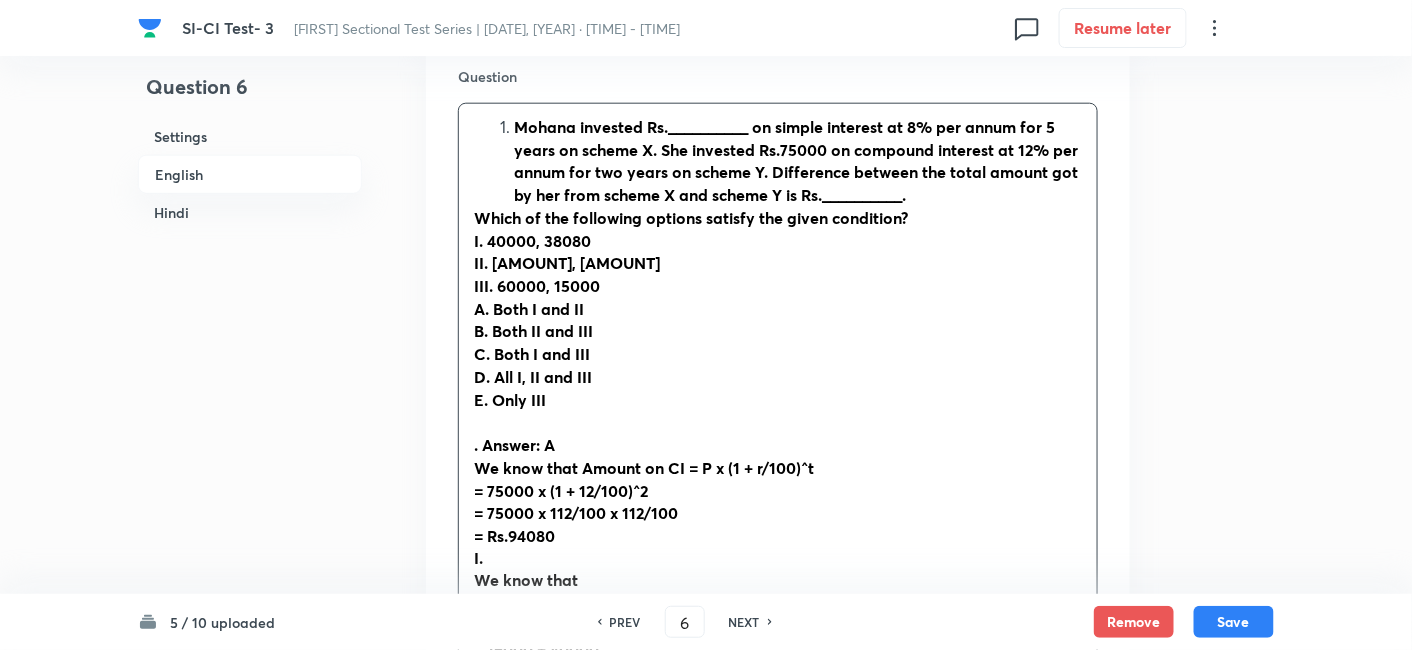 click on "Mohana invested Rs.__________ on simple interest at 8% per annum for 5 years on scheme X. She invested Rs.75000 on compound interest at 12% per annum for two years on scheme Y. Difference between the total amount got by her from scheme X and scheme Y is Rs.__________." at bounding box center [798, 161] 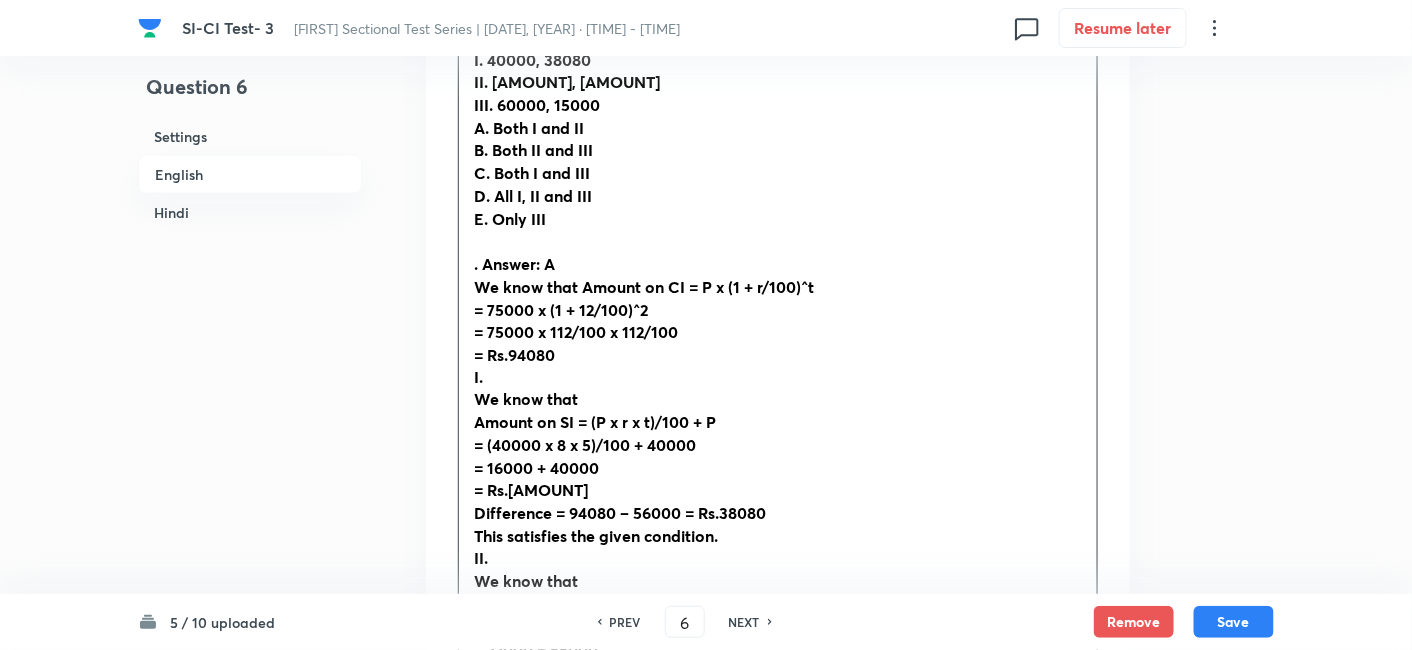 scroll, scrollTop: 822, scrollLeft: 0, axis: vertical 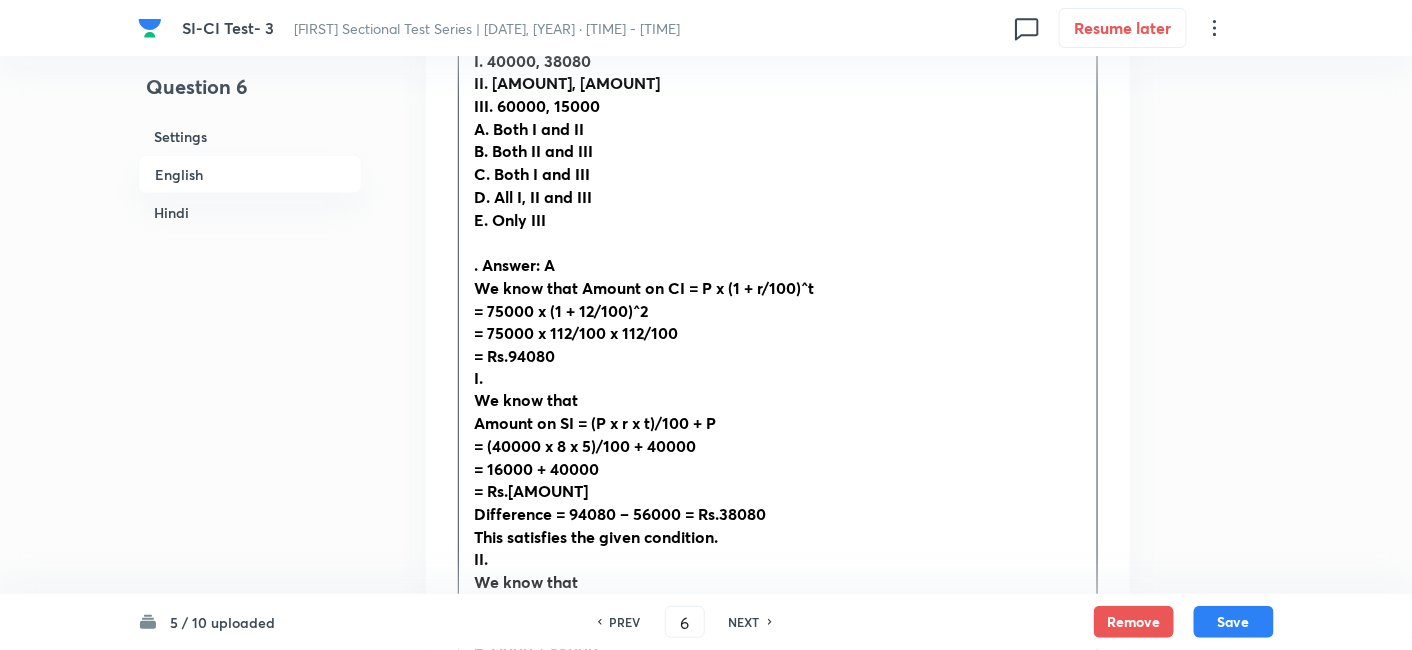 click on ". Answer: A" at bounding box center (514, 264) 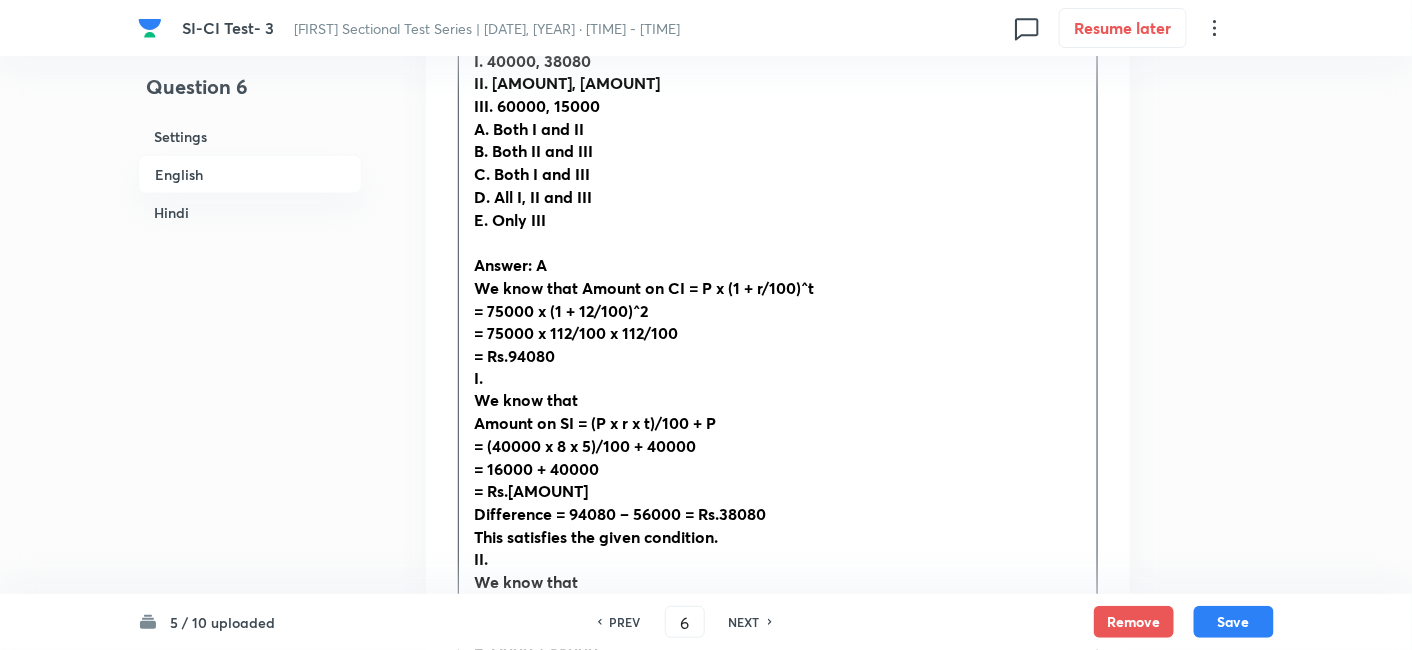 scroll, scrollTop: 517, scrollLeft: 0, axis: vertical 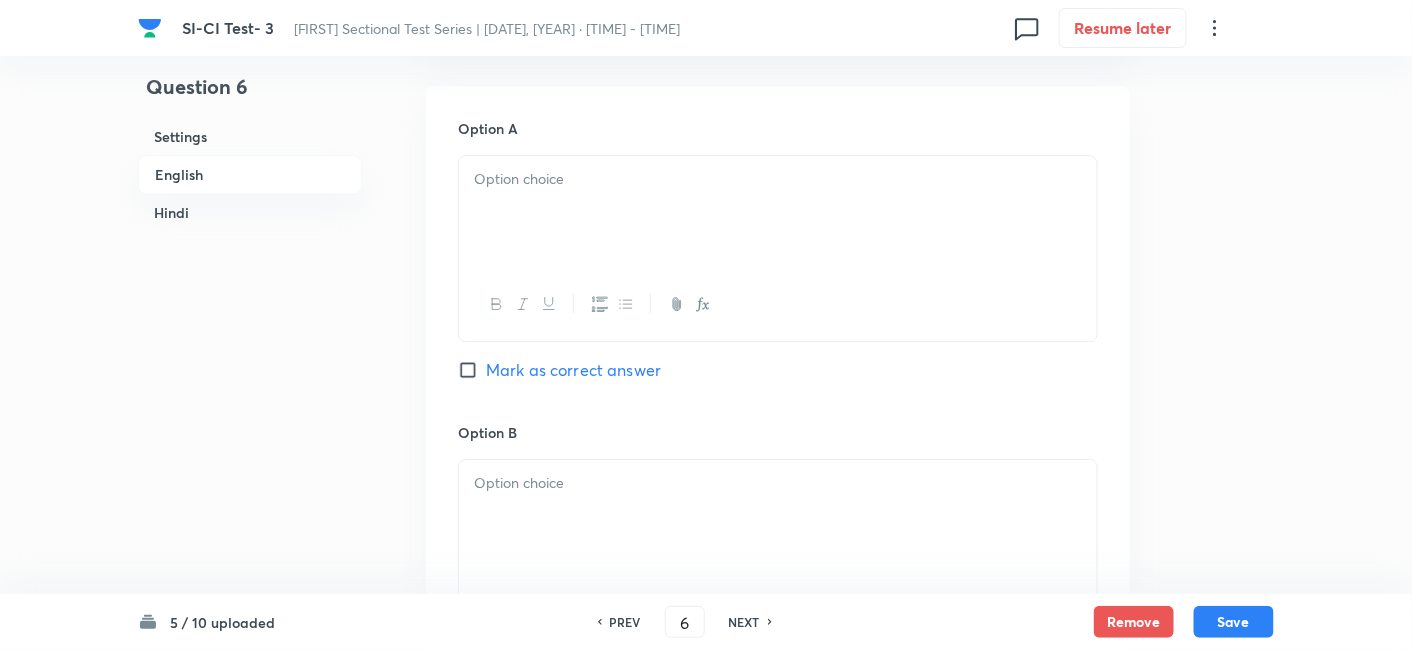 drag, startPoint x: 476, startPoint y: 241, endPoint x: 1051, endPoint y: 425, distance: 603.7226 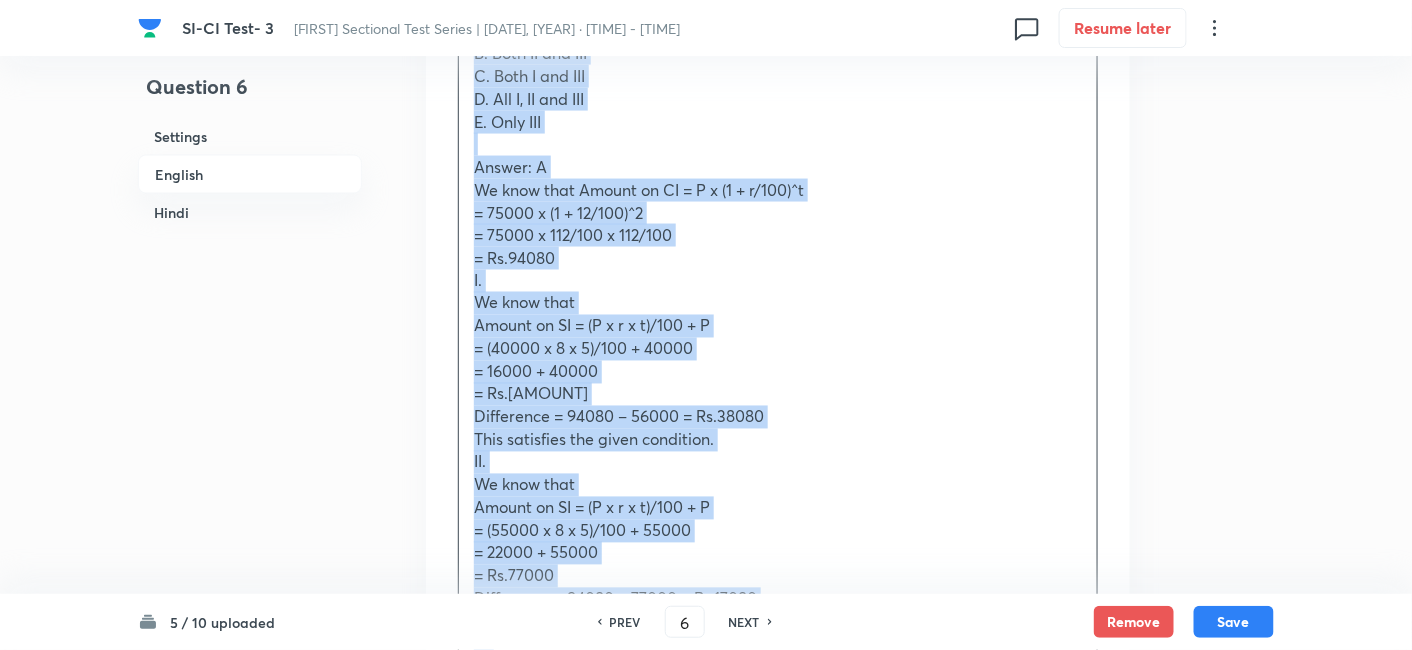 scroll, scrollTop: 917, scrollLeft: 0, axis: vertical 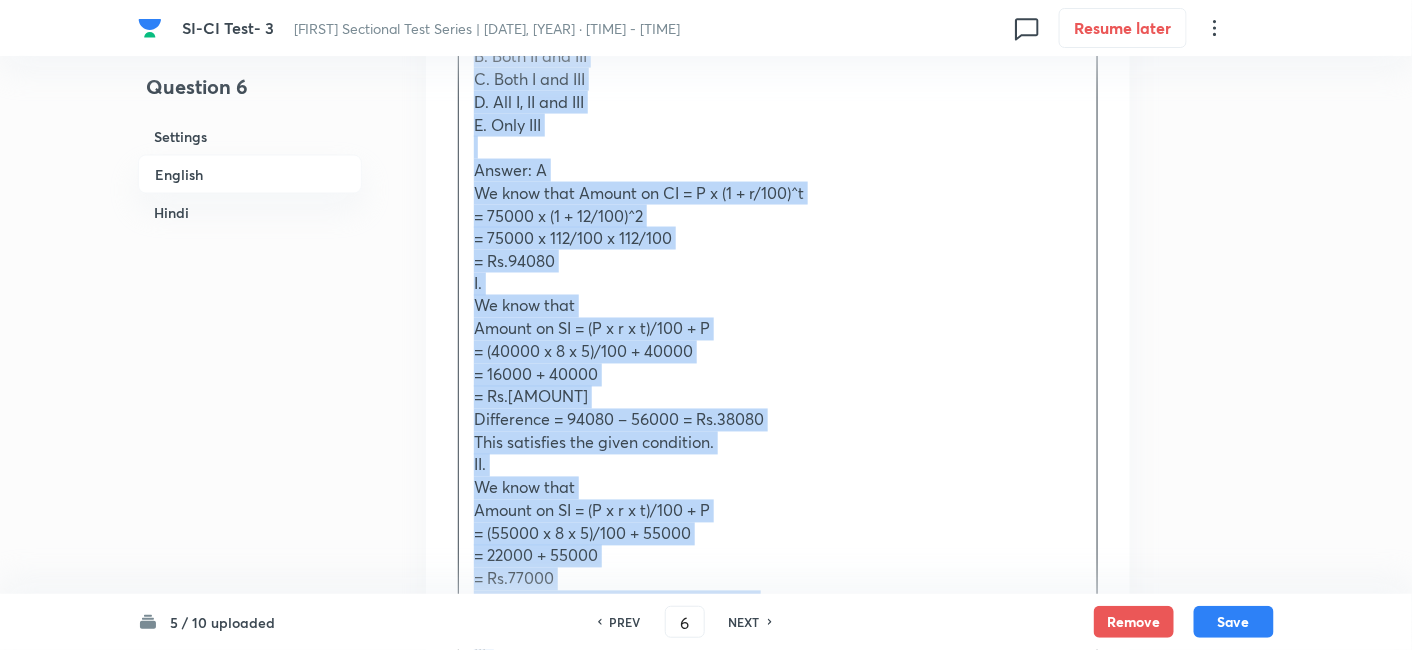 click on "Answer: A" at bounding box center (510, 169) 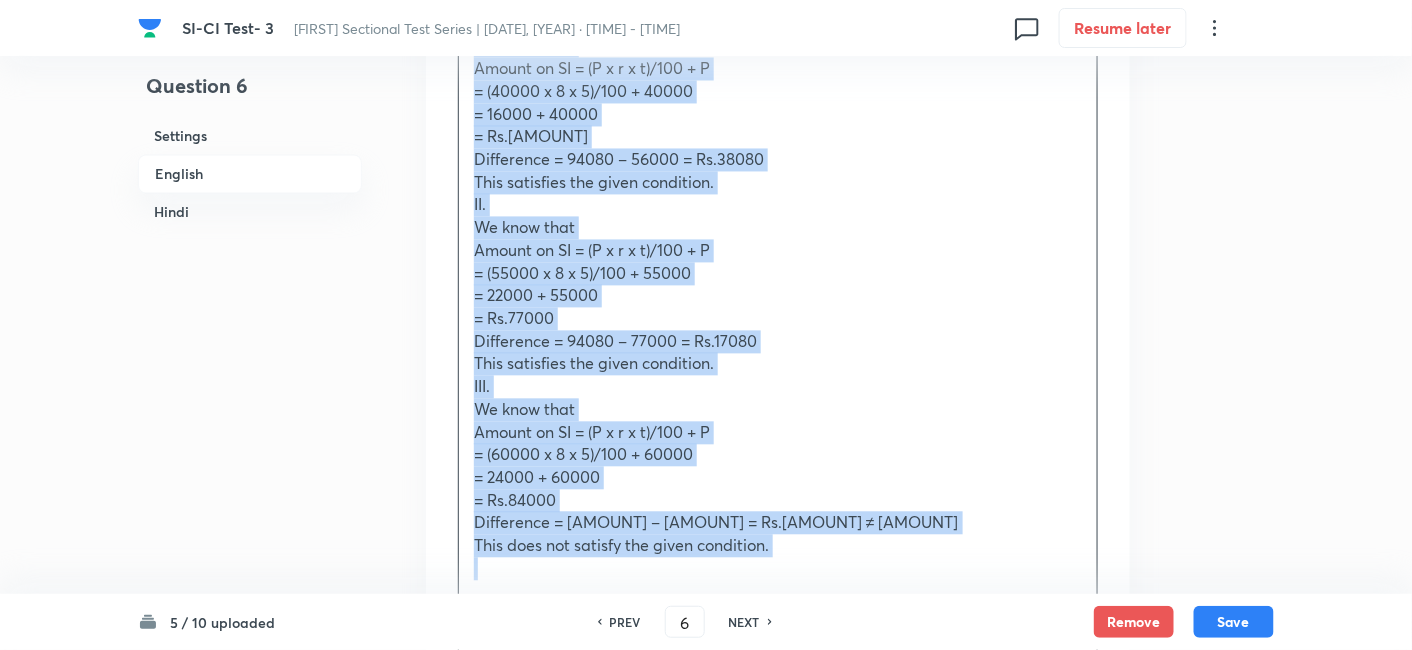 scroll, scrollTop: 1321, scrollLeft: 0, axis: vertical 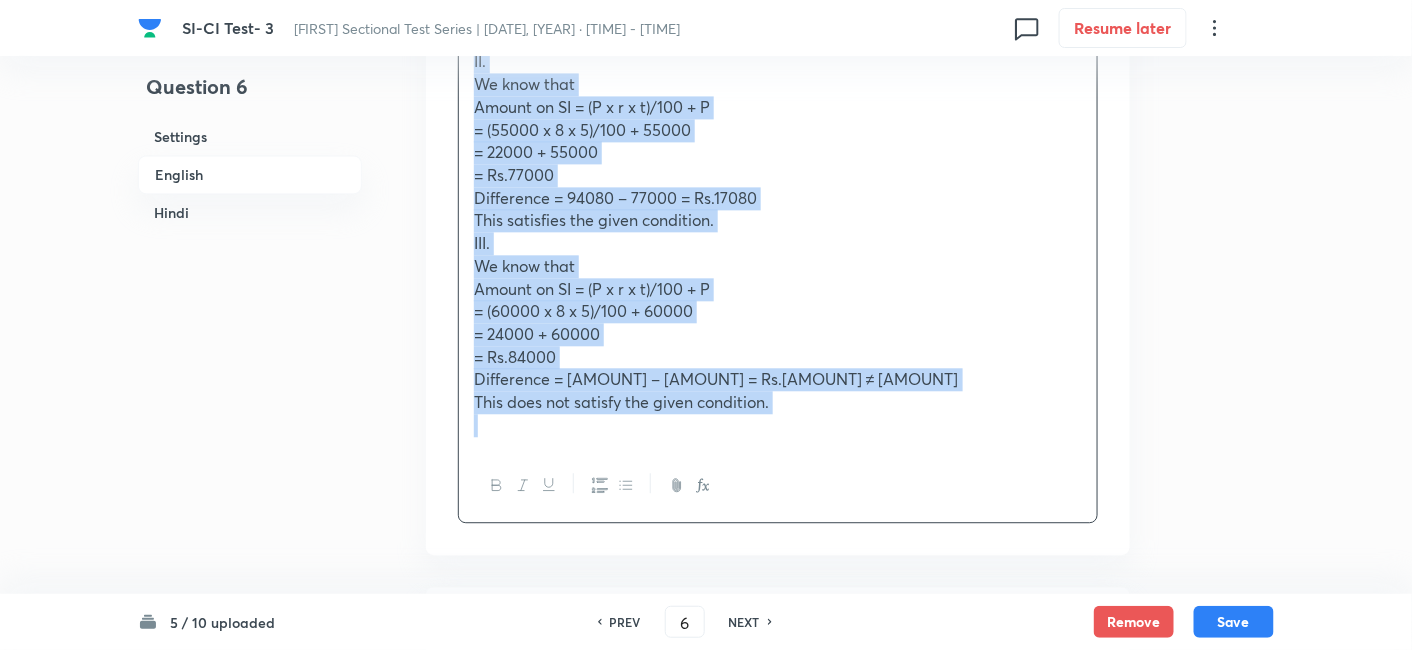 drag, startPoint x: 473, startPoint y: 175, endPoint x: 972, endPoint y: 474, distance: 581.7233 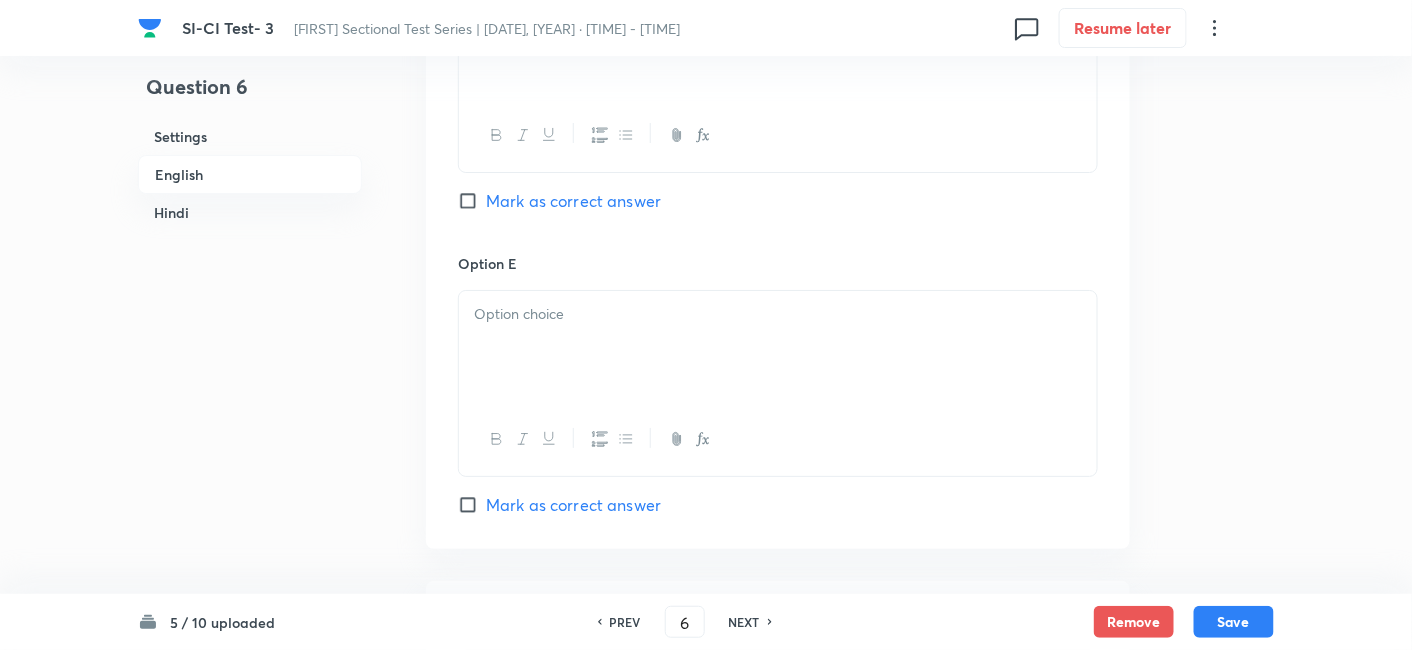 scroll, scrollTop: 2547, scrollLeft: 0, axis: vertical 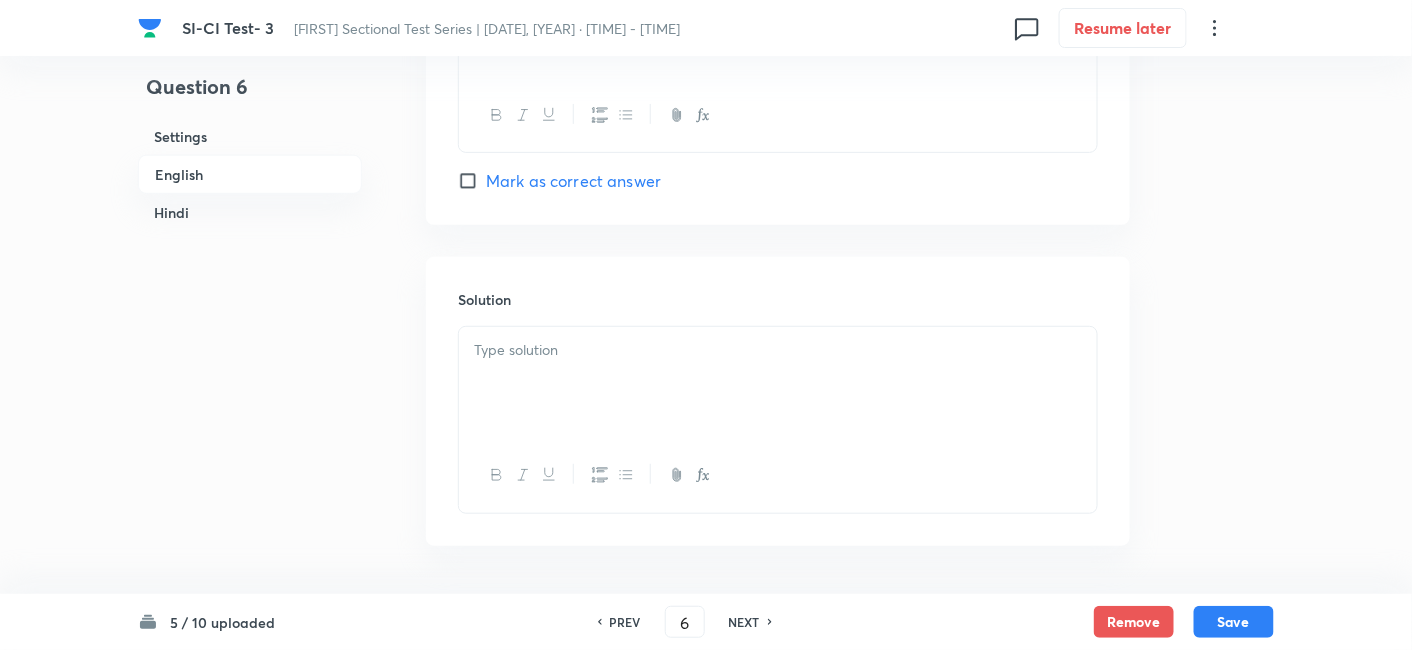click at bounding box center (778, 383) 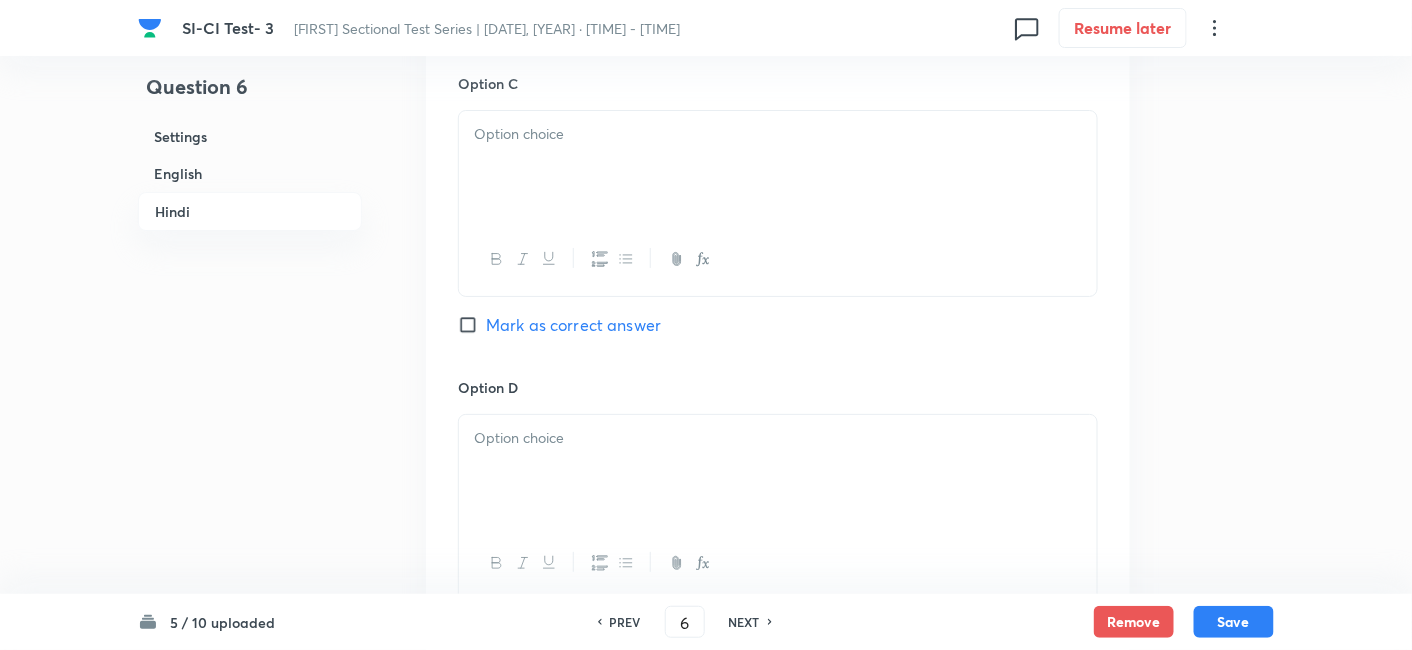 scroll, scrollTop: 5511, scrollLeft: 0, axis: vertical 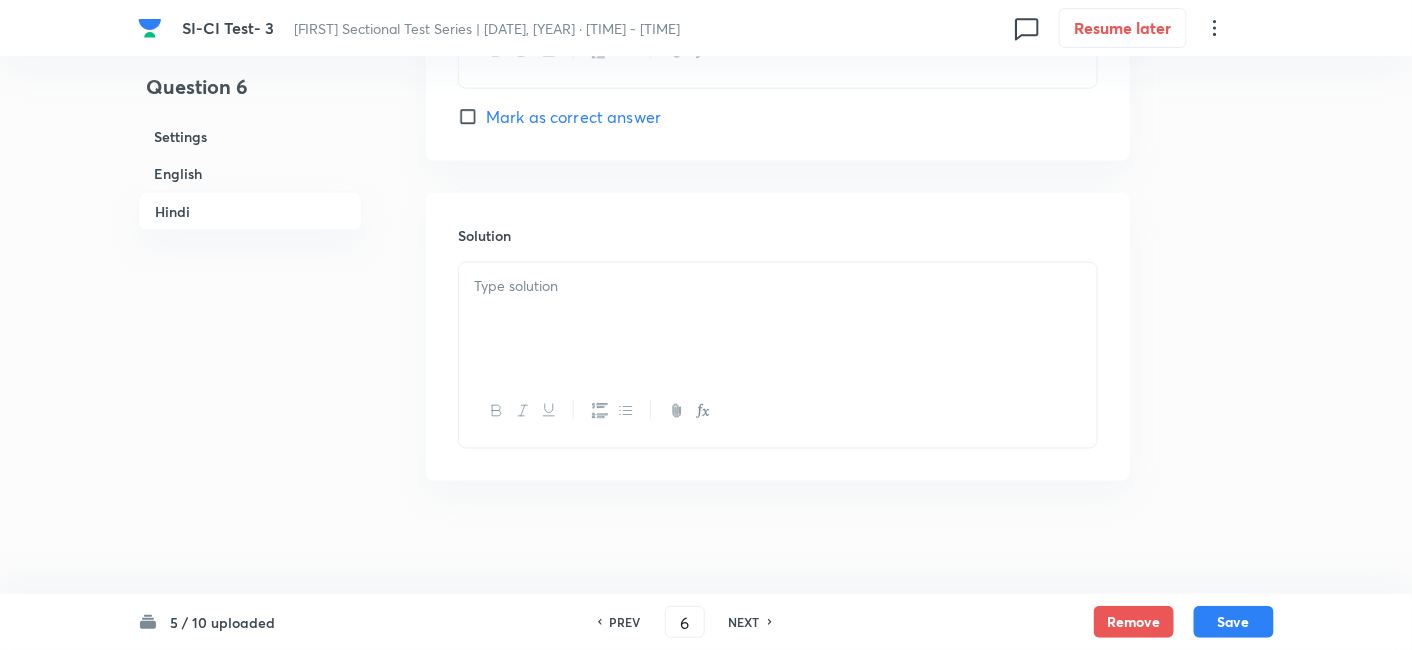 click at bounding box center (778, 319) 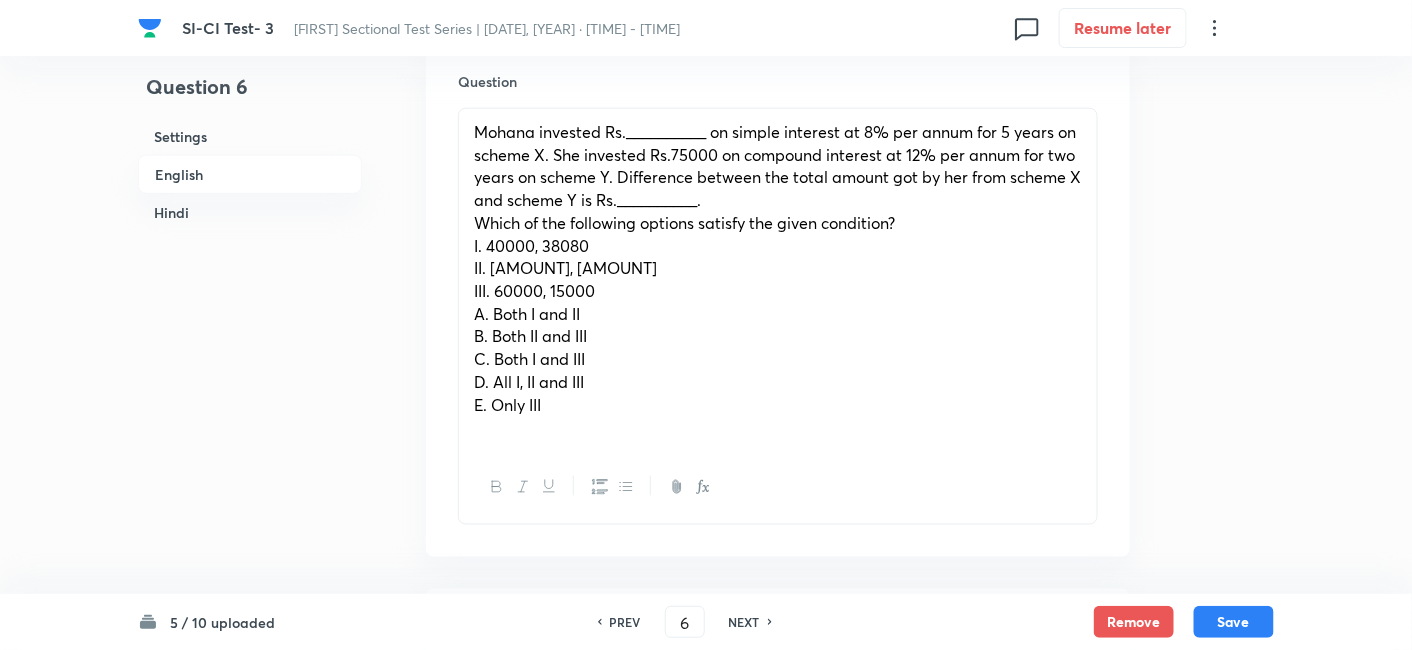 scroll, scrollTop: 638, scrollLeft: 0, axis: vertical 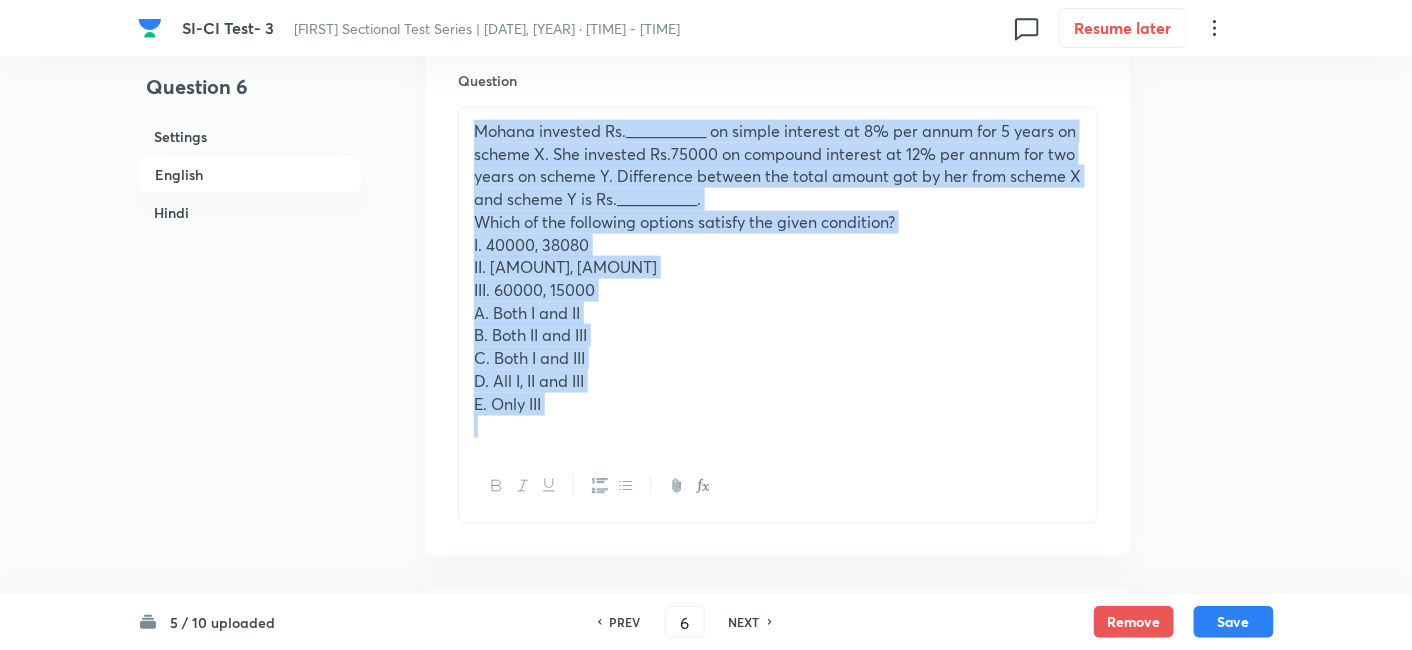 drag, startPoint x: 465, startPoint y: 138, endPoint x: 630, endPoint y: 483, distance: 382.42645 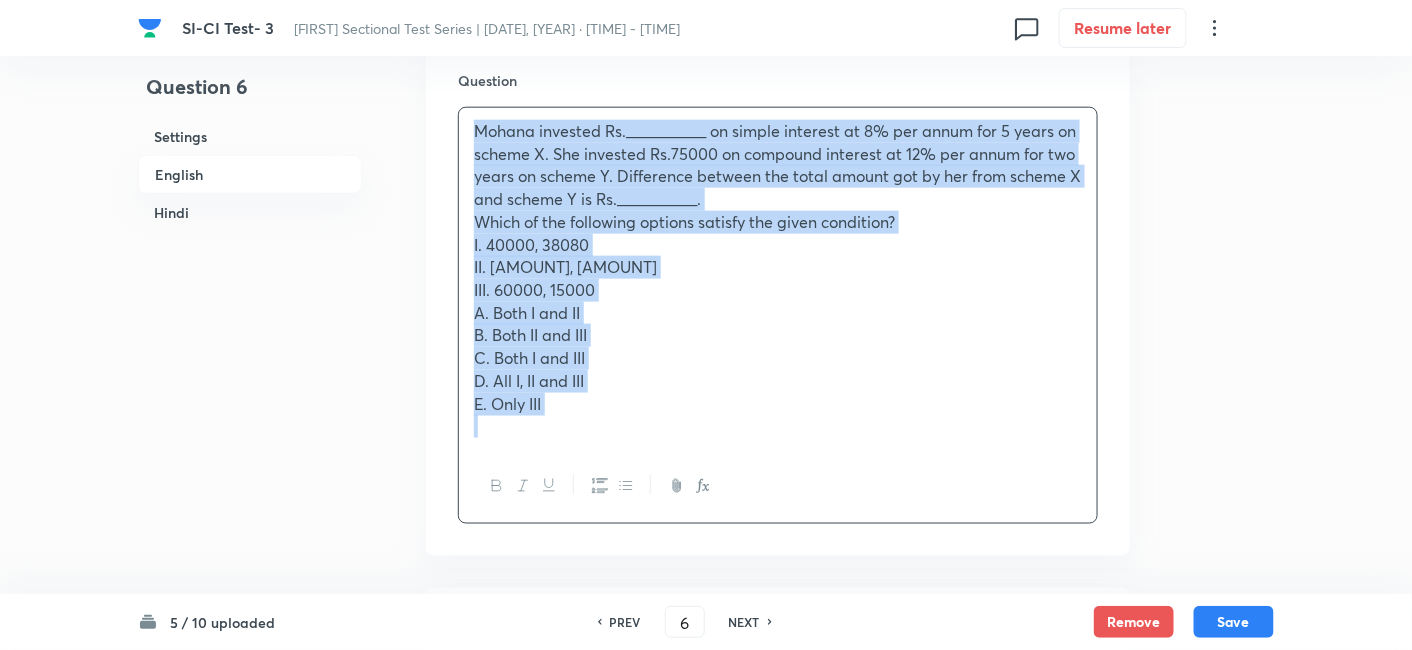copy on "Mohana invested Rs.__________ on simple interest at [PERCENTAGE]% per annum for [YEARS] years on scheme X. She invested Rs.[AMOUNT] on compound interest at [PERCENTAGE]% per annum for [YEARS] years on scheme Y. Difference between the total amount got by her from scheme X and scheme Y is Rs.__________. Which of the following options satisfy the given condition? I. [AMOUNT], [AMOUNT] II. [AMOUNT], [AMOUNT] III. [AMOUNT], [AMOUNT] A. Both I and II B. Both II and III C. Both I and III D. All I, II and III E. Only III" 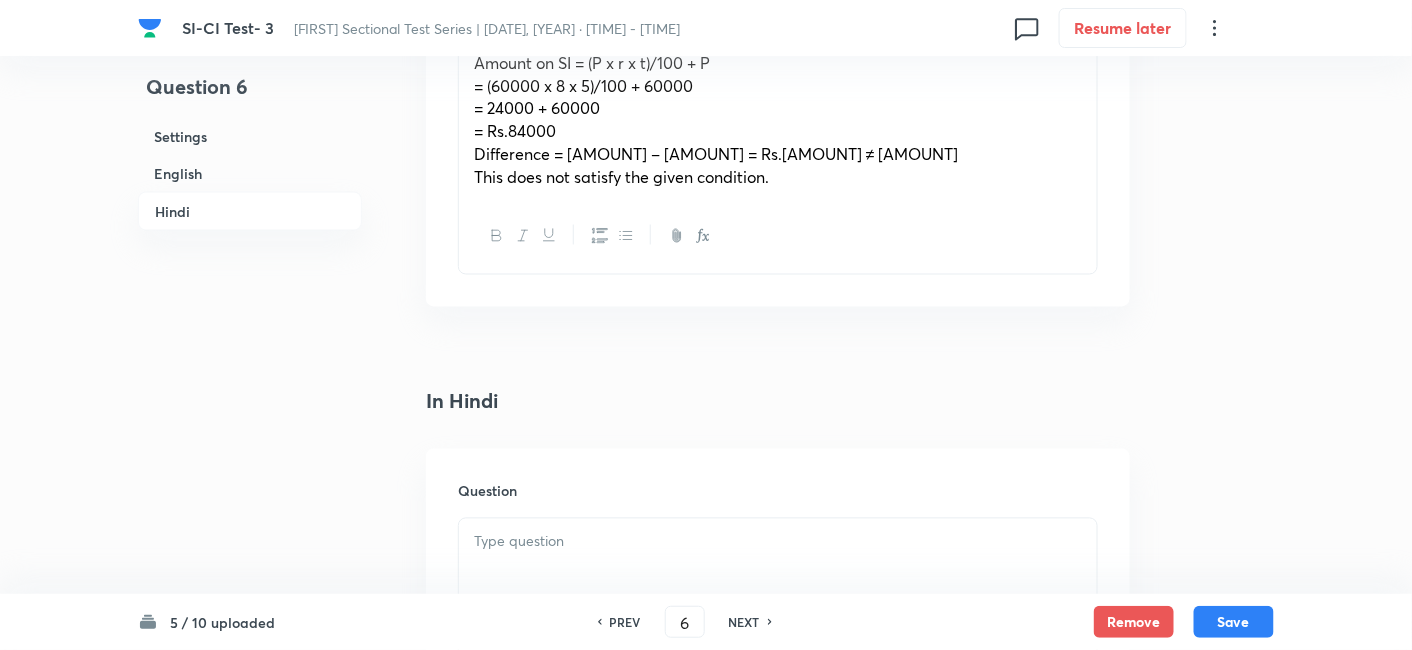 scroll, scrollTop: 3667, scrollLeft: 0, axis: vertical 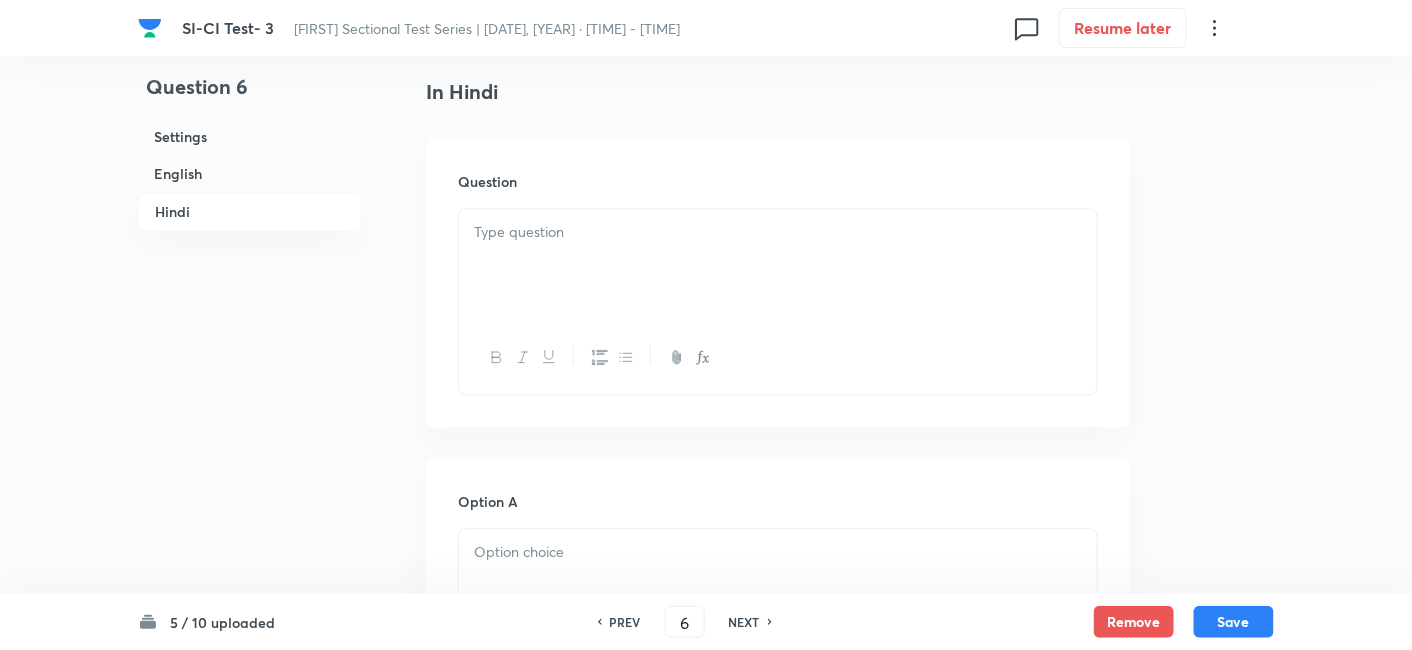 click at bounding box center (778, 232) 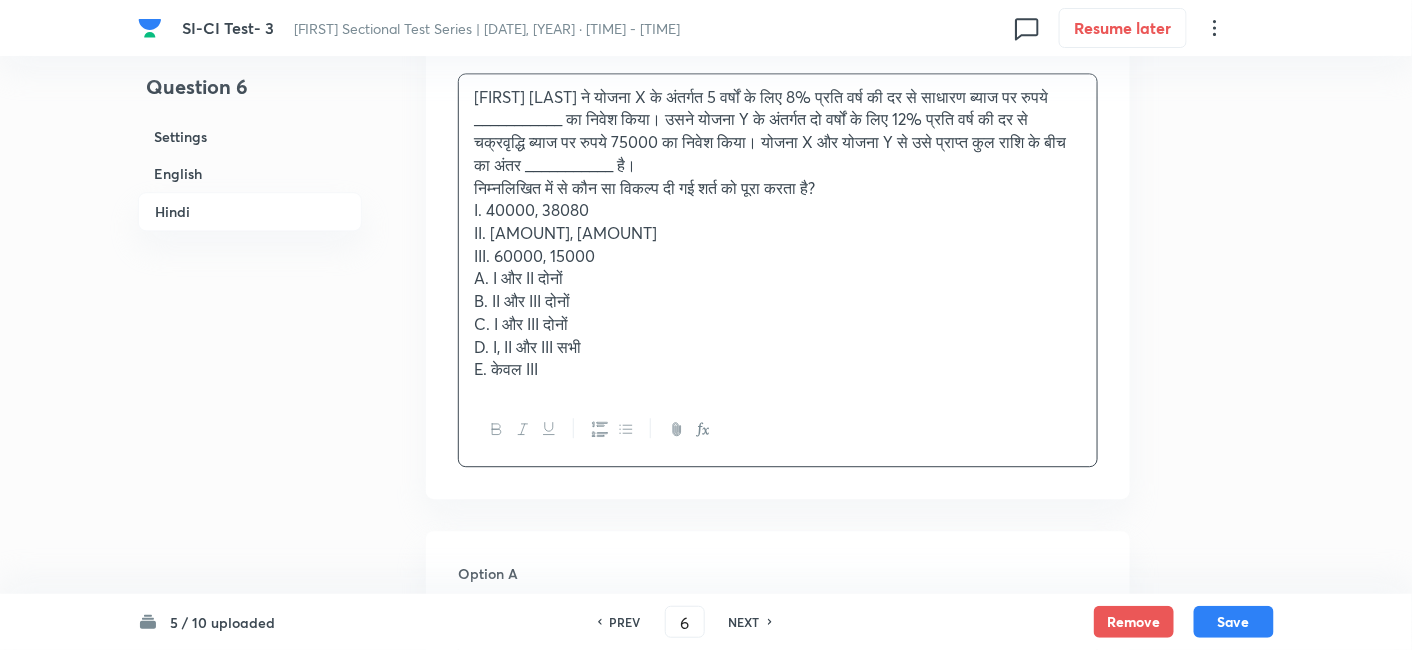 scroll, scrollTop: 3818, scrollLeft: 0, axis: vertical 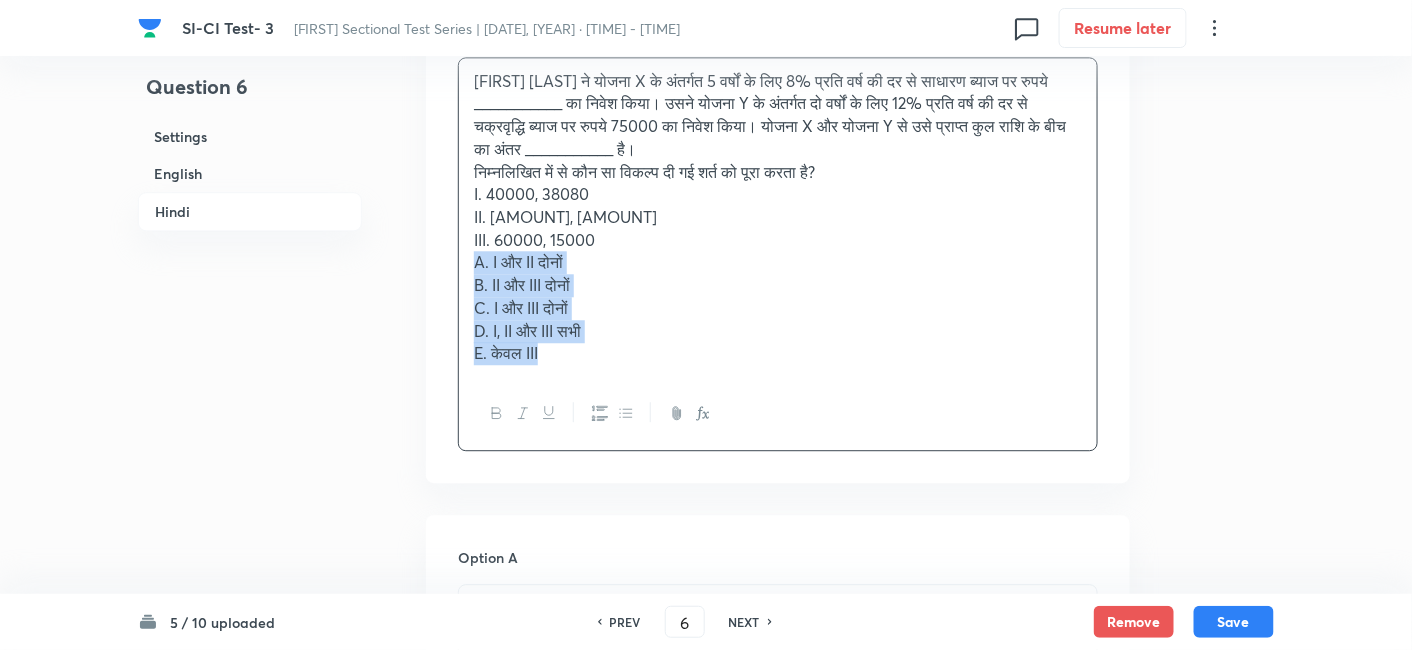 drag, startPoint x: 471, startPoint y: 261, endPoint x: 740, endPoint y: 479, distance: 346.24414 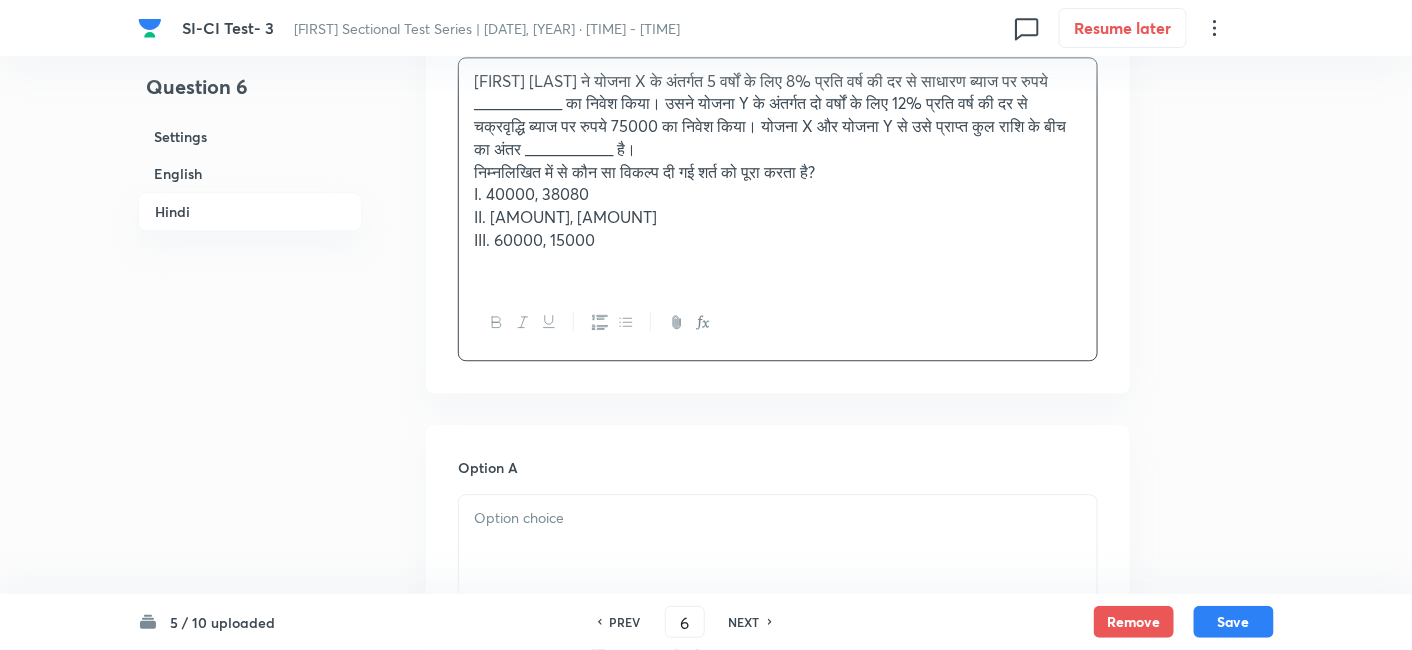 scroll, scrollTop: 4194, scrollLeft: 0, axis: vertical 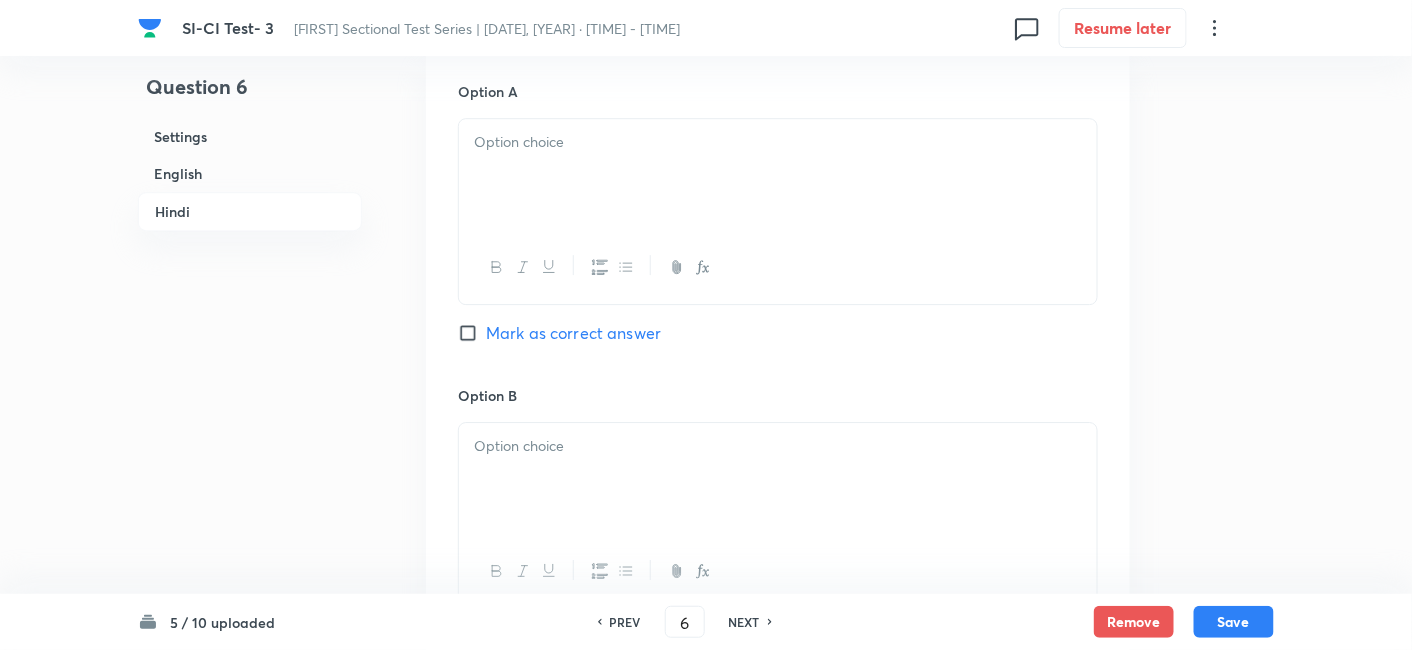 click at bounding box center (778, 175) 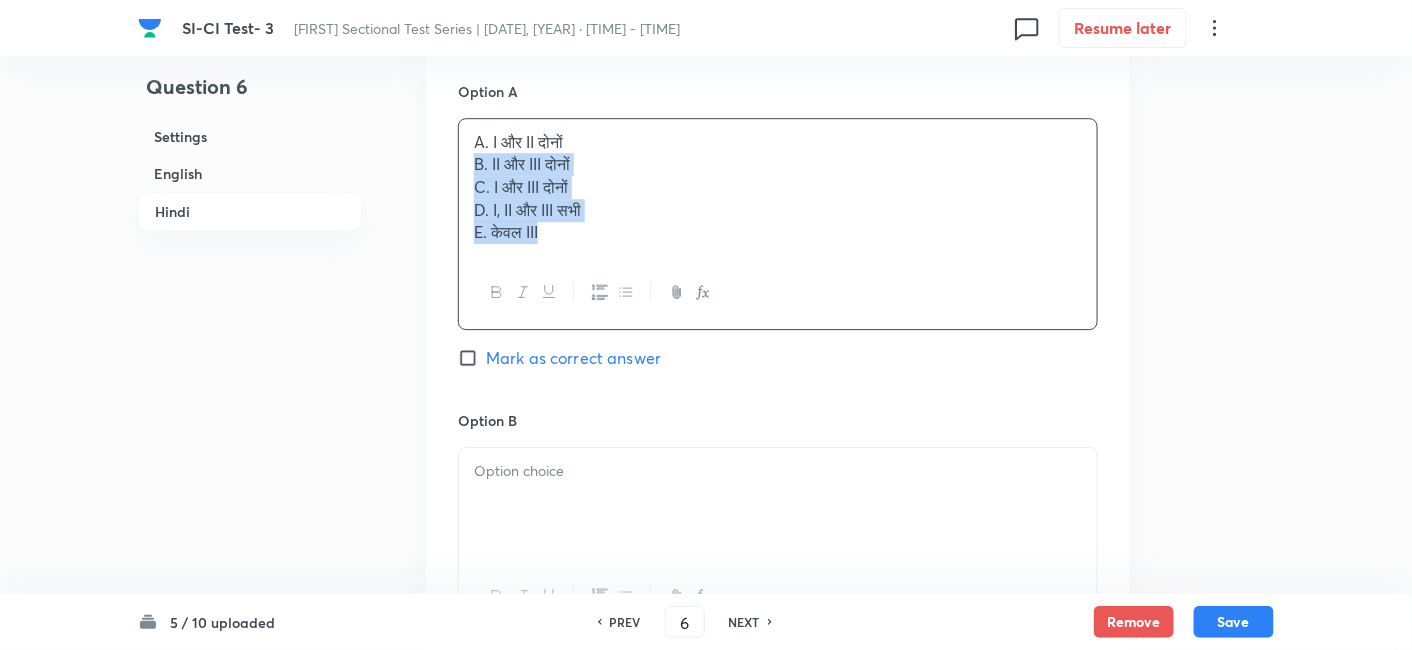 drag, startPoint x: 471, startPoint y: 158, endPoint x: 720, endPoint y: 366, distance: 324.44568 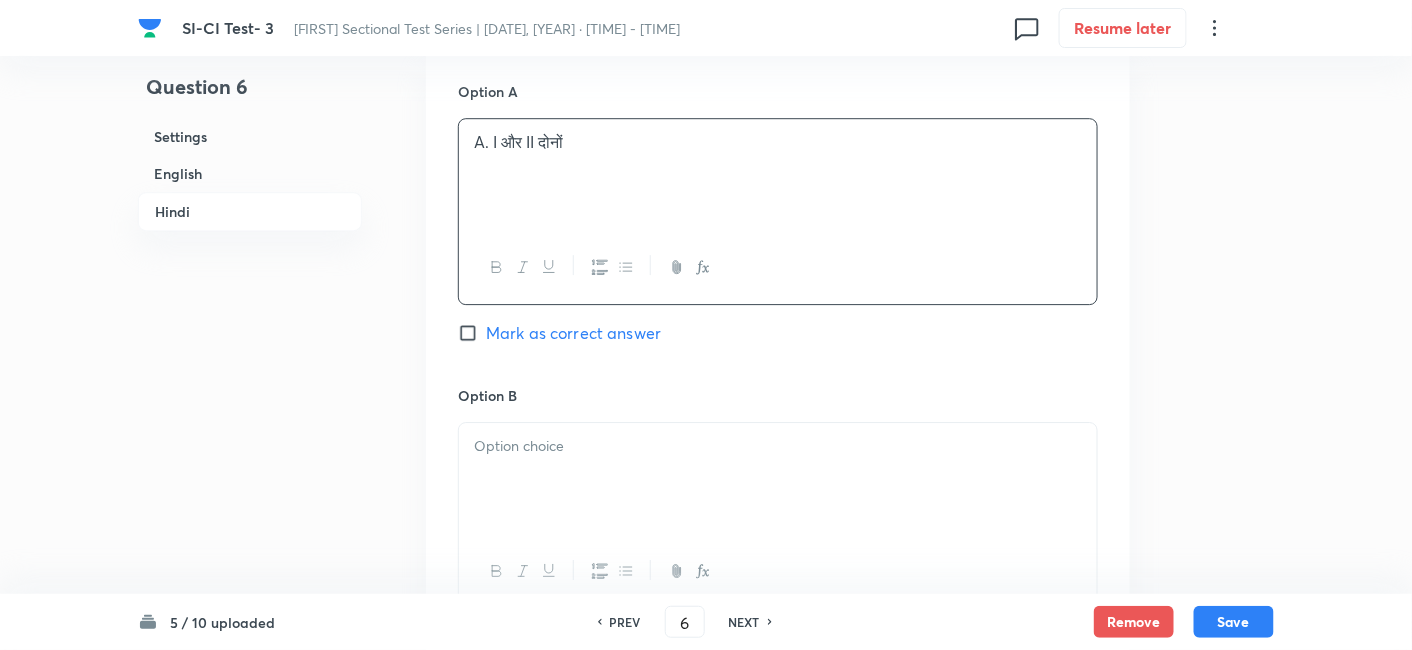 scroll, scrollTop: 4442, scrollLeft: 0, axis: vertical 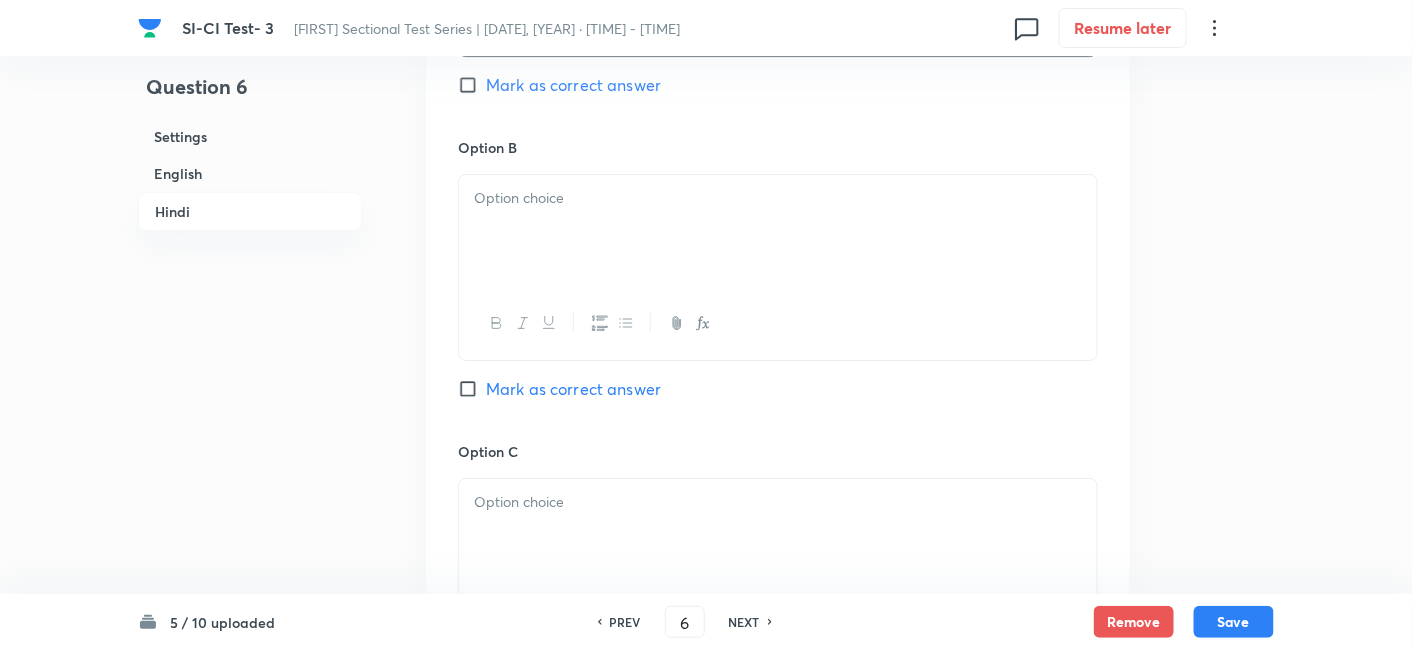 click at bounding box center [778, 198] 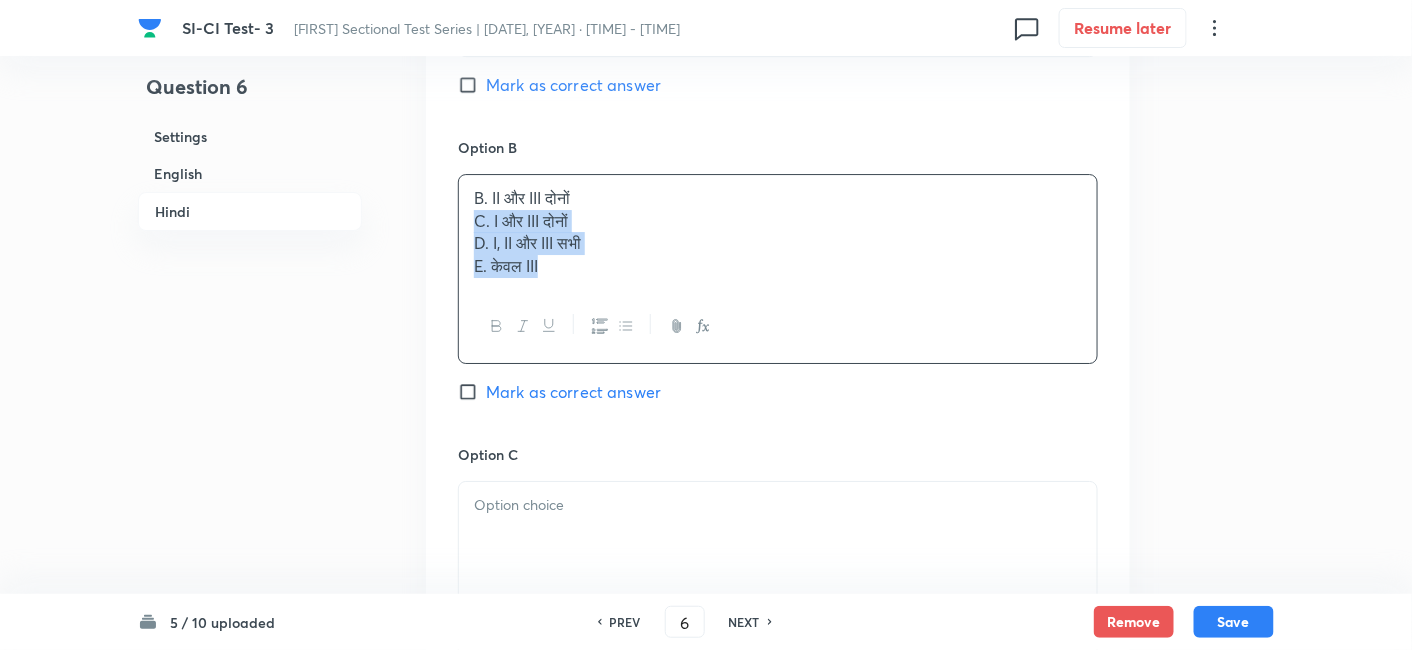 drag, startPoint x: 476, startPoint y: 210, endPoint x: 663, endPoint y: 365, distance: 242.88681 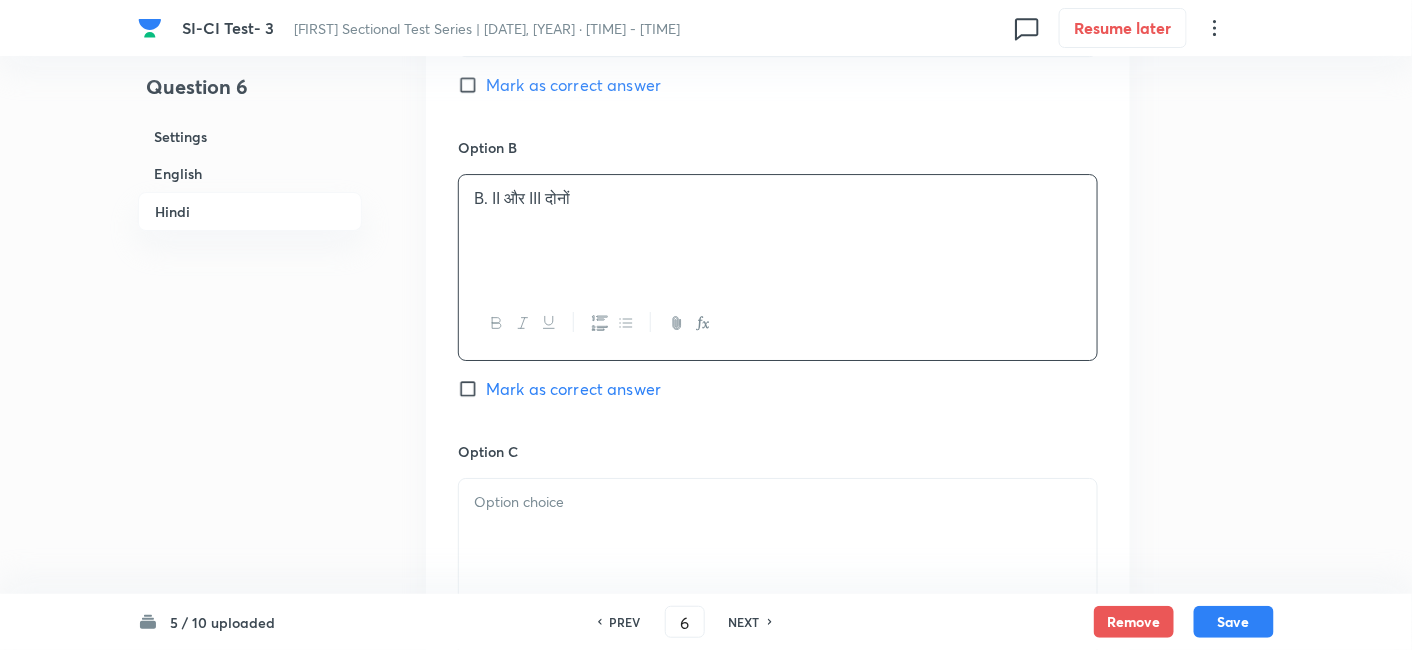 scroll, scrollTop: 4731, scrollLeft: 0, axis: vertical 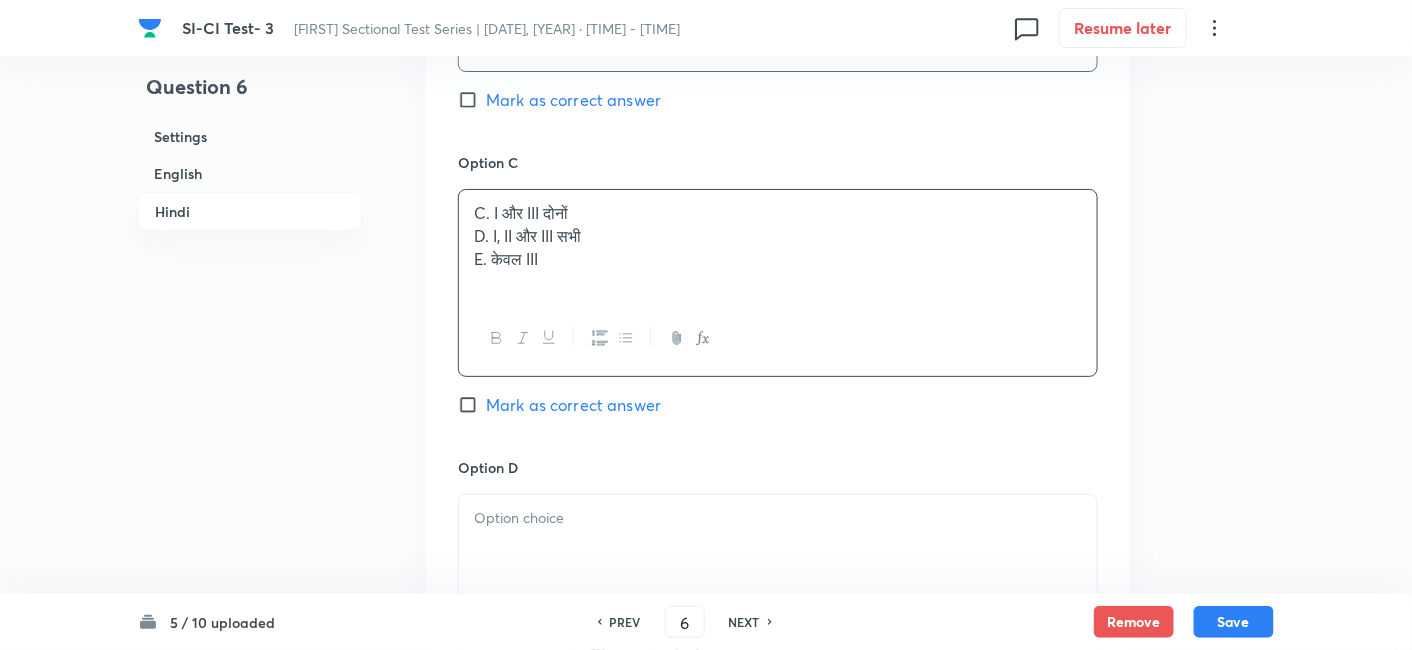click on "C. I और III दोनों D. I, II और III सभी E. केवल III" at bounding box center (778, 246) 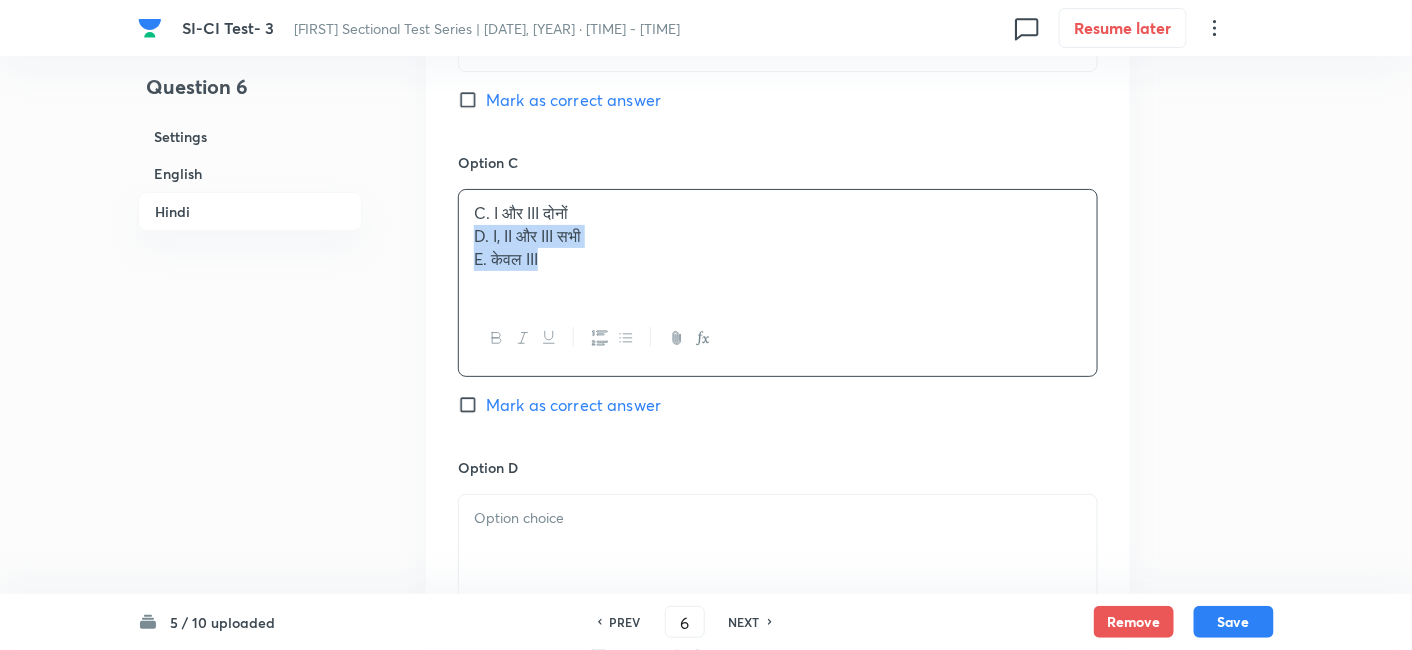 drag, startPoint x: 471, startPoint y: 233, endPoint x: 622, endPoint y: 330, distance: 179.47145 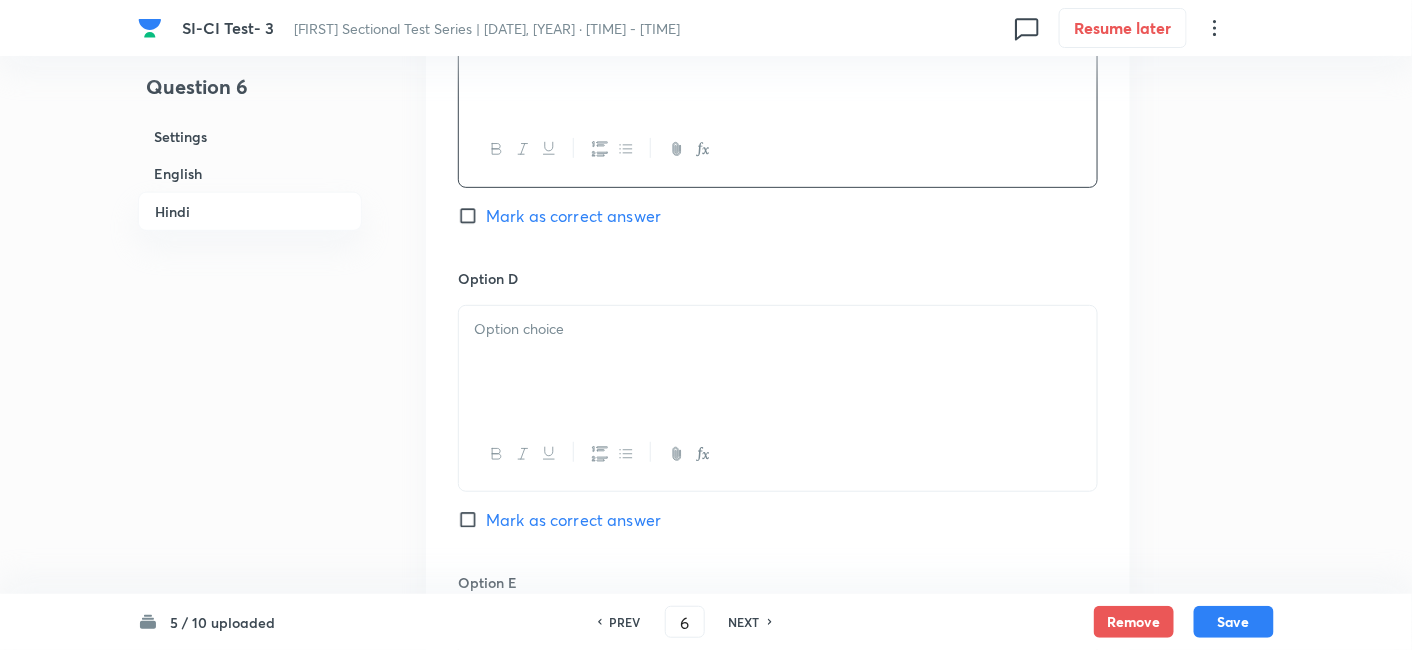 scroll, scrollTop: 4920, scrollLeft: 0, axis: vertical 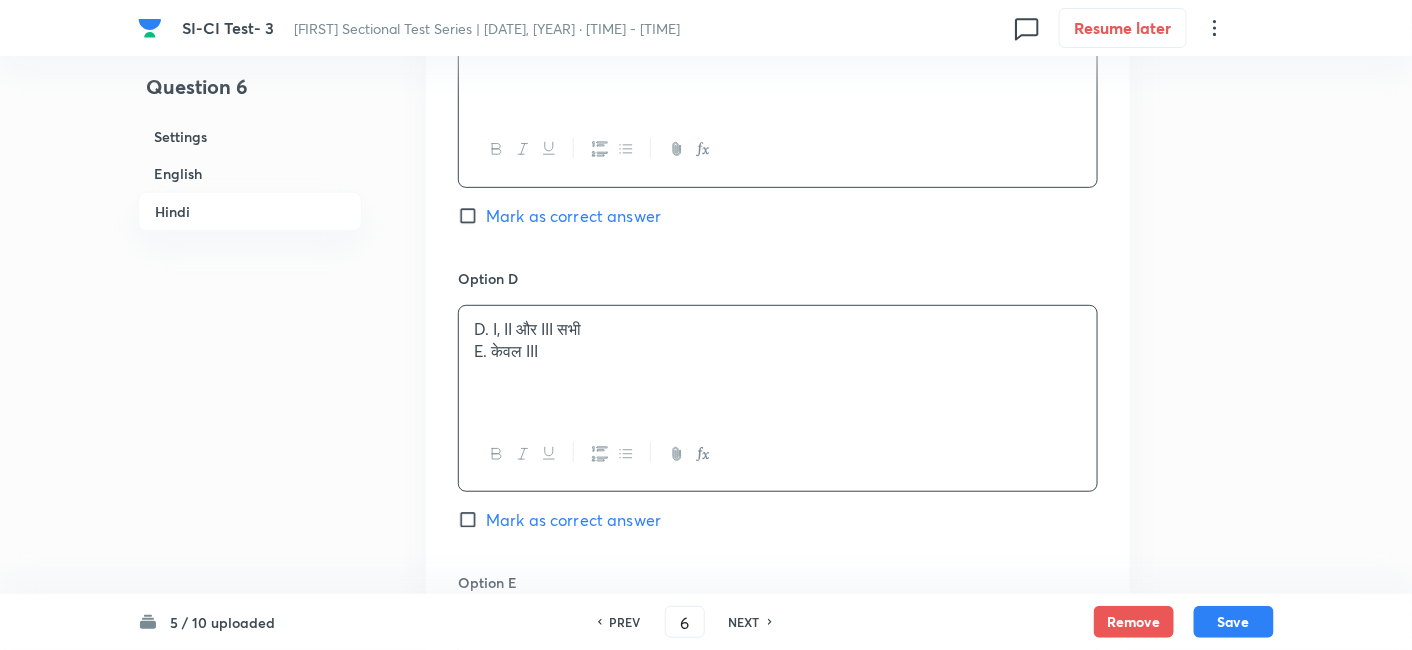 click on "D. I, II और III सभी" at bounding box center [778, 329] 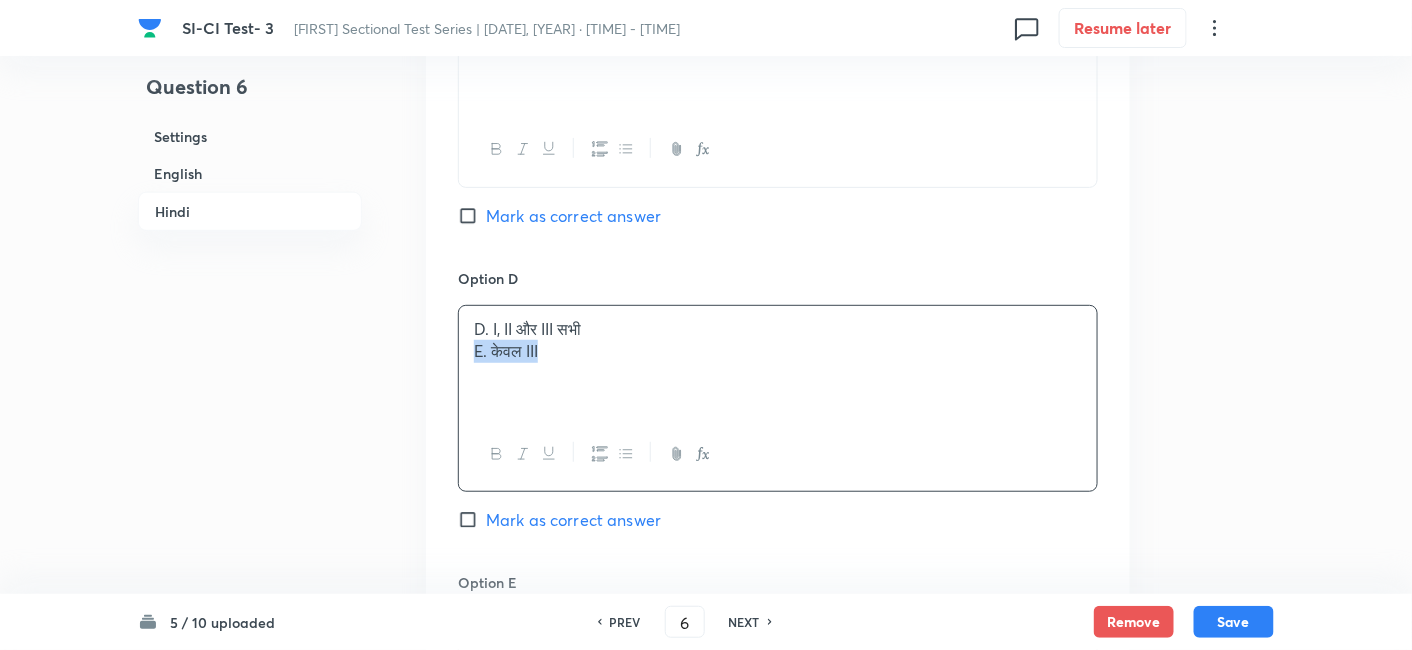 drag, startPoint x: 472, startPoint y: 344, endPoint x: 697, endPoint y: 410, distance: 234.48027 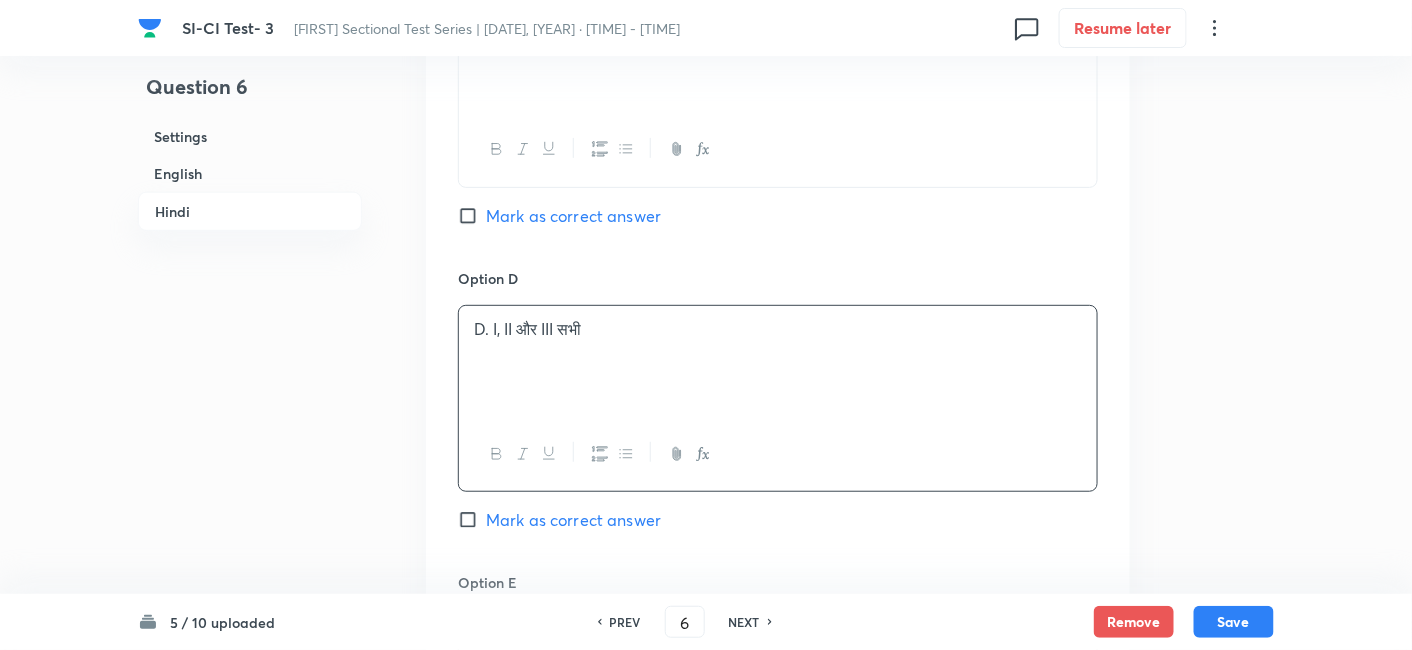 scroll, scrollTop: 5198, scrollLeft: 0, axis: vertical 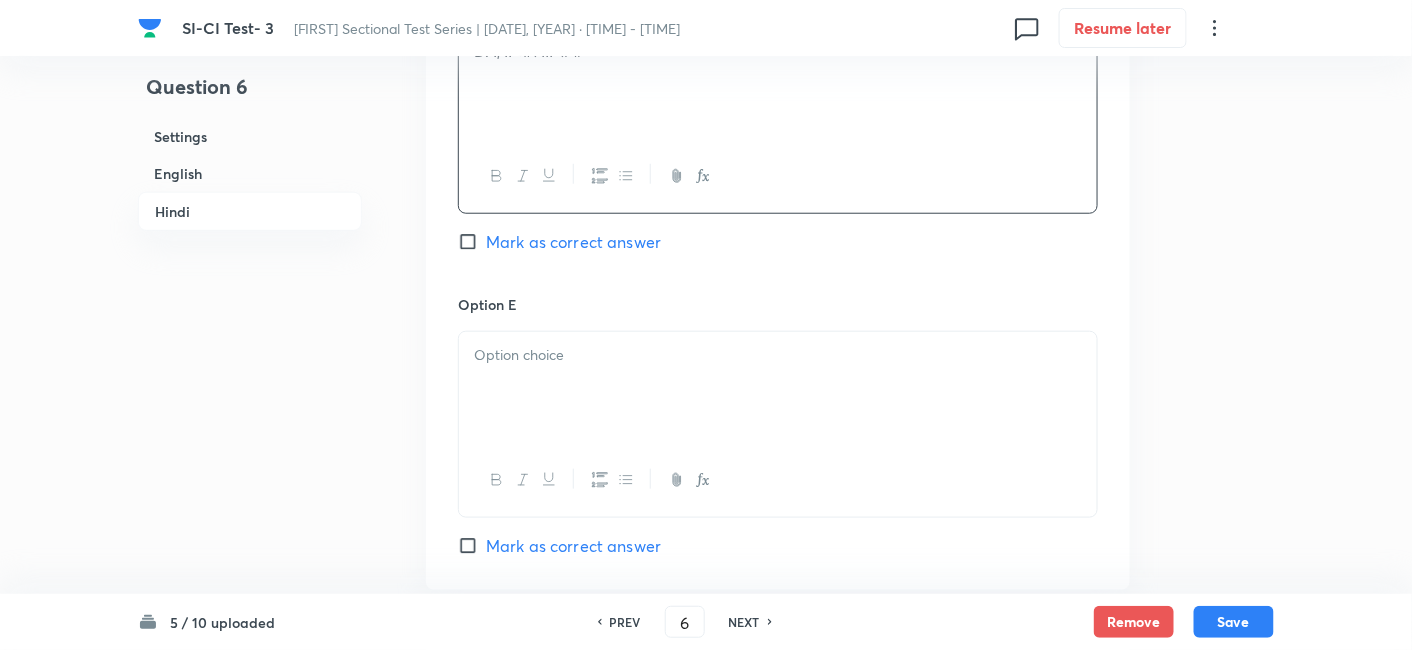 click at bounding box center (778, 388) 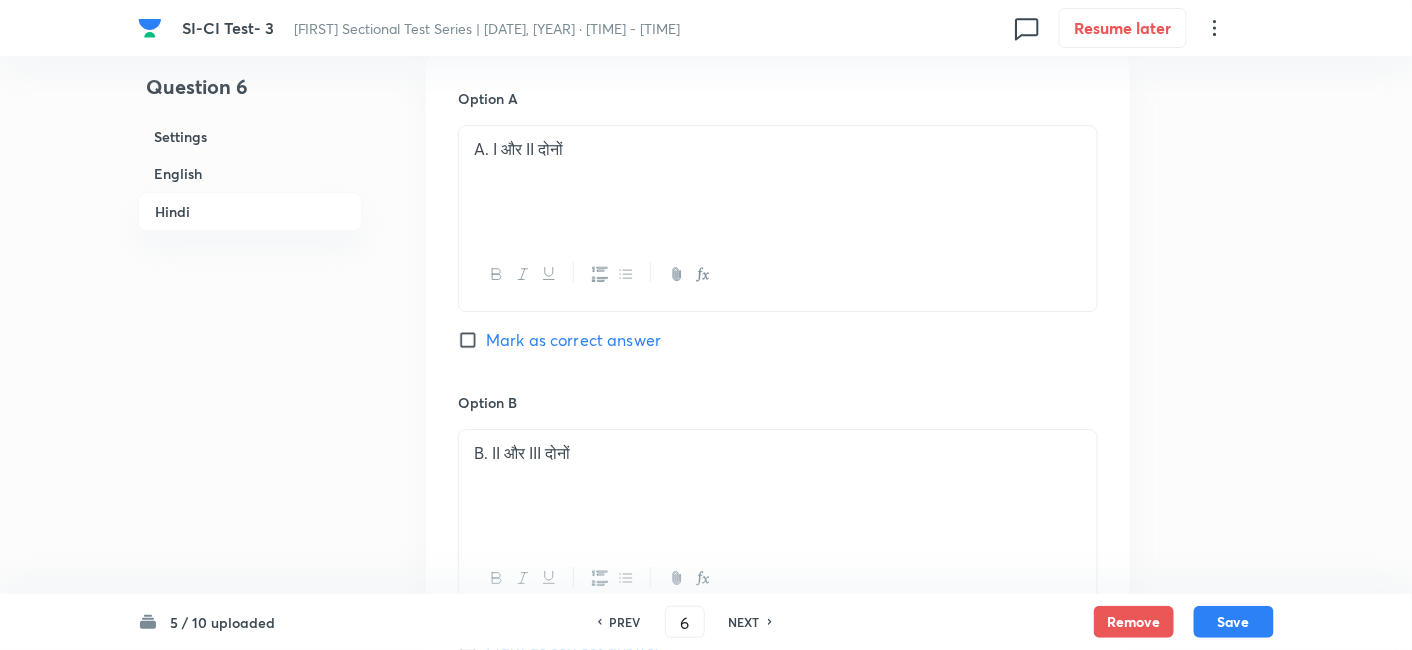 scroll, scrollTop: 4176, scrollLeft: 0, axis: vertical 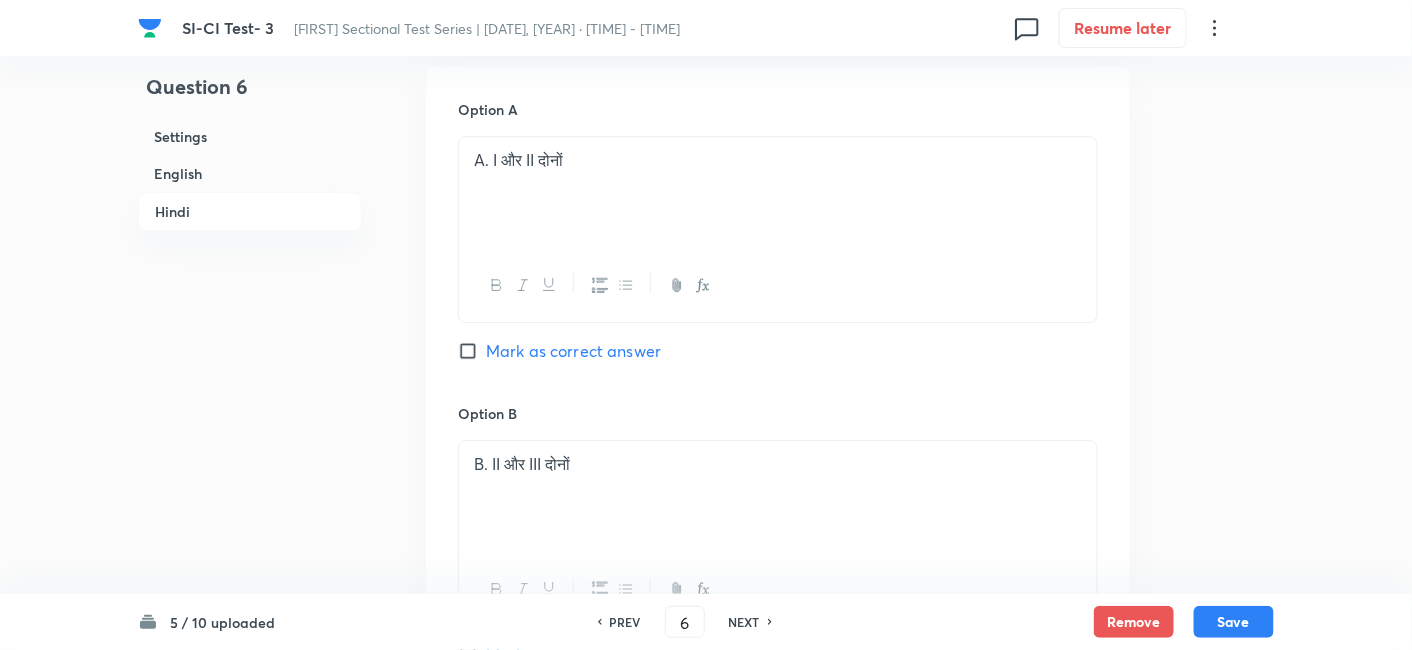 click on "Mark as correct answer" at bounding box center (573, 351) 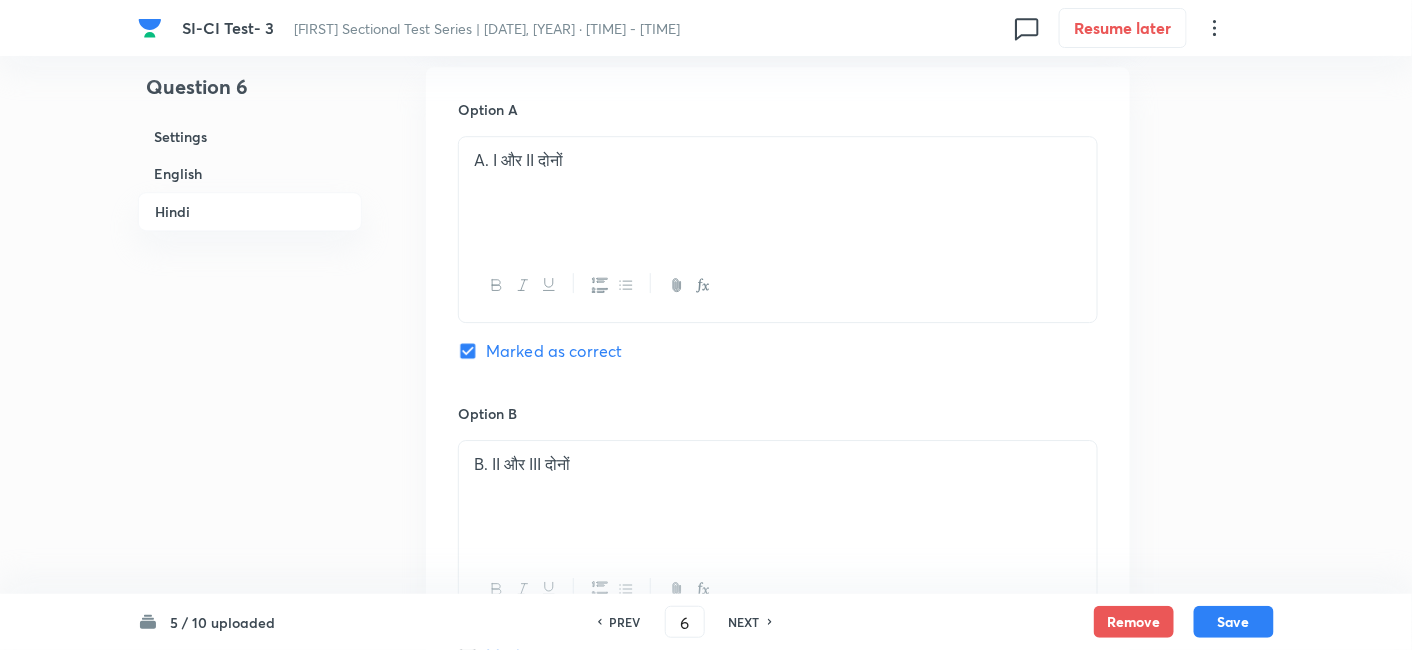 checkbox on "true" 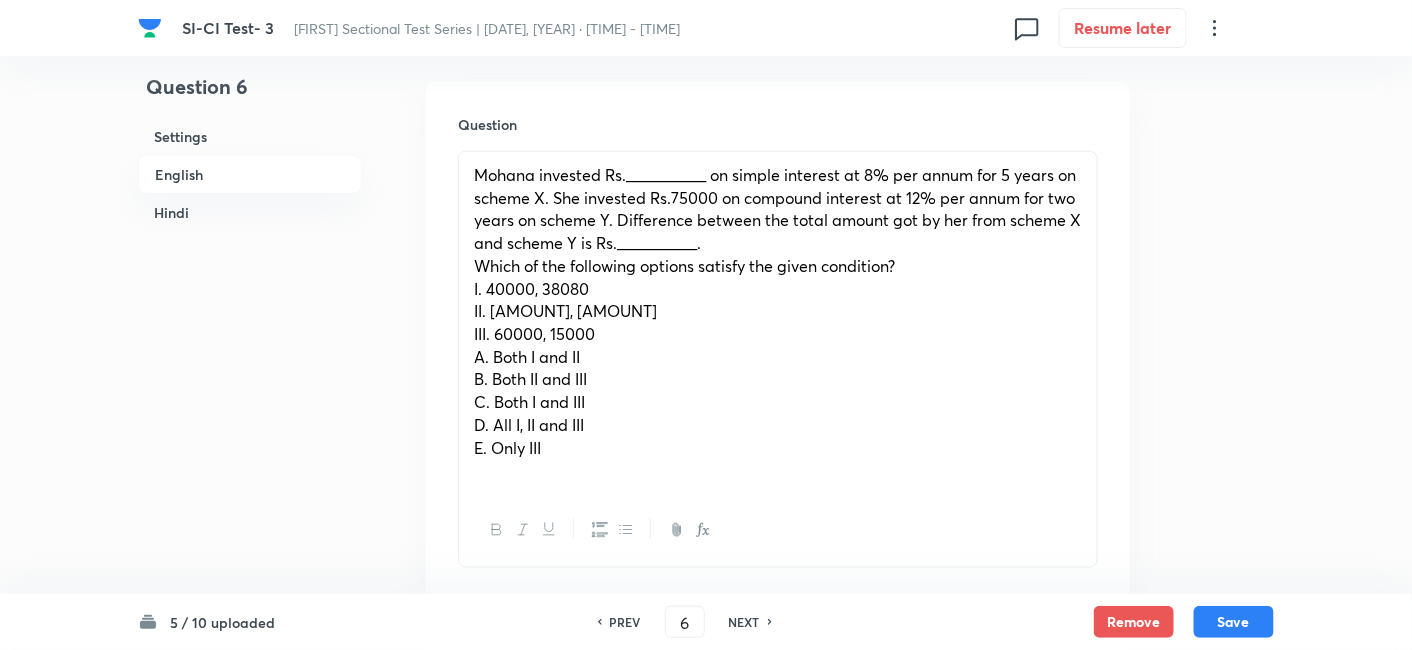 scroll, scrollTop: 593, scrollLeft: 0, axis: vertical 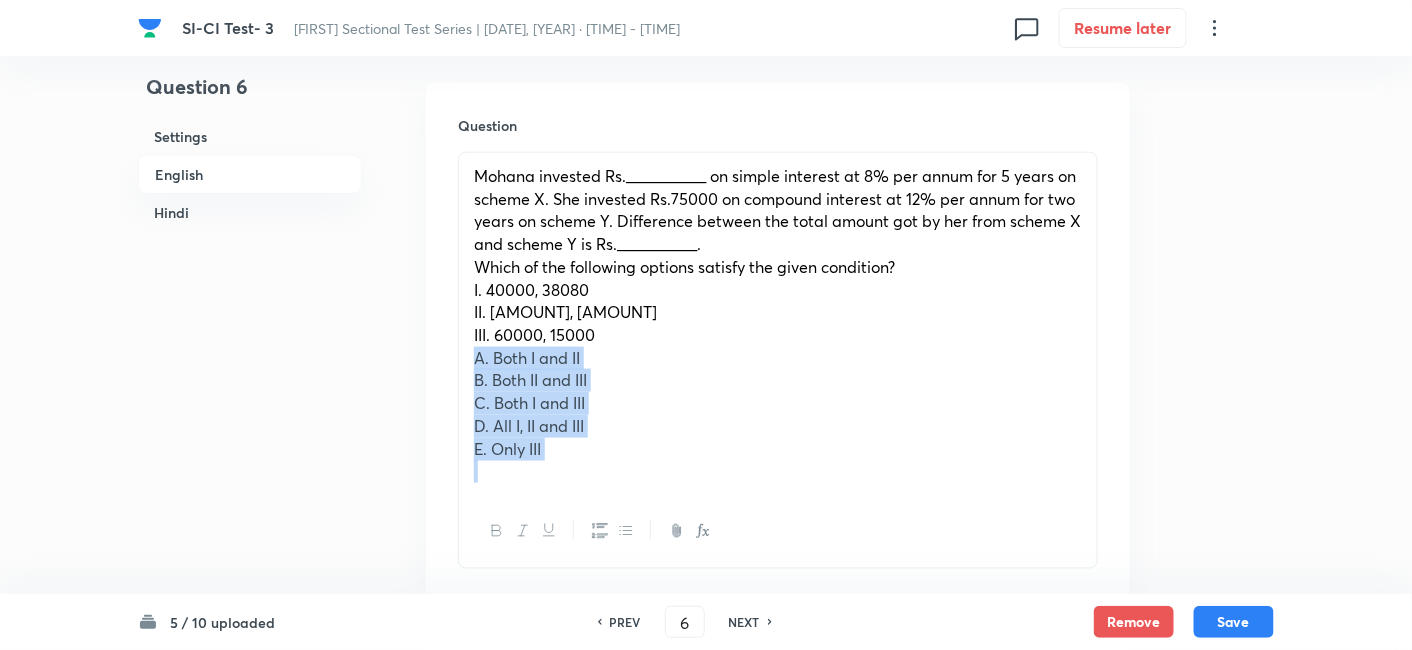 drag, startPoint x: 471, startPoint y: 360, endPoint x: 657, endPoint y: 473, distance: 217.63501 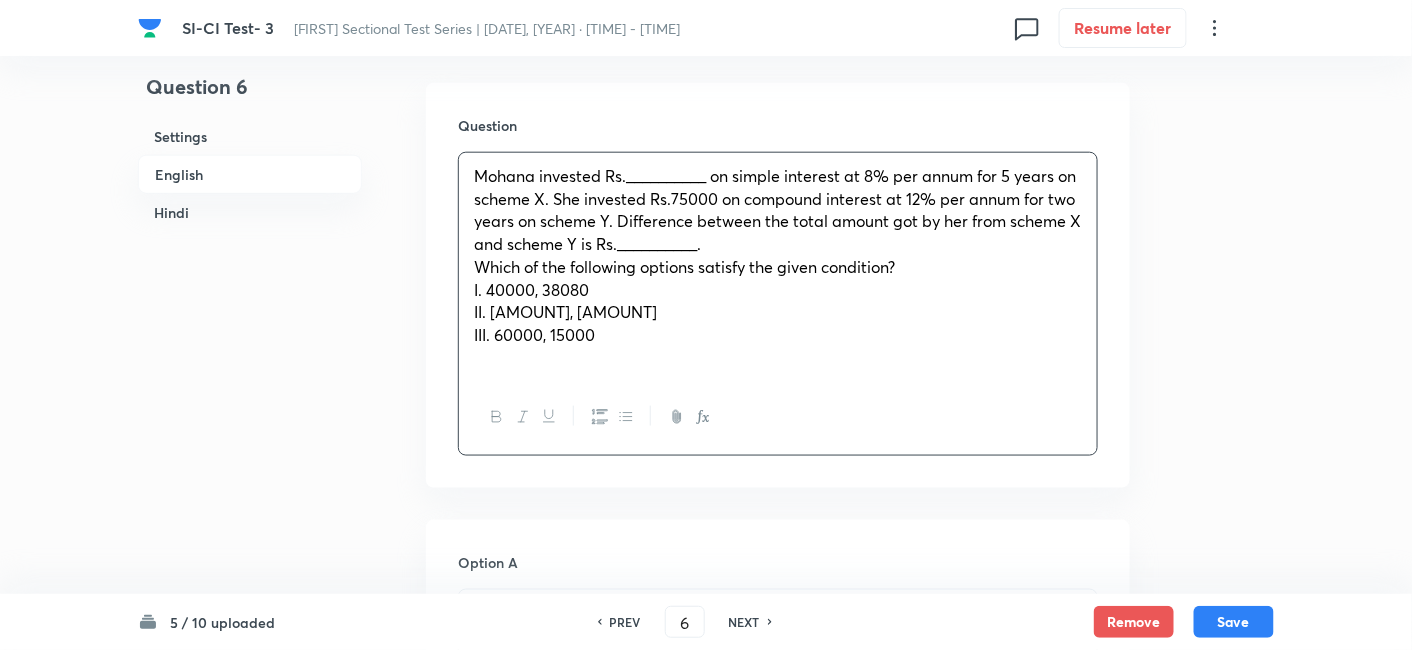 scroll, scrollTop: 824, scrollLeft: 0, axis: vertical 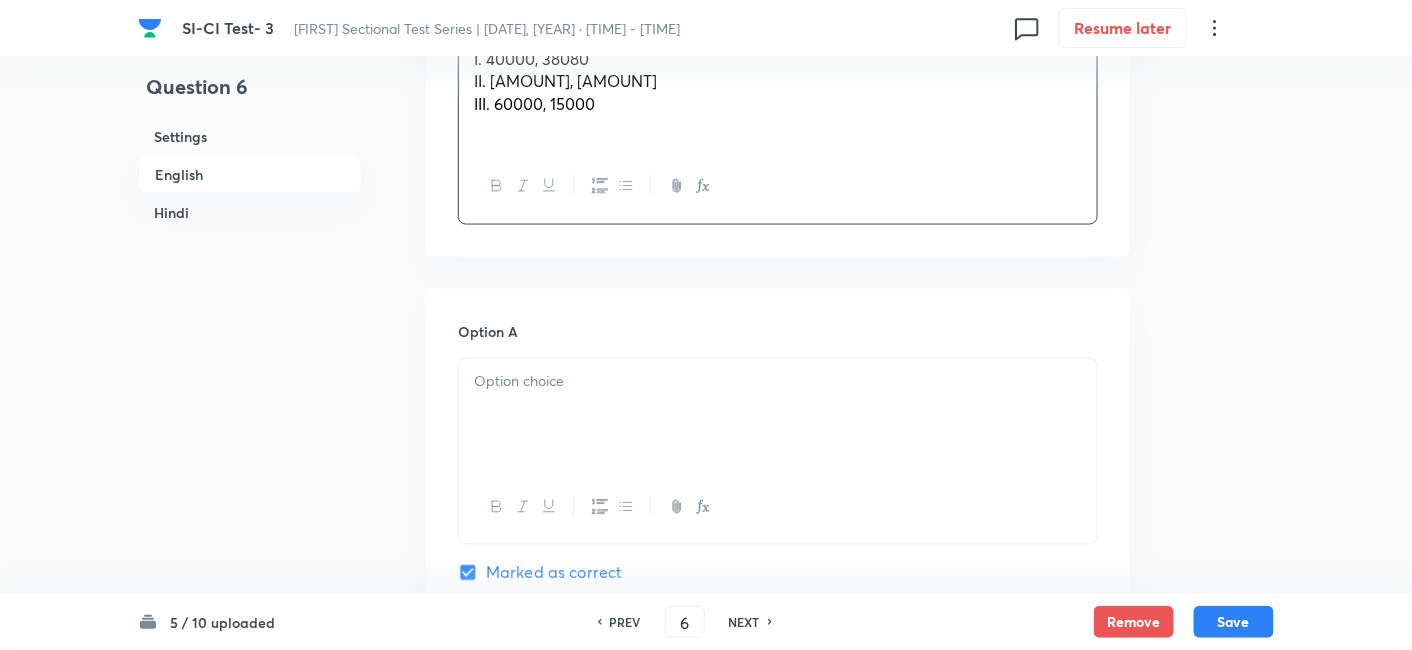 click at bounding box center [778, 415] 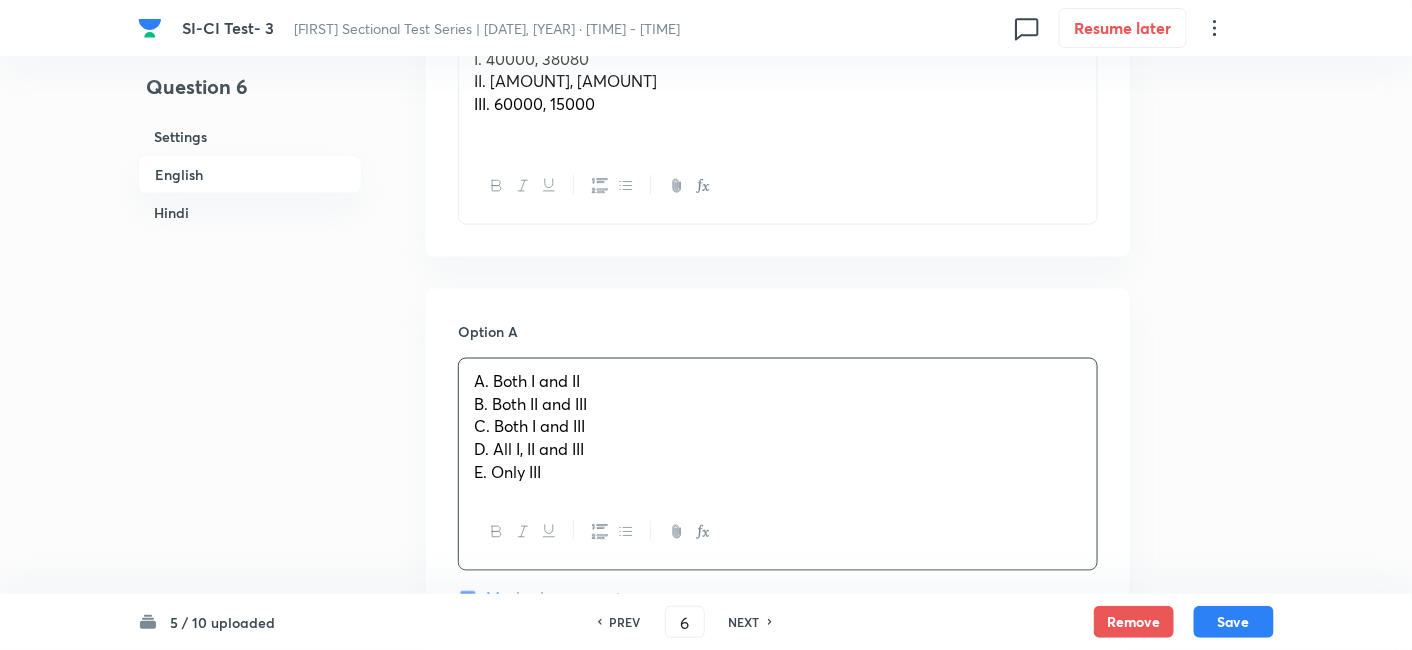 drag, startPoint x: 474, startPoint y: 398, endPoint x: 689, endPoint y: 567, distance: 273.47028 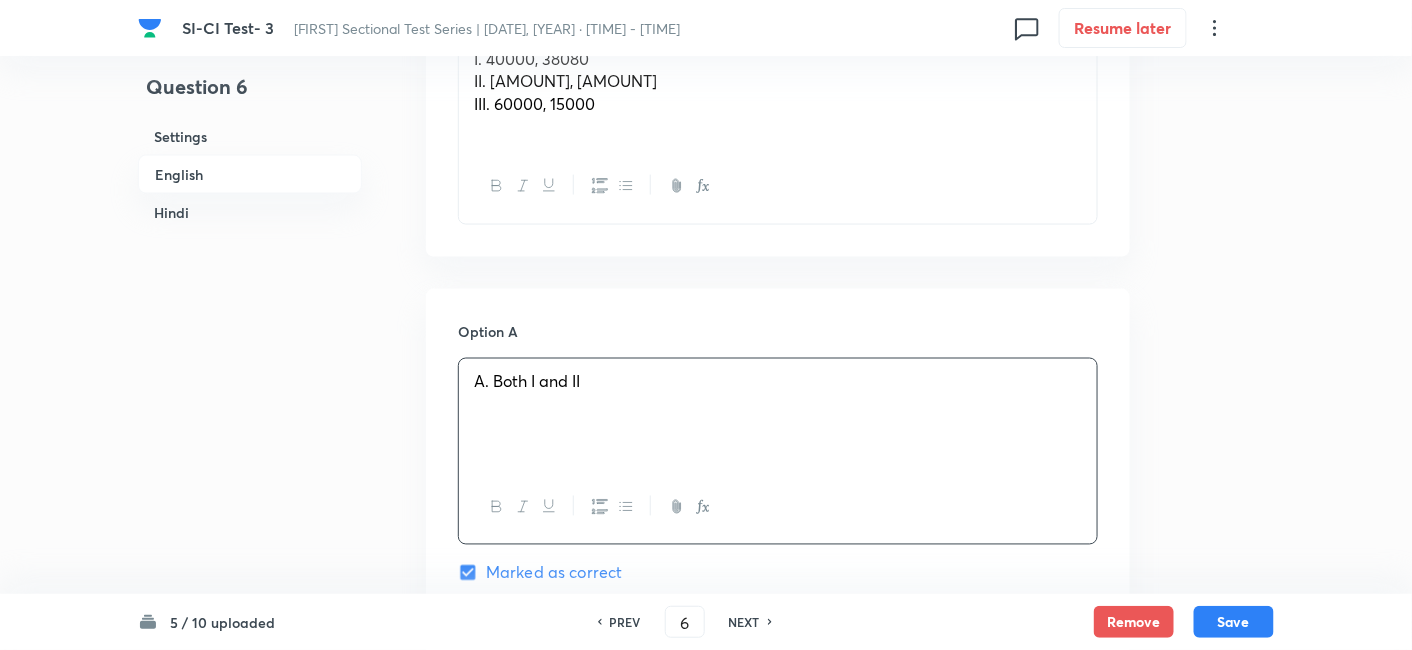 scroll, scrollTop: 1126, scrollLeft: 0, axis: vertical 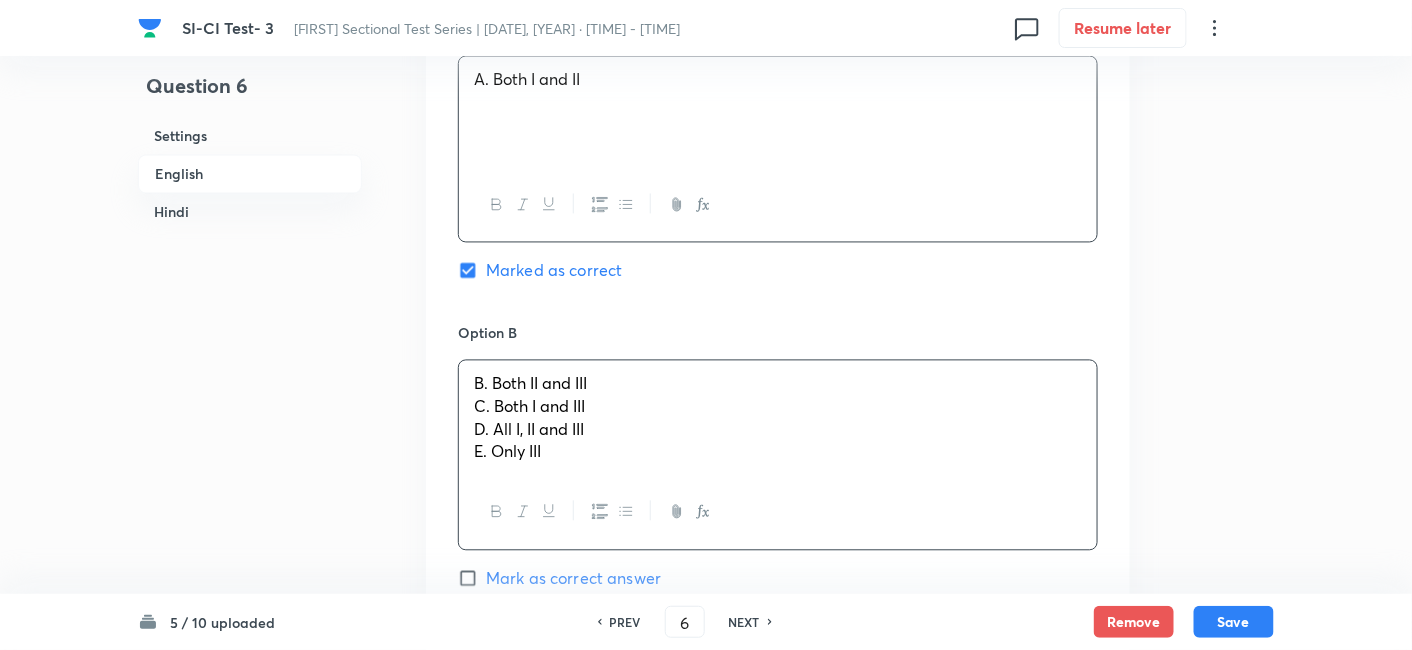 click on "B. Both II and III  C. Both I and III  D. All I, II and III  E. Only III" at bounding box center (778, 418) 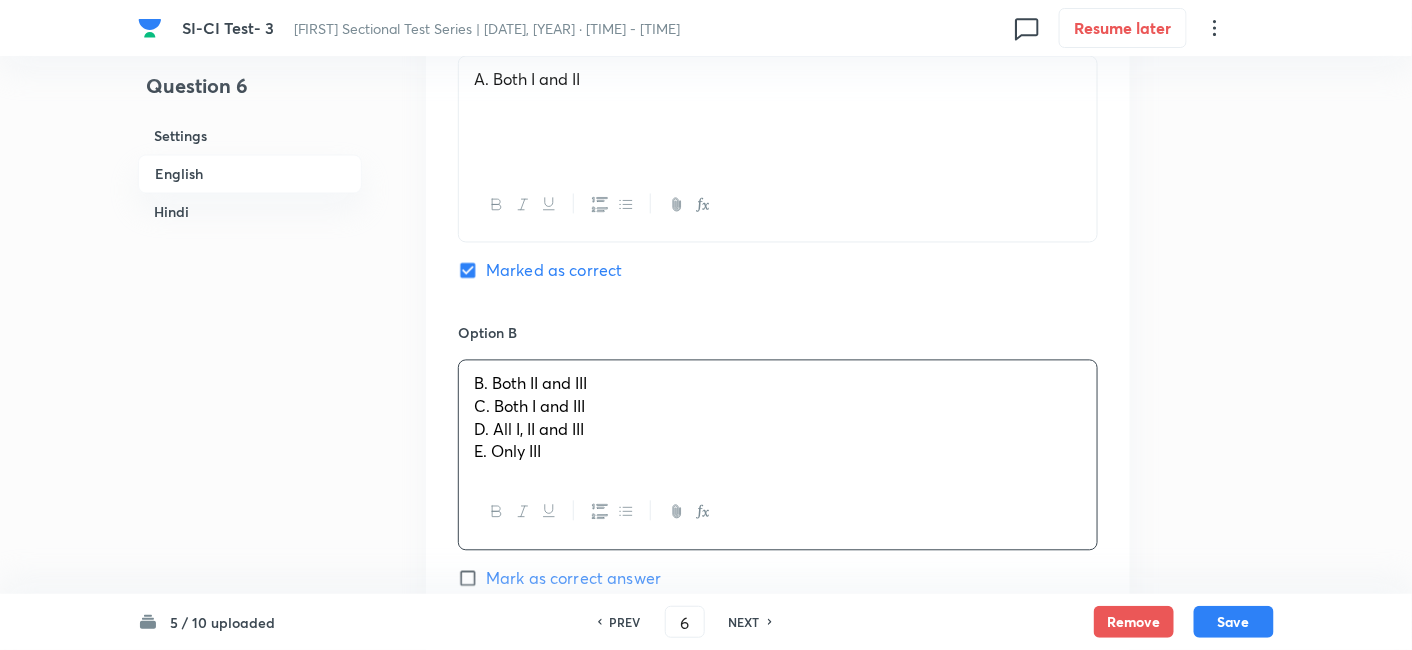 drag, startPoint x: 474, startPoint y: 412, endPoint x: 679, endPoint y: 541, distance: 242.21065 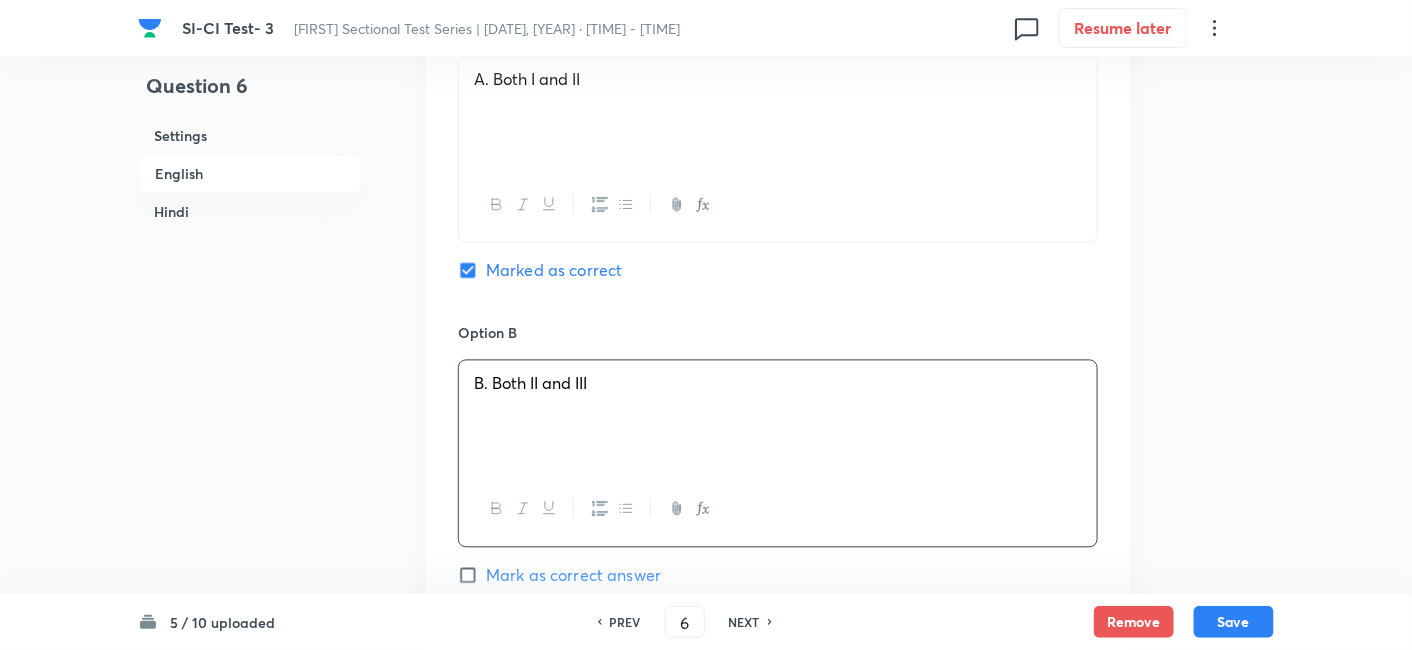 scroll, scrollTop: 1488, scrollLeft: 0, axis: vertical 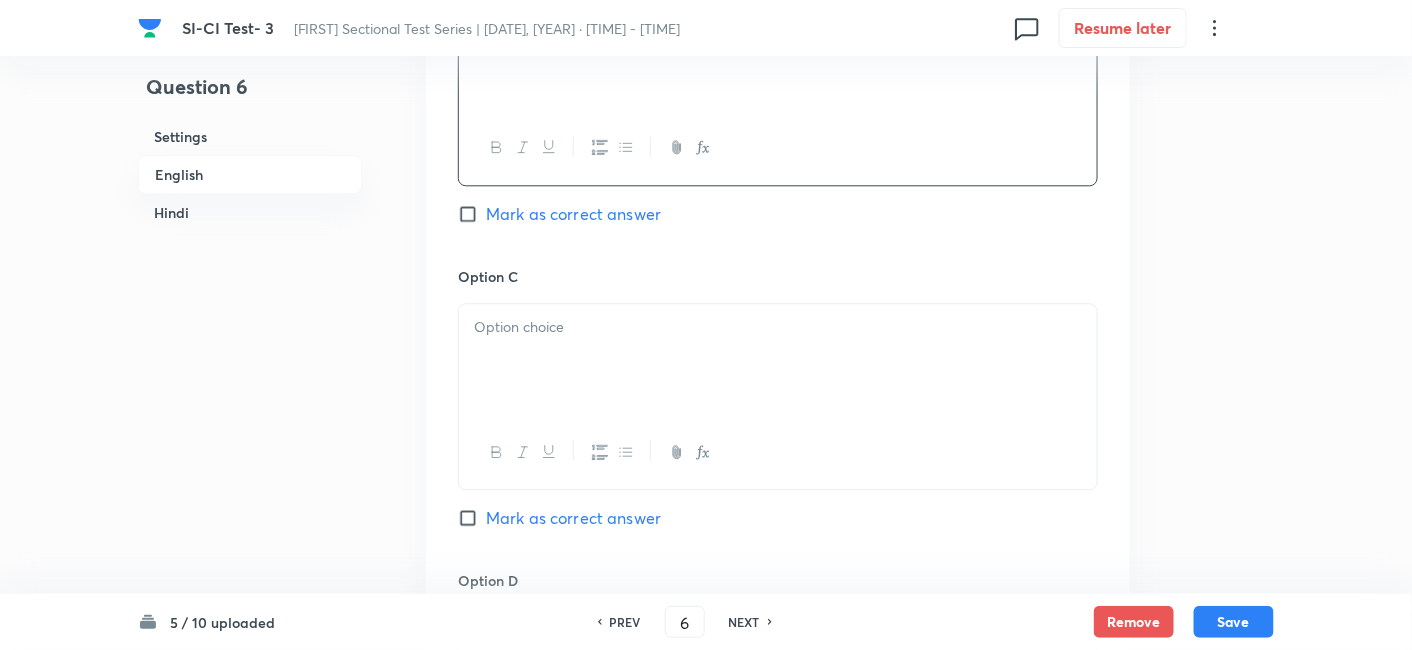 click at bounding box center [778, 360] 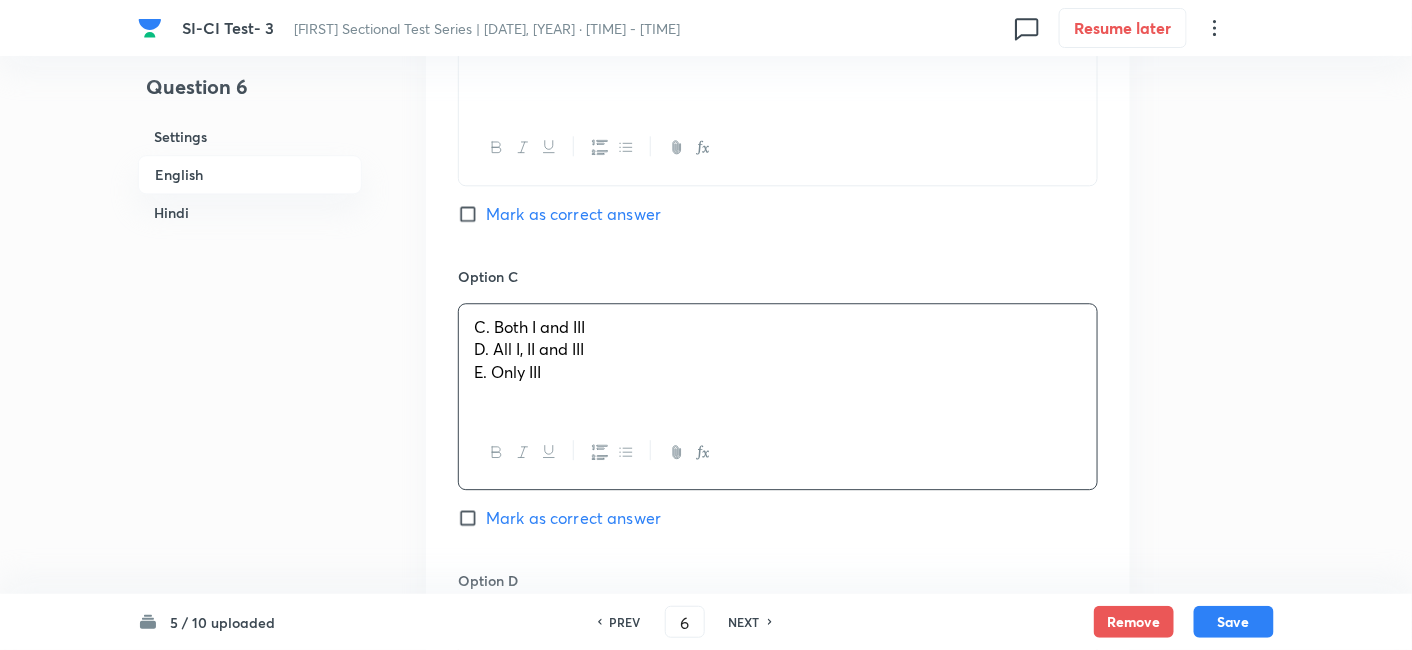 drag, startPoint x: 463, startPoint y: 349, endPoint x: 746, endPoint y: 492, distance: 317.07727 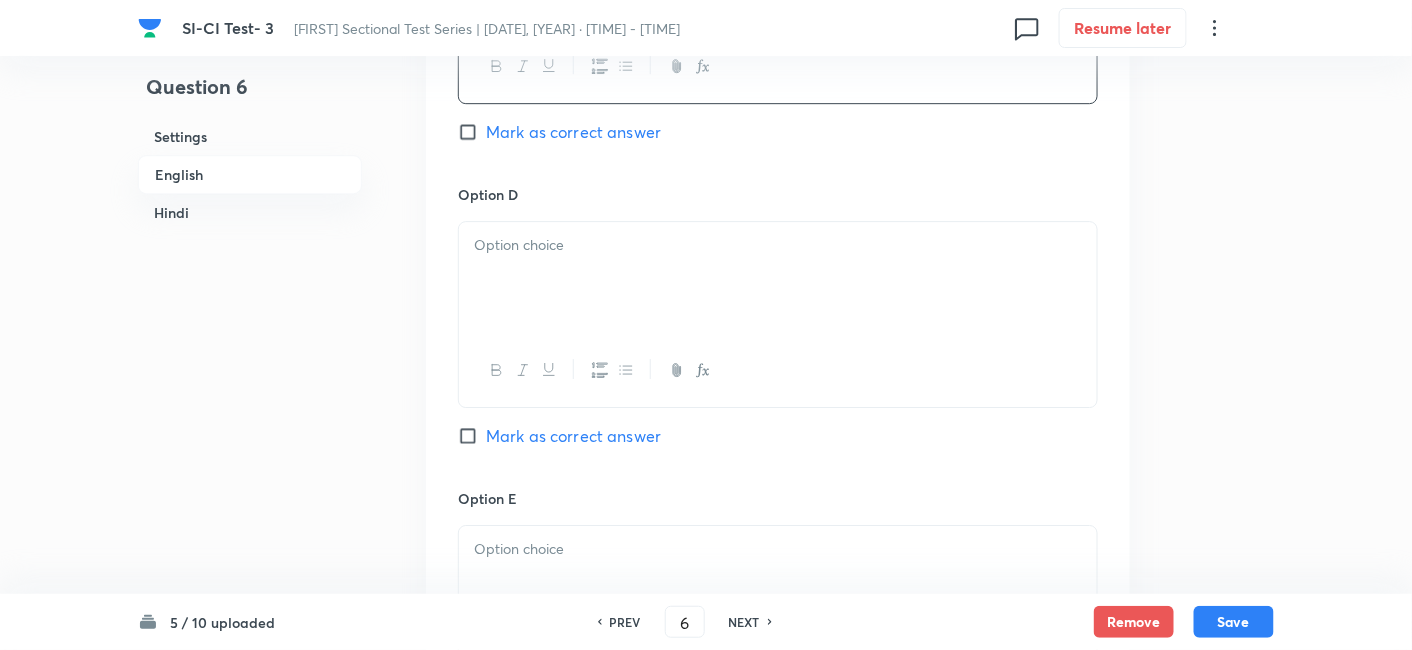 scroll, scrollTop: 1873, scrollLeft: 0, axis: vertical 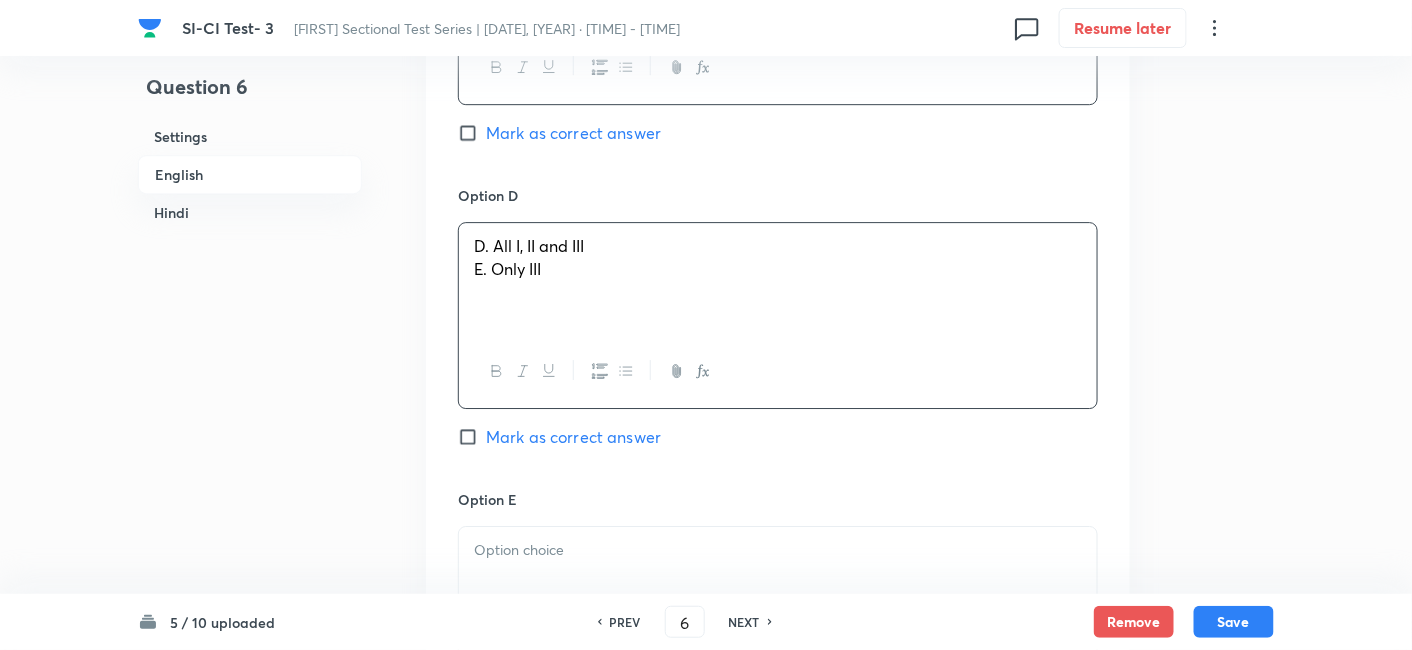 click on "D. All I, II and III  E. Only III" at bounding box center [778, 279] 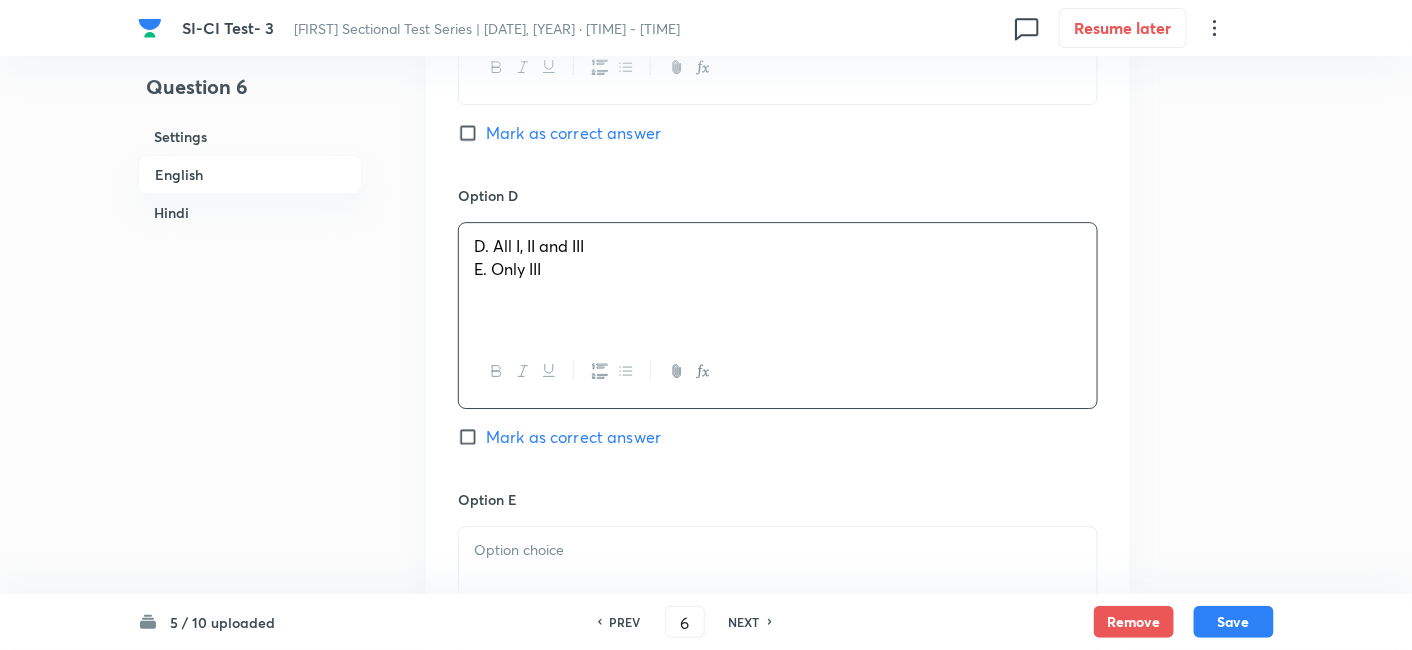 drag, startPoint x: 470, startPoint y: 269, endPoint x: 788, endPoint y: 421, distance: 352.45993 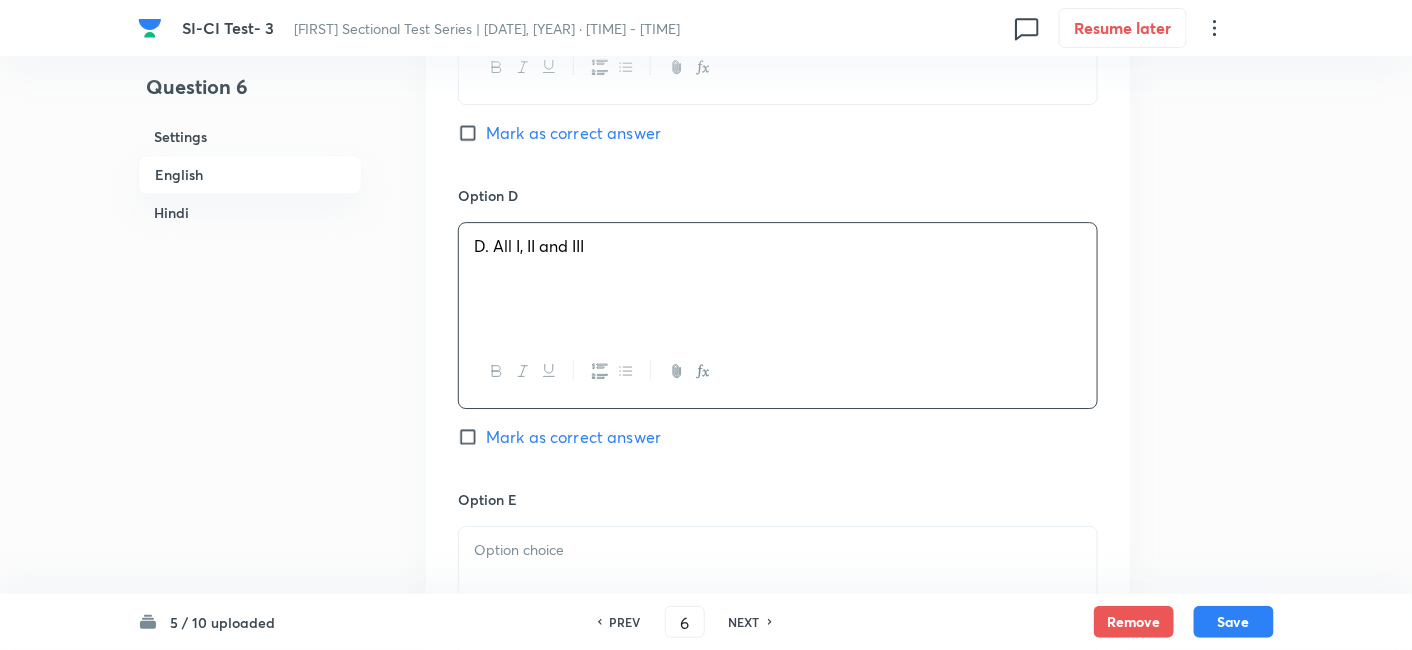 scroll, scrollTop: 2124, scrollLeft: 0, axis: vertical 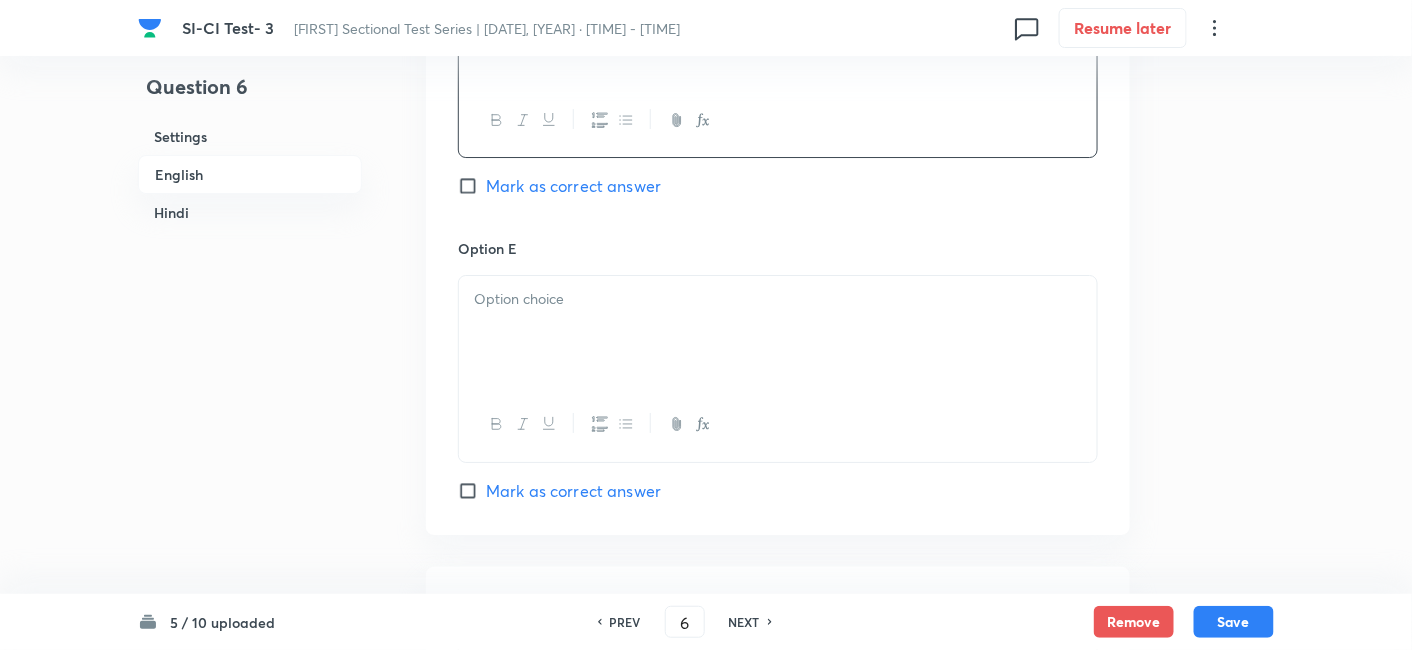click at bounding box center (778, 332) 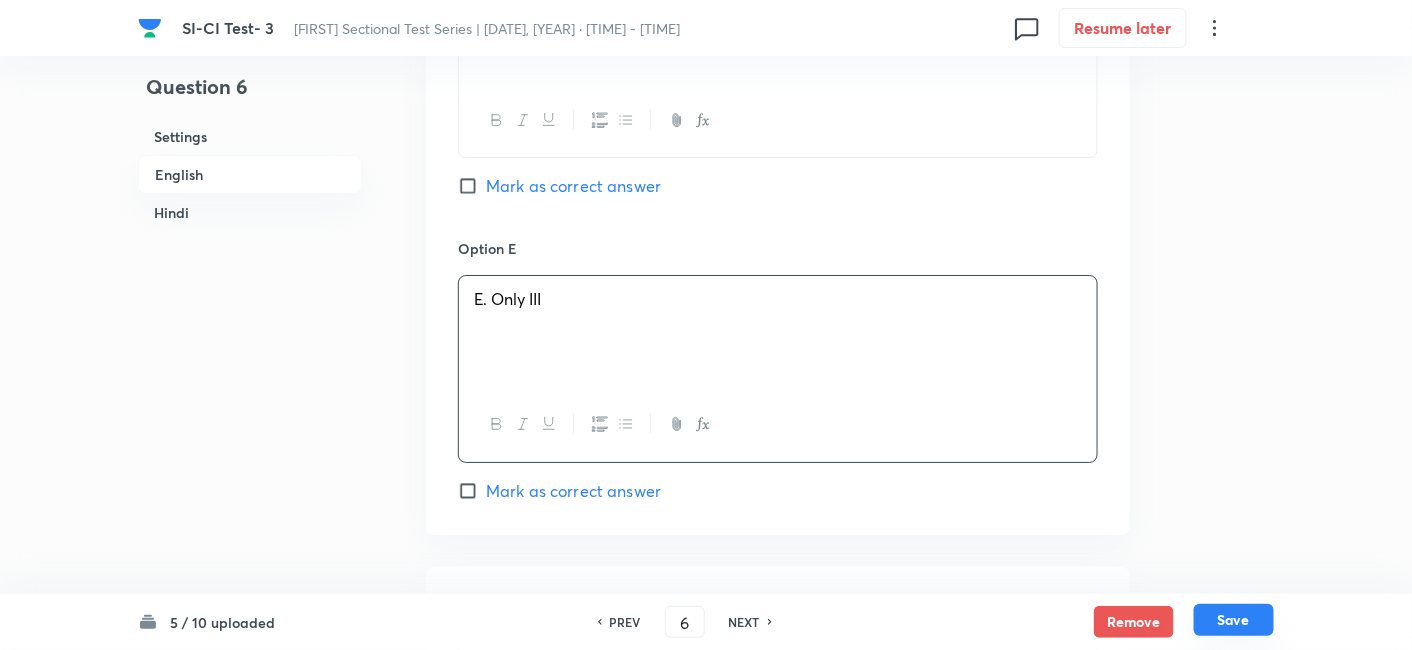 click on "Save" at bounding box center (1234, 620) 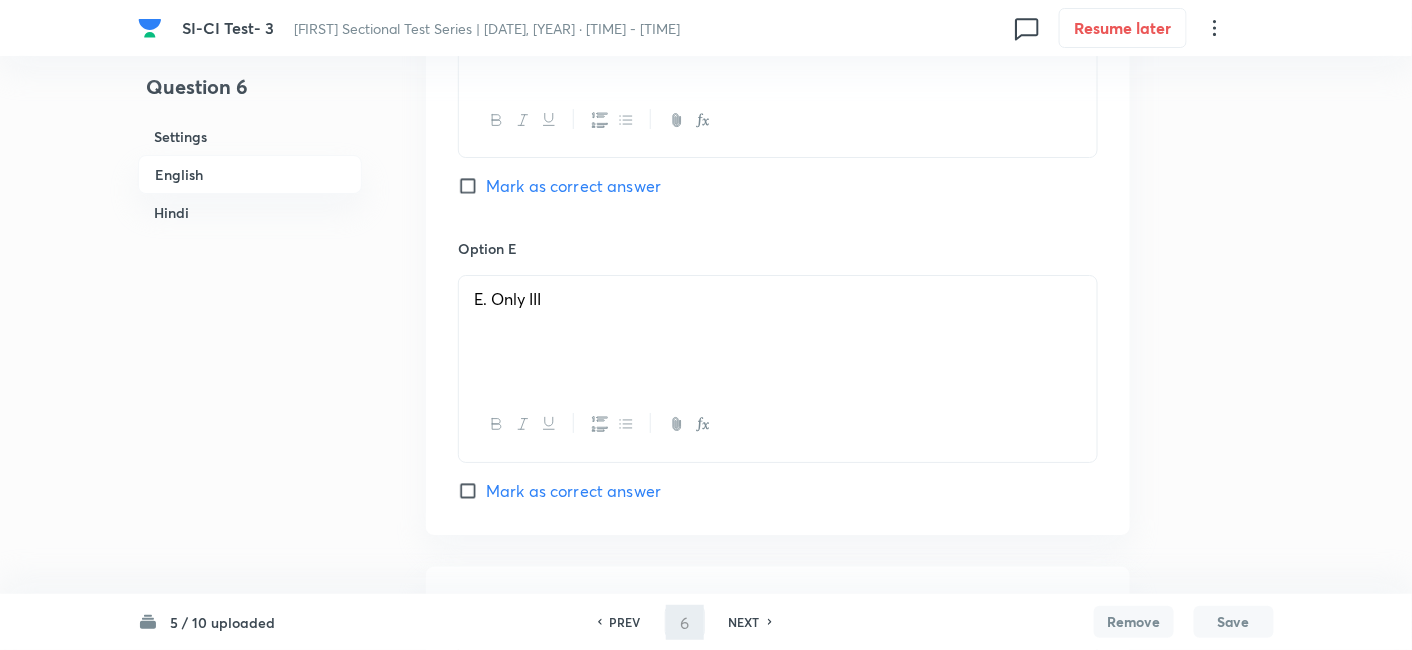 type on "7" 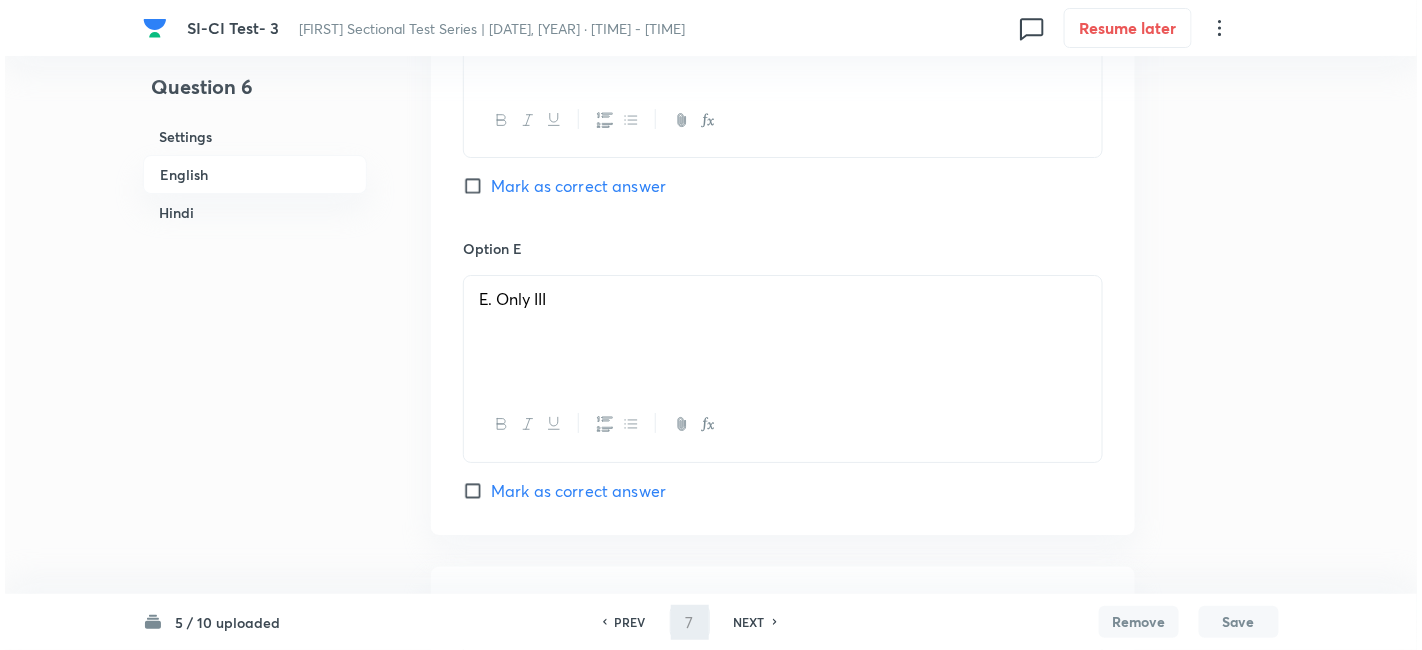 scroll, scrollTop: 0, scrollLeft: 0, axis: both 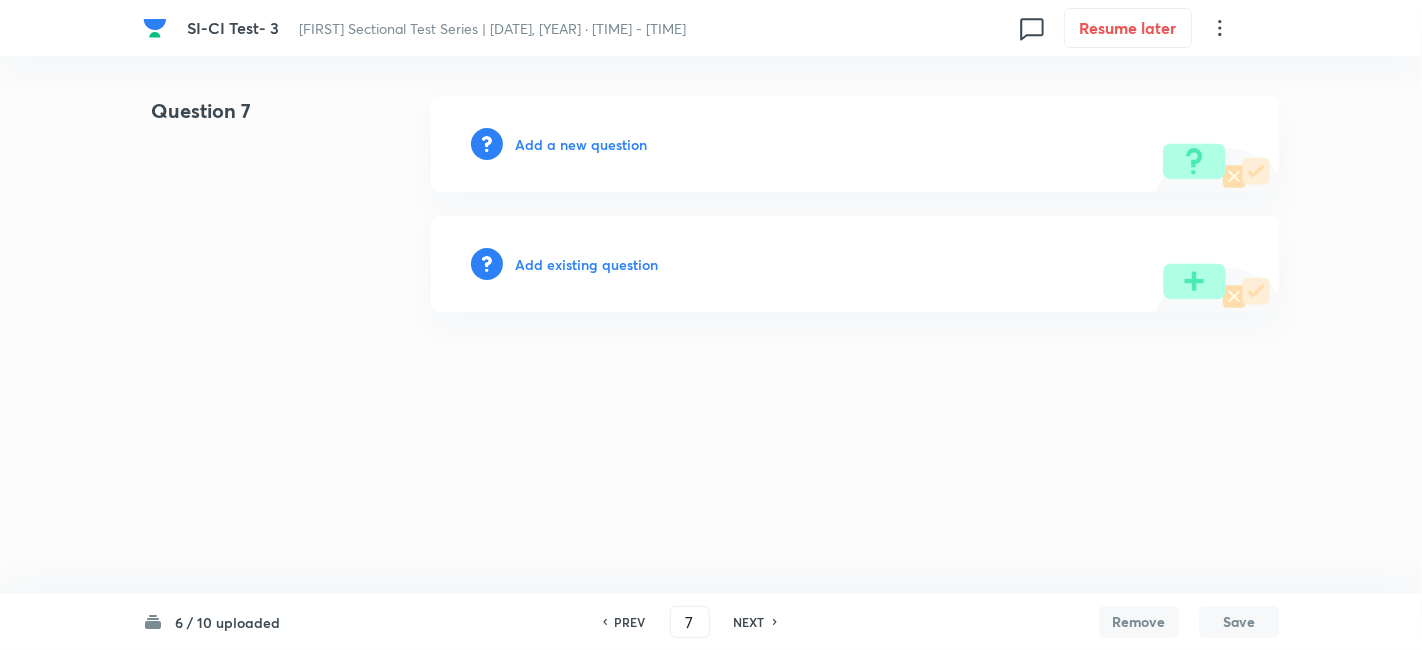 click on "Add a new question" at bounding box center [581, 144] 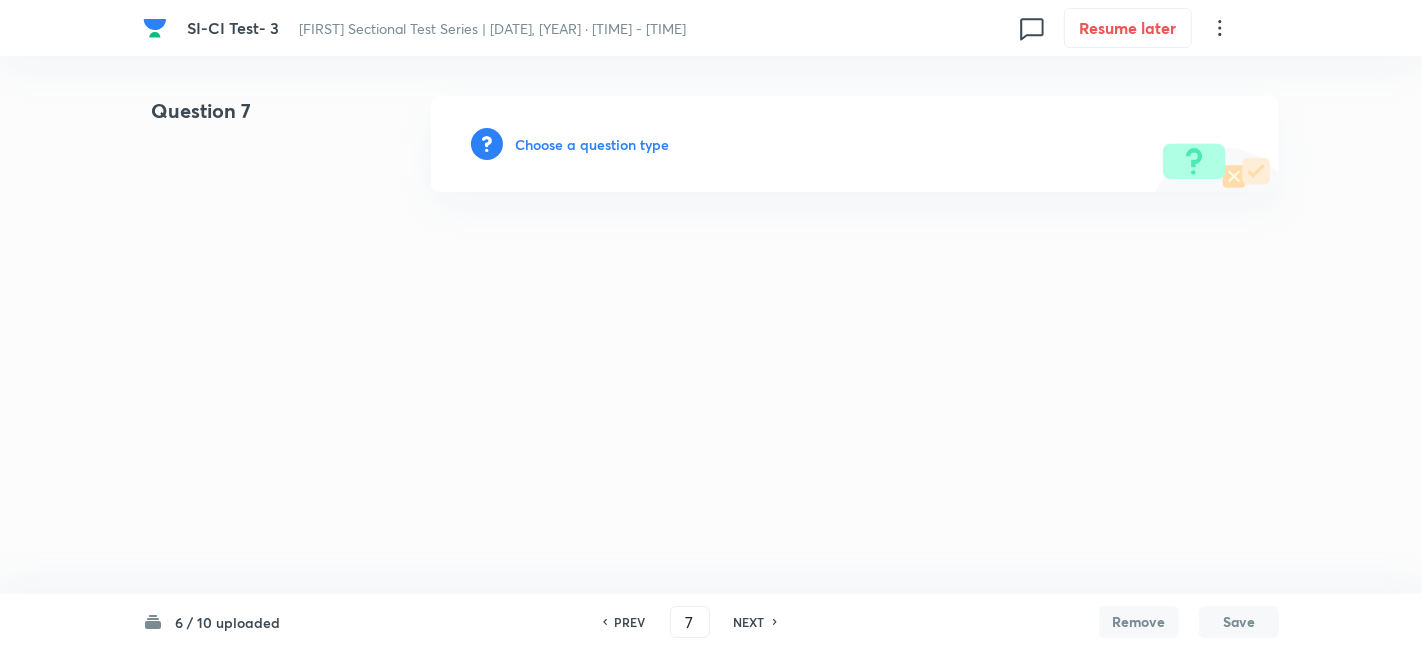 click on "Choose a question type" at bounding box center [592, 144] 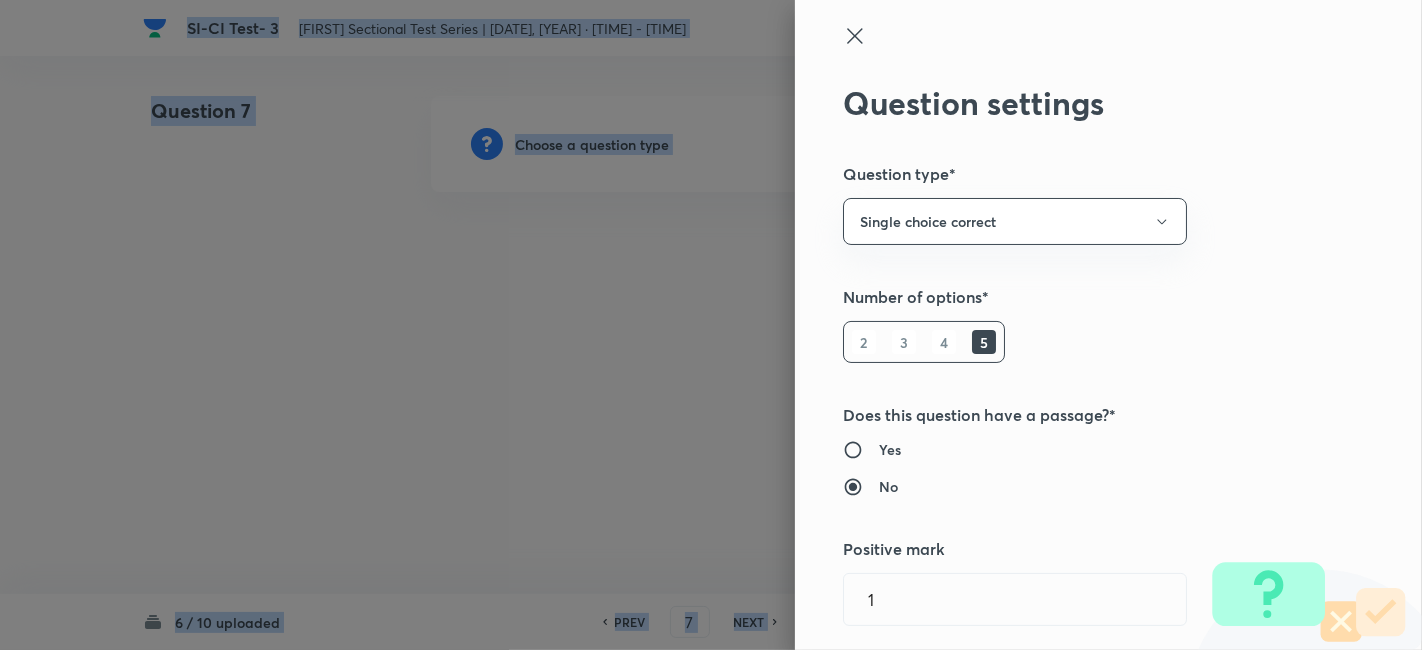 click at bounding box center (711, 325) 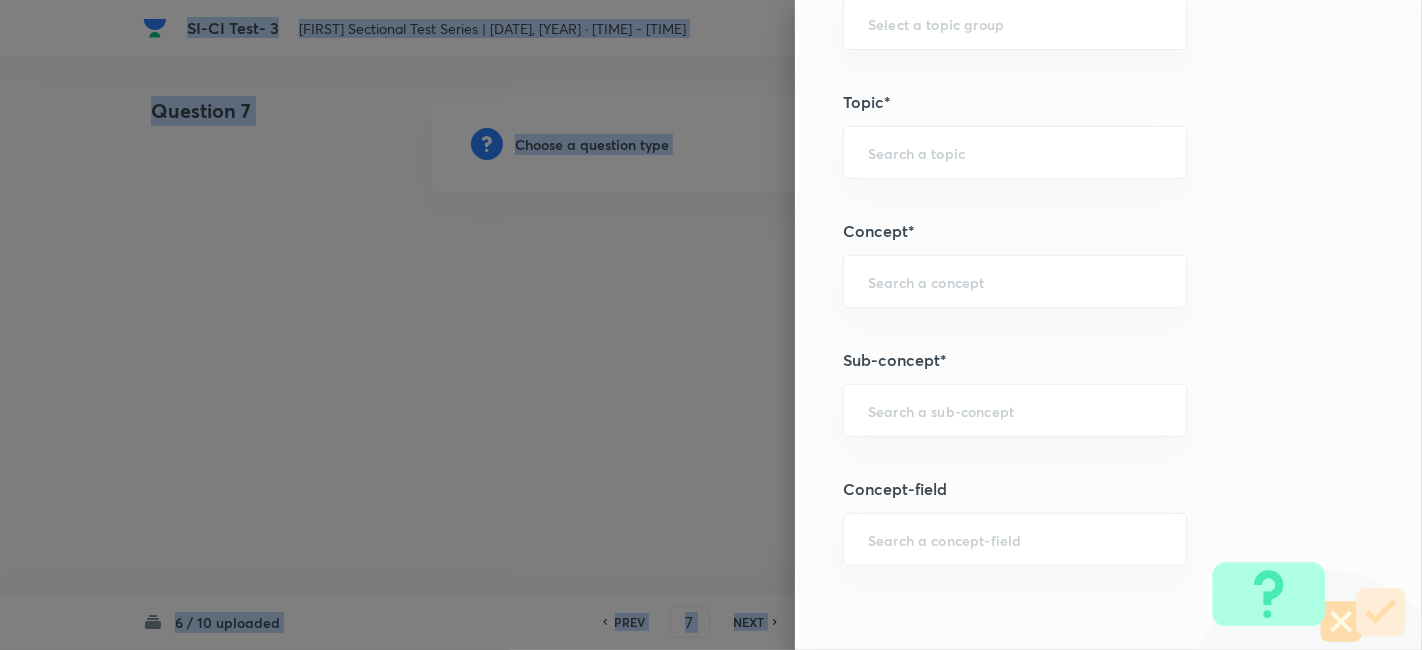 scroll, scrollTop: 968, scrollLeft: 0, axis: vertical 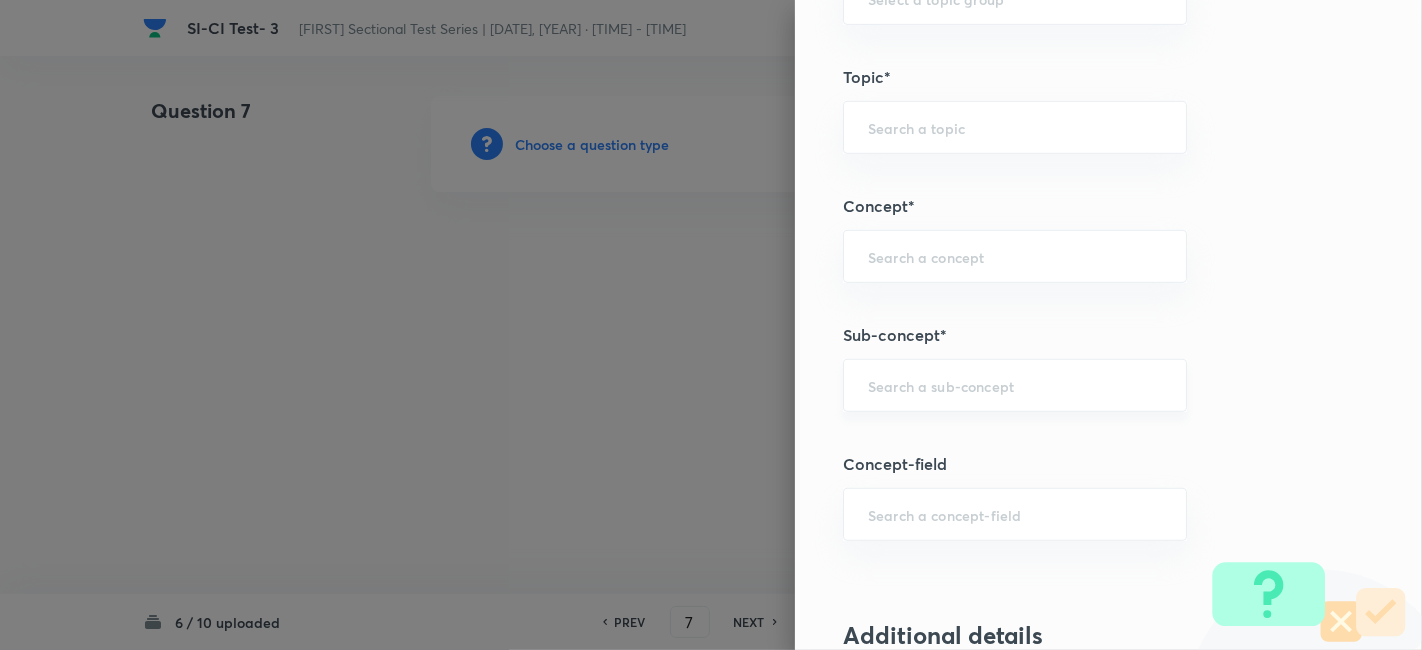 click at bounding box center (1015, 385) 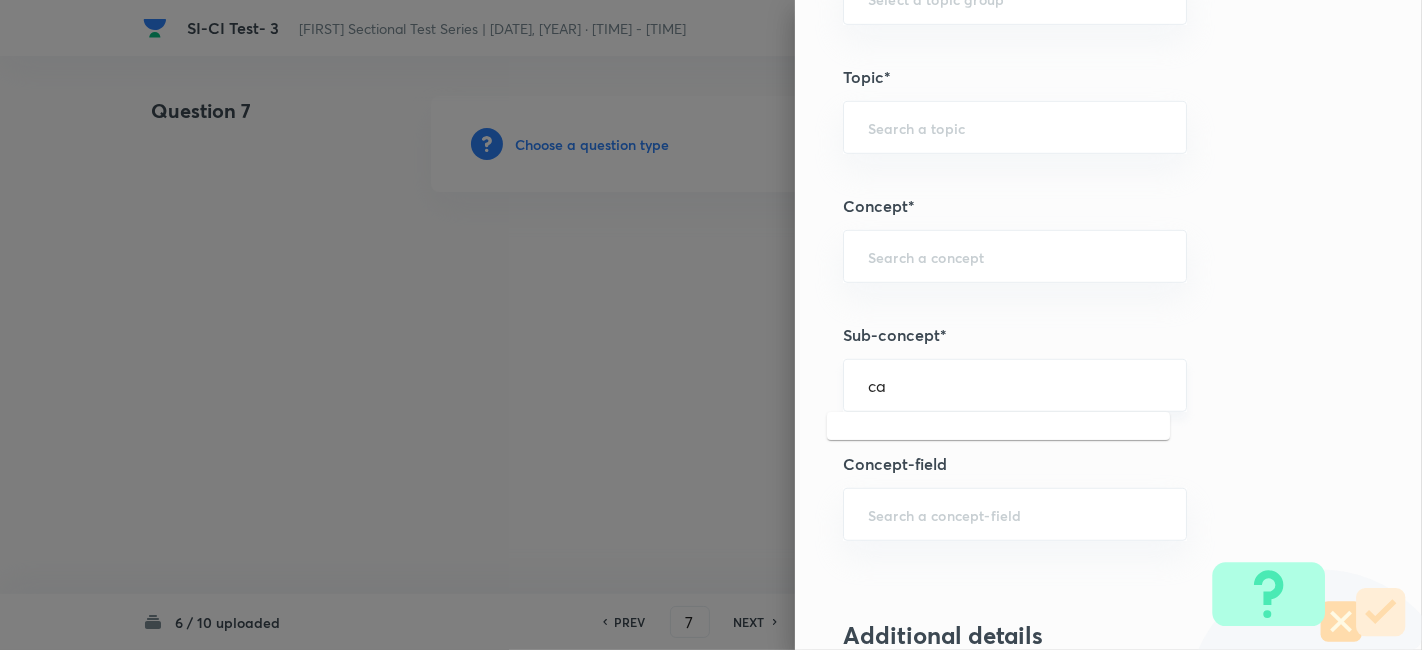 type on "c" 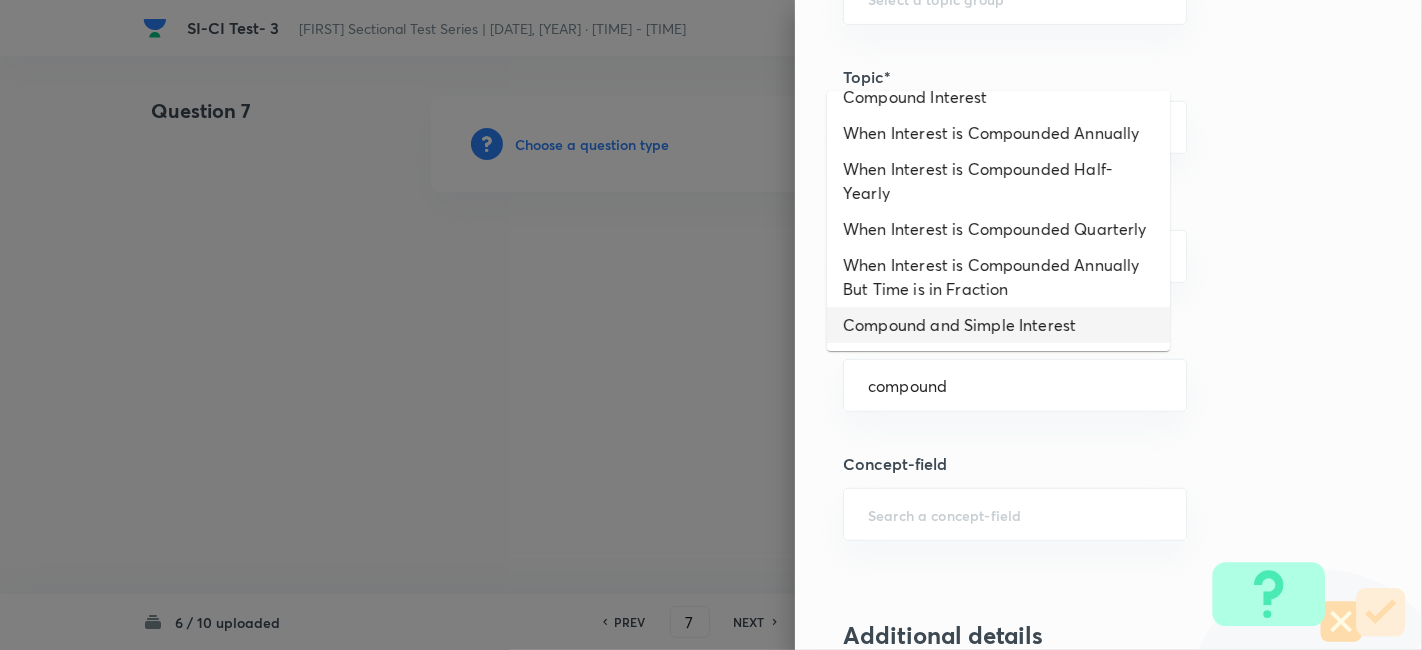 scroll, scrollTop: 0, scrollLeft: 0, axis: both 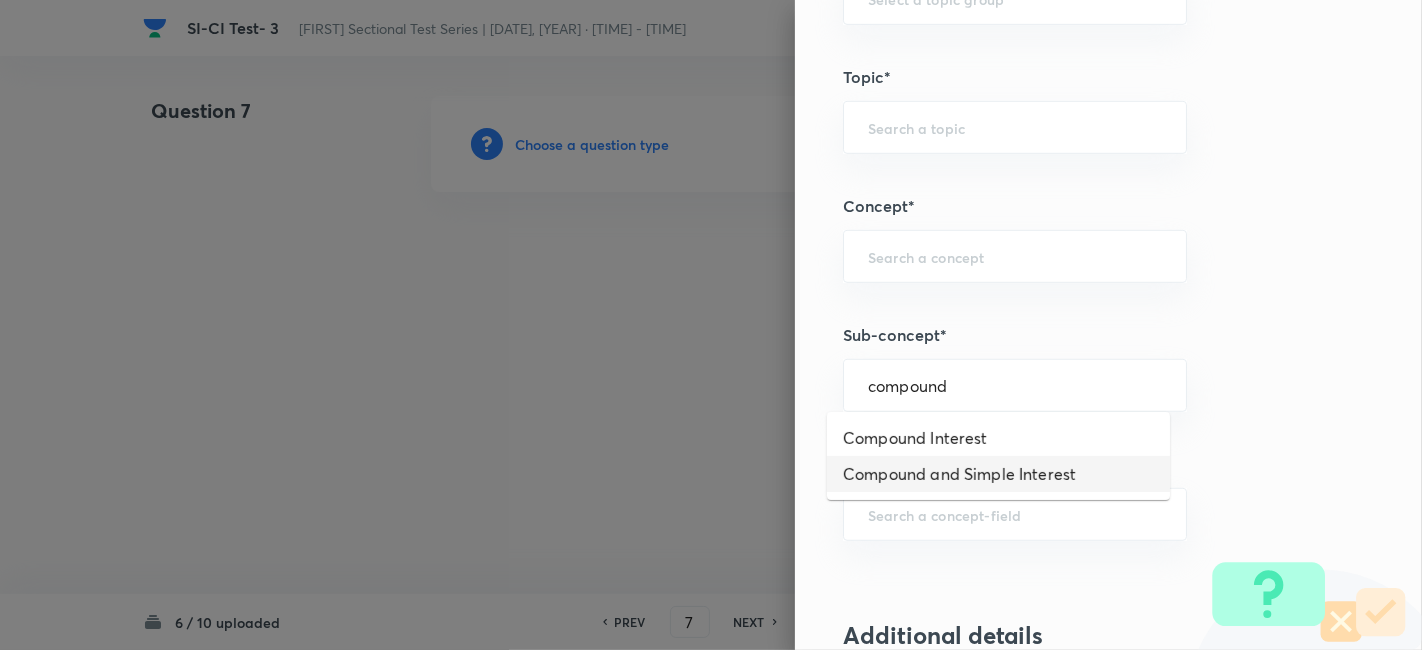 click on "Compound and Simple Interest" at bounding box center [998, 474] 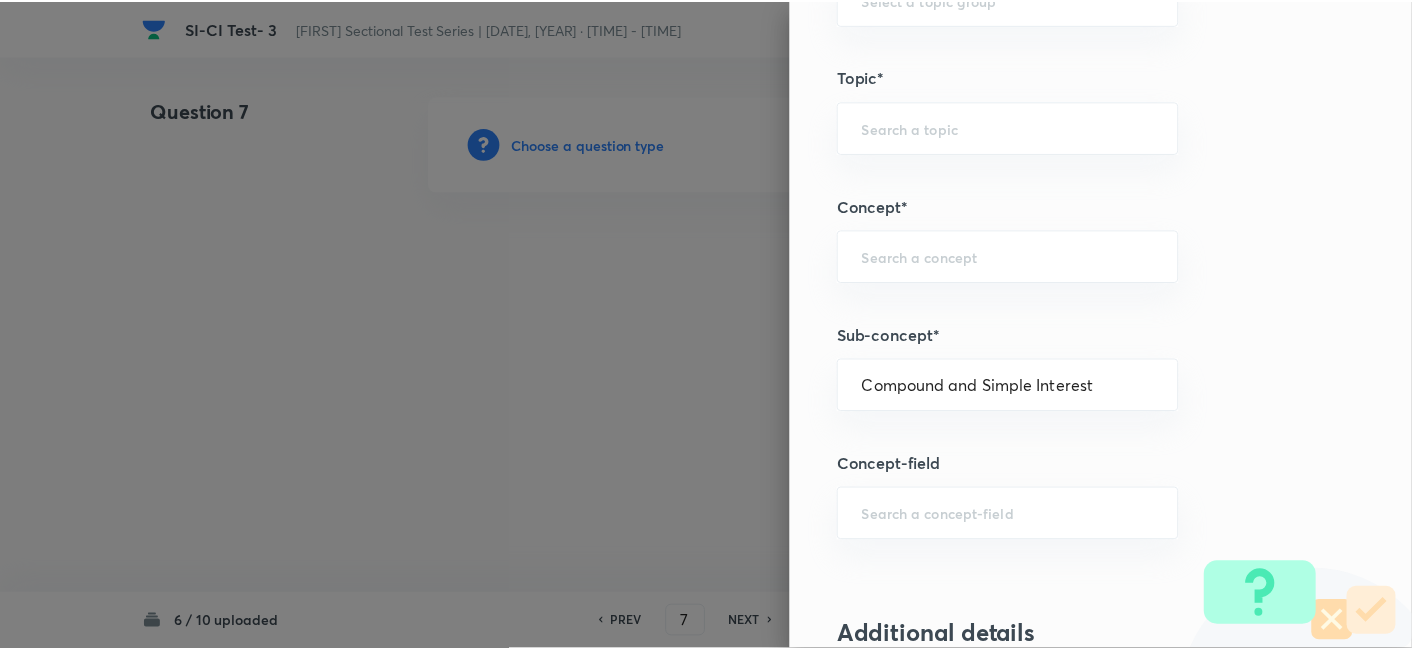 scroll, scrollTop: 2070, scrollLeft: 0, axis: vertical 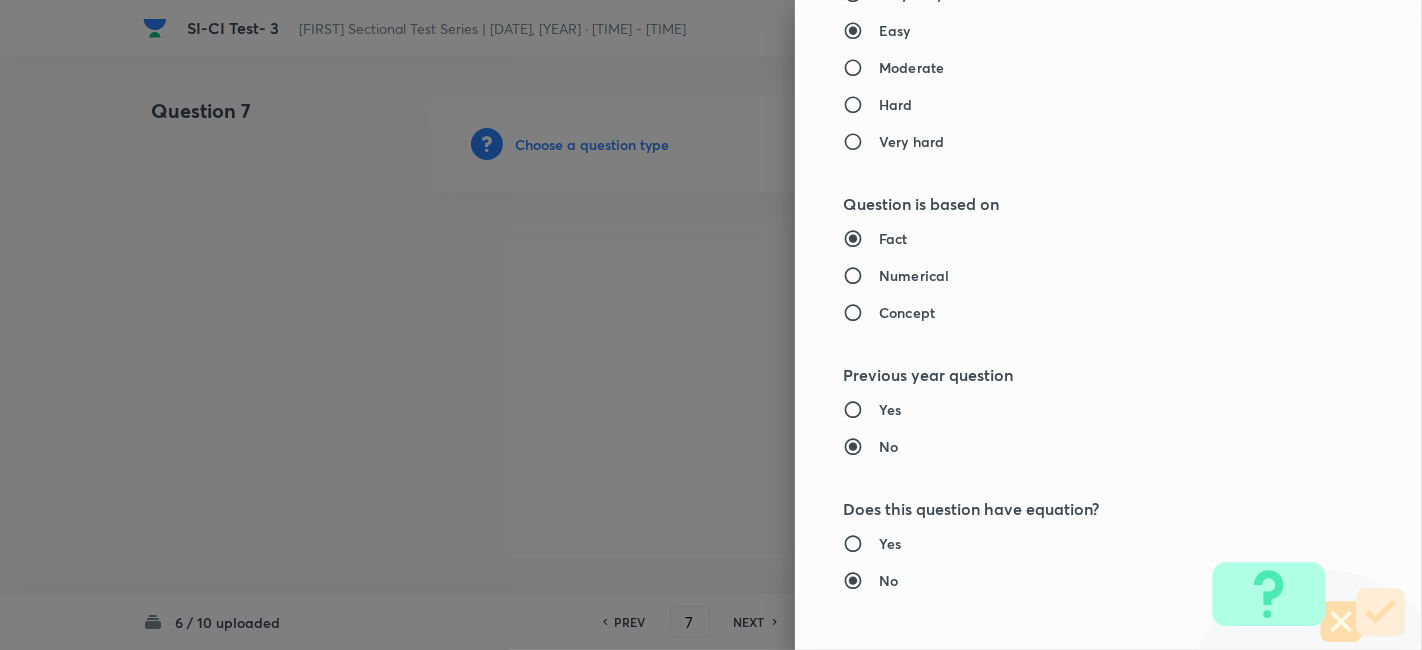 type on "Quantitative Aptitude" 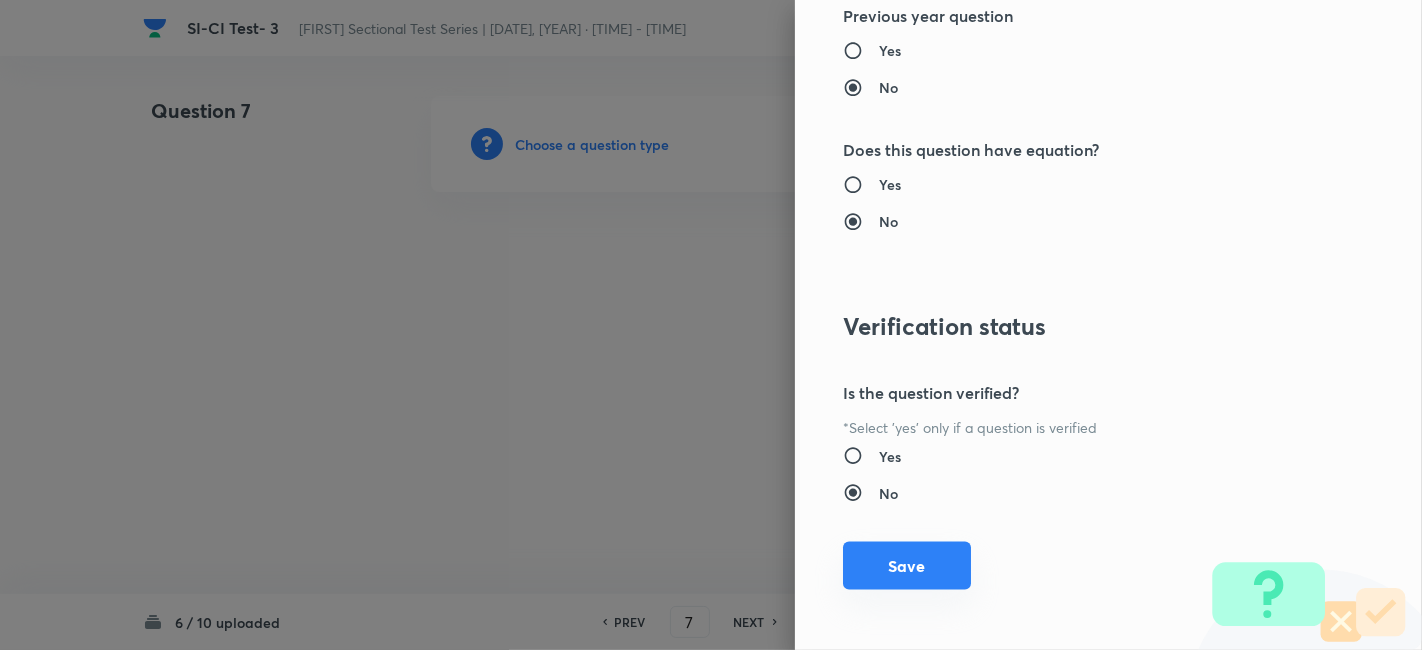 click on "Save" at bounding box center [907, 566] 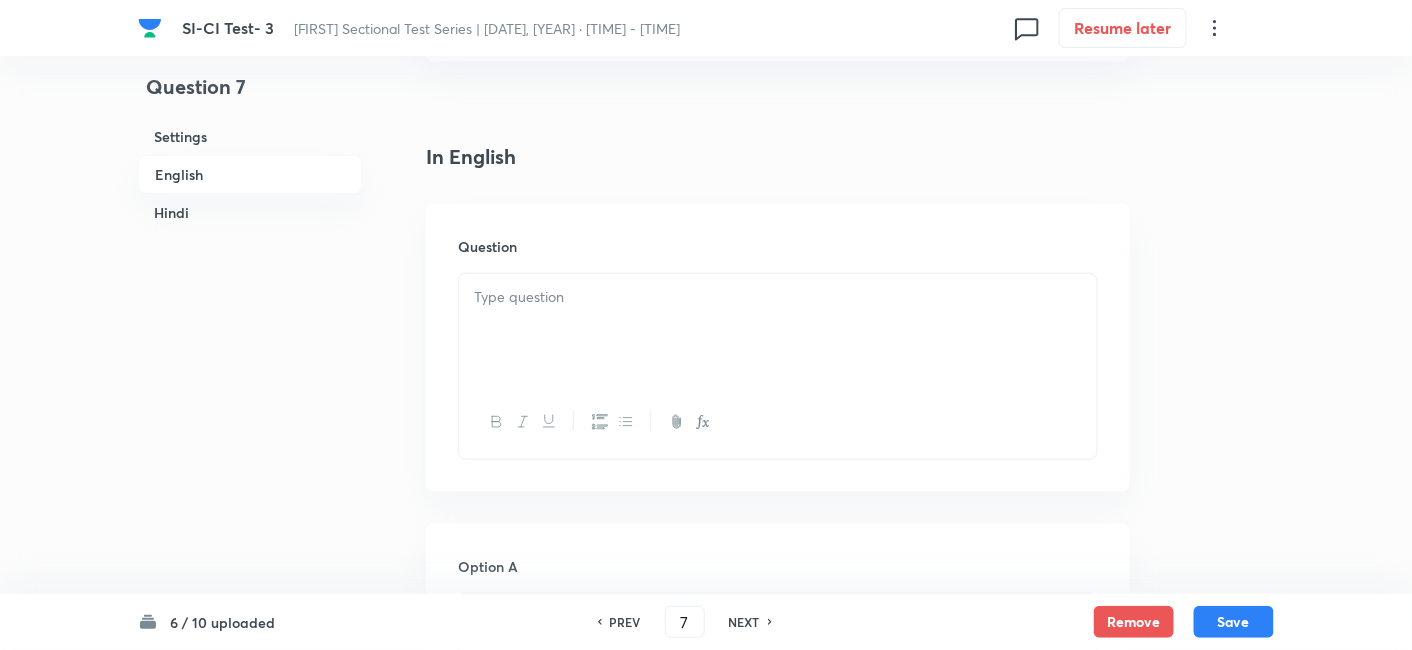 scroll, scrollTop: 499, scrollLeft: 0, axis: vertical 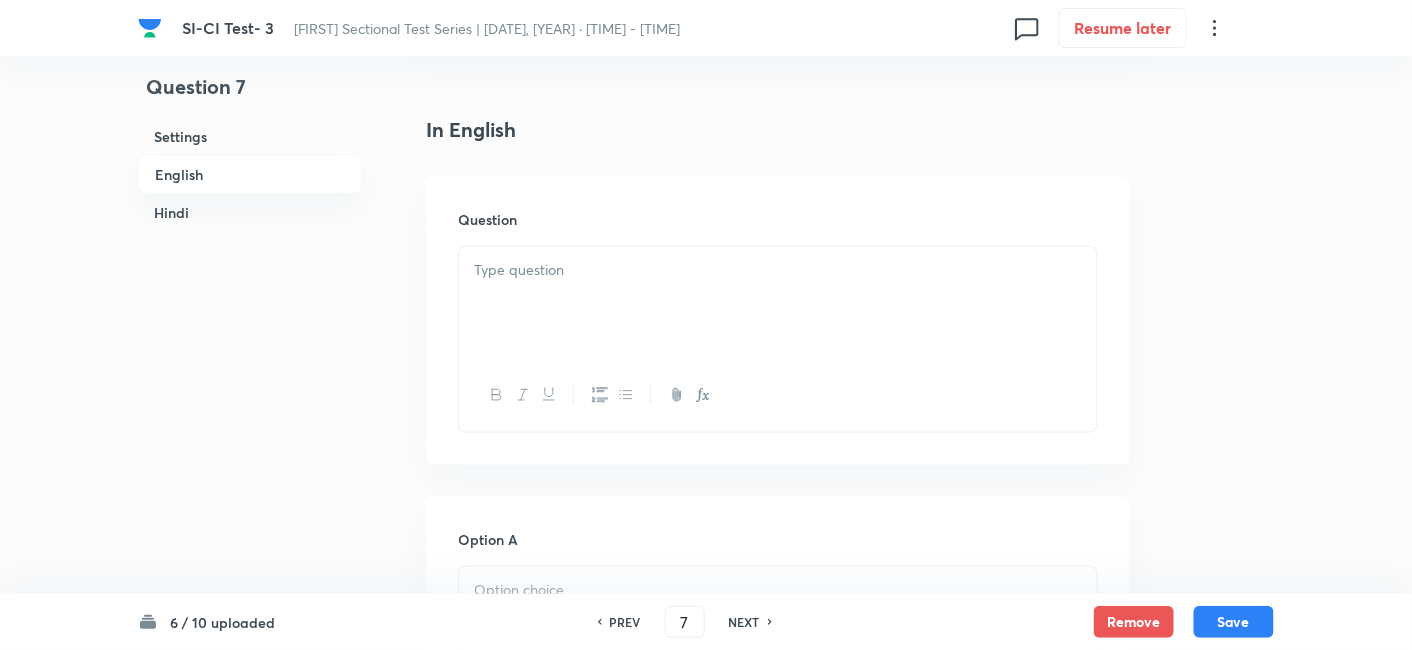 click at bounding box center (778, 303) 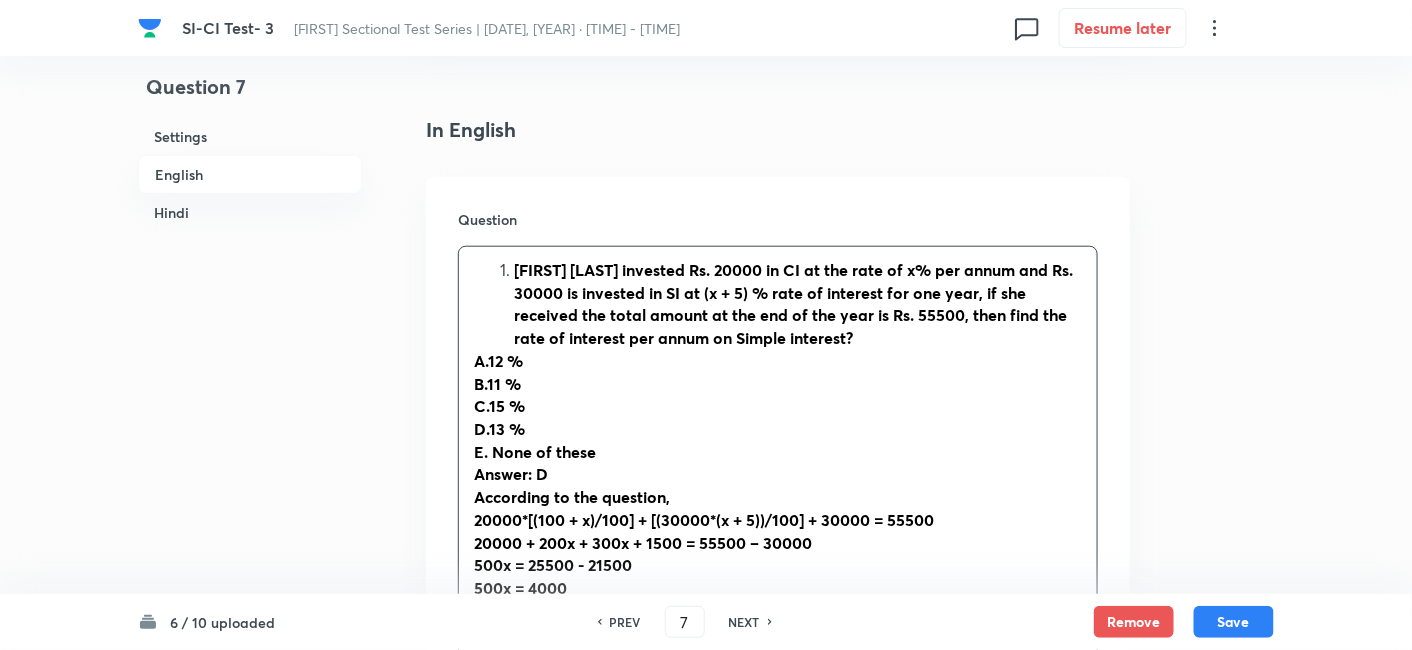 click on "[FIRST] [LAST] invested Rs. 20000 in CI at the rate of x% per annum and Rs. 30000 is invested in SI at (x + 5) % rate of interest for one year, if she received the total amount at the end of the year is Rs. 55500, then find the rate of interest per annum on Simple interest?" at bounding box center [793, 303] 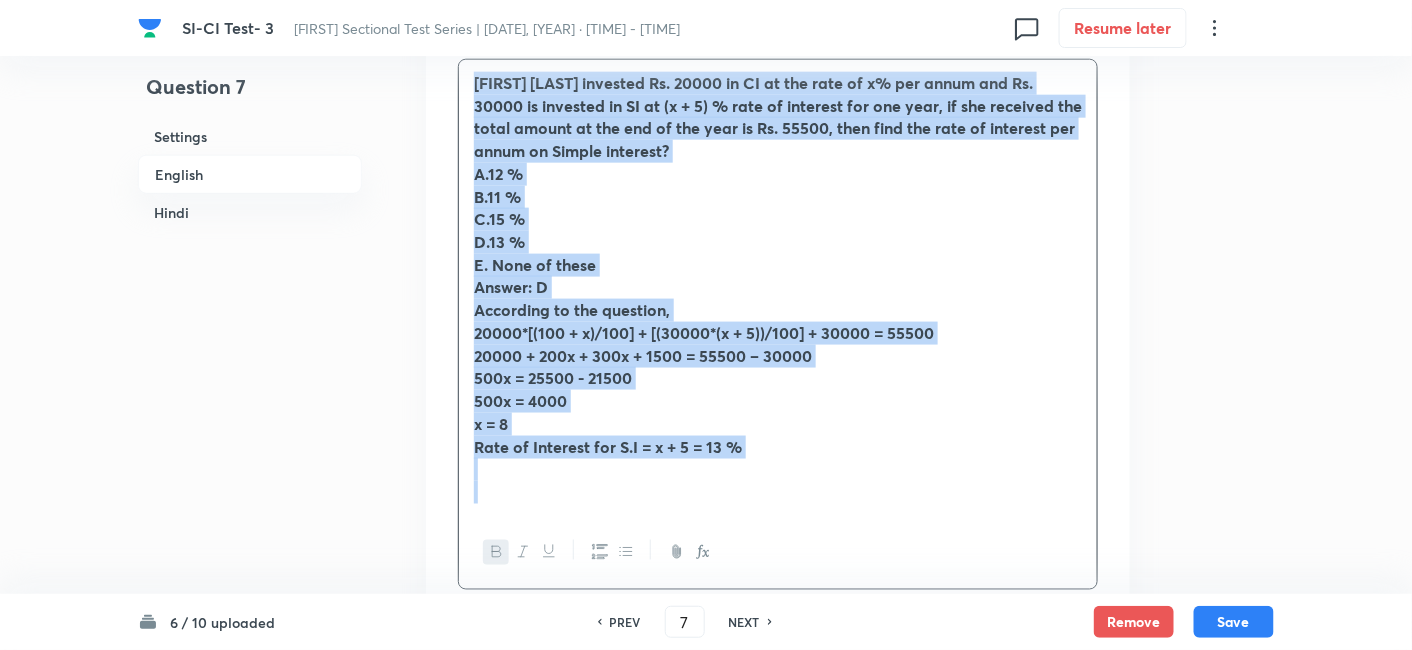 scroll, scrollTop: 714, scrollLeft: 0, axis: vertical 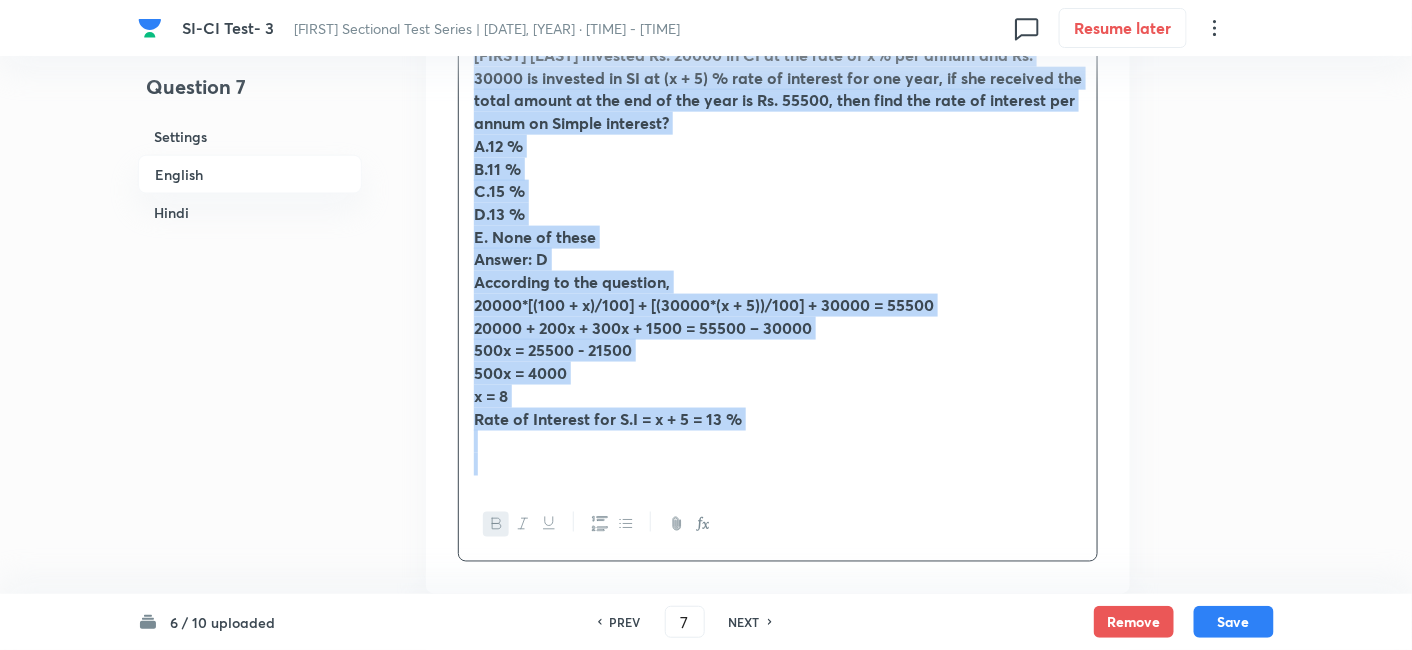 drag, startPoint x: 474, startPoint y: 269, endPoint x: 940, endPoint y: 545, distance: 541.6013 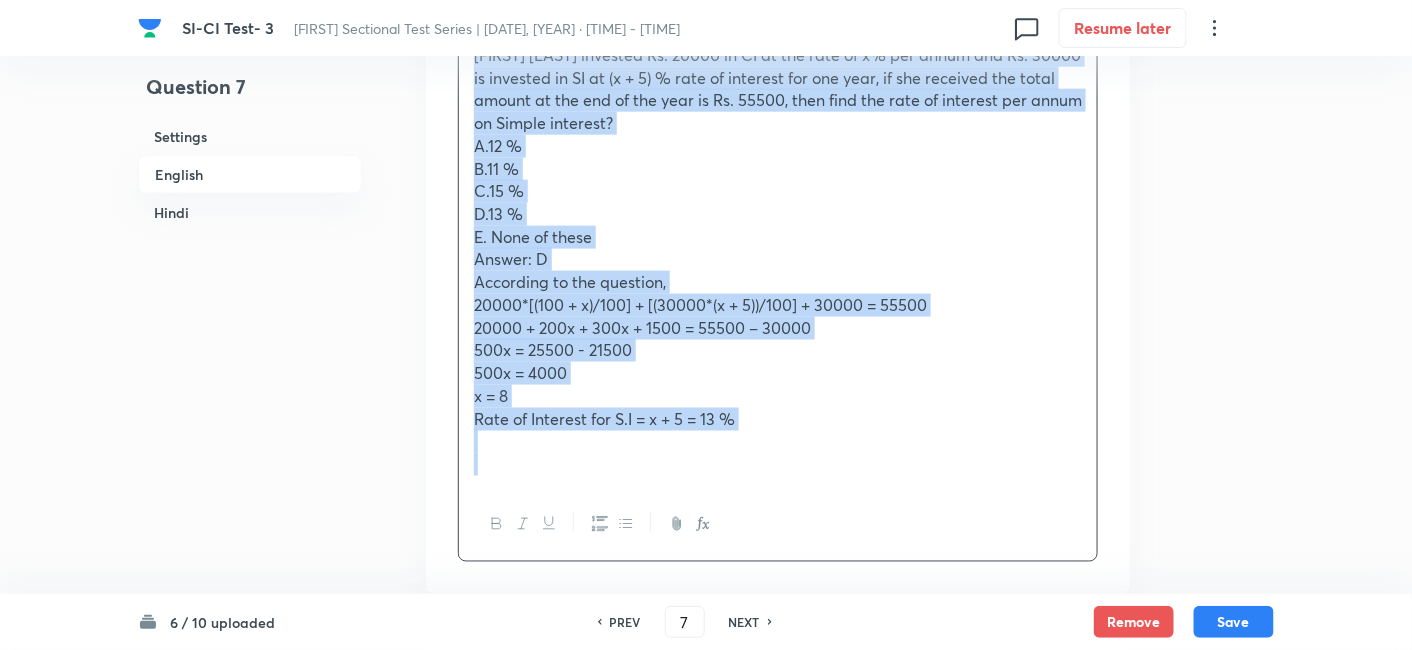 copy on "Saarika invested Rs. 20000 in CI at the rate of x% per annum and Rs. 30000 is invested in SI at (x + 5) % rate of interest for one year, if she received the total amount at the end of the year is Rs. 55500, then find the rate of interest per annum on Simple interest? A.12 % B.11 % C.15 % D.13 % E. None of these Answer: D According to the question, 20000*[(100 + x)/100] + [(30000*(x + 5))/100] + 30000 = 55500 20000 + 200x + 300x + 1500 = 55500 – 30000 500x = 25500 - 21500 500x = 4000 x = 8 Rate of Interest for S.I = x + 5 = 13 %" 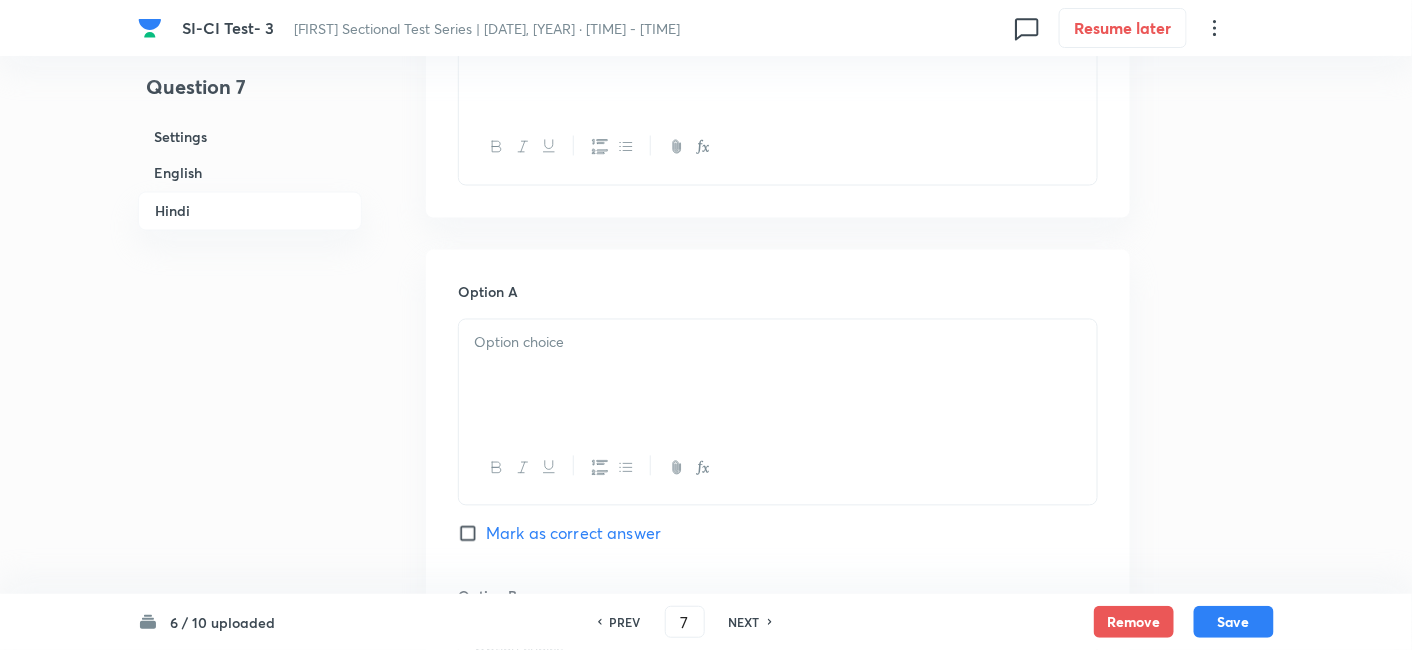 scroll, scrollTop: 3299, scrollLeft: 0, axis: vertical 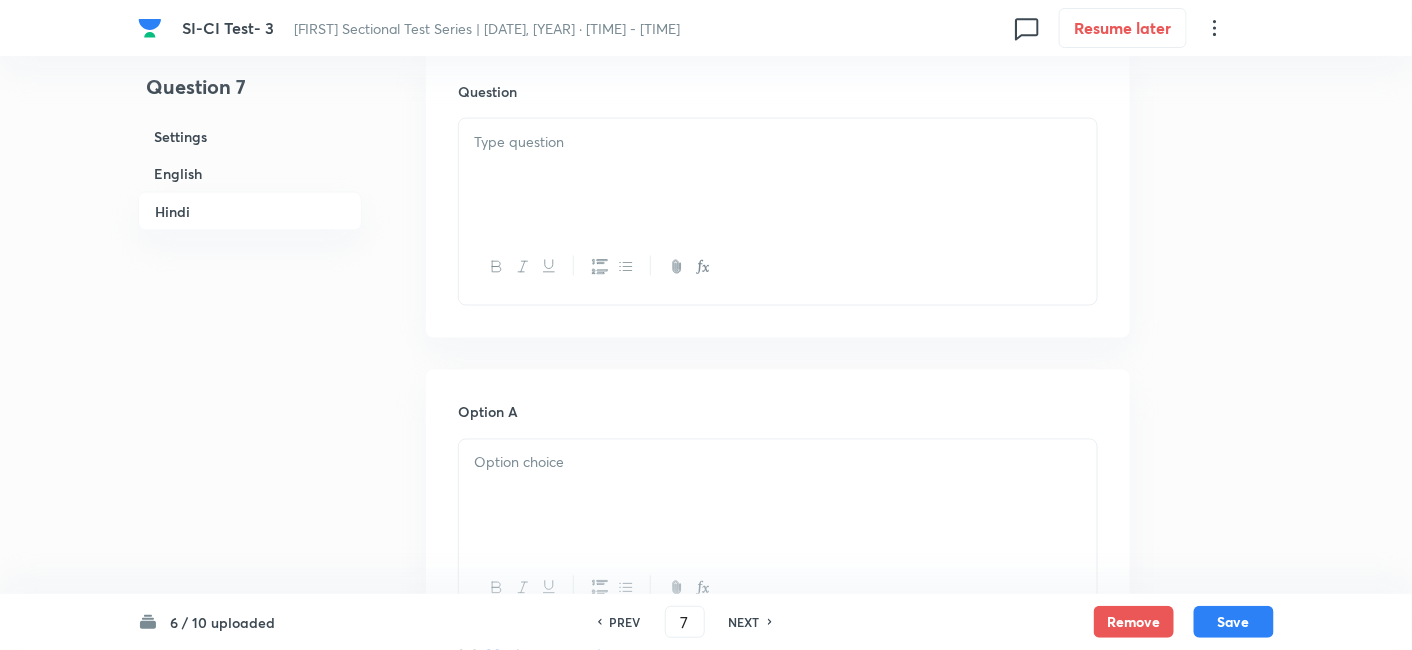 click at bounding box center [778, 142] 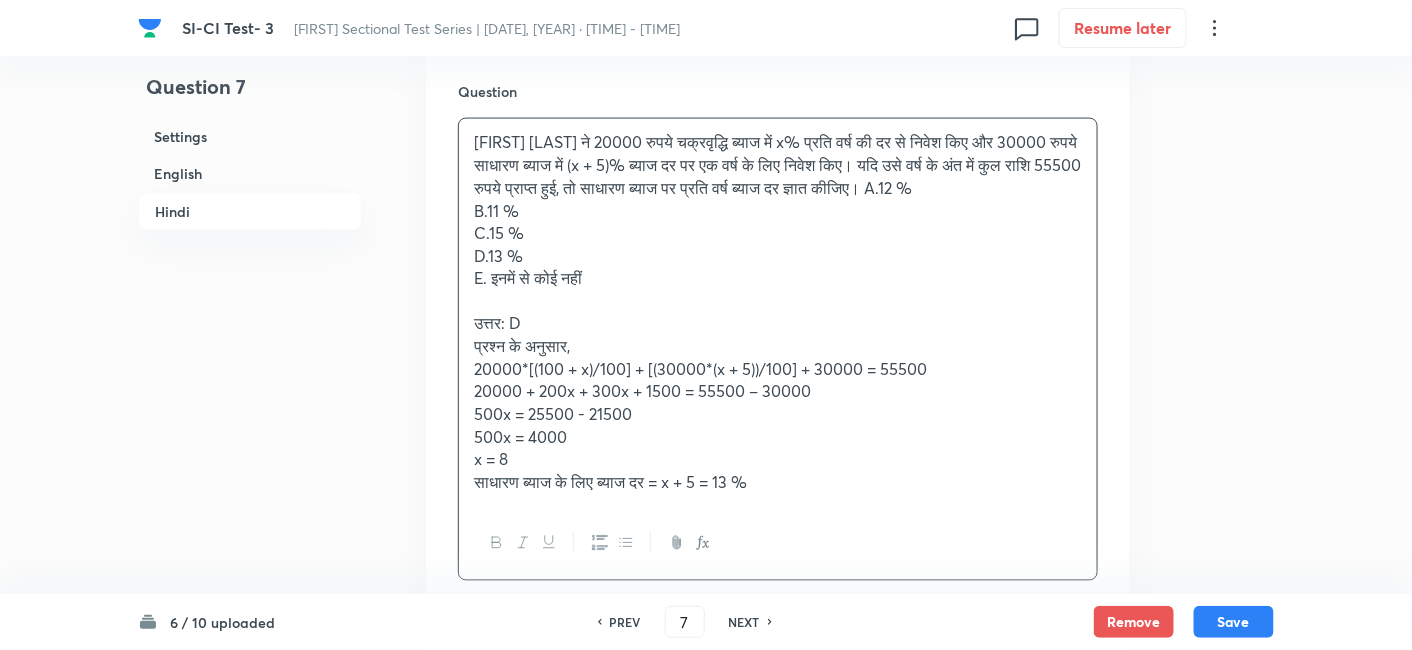 scroll, scrollTop: 3531, scrollLeft: 0, axis: vertical 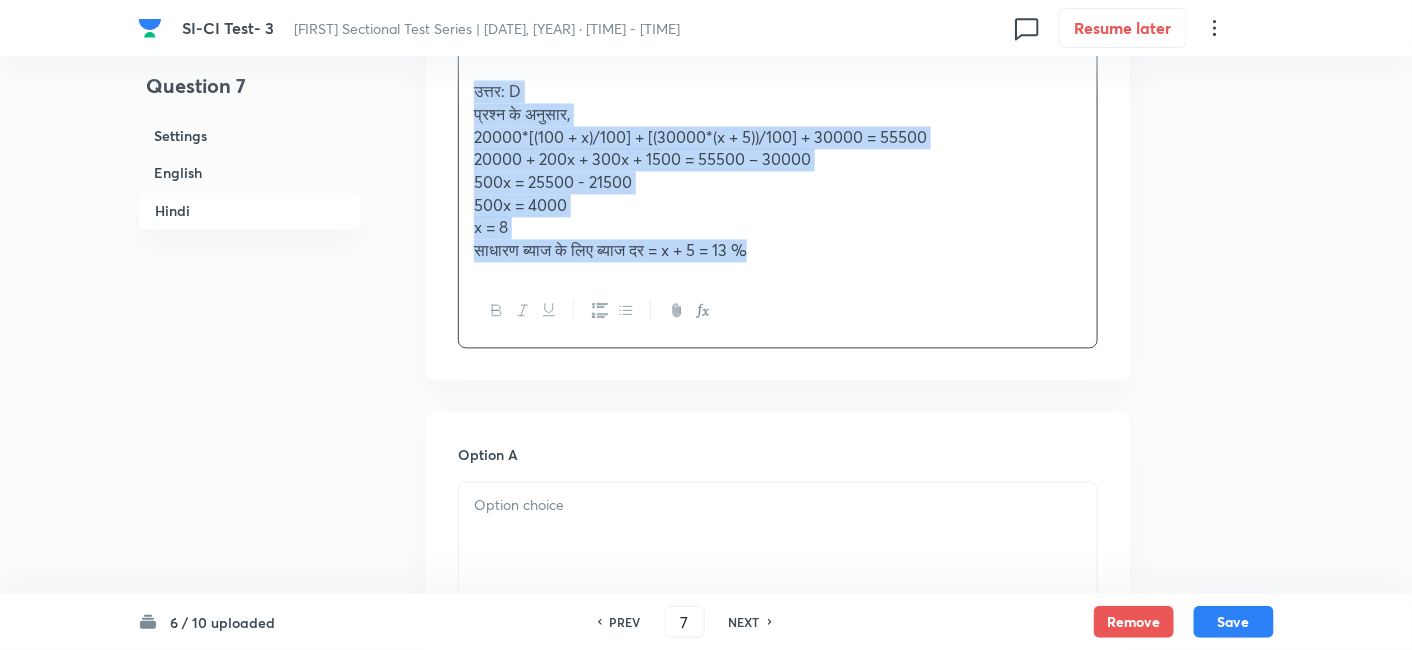 drag, startPoint x: 474, startPoint y: 84, endPoint x: 860, endPoint y: 341, distance: 463.72946 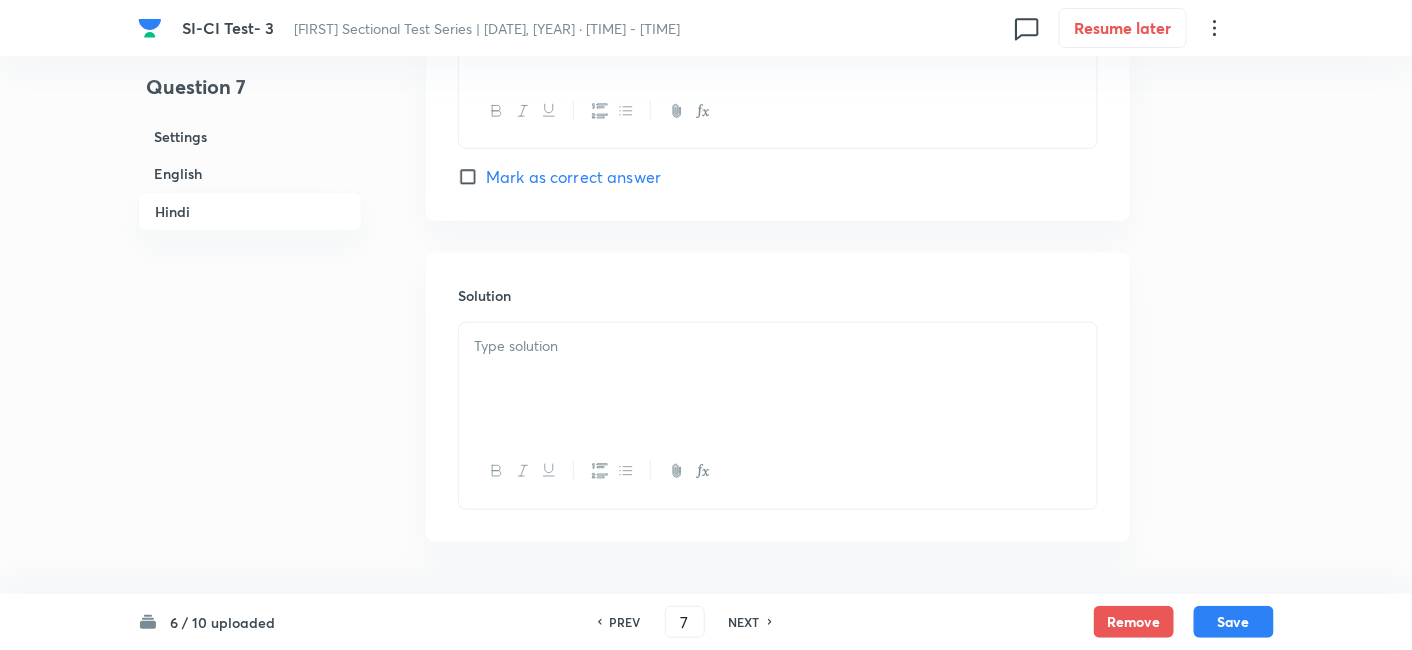 scroll, scrollTop: 5171, scrollLeft: 0, axis: vertical 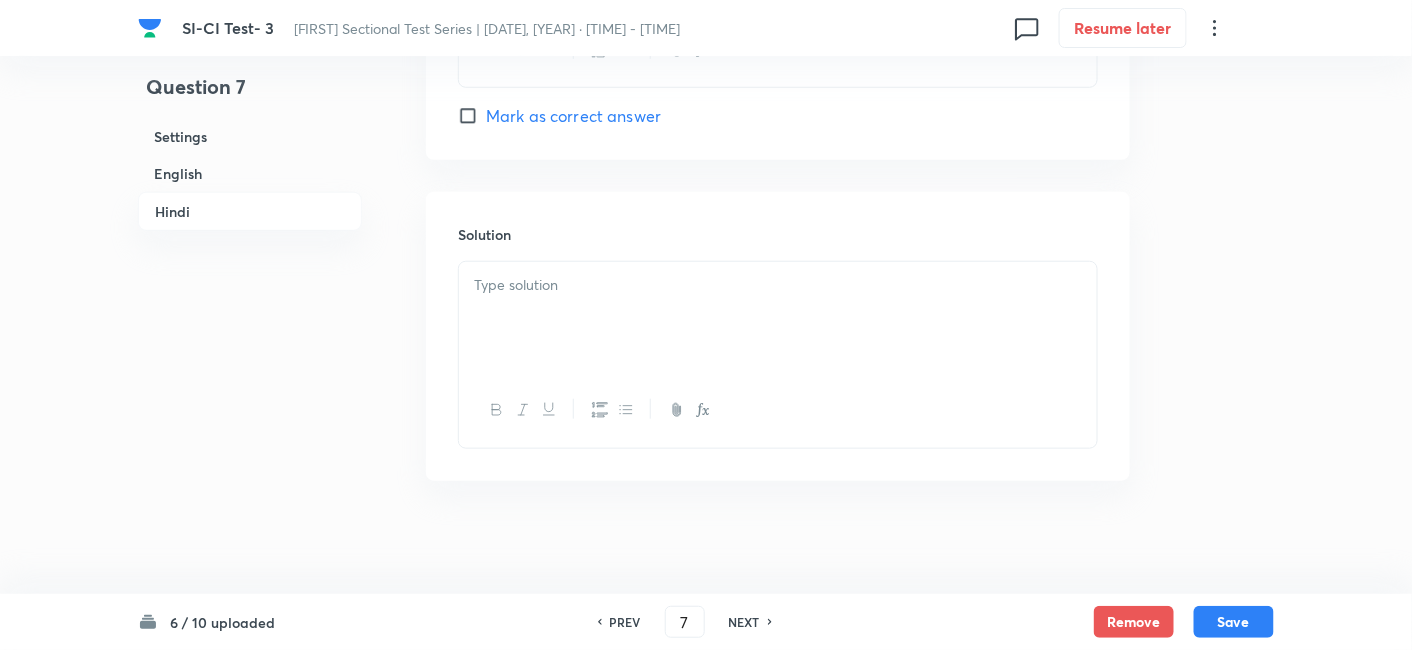 click at bounding box center (778, 318) 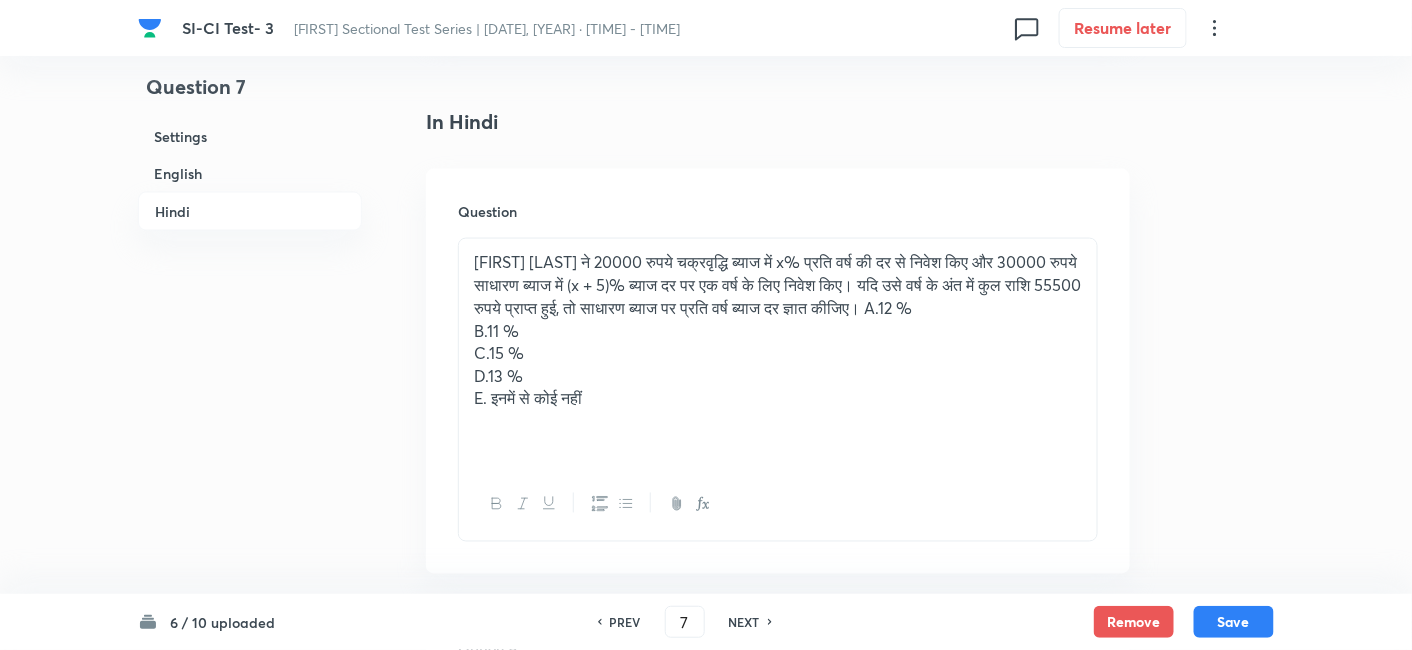 scroll, scrollTop: 3208, scrollLeft: 0, axis: vertical 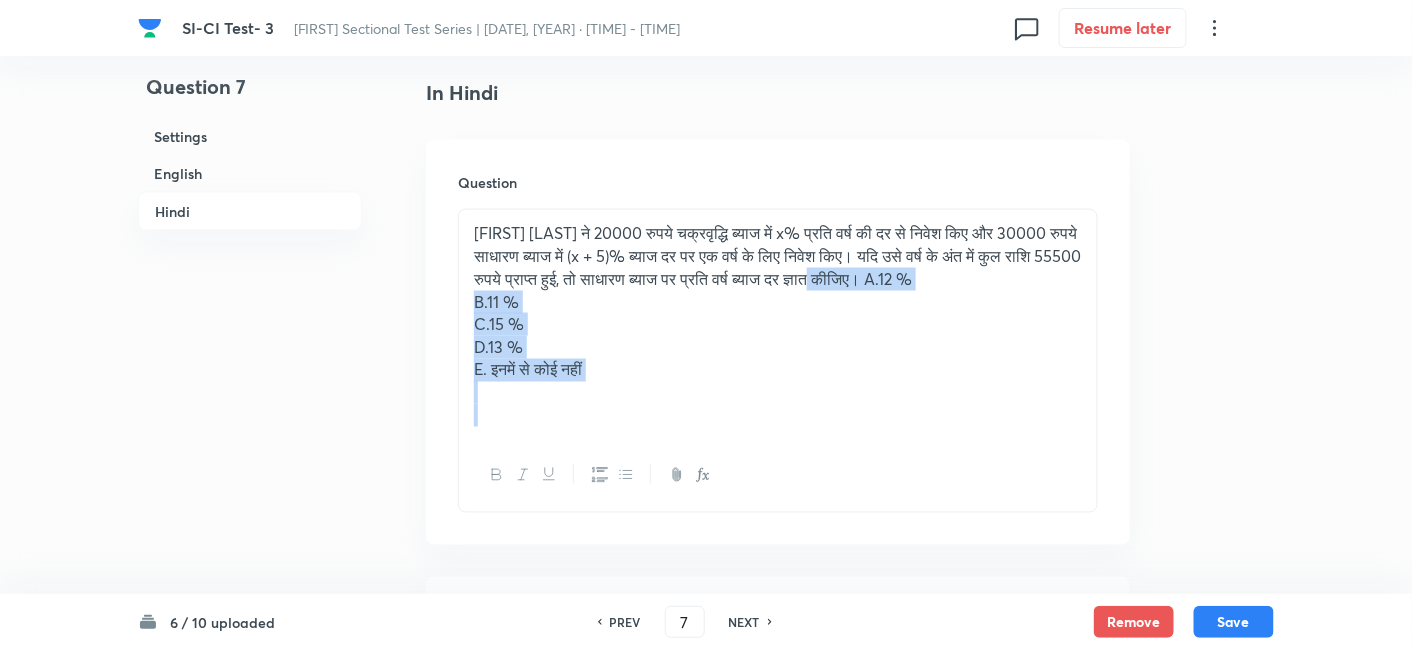drag, startPoint x: 978, startPoint y: 273, endPoint x: 1017, endPoint y: 413, distance: 145.33066 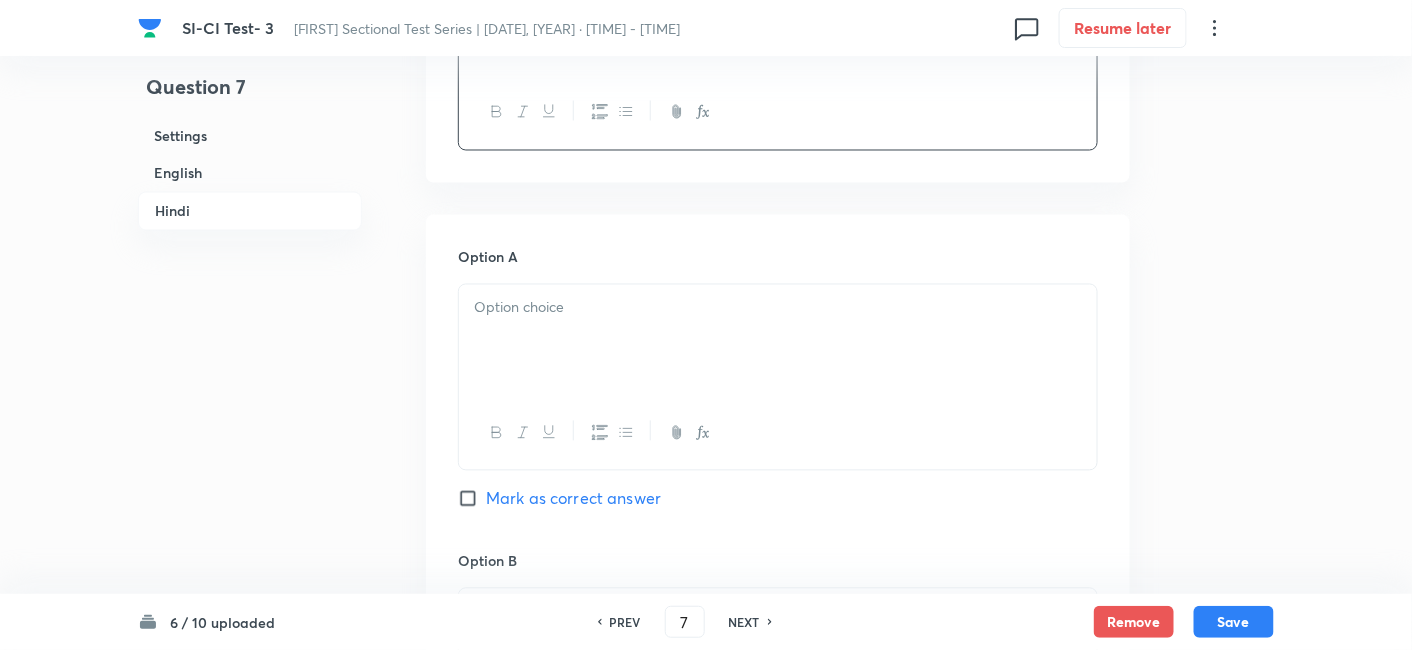 scroll, scrollTop: 3455, scrollLeft: 0, axis: vertical 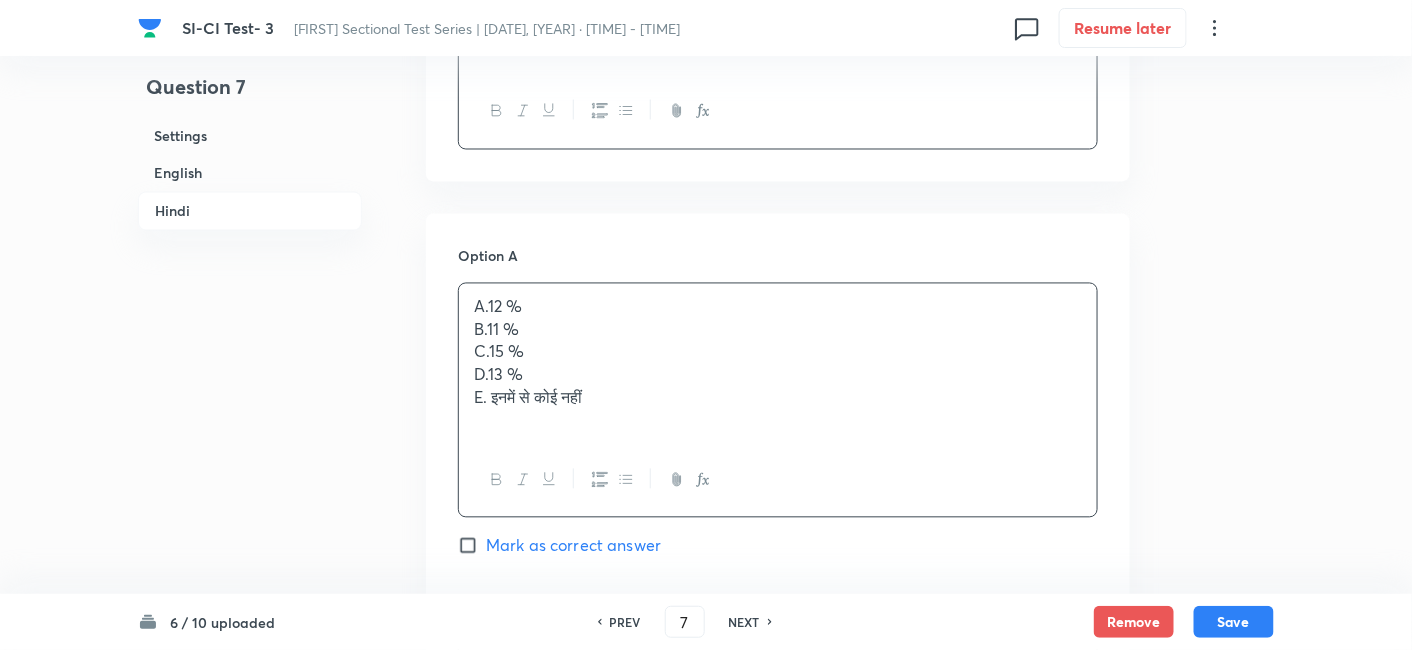 click on "A.12 %" at bounding box center [778, 307] 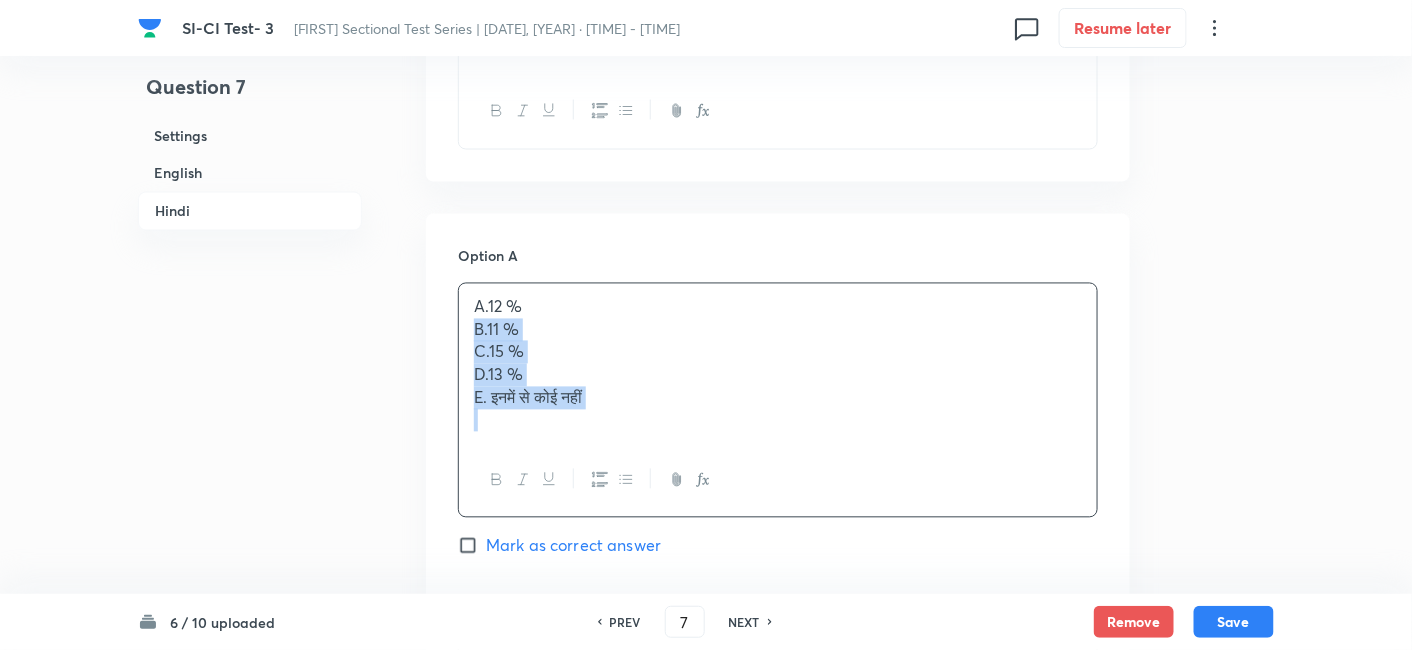 drag, startPoint x: 463, startPoint y: 327, endPoint x: 761, endPoint y: 545, distance: 369.22623 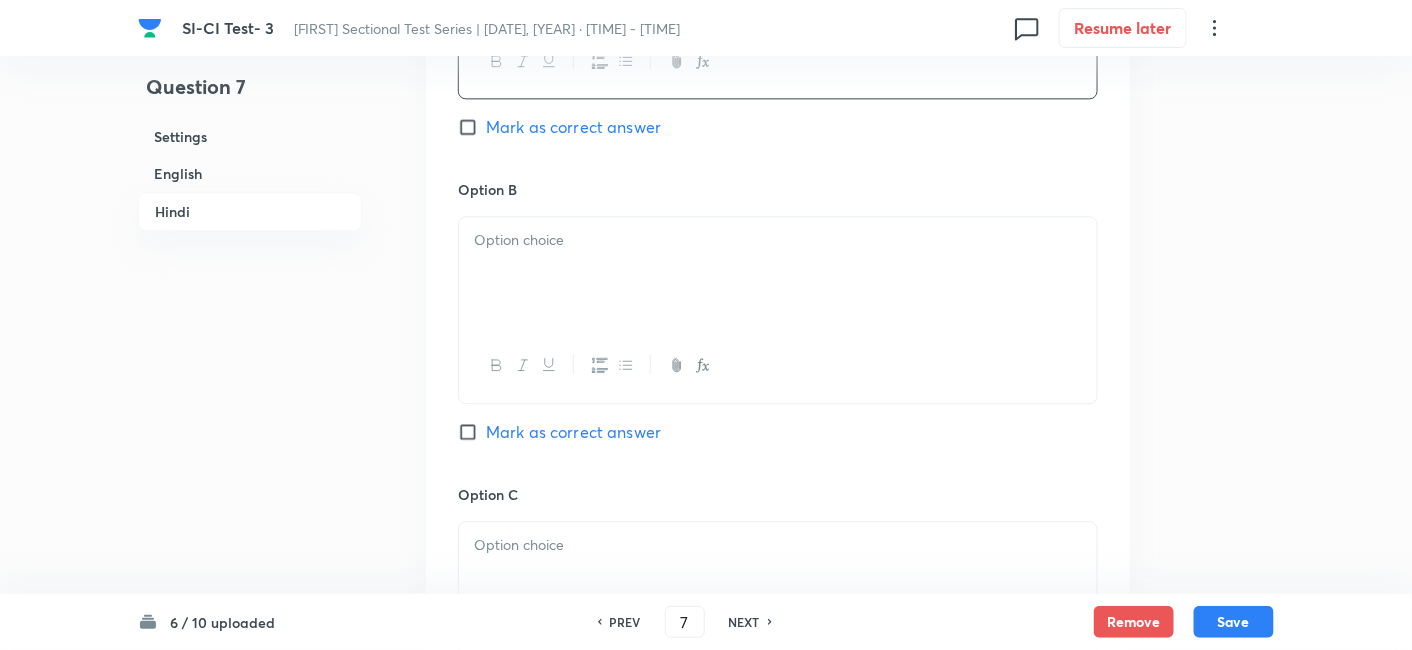 scroll, scrollTop: 3834, scrollLeft: 0, axis: vertical 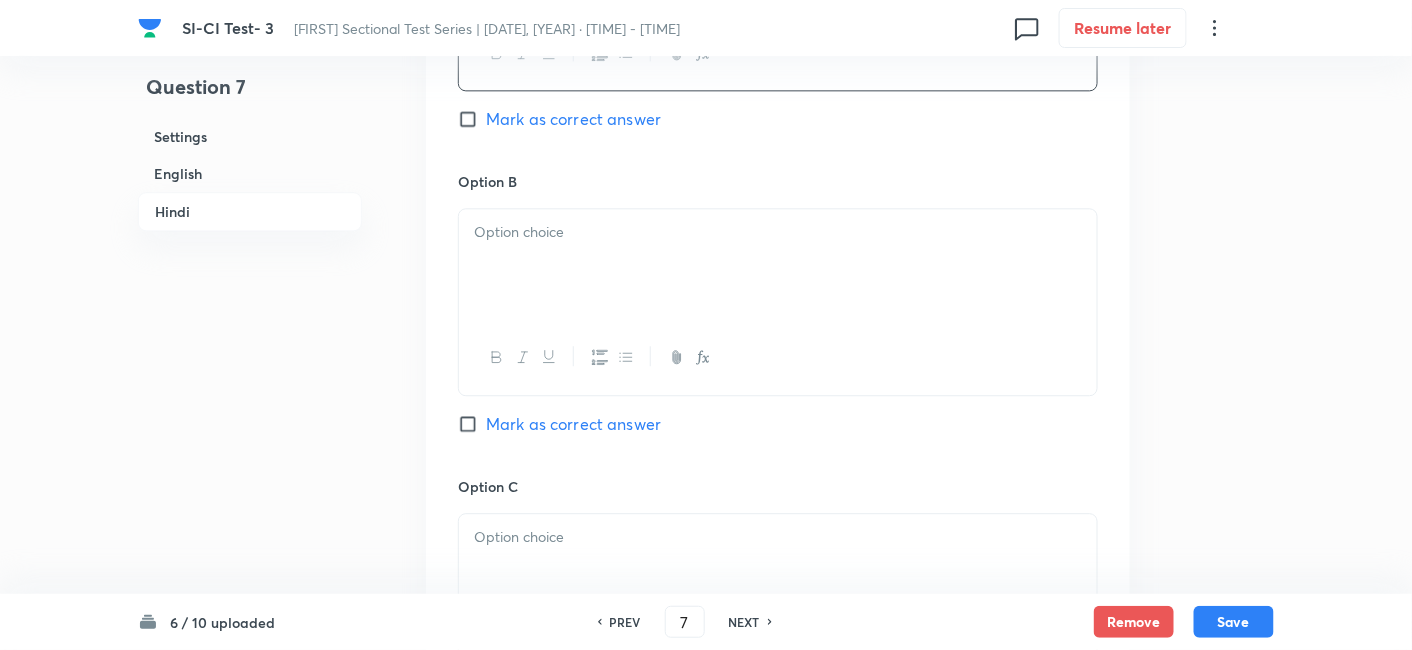 click at bounding box center (778, 357) 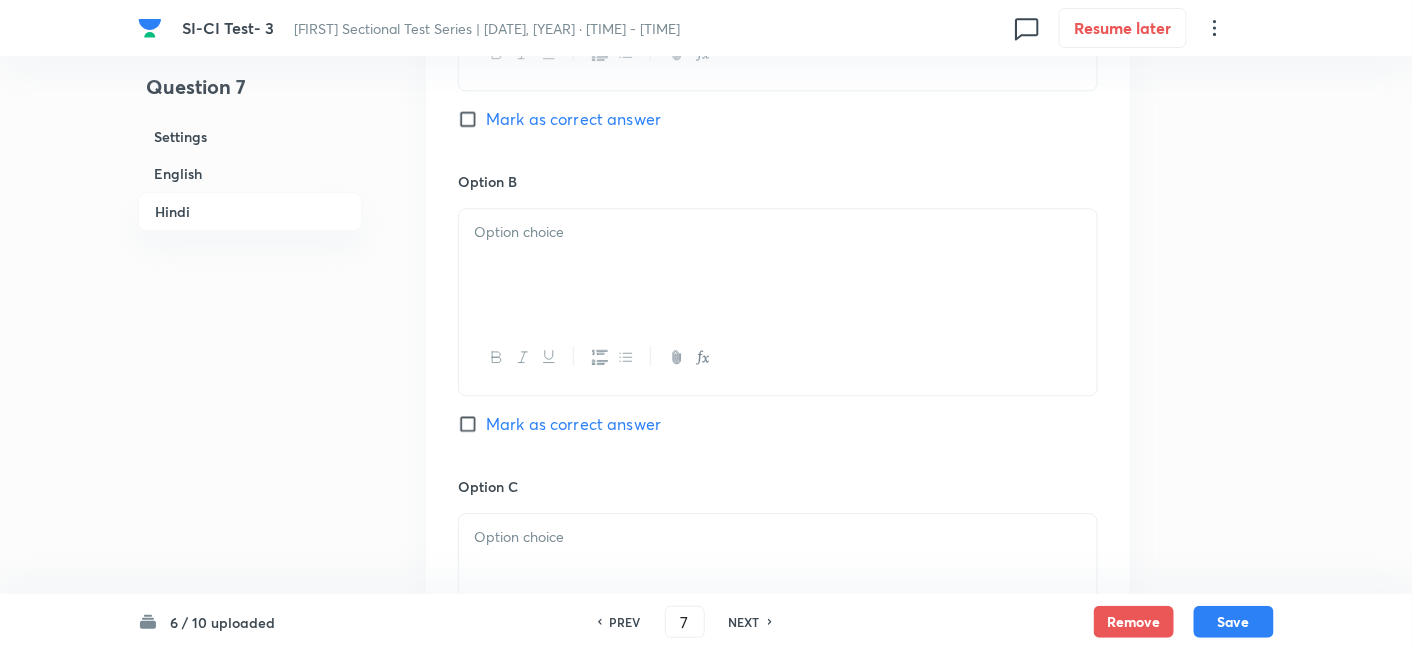 click at bounding box center [778, 265] 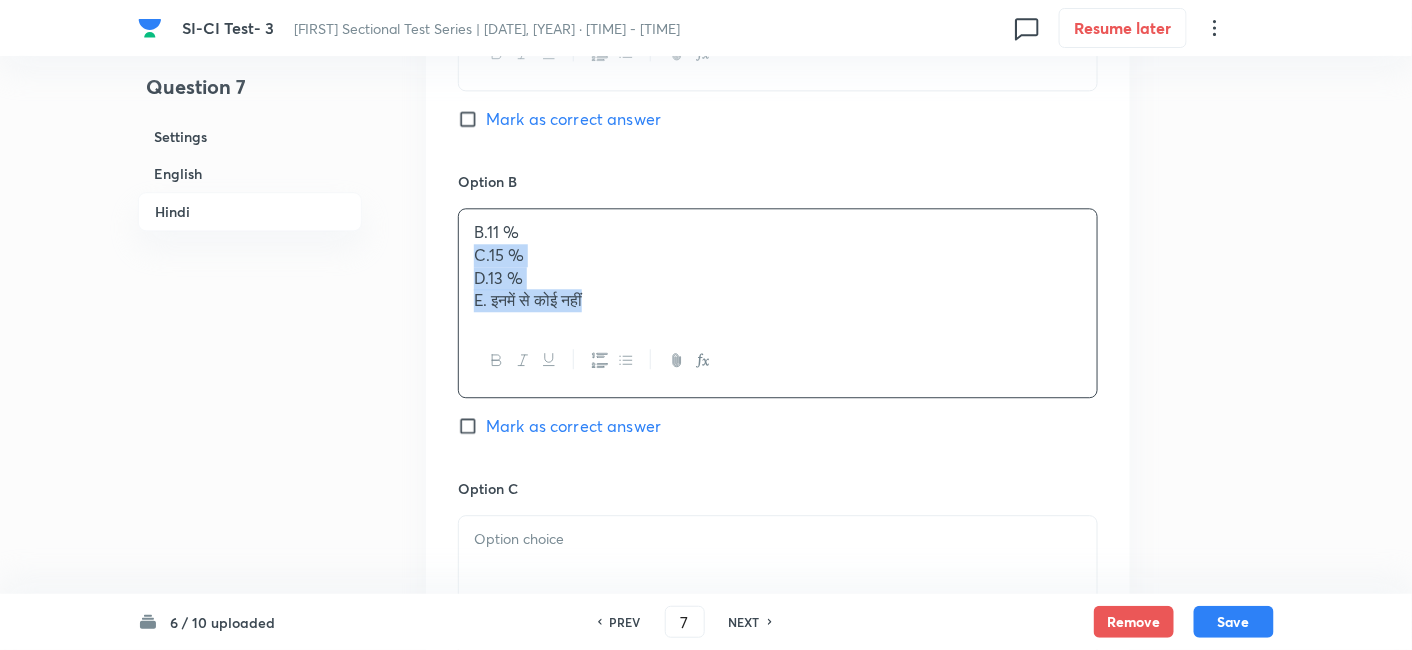 drag, startPoint x: 474, startPoint y: 252, endPoint x: 680, endPoint y: 367, distance: 235.92584 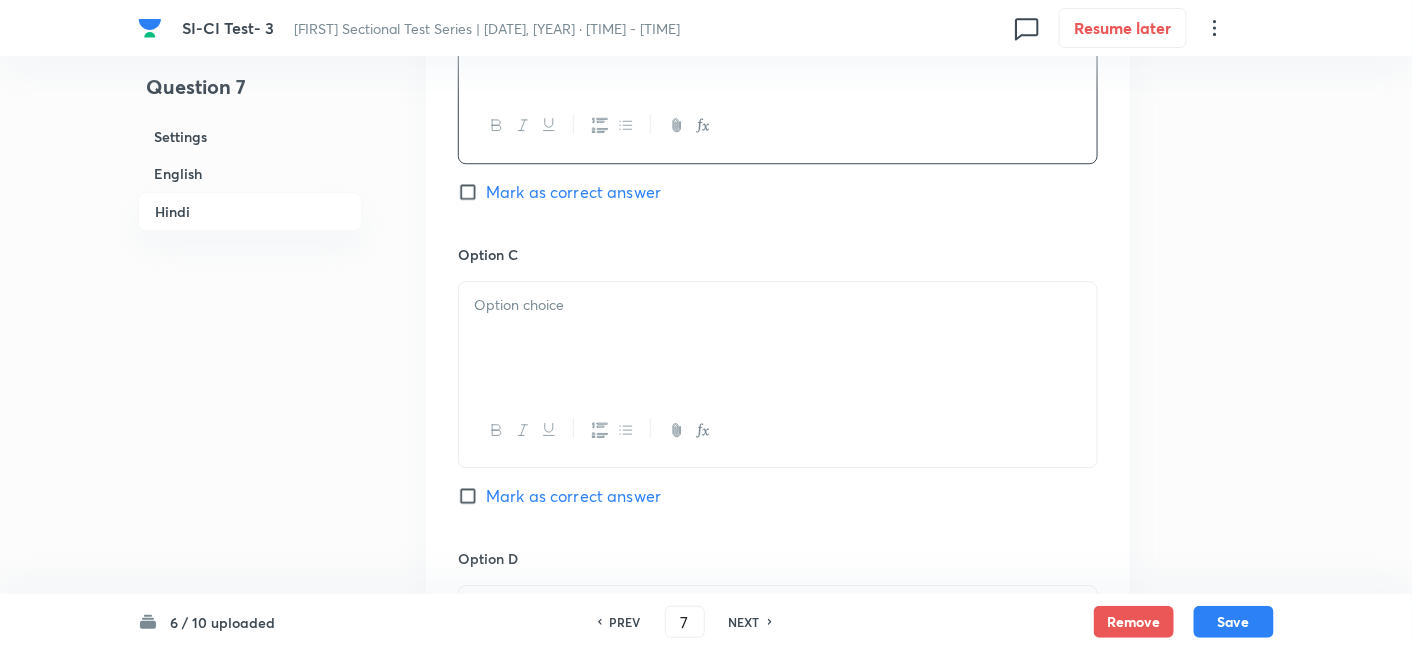 scroll, scrollTop: 4068, scrollLeft: 0, axis: vertical 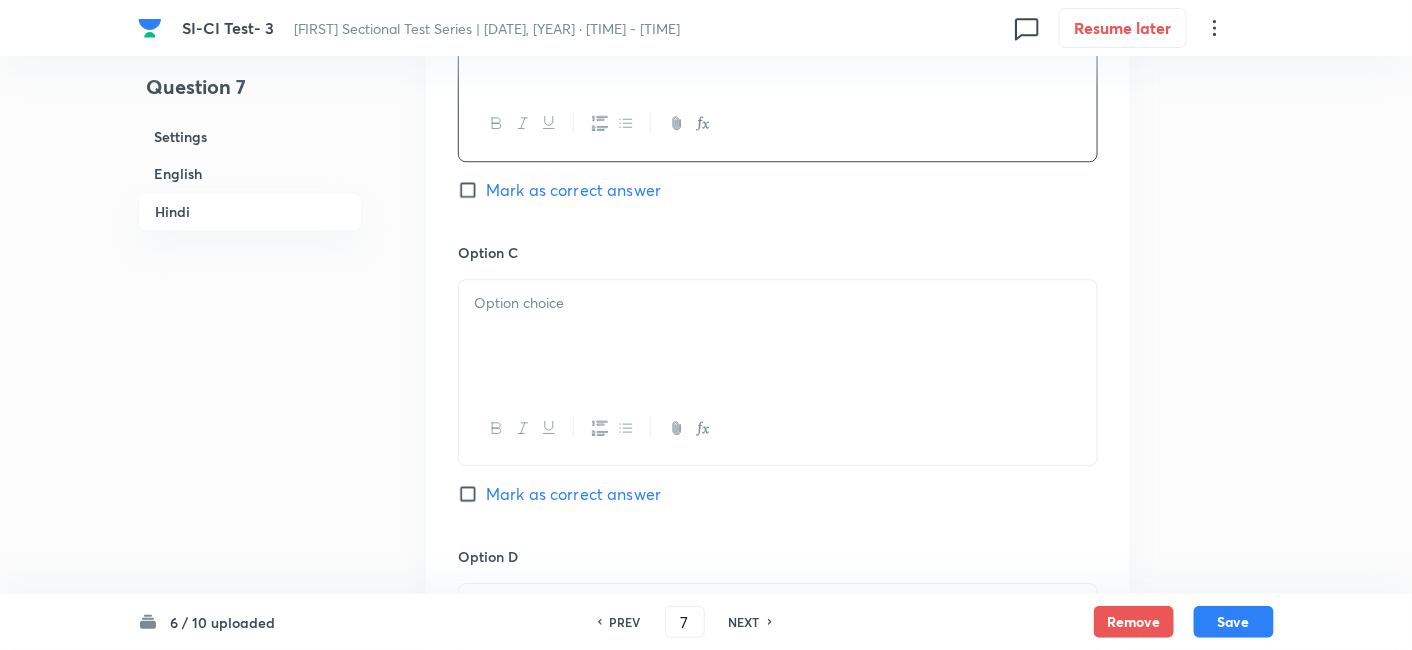 click at bounding box center [778, 336] 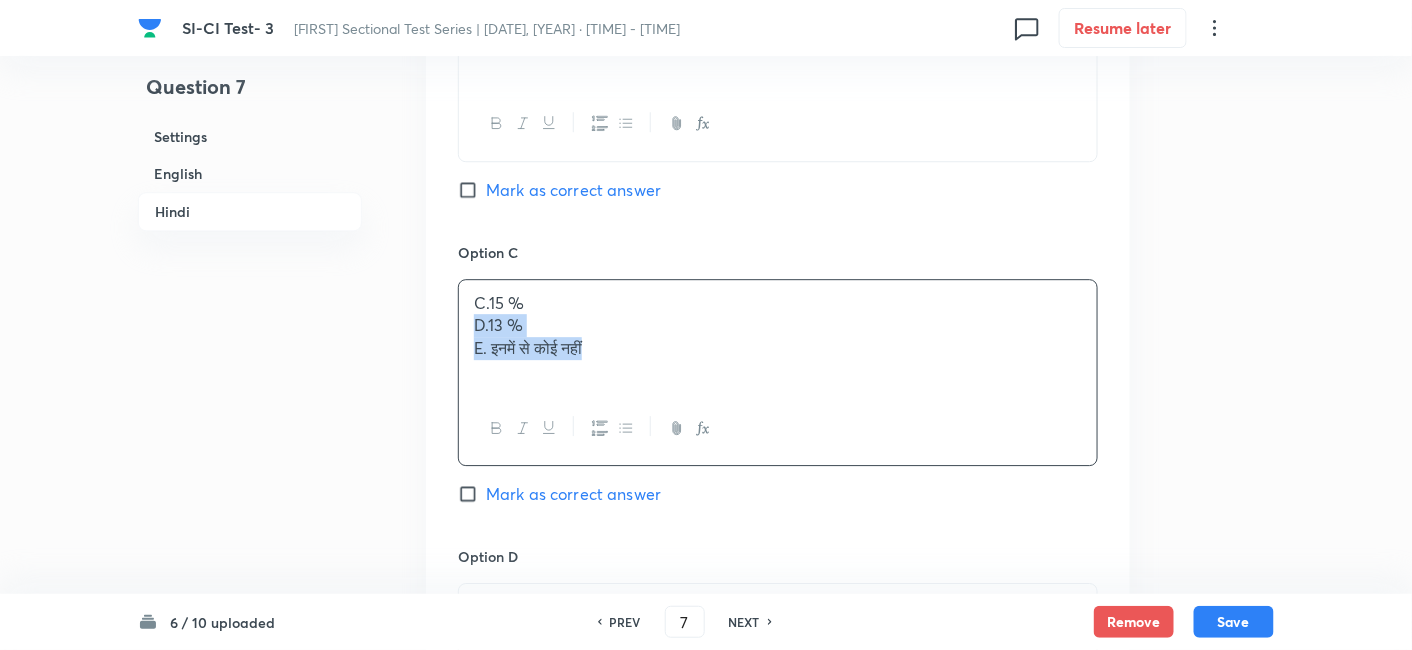 drag, startPoint x: 467, startPoint y: 317, endPoint x: 714, endPoint y: 427, distance: 270.38675 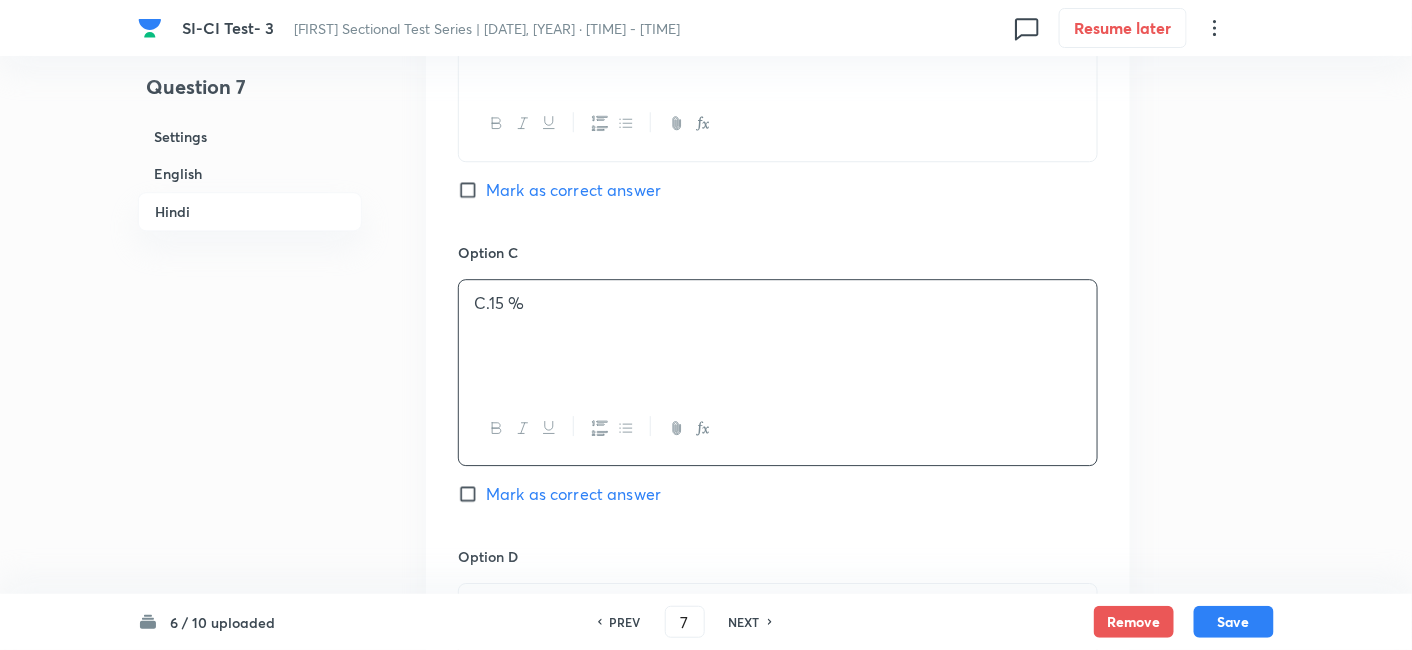 scroll, scrollTop: 4415, scrollLeft: 0, axis: vertical 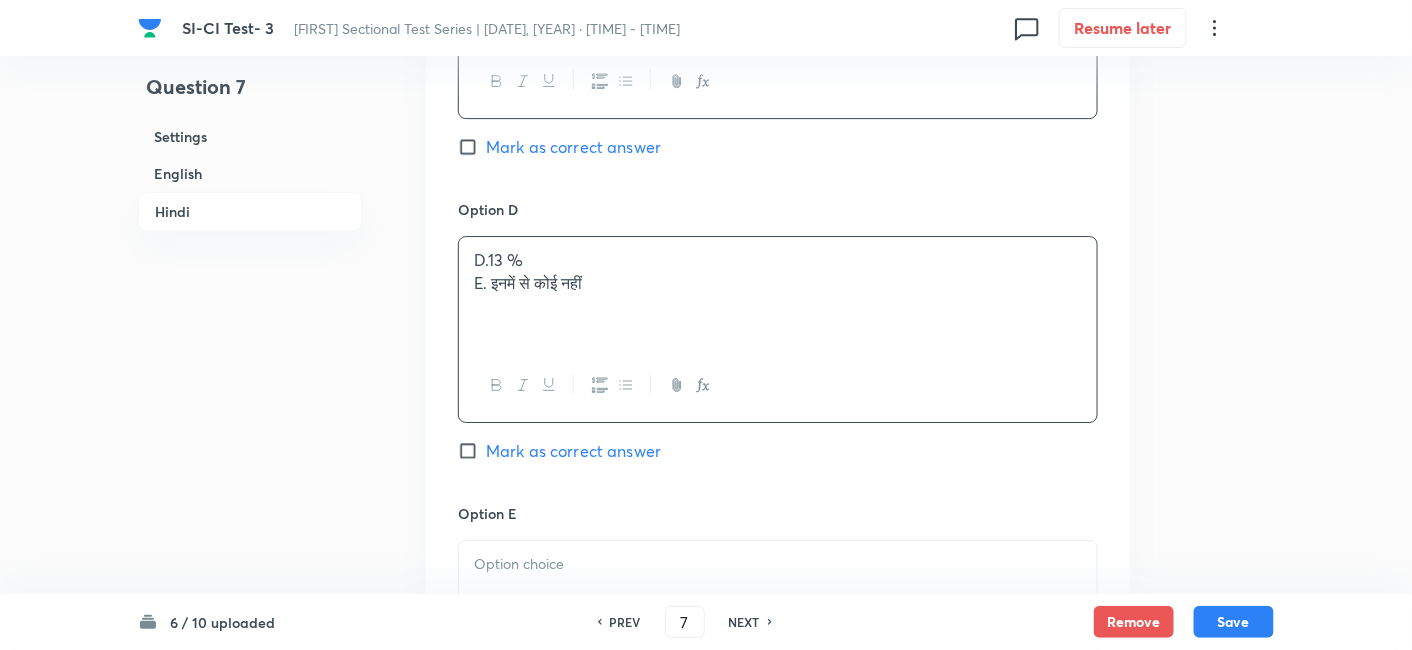 click on "D.13 %" at bounding box center (778, 260) 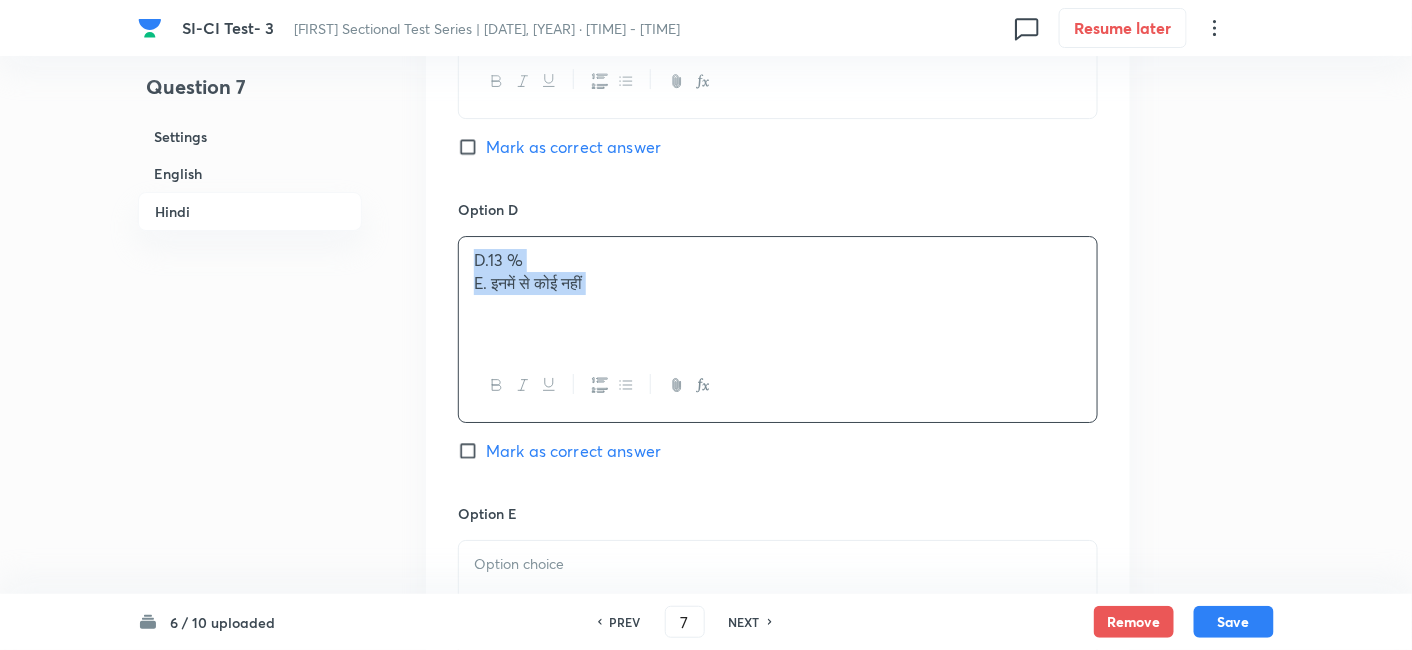 drag, startPoint x: 458, startPoint y: 278, endPoint x: 718, endPoint y: 358, distance: 272.02942 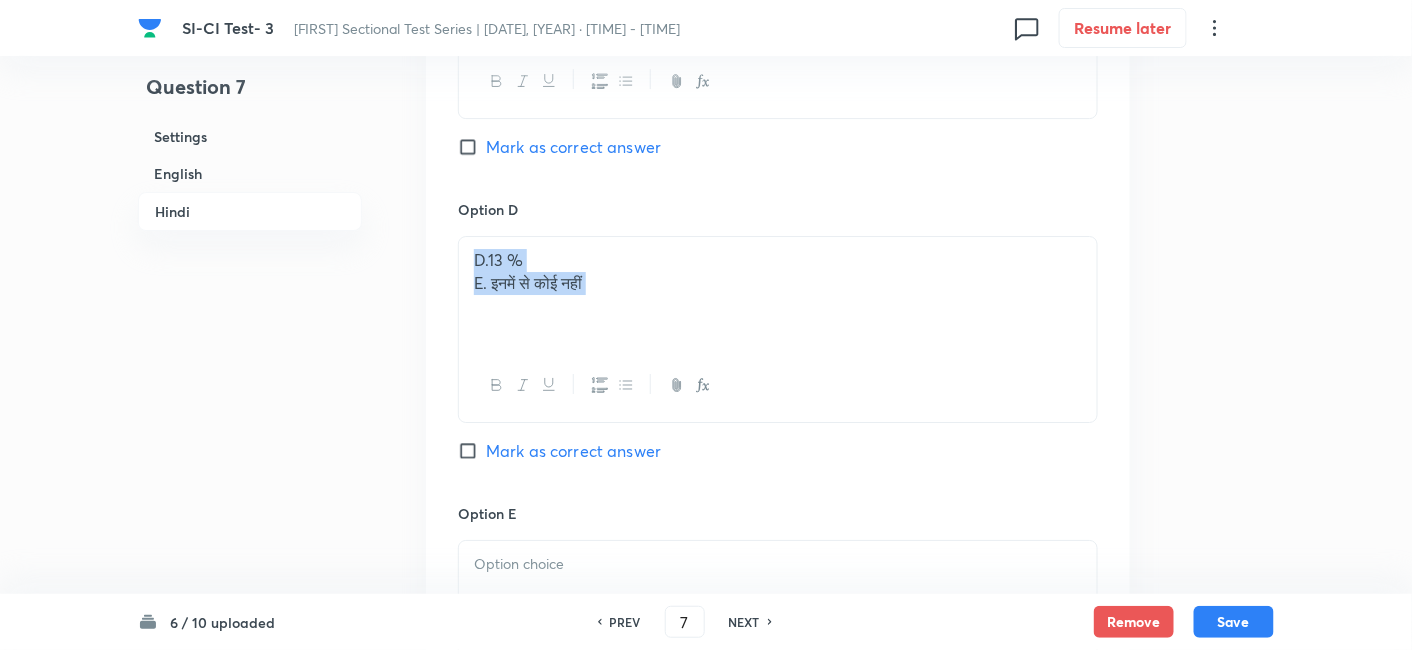 scroll, scrollTop: 4588, scrollLeft: 0, axis: vertical 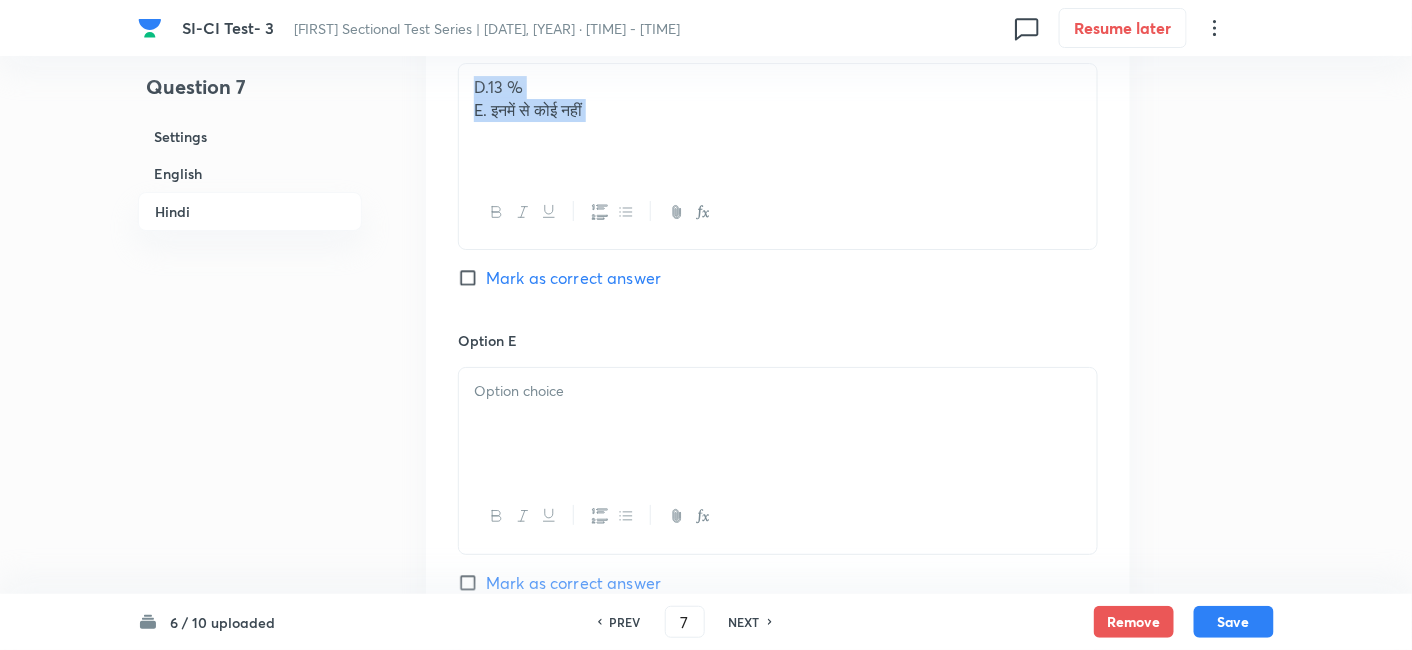 click on "D.13 % E. इनमें से कोई नहीं" at bounding box center (778, 120) 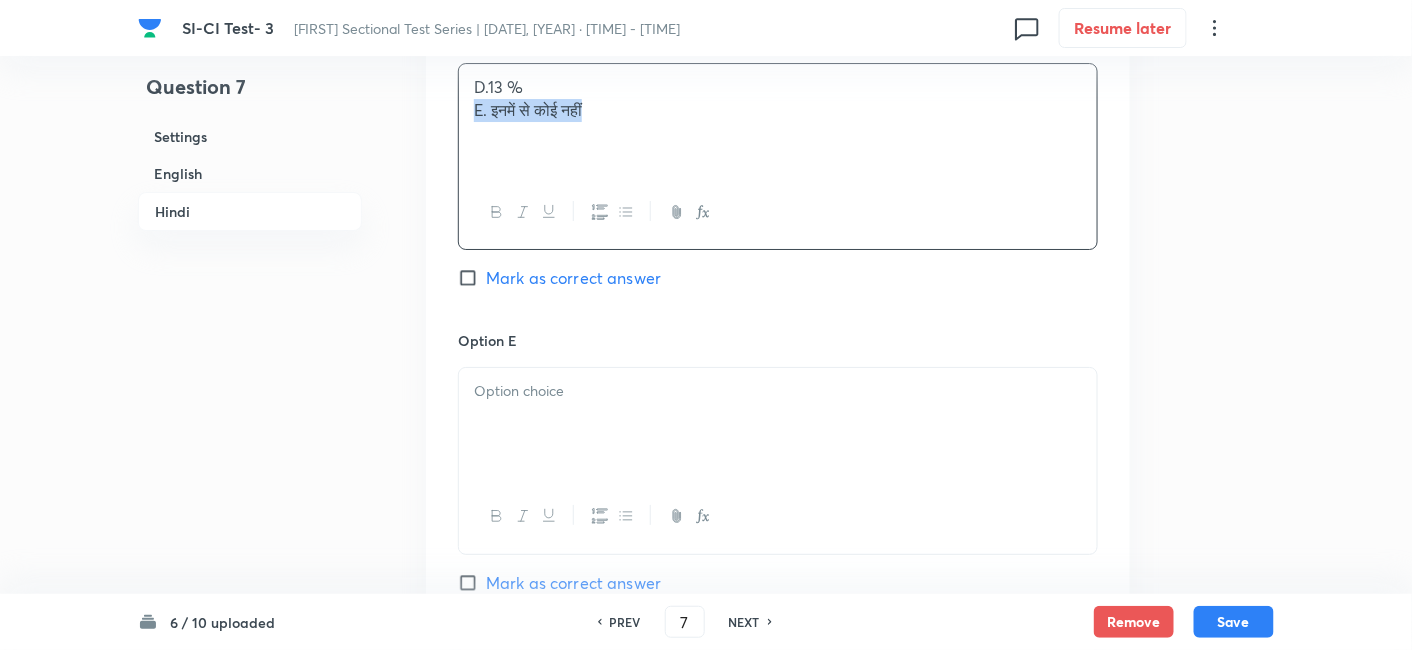 drag, startPoint x: 469, startPoint y: 106, endPoint x: 774, endPoint y: 188, distance: 315.83066 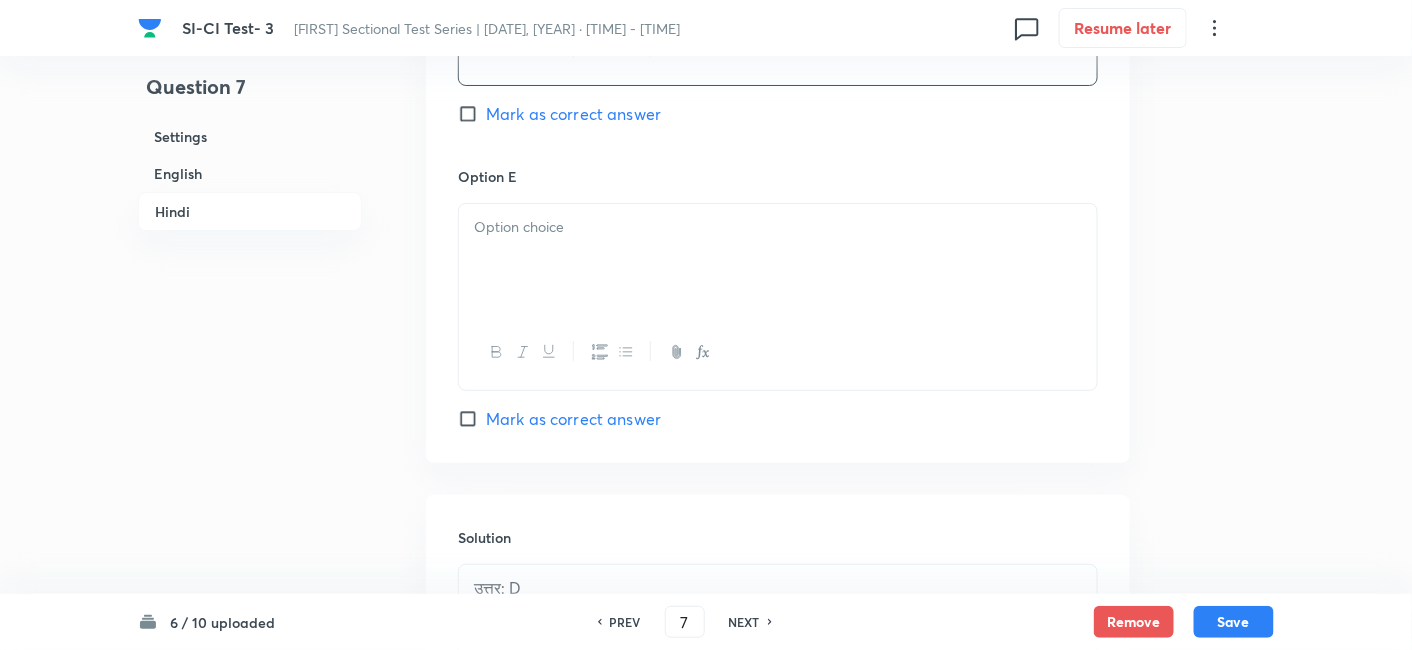 scroll, scrollTop: 4782, scrollLeft: 0, axis: vertical 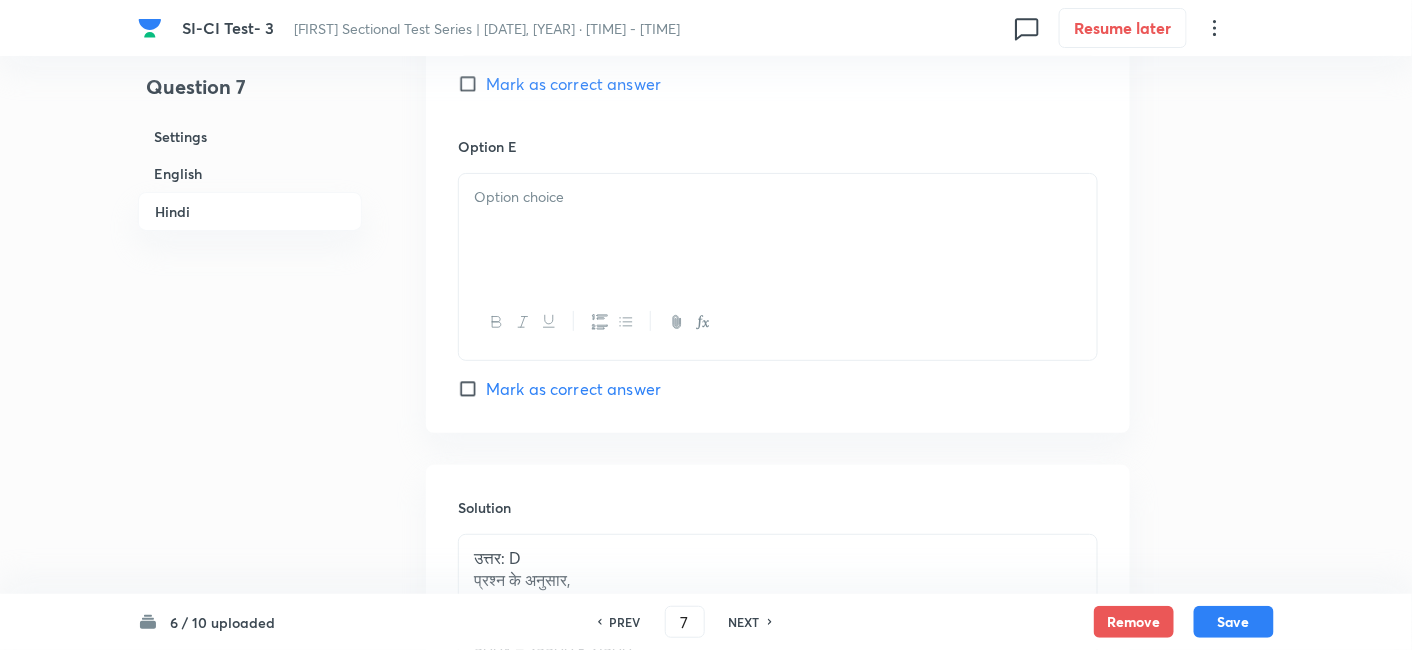 click at bounding box center [778, 197] 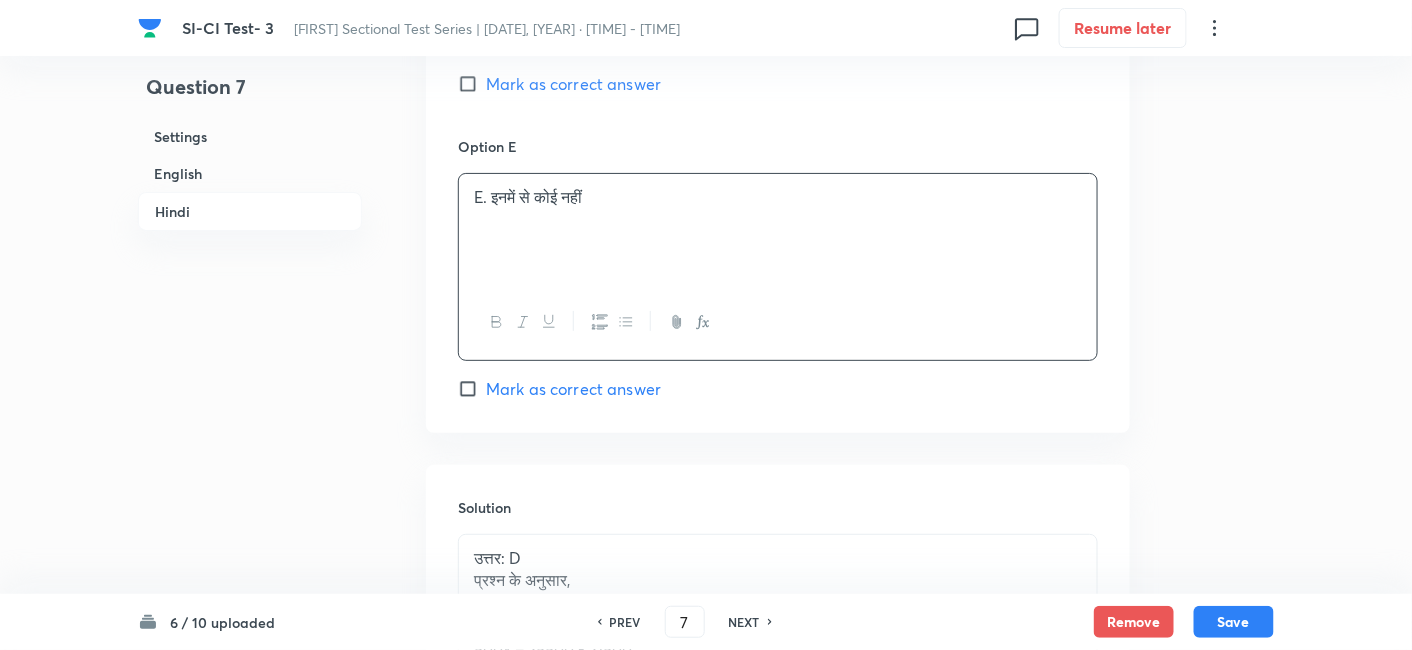 click on "Mark as correct answer" at bounding box center (573, 84) 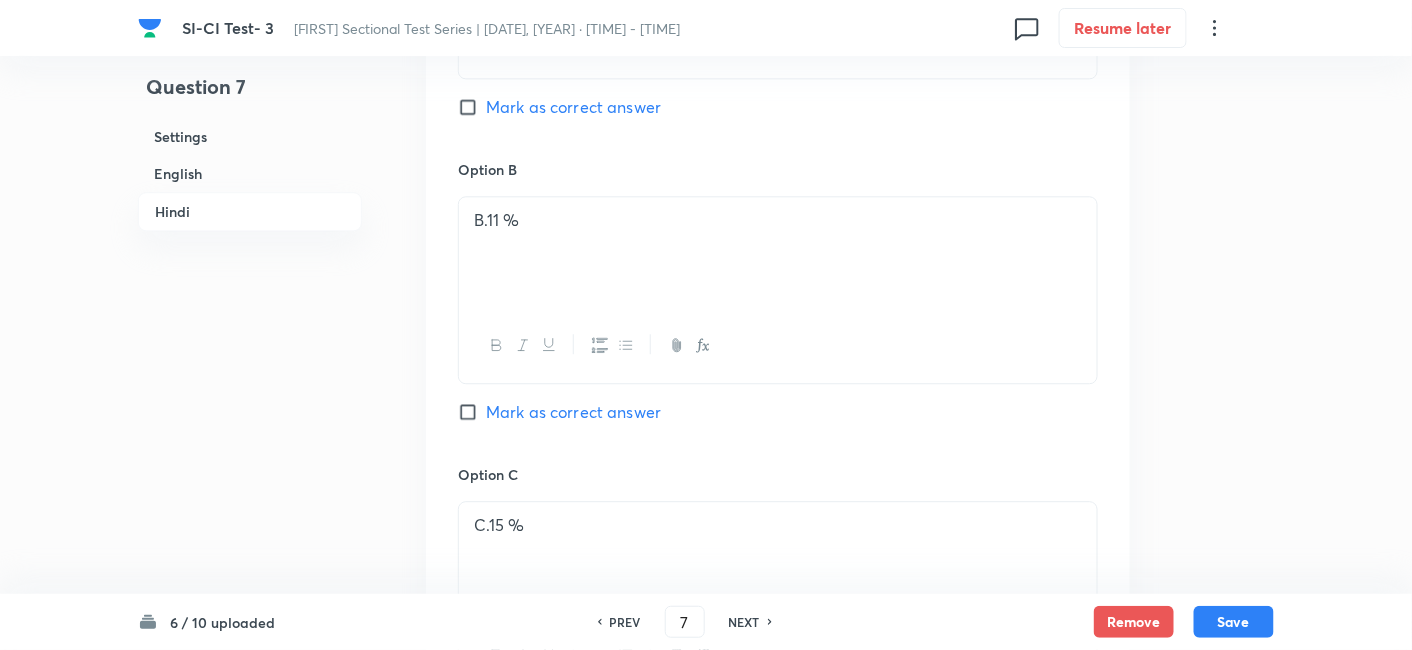 checkbox on "true" 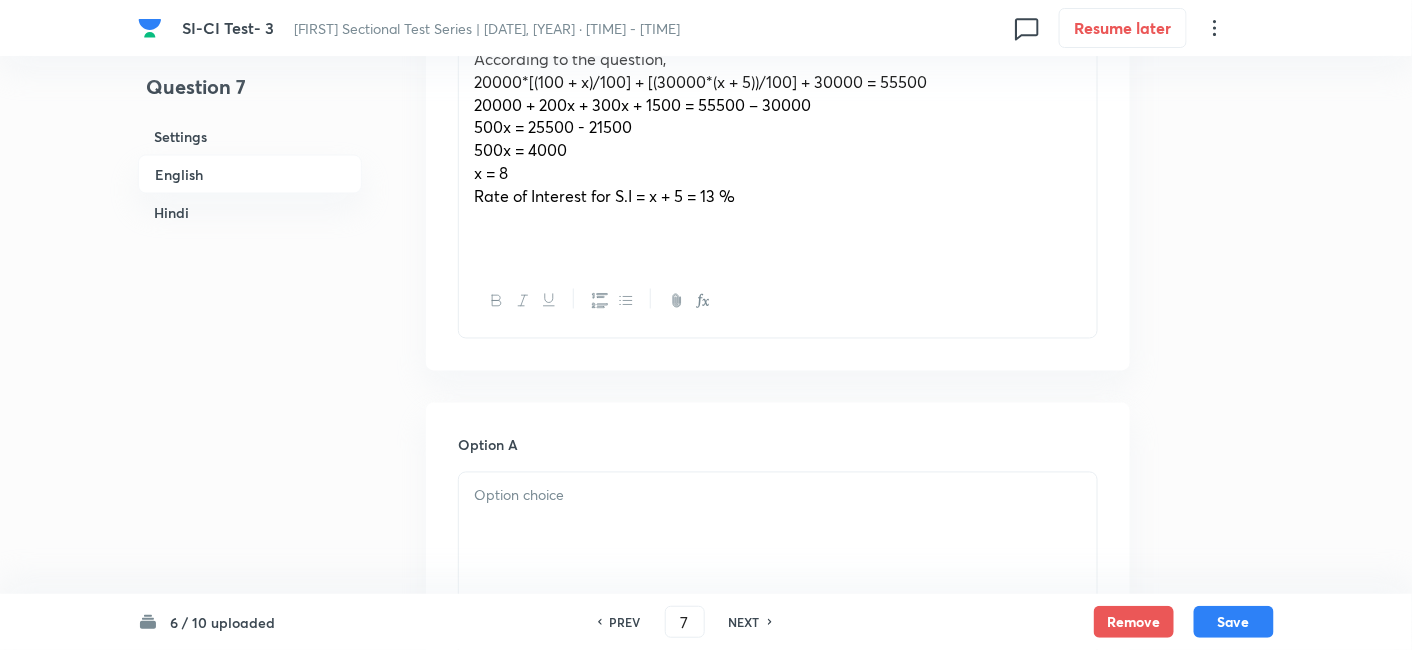 scroll, scrollTop: 848, scrollLeft: 0, axis: vertical 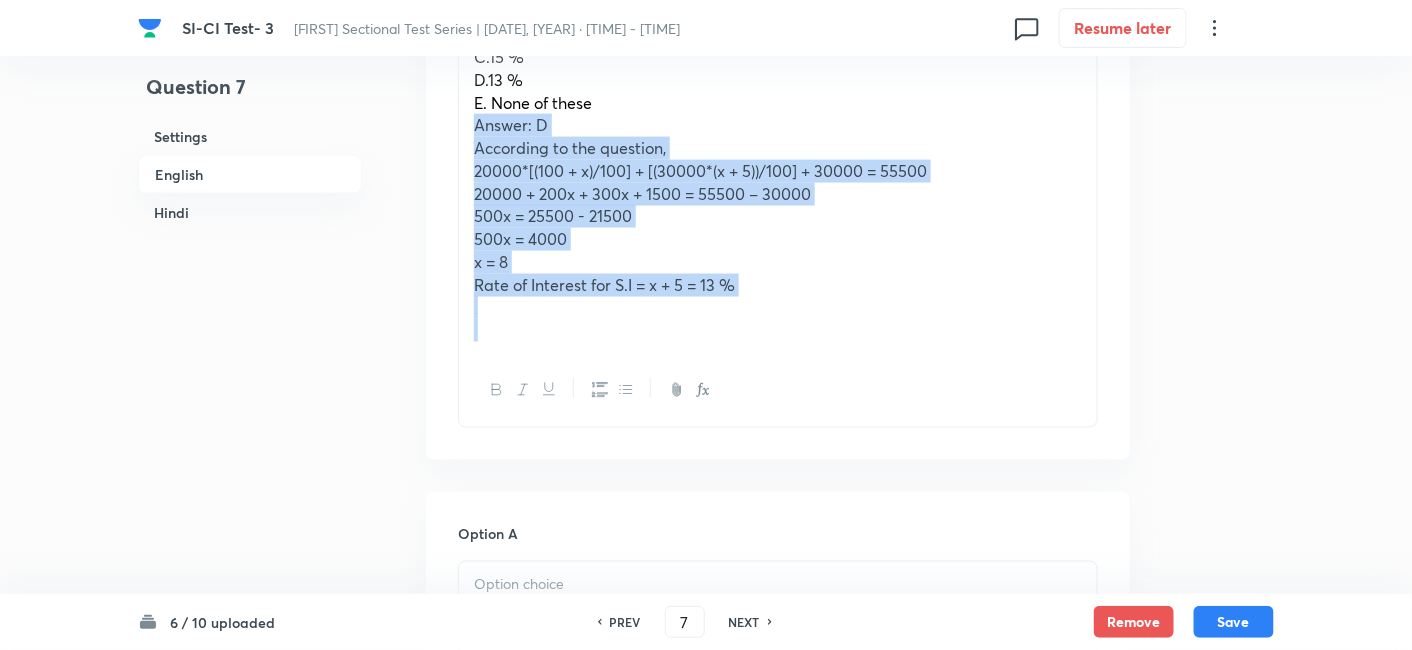 drag, startPoint x: 470, startPoint y: 127, endPoint x: 831, endPoint y: 372, distance: 436.2866 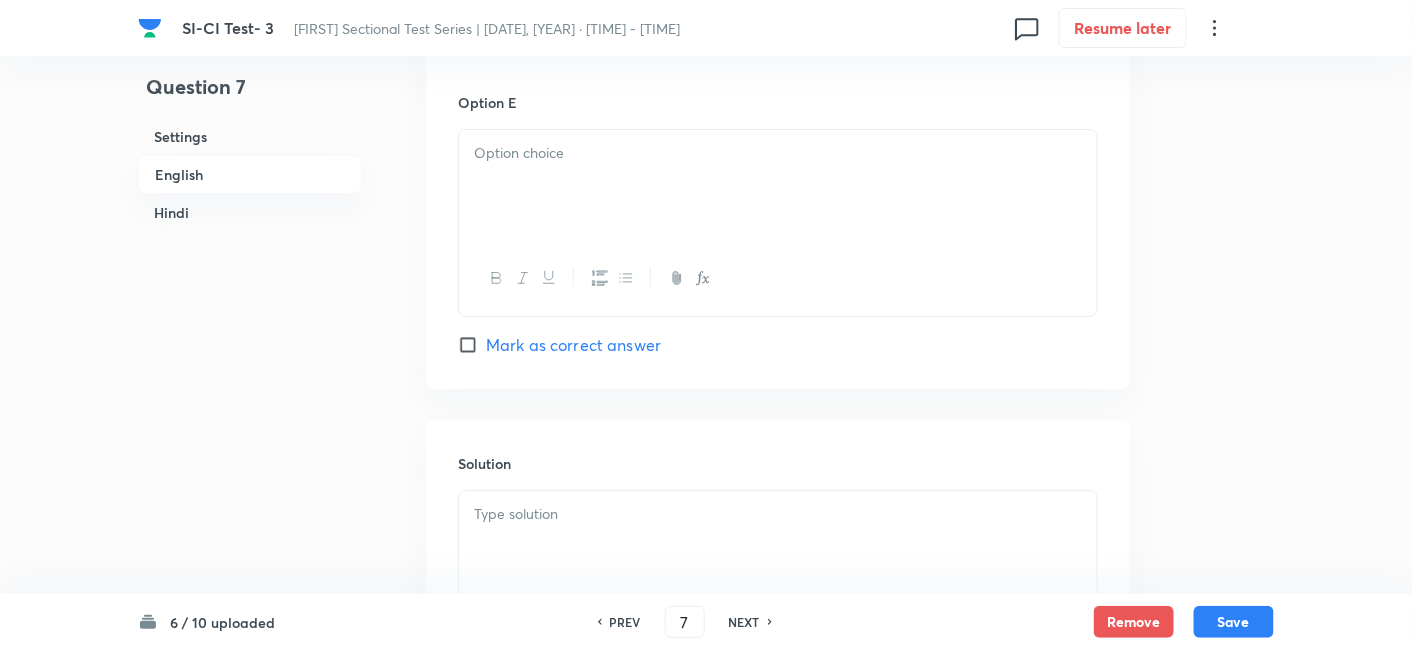 scroll, scrollTop: 2317, scrollLeft: 0, axis: vertical 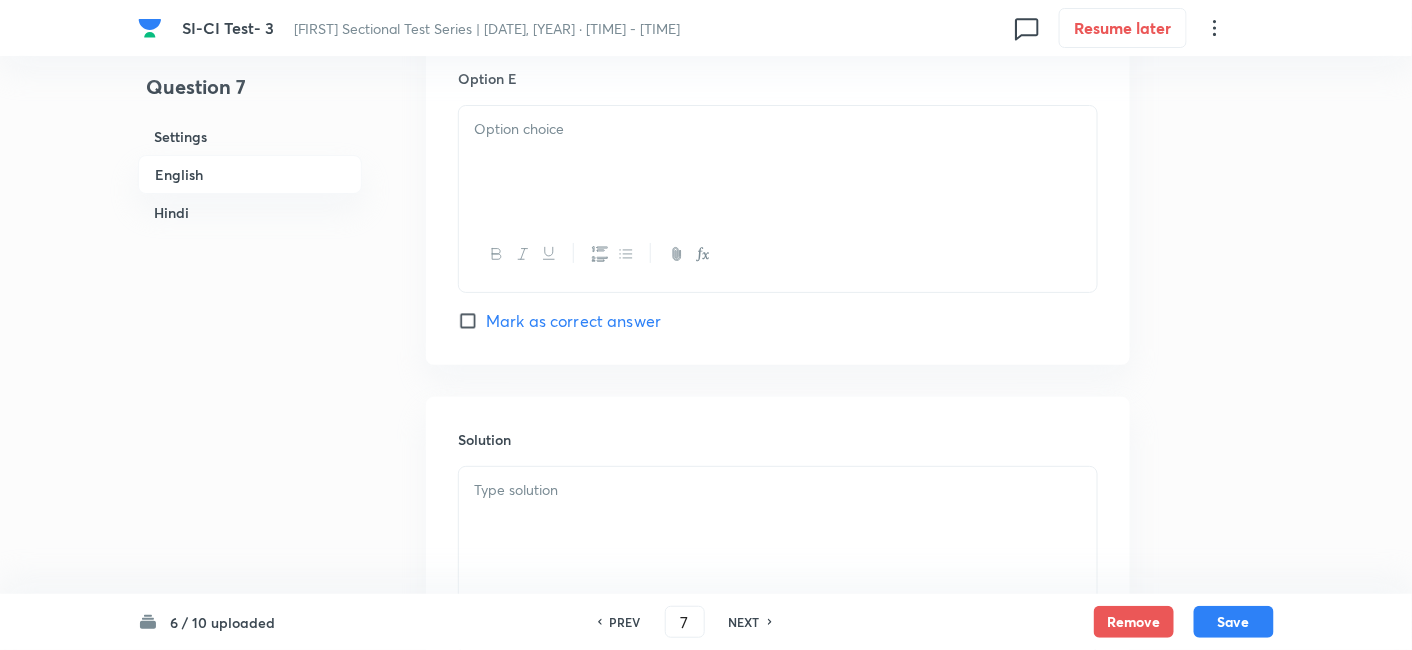 click at bounding box center [778, 490] 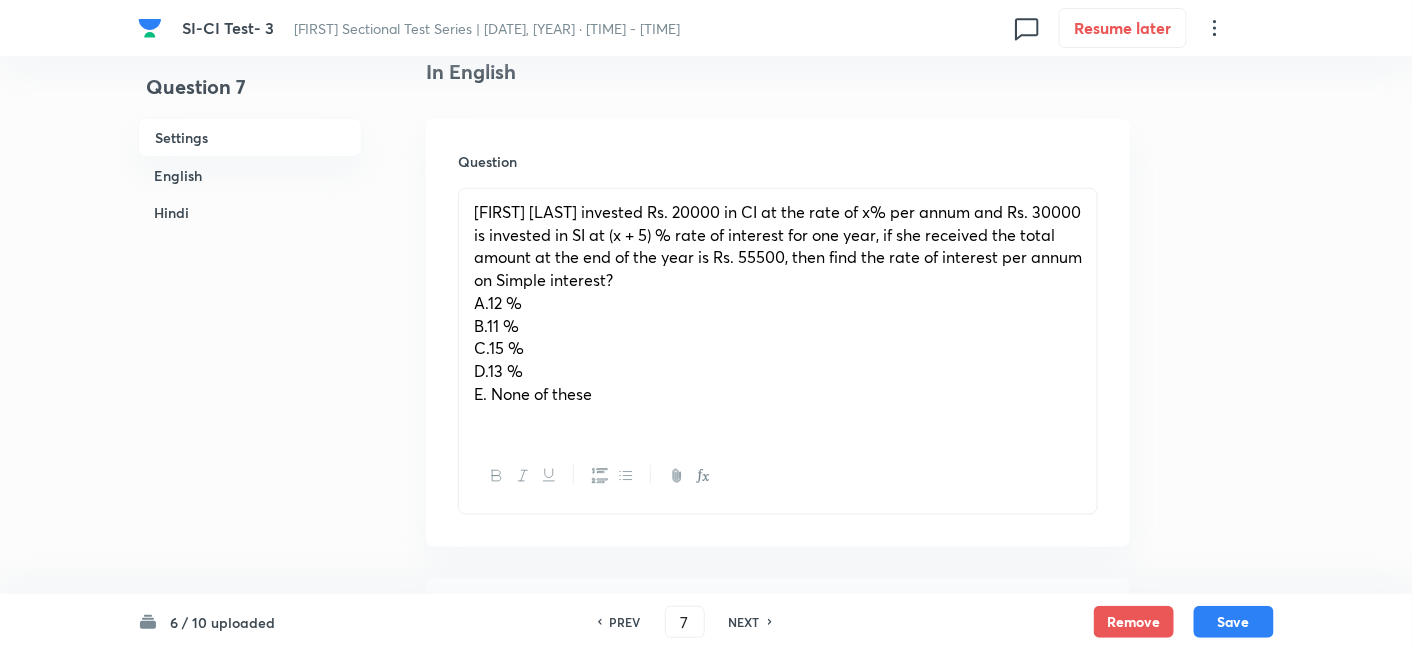 scroll, scrollTop: 663, scrollLeft: 0, axis: vertical 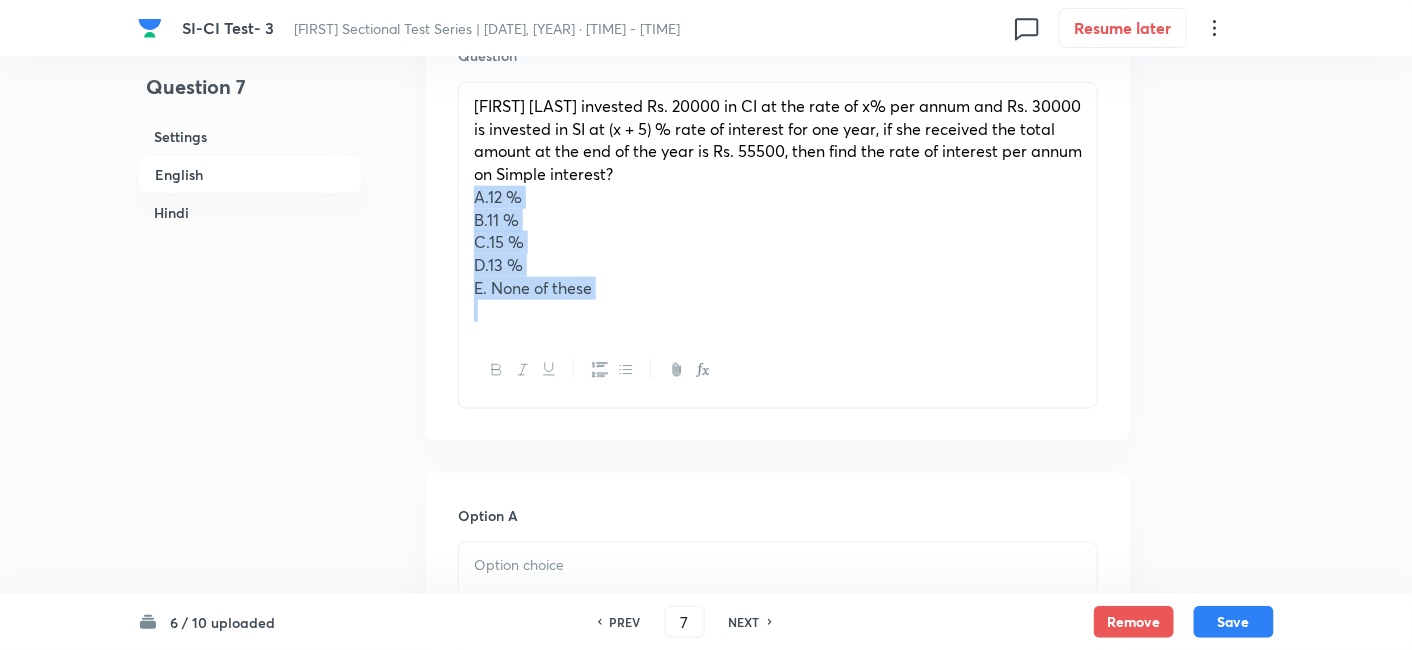 drag, startPoint x: 472, startPoint y: 202, endPoint x: 708, endPoint y: 394, distance: 304.23676 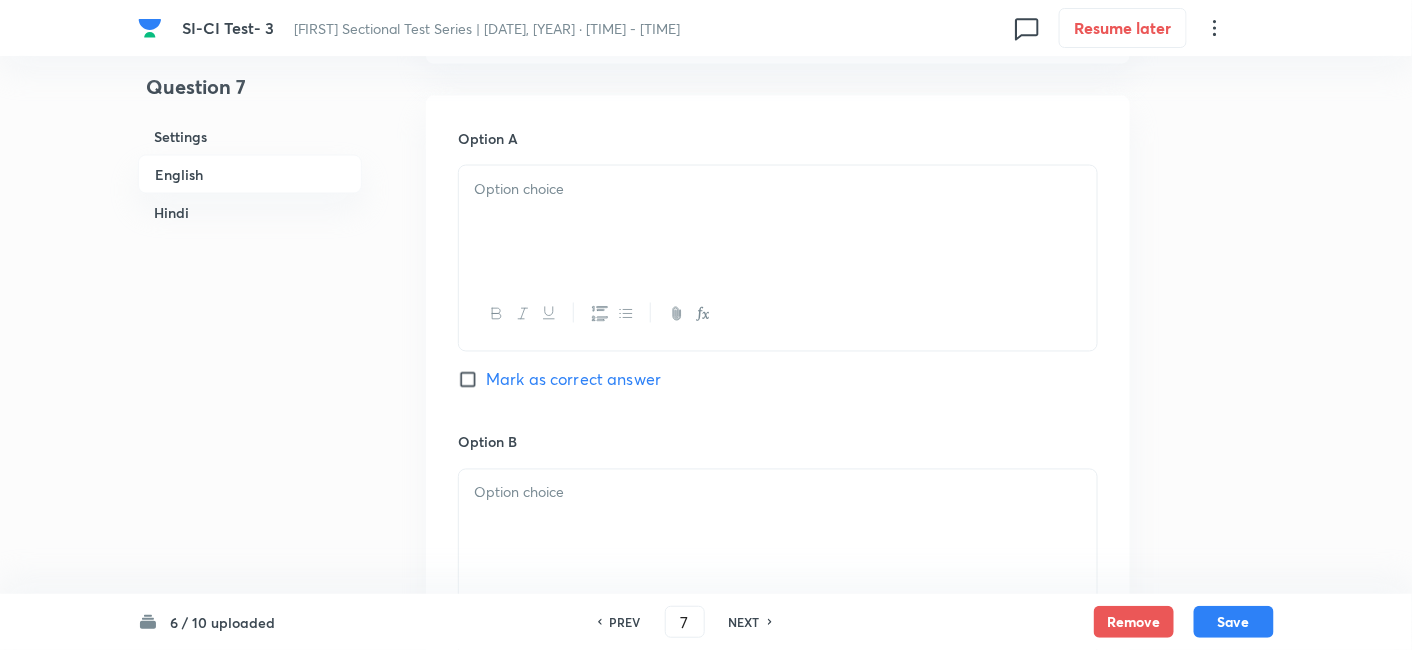 scroll, scrollTop: 930, scrollLeft: 0, axis: vertical 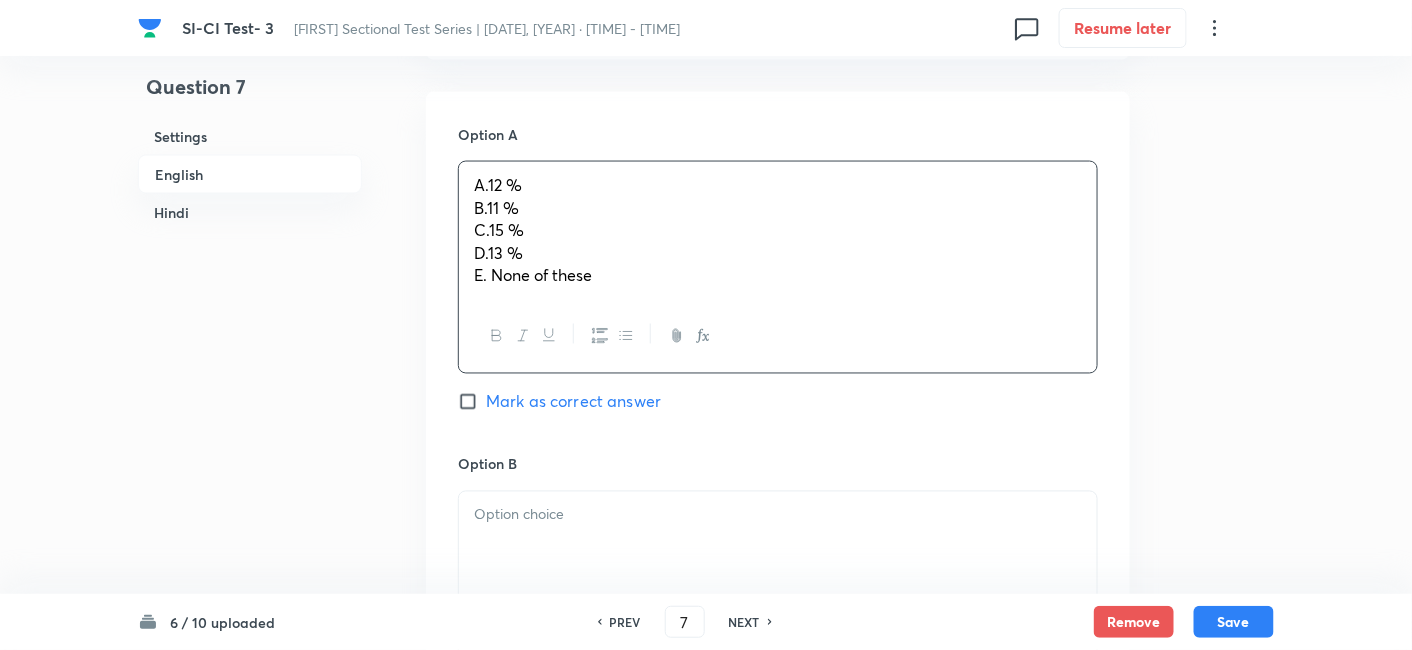click on "A.12 %  B.11 %  C.15 %  D.13 %  E. None of these" at bounding box center (778, 231) 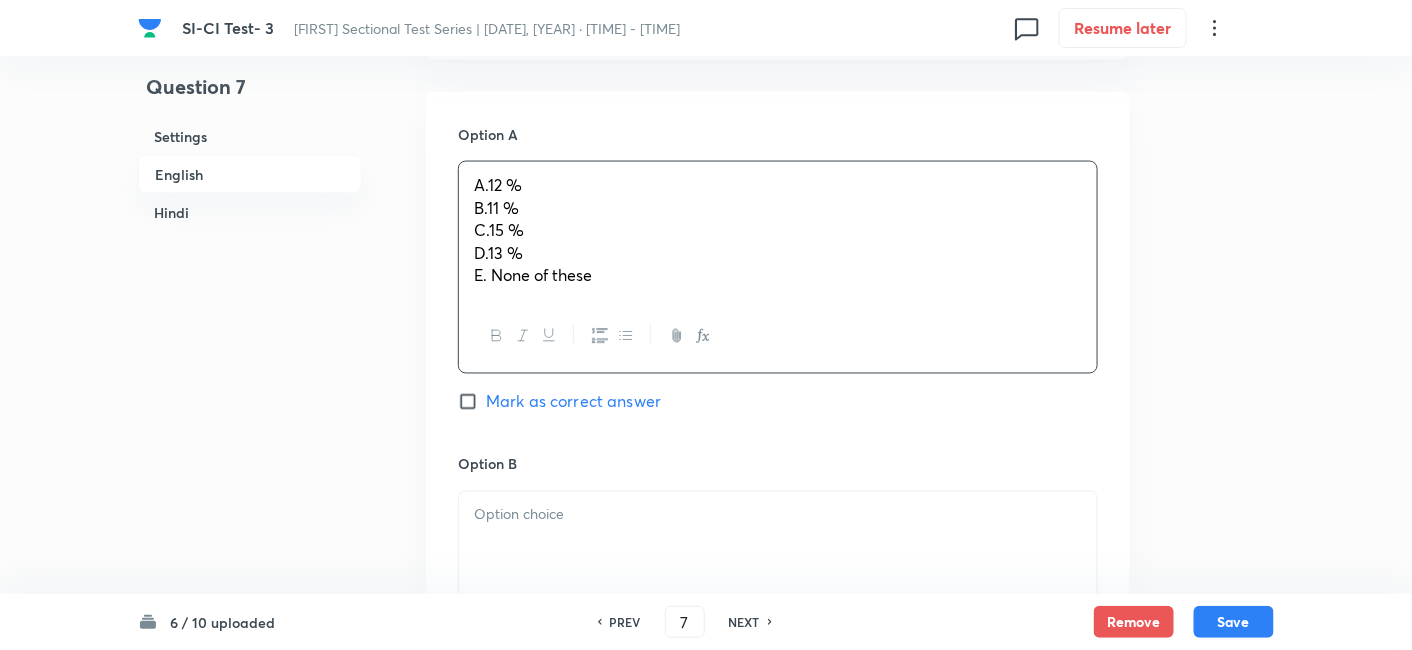 drag, startPoint x: 465, startPoint y: 206, endPoint x: 715, endPoint y: 395, distance: 313.40228 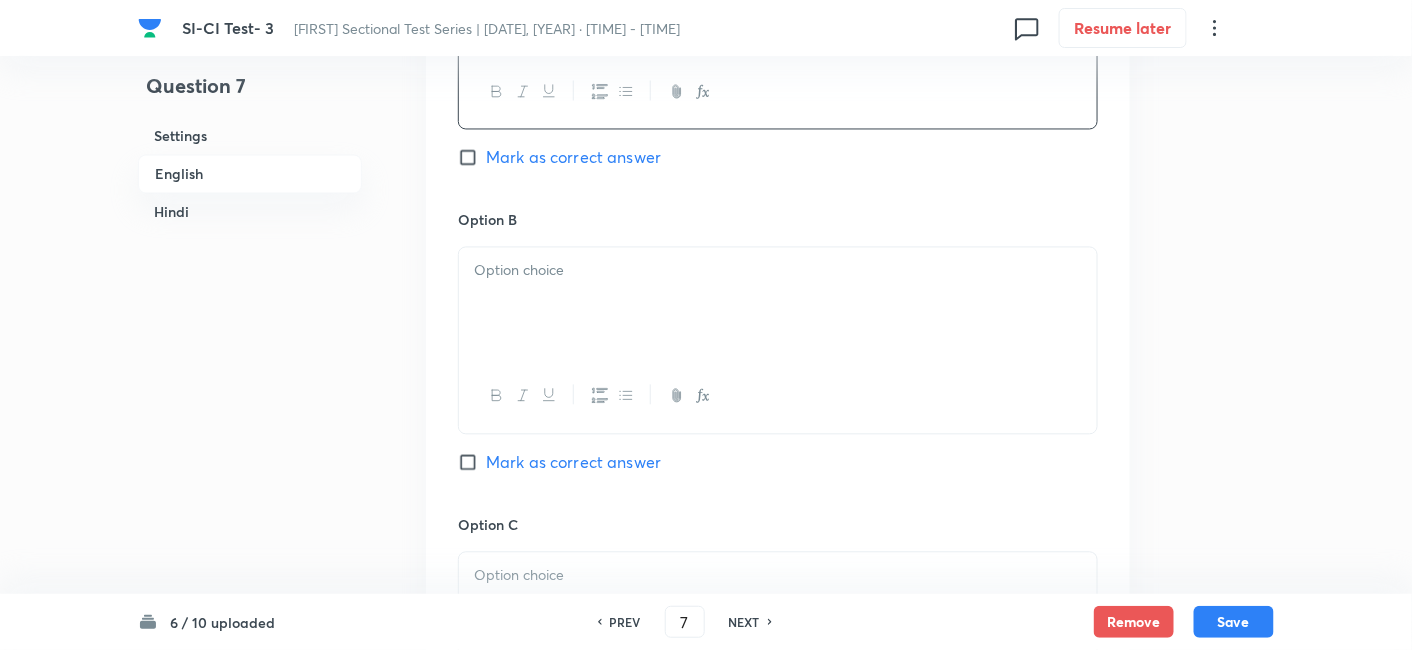scroll, scrollTop: 1150, scrollLeft: 0, axis: vertical 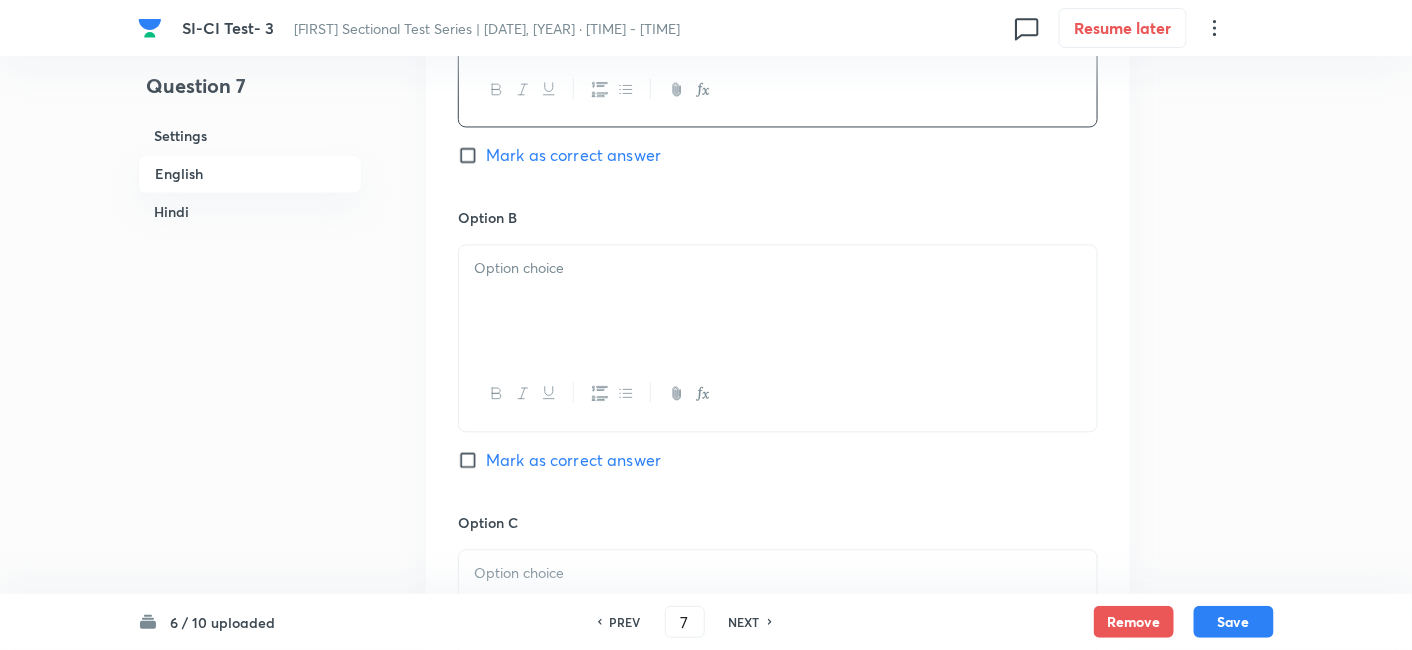 click at bounding box center [778, 269] 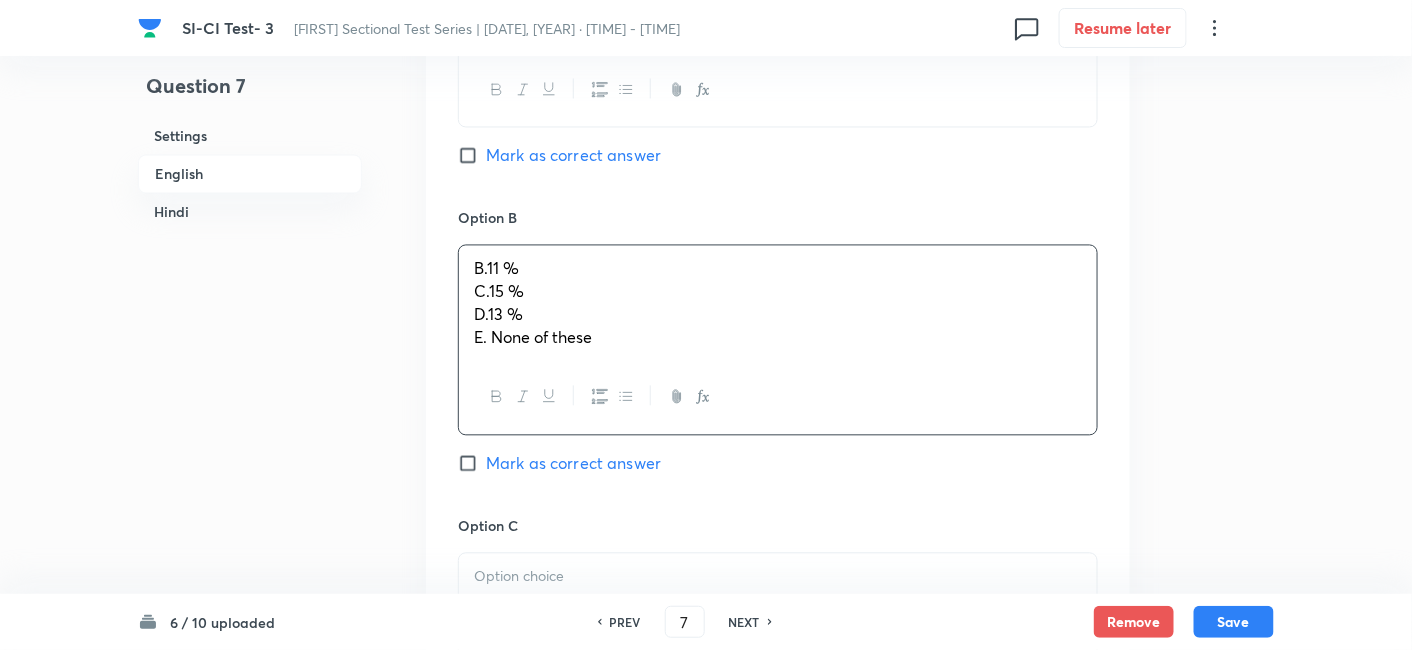 drag, startPoint x: 469, startPoint y: 295, endPoint x: 742, endPoint y: 422, distance: 301.09467 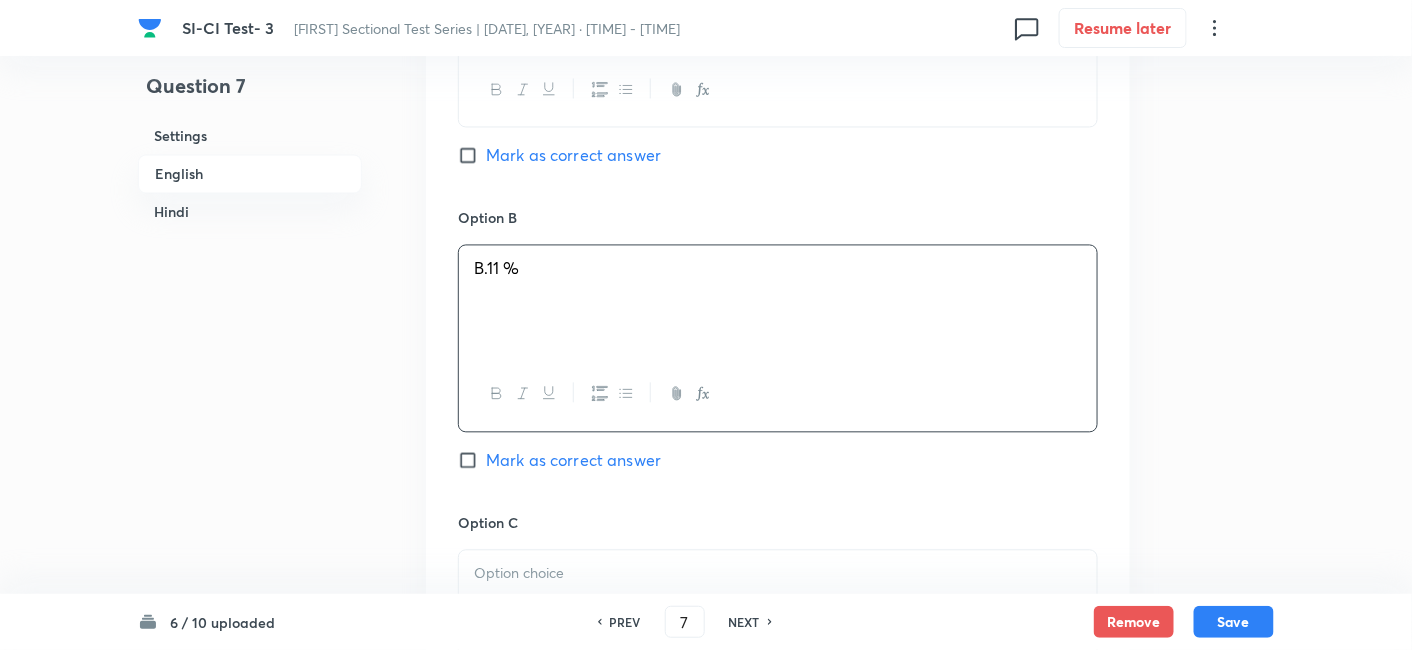 scroll, scrollTop: 1366, scrollLeft: 0, axis: vertical 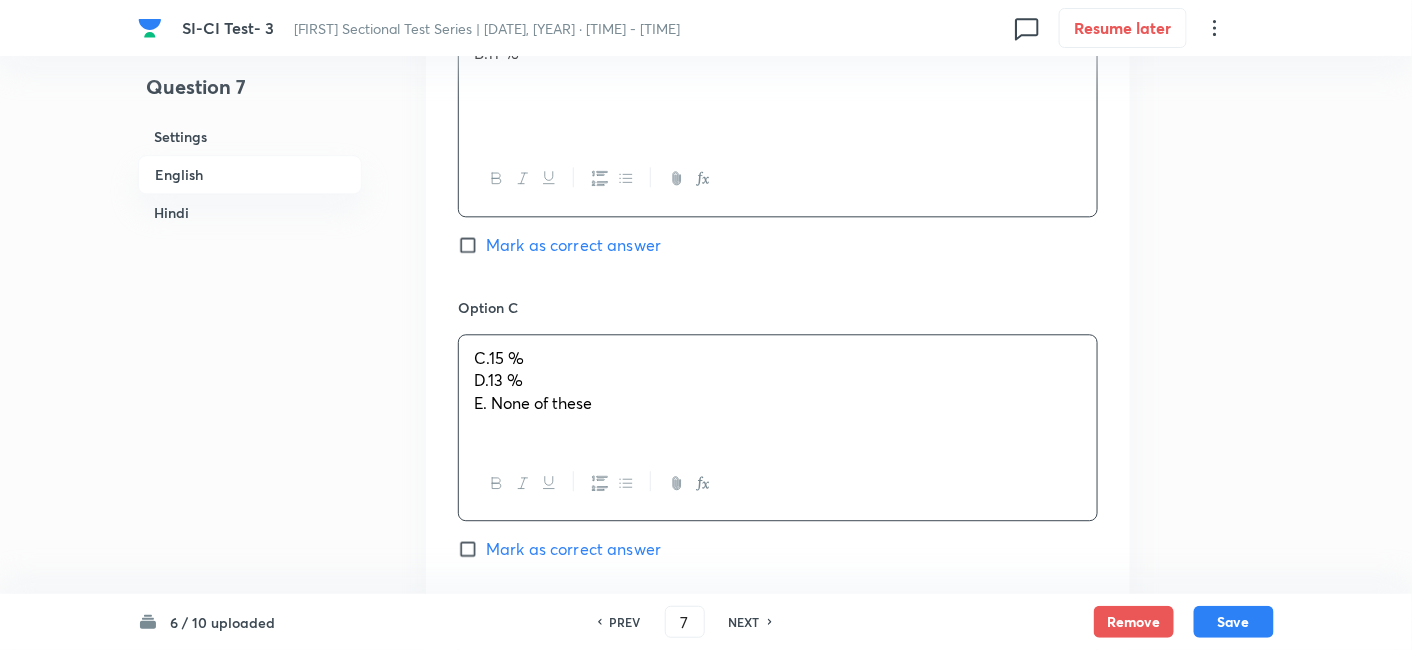 click on "C.15 %  D.13 %  E. None of these" at bounding box center [778, 391] 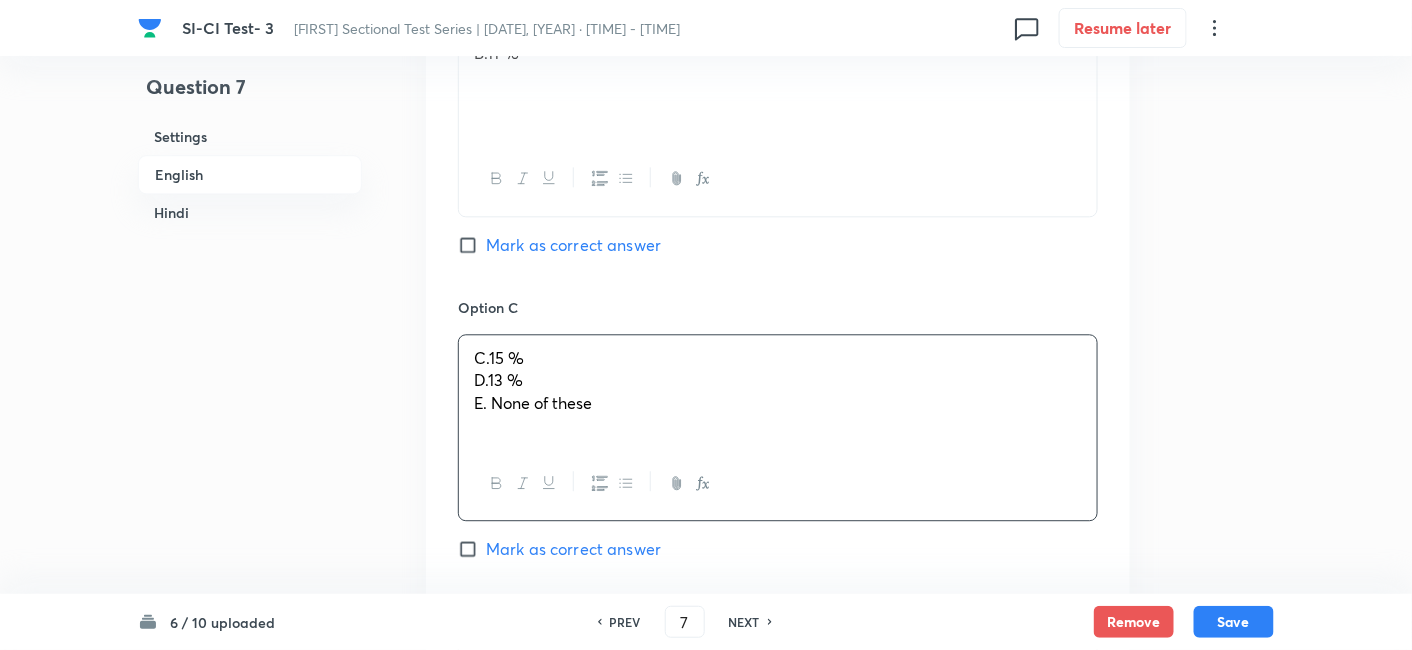 drag, startPoint x: 465, startPoint y: 383, endPoint x: 771, endPoint y: 495, distance: 325.85272 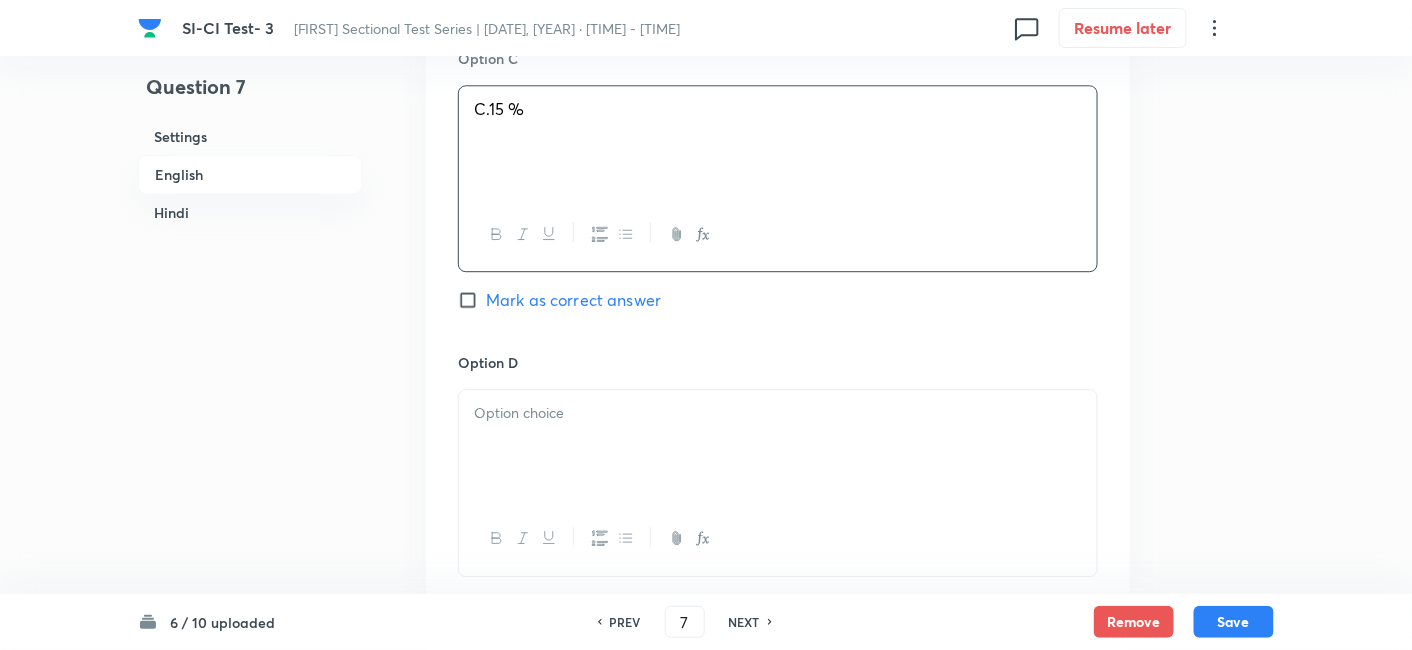 scroll, scrollTop: 1617, scrollLeft: 0, axis: vertical 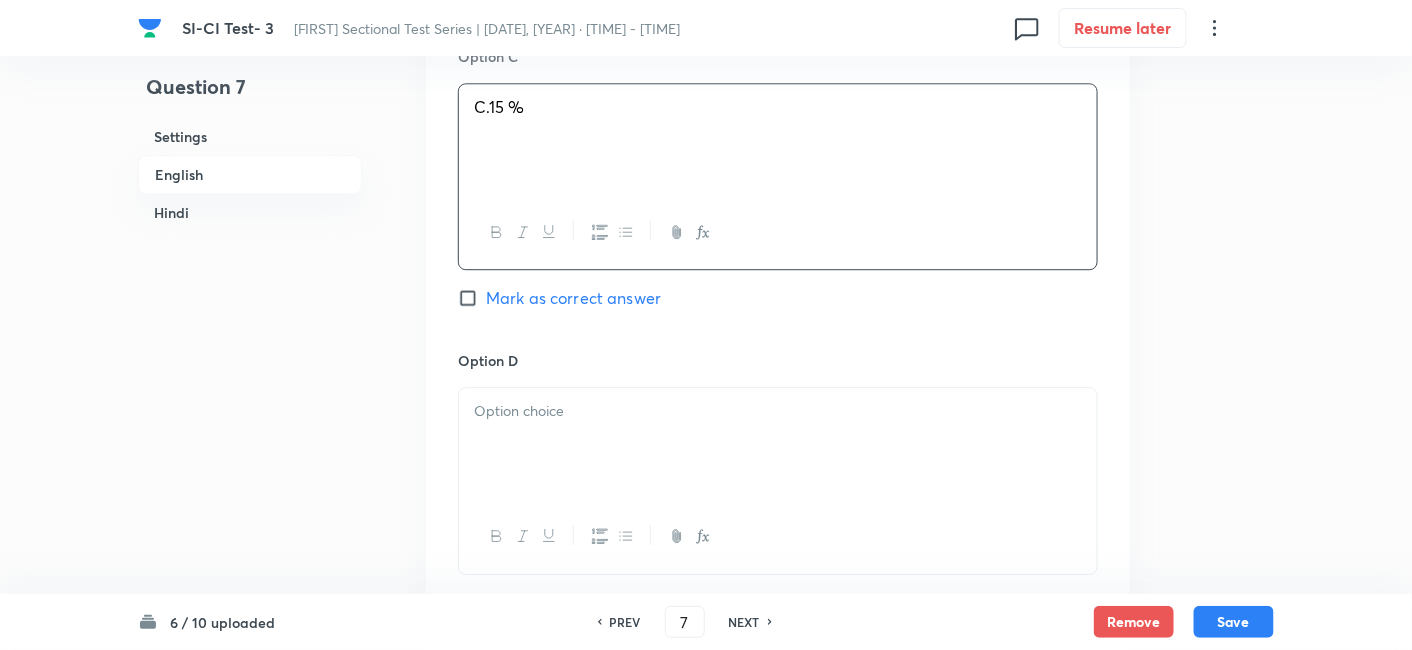 click at bounding box center (778, 444) 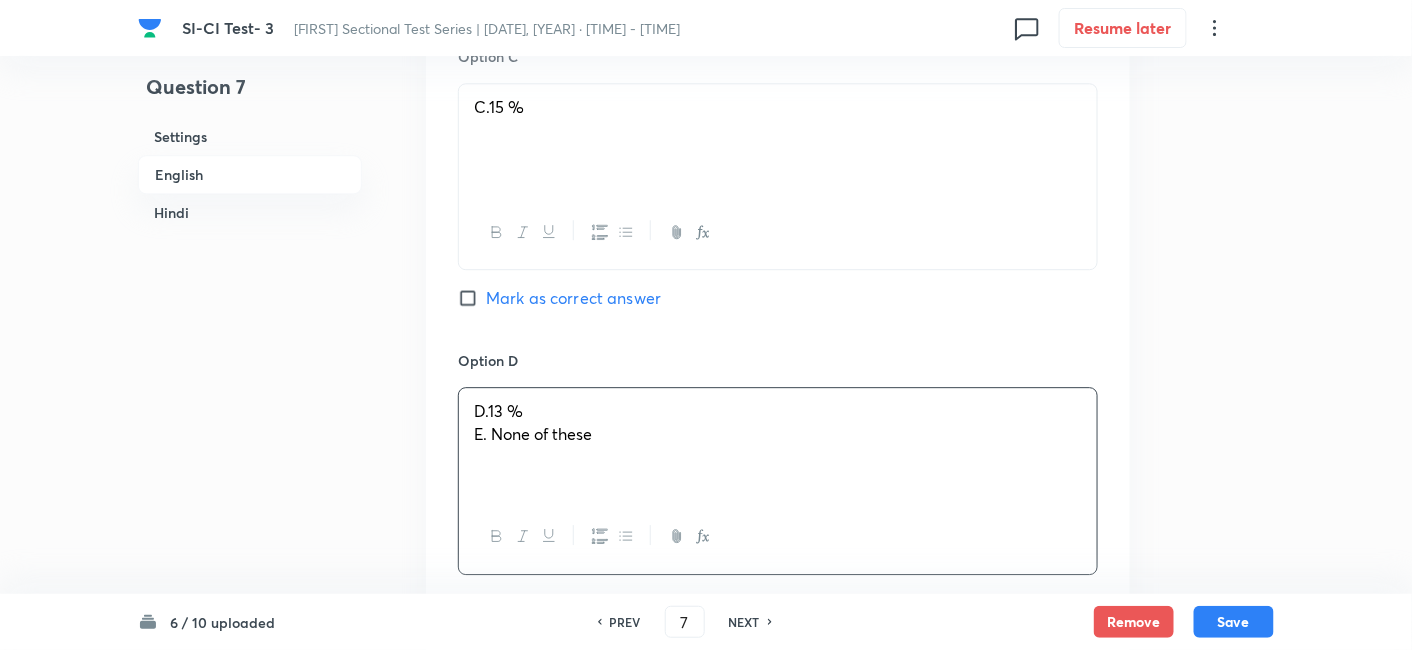 drag, startPoint x: 460, startPoint y: 426, endPoint x: 743, endPoint y: 460, distance: 285.0351 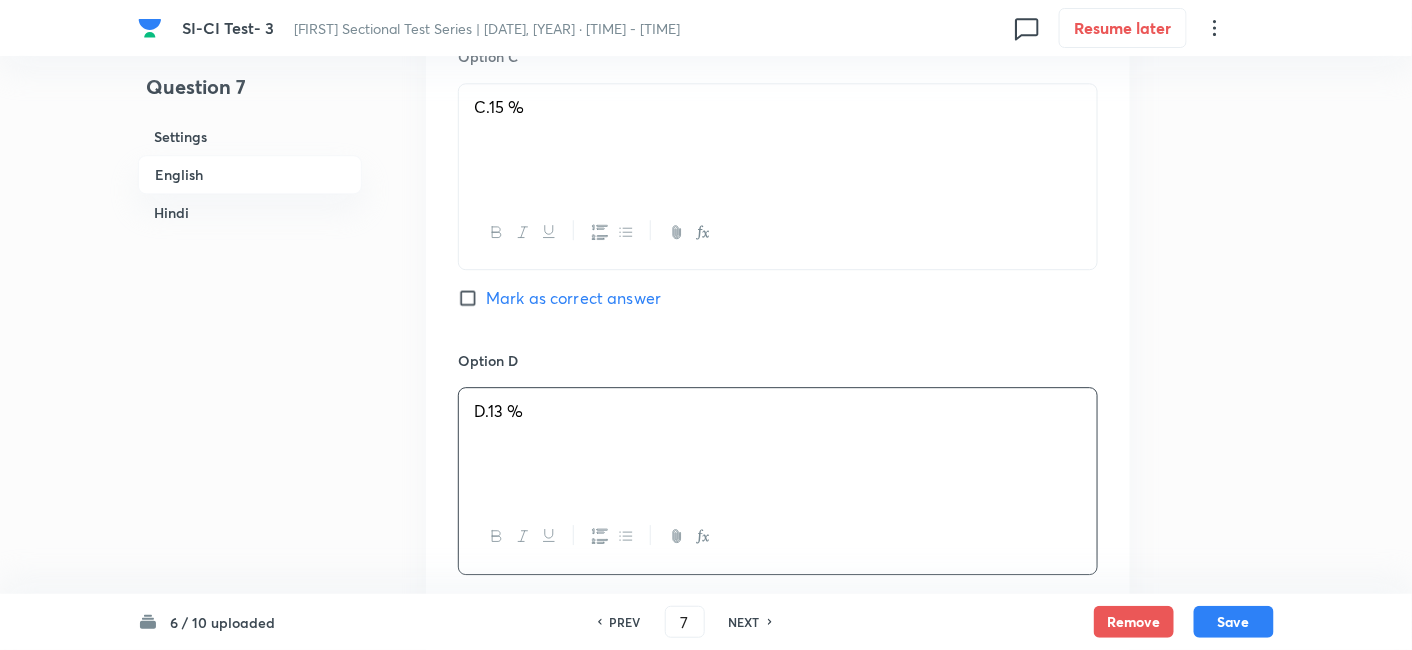 scroll, scrollTop: 1912, scrollLeft: 0, axis: vertical 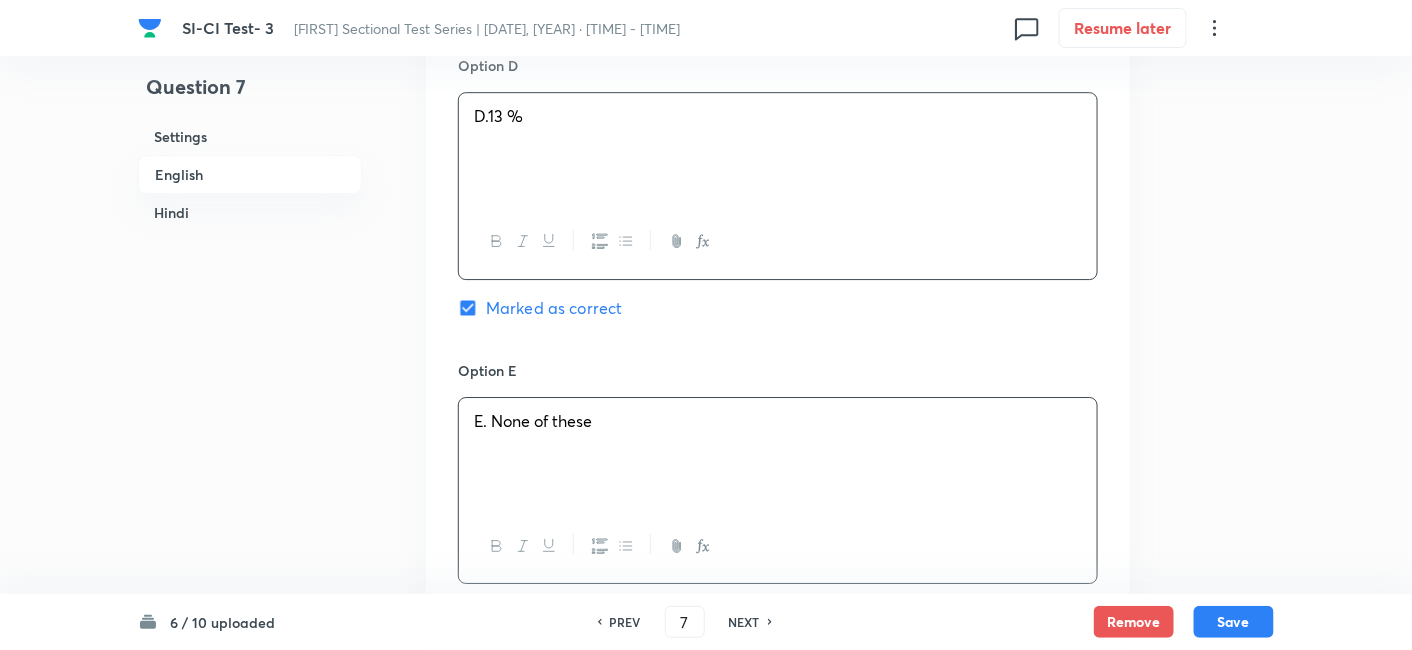 click on "E. None of these" at bounding box center [778, 454] 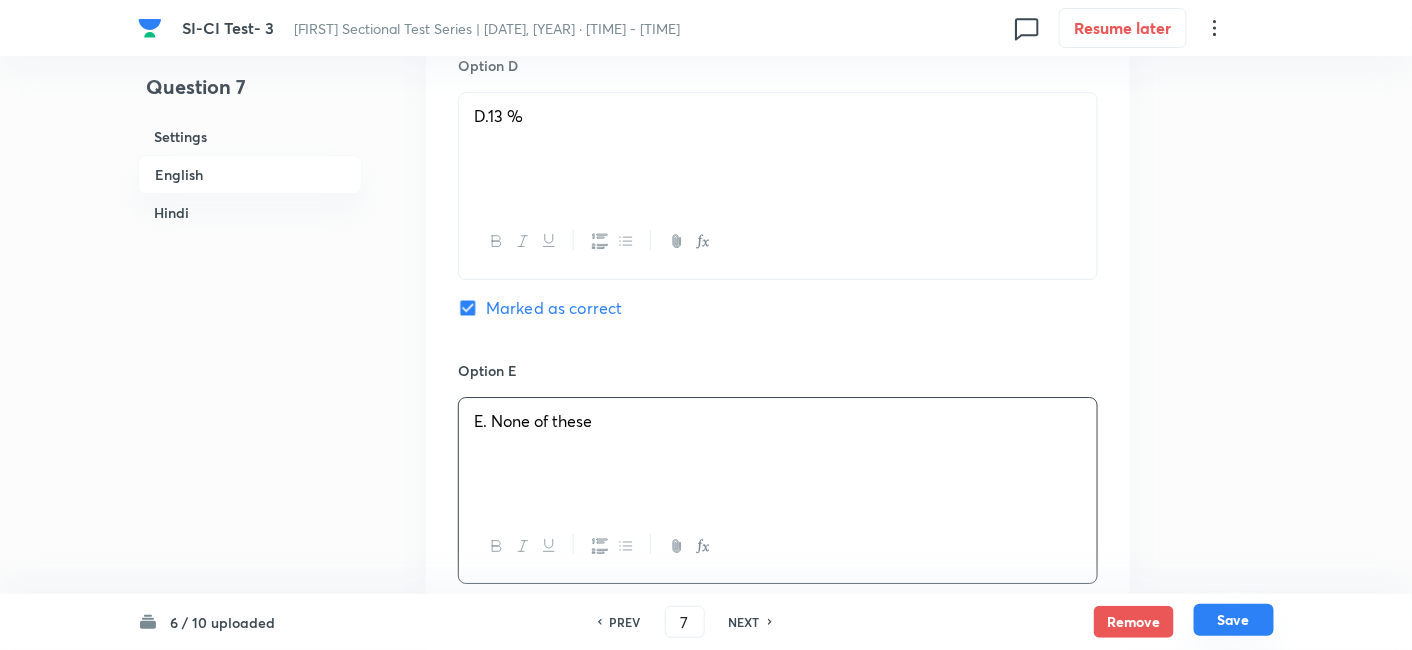 click on "Save" at bounding box center [1234, 620] 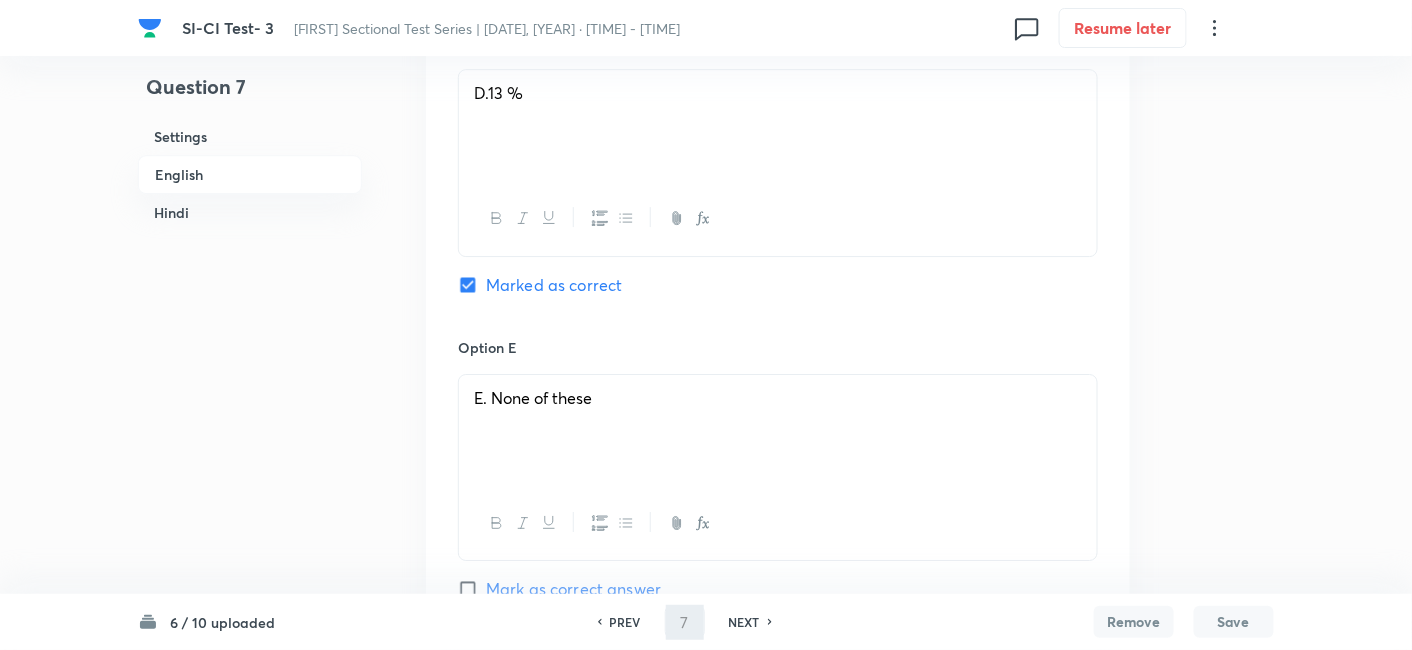type on "8" 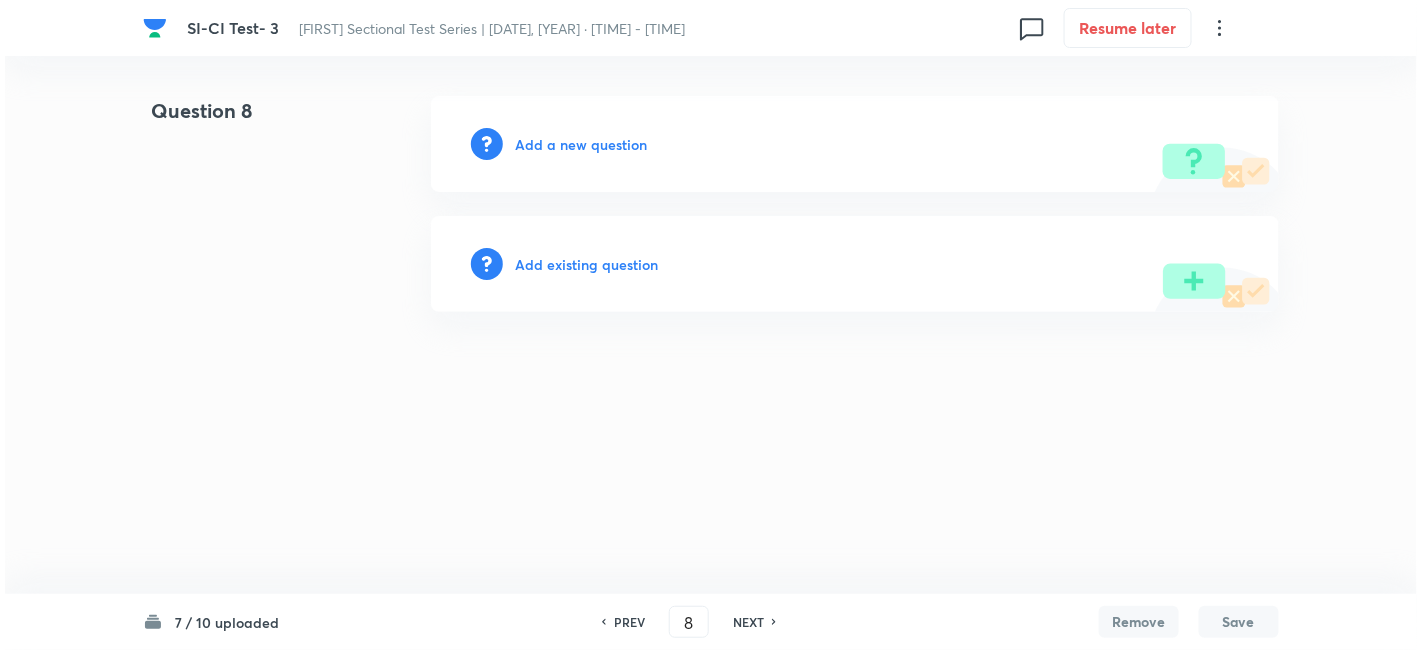 scroll, scrollTop: 0, scrollLeft: 0, axis: both 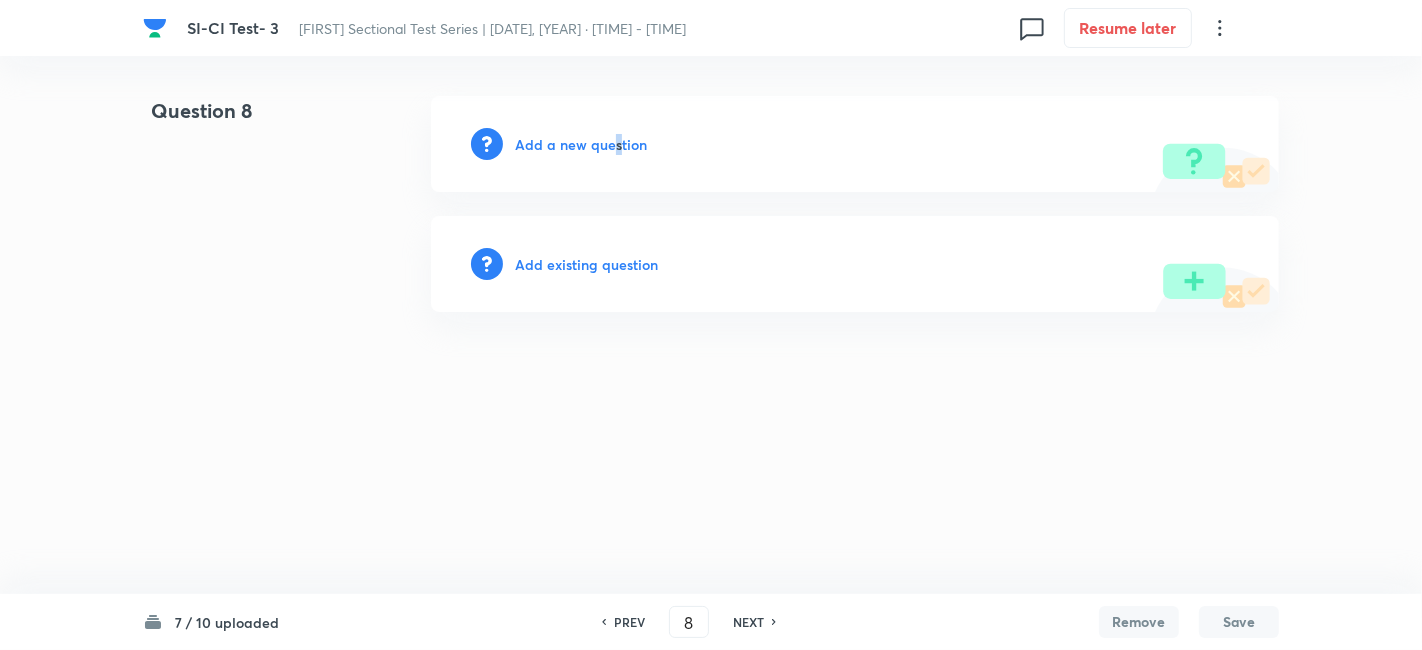 click on "Add a new question" at bounding box center (581, 144) 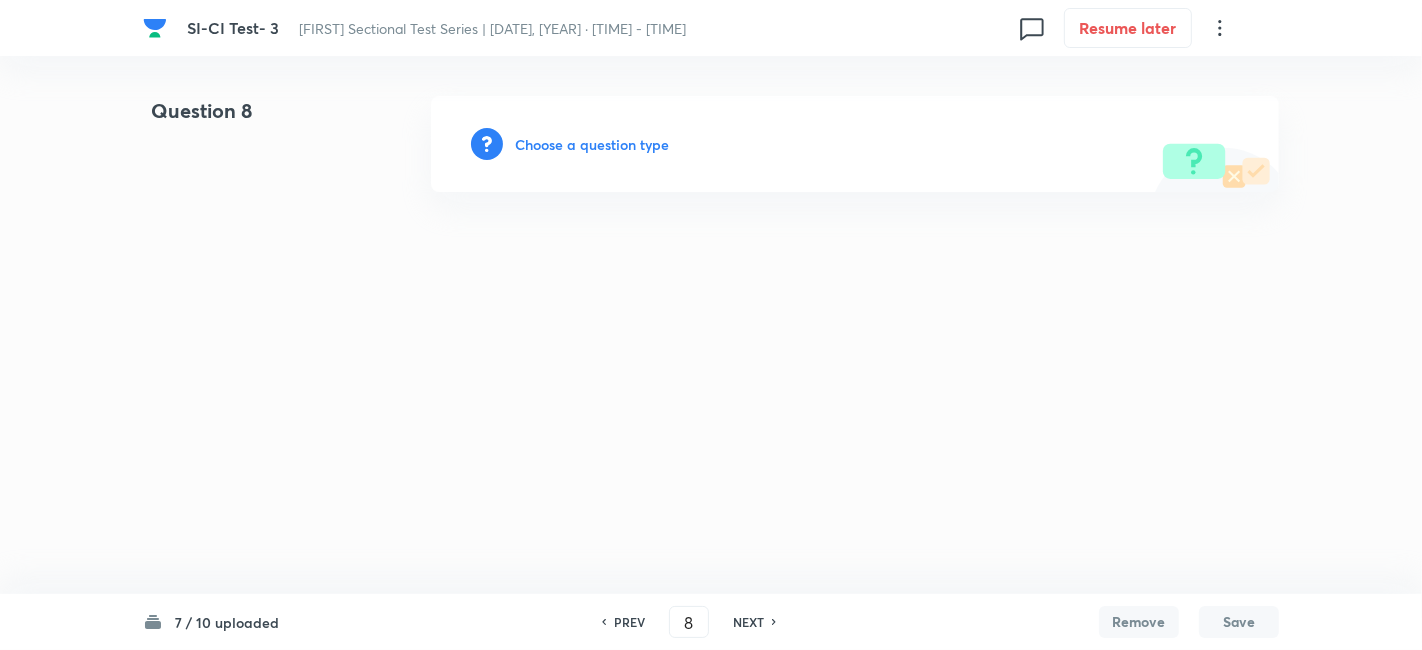 click on "Choose a question type" at bounding box center (592, 144) 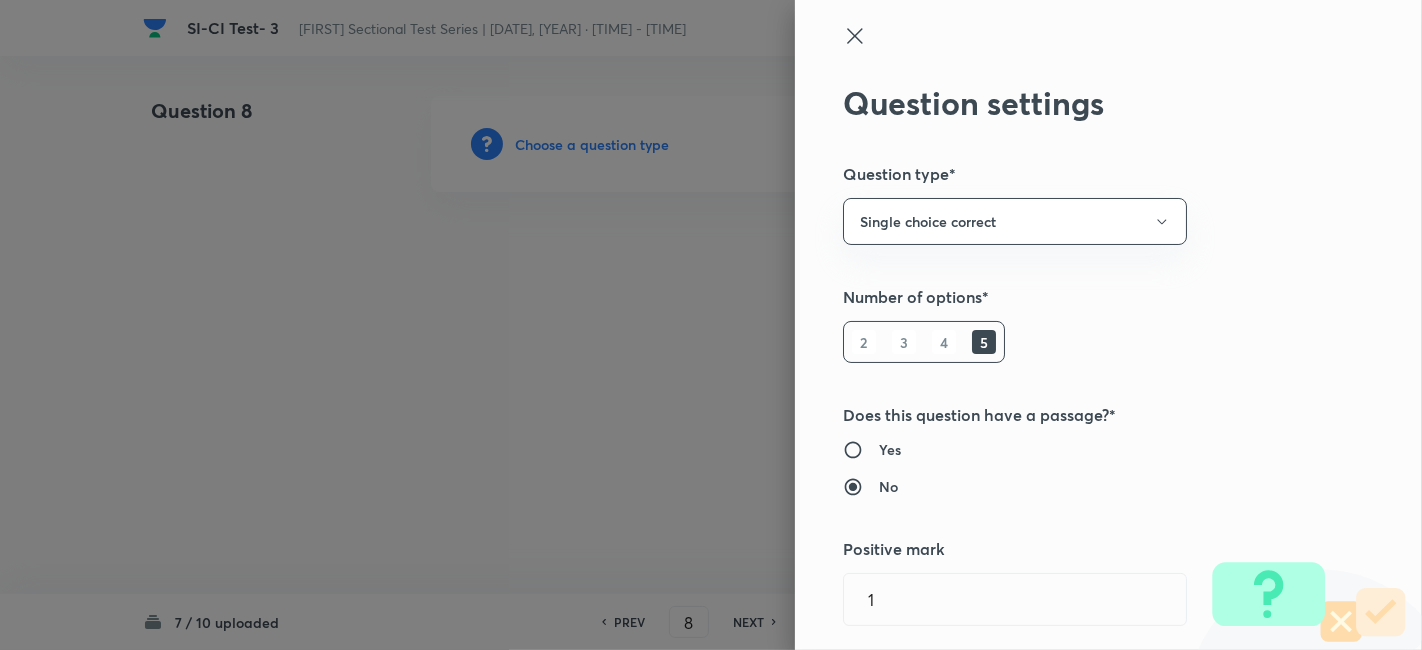 click at bounding box center [711, 325] 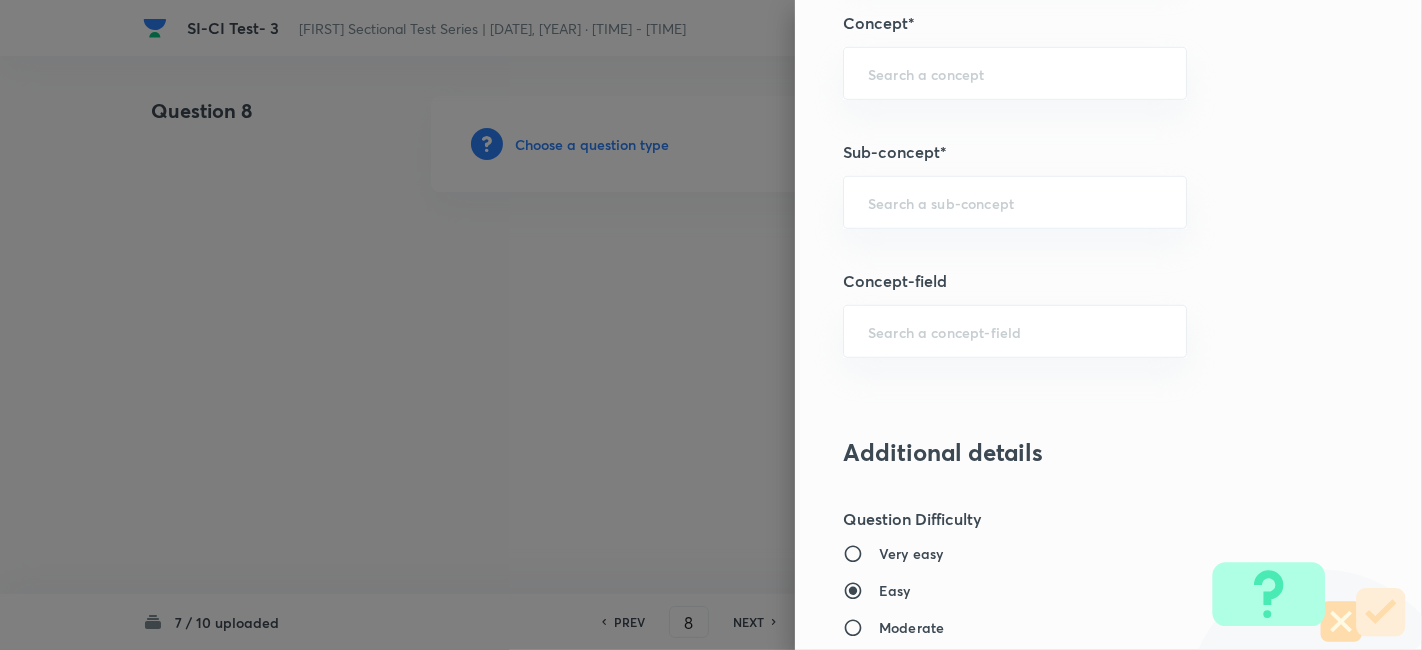 scroll, scrollTop: 1133, scrollLeft: 0, axis: vertical 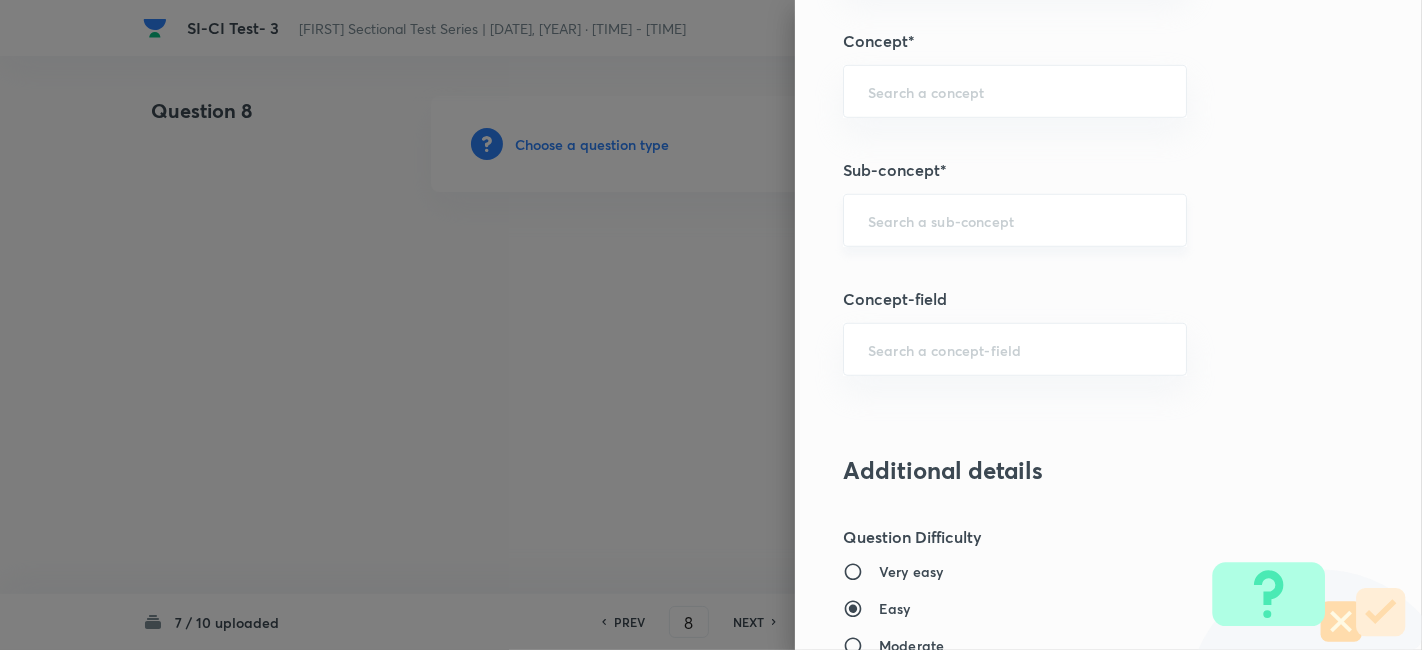 click on "​" at bounding box center (1015, 220) 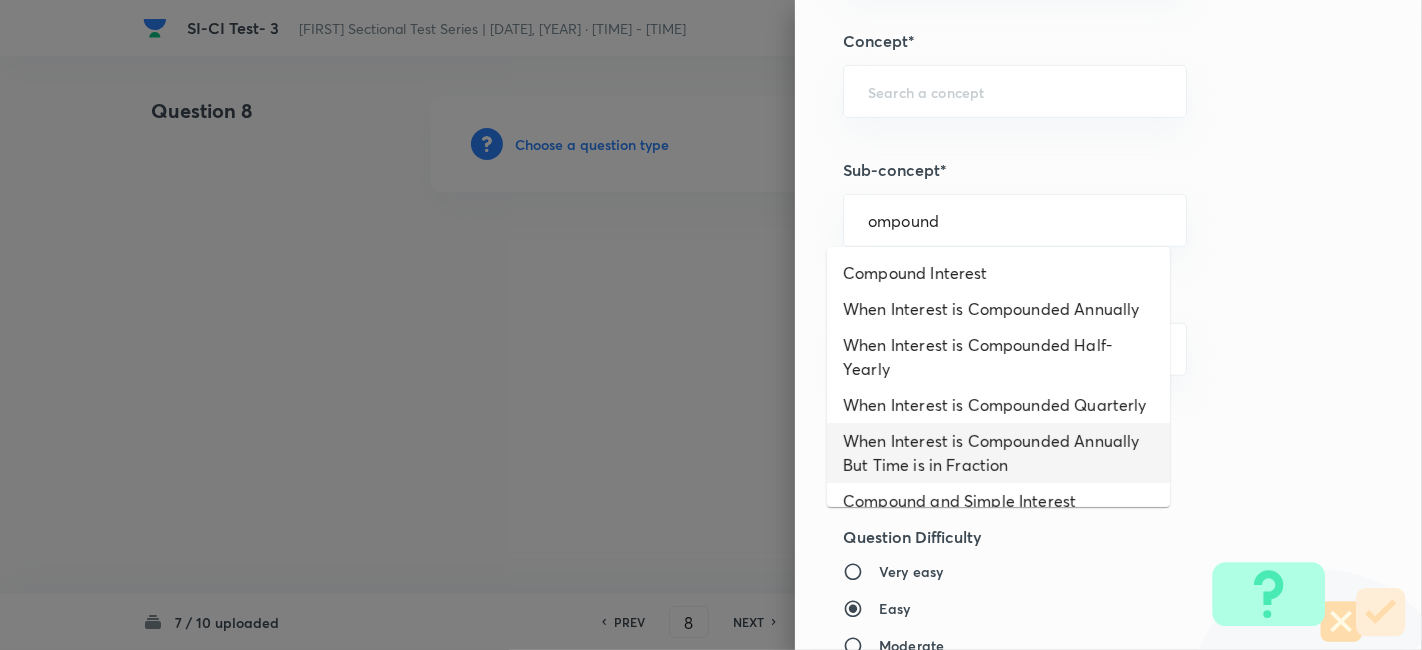 scroll, scrollTop: 67, scrollLeft: 0, axis: vertical 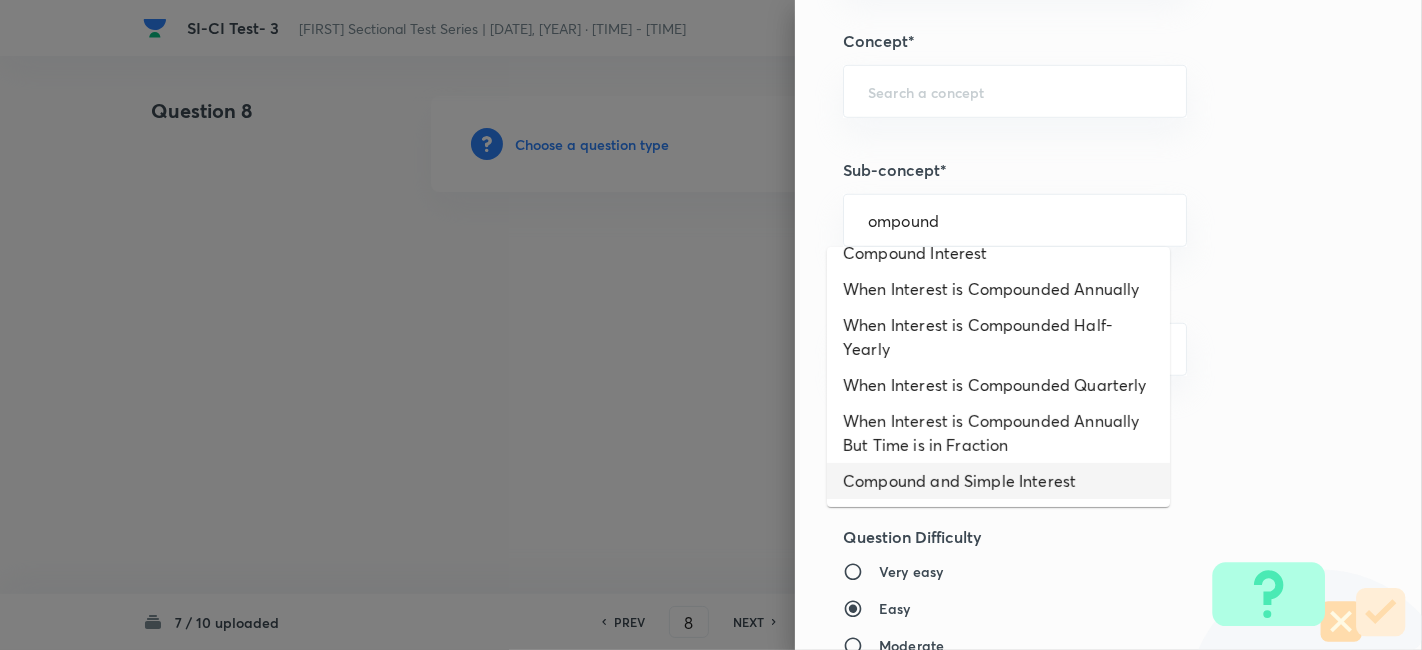 click on "Compound and Simple Interest" at bounding box center (998, 481) 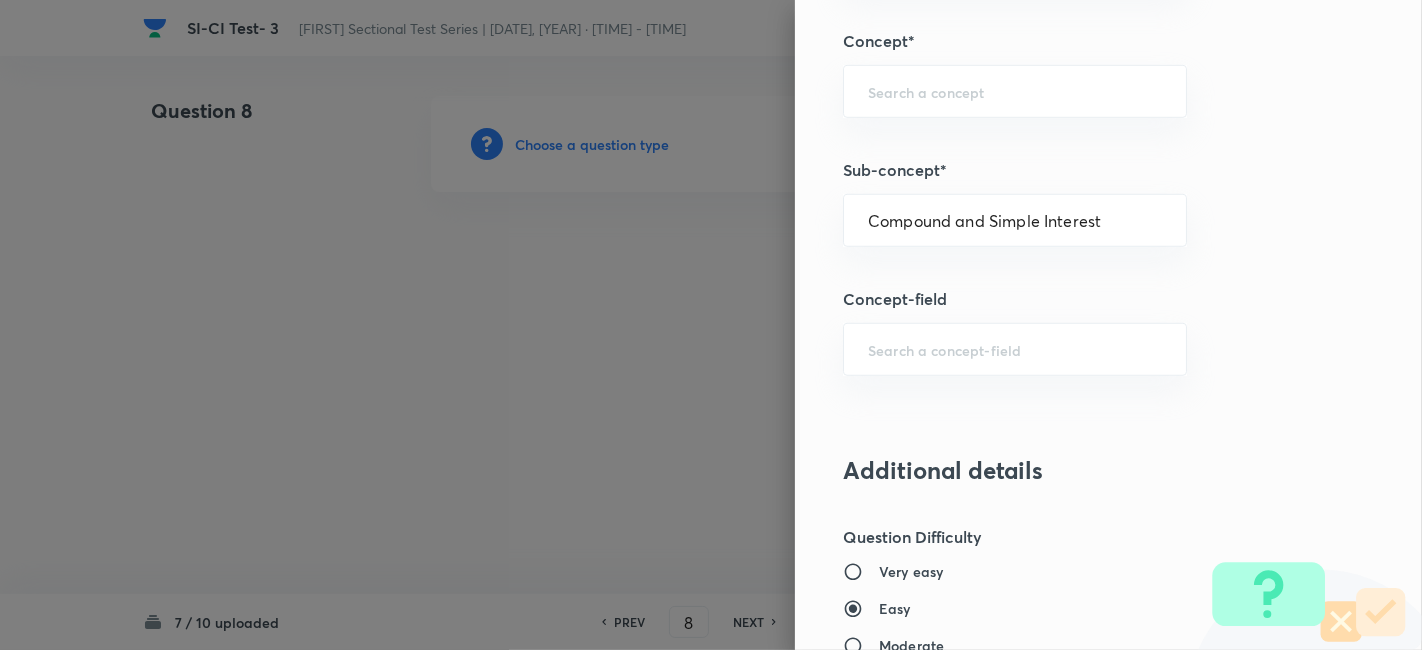 type on "Quantitative Aptitude" 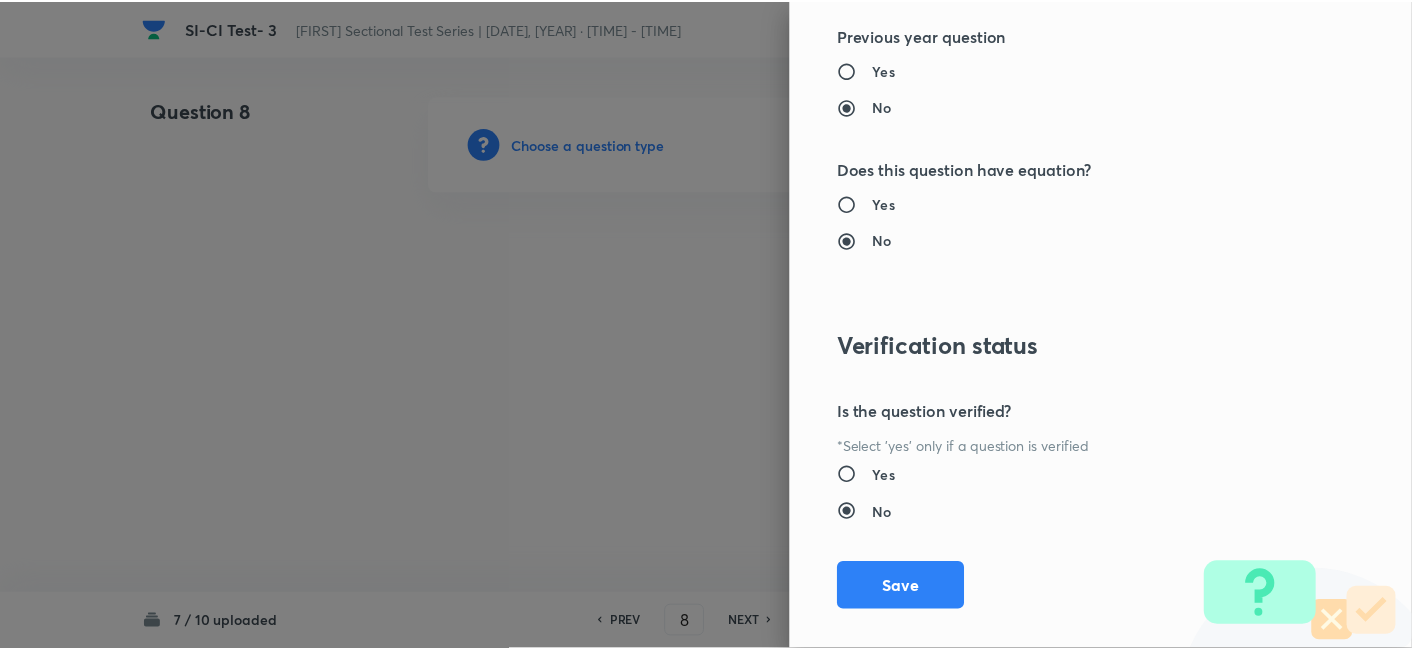 scroll, scrollTop: 2070, scrollLeft: 0, axis: vertical 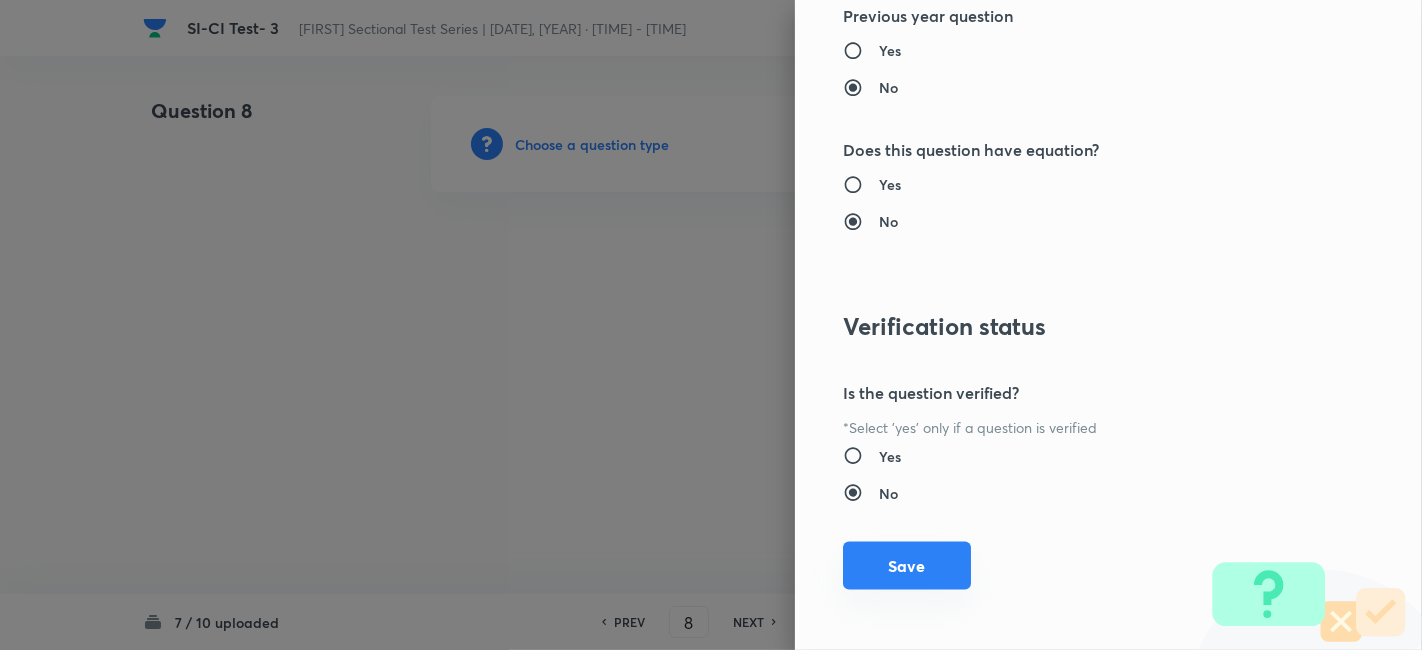 click on "Save" at bounding box center [907, 566] 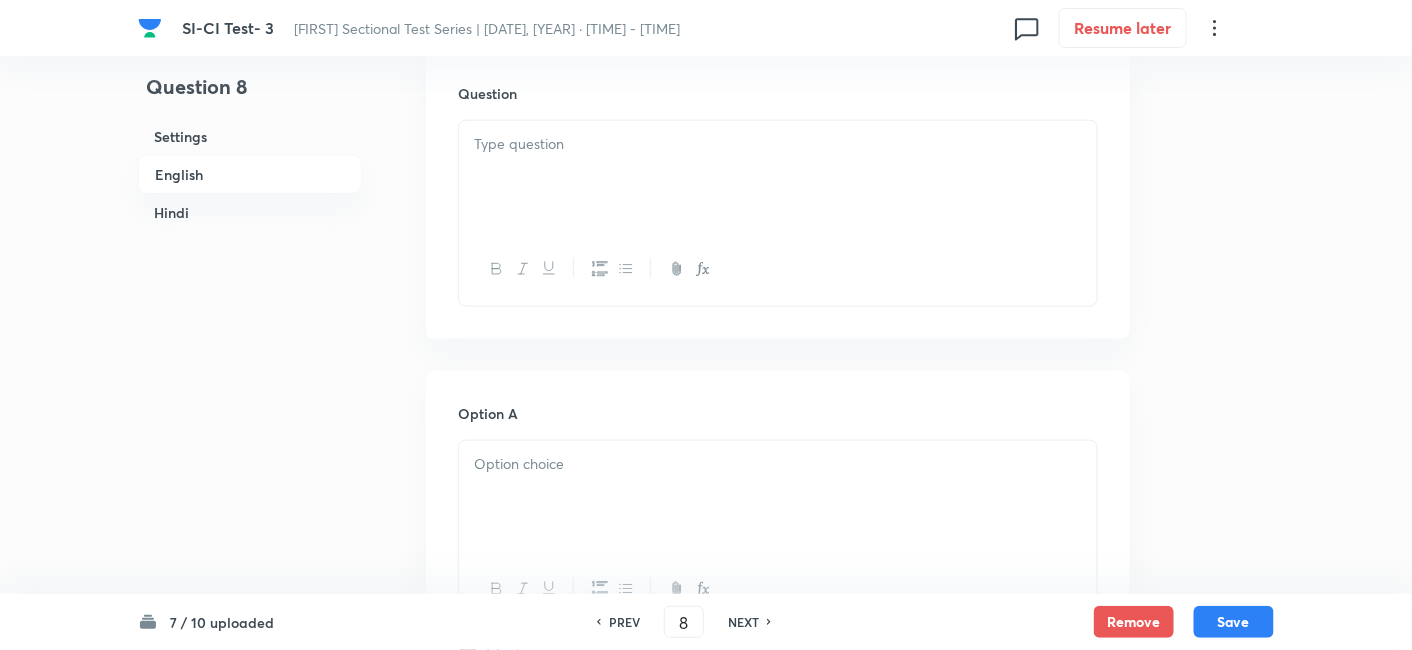 scroll, scrollTop: 637, scrollLeft: 0, axis: vertical 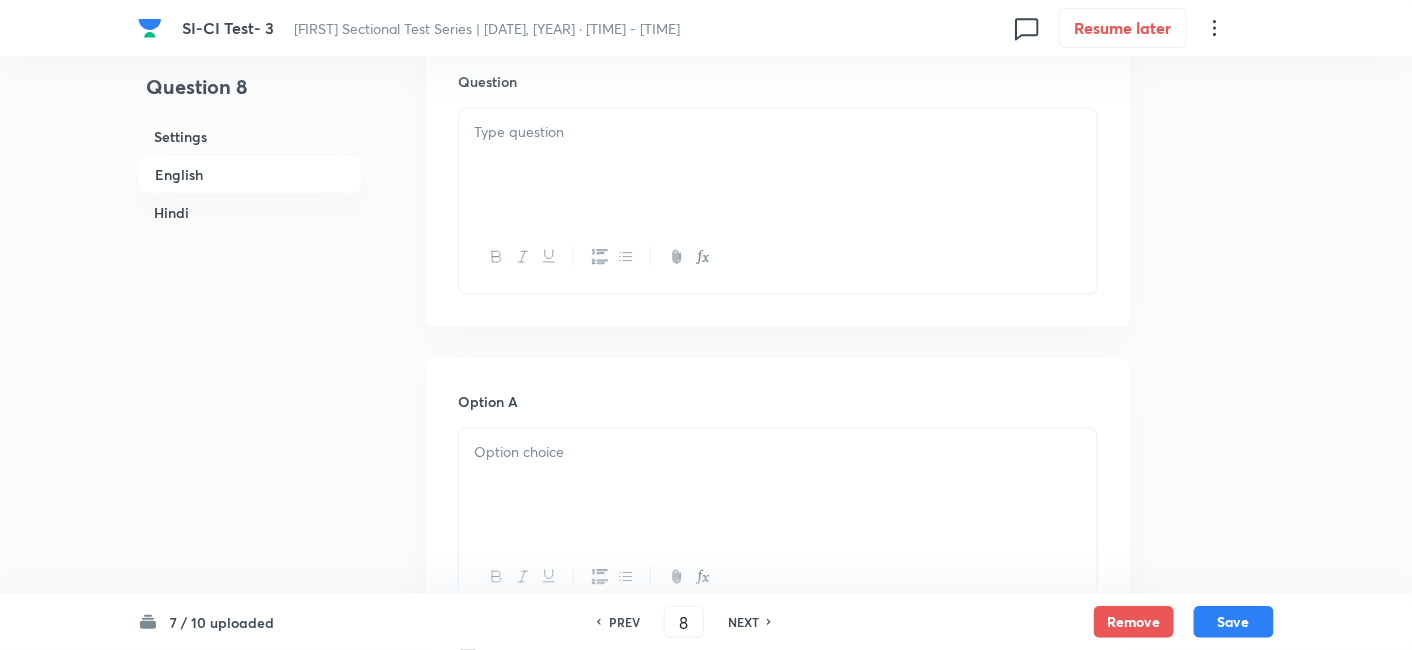 click at bounding box center (778, 132) 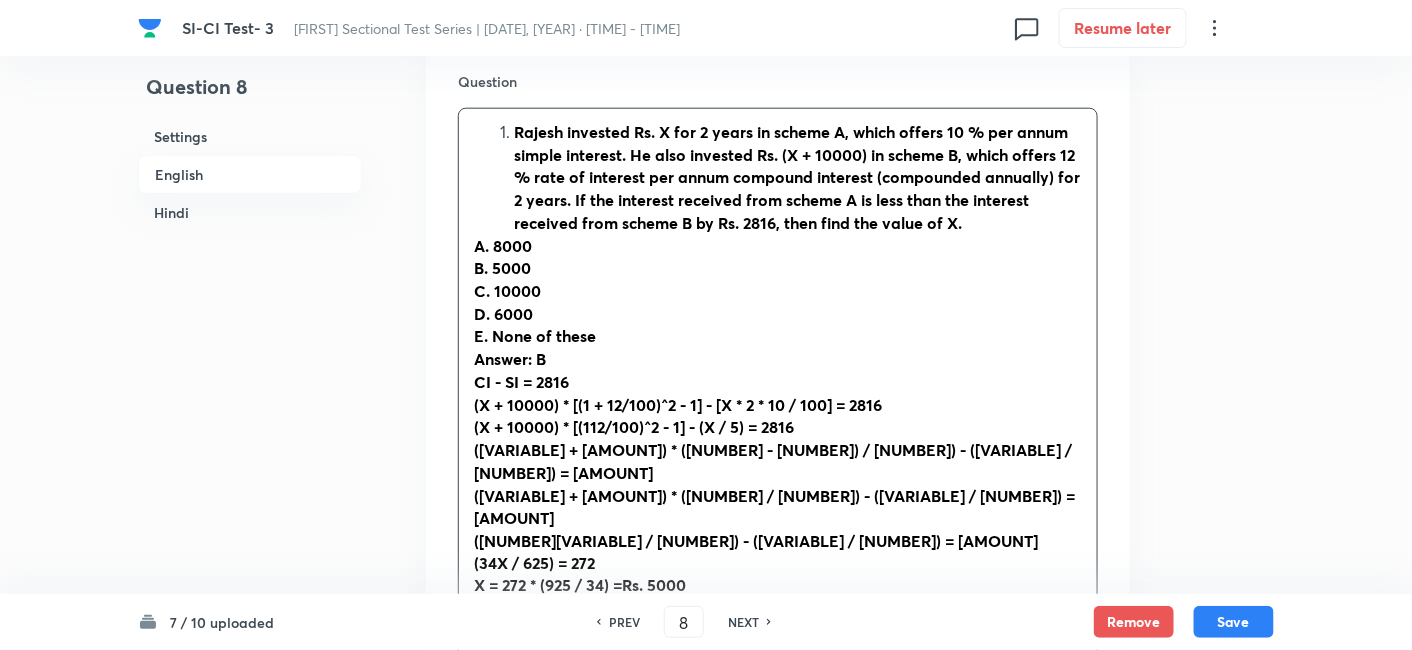 click on "Rajesh invested Rs. X for 2 years in scheme A, which offers 10 % per annum simple interest. He also invested Rs. (X + 10000) in scheme B, which offers 12 % rate of interest per annum compound interest (compounded annually) for 2 years. If the interest received from scheme A is less than the interest received from scheme B by Rs. 2816, then find the value of X." at bounding box center [797, 177] 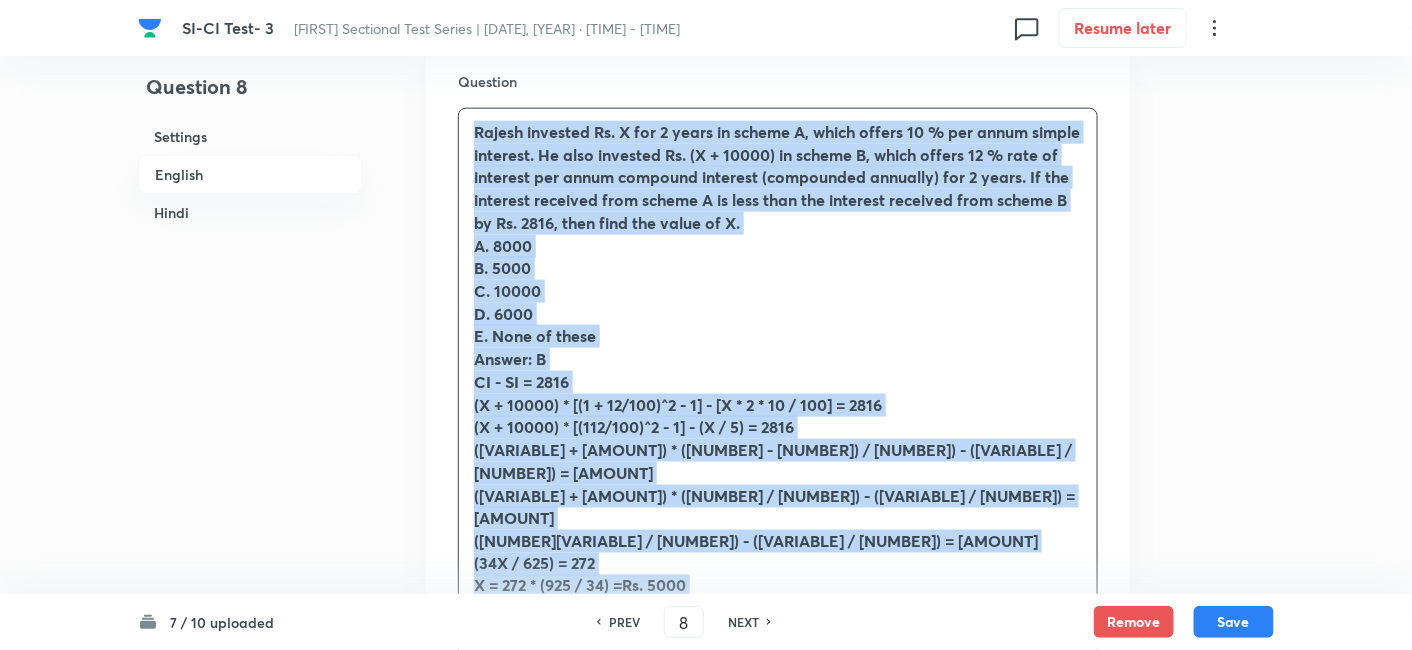 drag, startPoint x: 469, startPoint y: 135, endPoint x: 846, endPoint y: 570, distance: 575.63354 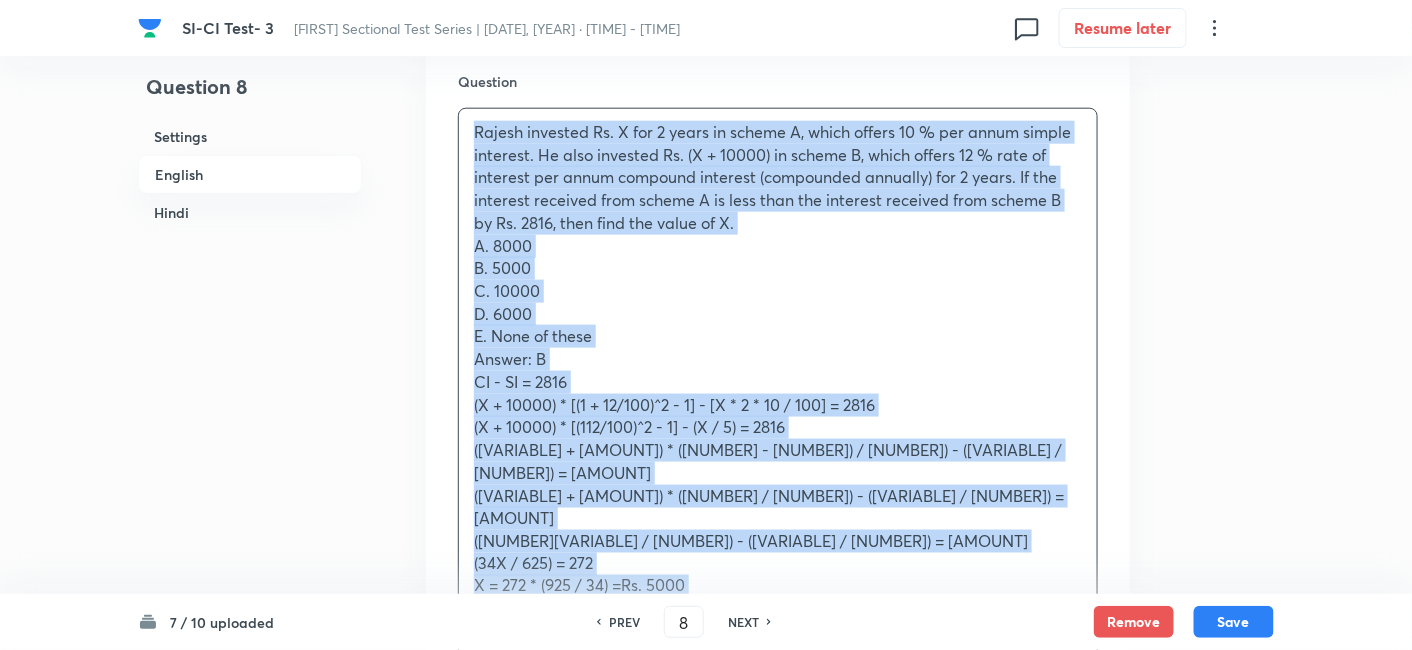 copy on "Rajesh invested Rs. X for 2 years in scheme A, which offers 10 % per annum simple interest. He also invested Rs. (X + 10000) in scheme B, which offers 12 % rate of interest per annum compound interest (compounded annually) for 2 years. If the interest received from scheme A is less than the interest received from scheme B by Rs. 2816, then find the value of X. A. 8000 B. 5000 C. 10000 D. 6000 E. None of these Answer: B CI - SI = 2816 (X + 10000) * [(1 + 12/100)^2 - 1] - [X * 2 * 10 / 100] = 2816 (X + 10000) * [(112/100)^2 - 1] - (X / 5) = 2816 (X + 10000) * [(784 - 625) / 625] - (X / 5) = 2816 (159X / 625) + 2544 - (X / 5) = 2816 (34X / 625) = 272 X = 272 * (925 / 34) =Rs. 5000" 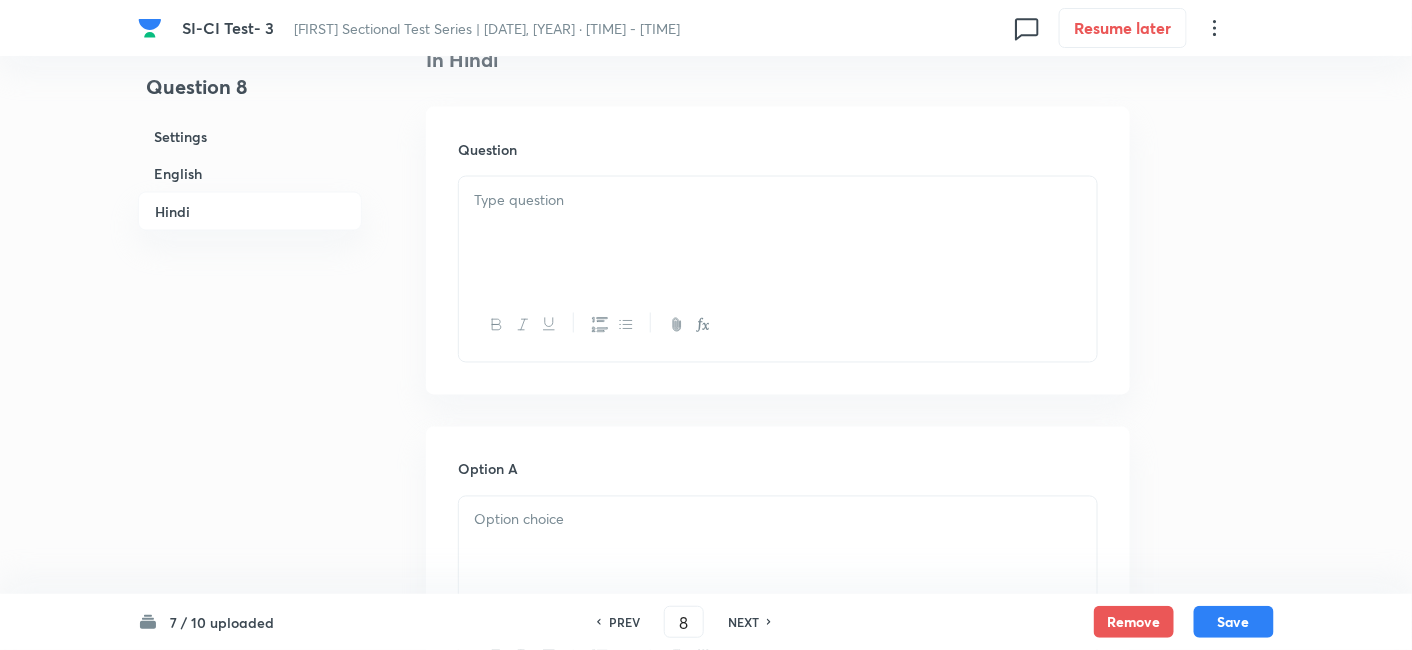 scroll, scrollTop: 3314, scrollLeft: 0, axis: vertical 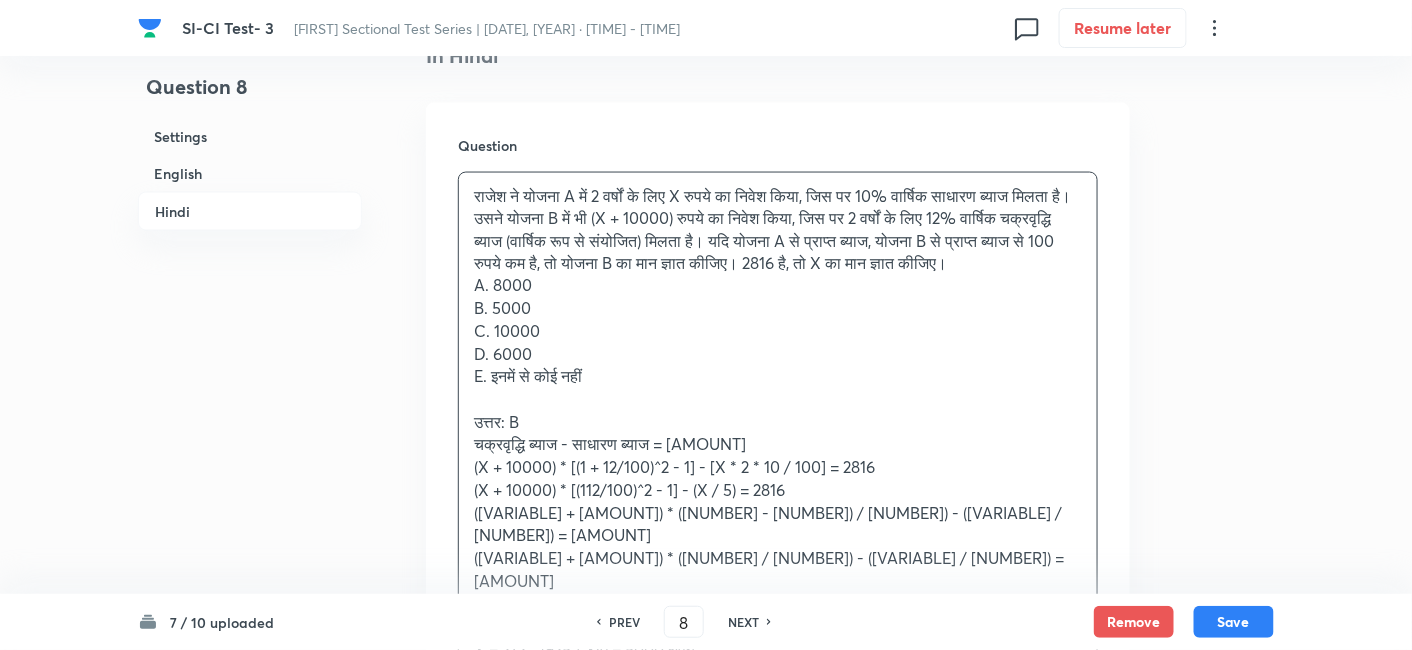 click on "राजेश ने योजना A में 2 वर्षों के लिए X रुपये का निवेश किया, जिस पर 10% वार्षिक साधारण ब्याज मिलता है। उसने योजना B में भी (X + 10000) रुपये का निवेश किया, जिस पर 2 वर्षों के लिए 12% वार्षिक चक्रवृद्धि ब्याज (वार्षिक रूप से संयोजित) मिलता है। यदि योजना A से प्राप्त ब्याज, योजना B से प्राप्त ब्याज से 100 रुपये कम है, तो योजना B का मान ज्ञात कीजिए। 2816 है, तो X का मान ज्ञात कीजिए। A. 8000 B. 5000 C. 10000 D. 6000 E. इनमें से कोई नहीं उत्तर: B" at bounding box center [778, 423] 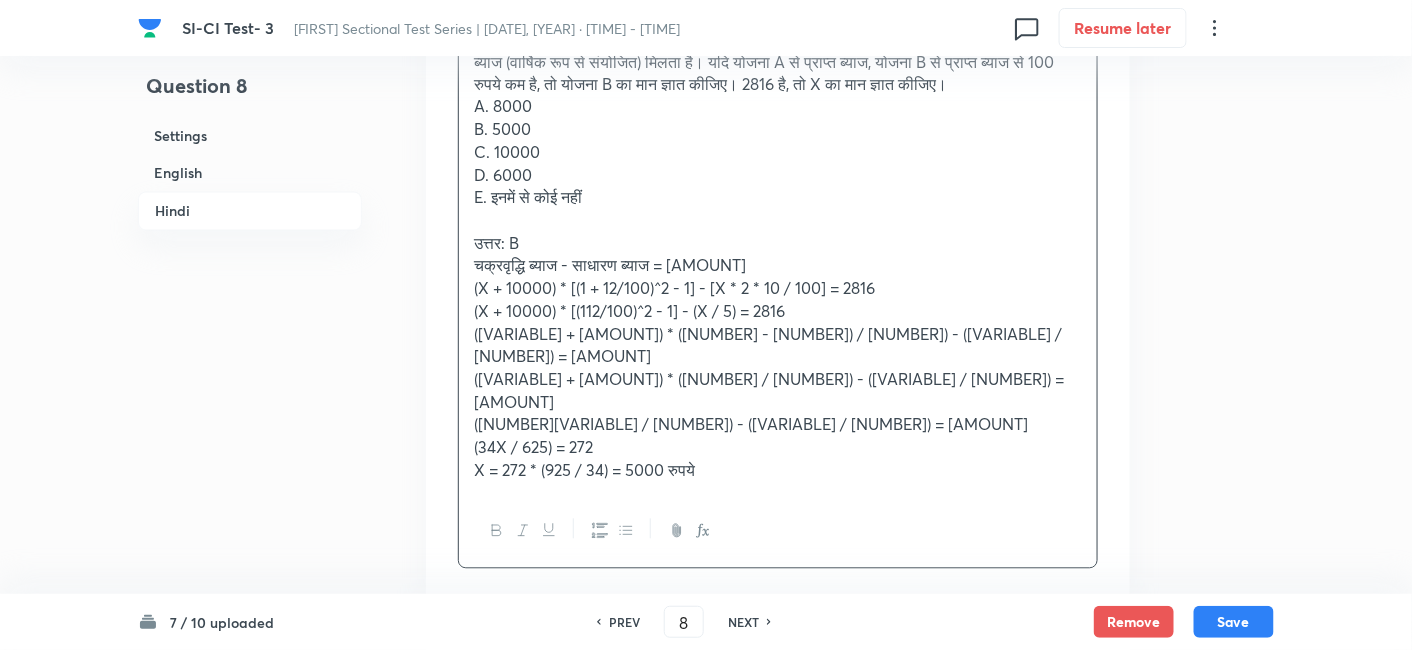 scroll, scrollTop: 3494, scrollLeft: 0, axis: vertical 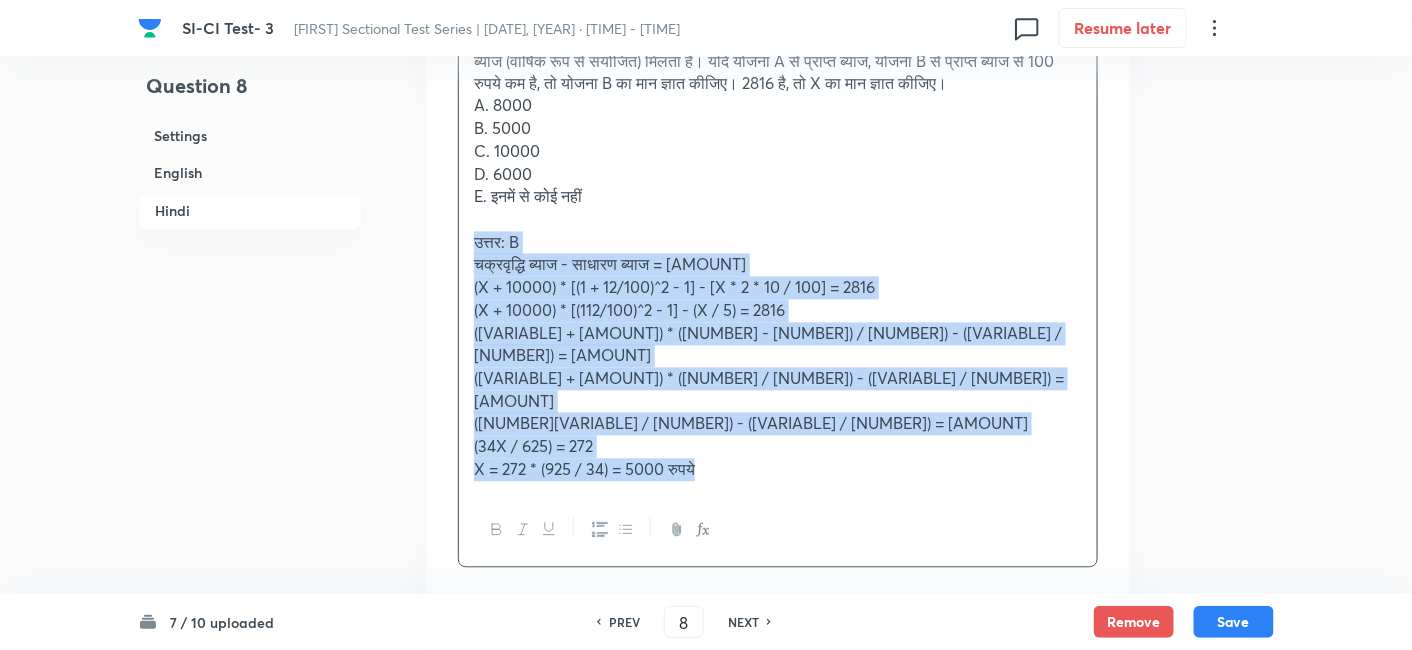drag, startPoint x: 465, startPoint y: 212, endPoint x: 914, endPoint y: 477, distance: 521.3693 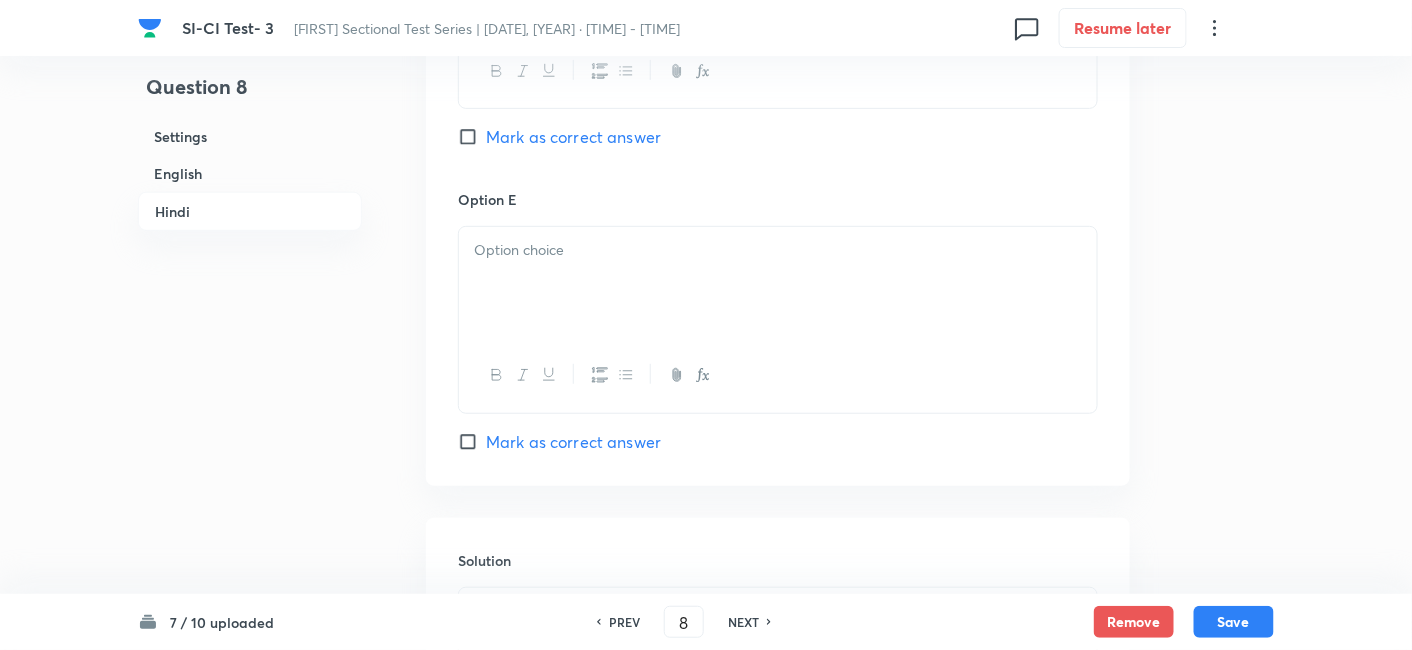 scroll, scrollTop: 5262, scrollLeft: 0, axis: vertical 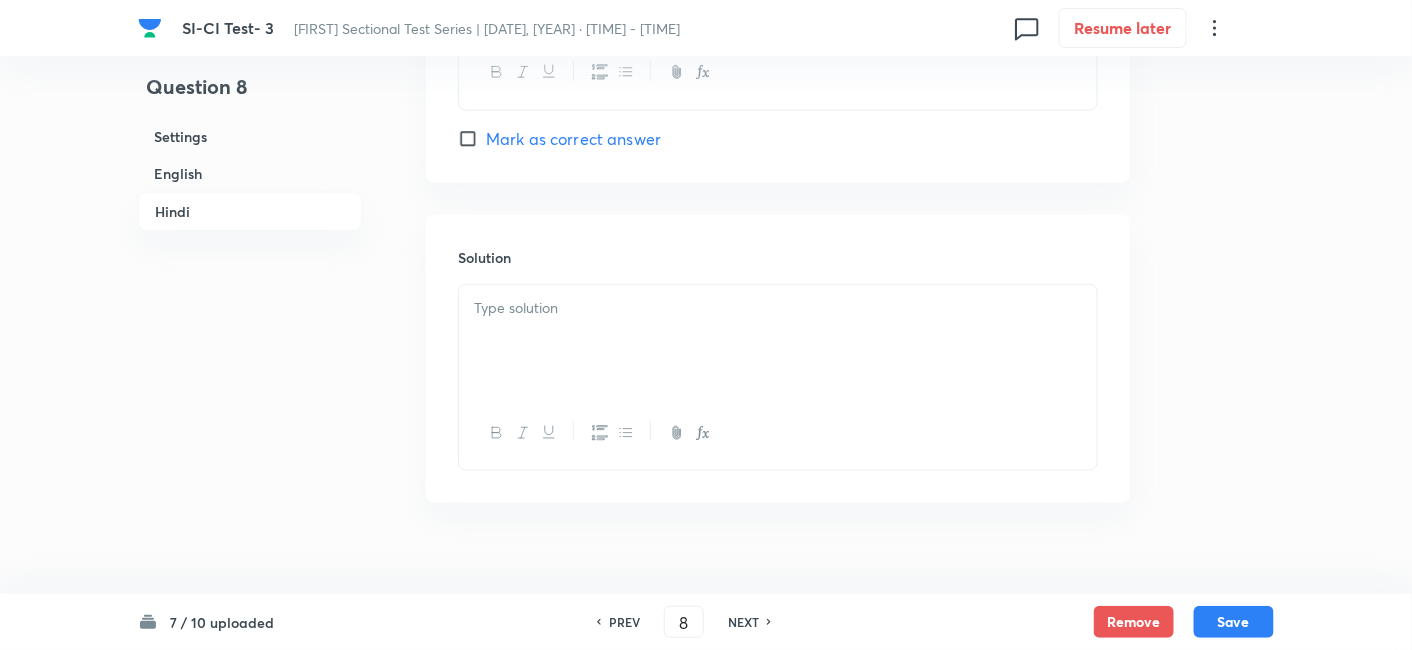 click at bounding box center [778, 341] 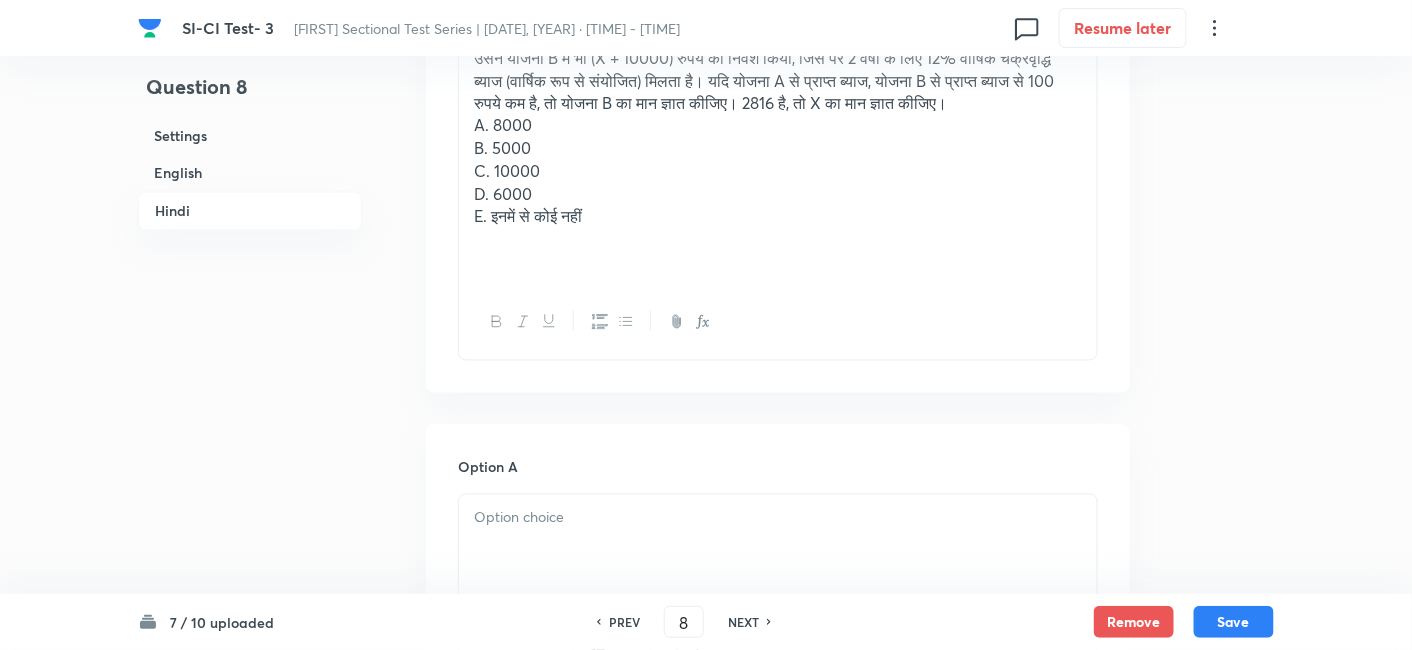 scroll, scrollTop: 3380, scrollLeft: 0, axis: vertical 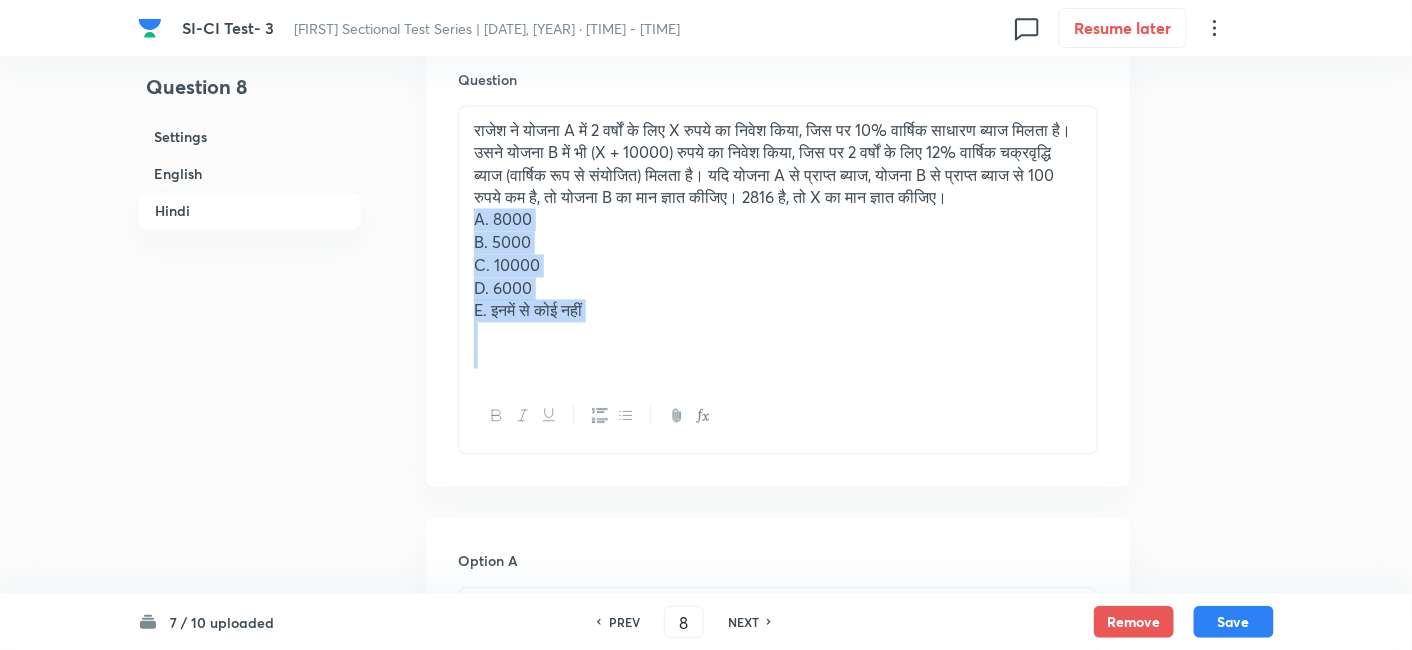 drag, startPoint x: 469, startPoint y: 195, endPoint x: 779, endPoint y: 396, distance: 369.46042 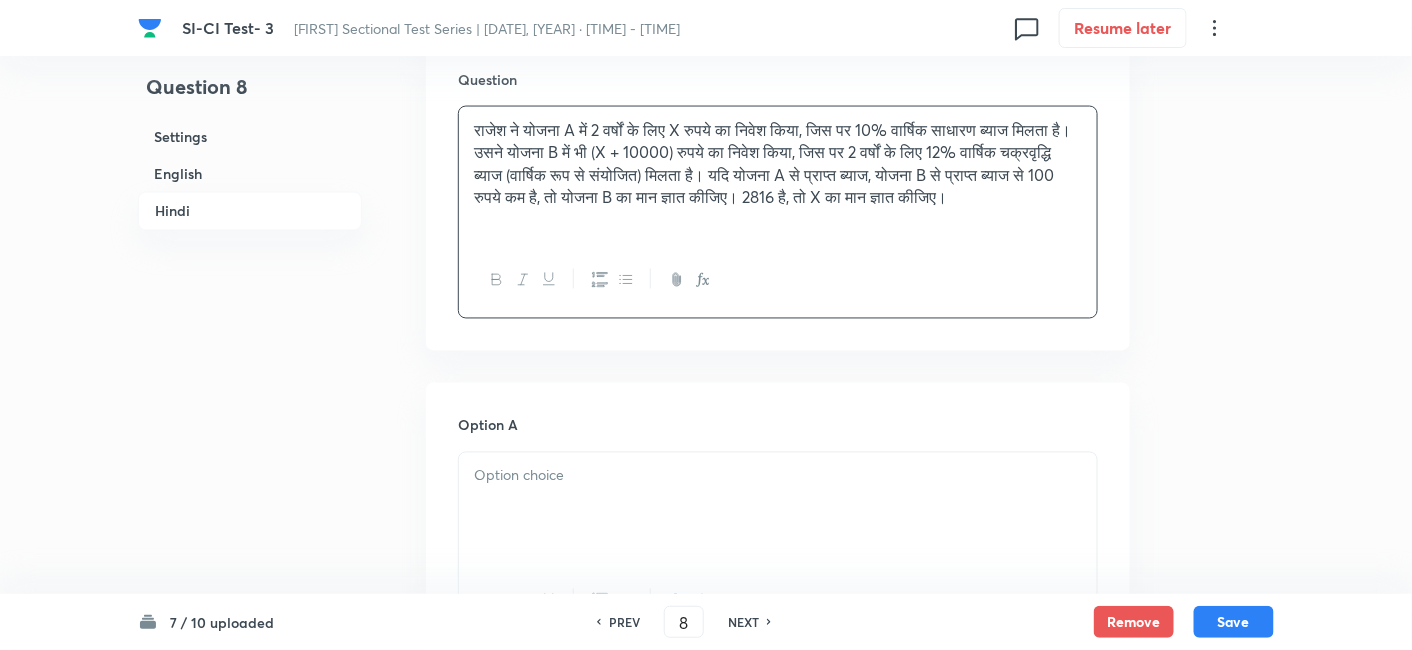 scroll, scrollTop: 3654, scrollLeft: 0, axis: vertical 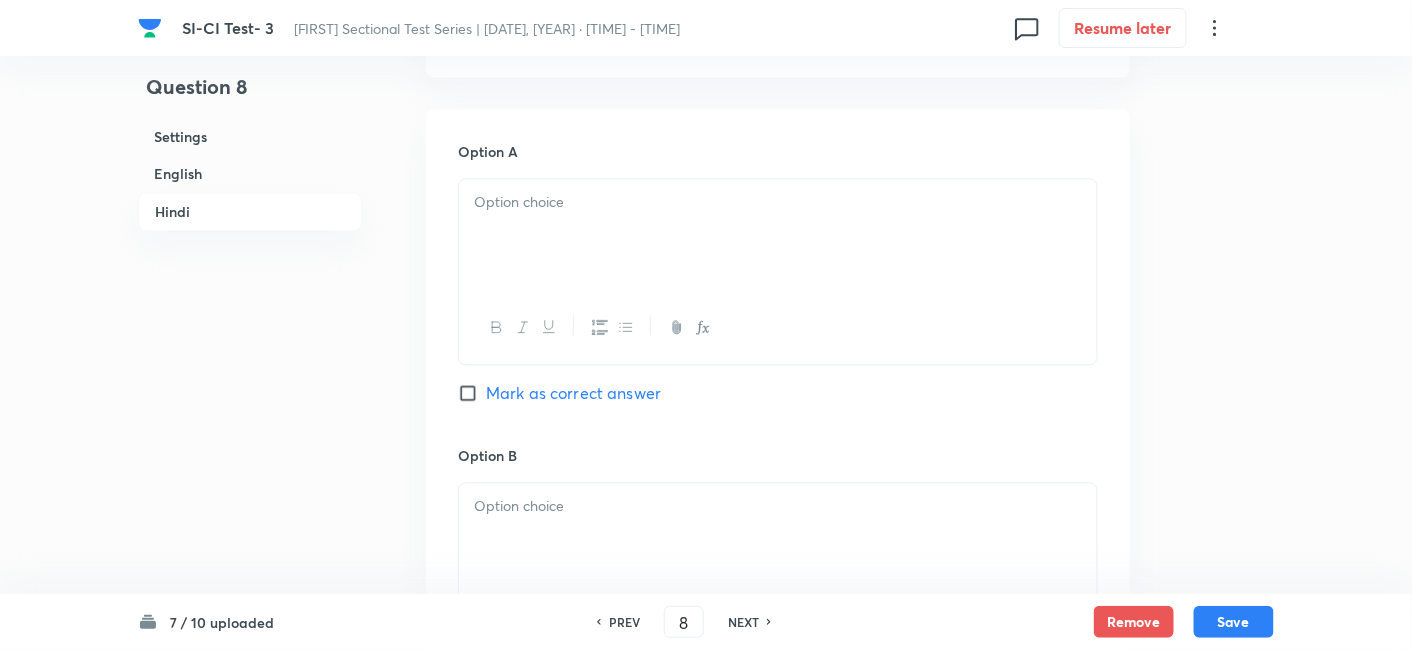 click at bounding box center (778, 235) 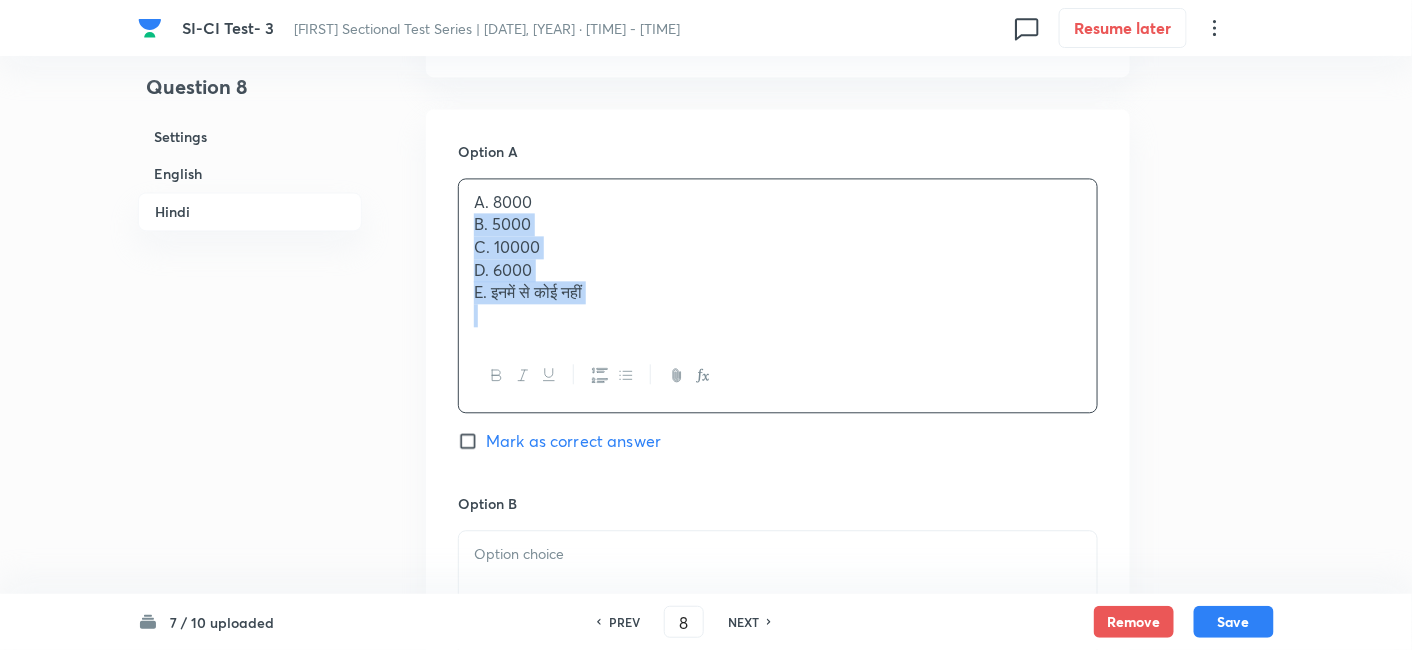 drag, startPoint x: 460, startPoint y: 199, endPoint x: 667, endPoint y: 354, distance: 258.60007 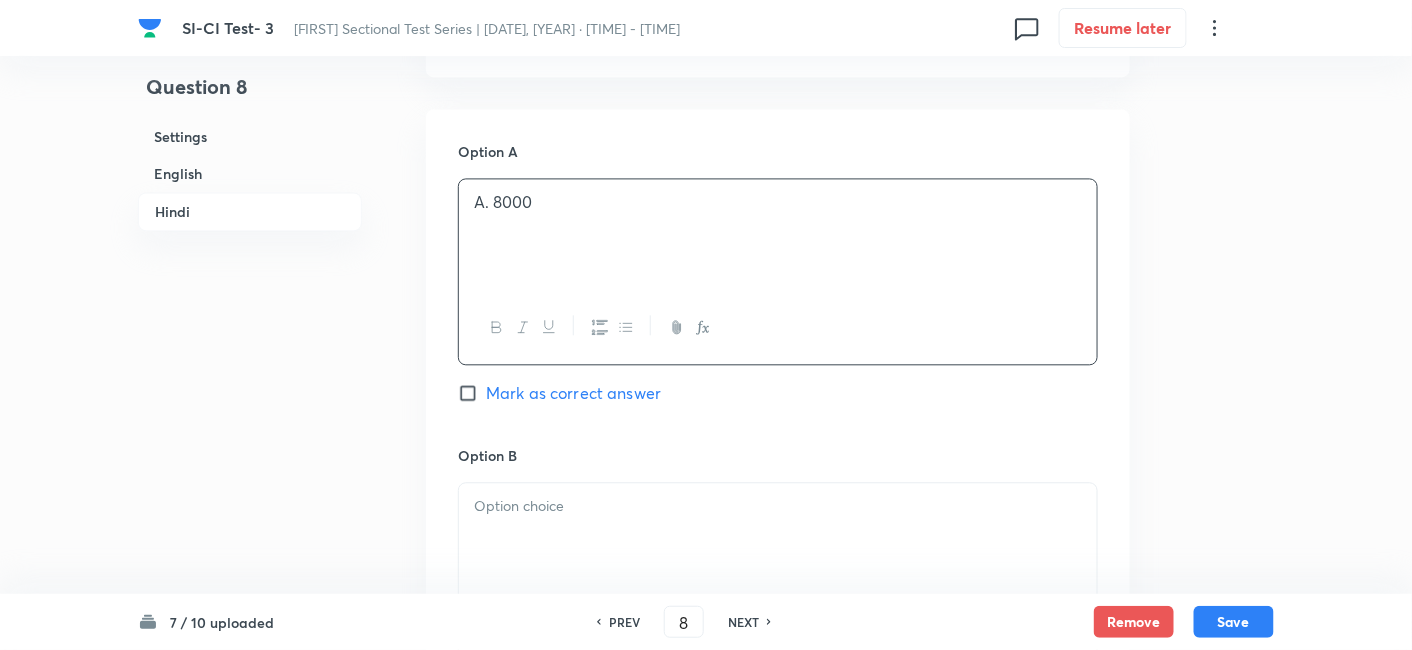 scroll, scrollTop: 3852, scrollLeft: 0, axis: vertical 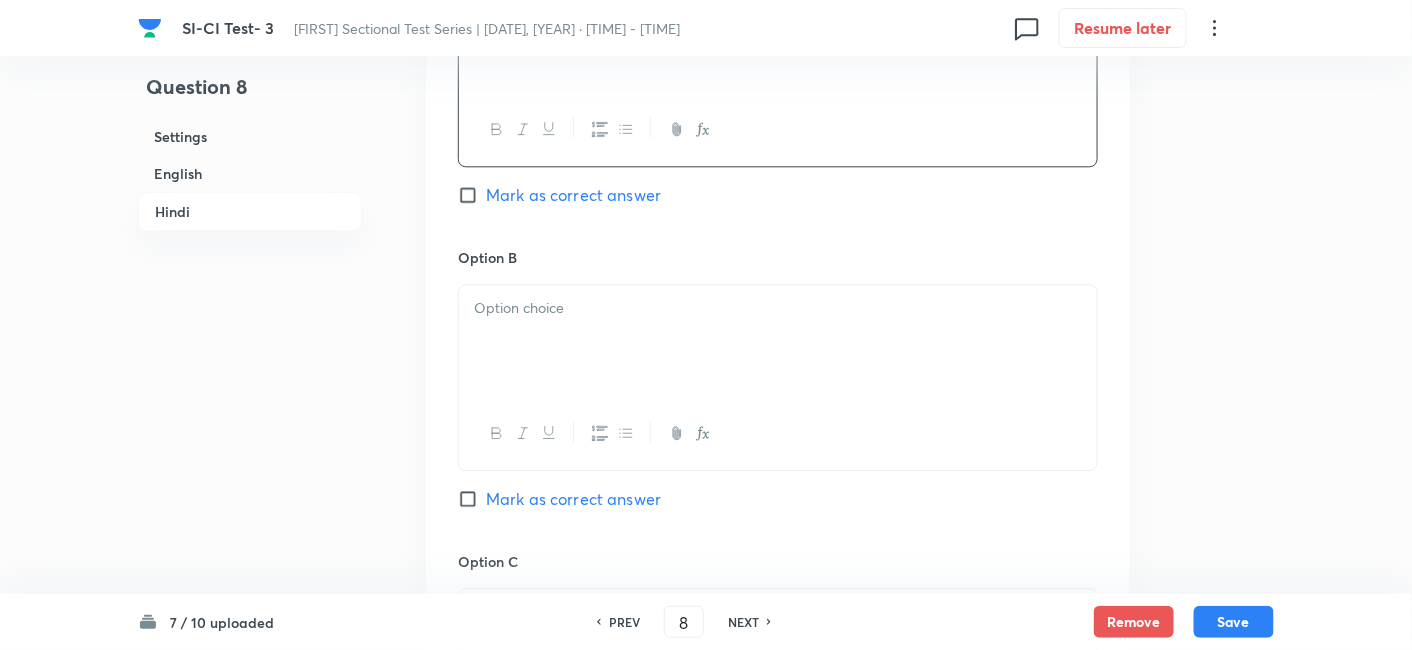 click at bounding box center [778, 341] 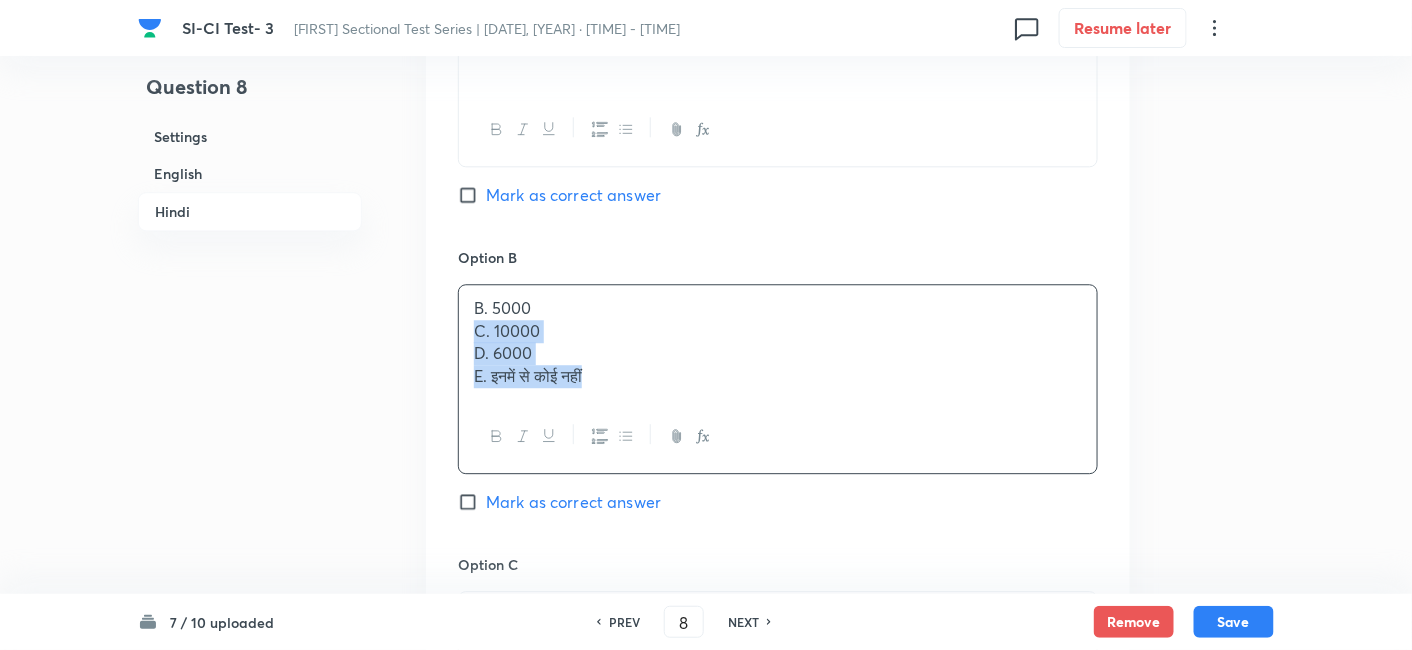 drag, startPoint x: 468, startPoint y: 304, endPoint x: 748, endPoint y: 447, distance: 314.40262 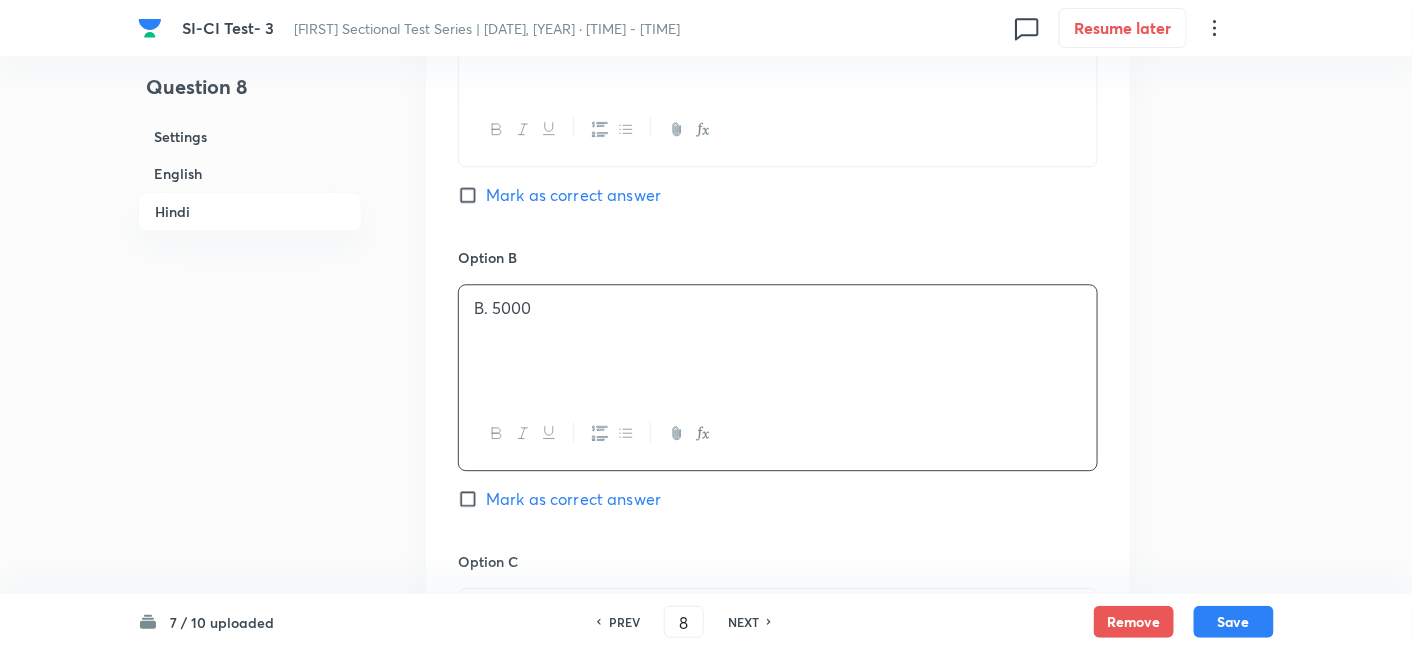scroll, scrollTop: 4088, scrollLeft: 0, axis: vertical 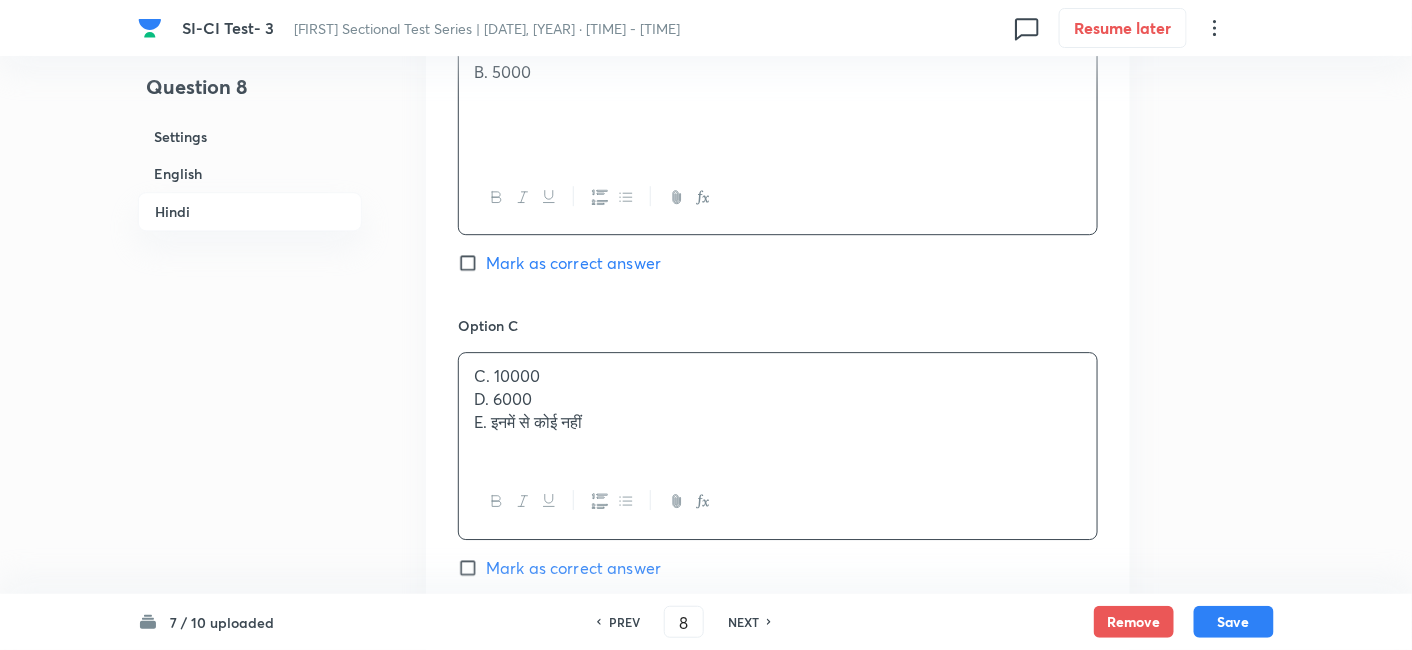 click on "C. 10000 D. 6000 E. इनमें से कोई नहीं" at bounding box center (778, 409) 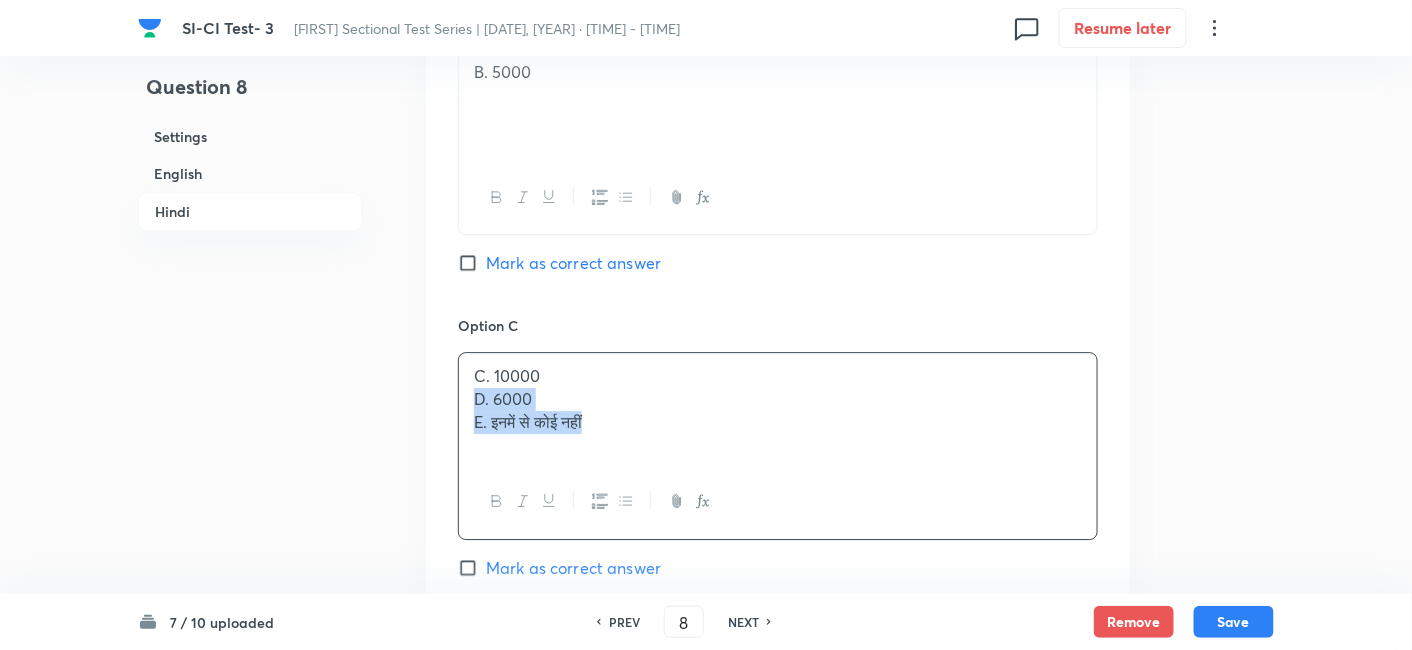 drag, startPoint x: 471, startPoint y: 370, endPoint x: 784, endPoint y: 483, distance: 332.7732 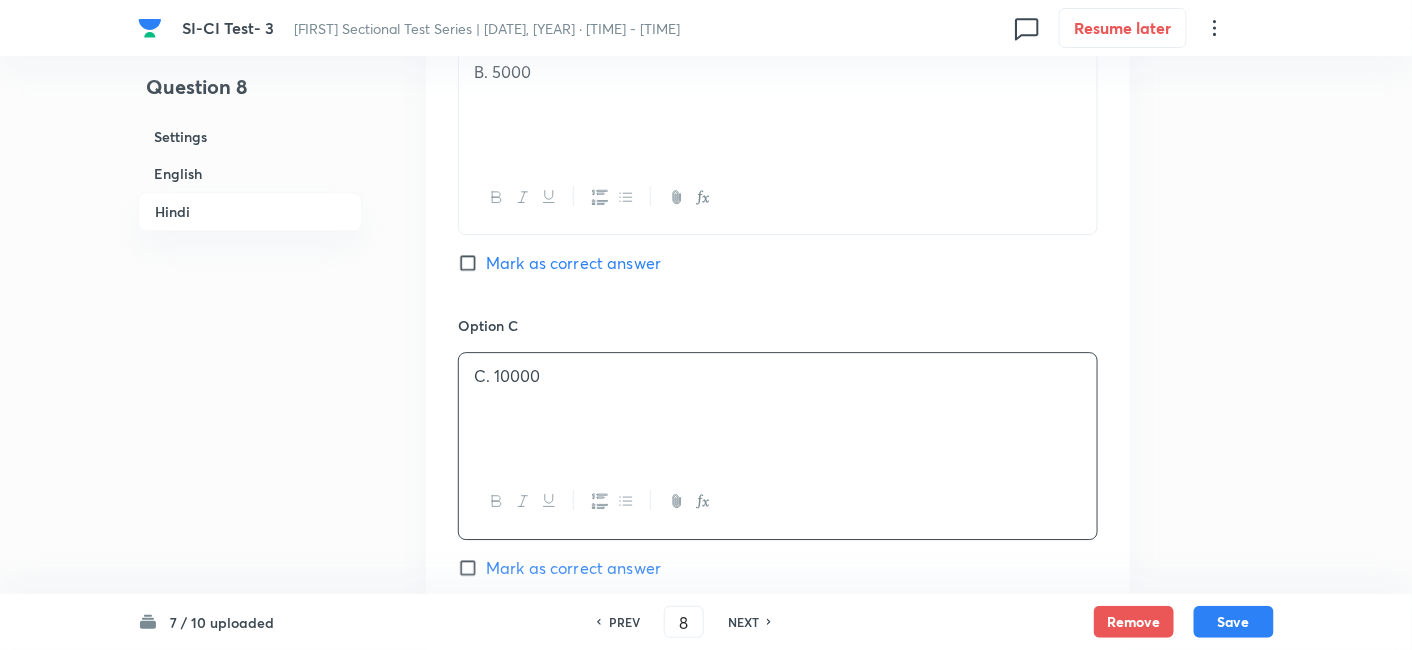 scroll, scrollTop: 4372, scrollLeft: 0, axis: vertical 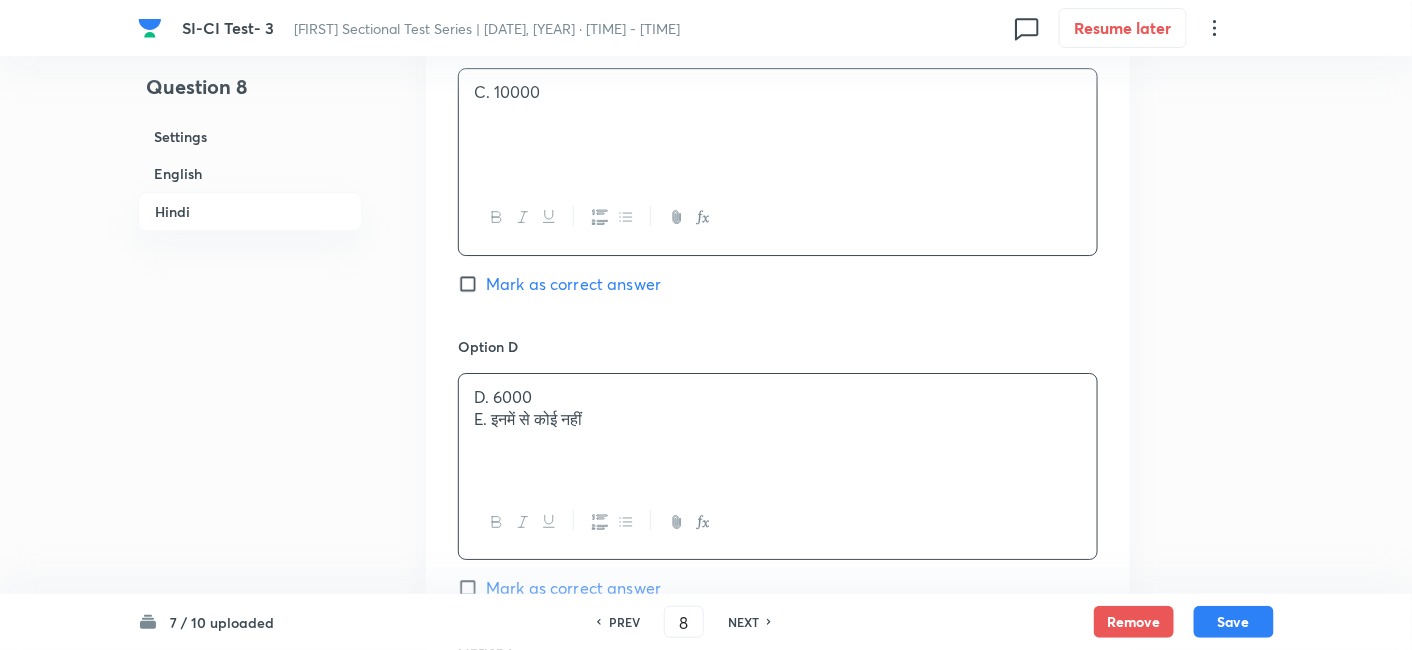 click on "D. 6000 E. इनमें से कोई नहीं" at bounding box center [778, 430] 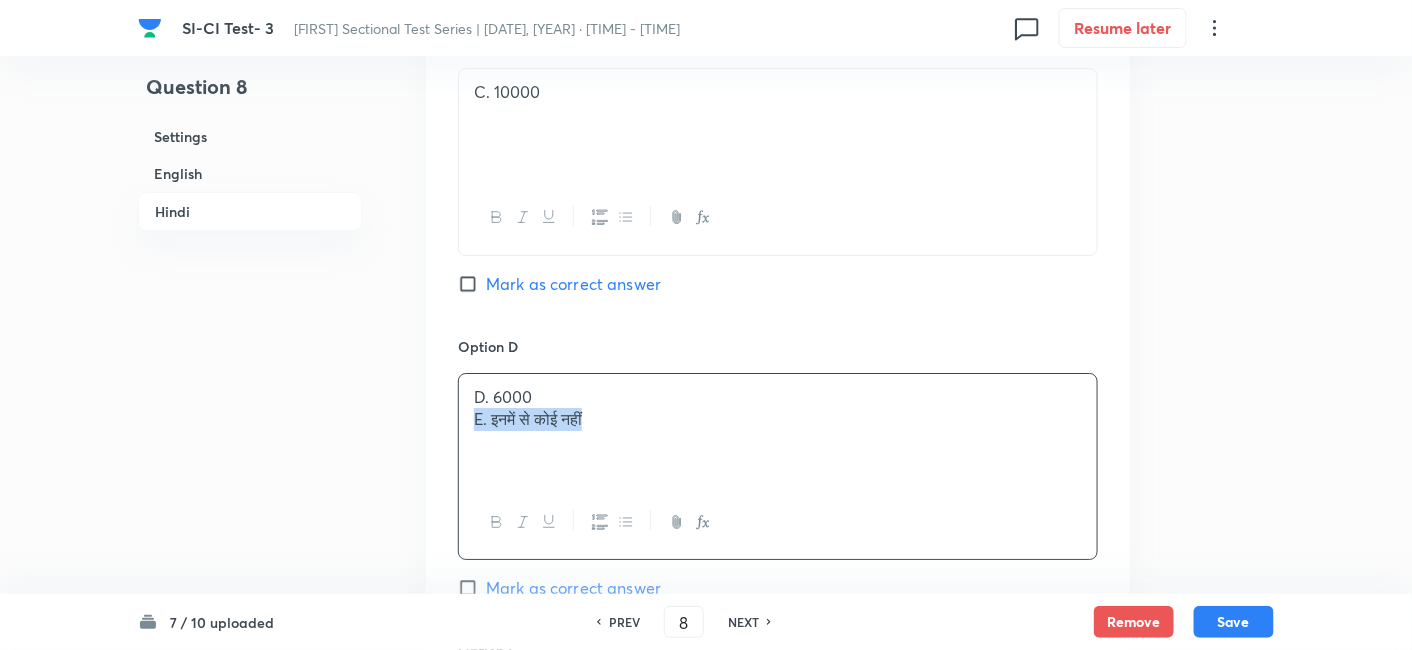 drag, startPoint x: 468, startPoint y: 392, endPoint x: 780, endPoint y: 454, distance: 318.10062 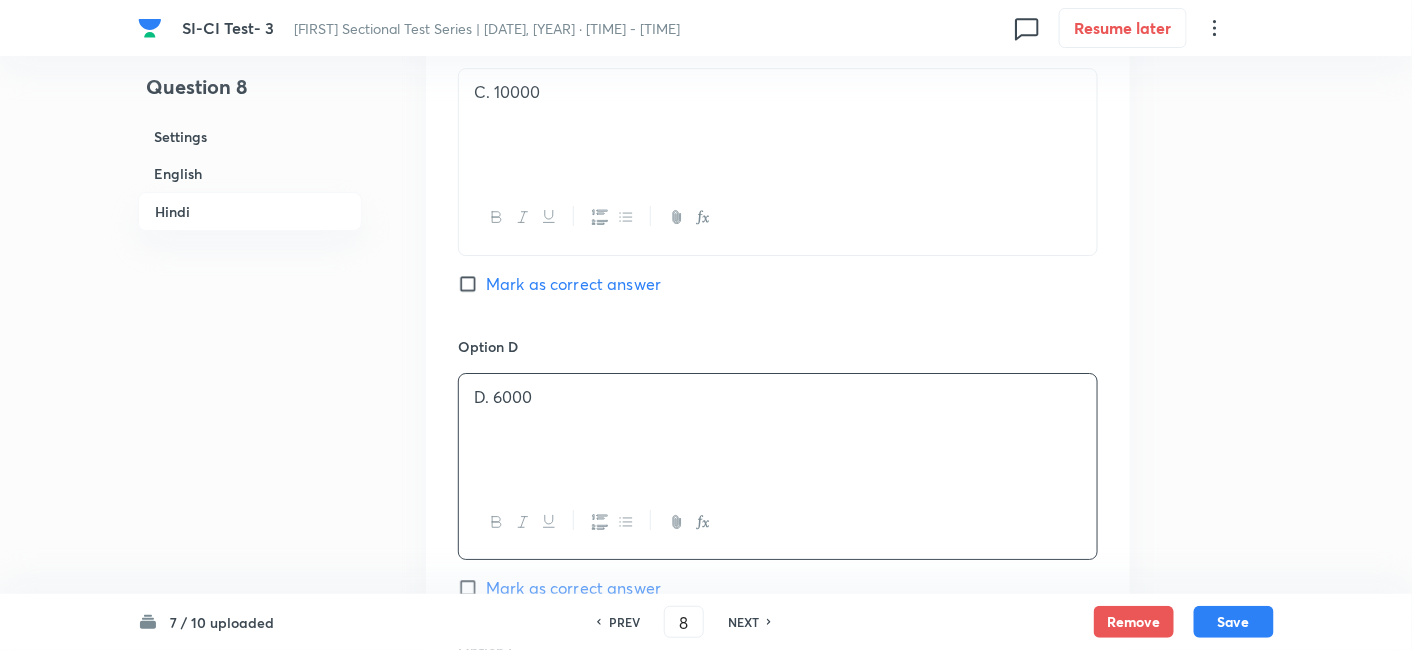 scroll, scrollTop: 4695, scrollLeft: 0, axis: vertical 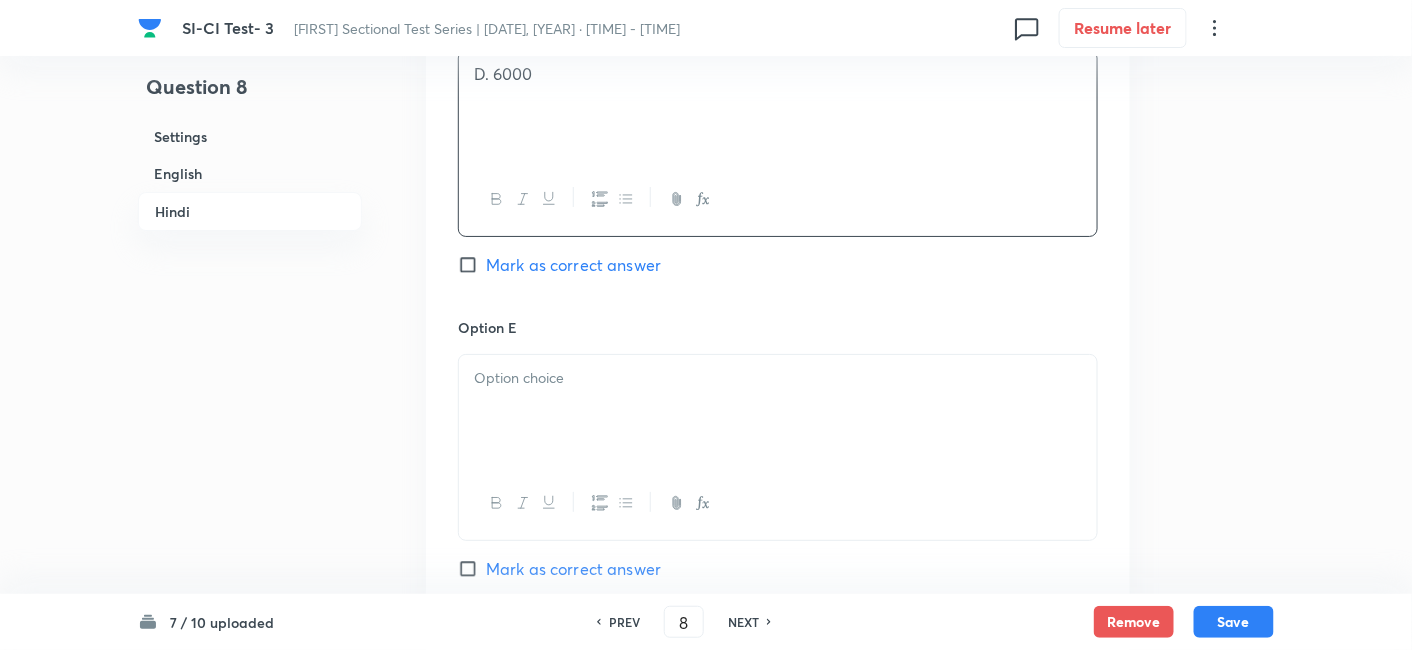 click at bounding box center [778, 411] 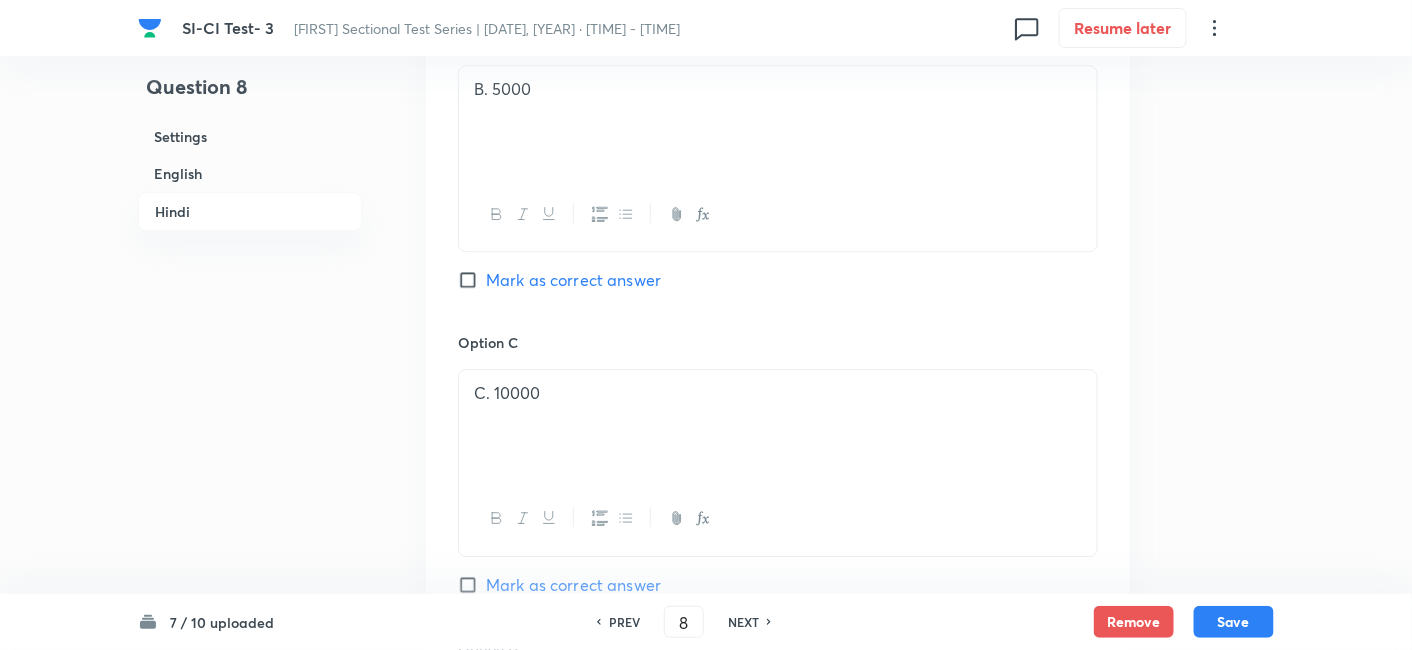 scroll, scrollTop: 4066, scrollLeft: 0, axis: vertical 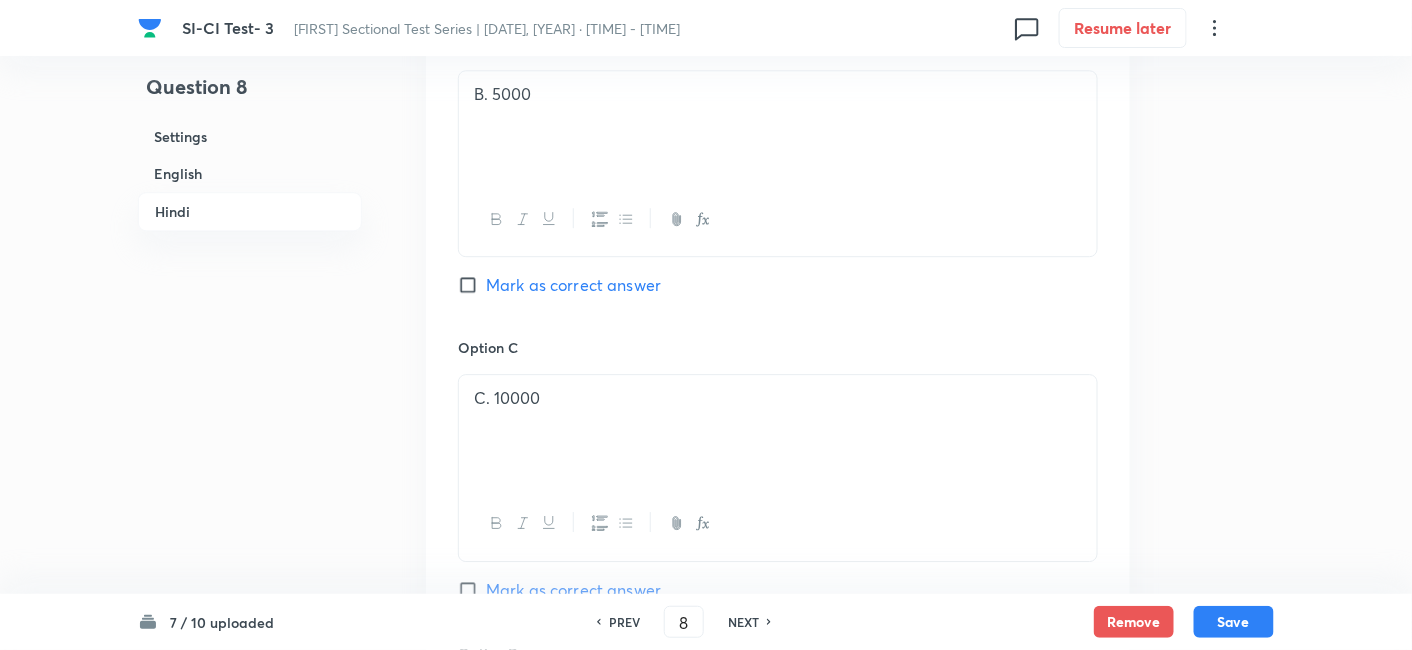 click on "Mark as correct answer" at bounding box center [573, 285] 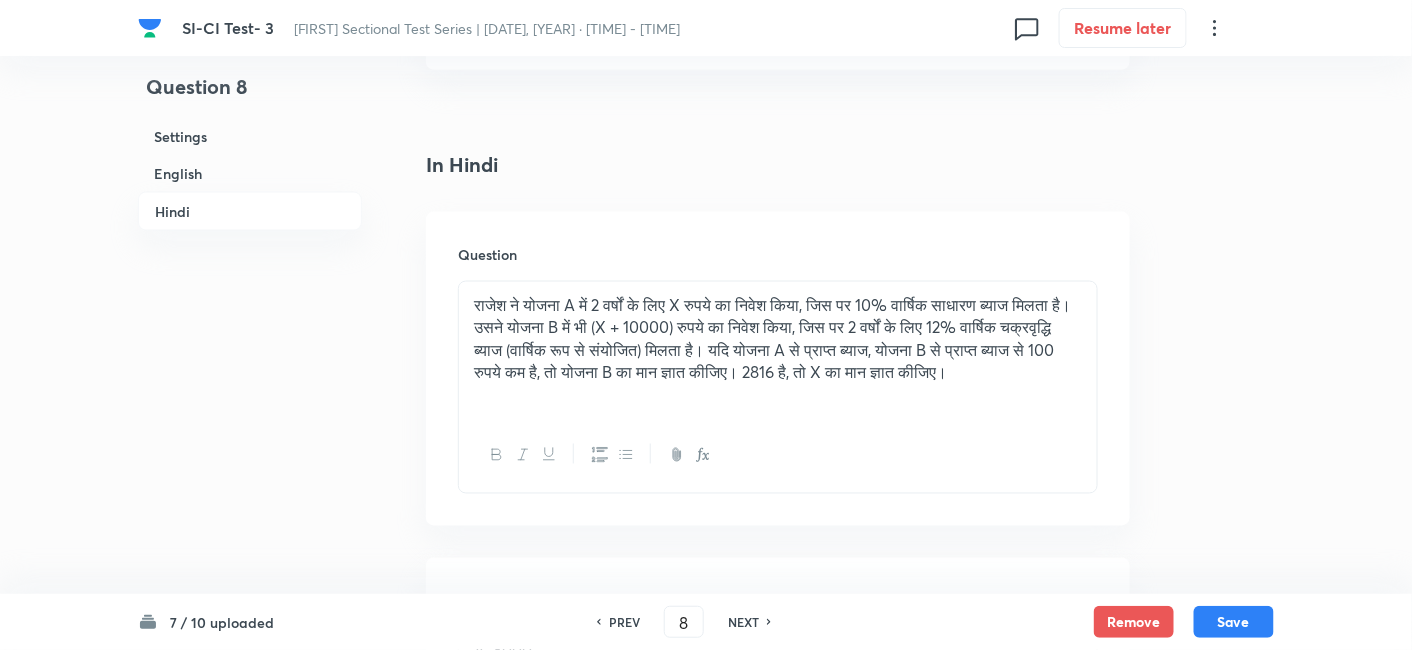checkbox on "true" 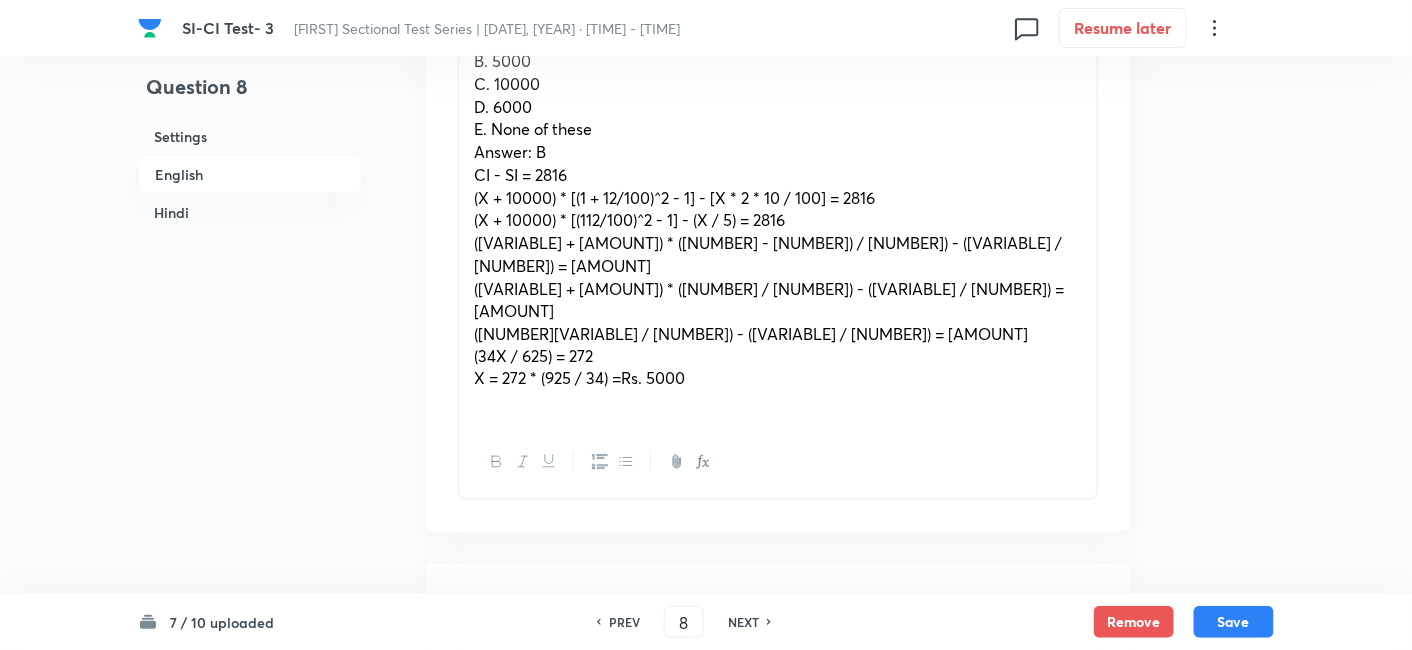 scroll, scrollTop: 846, scrollLeft: 0, axis: vertical 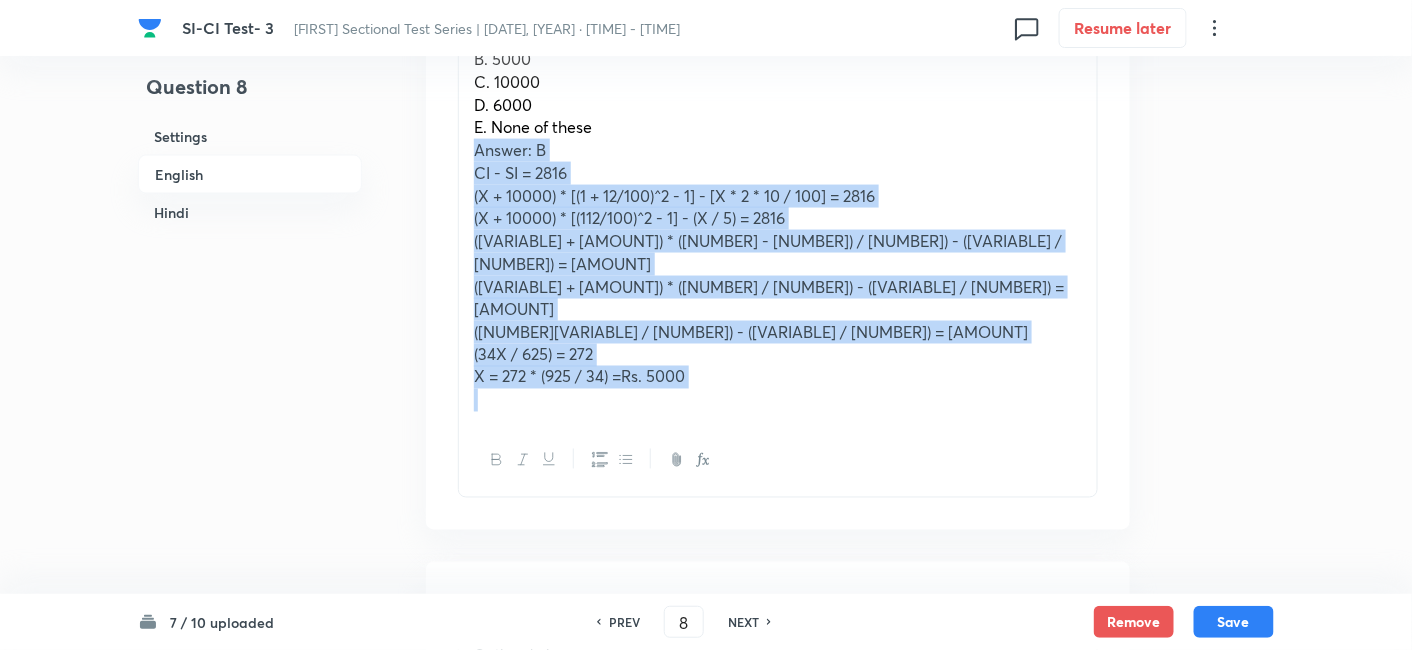 drag, startPoint x: 474, startPoint y: 148, endPoint x: 834, endPoint y: 427, distance: 455.4569 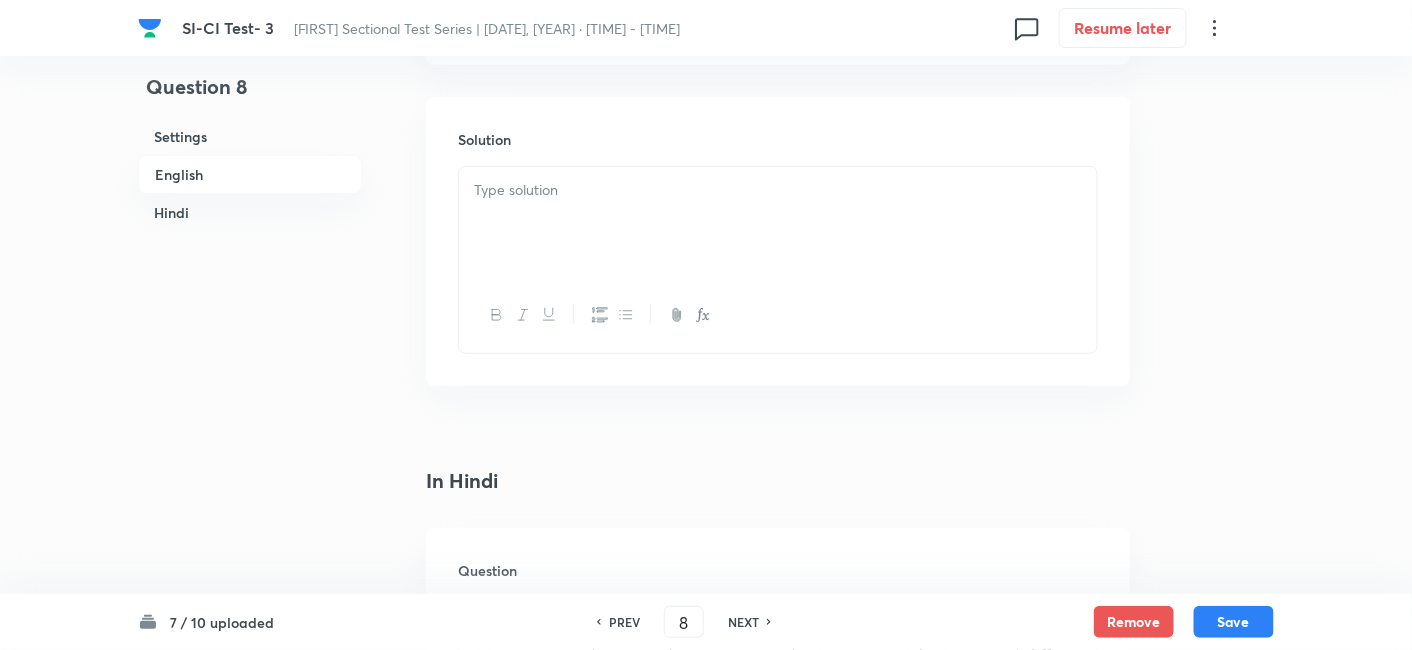 scroll, scrollTop: 2745, scrollLeft: 0, axis: vertical 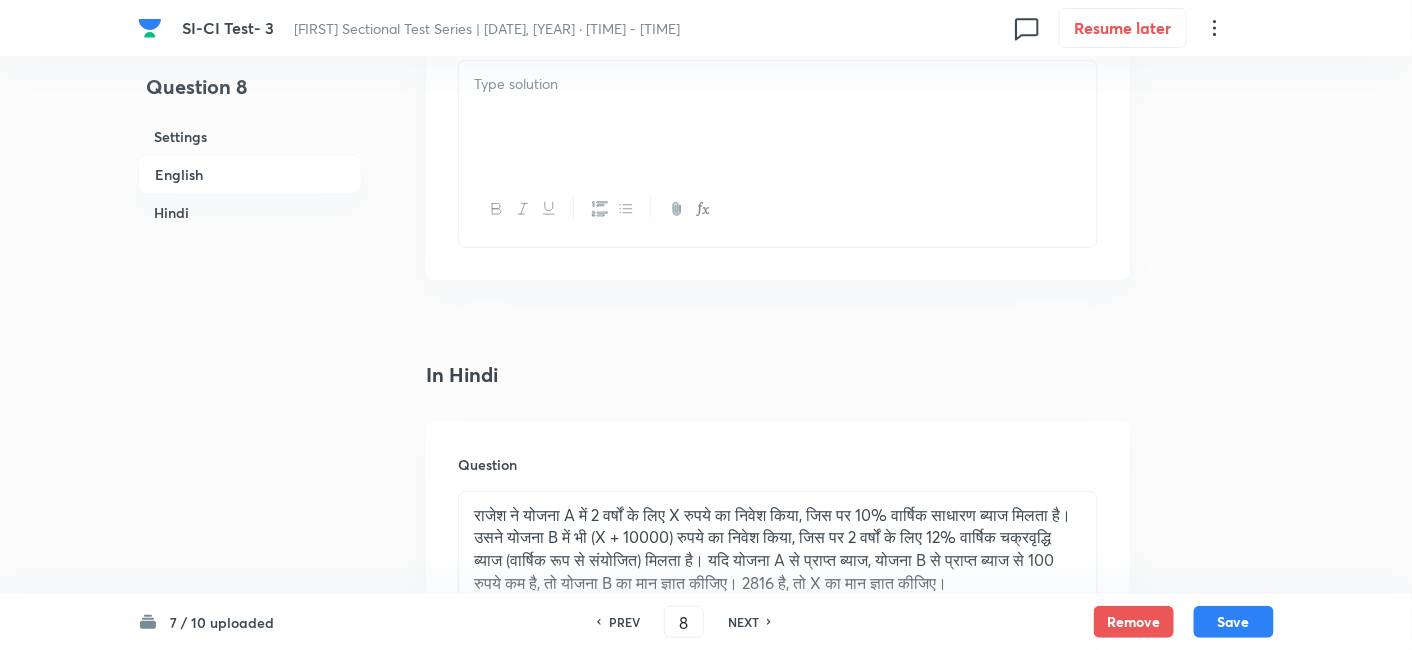 click at bounding box center (778, 117) 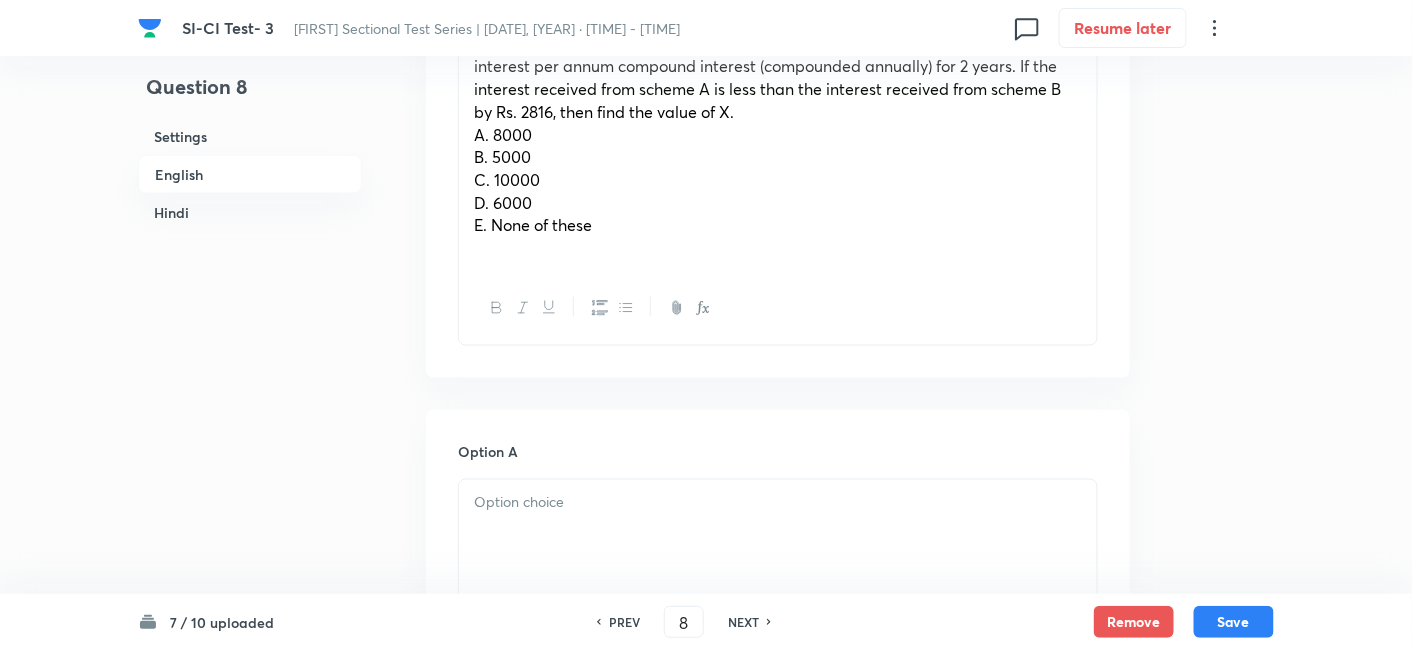 scroll, scrollTop: 732, scrollLeft: 0, axis: vertical 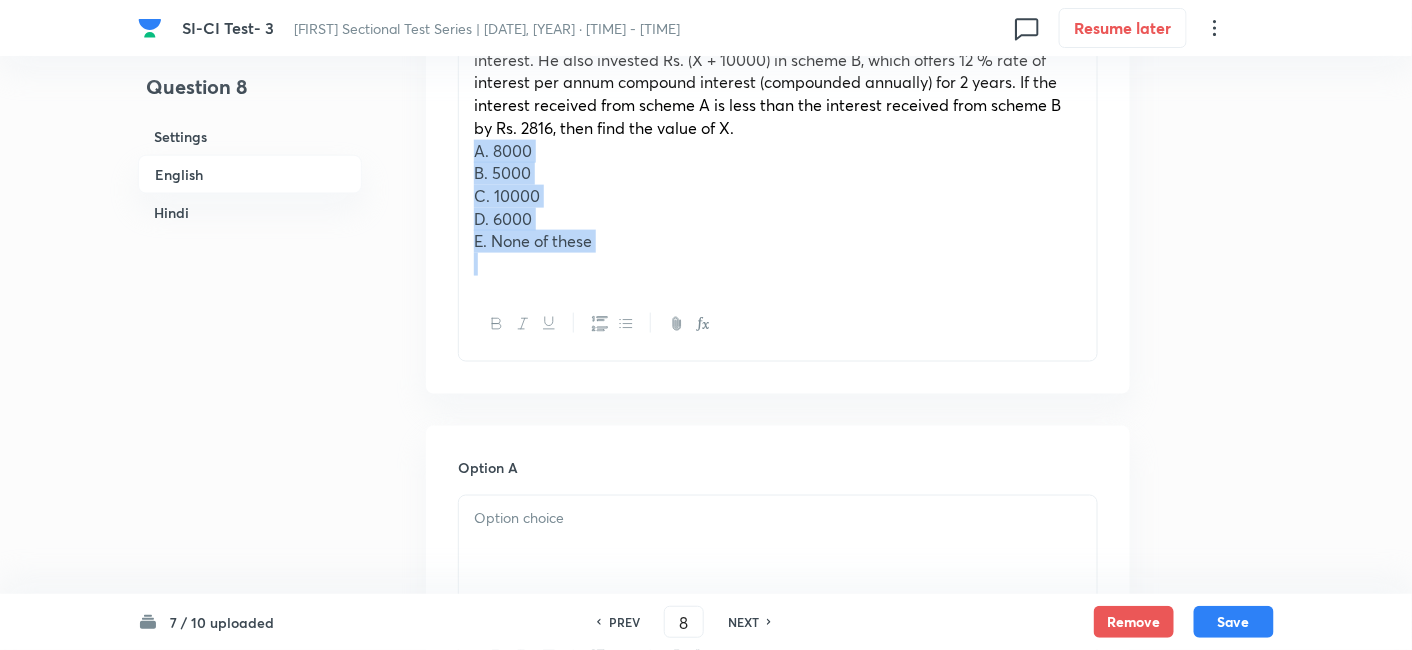 drag, startPoint x: 467, startPoint y: 147, endPoint x: 699, endPoint y: 340, distance: 301.78302 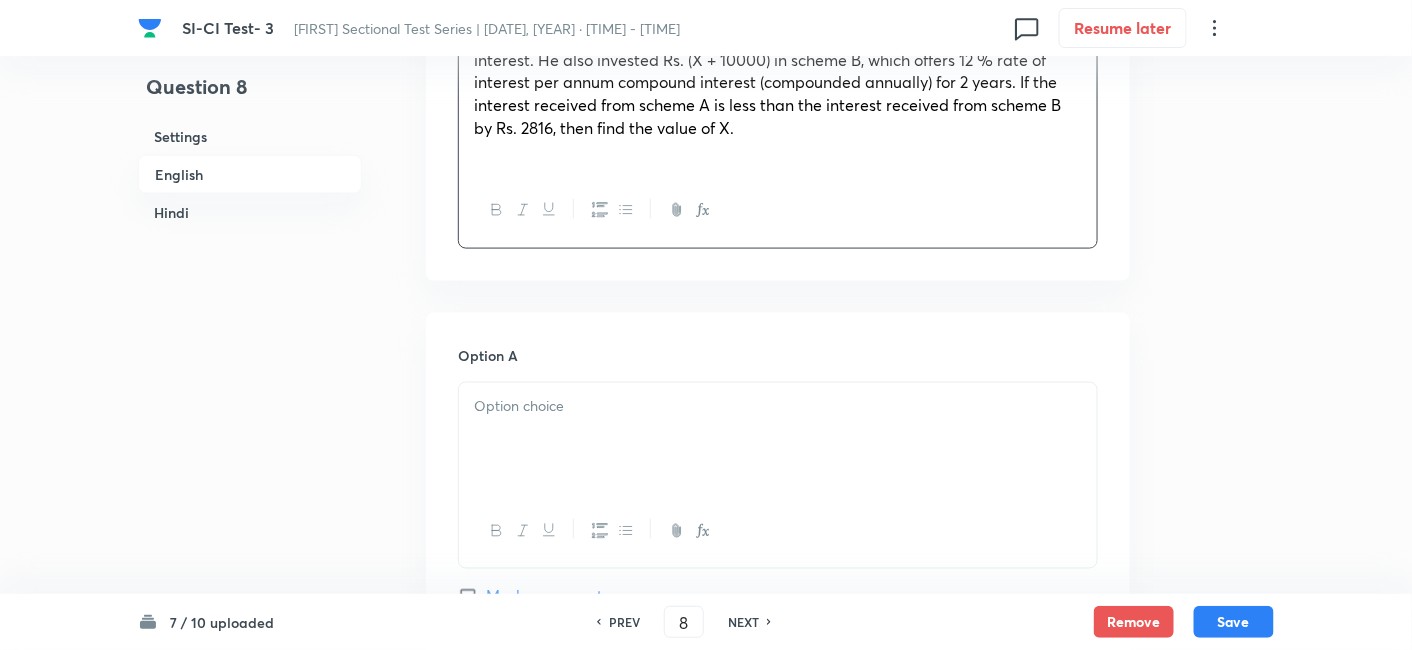 scroll, scrollTop: 893, scrollLeft: 0, axis: vertical 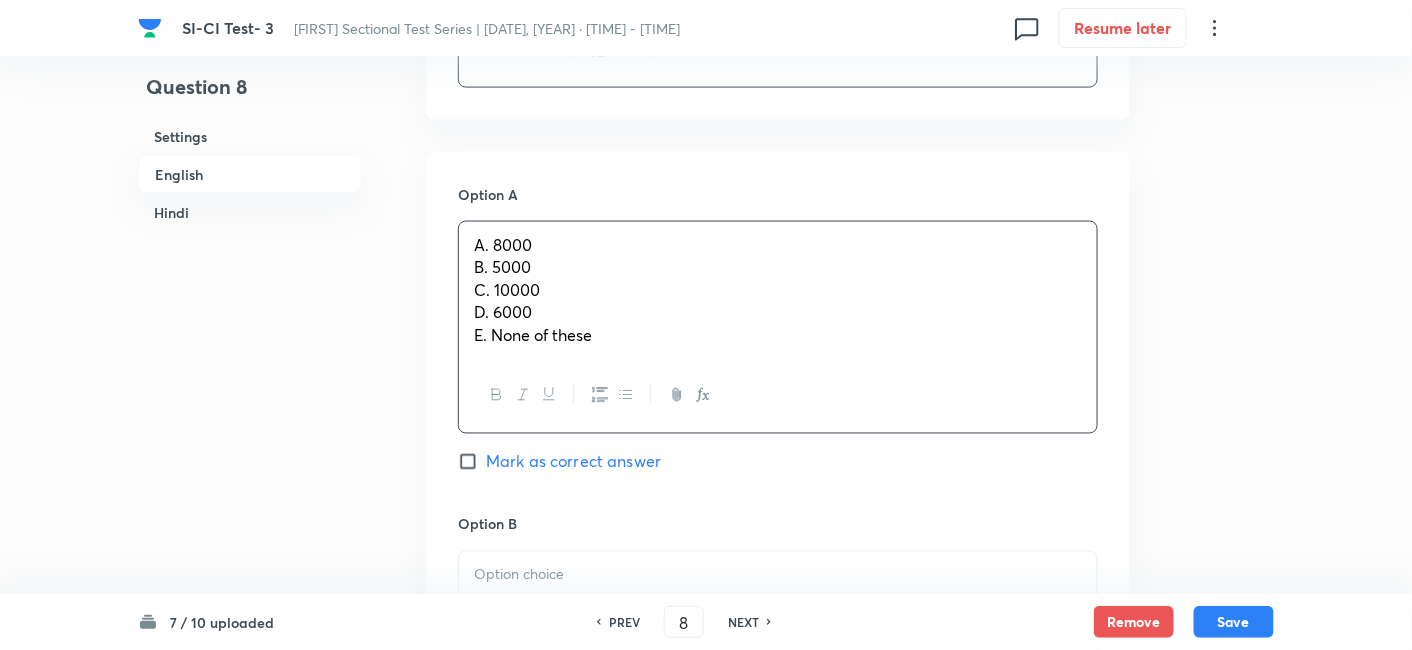 click on "A. 8000 B. 5000 C. 10000 D. 6000 E. None of these" at bounding box center (778, 291) 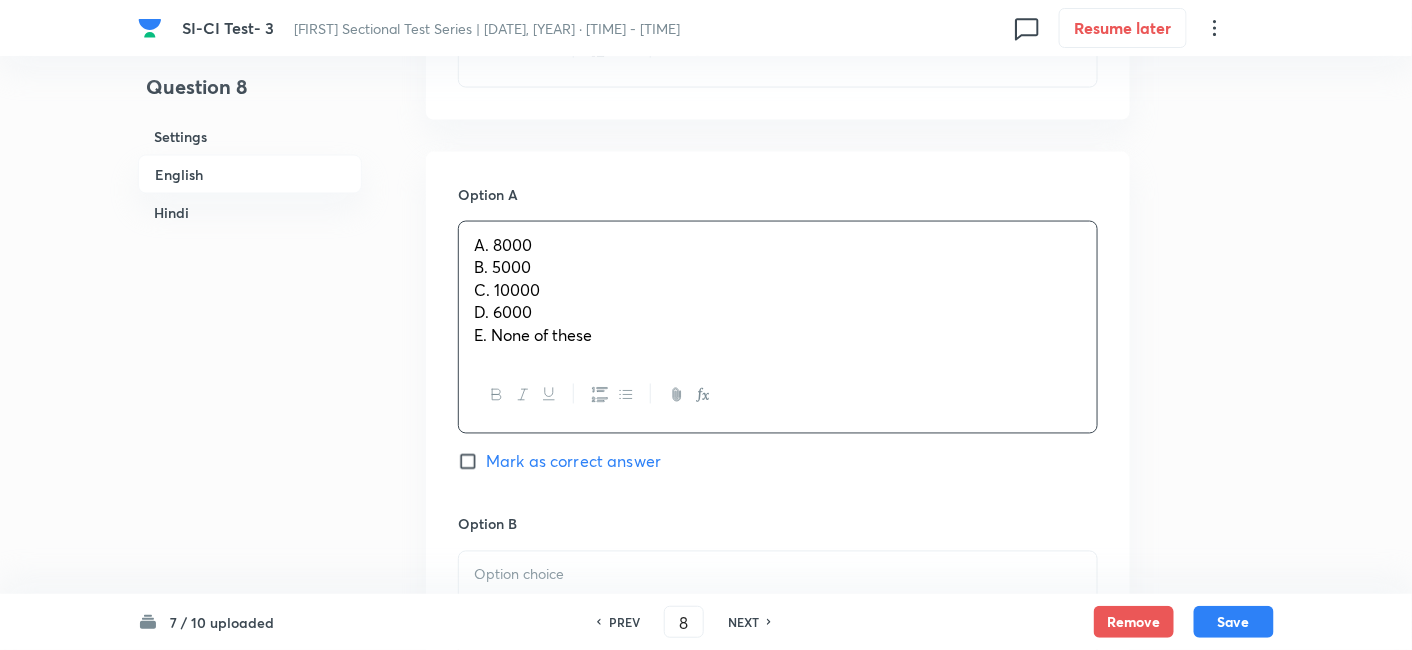 drag, startPoint x: 475, startPoint y: 262, endPoint x: 722, endPoint y: 435, distance: 301.5593 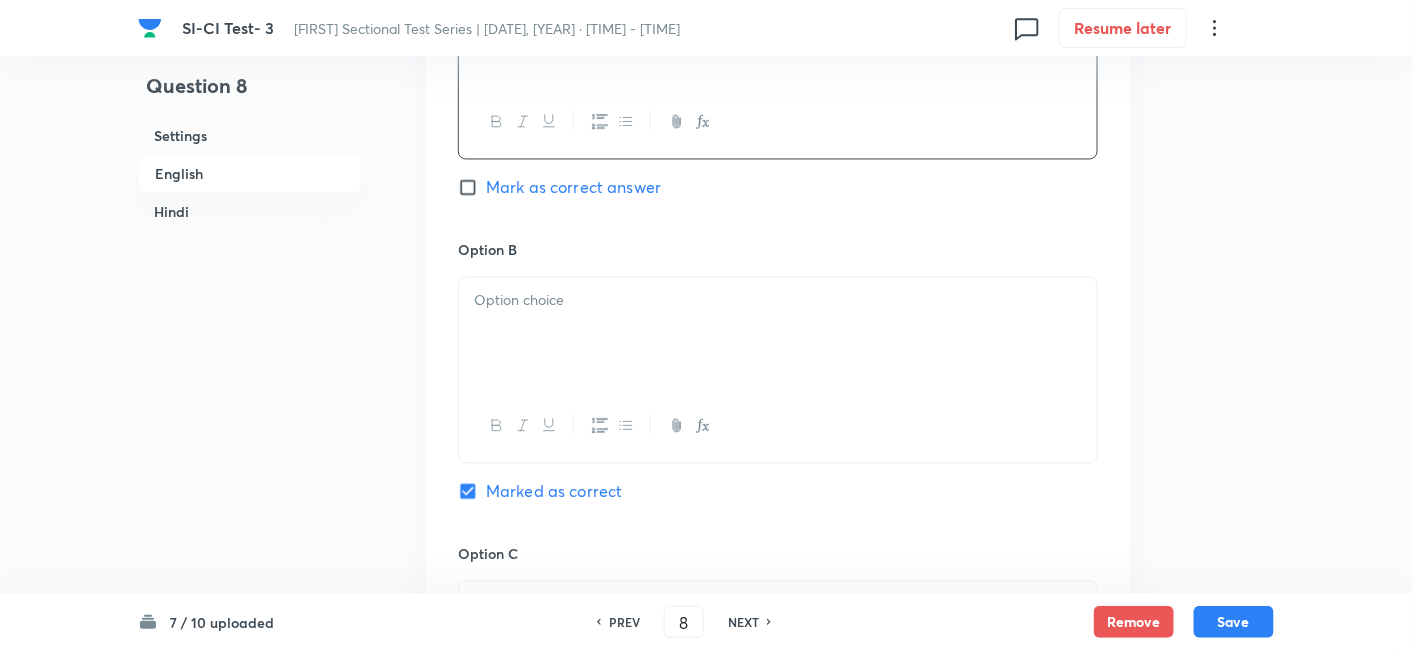 scroll, scrollTop: 1142, scrollLeft: 0, axis: vertical 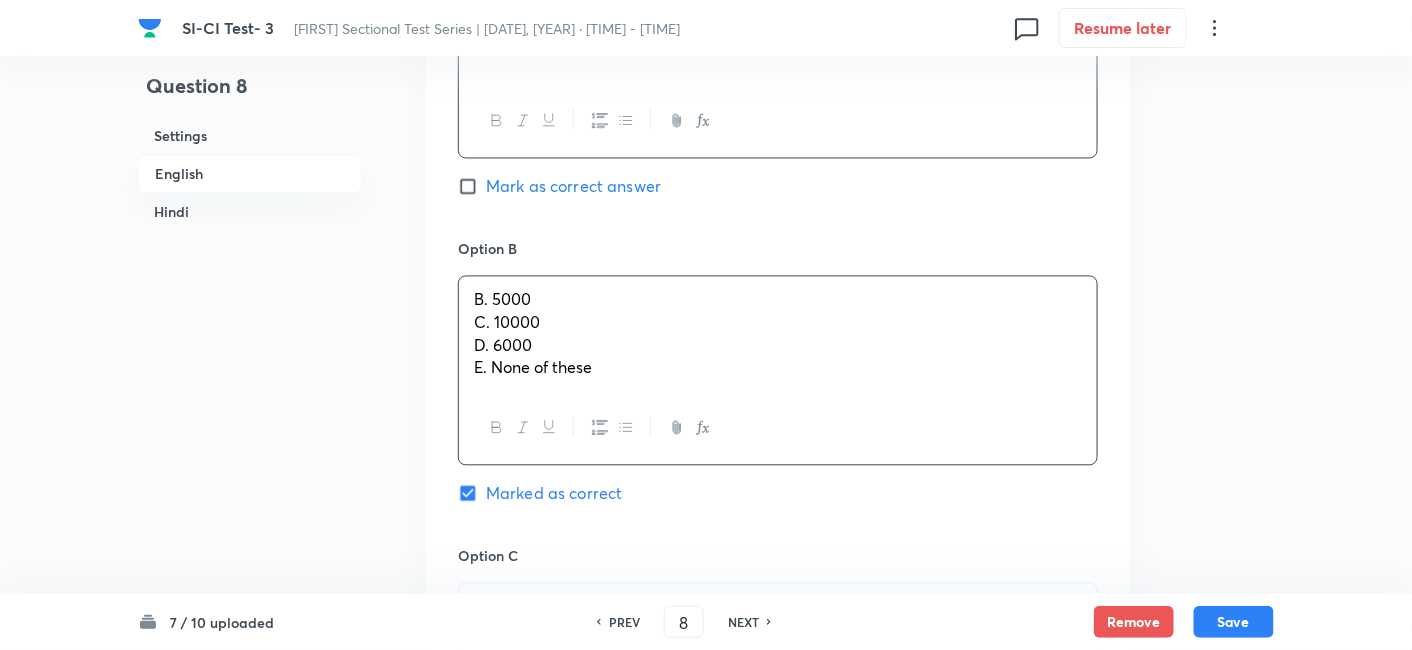 click on "B. 5000  C. 10000  D. 6000  E. None of these" at bounding box center [778, 334] 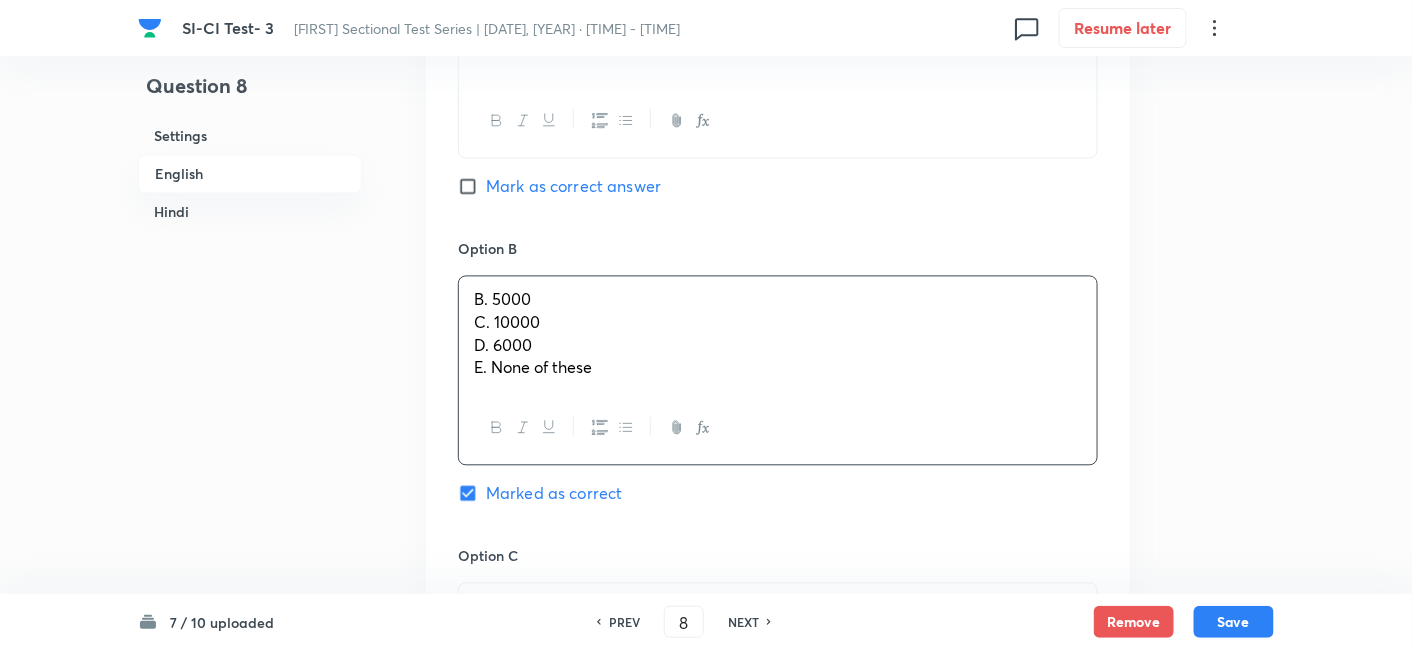 drag, startPoint x: 469, startPoint y: 330, endPoint x: 728, endPoint y: 464, distance: 291.61105 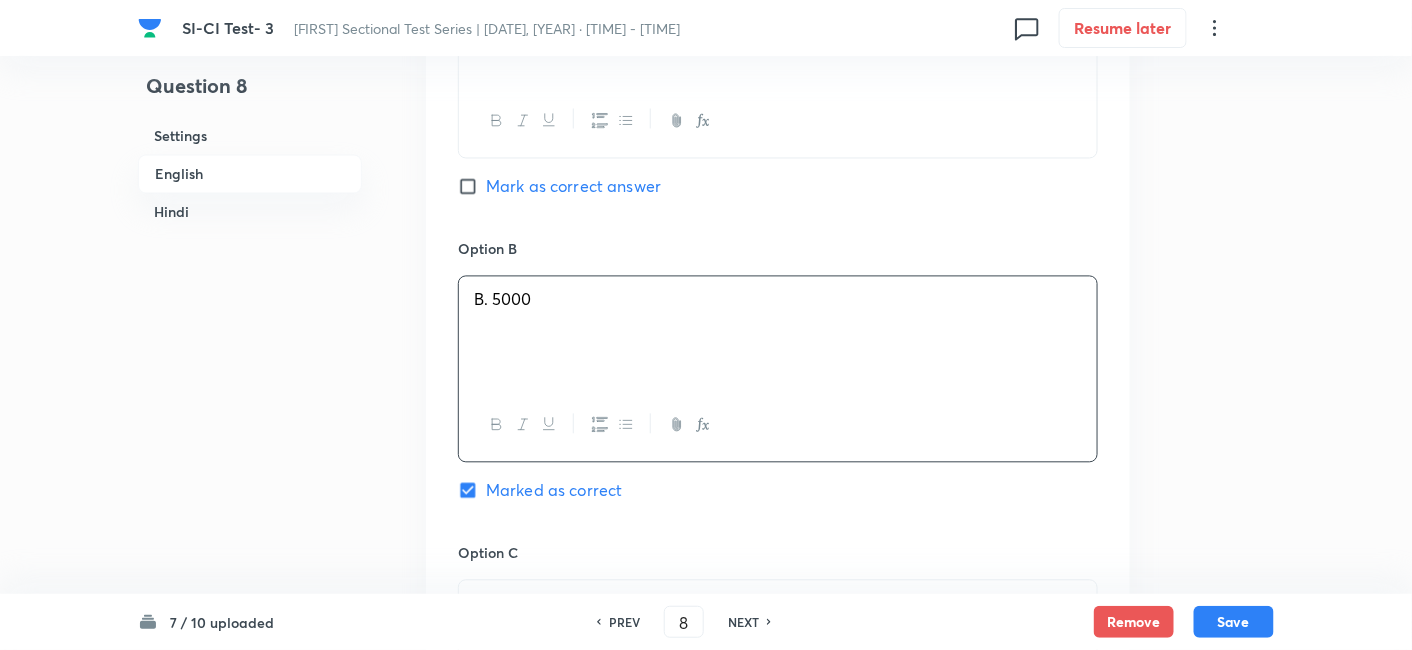 scroll, scrollTop: 1350, scrollLeft: 0, axis: vertical 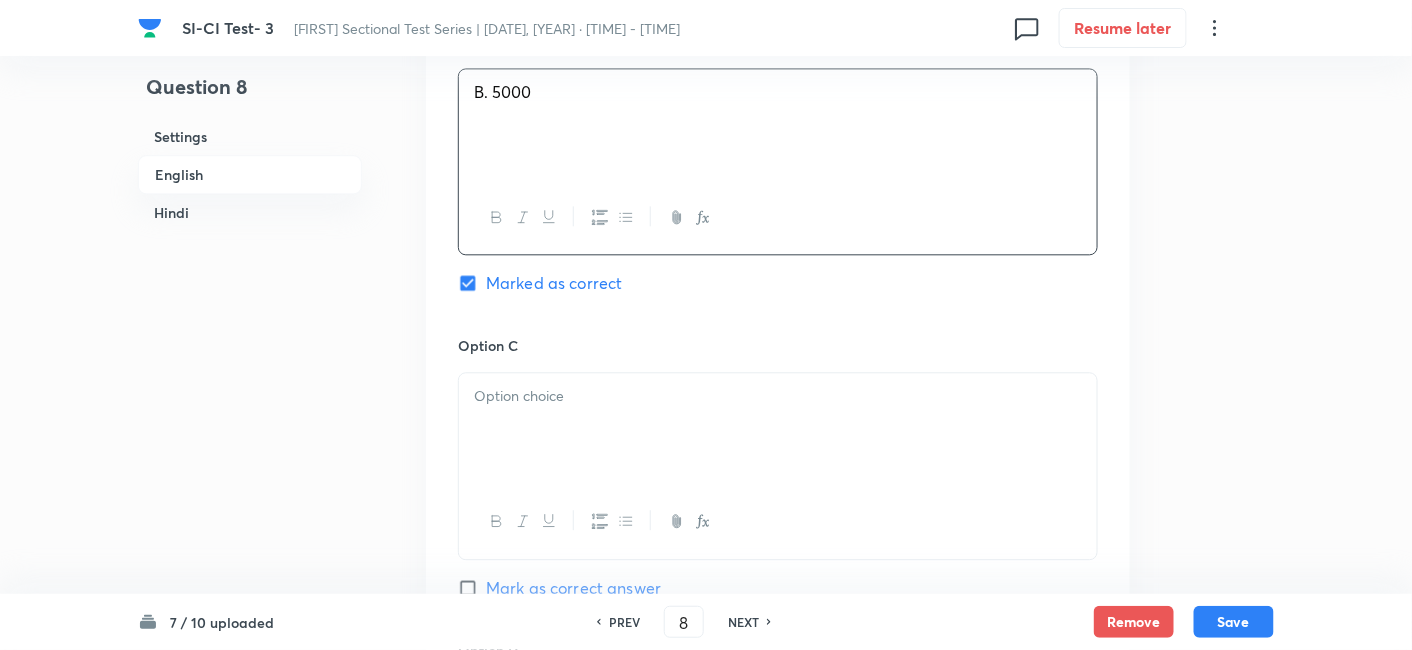 click at bounding box center [778, 429] 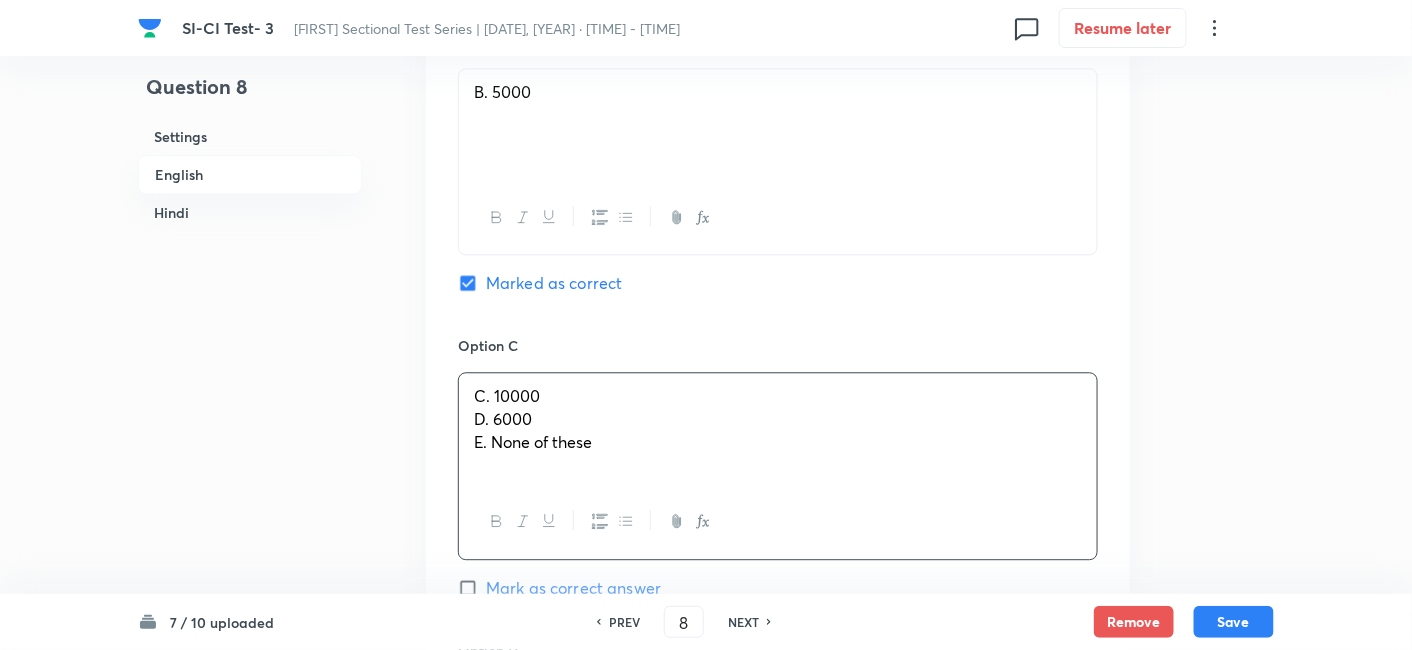 drag, startPoint x: 462, startPoint y: 418, endPoint x: 822, endPoint y: 601, distance: 403.8428 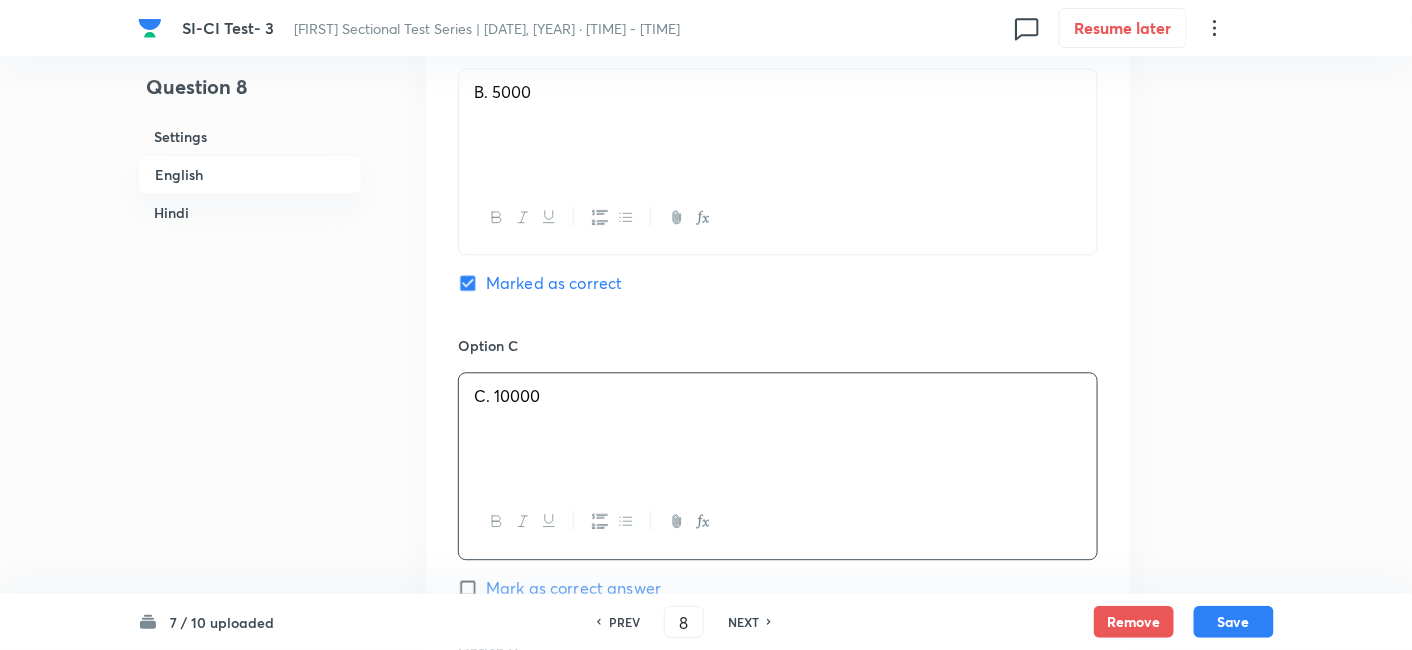 scroll, scrollTop: 1721, scrollLeft: 0, axis: vertical 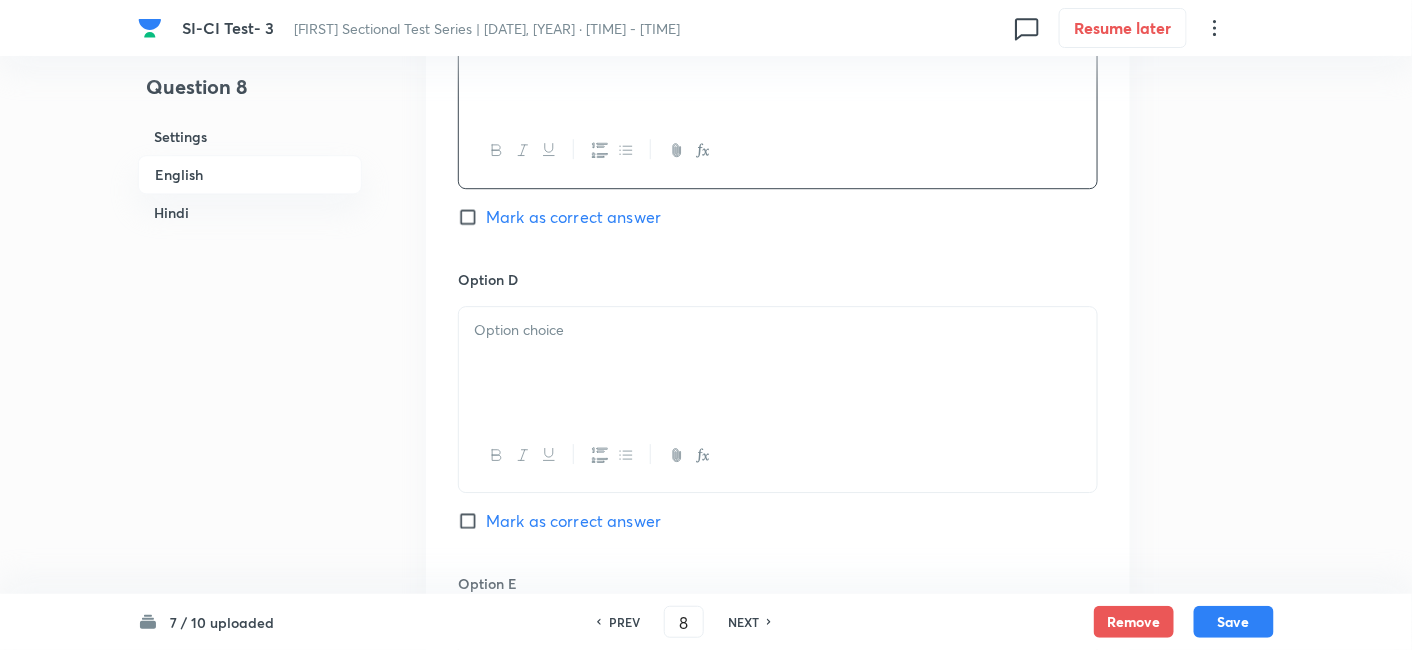 click at bounding box center [778, 363] 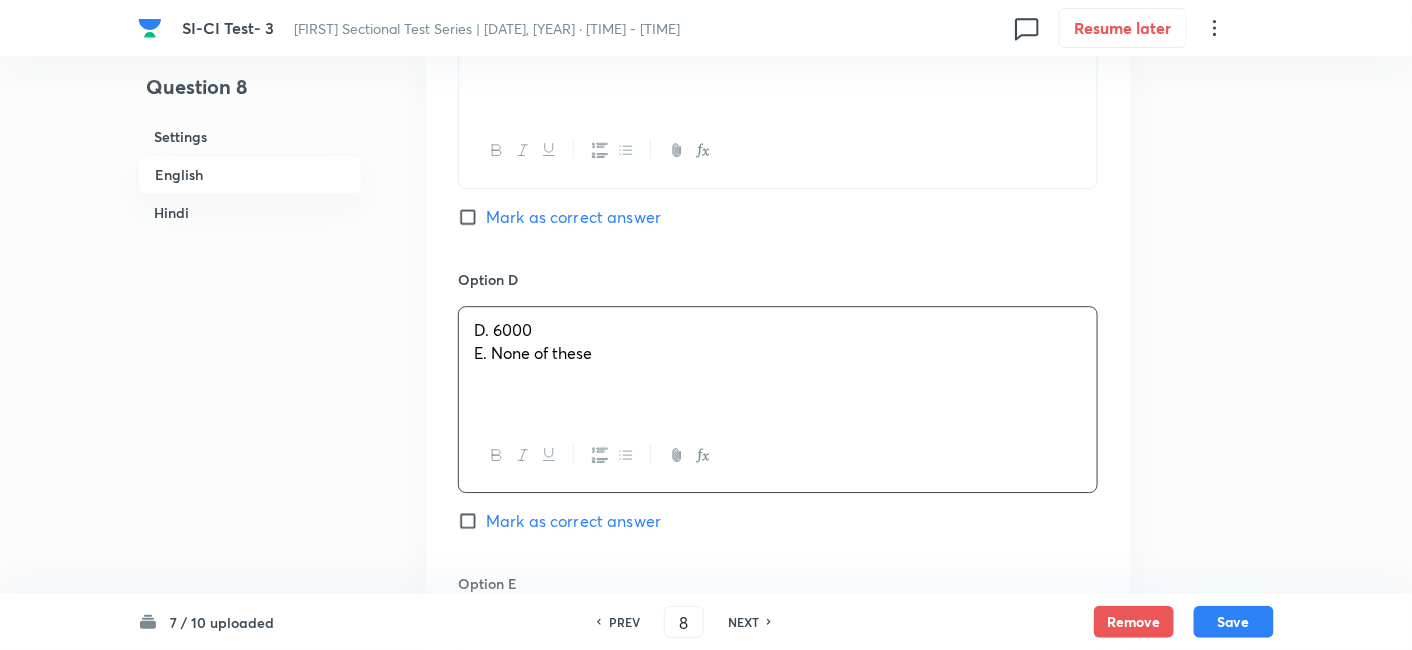 drag, startPoint x: 472, startPoint y: 351, endPoint x: 725, endPoint y: 415, distance: 260.96936 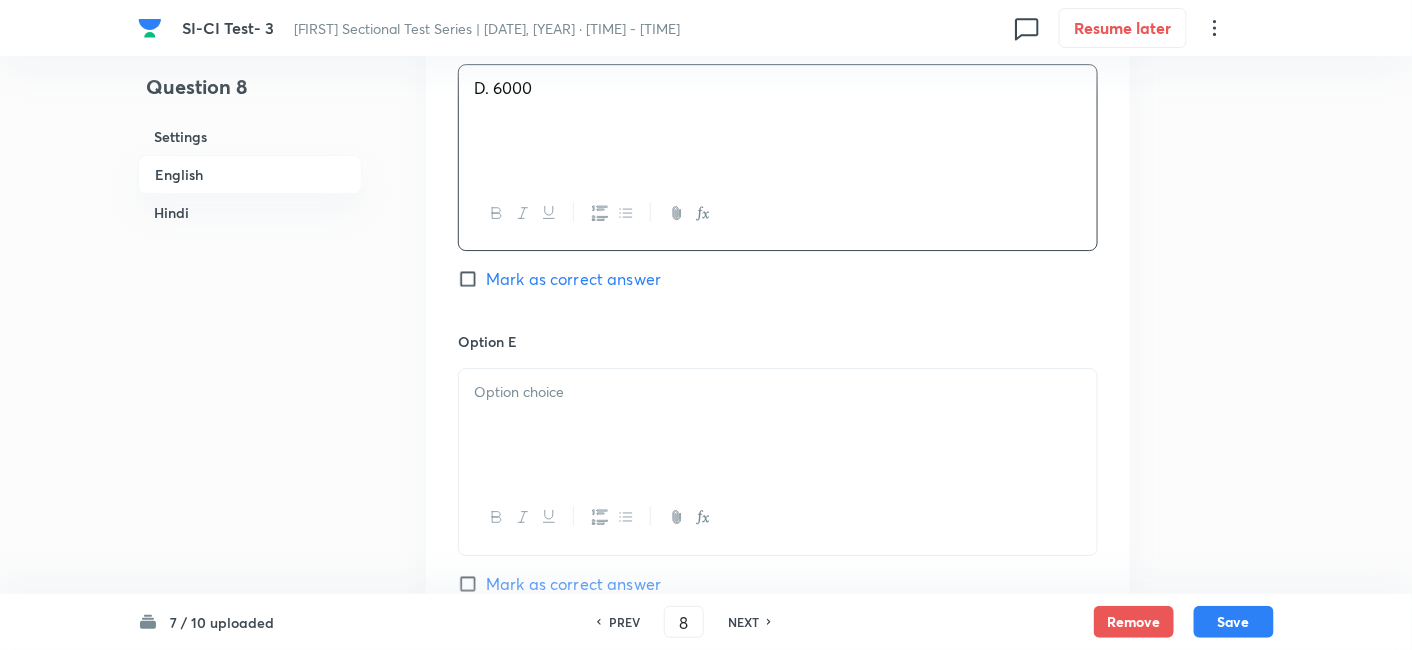 click at bounding box center [778, 425] 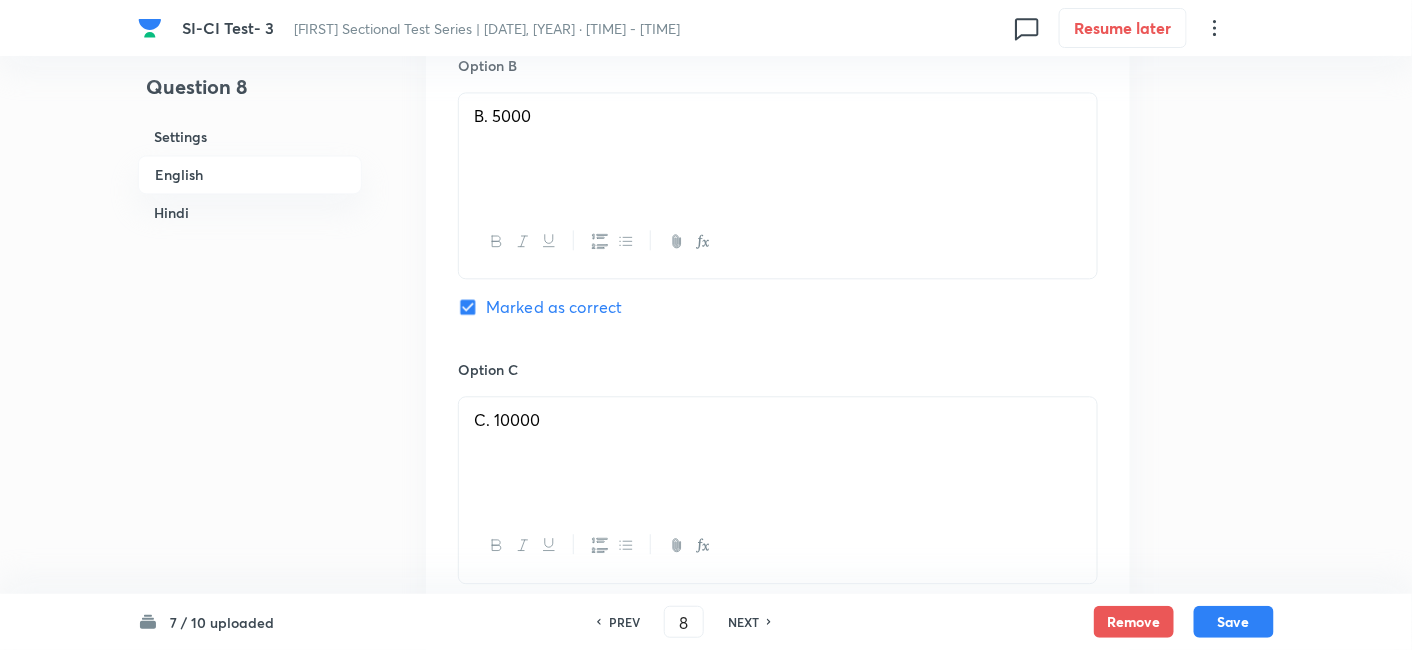 scroll, scrollTop: 1320, scrollLeft: 0, axis: vertical 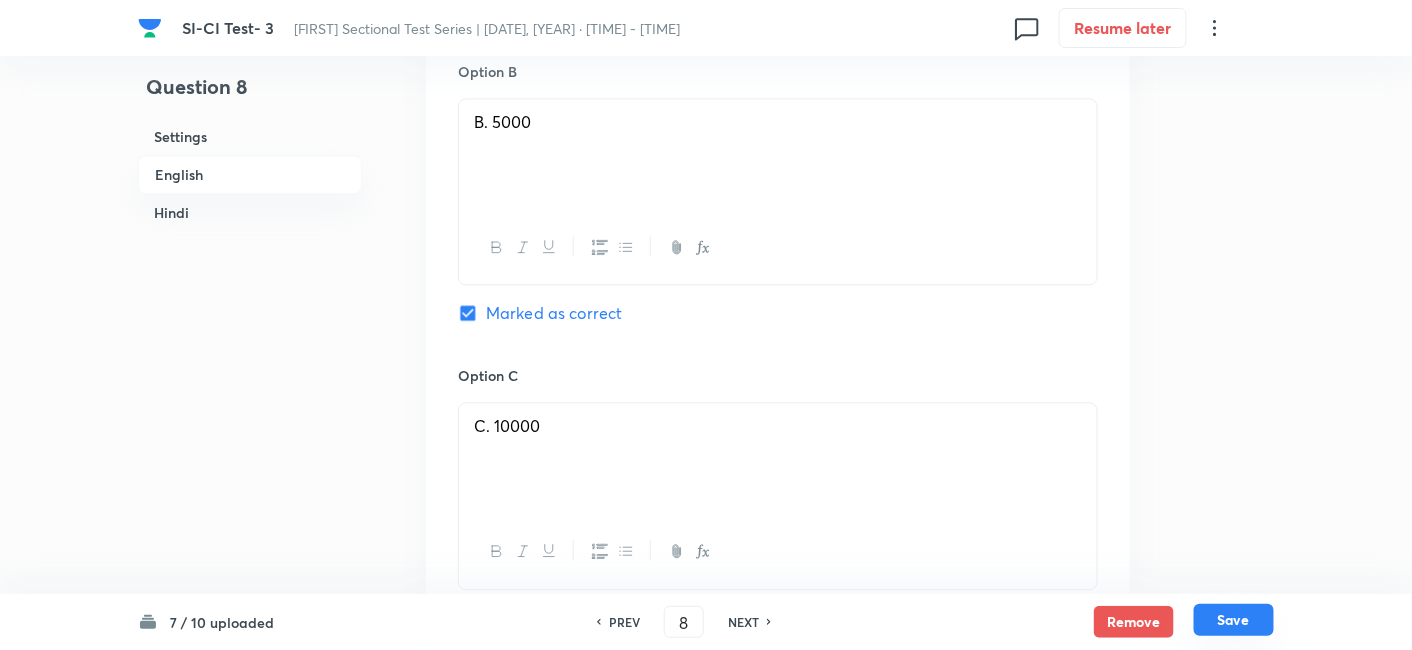 click on "Save" at bounding box center [1234, 620] 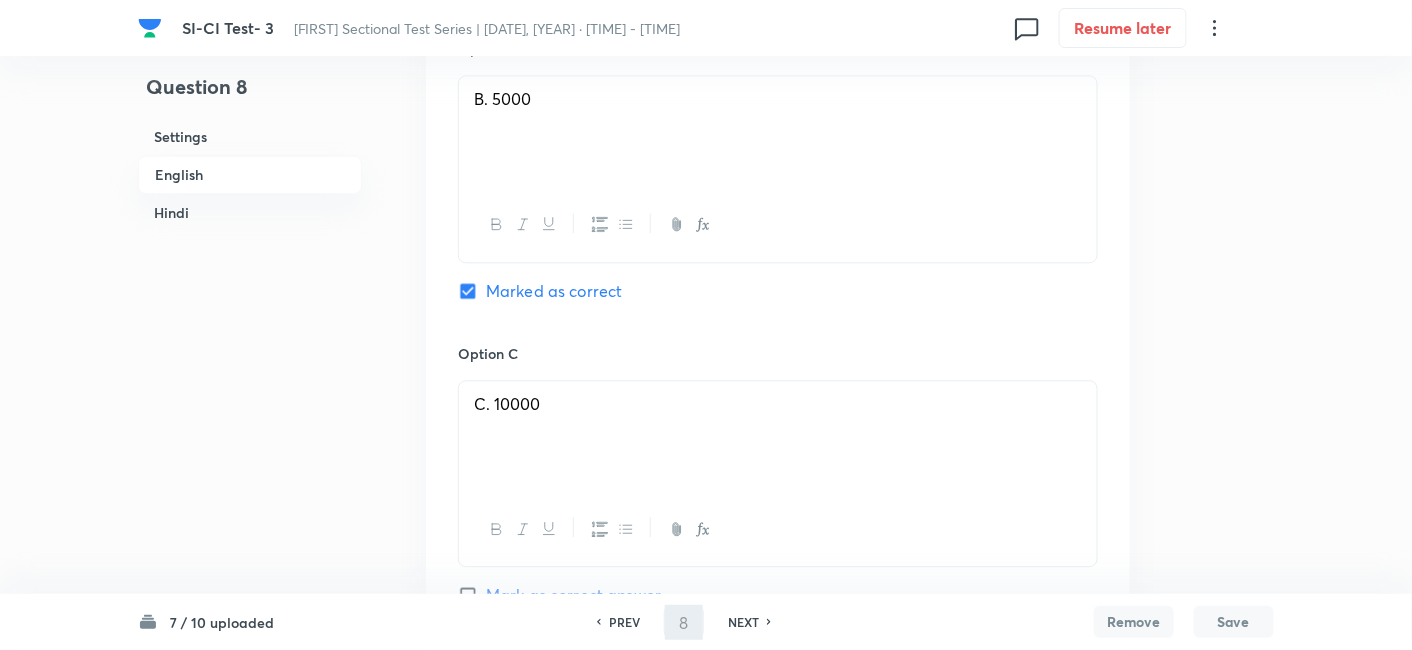 type on "9" 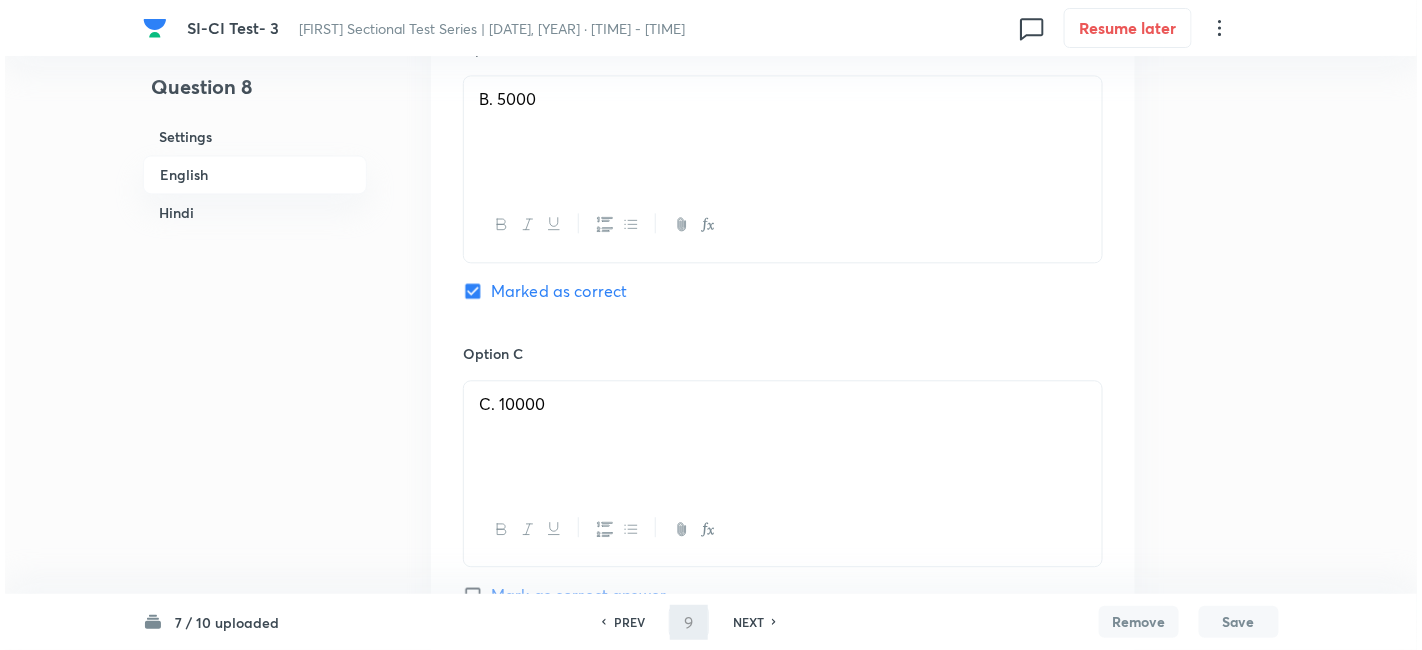 scroll, scrollTop: 0, scrollLeft: 0, axis: both 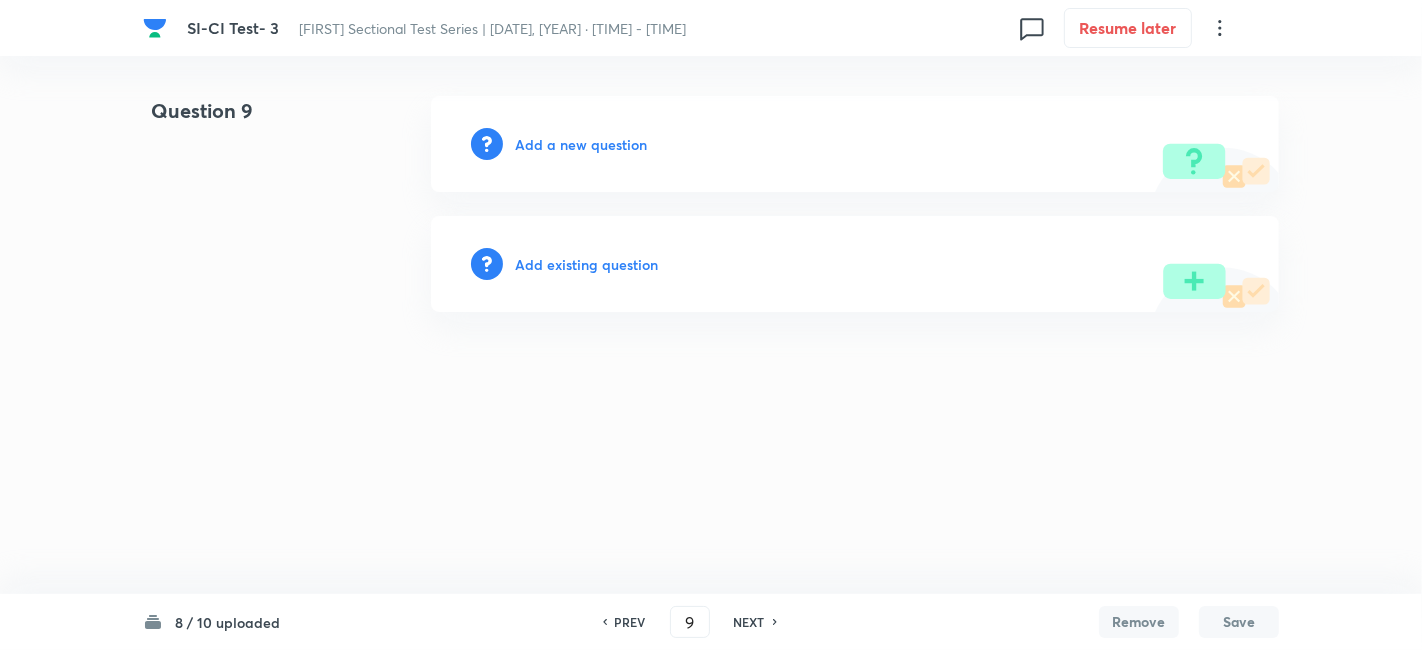 click on "Add a new question" at bounding box center [581, 144] 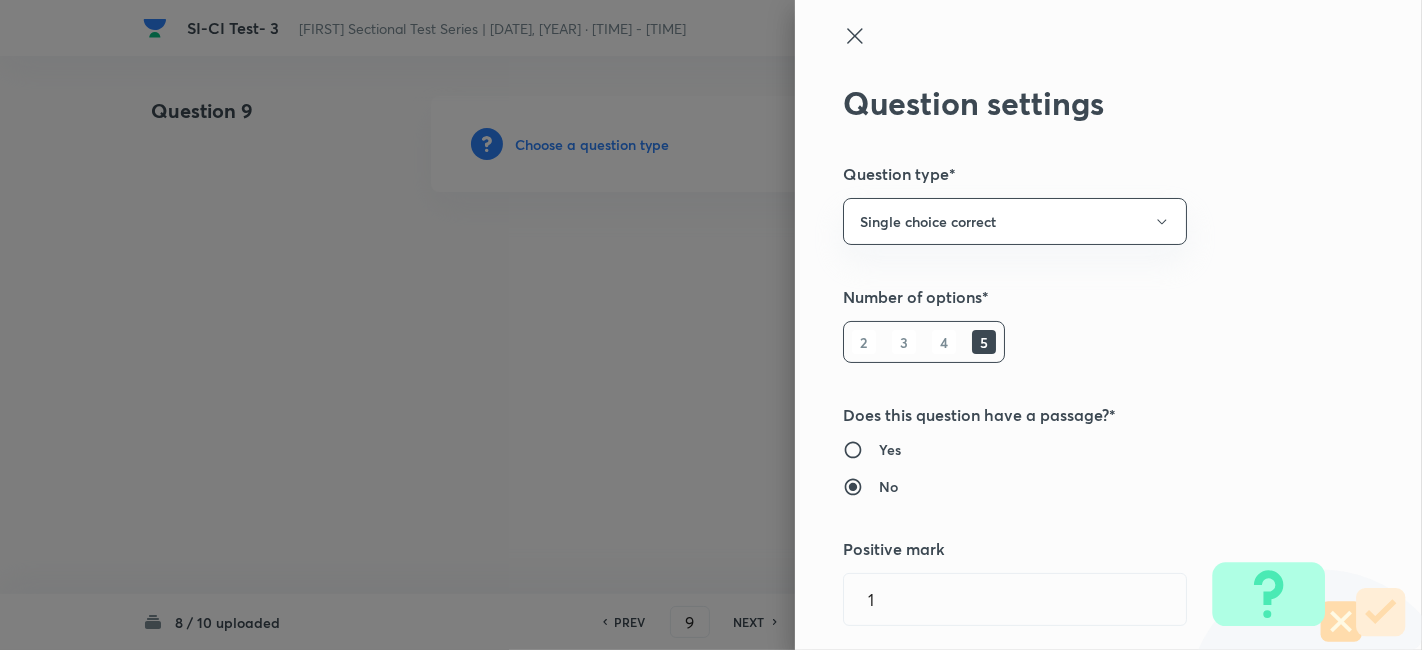 type 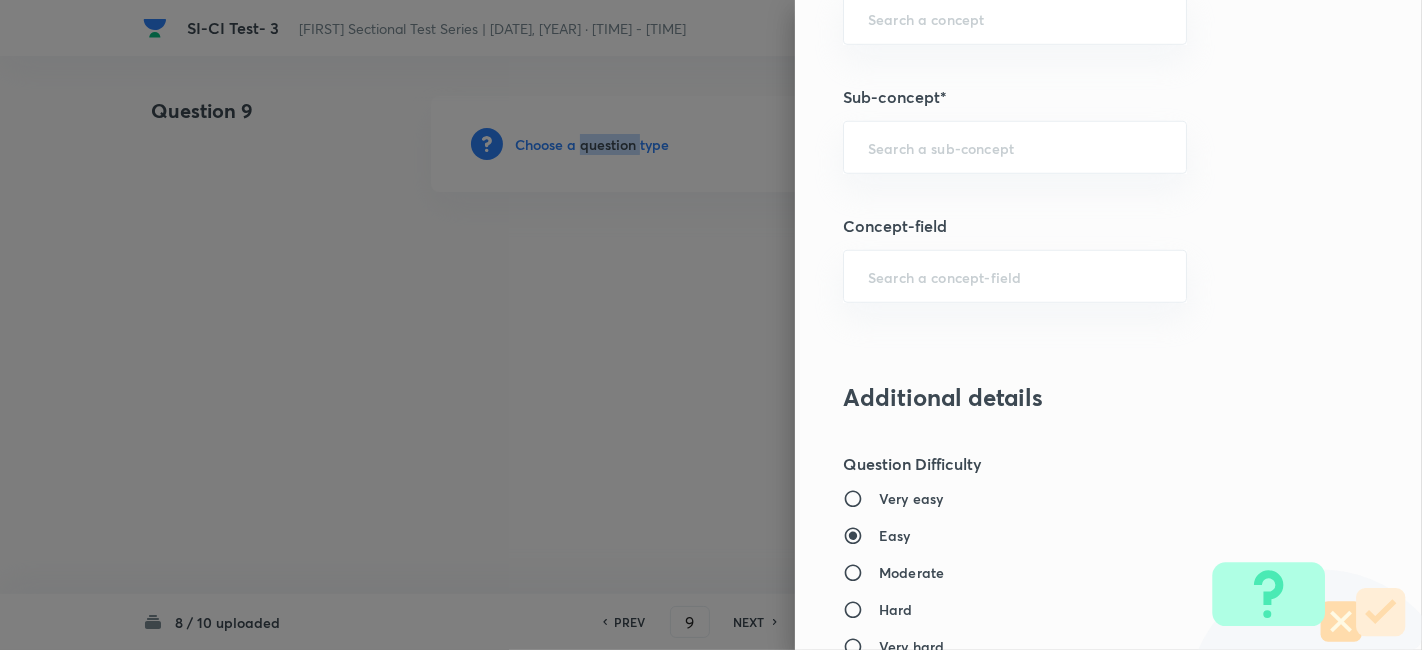scroll, scrollTop: 1202, scrollLeft: 0, axis: vertical 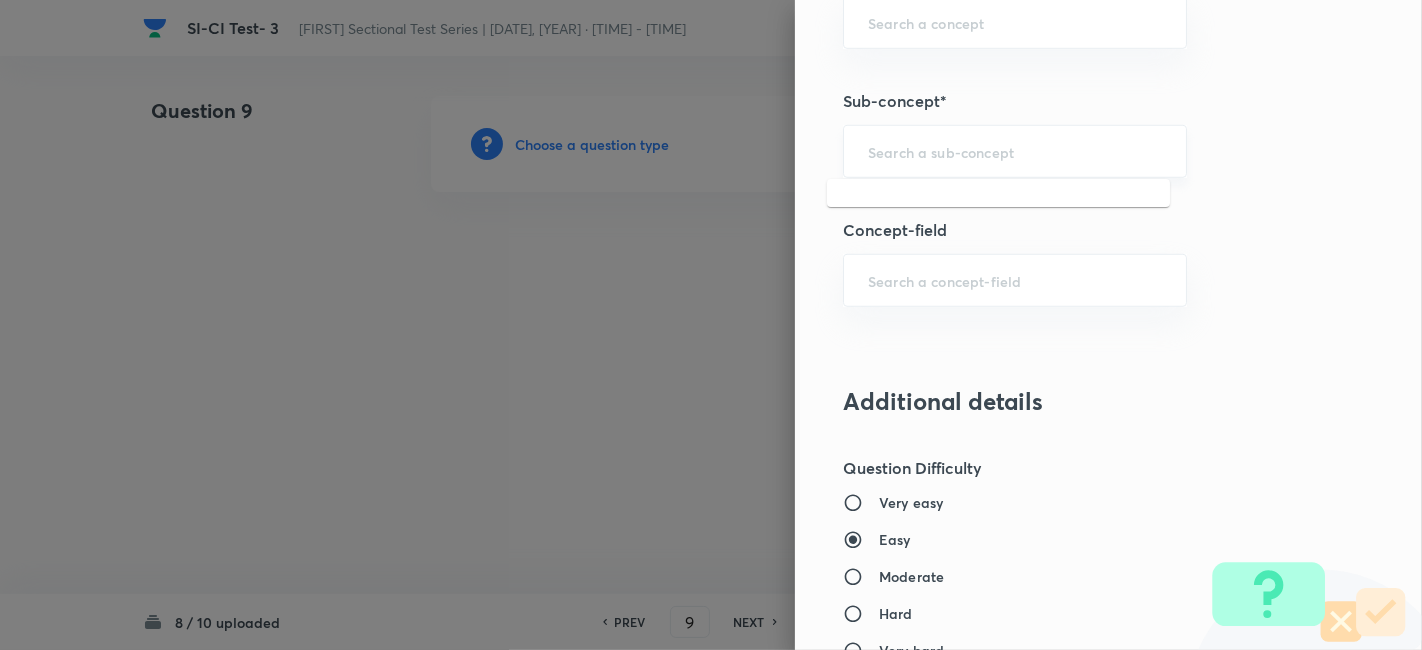 click at bounding box center (1015, 151) 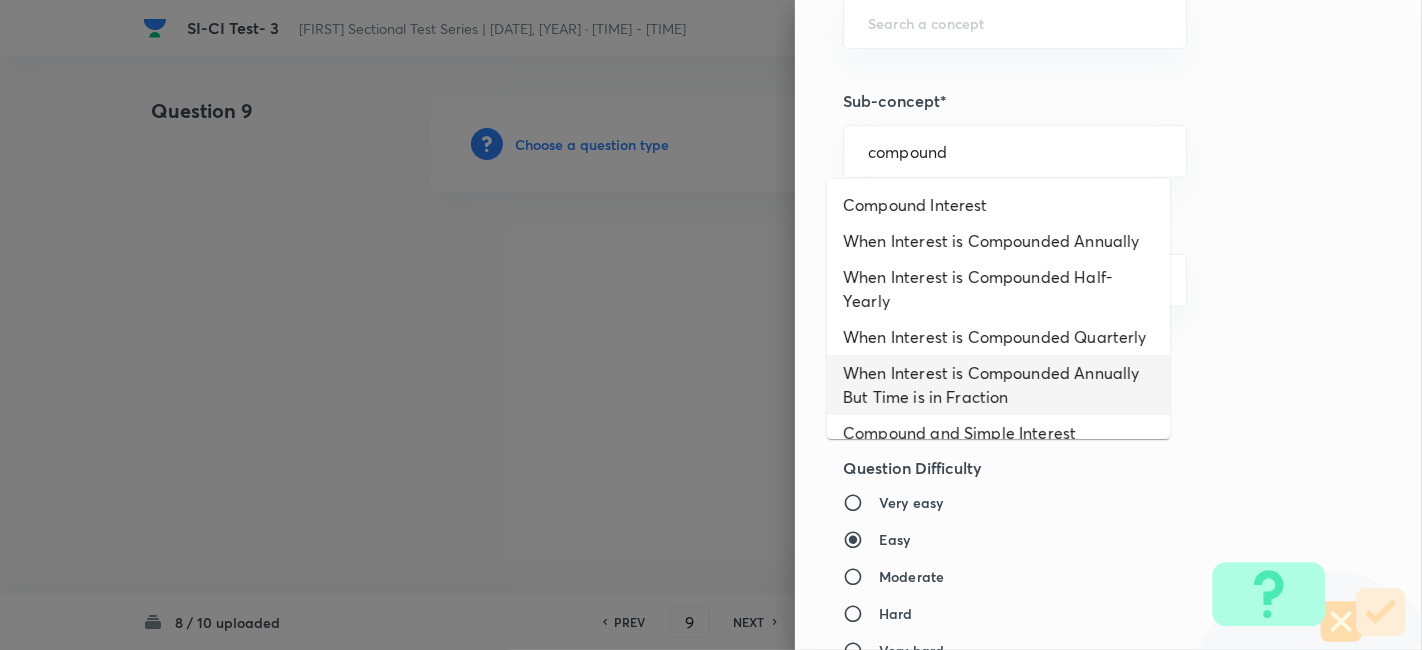 scroll, scrollTop: 67, scrollLeft: 0, axis: vertical 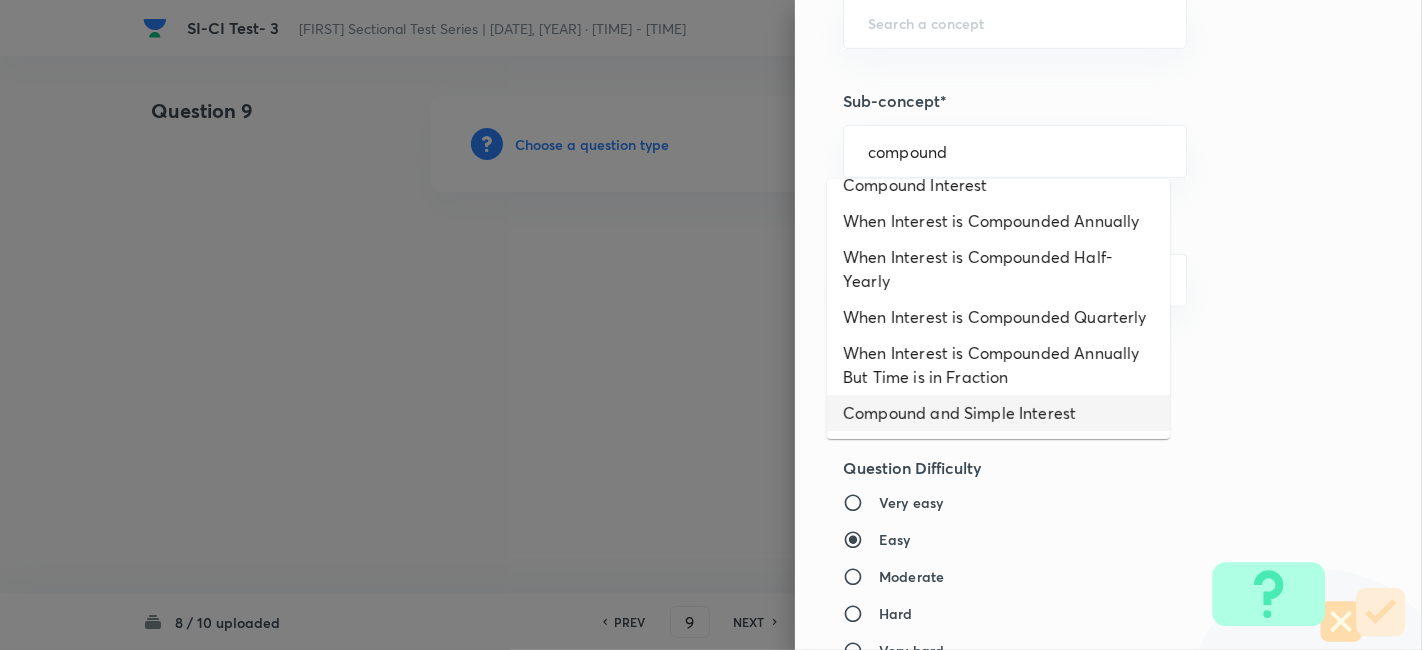 click on "Compound and Simple Interest" at bounding box center [998, 413] 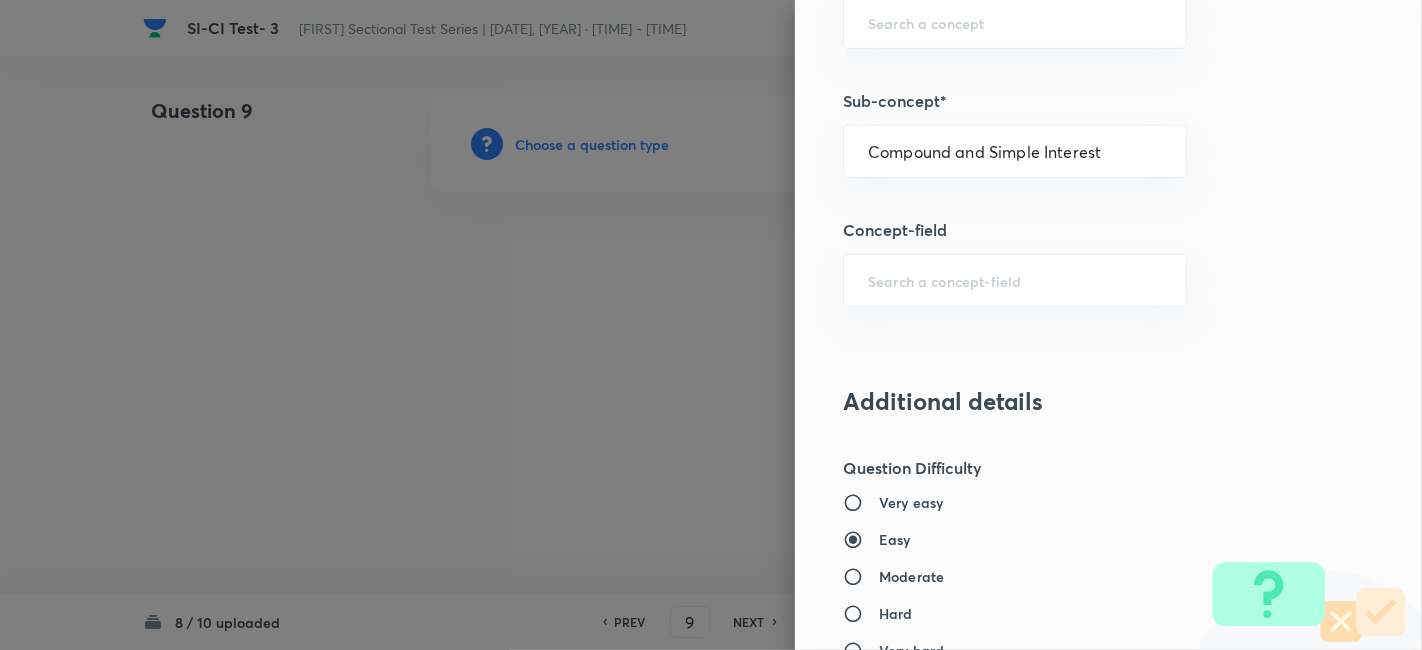 type on "Quantitative Aptitude" 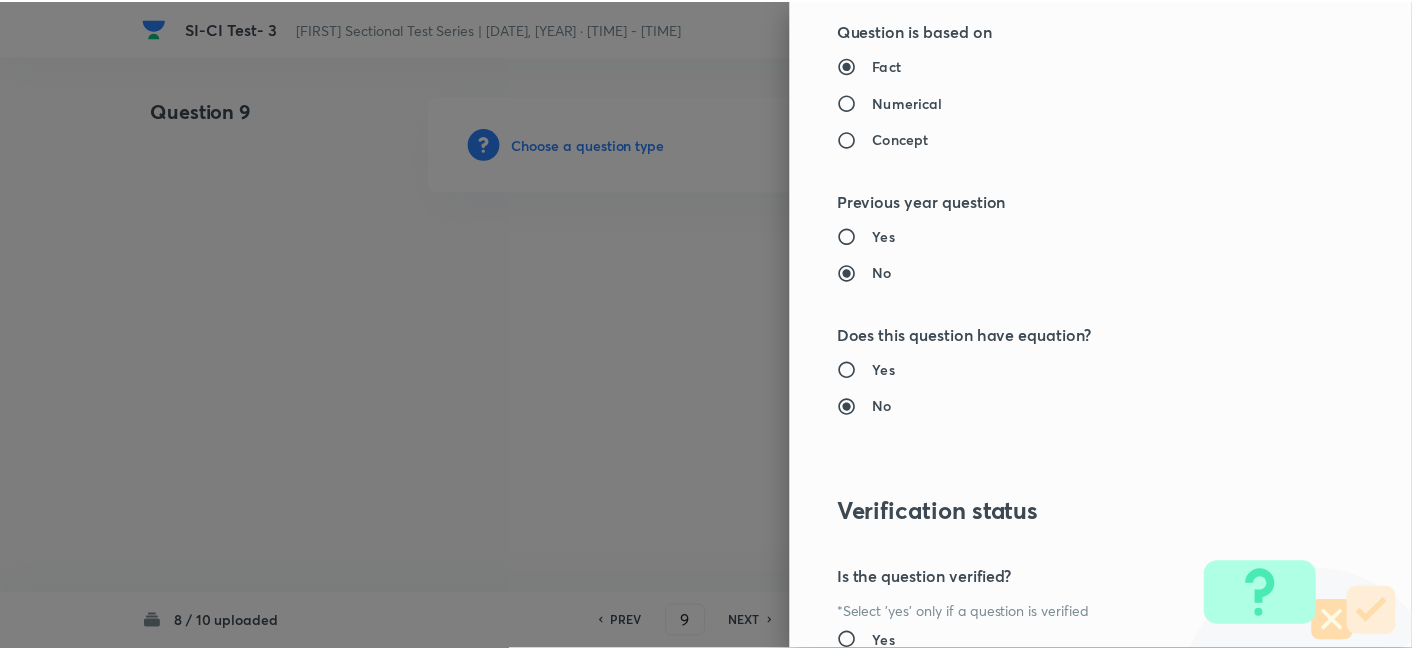 scroll, scrollTop: 2070, scrollLeft: 0, axis: vertical 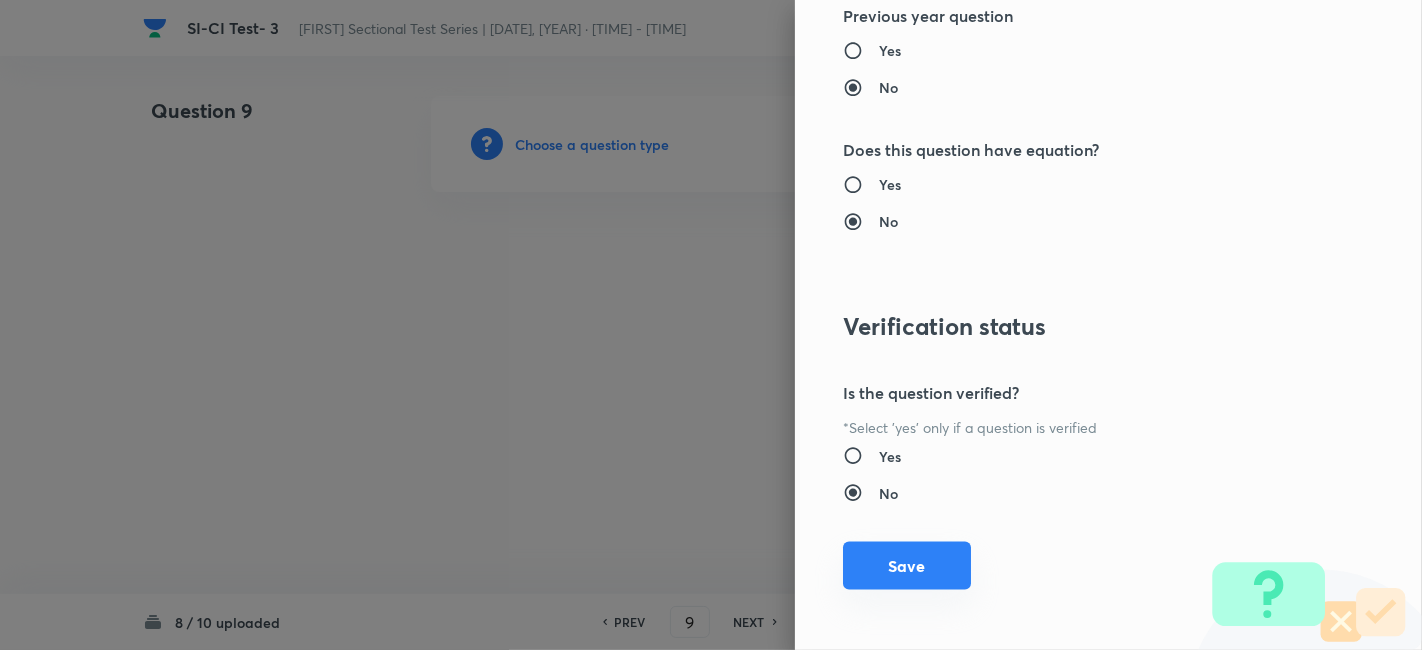 click on "Save" at bounding box center [907, 566] 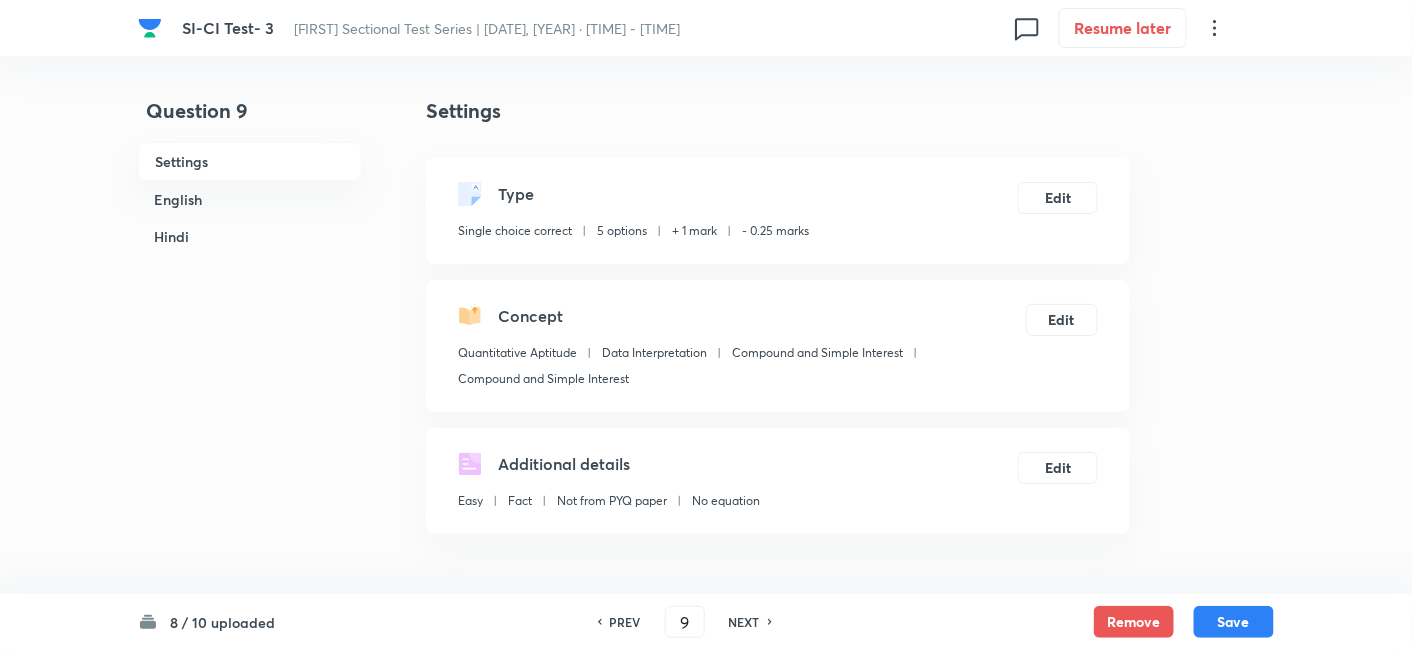 scroll, scrollTop: 485, scrollLeft: 0, axis: vertical 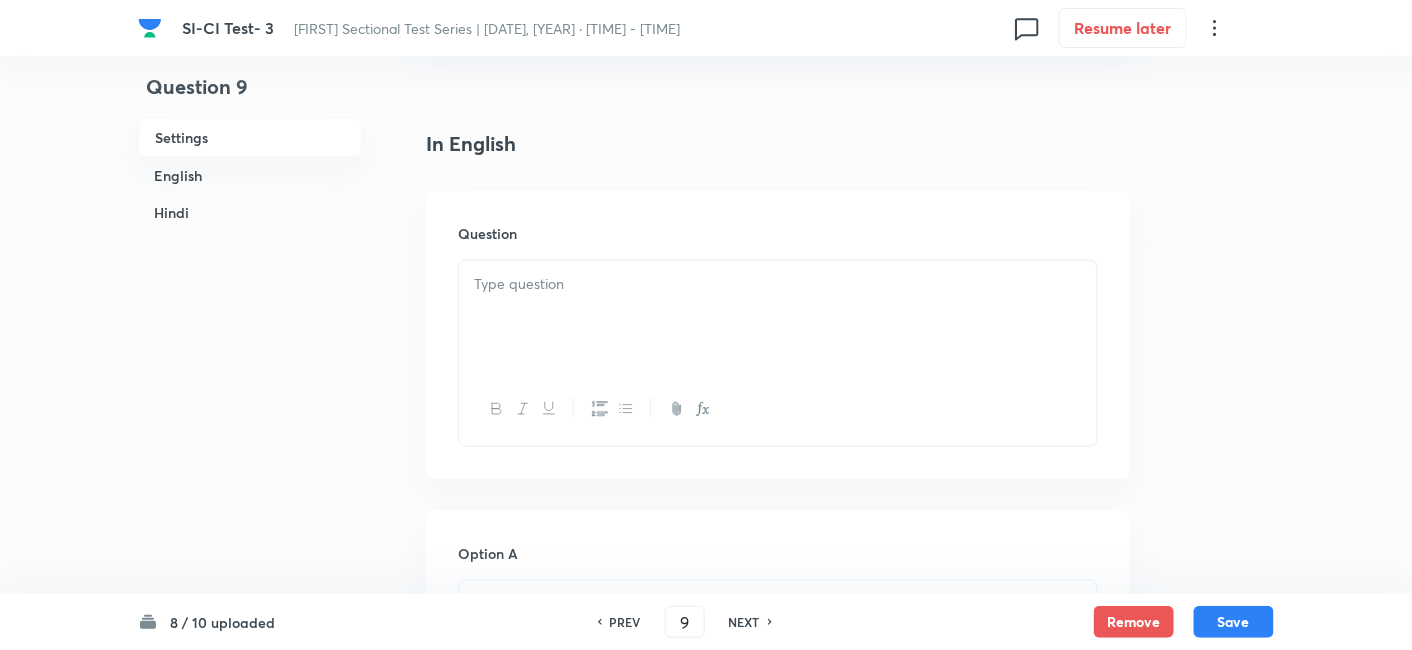 click at bounding box center [778, 317] 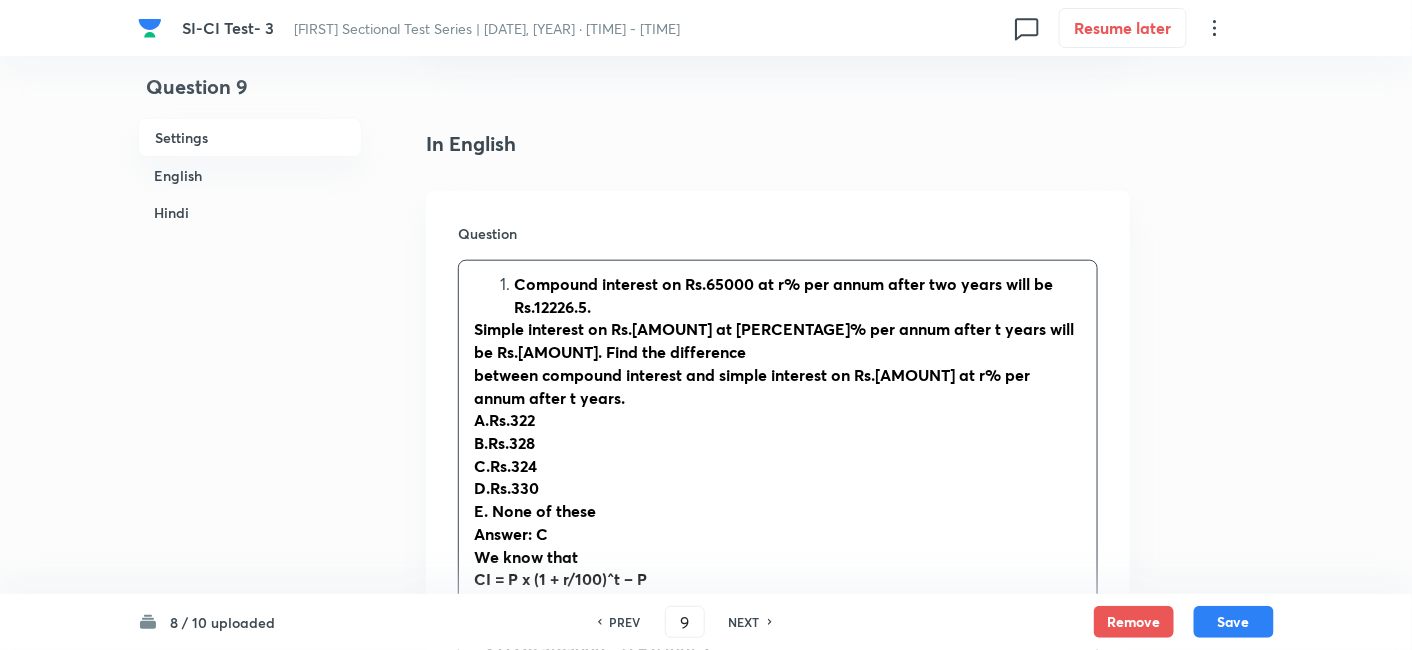 click on "Compound interest on Rs.65000 at r% per annum after two years will be Rs.12226.5." at bounding box center [798, 295] 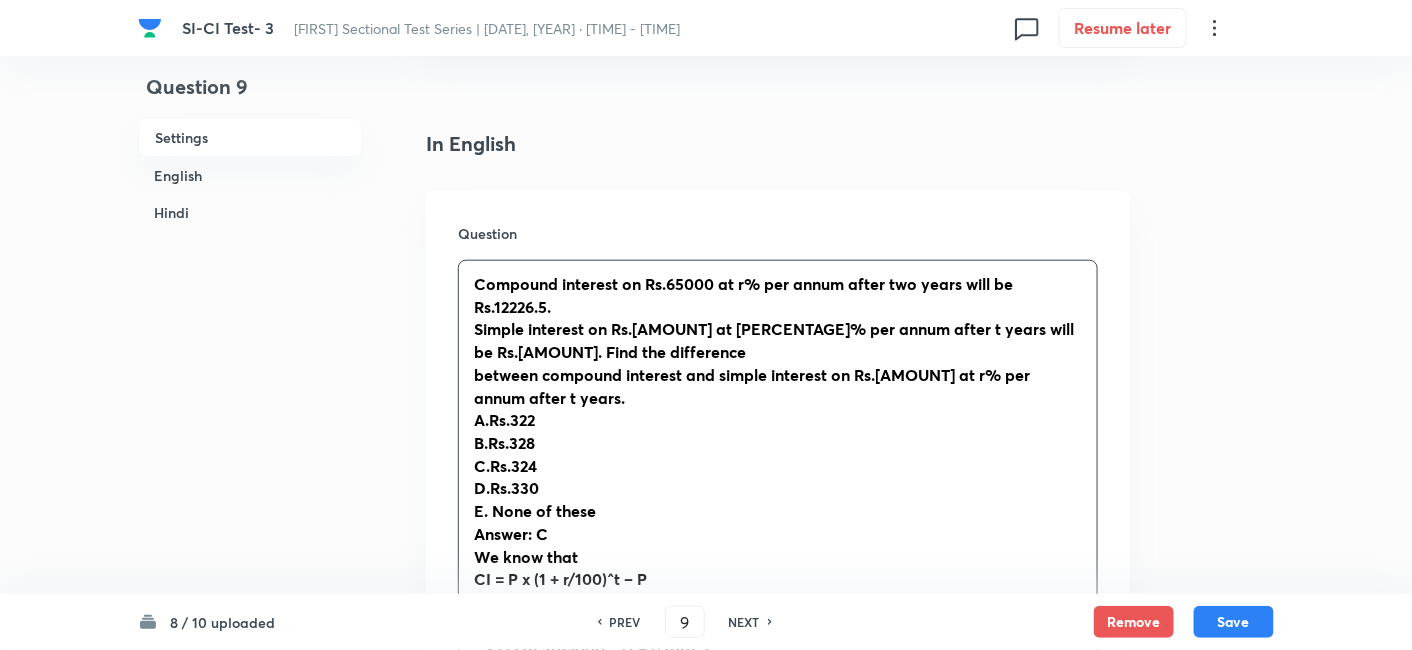 click on "Compound interest on Rs.65000 at r% per annum after two years will be Rs.12226.5.  Simple interest on Rs.45000 at 6% per annum after t years will be Rs.5400. Find the difference between compound interest and simple interest on Rs.40000 at r% per annum after t years. A.Rs.322  B.Rs.328  C.Rs.324  D.Rs.330  E. None of these   Answer: C We know that  CI = P x (1 + r/100)^t – P  12226.5 = 65000 x (1 + r/100)^2 – 65000  => 12226.5 + 65000 = 65000 x (1 + r/100)^2 => 77226.5/65000 = (1 + r/100)^2 =>11881/10000 = (1 + r/100)^2 => (109/100)^2 = (1 + r/100)^2 => 109/100 = 1 + r/100  => r/100 = 109/100 – 1  => r = 100 x (109 – 100)/100 => r = 9%  We know that  SI = (P x r x t)/100  => 5400 = (45000 x 6 x t)/100  => t = 5400 x 100/(45000 x 6)  => t = 2 years  We know that, for two years,  CI – SI = P x (r/100)^2 = 40000 x (9/100)^2 = 40000 x 81/10000  = Rs.324" at bounding box center (778, 659) 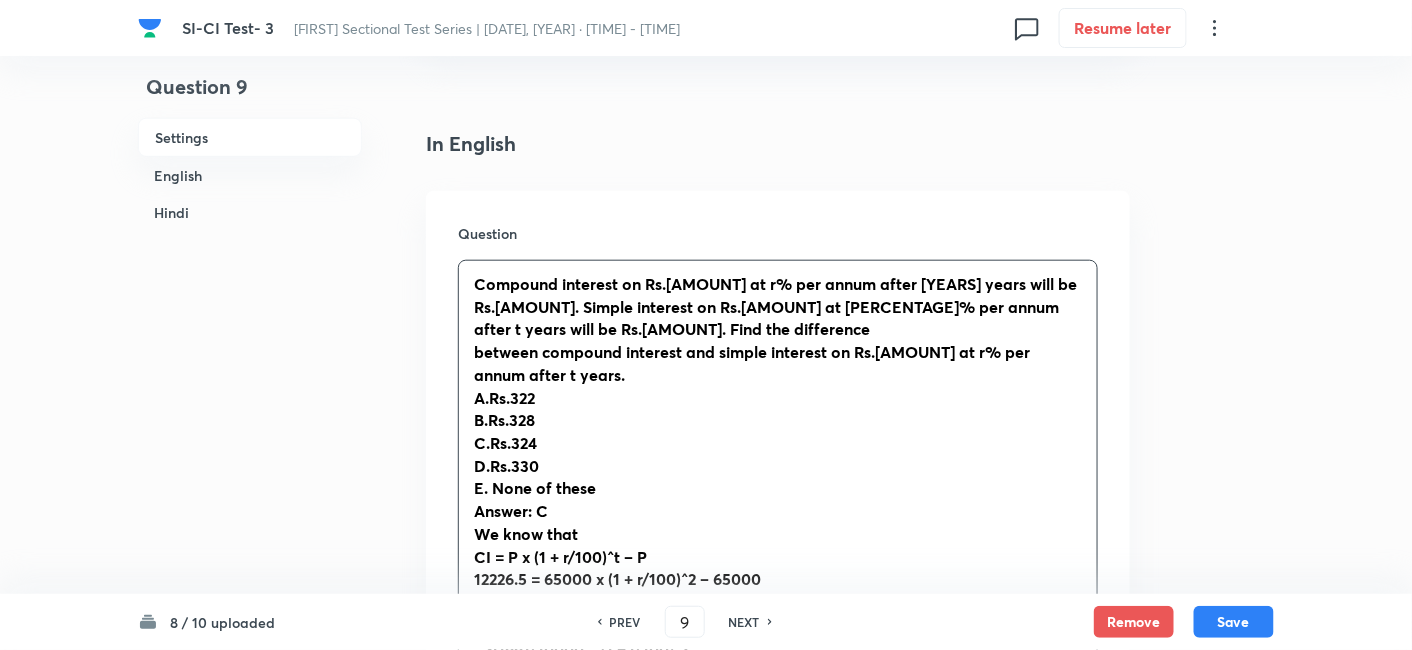 click on "Compound interest on Rs.[AMOUNT] at r% per annum after [YEARS] years will be Rs.[AMOUNT]. Simple interest on Rs.[AMOUNT] at [PERCENTAGE]% per annum after t years will be Rs.[AMOUNT]. Find the difference between compound interest and simple interest on Rs.[AMOUNT] at r% per annum after t years. A.Rs.[AMOUNT] B.Rs.[AMOUNT] C.Rs.[AMOUNT] D.Rs.[AMOUNT] E. None of these Answer: C We know that CI = P x (1 + r/[PERCENTAGE])^t – P [AMOUNT] = [AMOUNT] x (1 + r/[PERCENTAGE])^2 – [AMOUNT] => [AMOUNT] + [AMOUNT] = [AMOUNT] x (1 + r/[PERCENTAGE])^2 => [AMOUNT]/[AMOUNT] = (1 + r/[PERCENTAGE])^2 =>[NUMBER]/[NUMBER] = (1 + r/[PERCENTAGE])^2 => [NUMBER]/[NUMBER] = 1 + r/[PERCENTAGE] => r/[PERCENTAGE] = [NUMBER]/[NUMBER] – 1 => r = [NUMBER] x ([NUMBER] – [NUMBER])/[NUMBER] => r = [PERCENTAGE]% We know that SI = (P x r x t)/[PERCENTAGE] => [AMOUNT] = ([AMOUNT] x [PERCENTAGE] x t)/[PERCENTAGE] => t = [AMOUNT] x [PERCENTAGE]/([AMOUNT] x [PERCENTAGE]) => t = [YEARS] years We know that, for [YEARS] years, CI – SI = P x (r/[PERCENTAGE])^2 = [AMOUNT] x ([PERCENTAGE]/[PERCENTAGE])^2 = [AMOUNT] x [NUMBER]/[NUMBER] = Rs.[AMOUNT]" at bounding box center [778, 648] 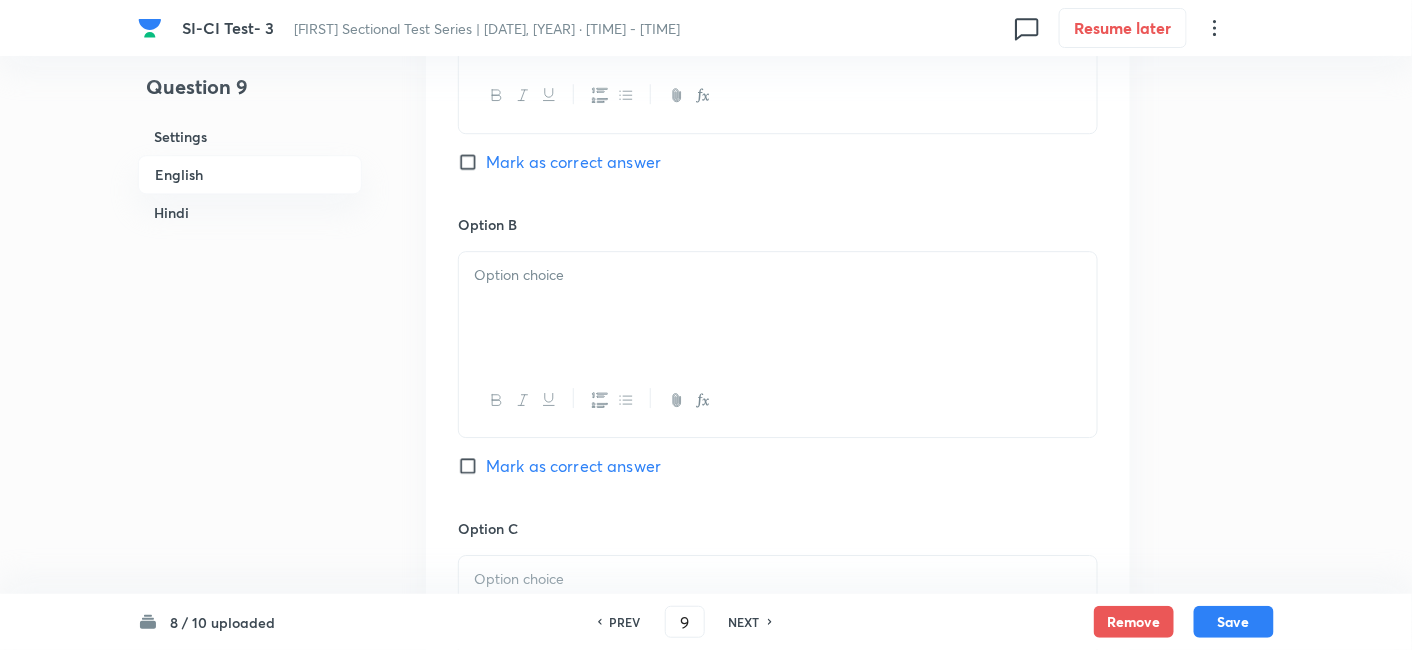 drag, startPoint x: 460, startPoint y: 272, endPoint x: 1019, endPoint y: 321, distance: 561.1435 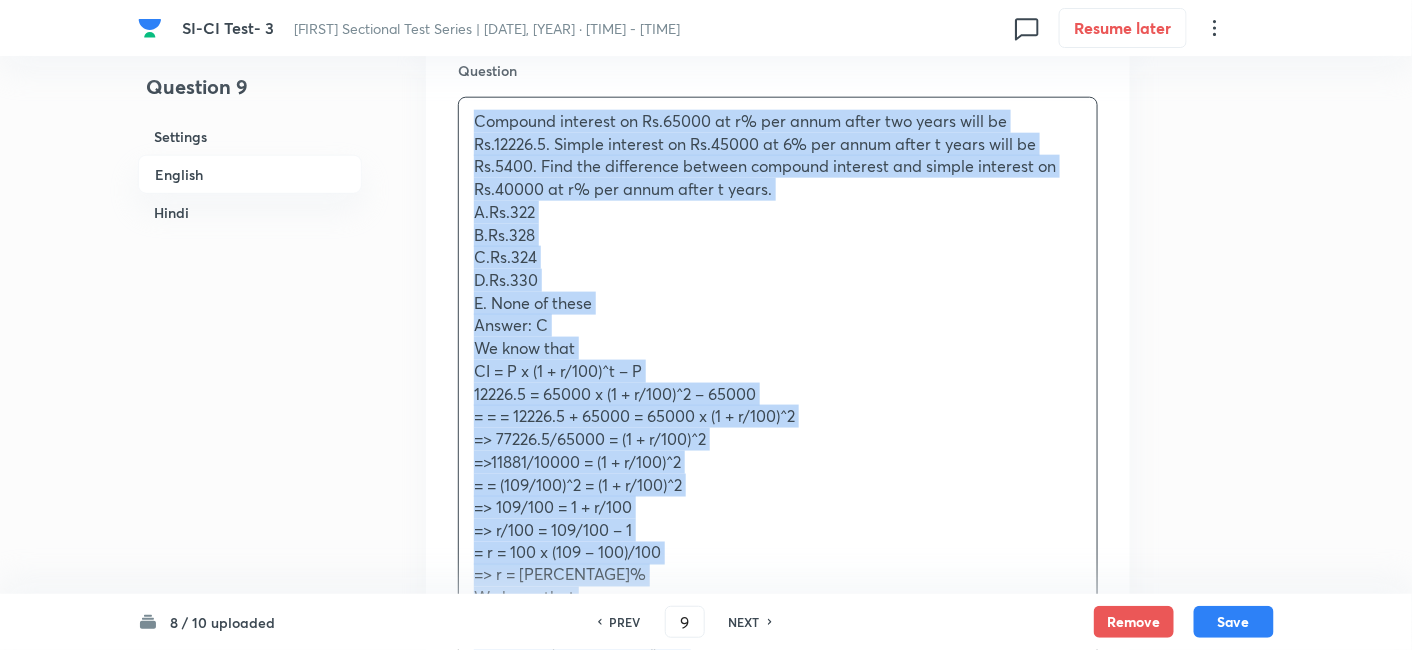 scroll, scrollTop: 652, scrollLeft: 0, axis: vertical 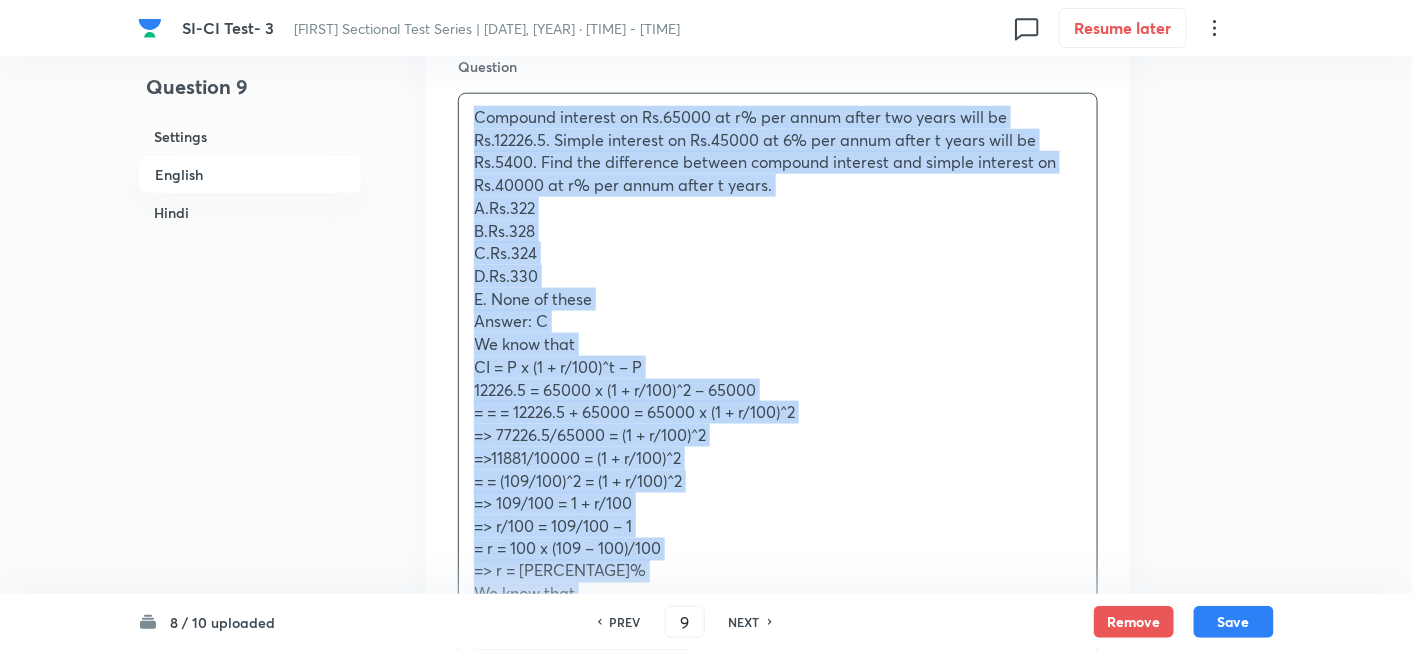 copy on "Compound interest on Rs.[AMOUNT] at r% per annum after [YEARS] years will be Rs.[AMOUNT]. Simple interest on Rs.[AMOUNT] at [PERCENTAGE]% per annum after t years will be Rs.[AMOUNT]. Find the difference between compound interest and simple interest on Rs.[AMOUNT] at r% per annum after t years. A.Rs.[AMOUNT] B.Rs.[AMOUNT] C.Rs.[AMOUNT] D.Rs.[AMOUNT] E. None of these Answer: C We know that CI = P x (1 + r/[PERCENTAGE])^t – P [AMOUNT] = [AMOUNT] x (1 + r/[PERCENTAGE])^2 – [AMOUNT] => [AMOUNT] + [AMOUNT] = [AMOUNT] x (1 + r/[PERCENTAGE])^2 => [AMOUNT]/[AMOUNT] = (1 + r/[PERCENTAGE])^2 =>[NUMBER]/[NUMBER] = (1 + r/[PERCENTAGE])^2 => [NUMBER]/[NUMBER] = 1 + r/[PERCENTAGE] => r/[PERCENTAGE] = [NUMBER]/[NUMBER] – 1 => r = [NUMBER] x ([NUMBER] – [NUMBER])/[NUMBER] => r = [PERCENTAGE]% We know that SI = (P x r x t)/[PERCENTAGE] => [AMOUNT] = ([AMOUNT] x [PERCENTAGE] x t)/[PERCENTAGE] => t = [AMOUNT] x [PERCENTAGE]/([AMOUNT] x [PERCENTAGE]) => t = [YEARS] years We know that, for [YEARS] years, CI – SI = P x (r/[PERCENTAGE])^2 = [AMOUNT] x ([PERCENTAGE]/[PERCENTAGE])^2 = [AMOUNT] x [NUMBER]/[NUMBER] = Rs.[AMOUNT]" 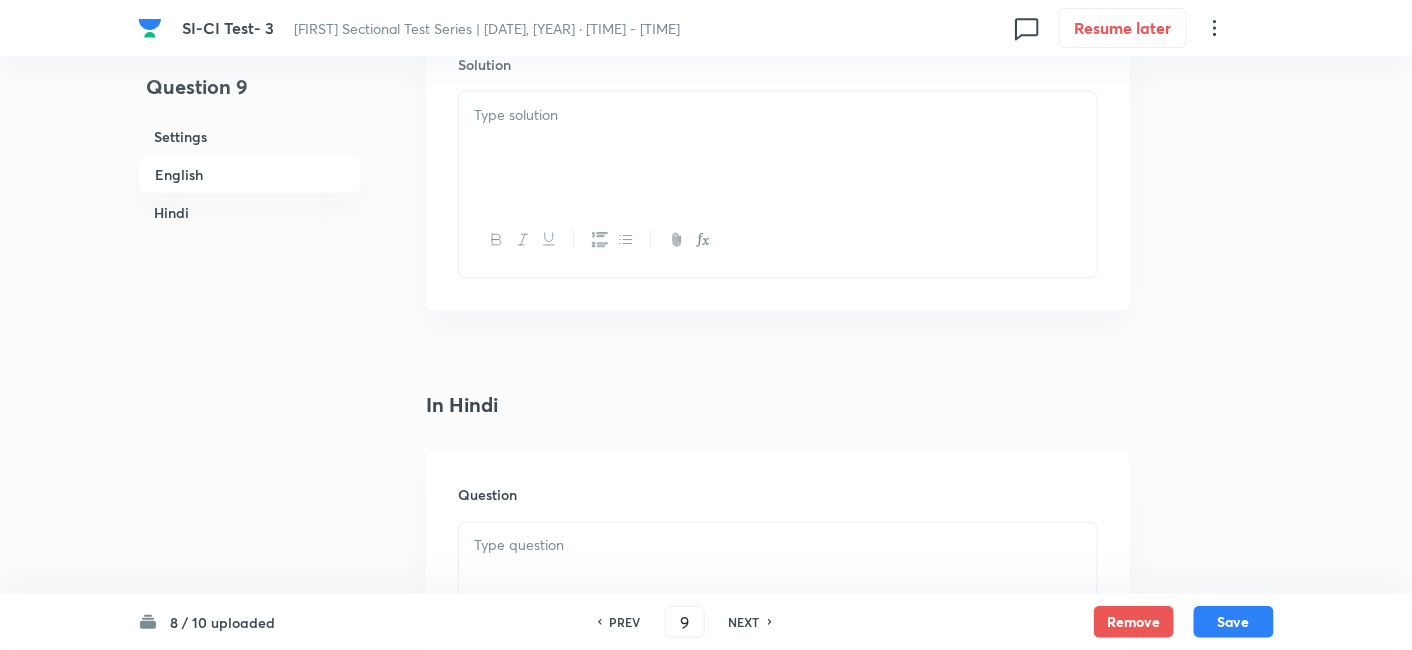 scroll, scrollTop: 3265, scrollLeft: 0, axis: vertical 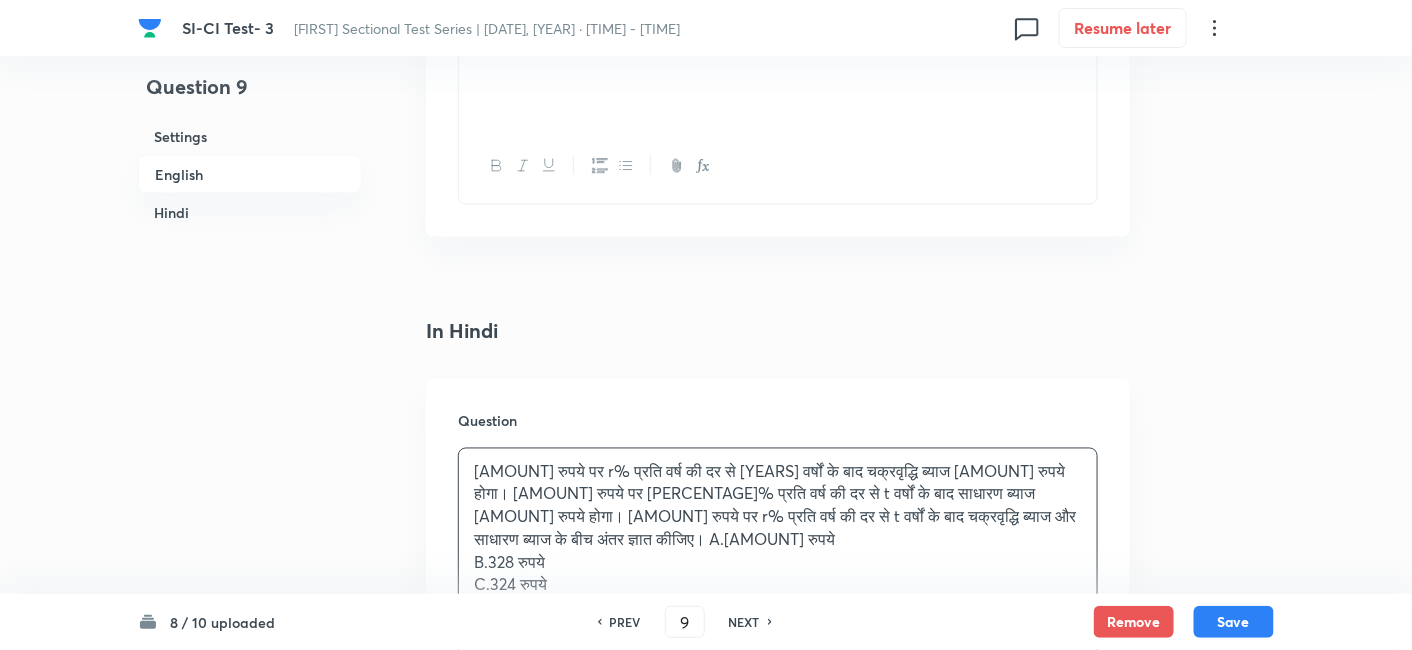 click on "[AMOUNT] रुपये पर r% प्रति वर्ष की दर से [YEARS] वर्षों के बाद चक्रवृद्धि ब्याज [AMOUNT] रुपये होगा। [AMOUNT] रुपये पर [PERCENTAGE]% प्रति वर्ष की दर से t वर्षों के बाद साधारण ब्याज [AMOUNT] रुपये होगा। [AMOUNT] रुपये पर r% प्रति वर्ष की दर से t वर्षों के बाद चक्रवृद्धि ब्याज और साधारण ब्याज के बीच अंतर ज्ञात कीजिए। A.[AMOUNT] रुपये B.[AMOUNT] रुपये C.[AMOUNT] रुपये D.[AMOUNT] रुपये E. इनमें से कोई नहीं उत्तर: C हम जानते हैं कि CI = P x (1 + r/[PERCENTAGE])^t – P [AMOUNT] = [AMOUNT] x (1 + r/[PERCENTAGE])^2 – [AMOUNT] => [AMOUNT] + [AMOUNT] = [AMOUNT] x (1 + r/[PERCENTAGE])^2 => [AMOUNT]/[AMOUNT] = (1 + r/[PERCENTAGE])^2" at bounding box center [778, 813] 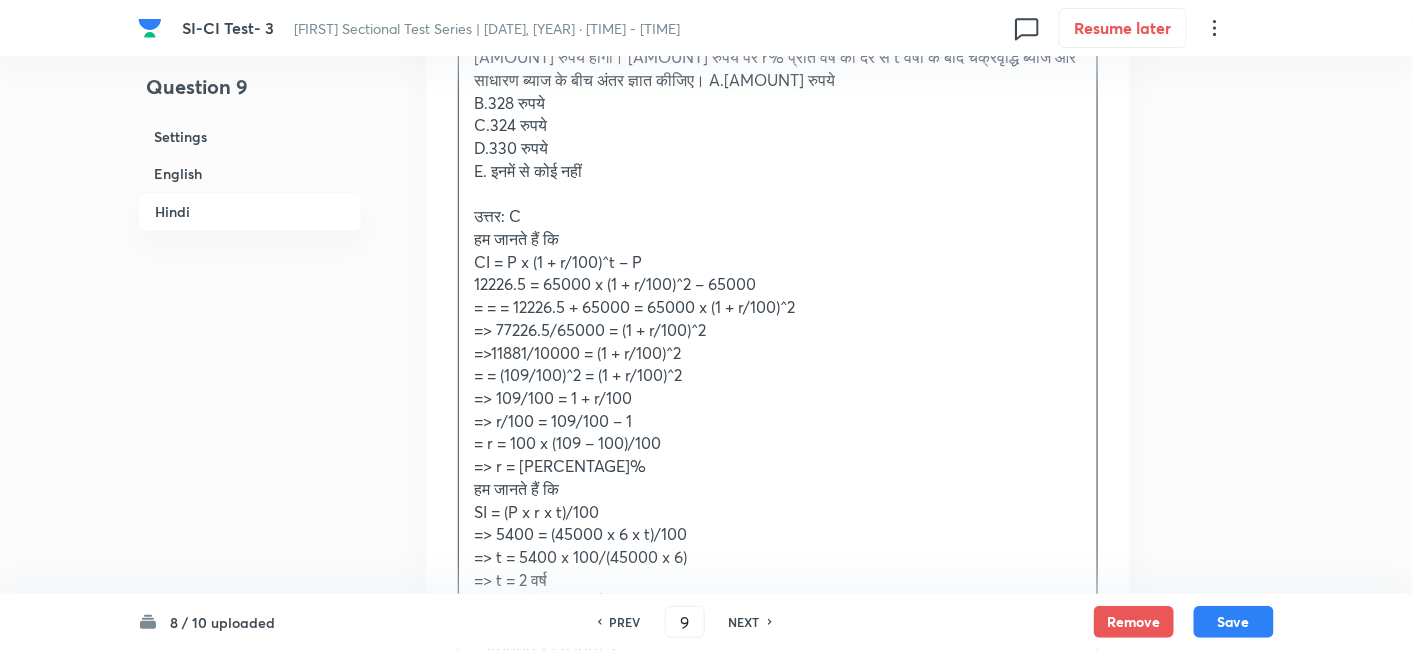 scroll, scrollTop: 3780, scrollLeft: 0, axis: vertical 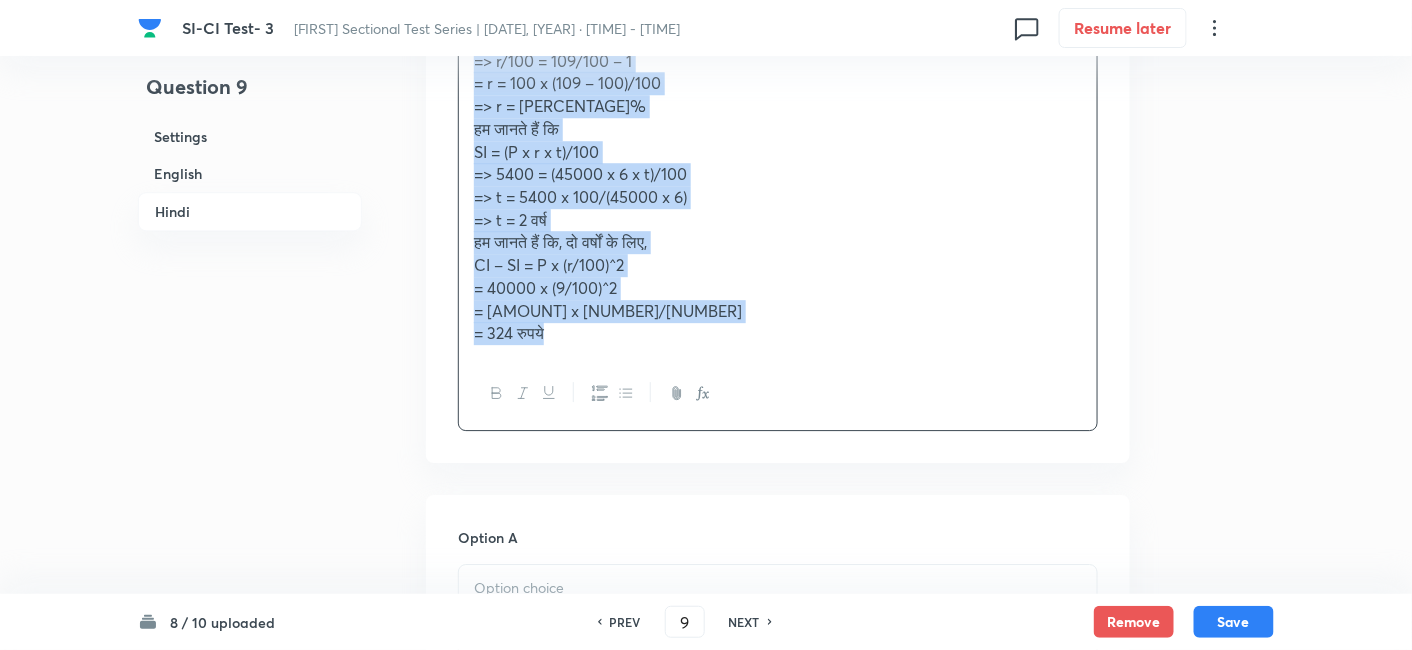 drag, startPoint x: 472, startPoint y: 151, endPoint x: 961, endPoint y: 492, distance: 596.156 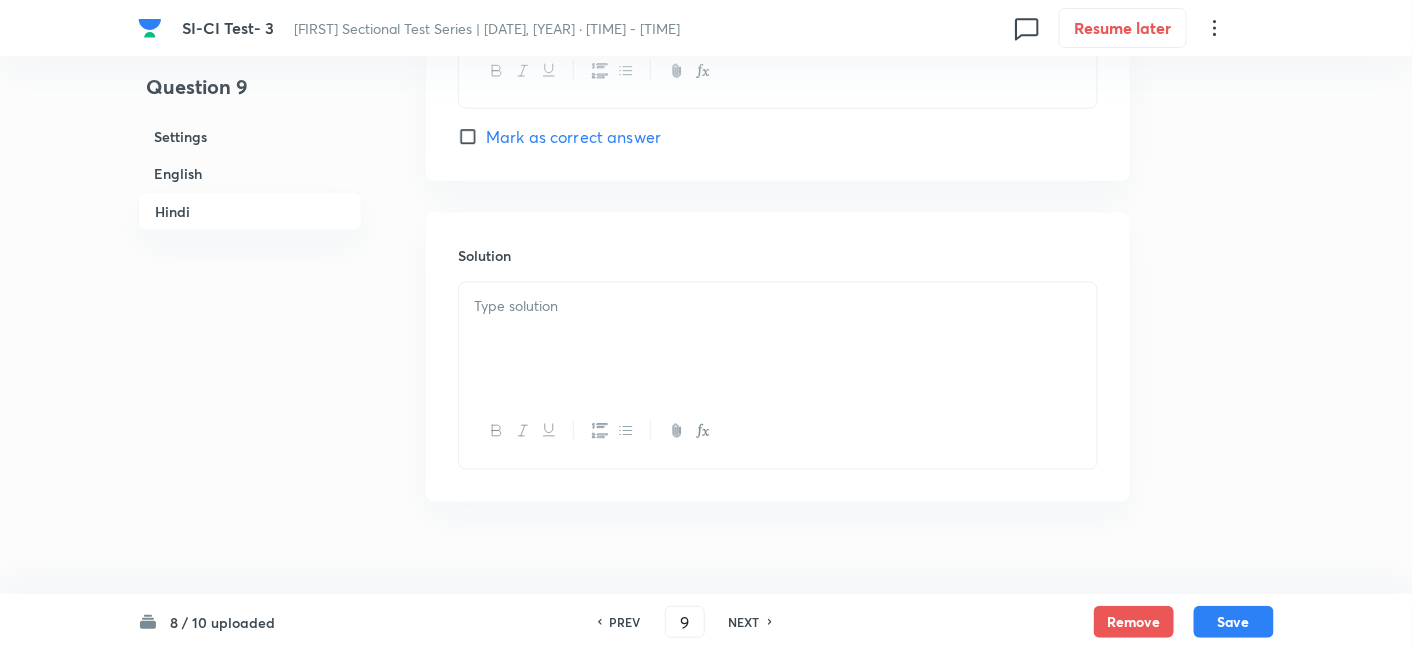 scroll, scrollTop: 5488, scrollLeft: 0, axis: vertical 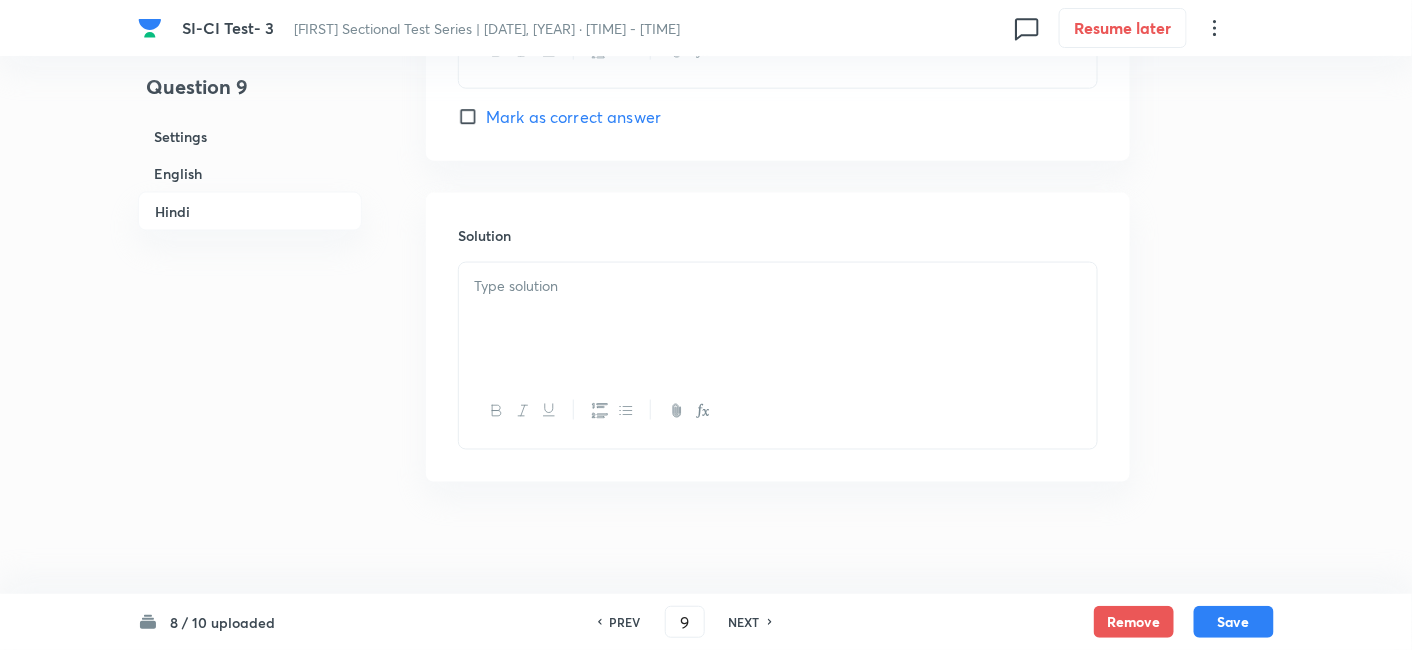 click at bounding box center [778, 319] 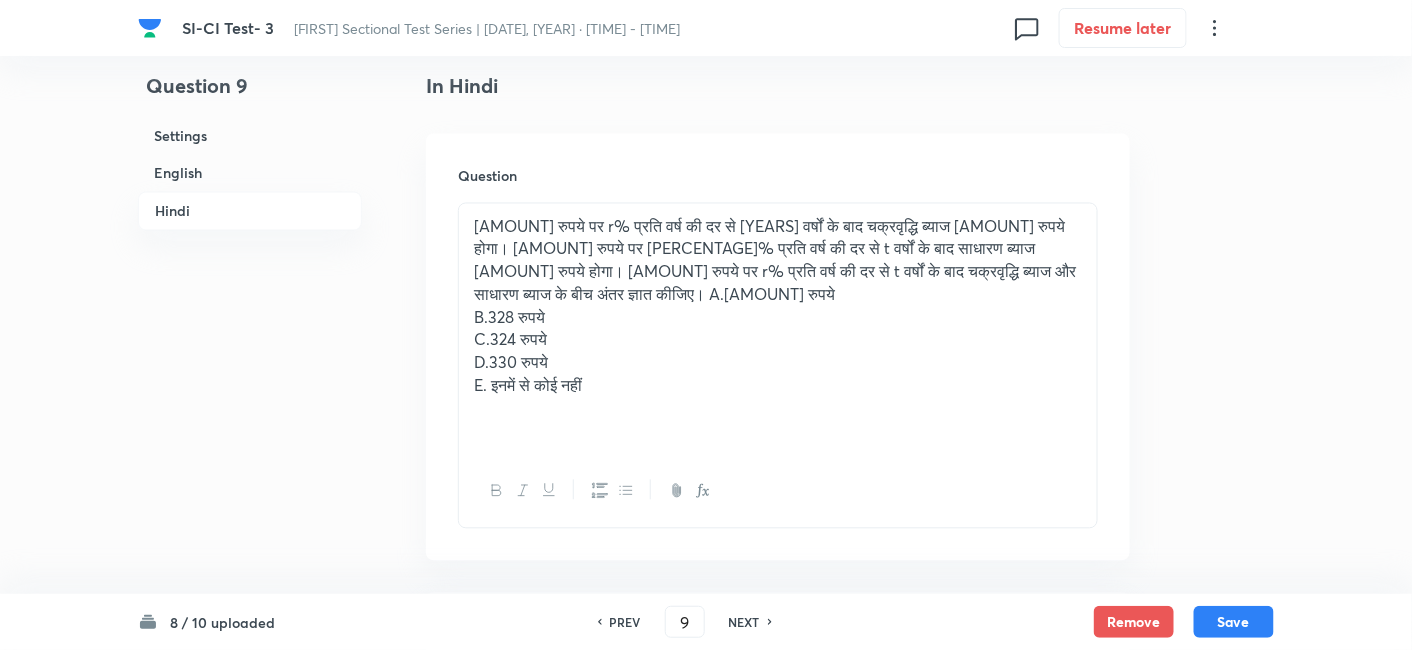 scroll, scrollTop: 3522, scrollLeft: 0, axis: vertical 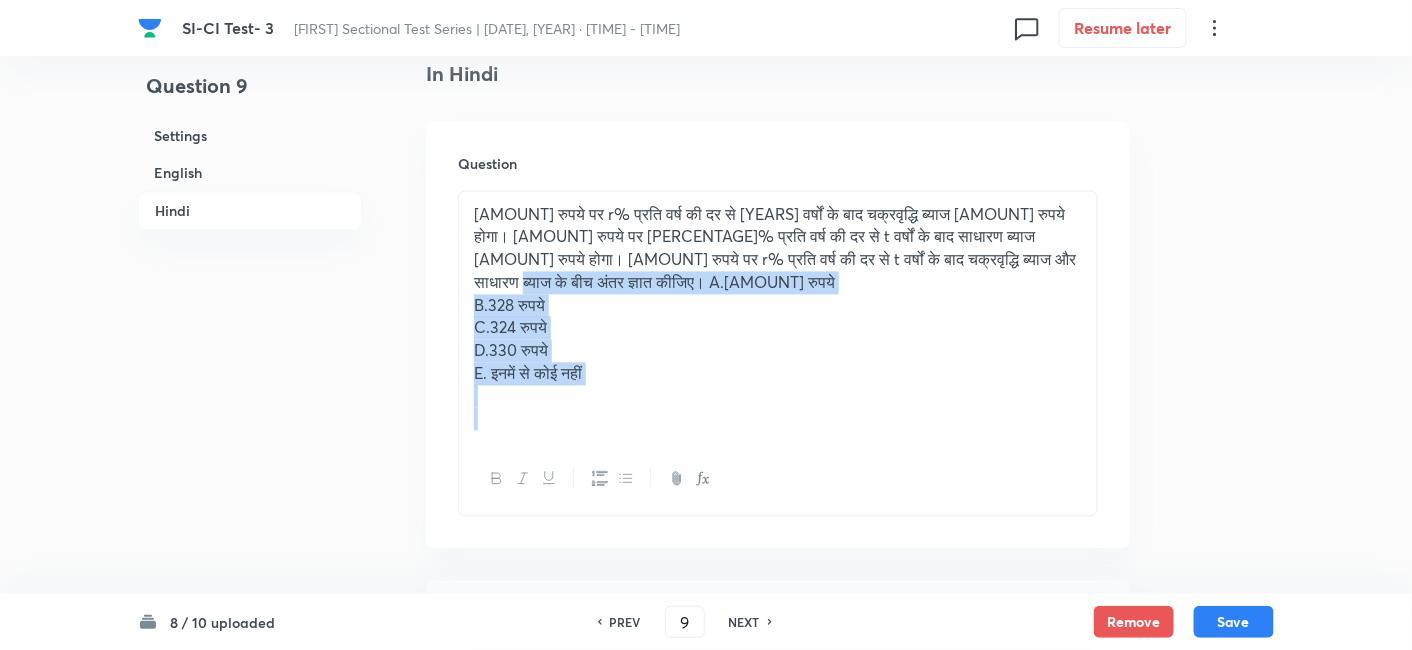 drag, startPoint x: 523, startPoint y: 285, endPoint x: 691, endPoint y: 445, distance: 232 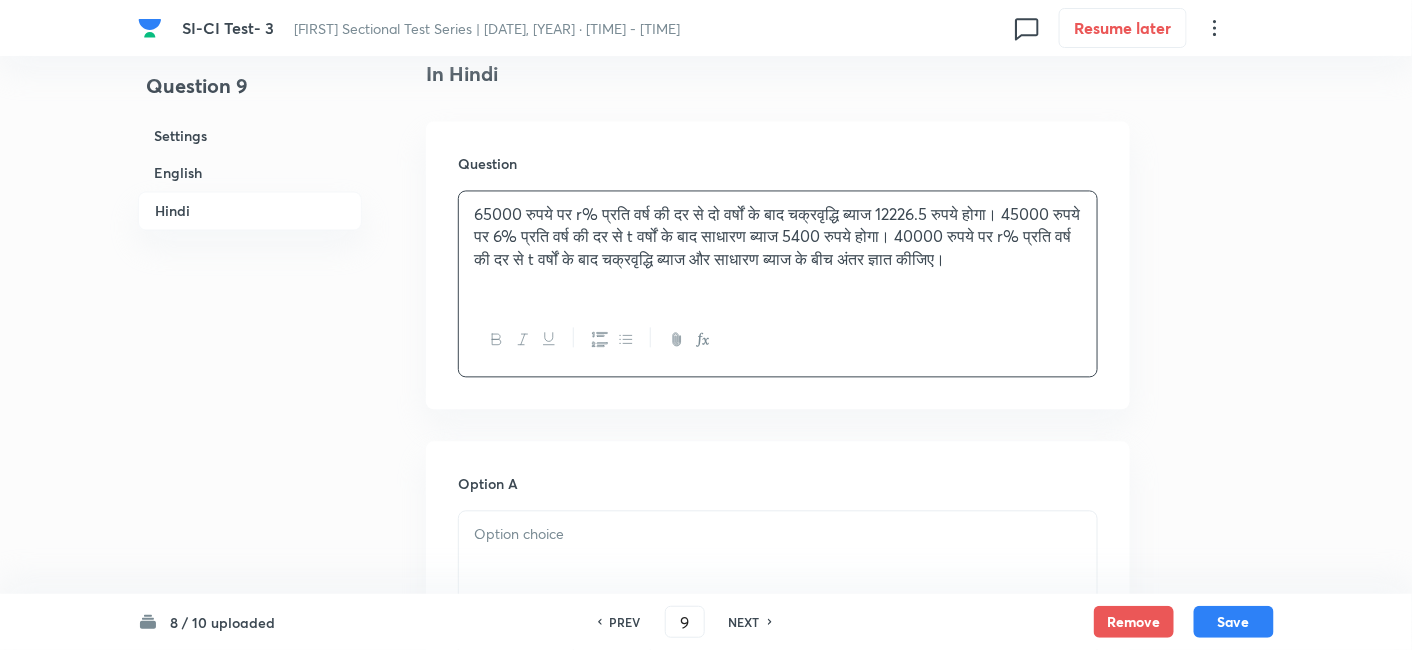 scroll, scrollTop: 3791, scrollLeft: 0, axis: vertical 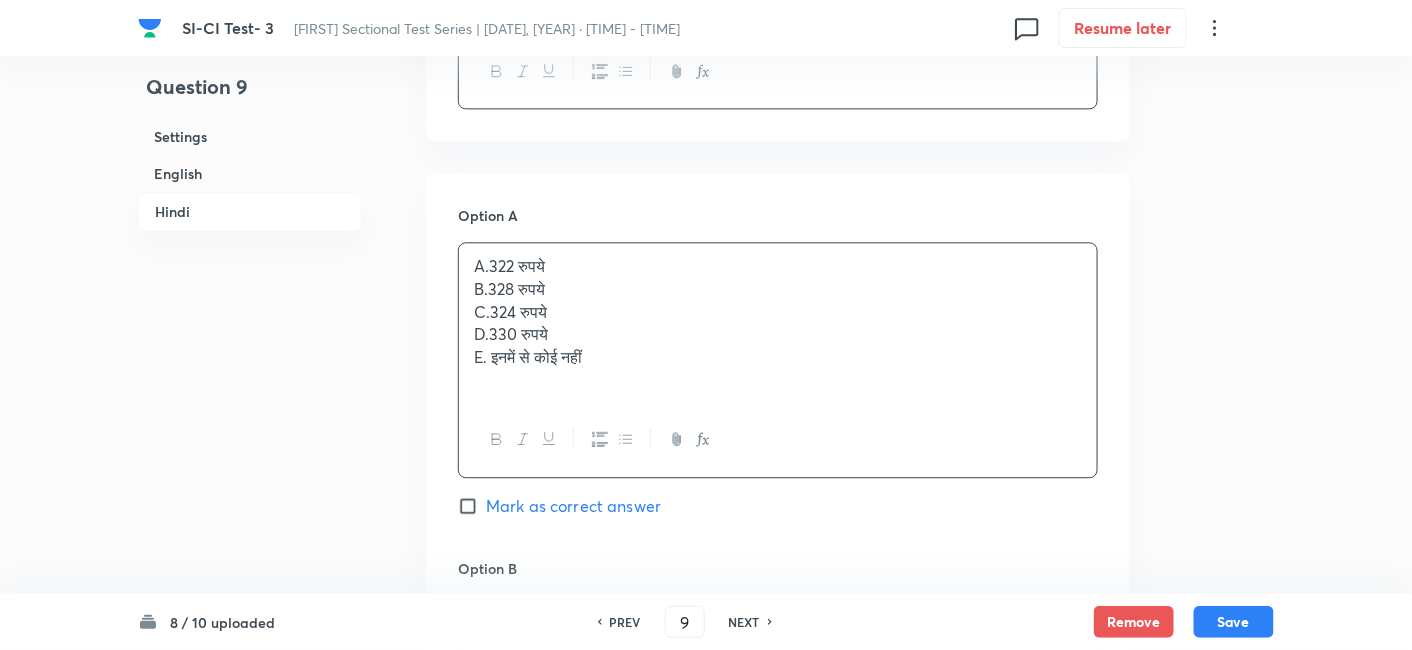 click on "A.322 रुपये B.328 रुपये C.324 रुपये D.330 रुपये E. इनमें से कोई नहीं" at bounding box center [778, 323] 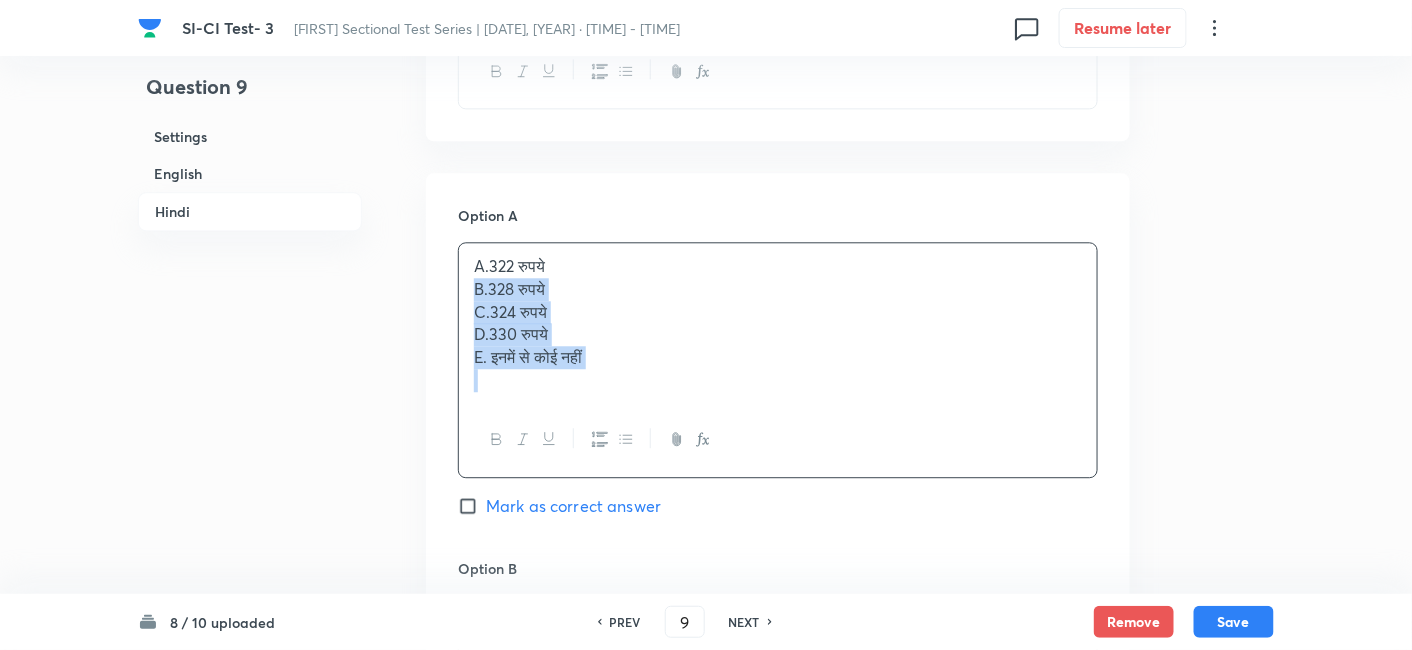 drag, startPoint x: 471, startPoint y: 291, endPoint x: 679, endPoint y: 417, distance: 243.18716 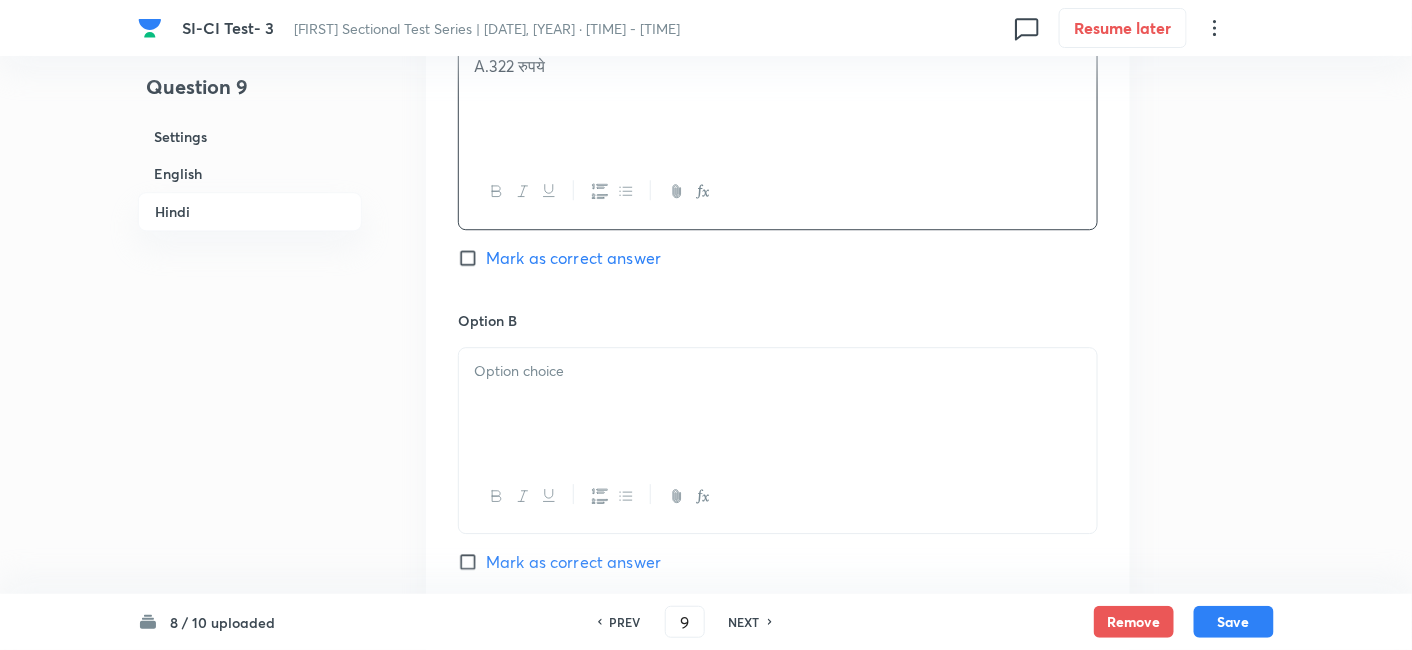 scroll, scrollTop: 3993, scrollLeft: 0, axis: vertical 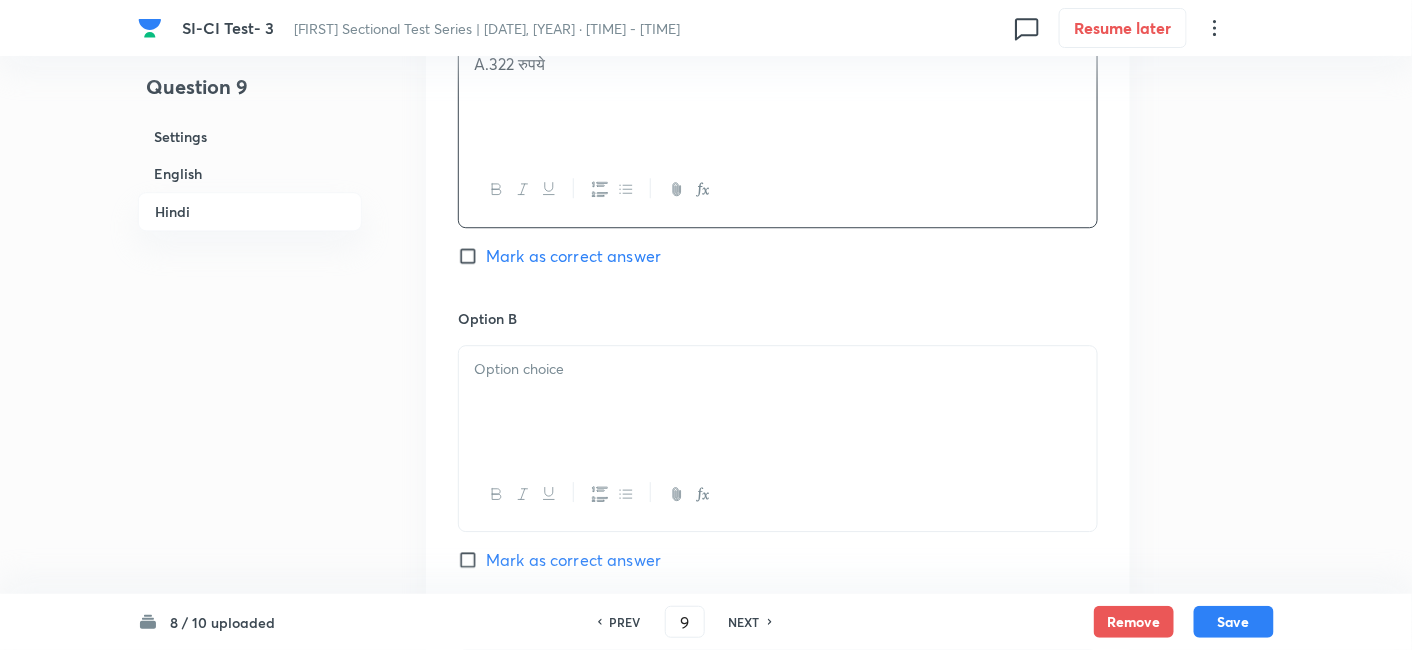 click at bounding box center (778, 402) 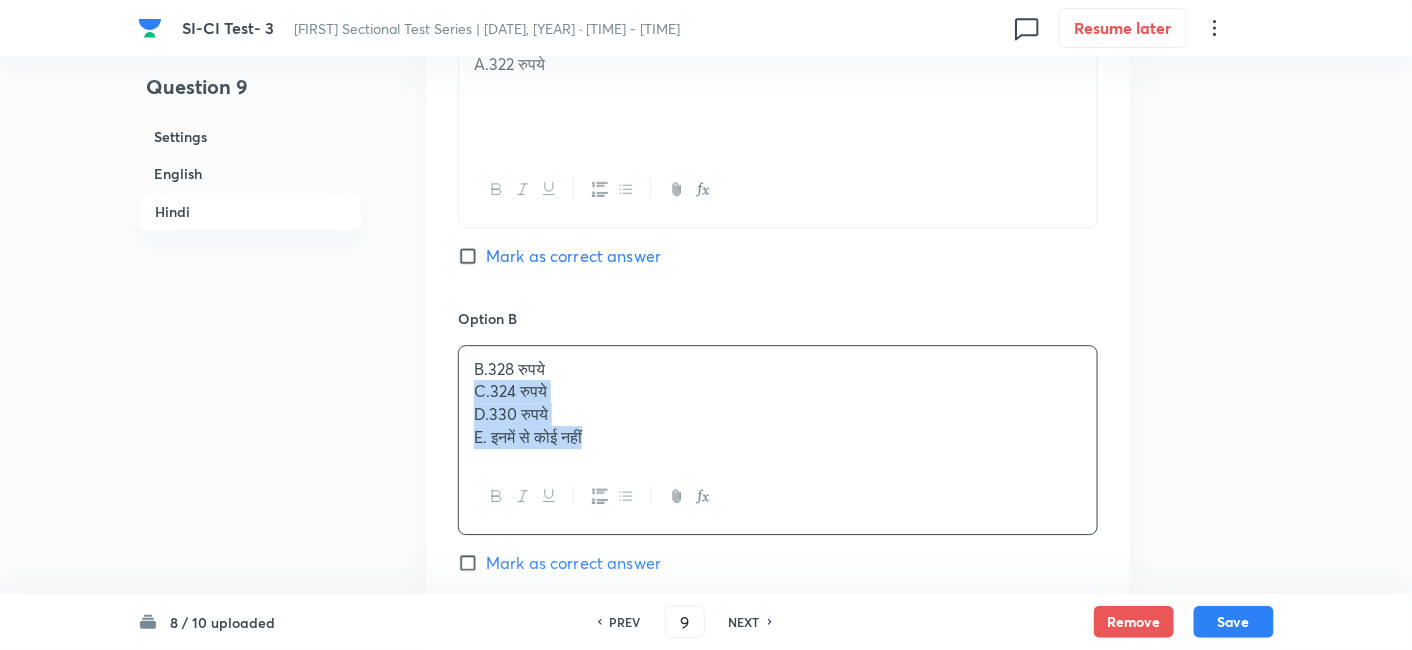 drag, startPoint x: 465, startPoint y: 383, endPoint x: 698, endPoint y: 495, distance: 258.52078 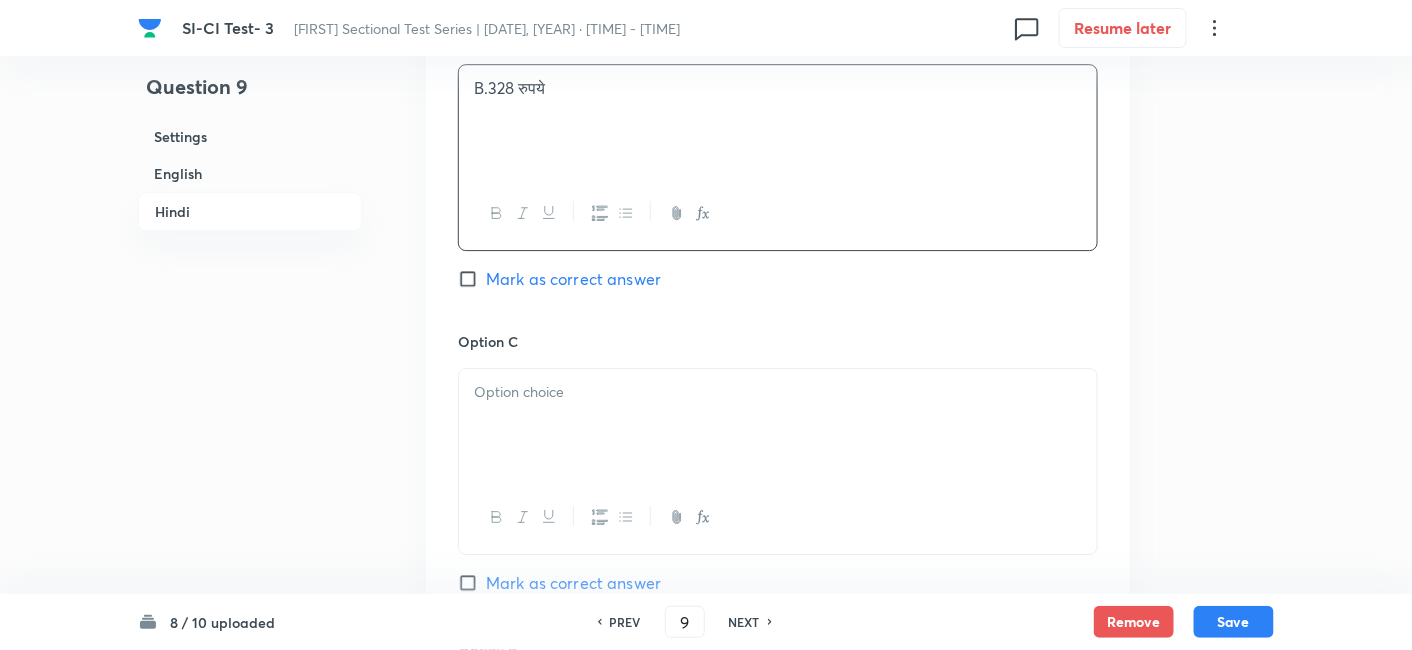 scroll, scrollTop: 4275, scrollLeft: 0, axis: vertical 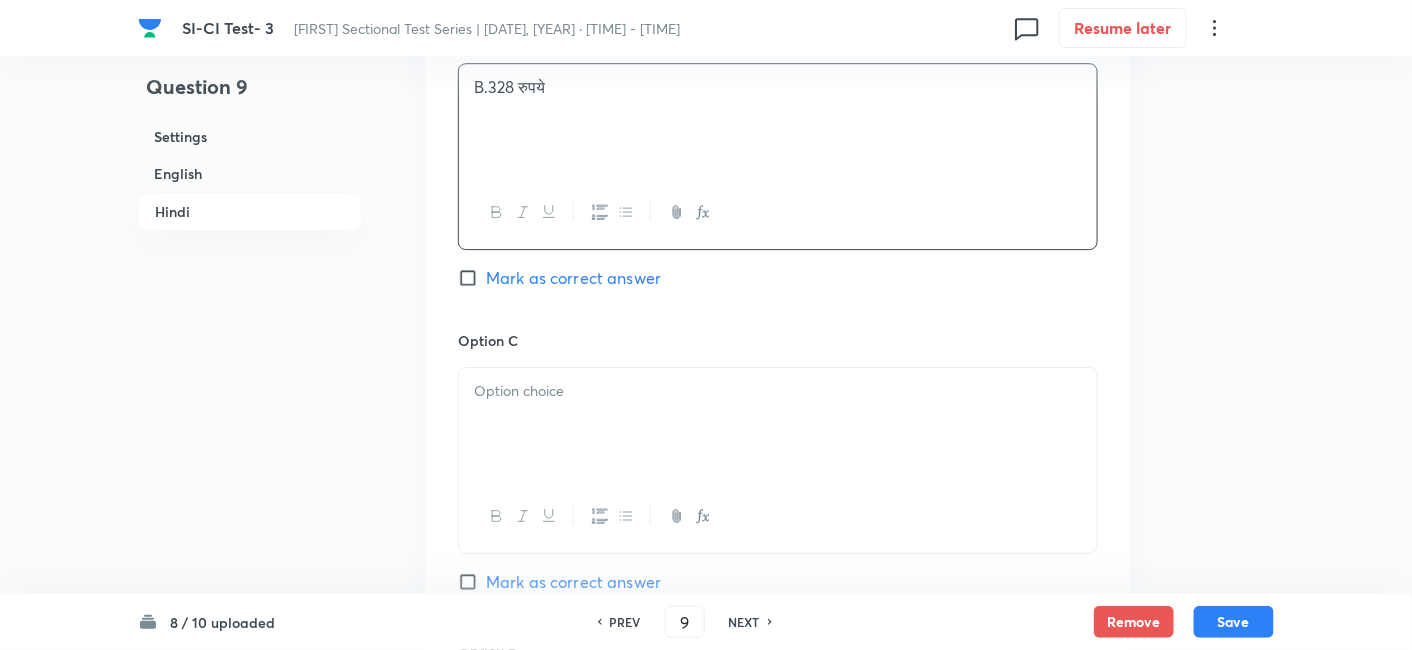 click at bounding box center [778, 424] 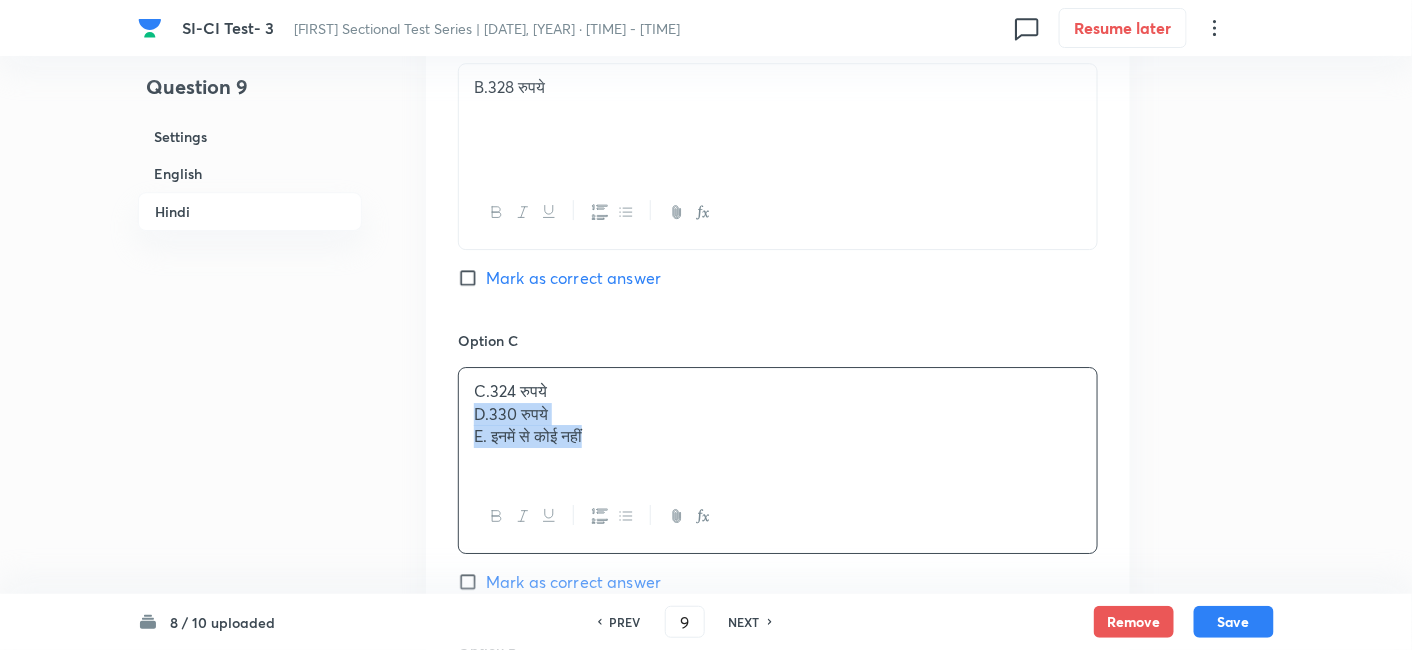 drag, startPoint x: 467, startPoint y: 410, endPoint x: 694, endPoint y: 490, distance: 240.68445 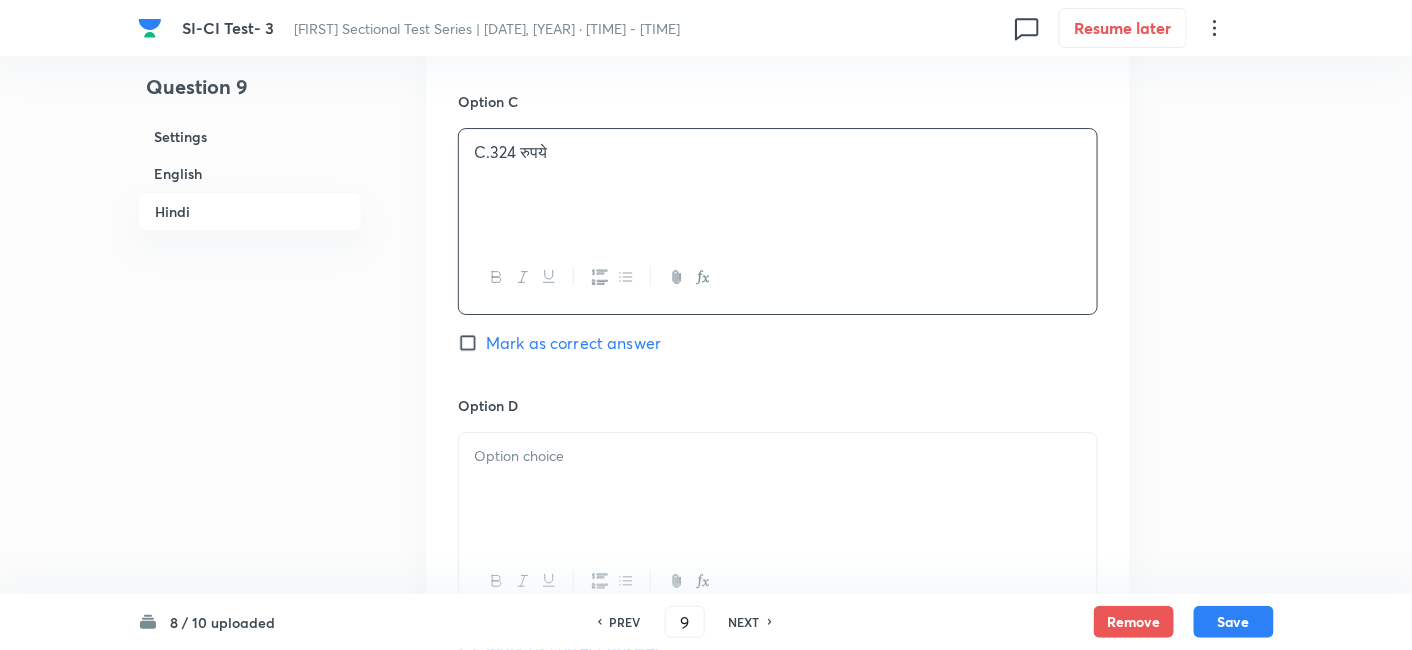 scroll, scrollTop: 4515, scrollLeft: 0, axis: vertical 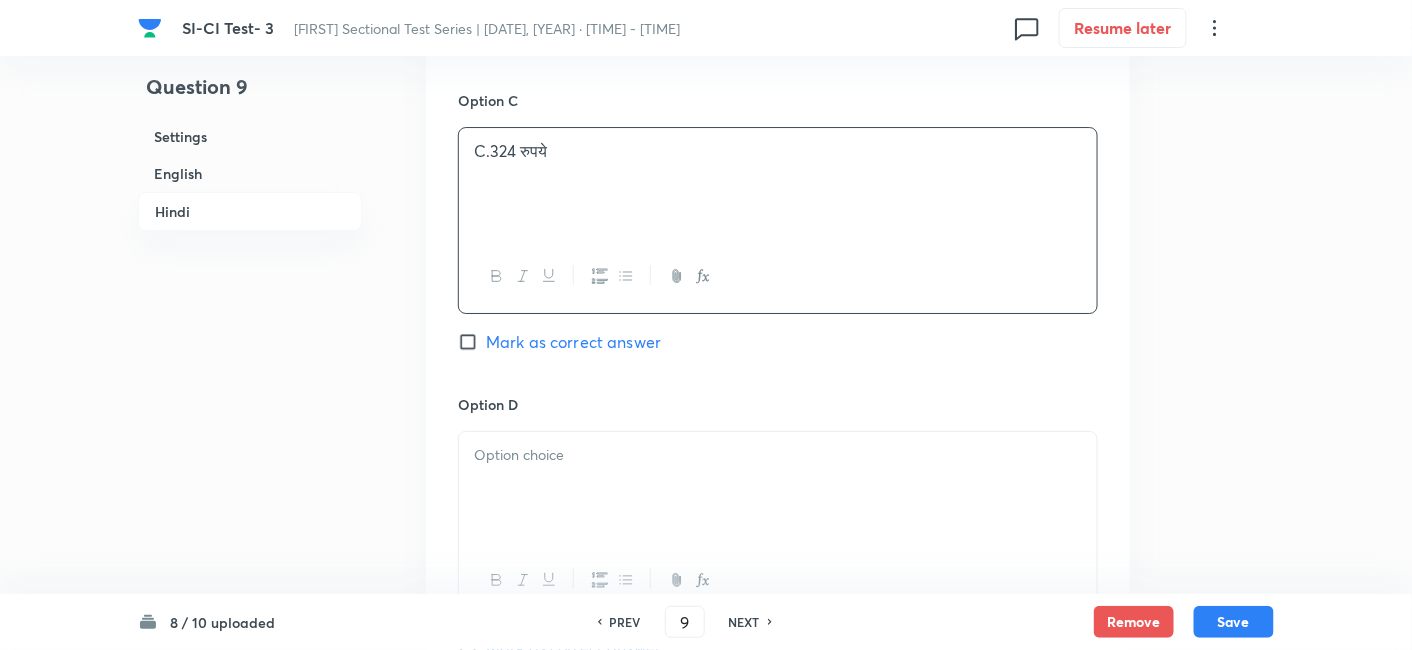 click on "Mark as correct answer" at bounding box center [573, 342] 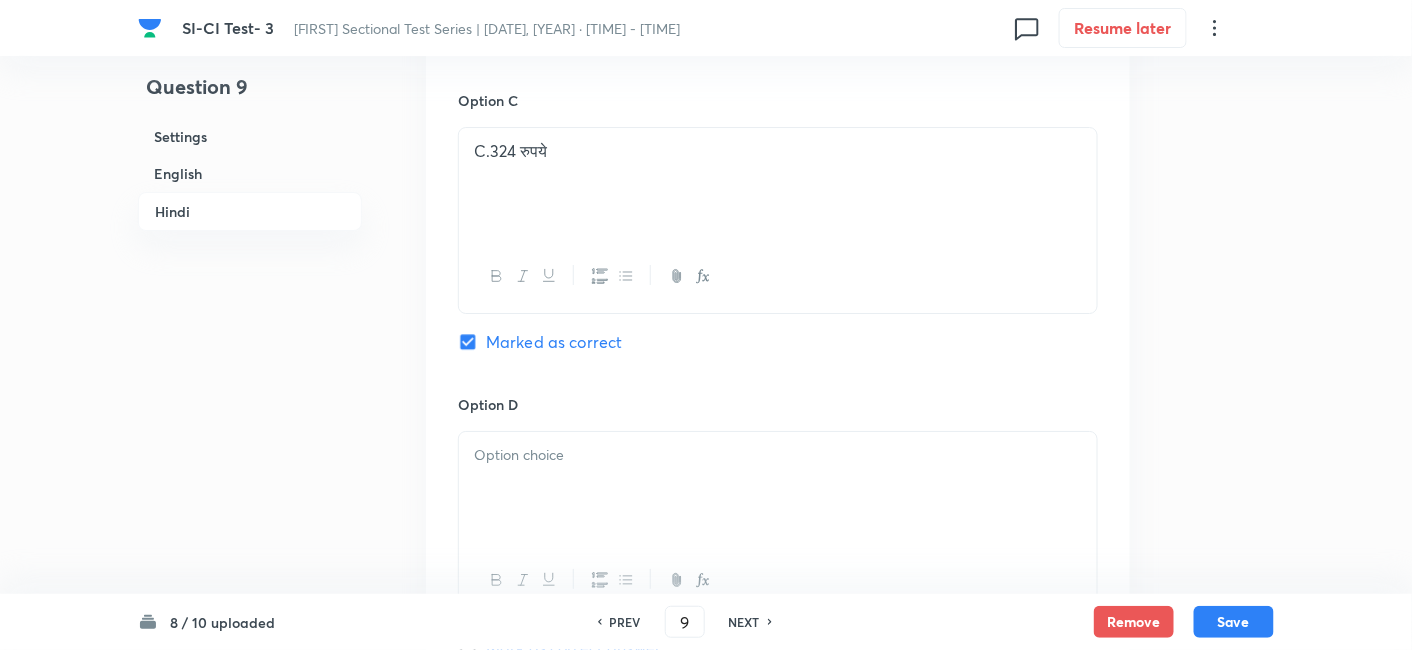 checkbox on "true" 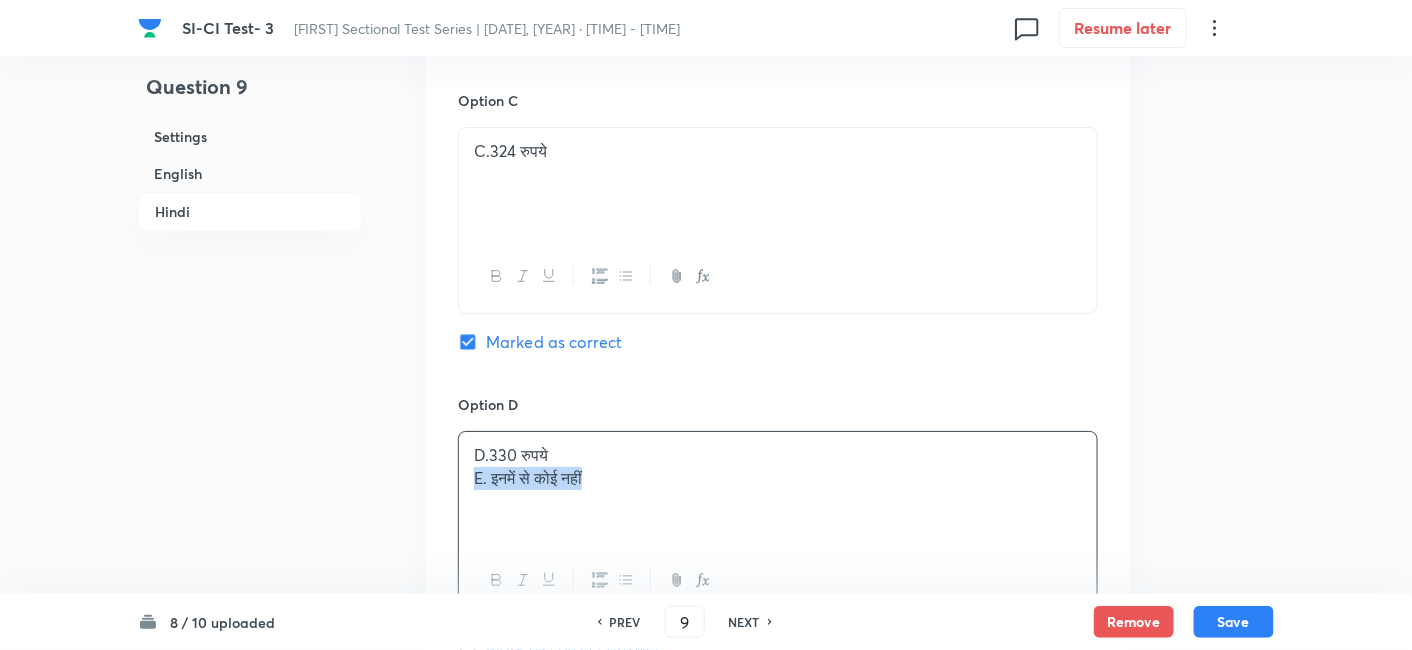 drag, startPoint x: 464, startPoint y: 471, endPoint x: 742, endPoint y: 492, distance: 278.79202 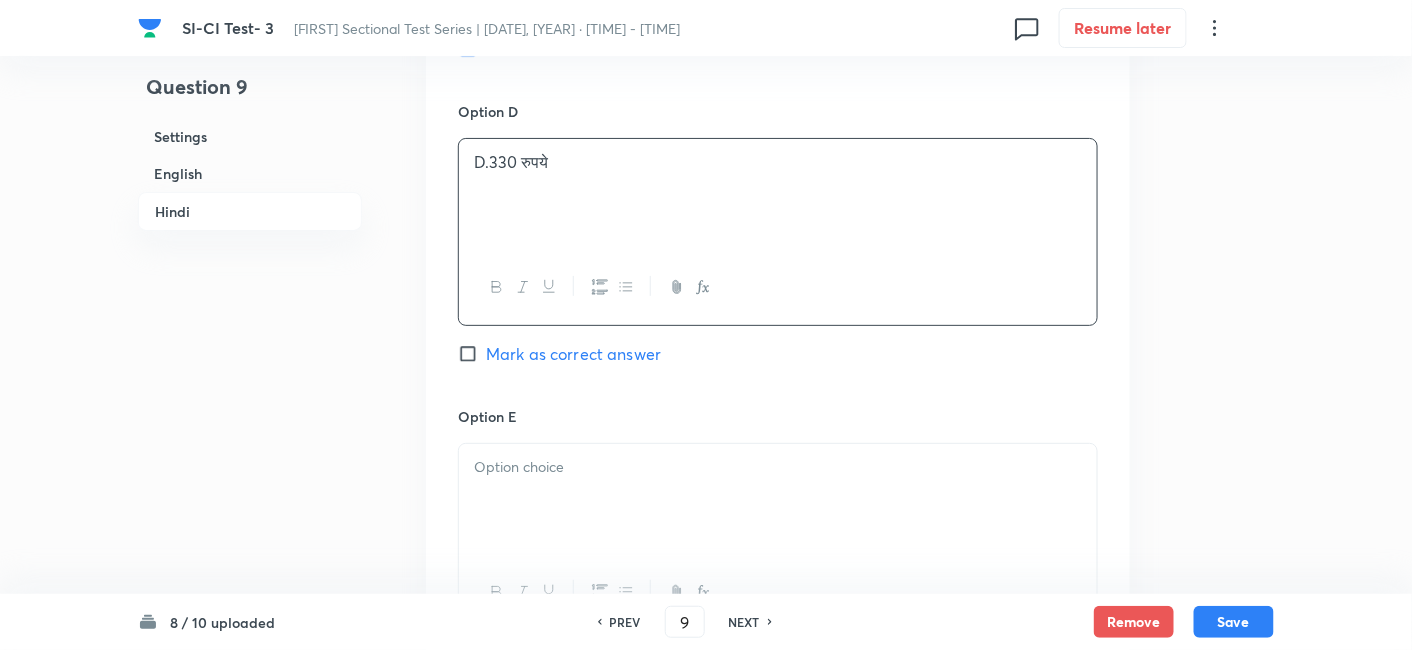 click at bounding box center [778, 500] 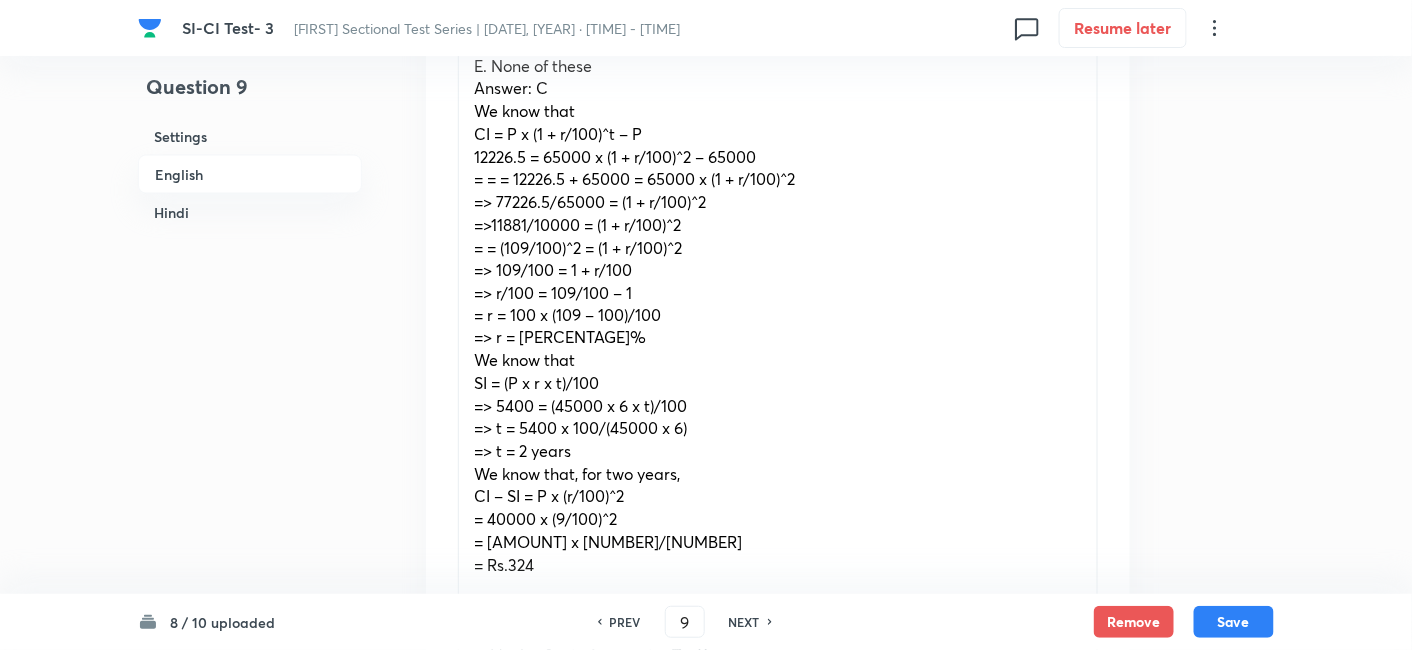scroll, scrollTop: 839, scrollLeft: 0, axis: vertical 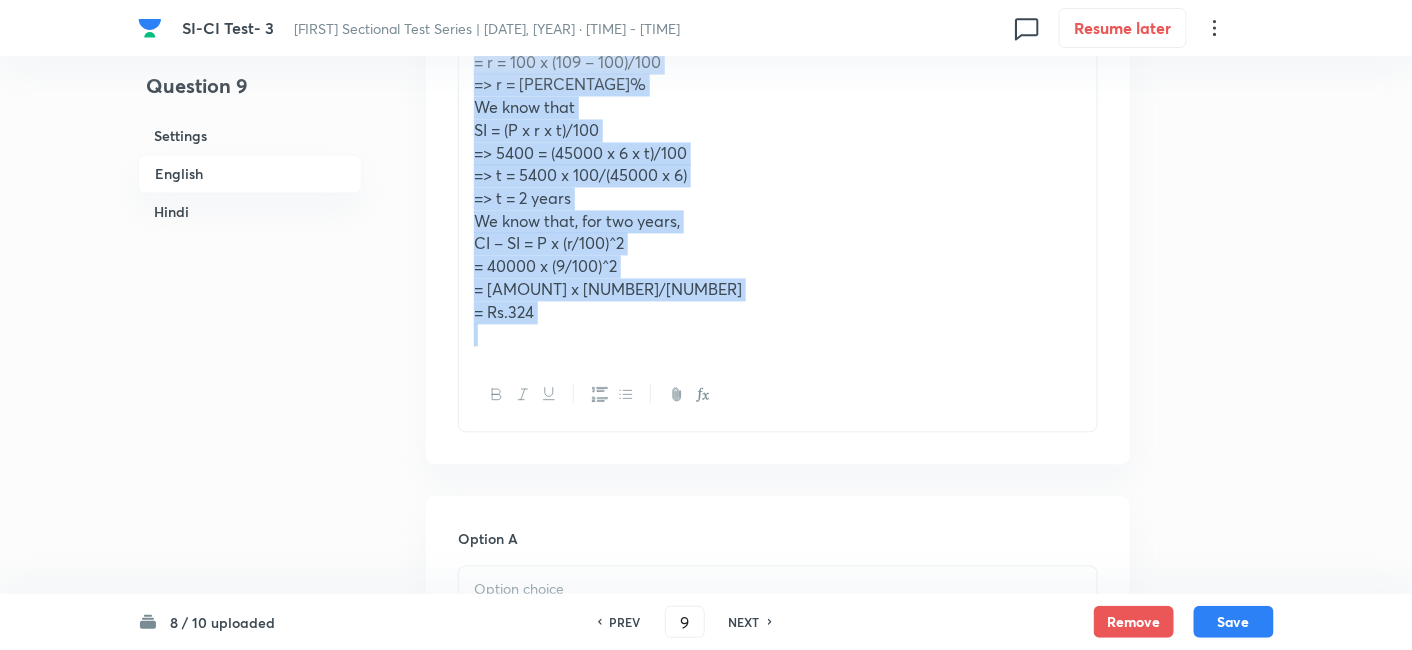 drag, startPoint x: 471, startPoint y: 130, endPoint x: 885, endPoint y: 505, distance: 558.5884 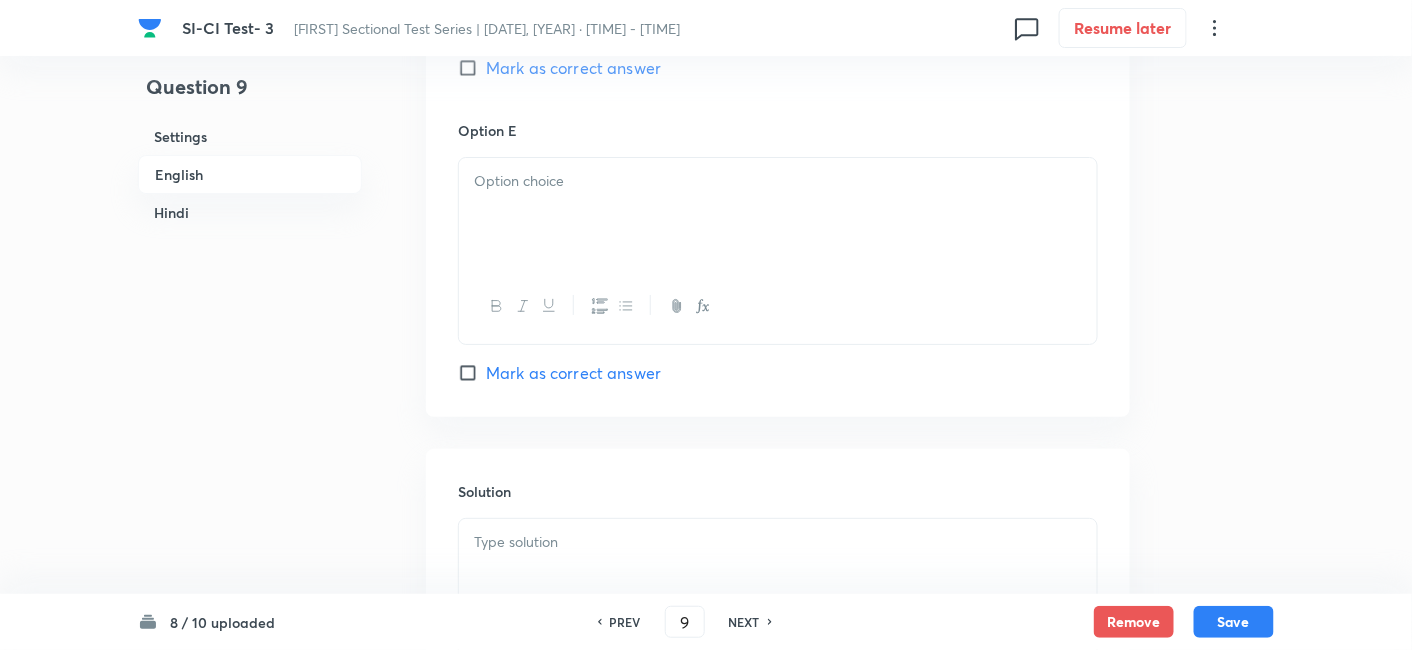 scroll, scrollTop: 2311, scrollLeft: 0, axis: vertical 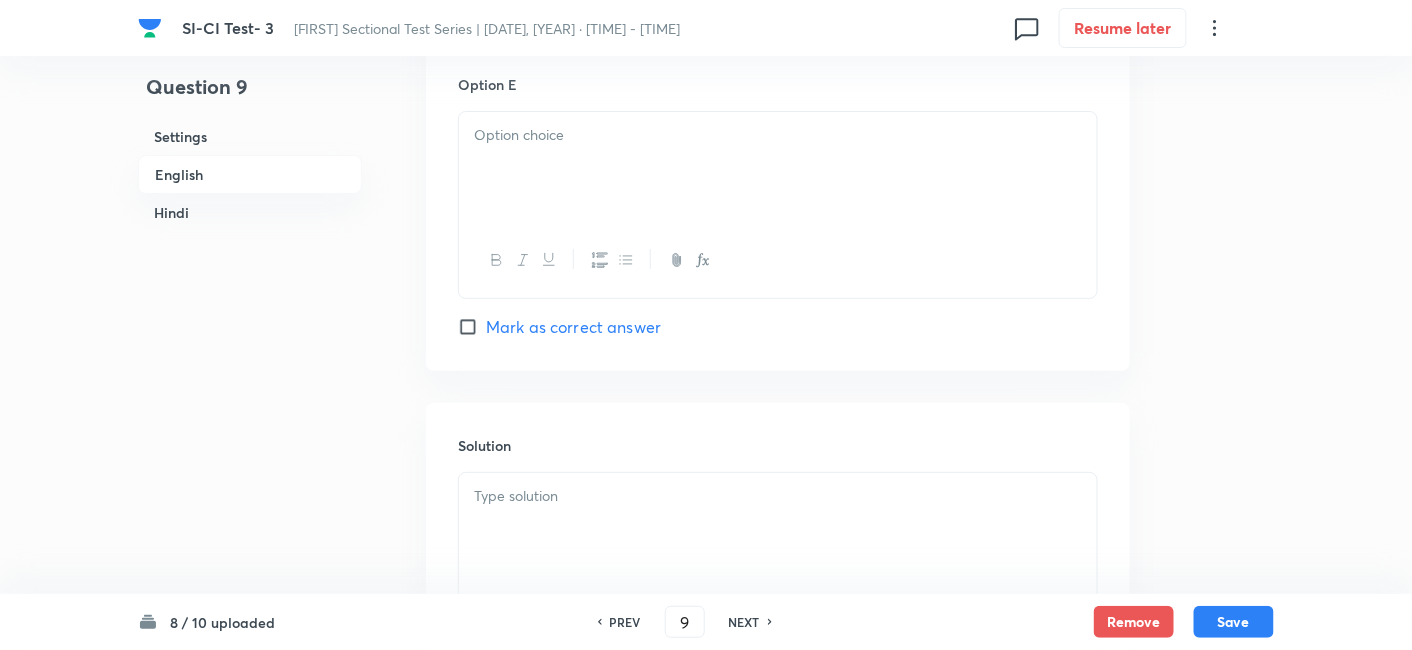 click at bounding box center (778, 529) 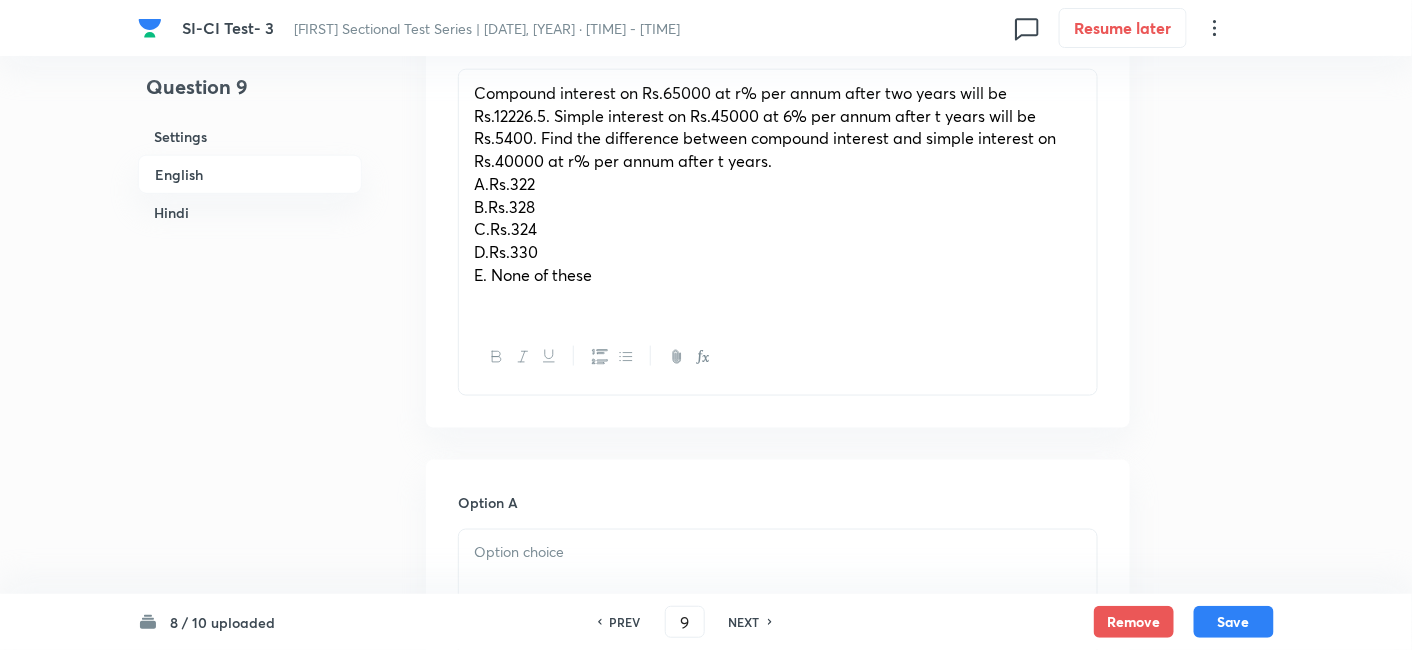 scroll, scrollTop: 678, scrollLeft: 0, axis: vertical 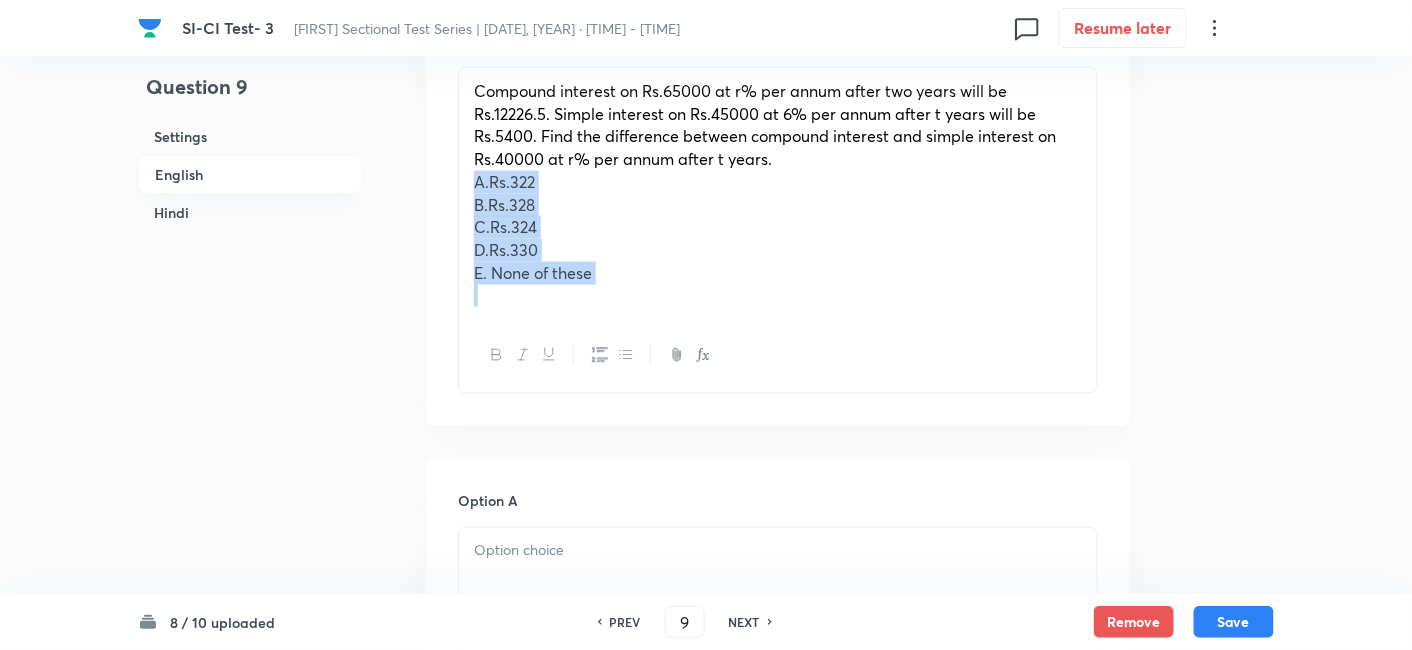 drag, startPoint x: 468, startPoint y: 181, endPoint x: 722, endPoint y: 406, distance: 339.32434 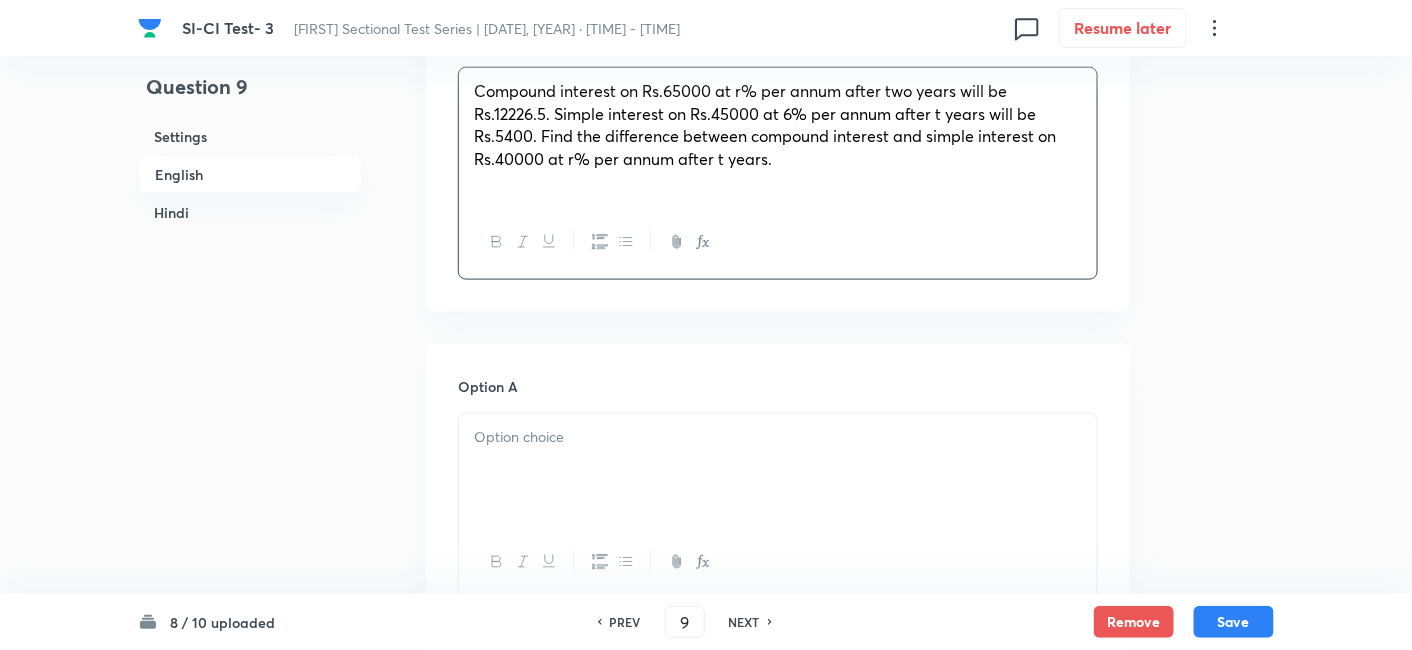 scroll, scrollTop: 857, scrollLeft: 0, axis: vertical 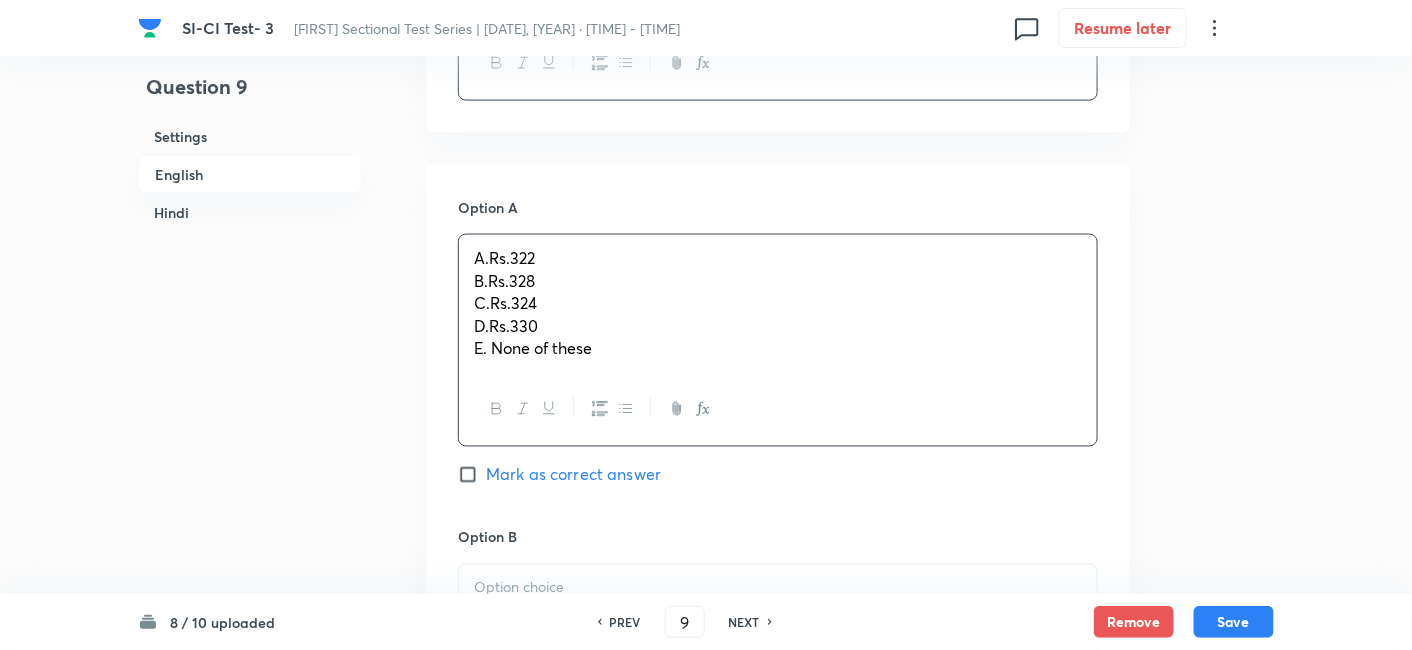 click on "A.Rs.322  B.Rs.328  C.Rs.324  D.Rs.330  E. None of these" at bounding box center (778, 304) 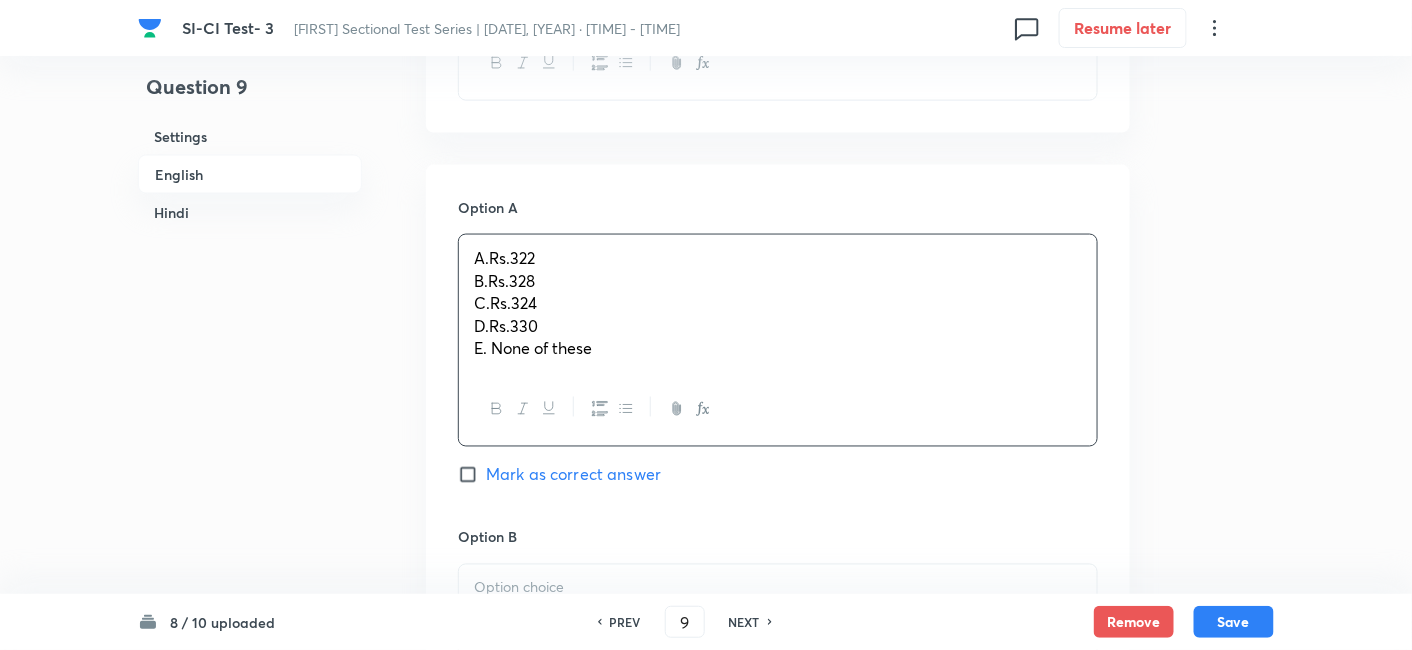 drag, startPoint x: 472, startPoint y: 276, endPoint x: 662, endPoint y: 421, distance: 239.00836 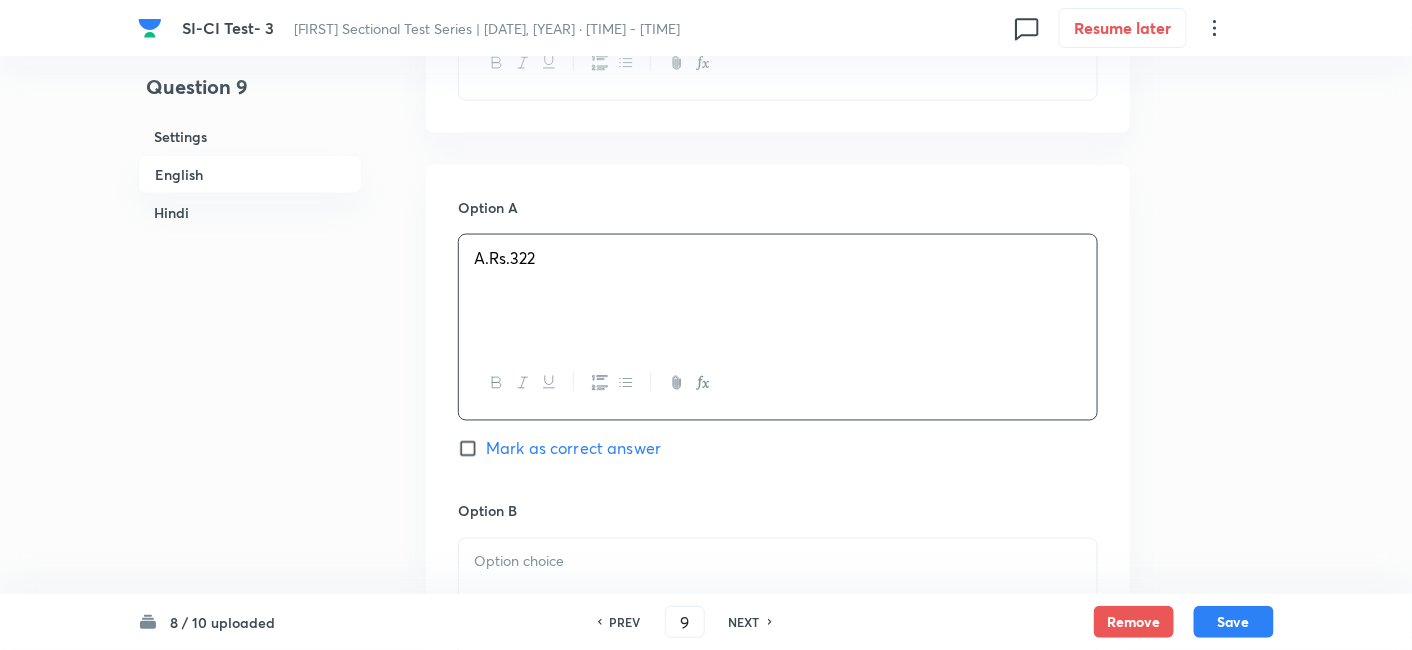 scroll, scrollTop: 1045, scrollLeft: 0, axis: vertical 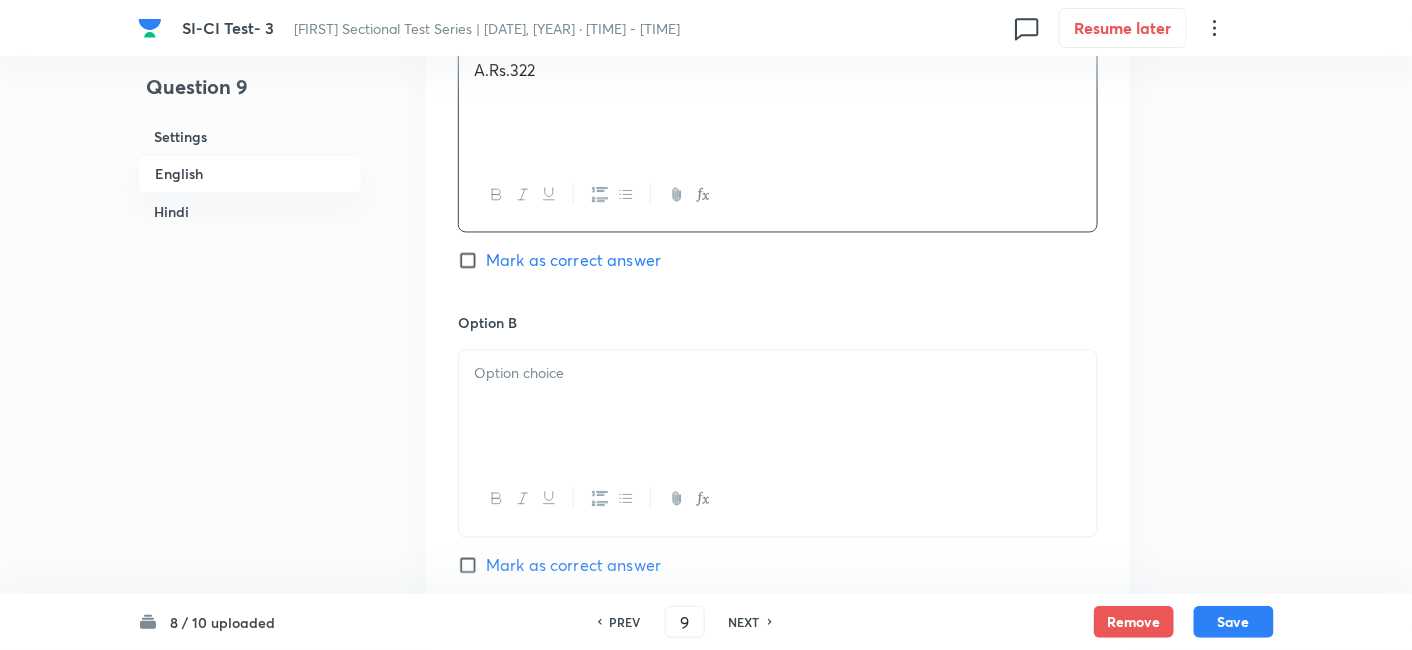 click at bounding box center [778, 407] 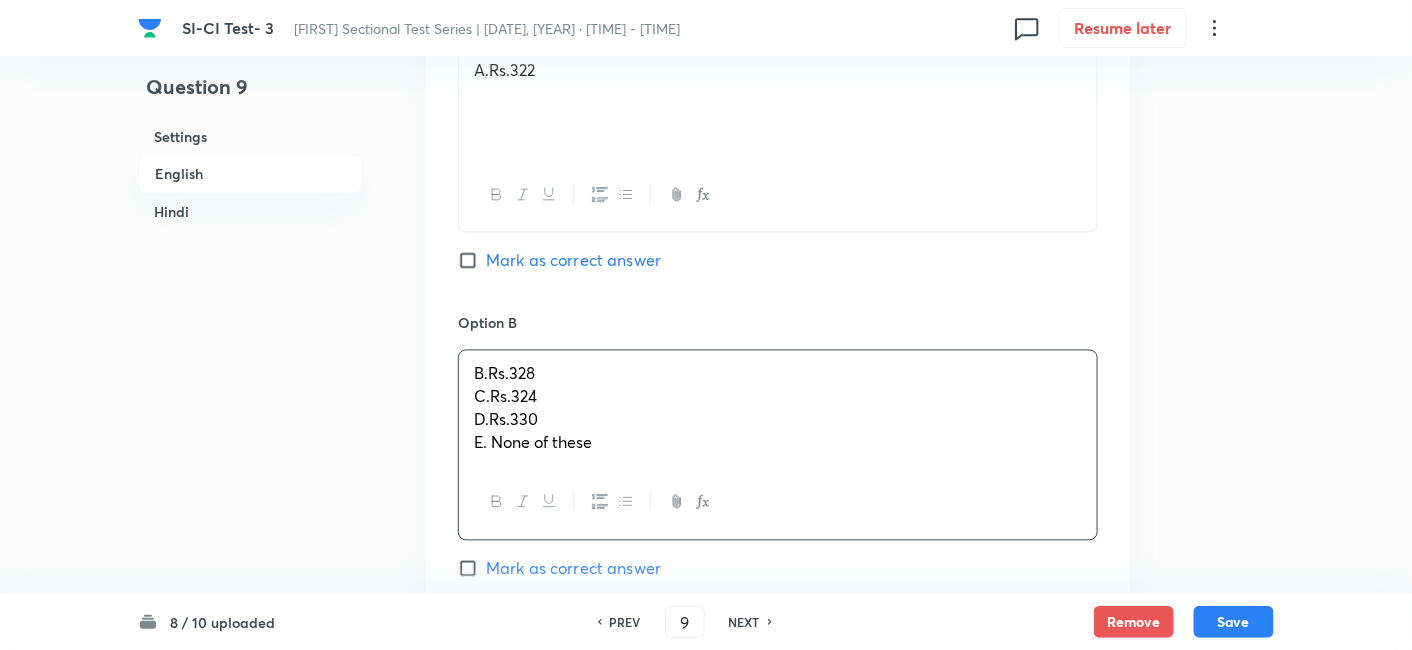 drag, startPoint x: 470, startPoint y: 392, endPoint x: 705, endPoint y: 502, distance: 259.4706 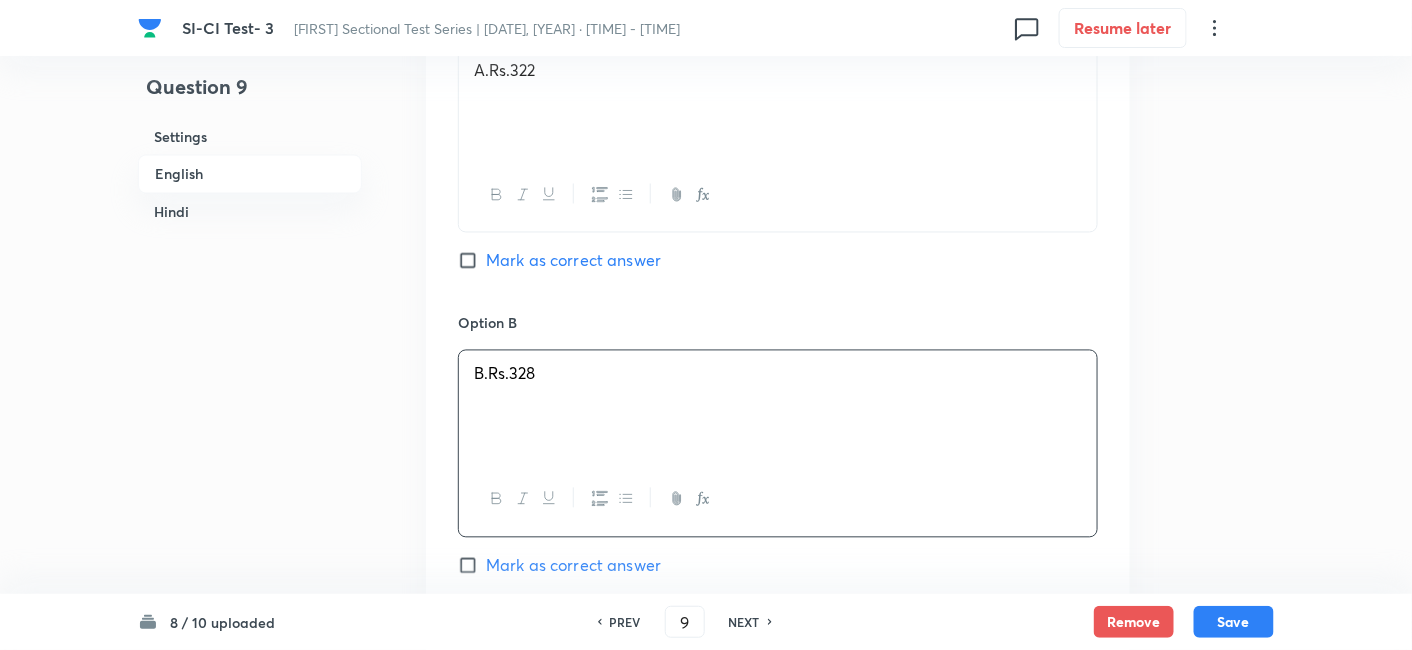 scroll, scrollTop: 1369, scrollLeft: 0, axis: vertical 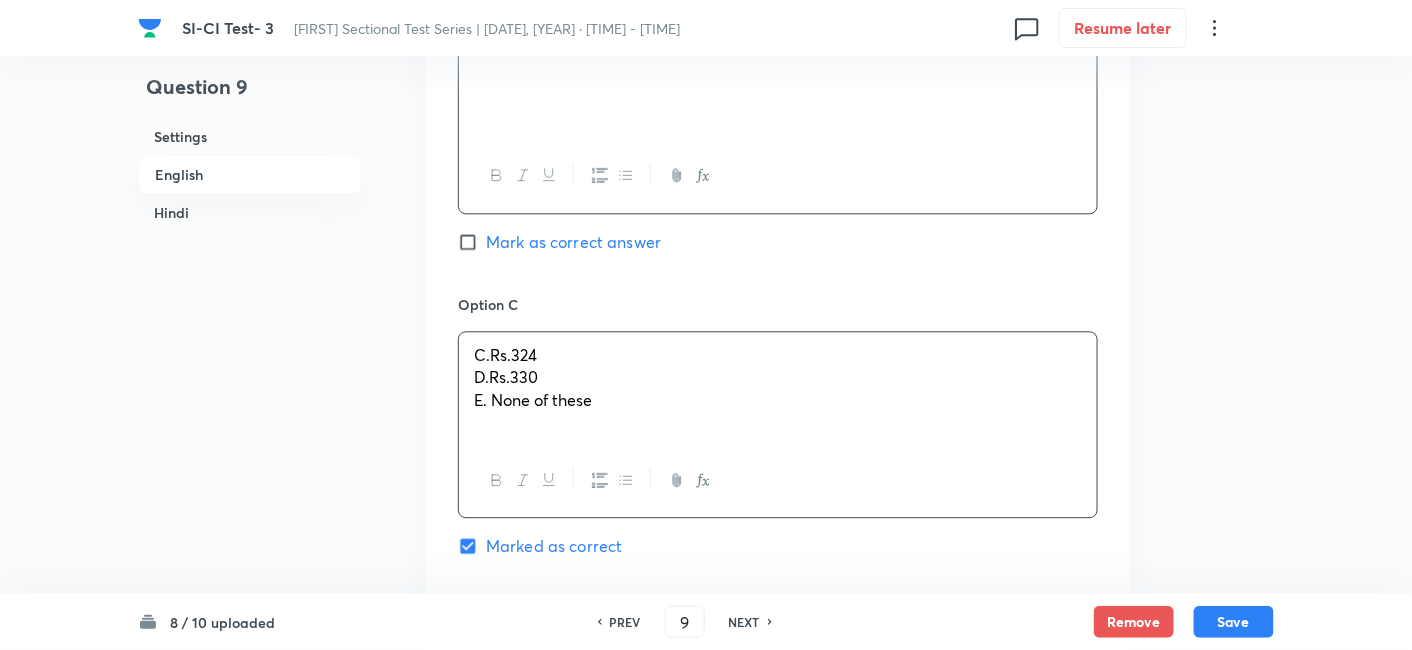 click on "C.Rs.324" at bounding box center (778, 355) 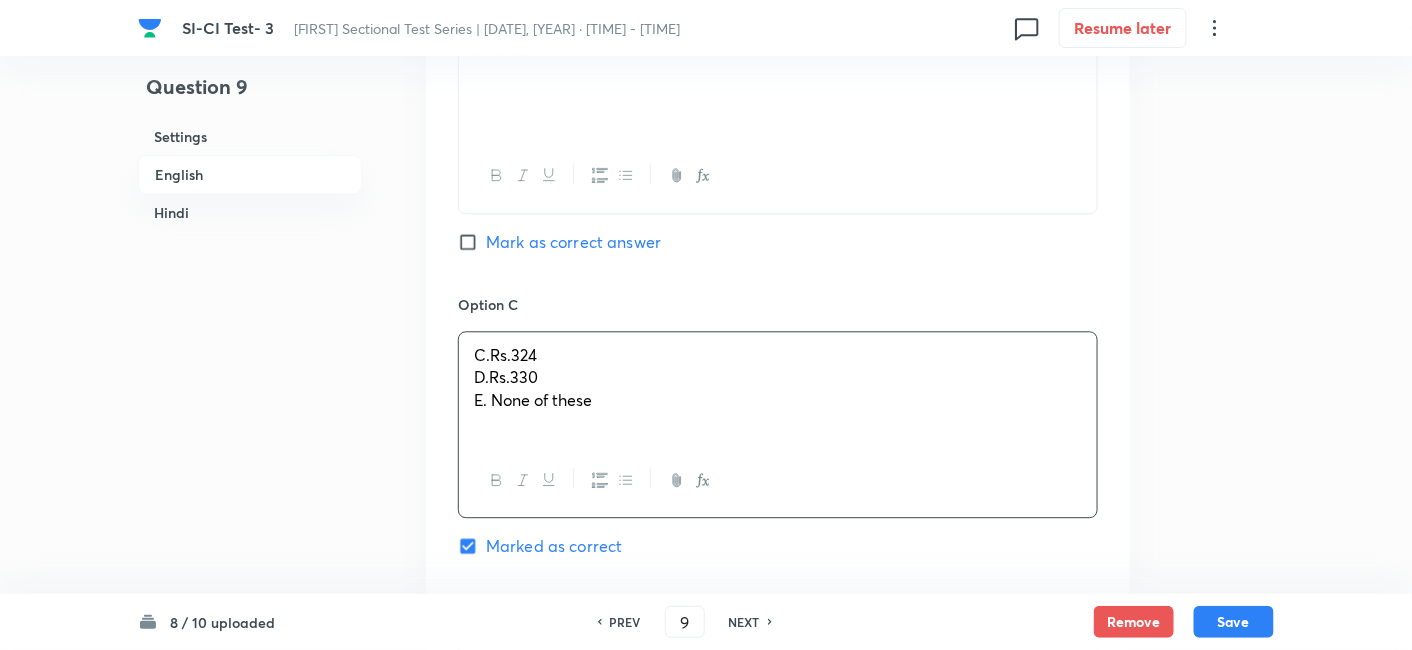 drag, startPoint x: 469, startPoint y: 375, endPoint x: 757, endPoint y: 487, distance: 309.01132 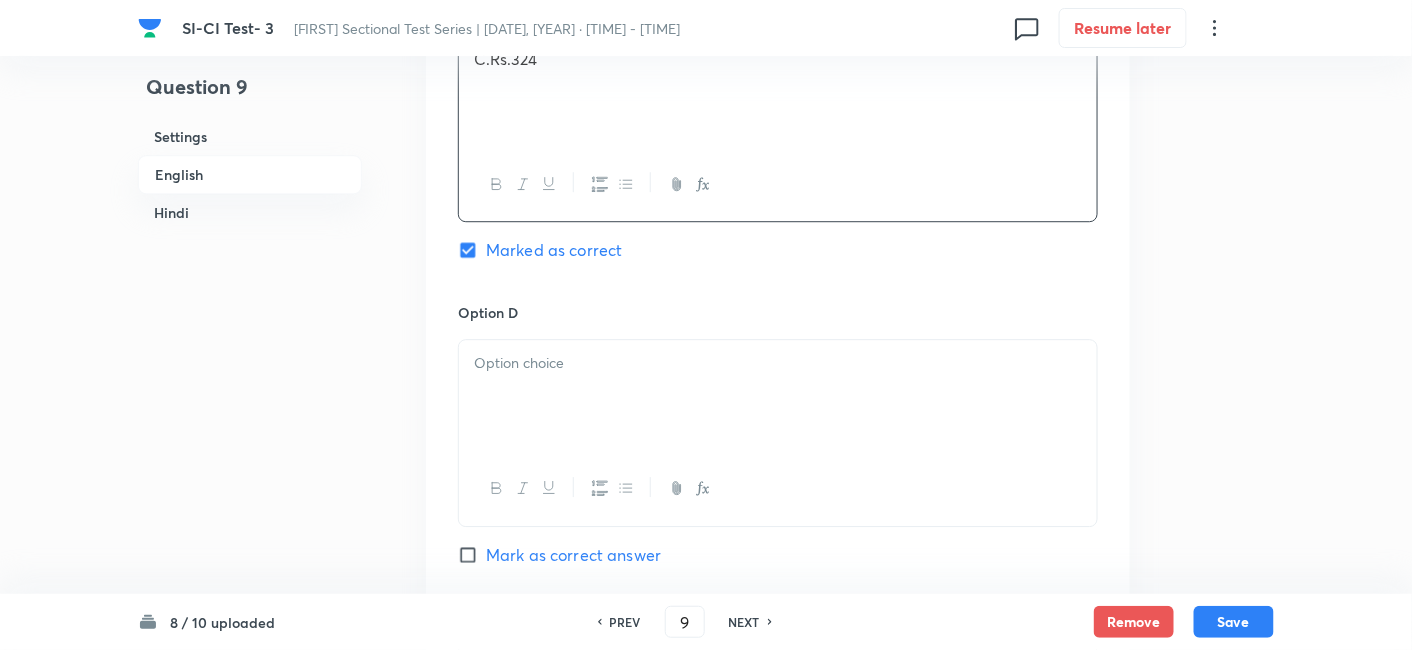 scroll, scrollTop: 1674, scrollLeft: 0, axis: vertical 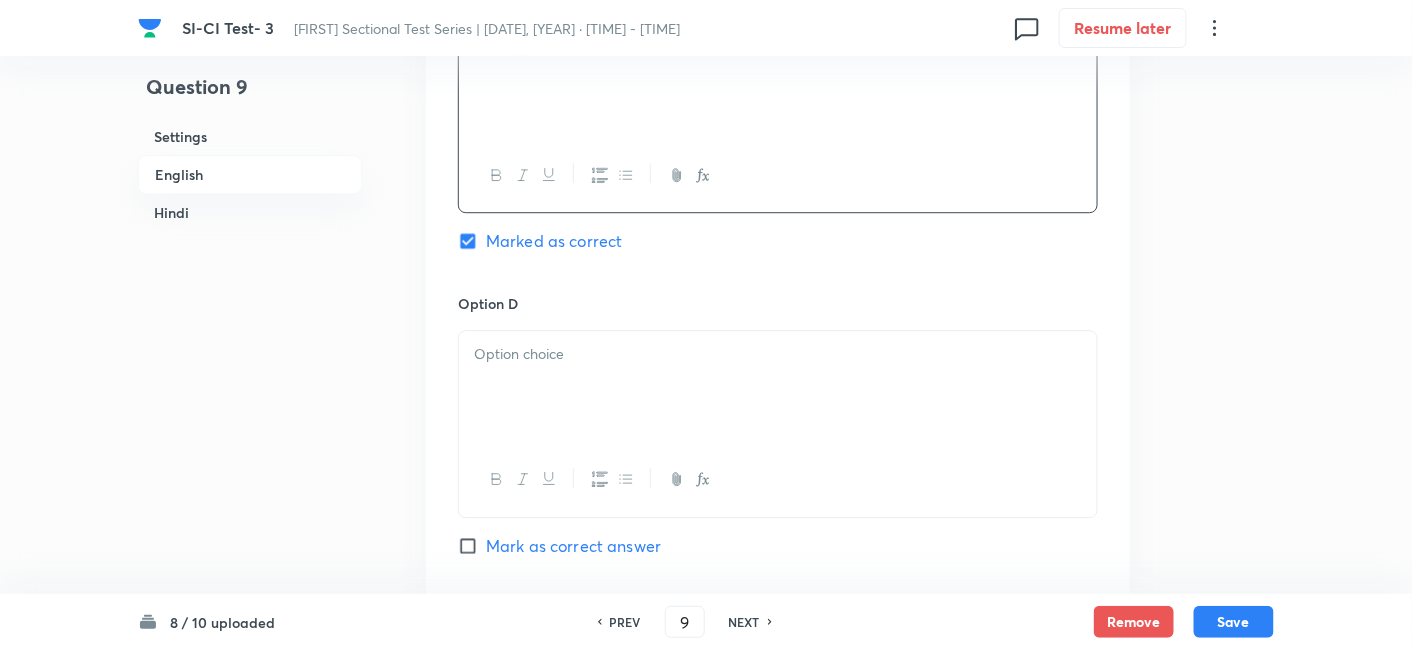 click at bounding box center (778, 387) 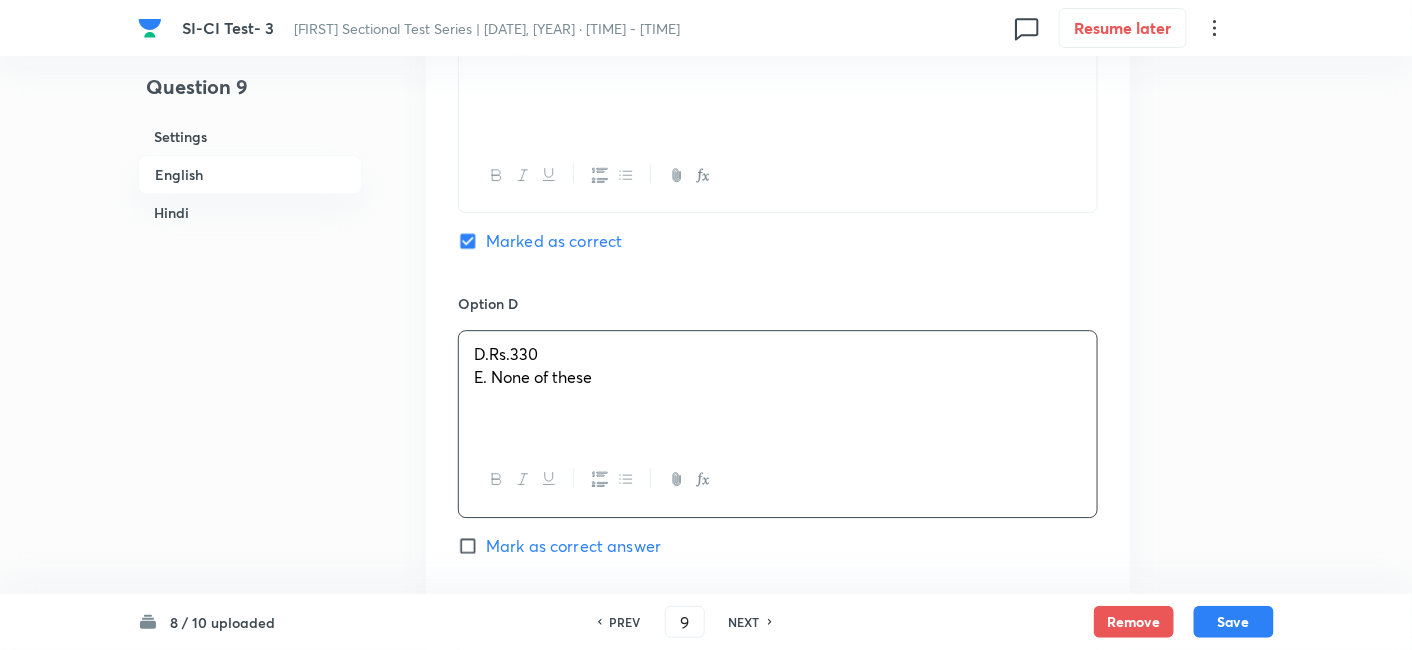 drag, startPoint x: 458, startPoint y: 379, endPoint x: 728, endPoint y: 437, distance: 276.15936 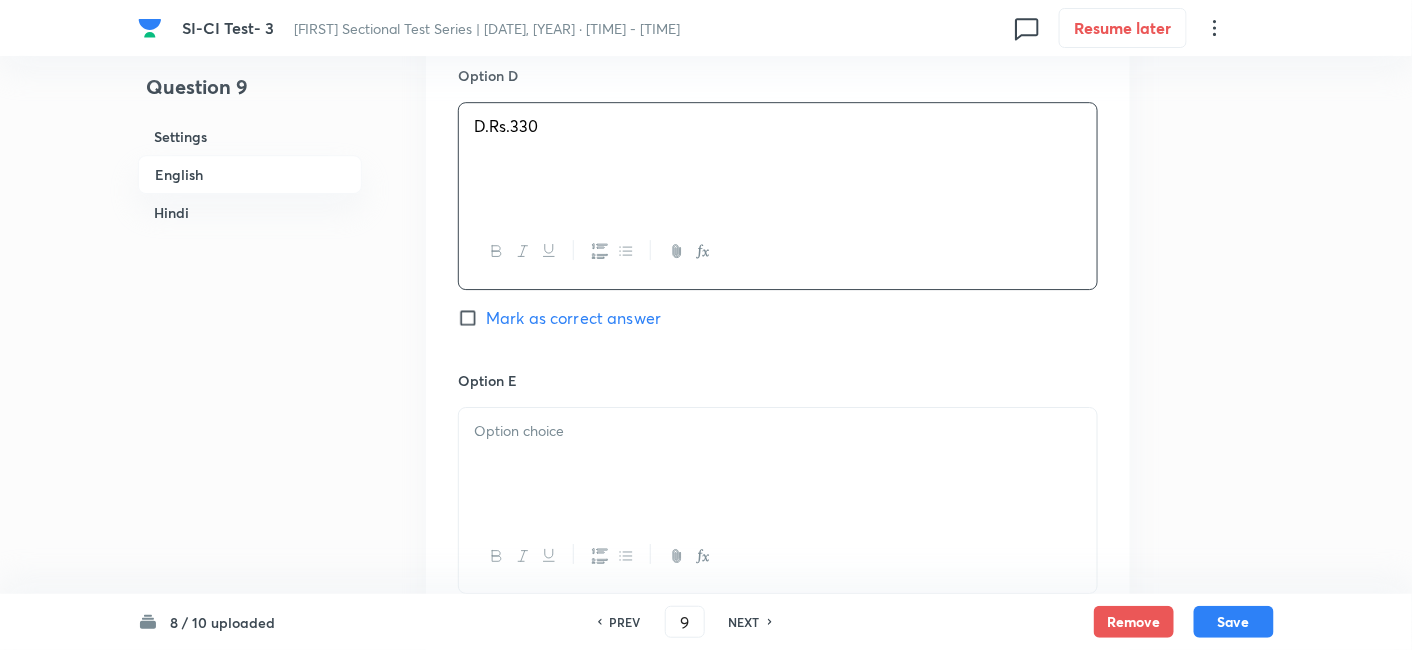click at bounding box center (778, 431) 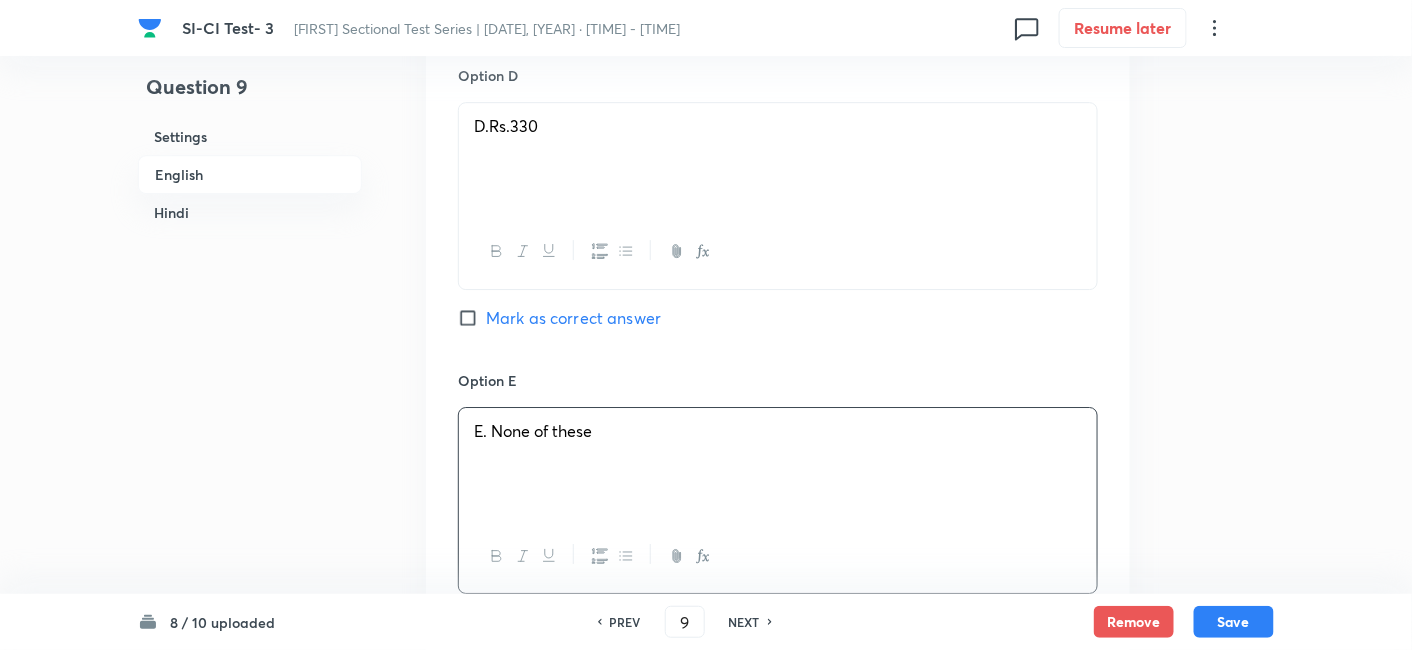 scroll, scrollTop: 2371, scrollLeft: 0, axis: vertical 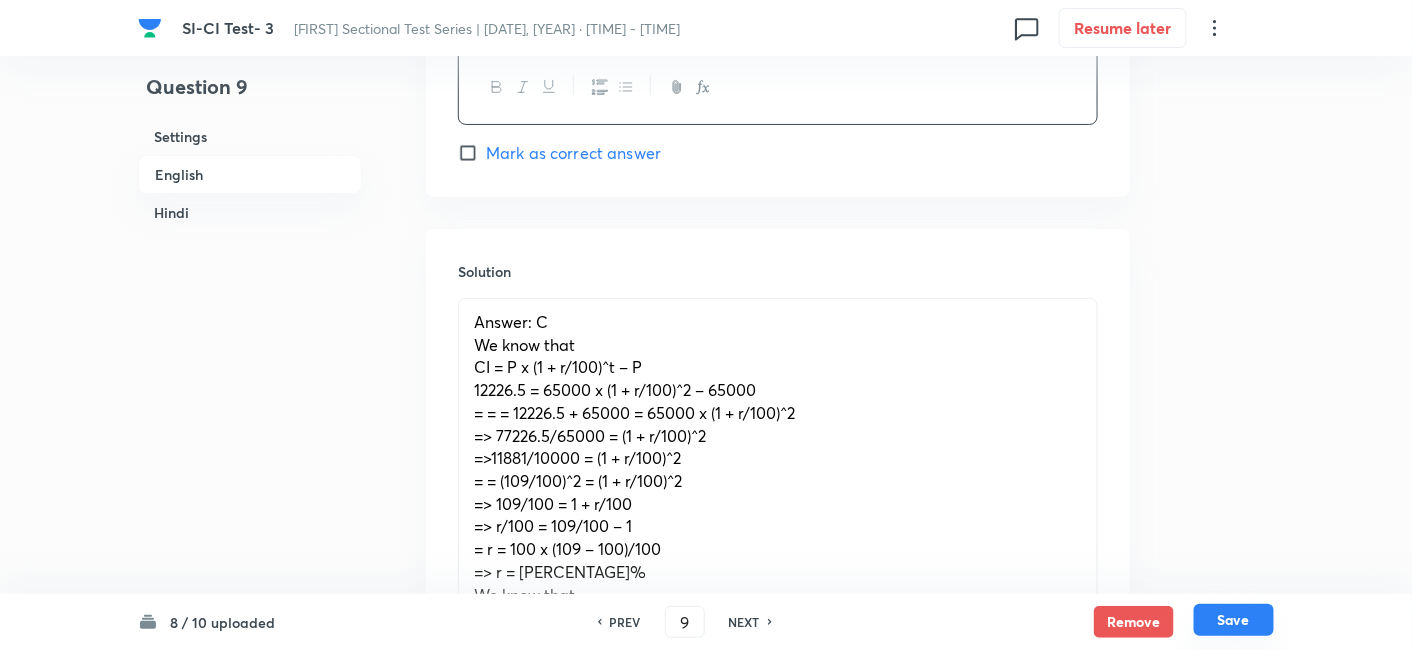 click on "Save" at bounding box center [1234, 620] 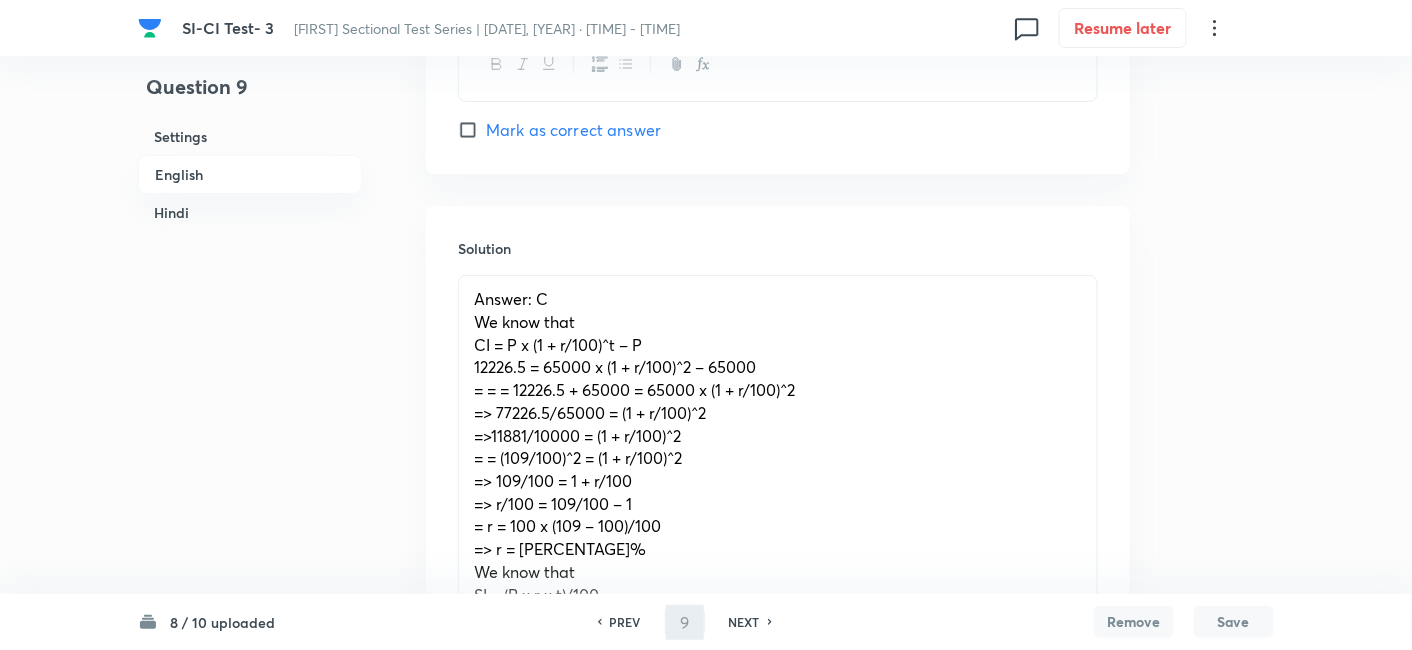type on "10" 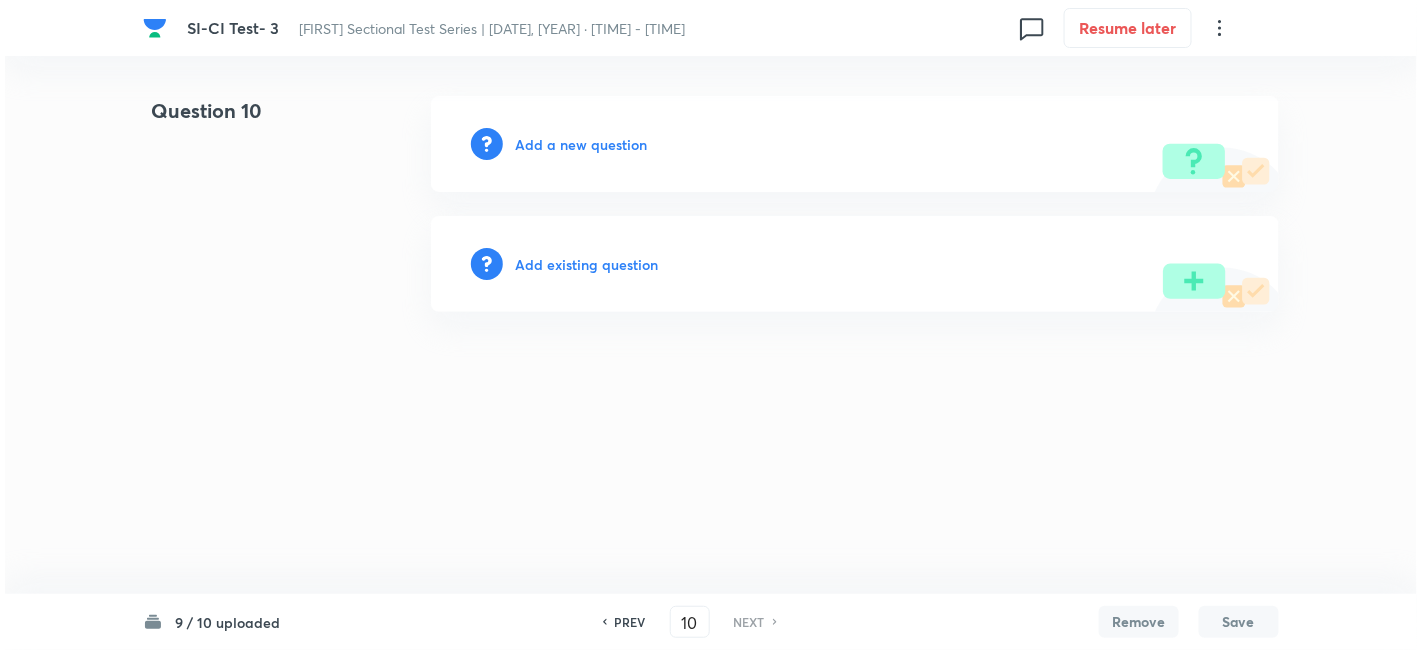 scroll, scrollTop: 0, scrollLeft: 0, axis: both 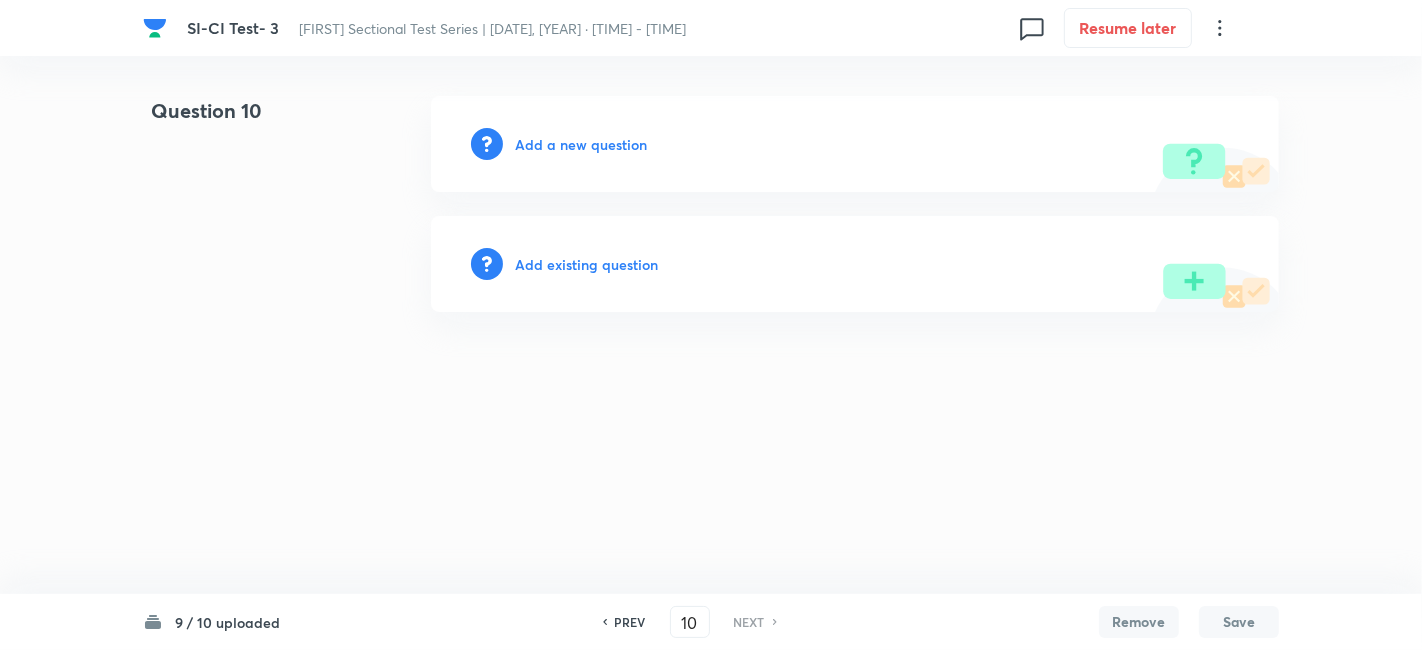 click on "Add a new question" at bounding box center (581, 144) 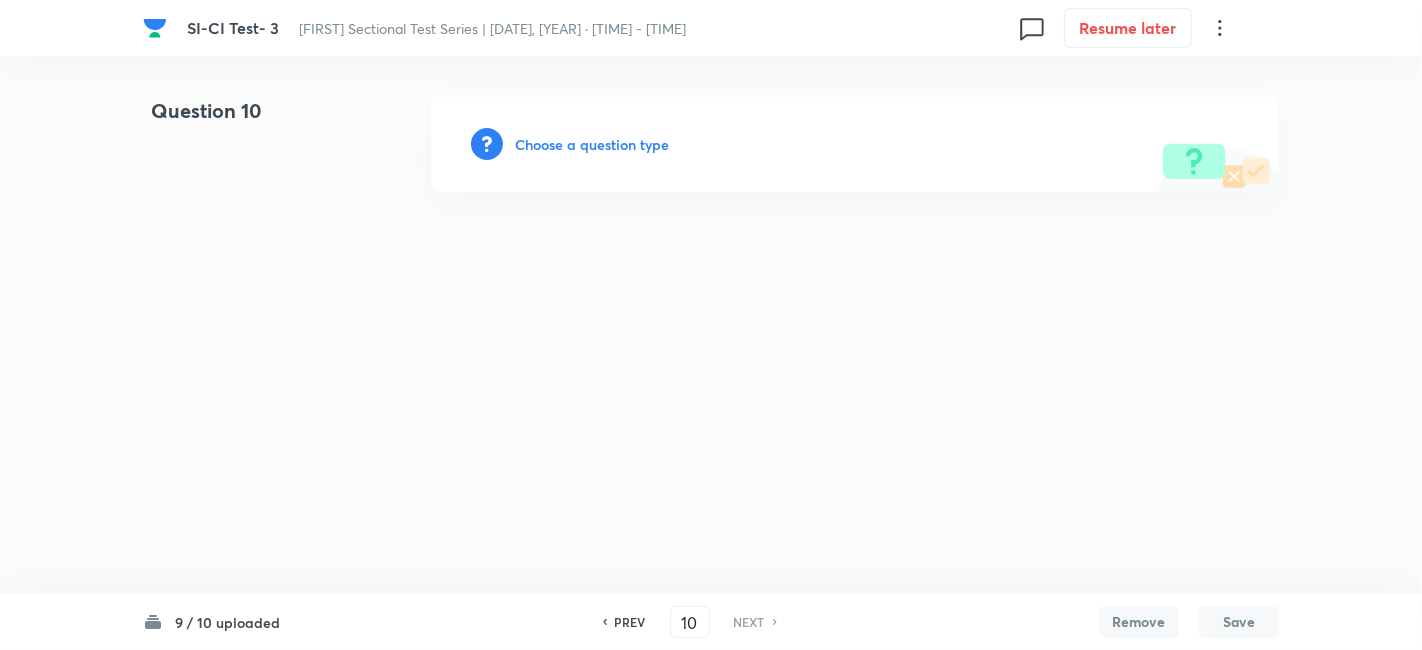 click on "Choose a question type" at bounding box center (592, 144) 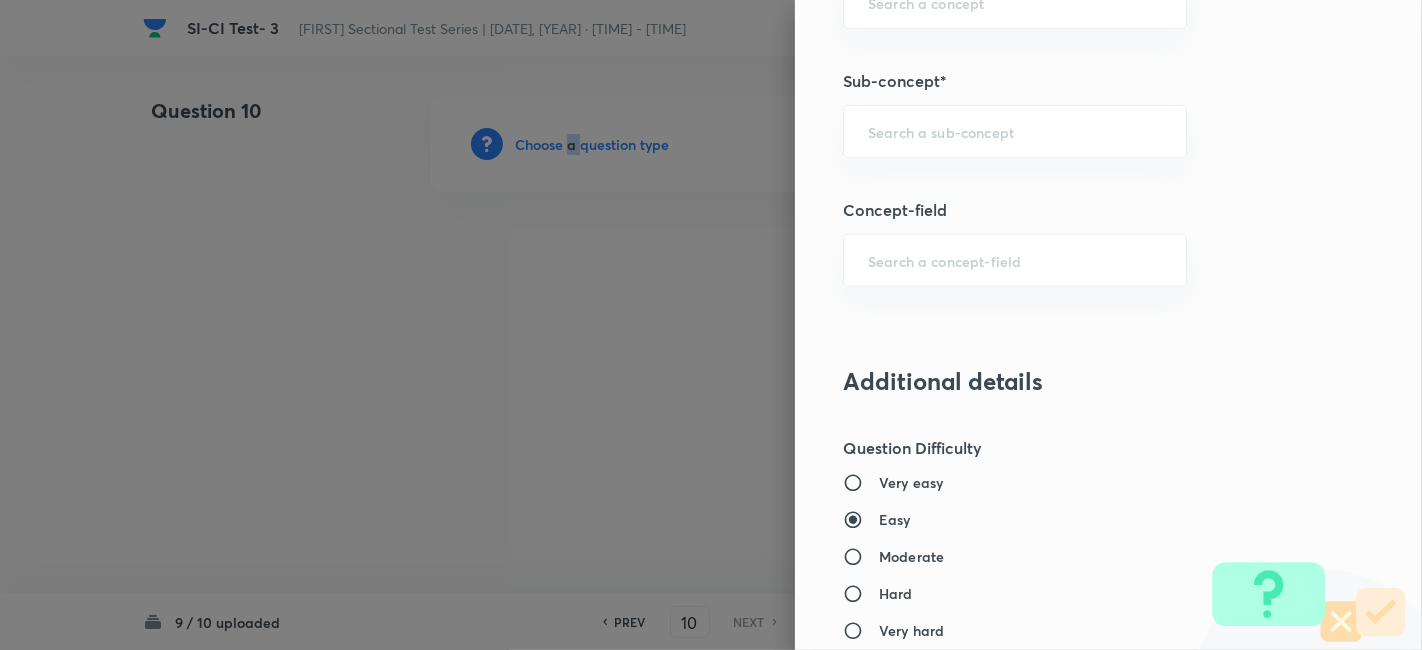 scroll, scrollTop: 1110, scrollLeft: 0, axis: vertical 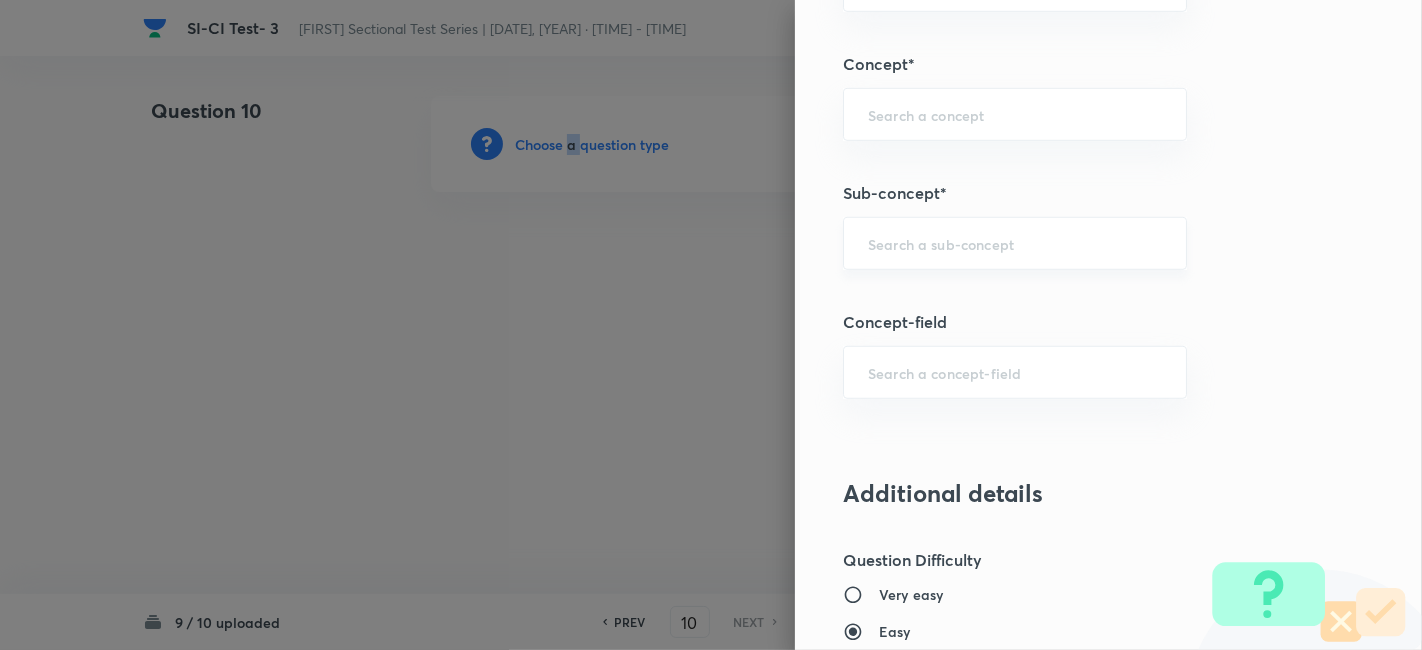click on "​" at bounding box center (1015, 243) 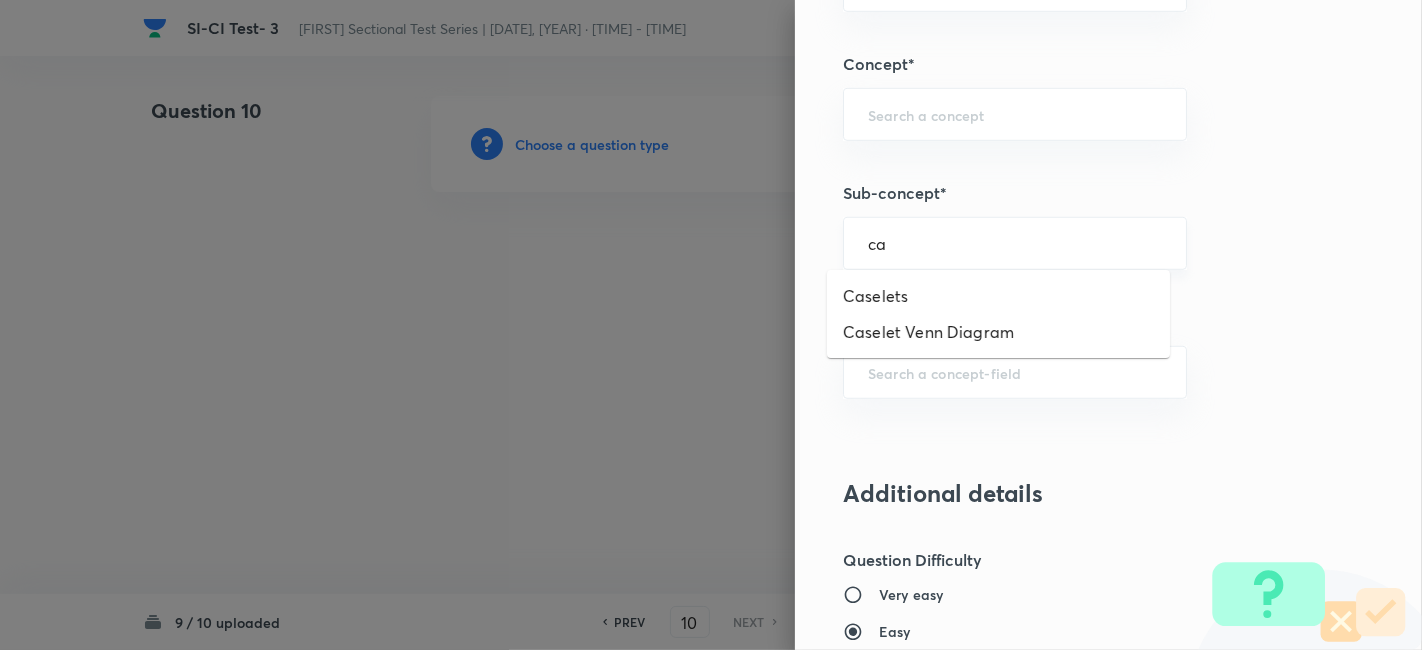 type on "c" 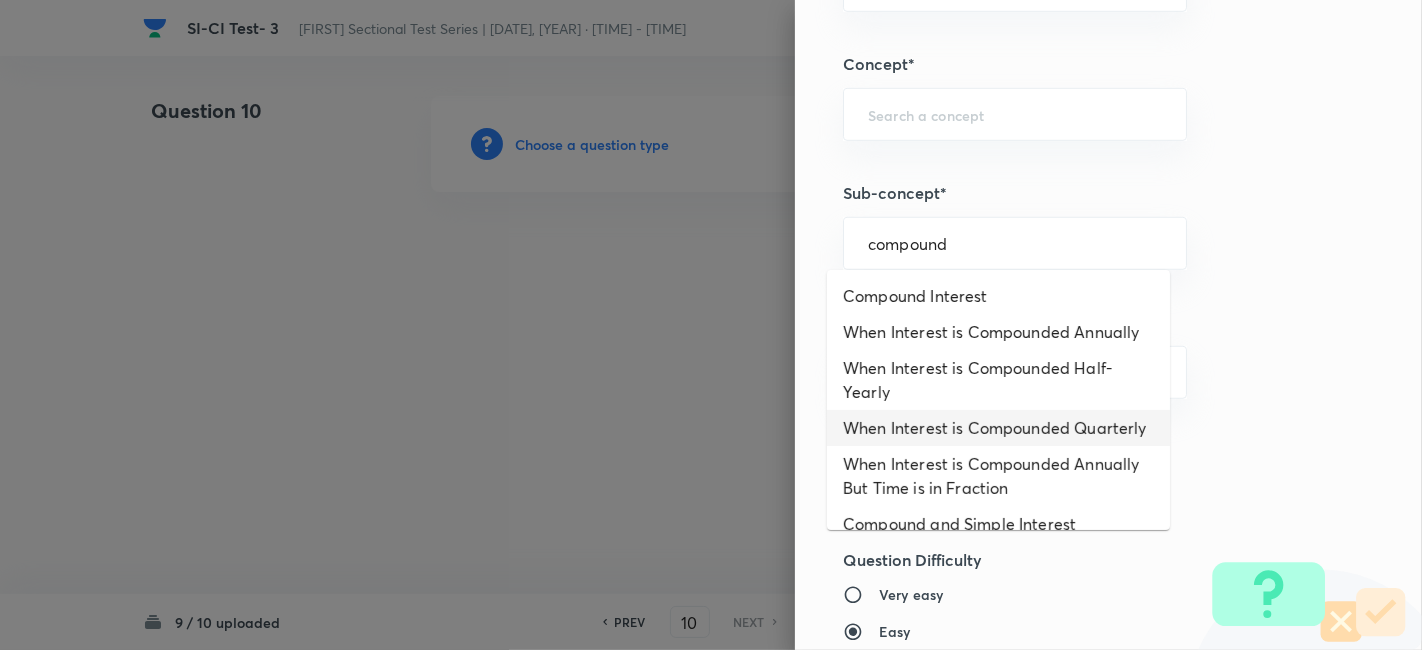 scroll, scrollTop: 67, scrollLeft: 0, axis: vertical 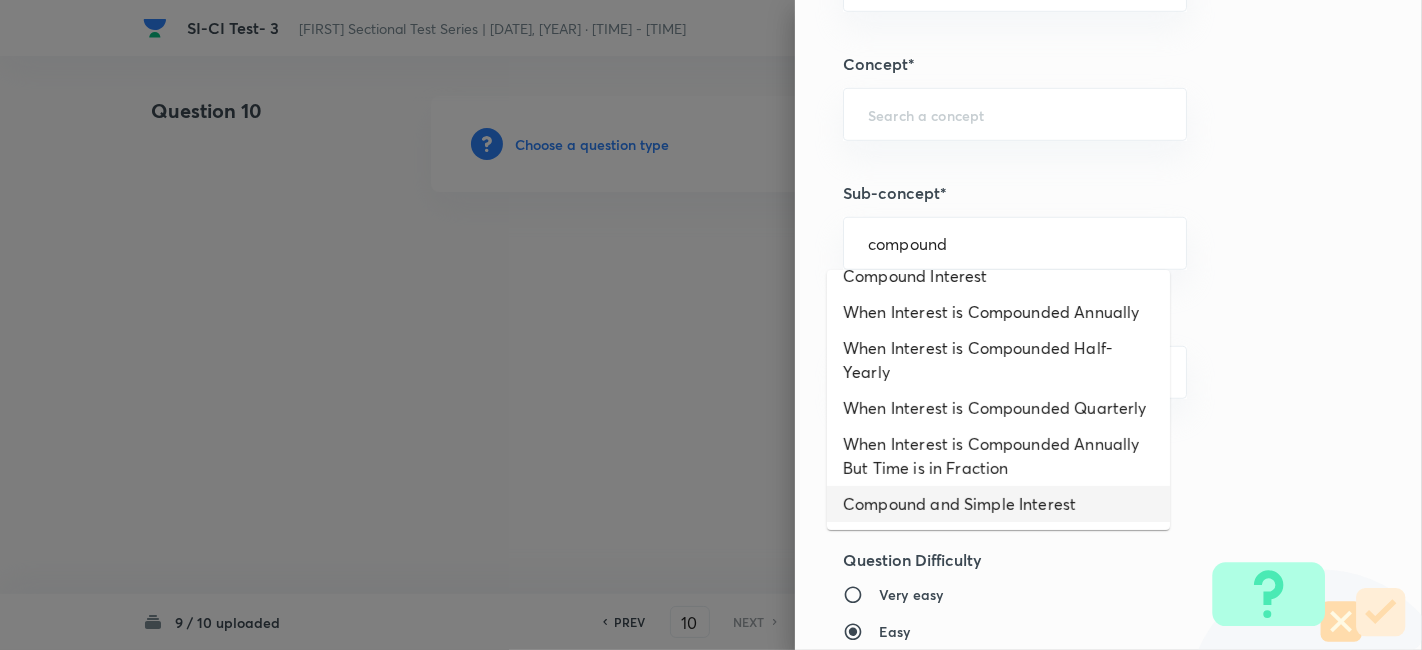 click on "Compound and Simple Interest" at bounding box center [998, 504] 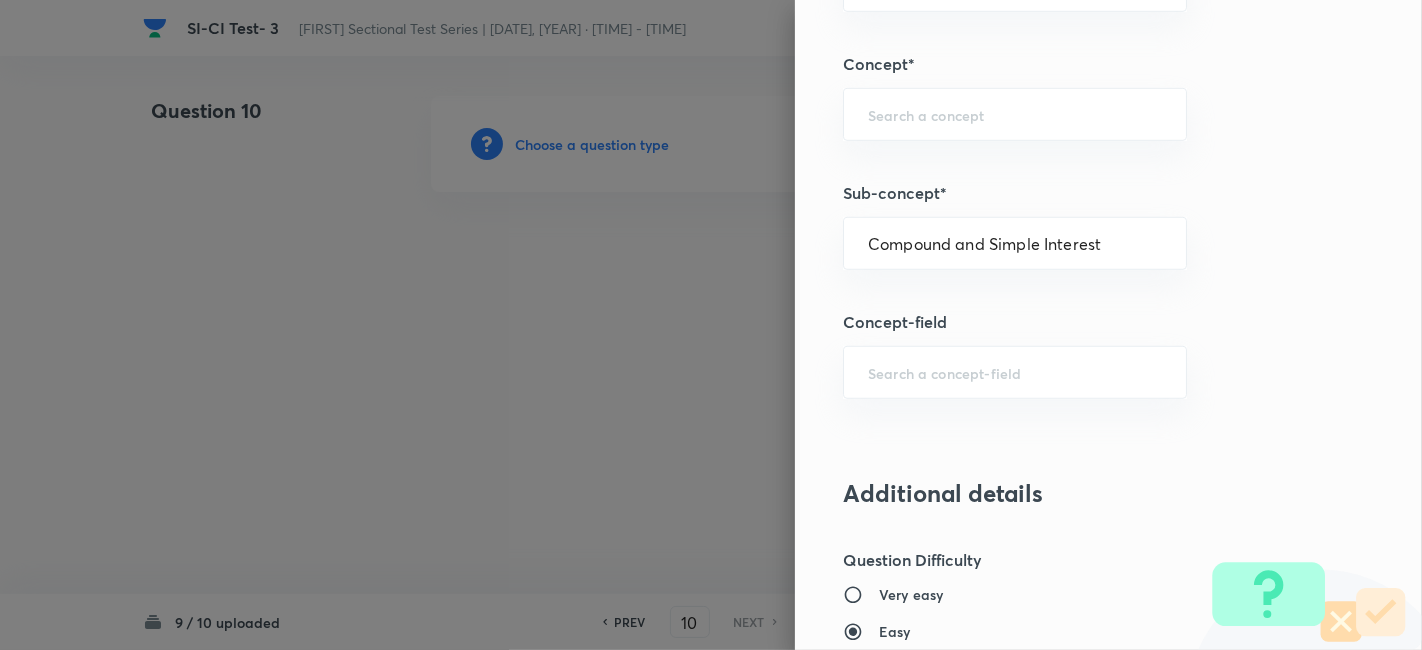 type on "Quantitative Aptitude" 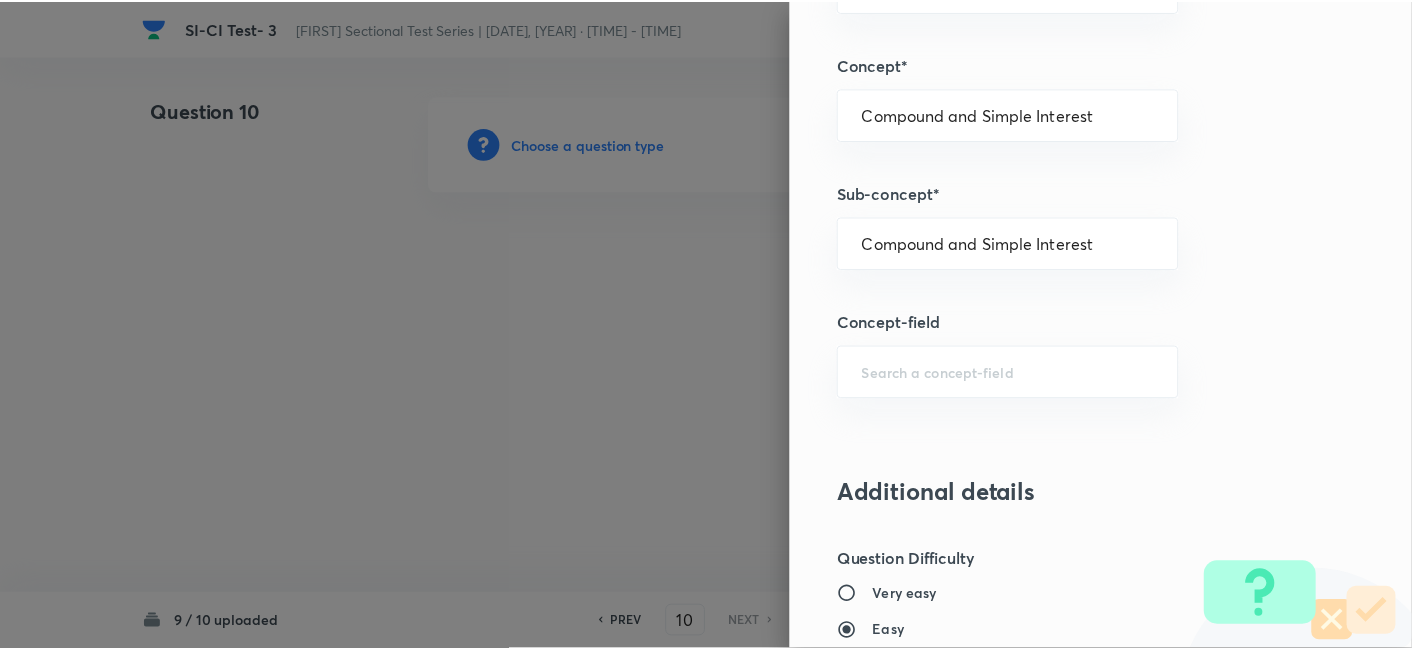 scroll, scrollTop: 2070, scrollLeft: 0, axis: vertical 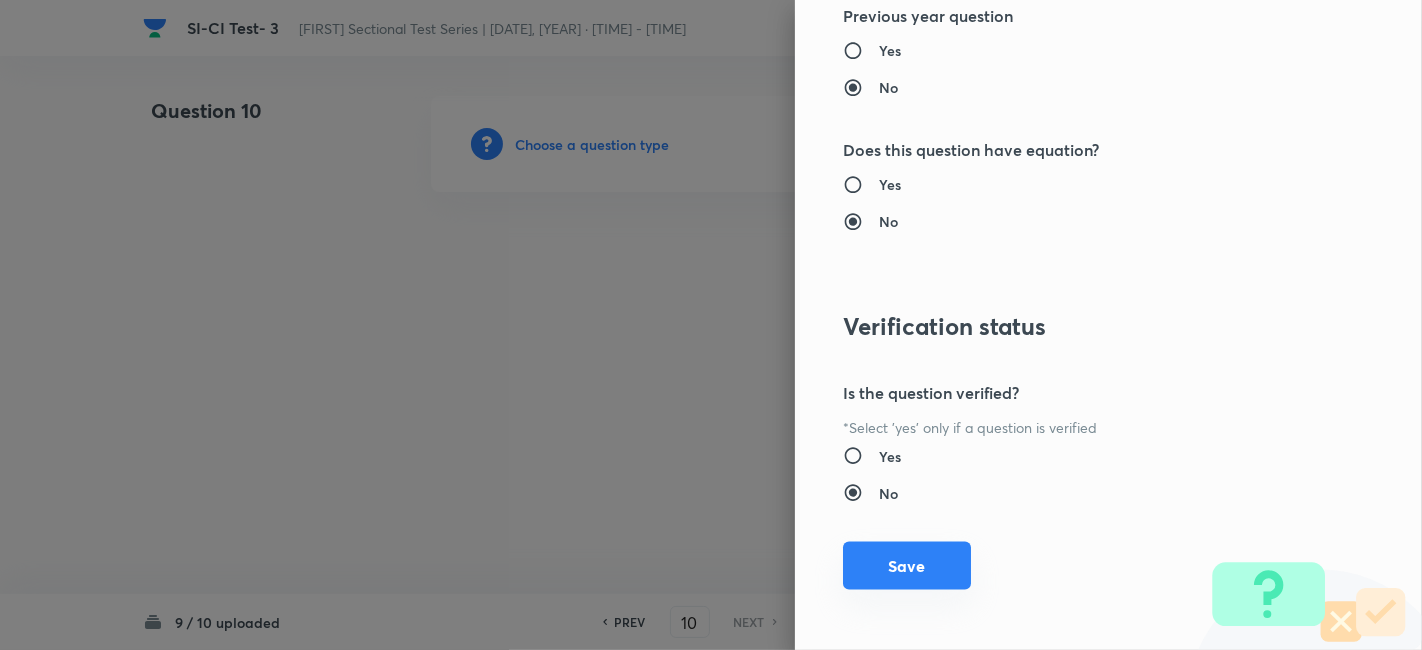 click on "Save" at bounding box center [907, 566] 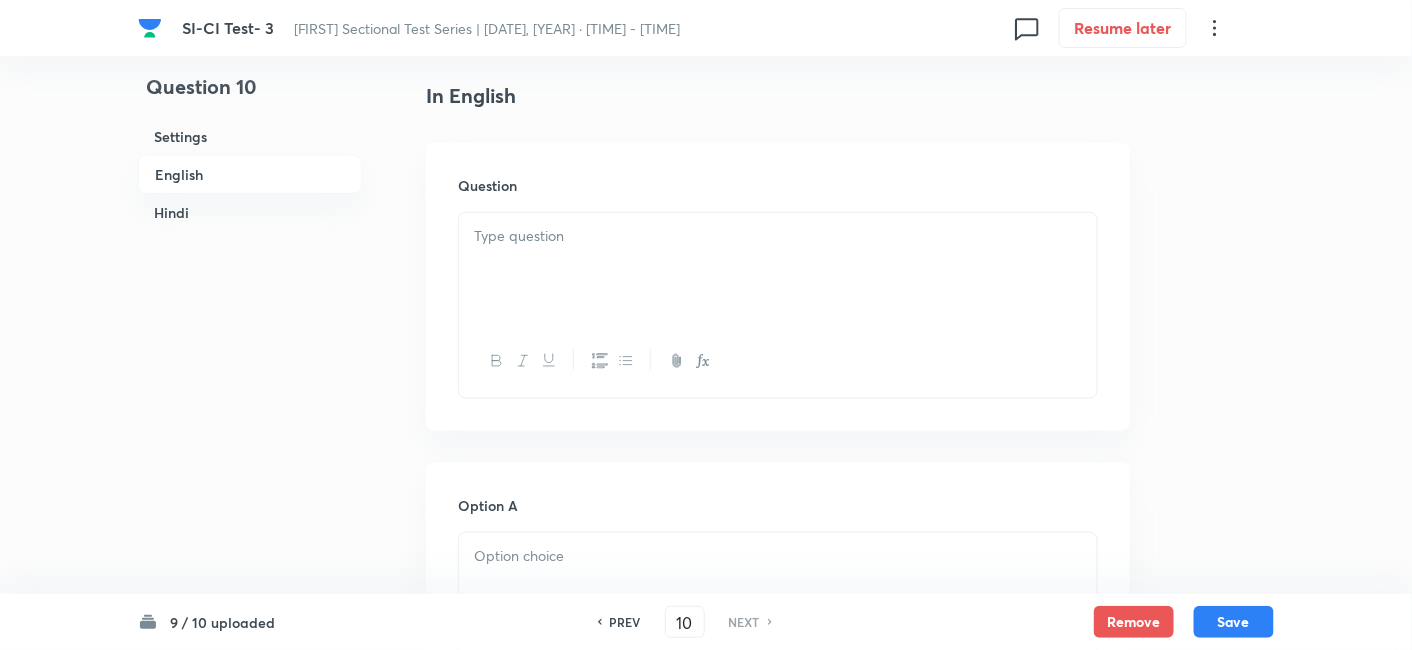 scroll, scrollTop: 534, scrollLeft: 0, axis: vertical 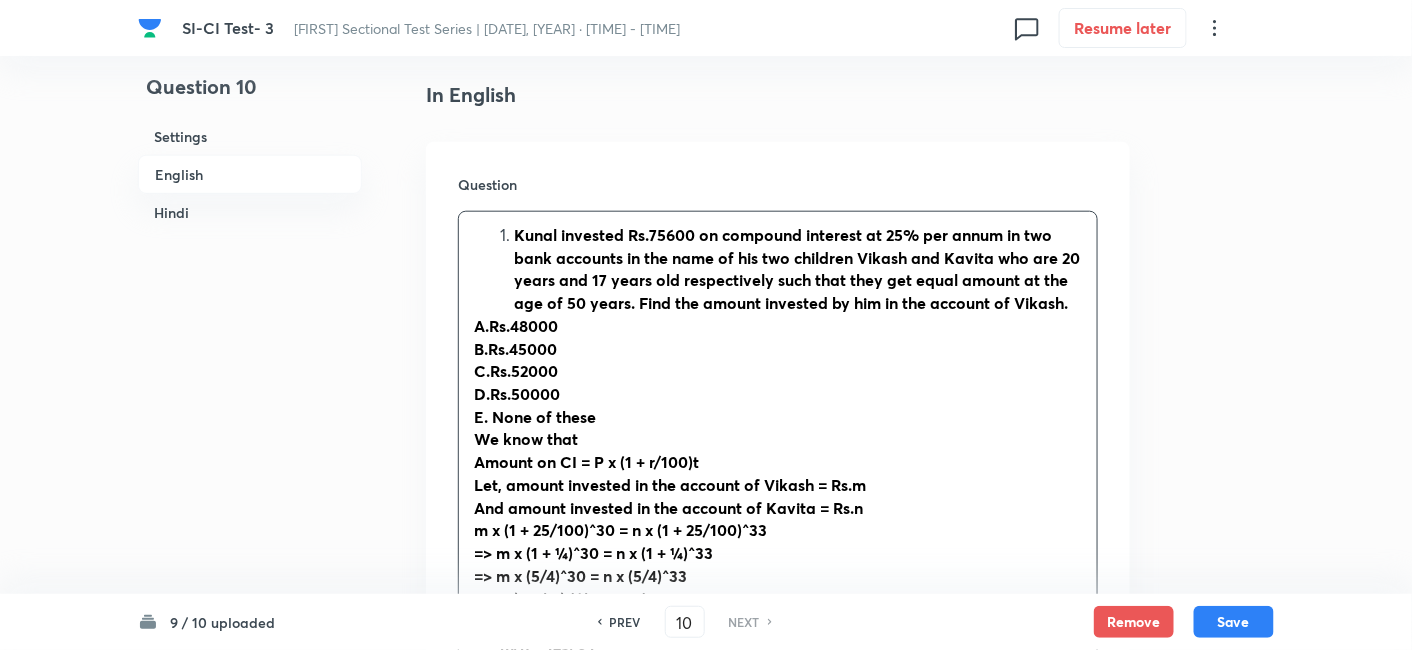 click on "Kunal invested Rs.75600 on compound interest at 25% per annum in two bank accounts in the name of his two children Vikash and Kavita who are 20 years and 17 years old respectively such that they get equal amount at the age of 50 years. Find the amount invested by him in the account of Vikash." at bounding box center (798, 269) 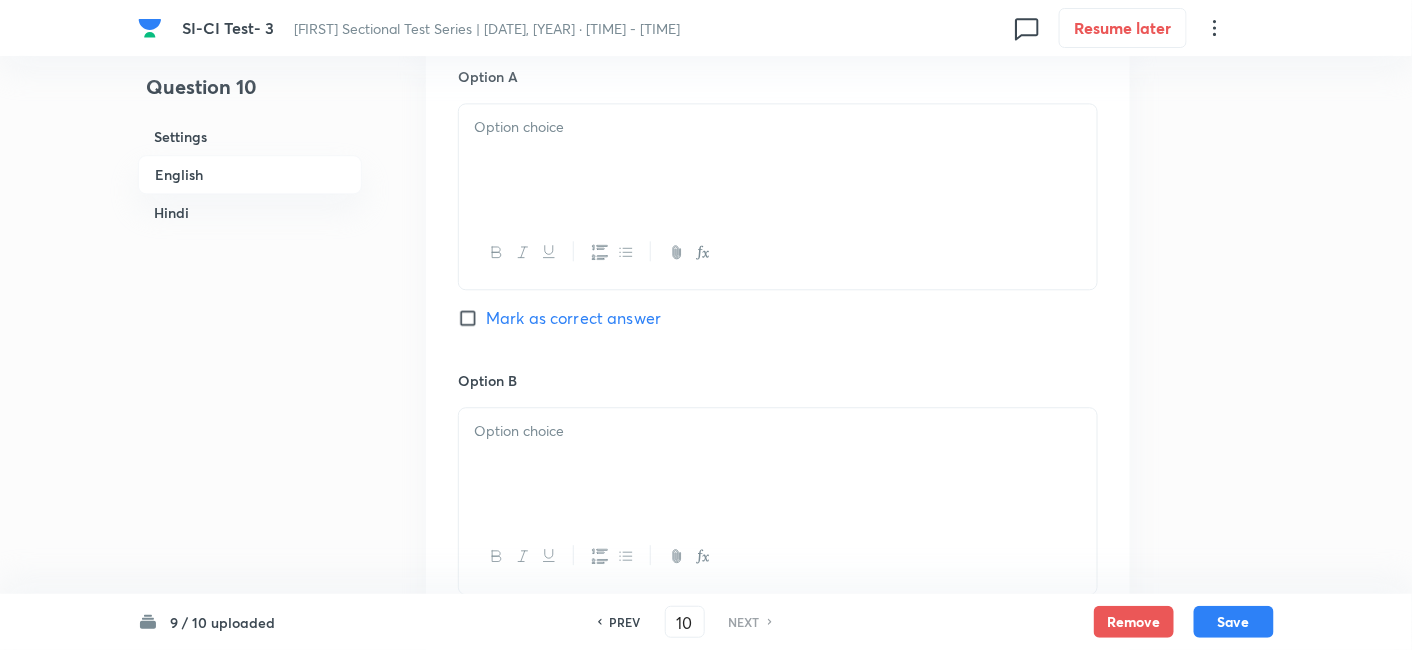 drag, startPoint x: 471, startPoint y: 234, endPoint x: 1090, endPoint y: 401, distance: 641.13184 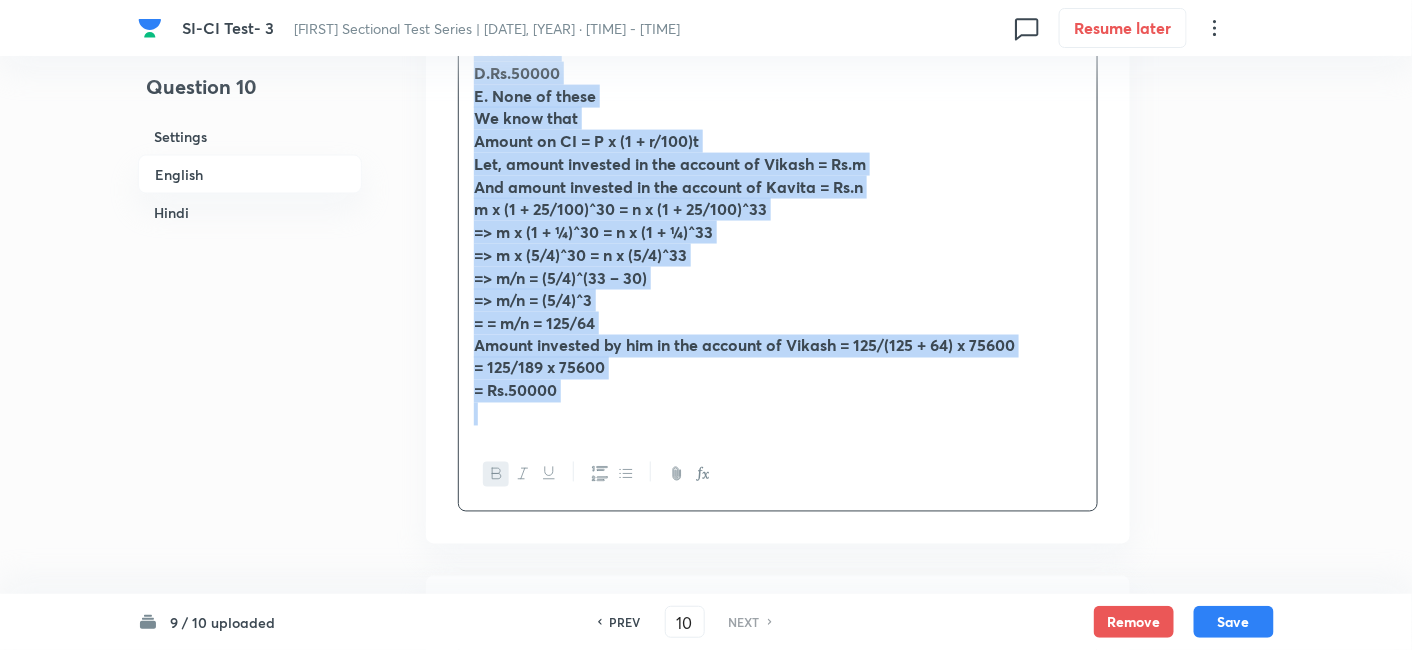 scroll, scrollTop: 849, scrollLeft: 0, axis: vertical 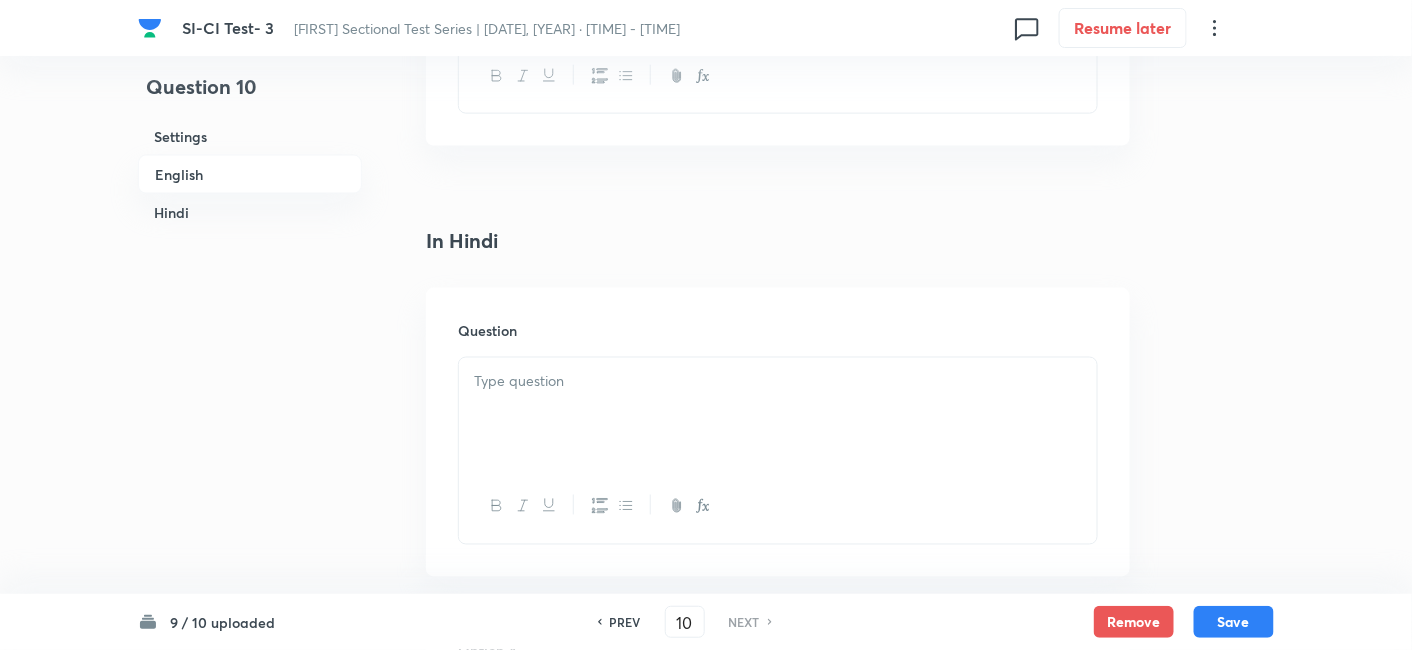 click at bounding box center [778, 381] 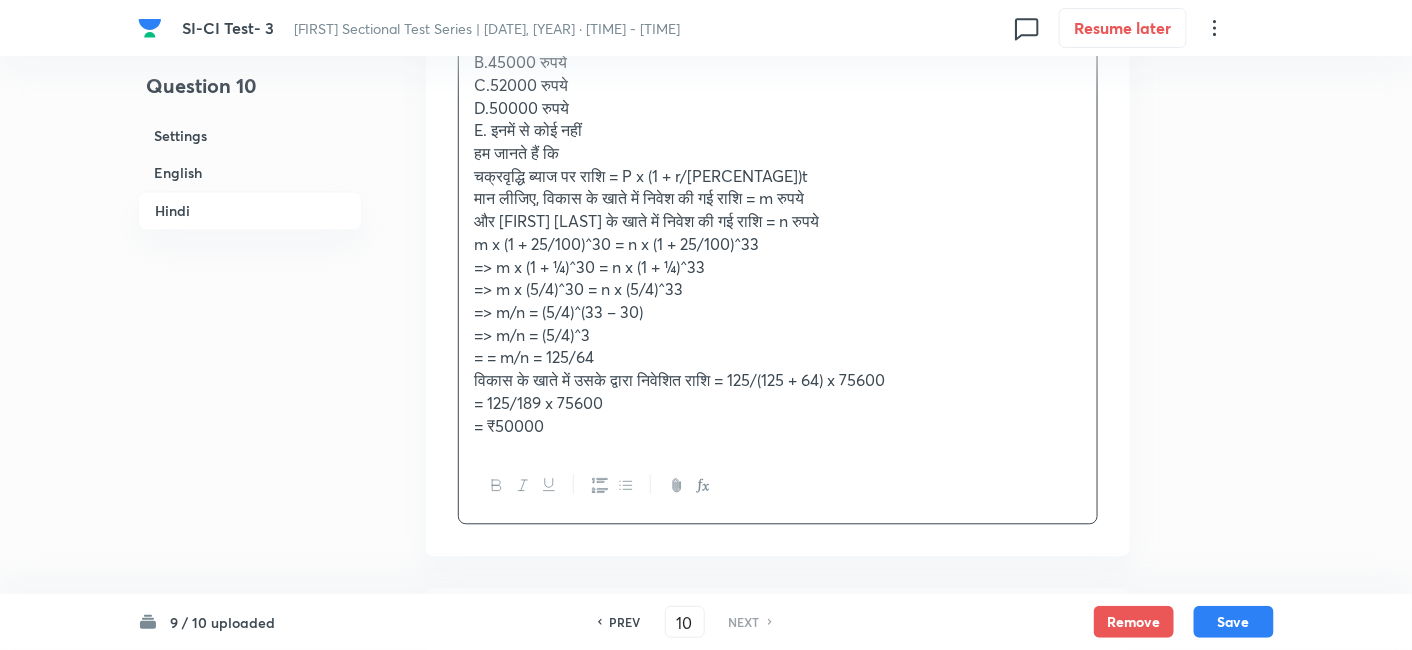 scroll, scrollTop: 3627, scrollLeft: 0, axis: vertical 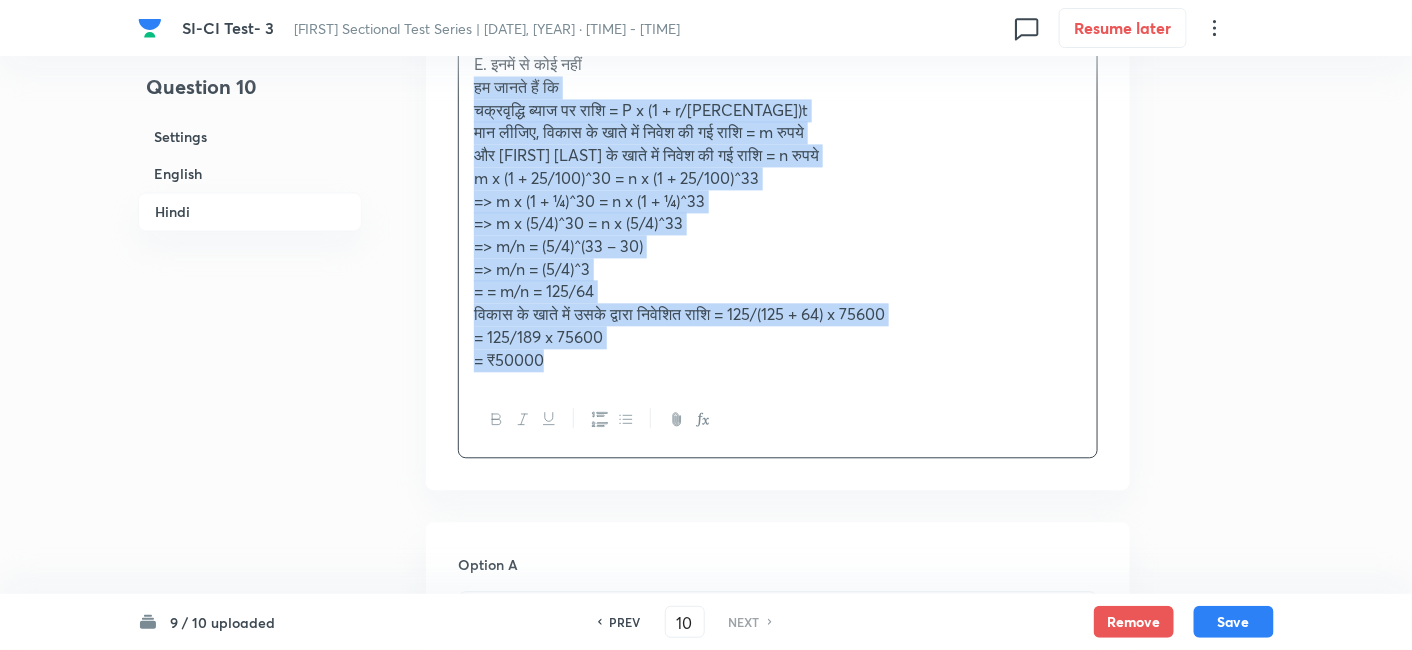 drag, startPoint x: 465, startPoint y: 87, endPoint x: 708, endPoint y: 438, distance: 426.90747 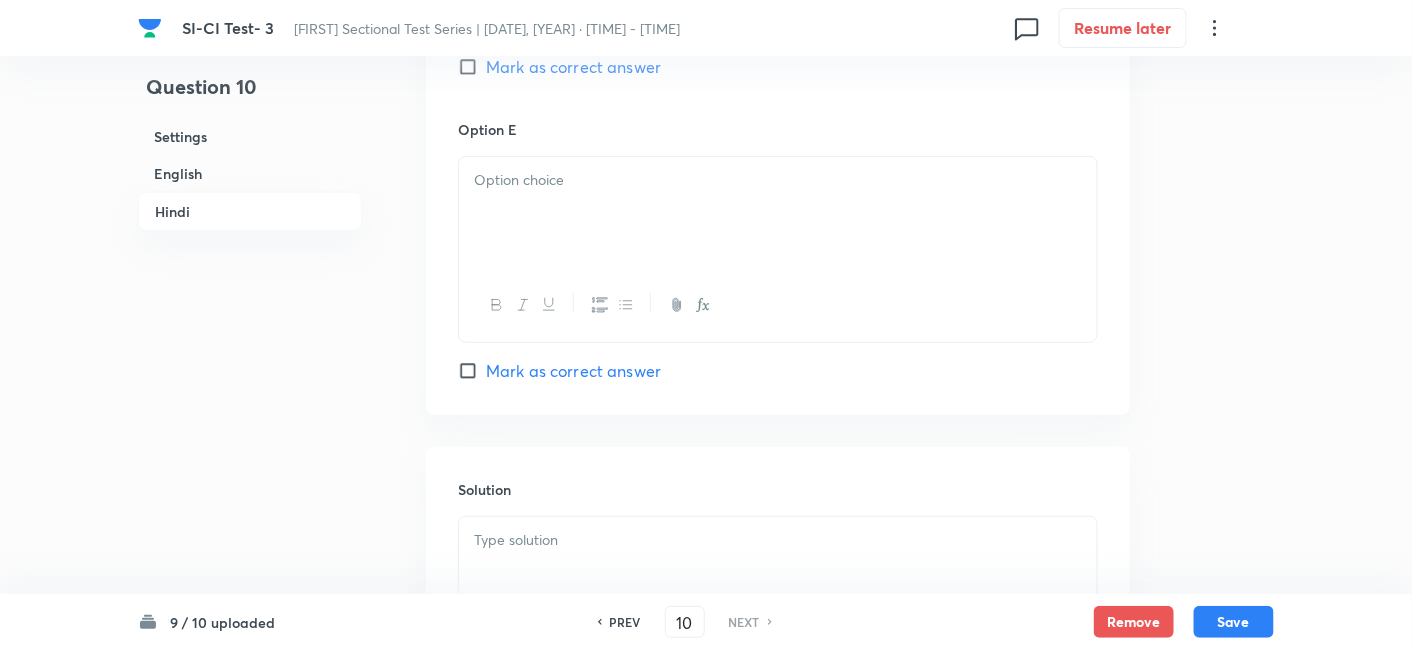 scroll, scrollTop: 5262, scrollLeft: 0, axis: vertical 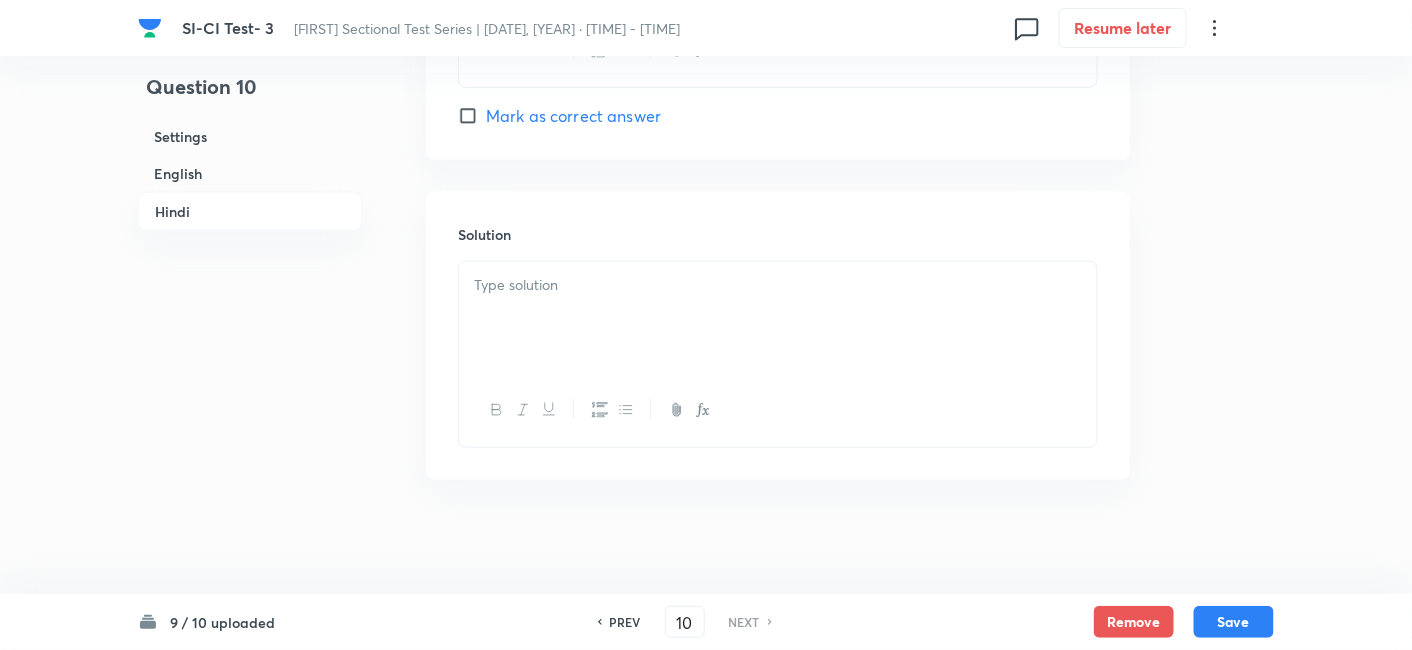 click at bounding box center (778, 285) 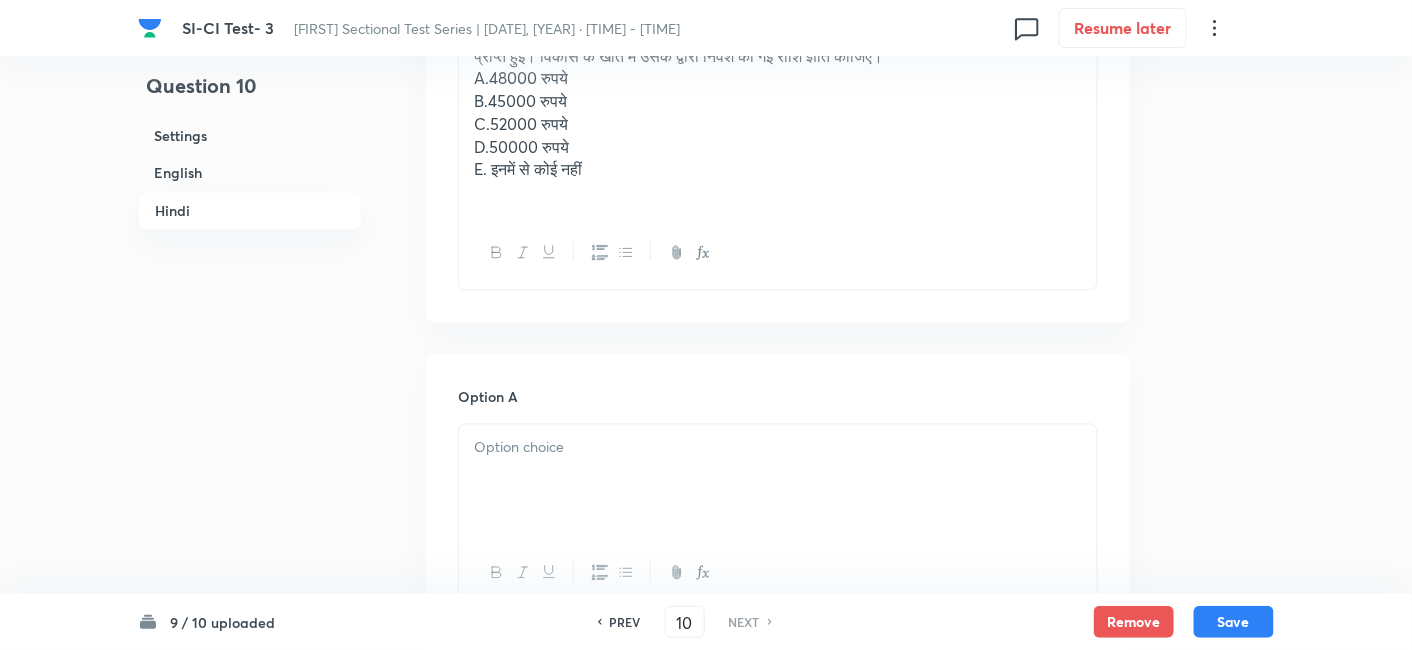 scroll, scrollTop: 3385, scrollLeft: 0, axis: vertical 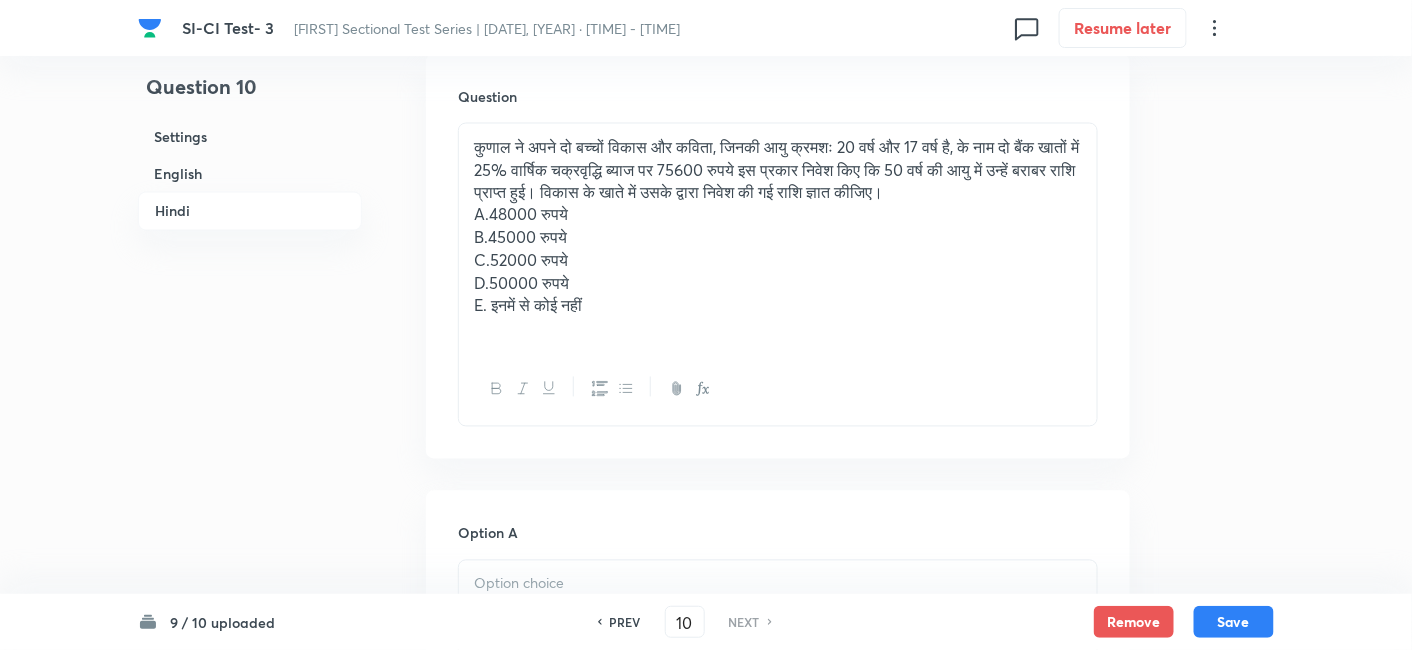 drag, startPoint x: 457, startPoint y: 212, endPoint x: 480, endPoint y: 217, distance: 23.537205 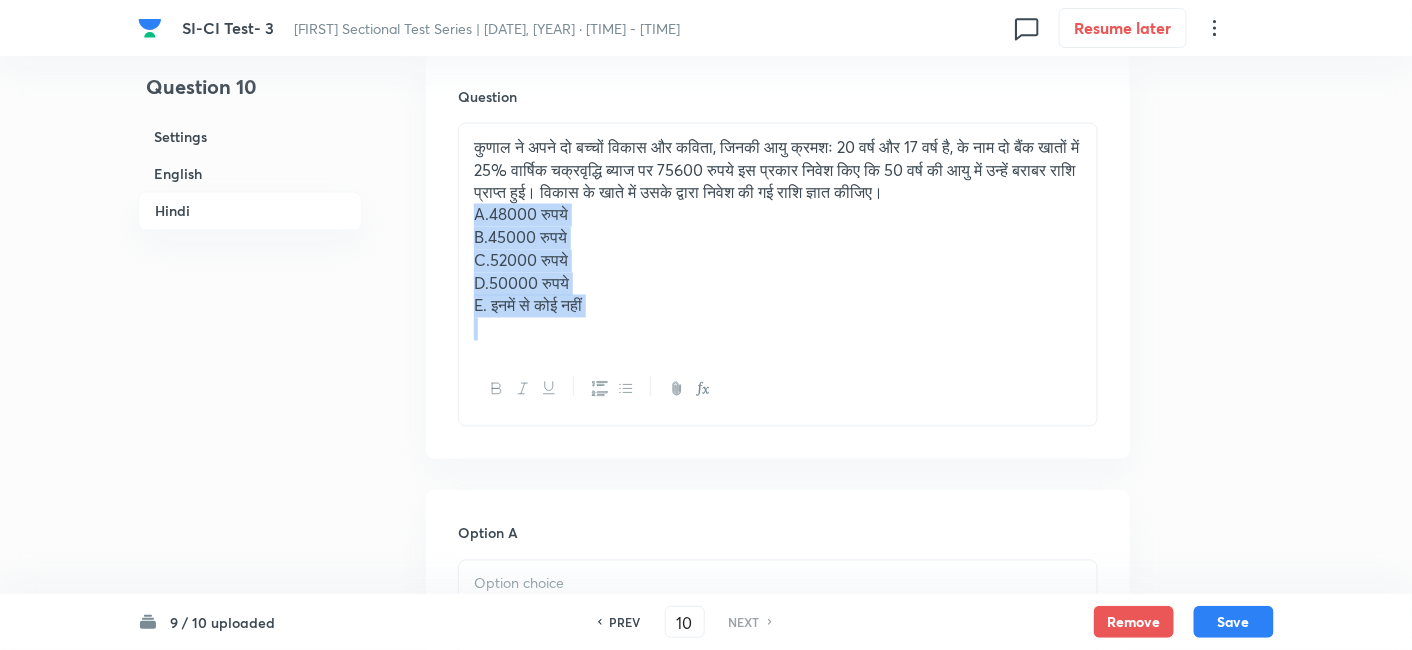 drag, startPoint x: 476, startPoint y: 215, endPoint x: 777, endPoint y: 414, distance: 360.83514 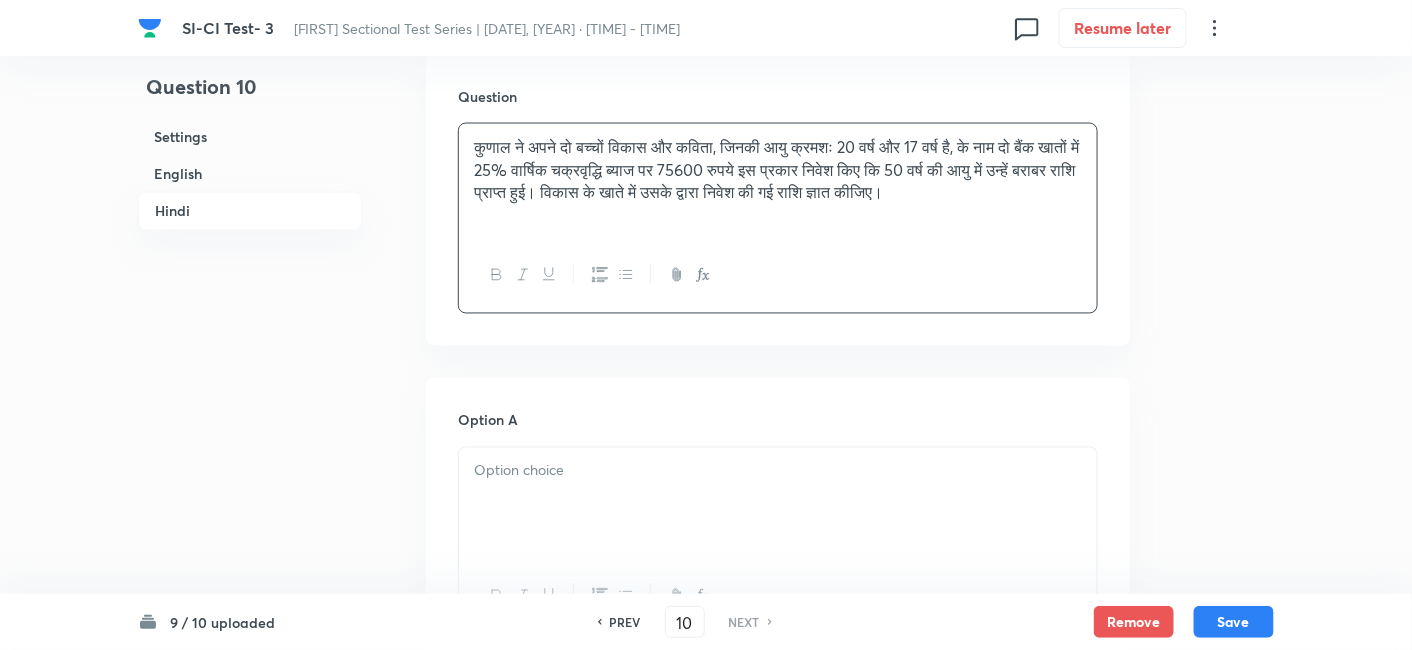 scroll, scrollTop: 3620, scrollLeft: 0, axis: vertical 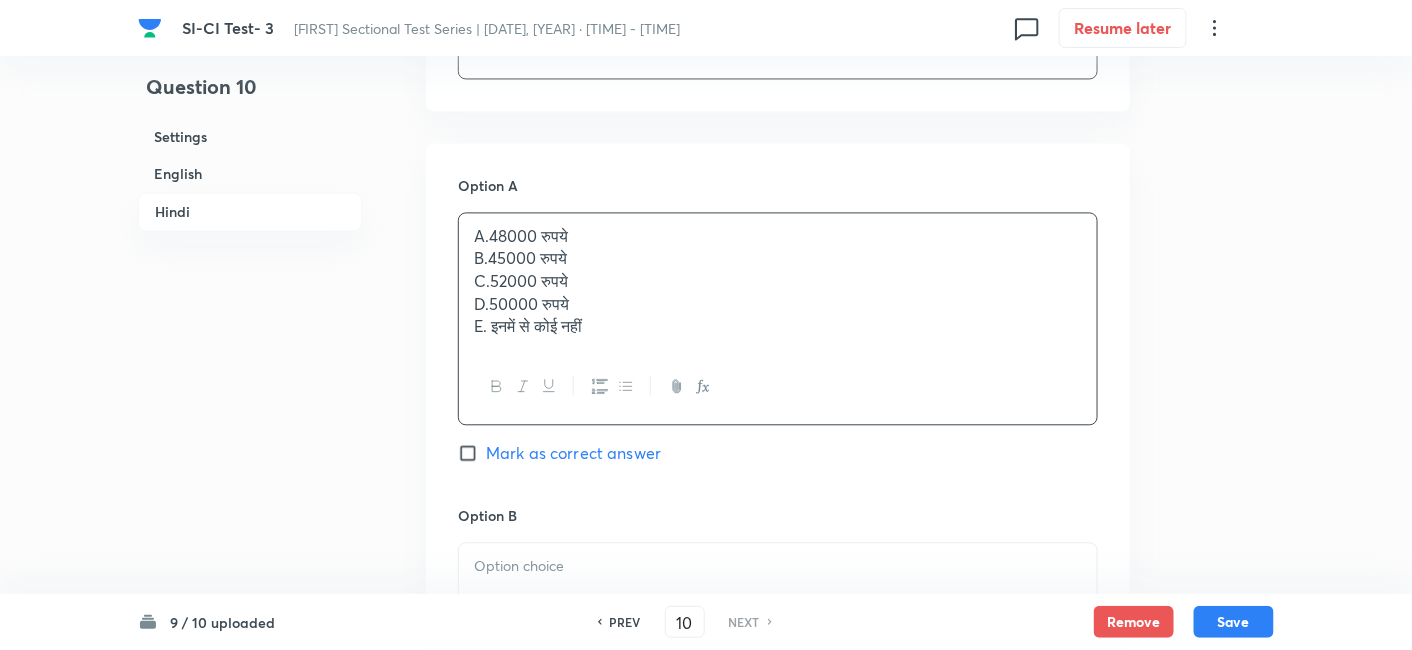 click on "A.48000 रुपये B.45000 रुपये C.52000 रुपये D.50000 रुपये E. इनमें से कोई नहीं" at bounding box center [778, 282] 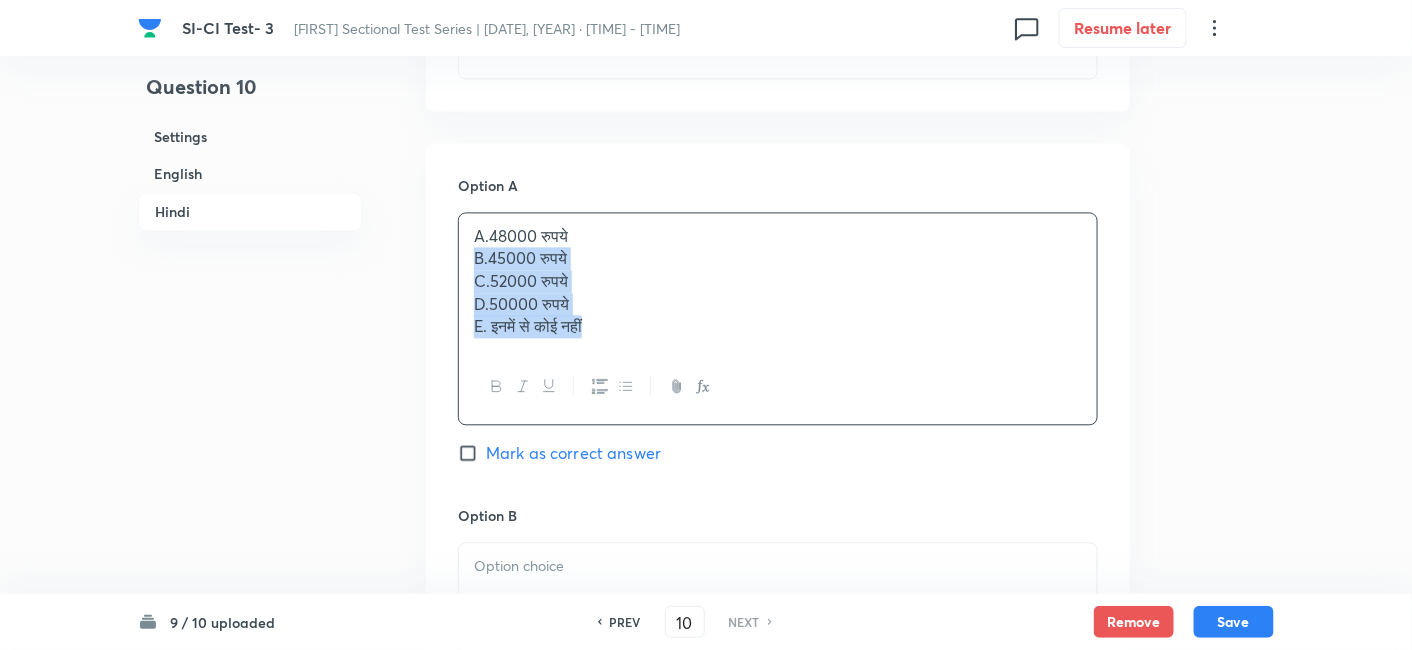 drag, startPoint x: 471, startPoint y: 255, endPoint x: 709, endPoint y: 396, distance: 276.63153 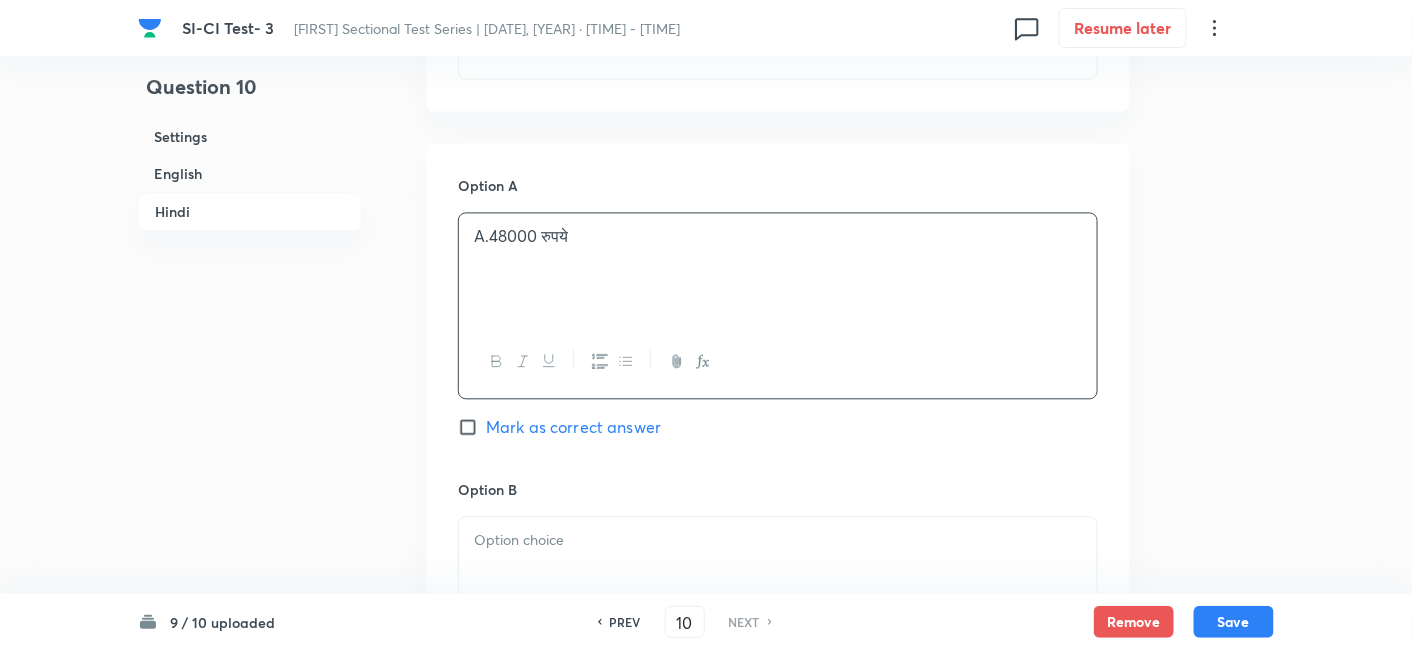 scroll, scrollTop: 3914, scrollLeft: 0, axis: vertical 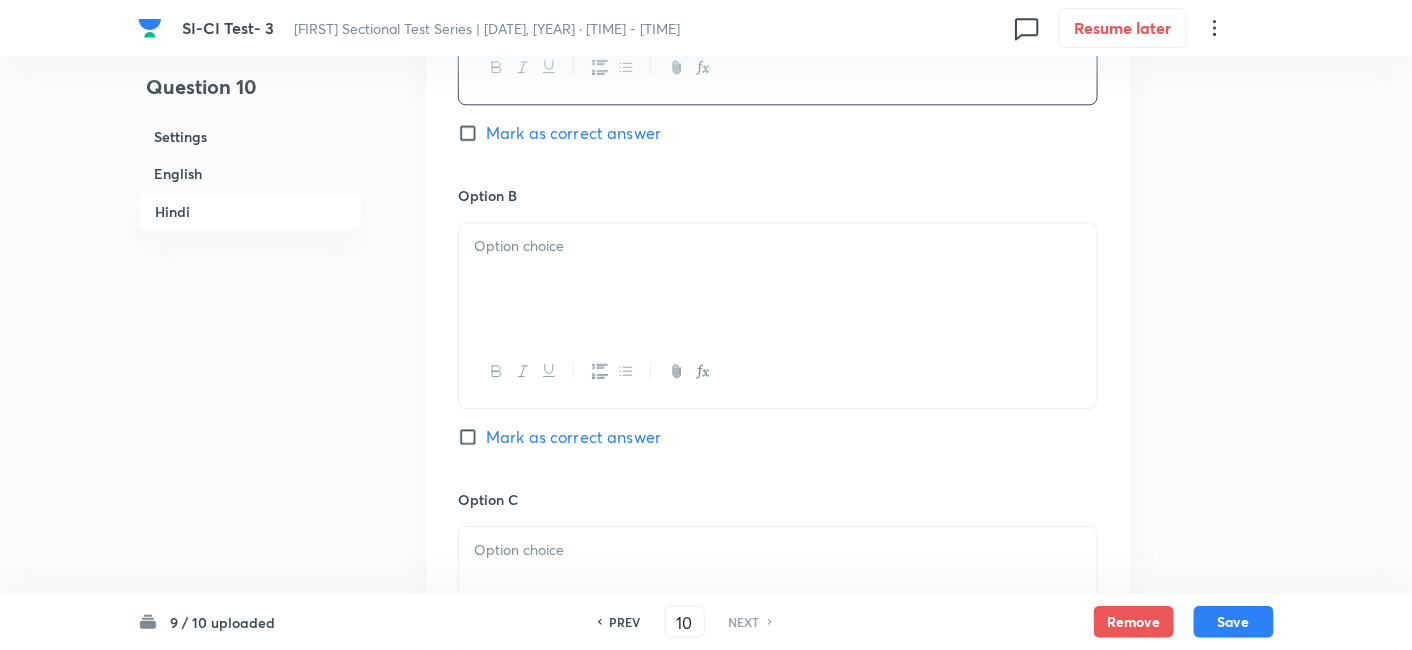 click at bounding box center [778, 279] 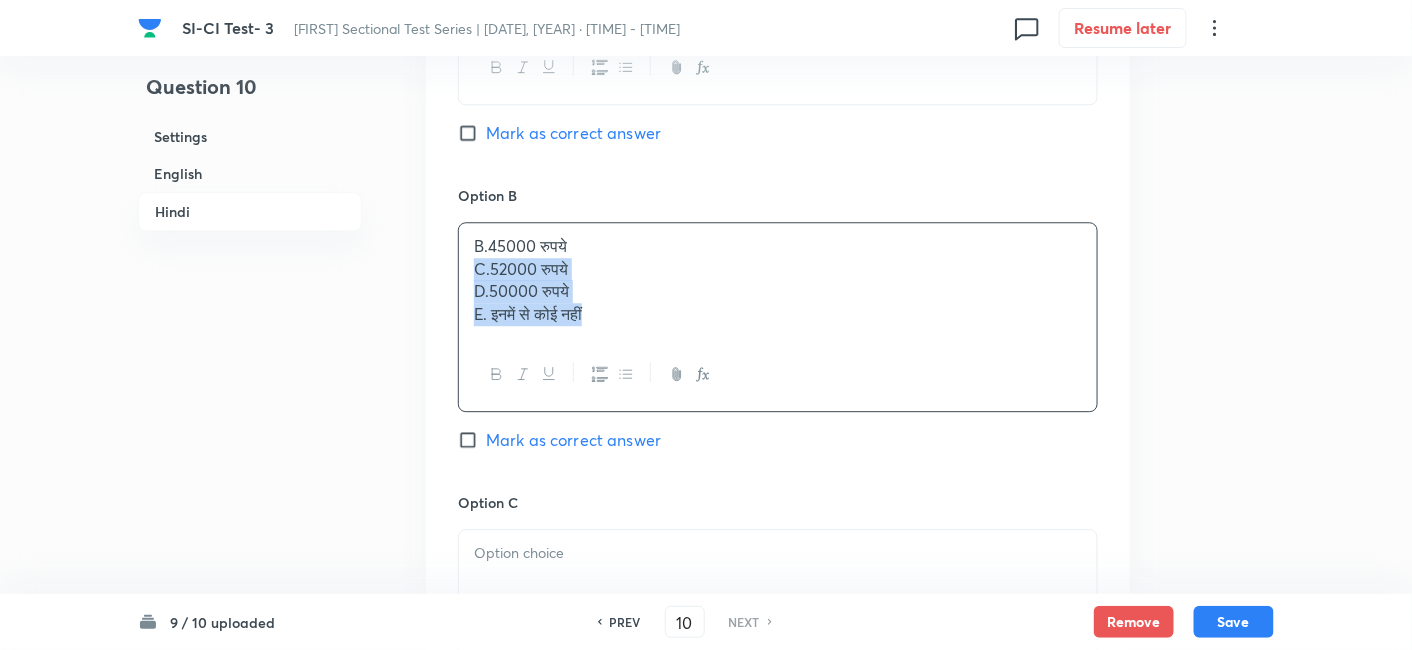 drag, startPoint x: 474, startPoint y: 268, endPoint x: 760, endPoint y: 404, distance: 316.68912 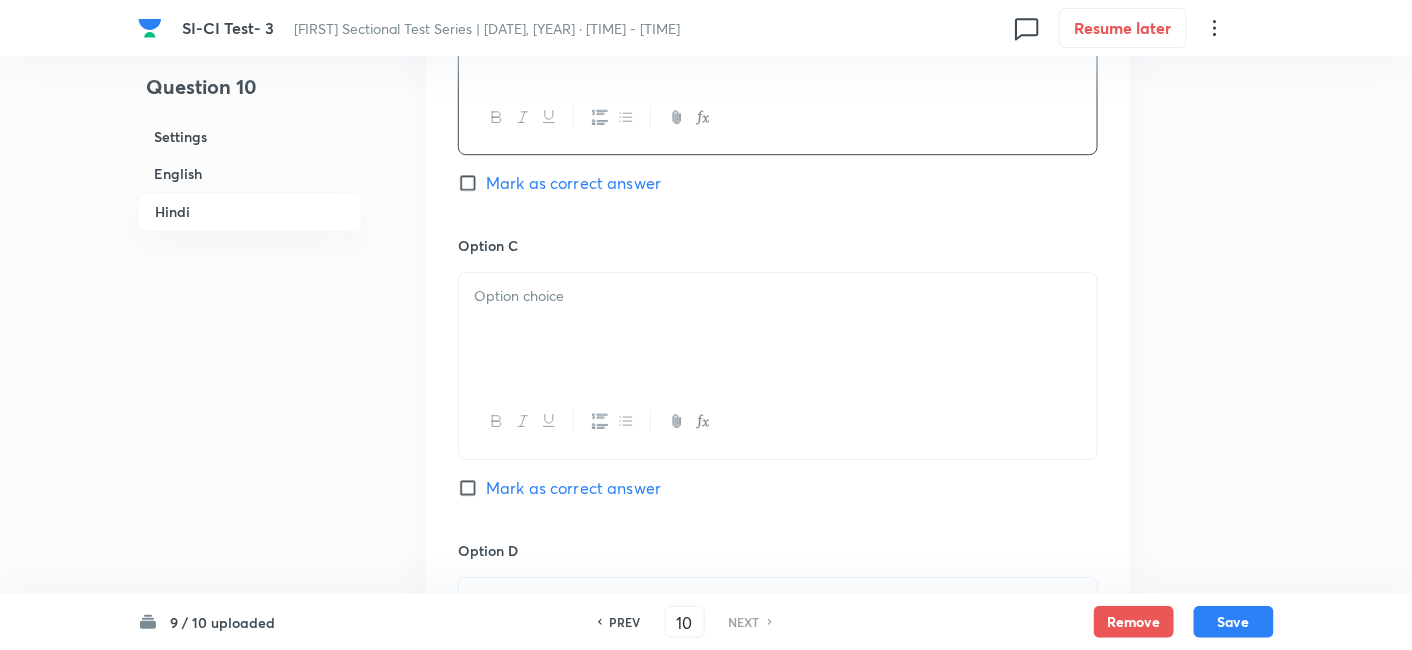scroll, scrollTop: 4170, scrollLeft: 0, axis: vertical 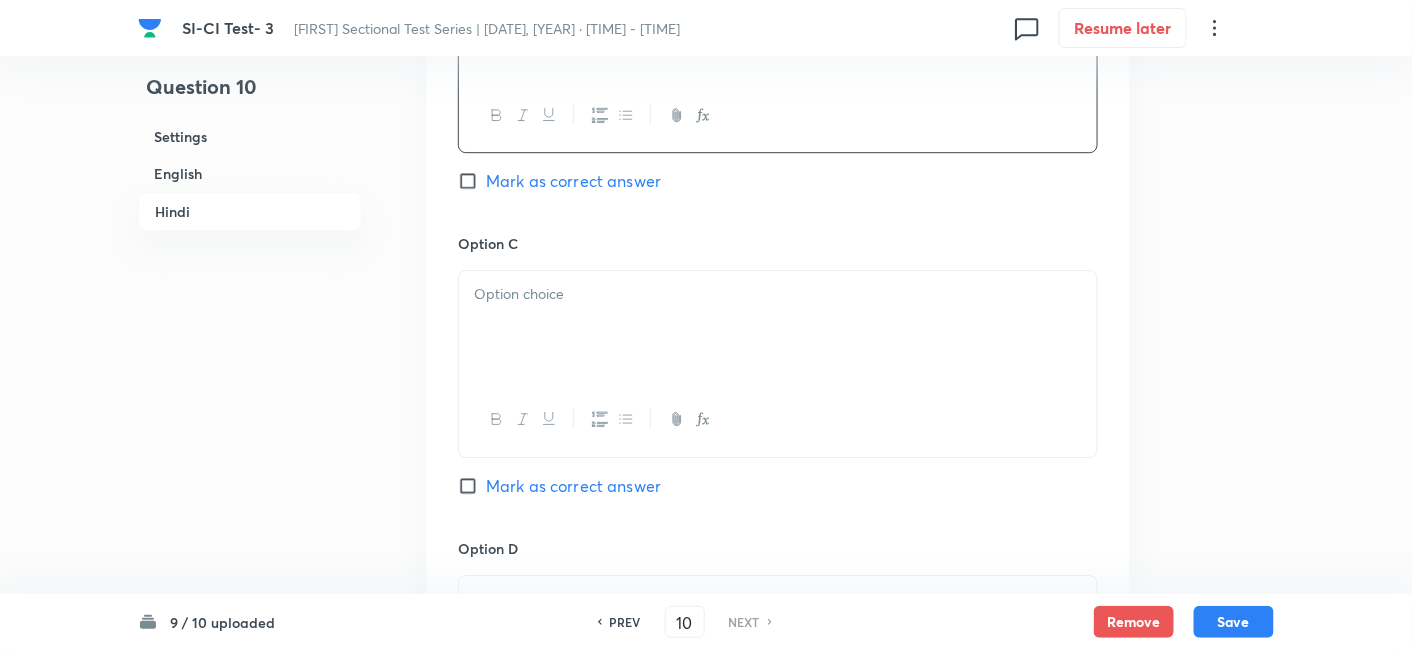 click at bounding box center [778, 327] 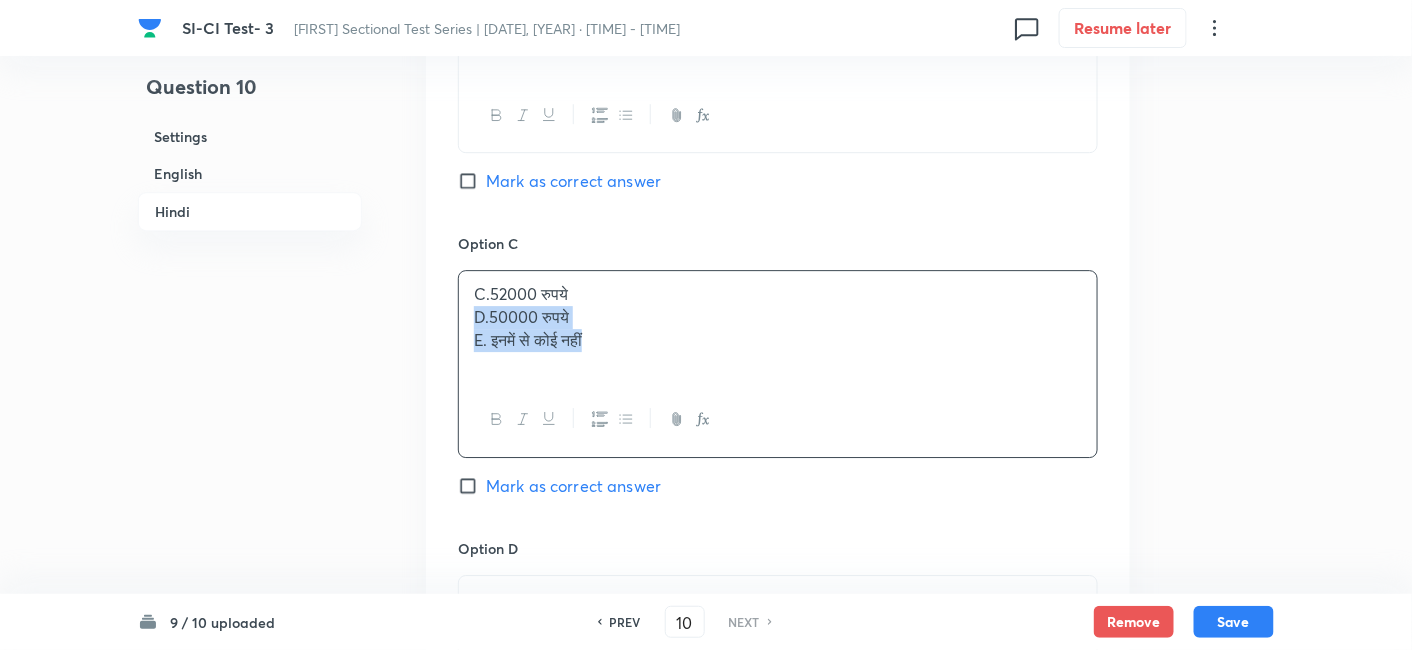 drag, startPoint x: 476, startPoint y: 317, endPoint x: 720, endPoint y: 372, distance: 250.12196 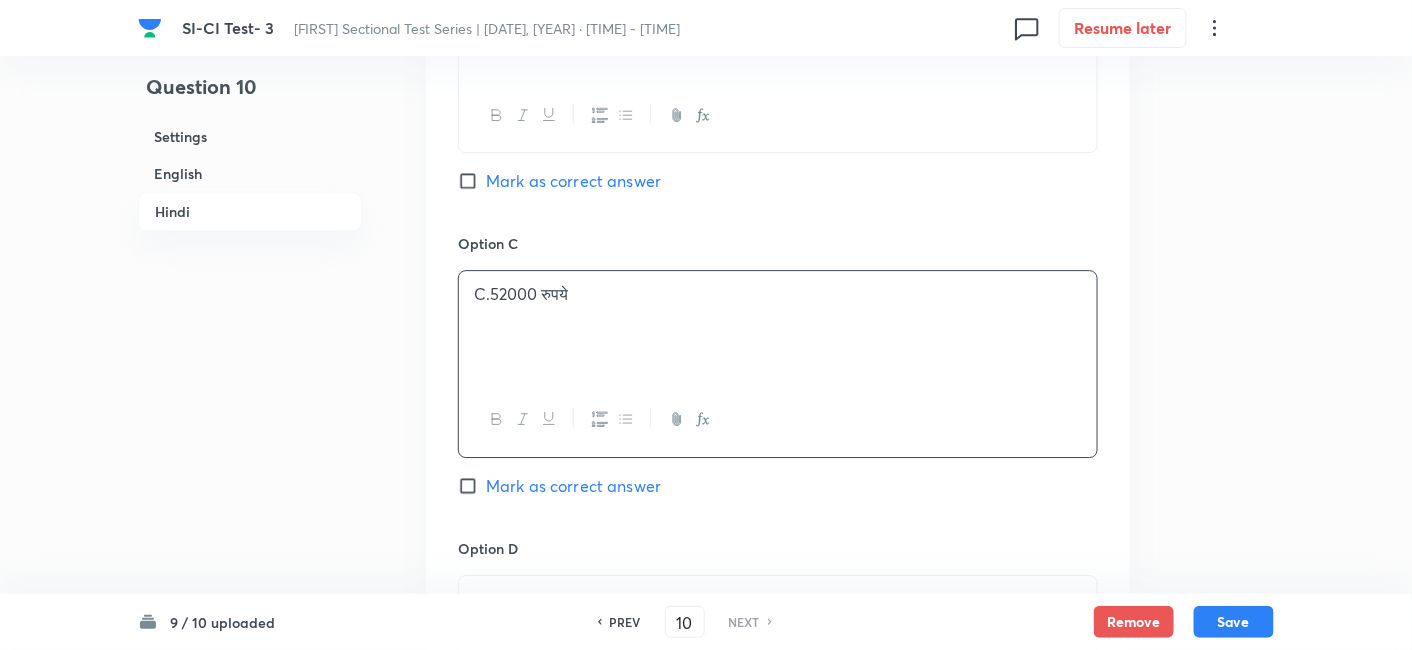 scroll, scrollTop: 4482, scrollLeft: 0, axis: vertical 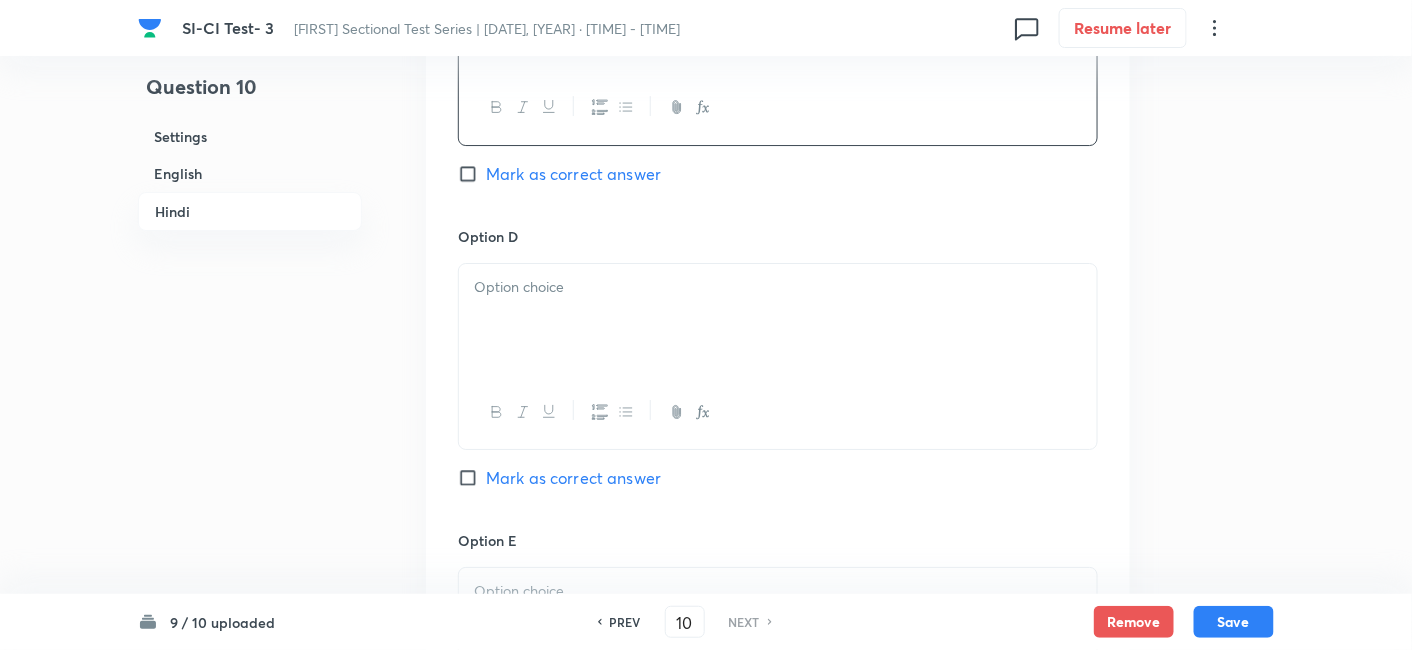 click at bounding box center (778, 320) 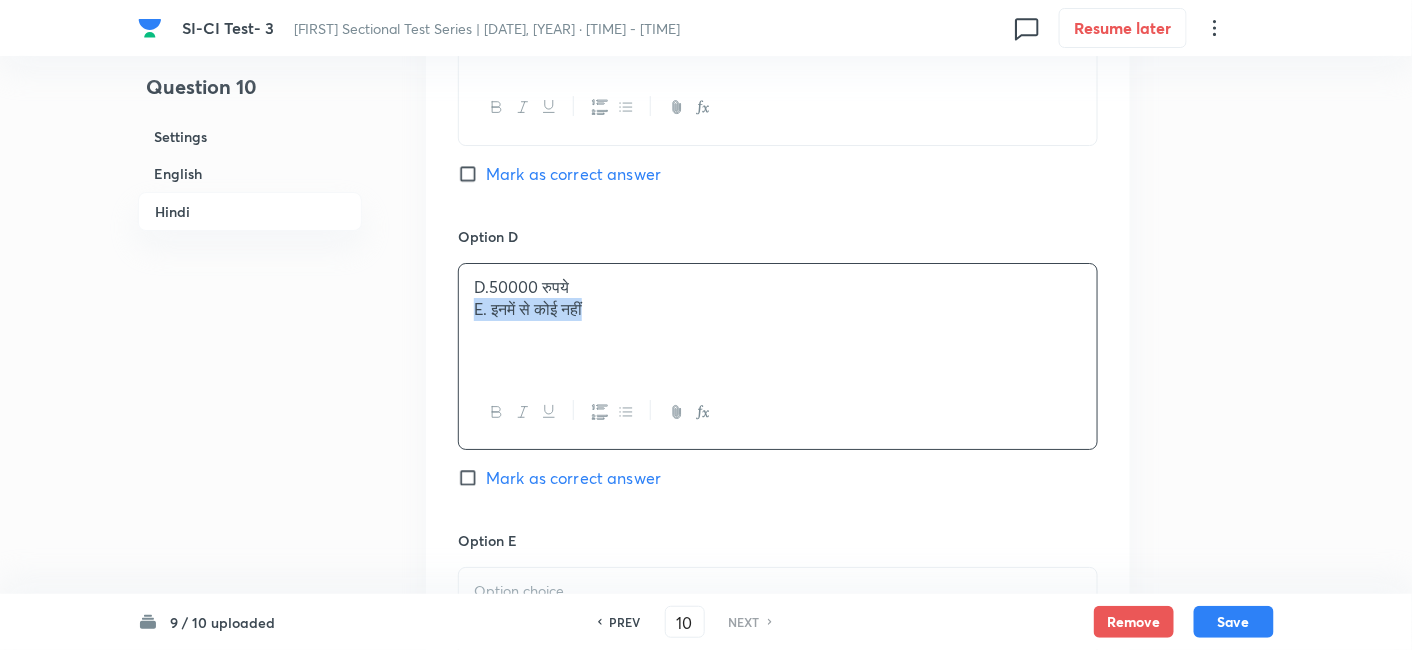 drag, startPoint x: 465, startPoint y: 304, endPoint x: 702, endPoint y: 364, distance: 244.47699 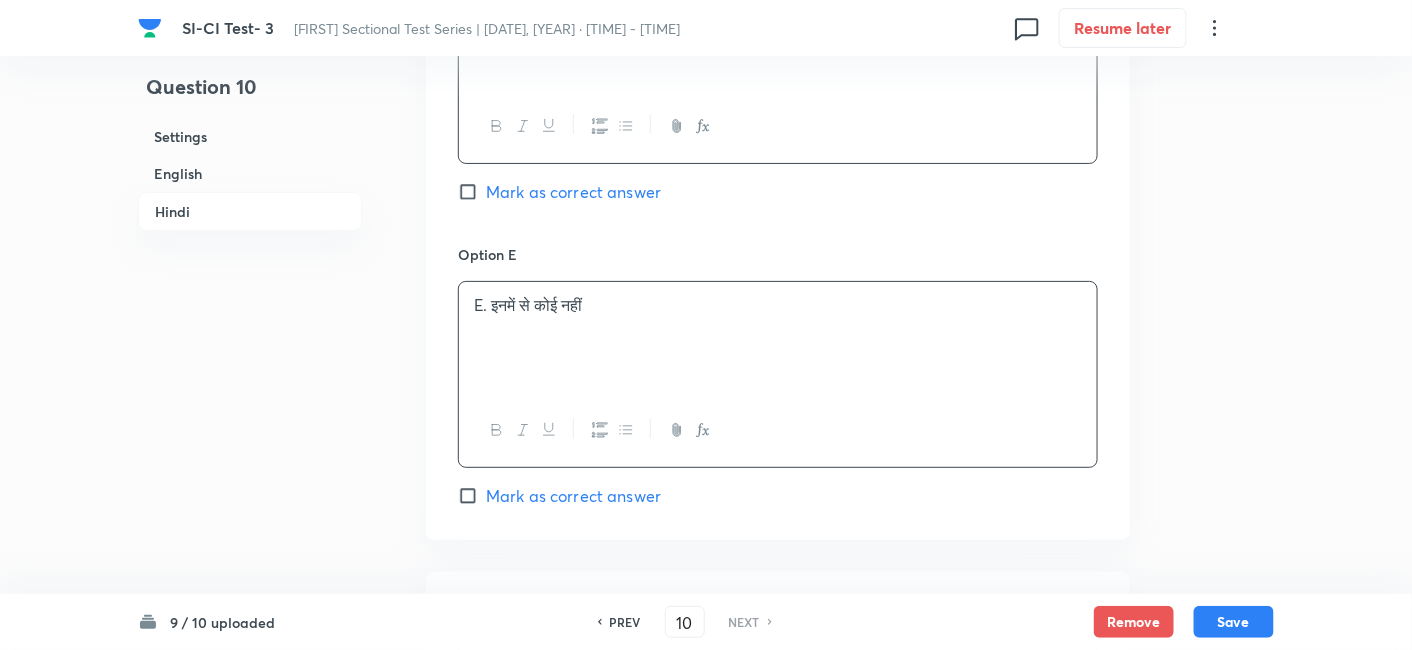 click on "E. इनमें से कोई नहीं" at bounding box center (778, 338) 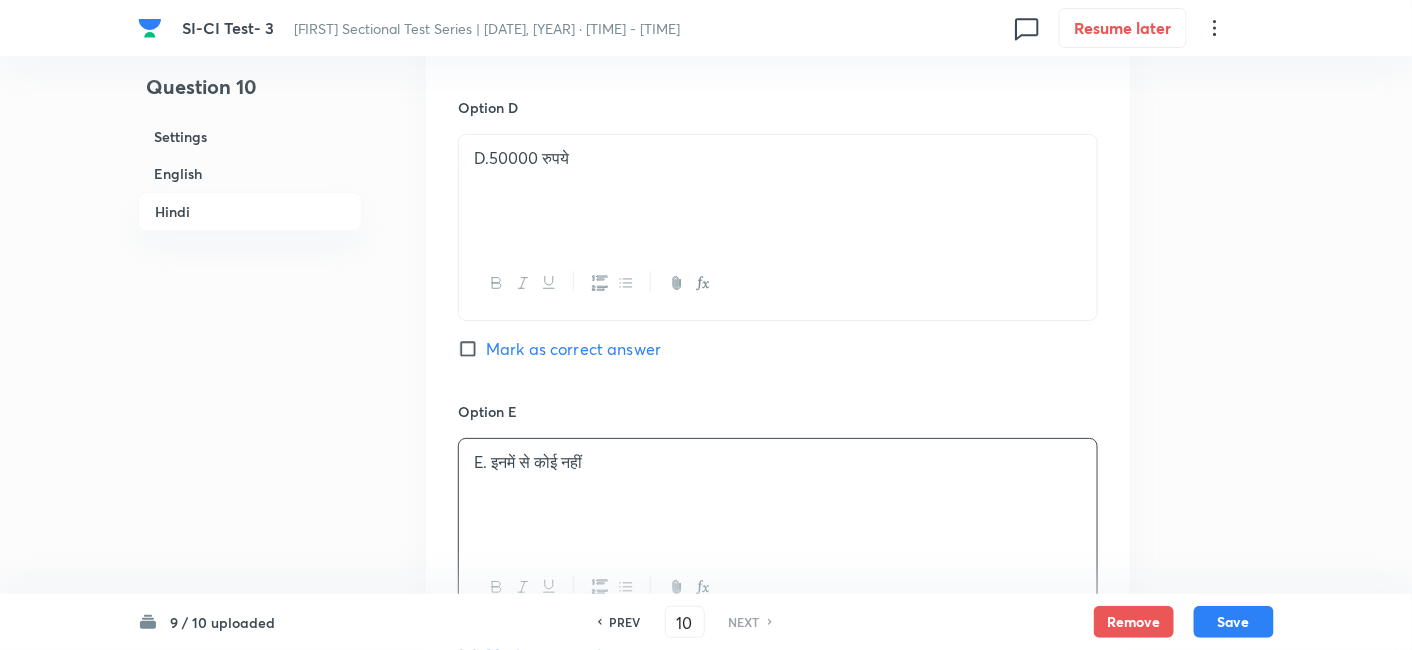 scroll, scrollTop: 4610, scrollLeft: 0, axis: vertical 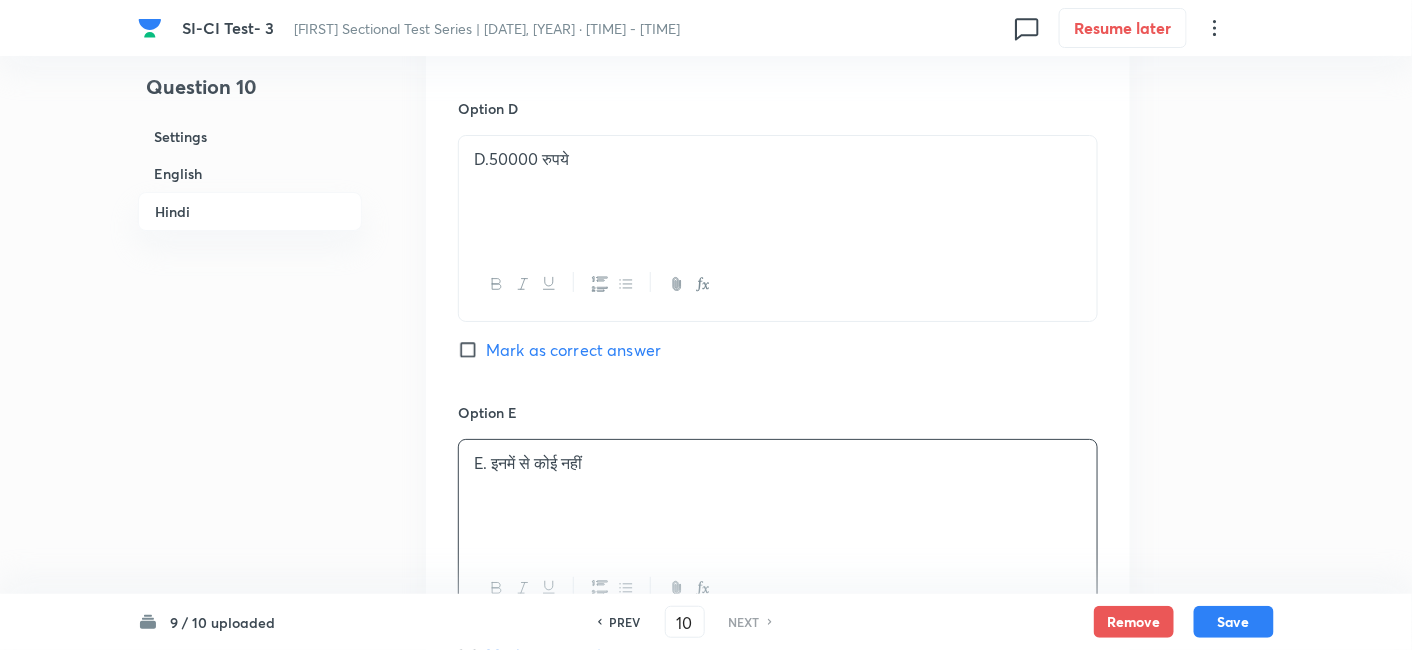 click on "Mark as correct answer" at bounding box center [573, 350] 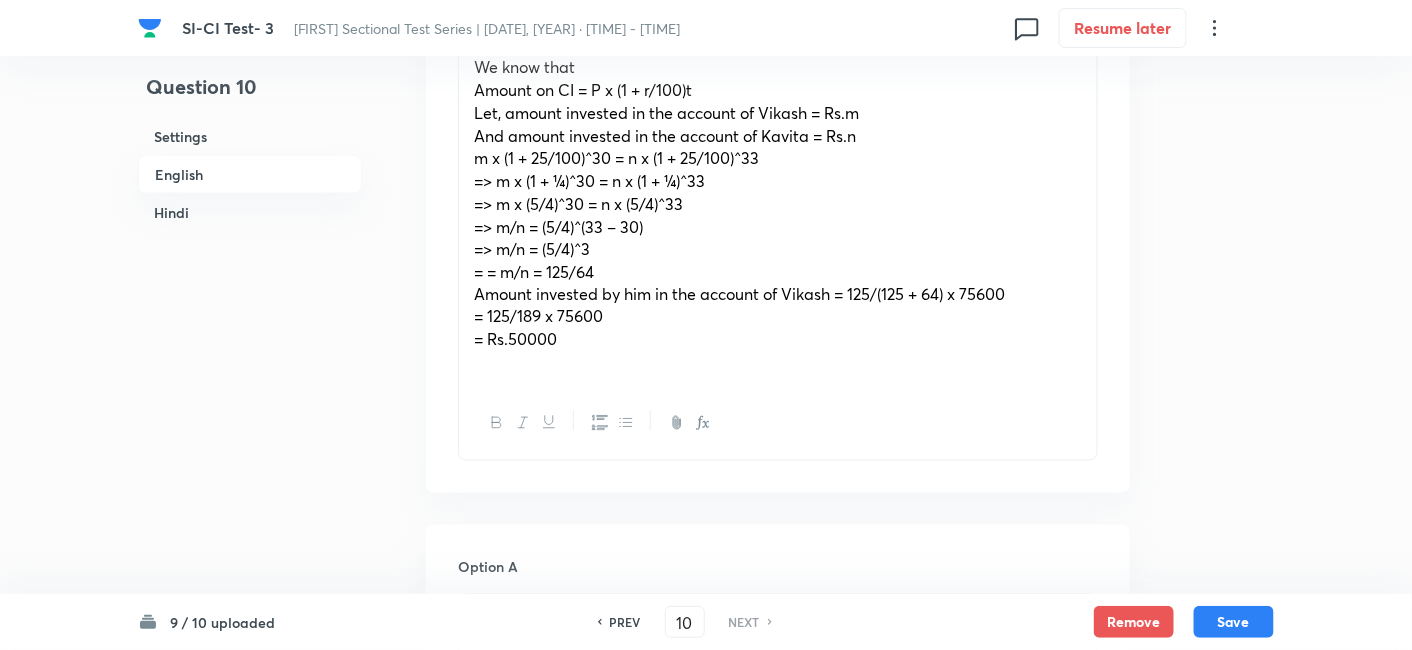 scroll, scrollTop: 841, scrollLeft: 0, axis: vertical 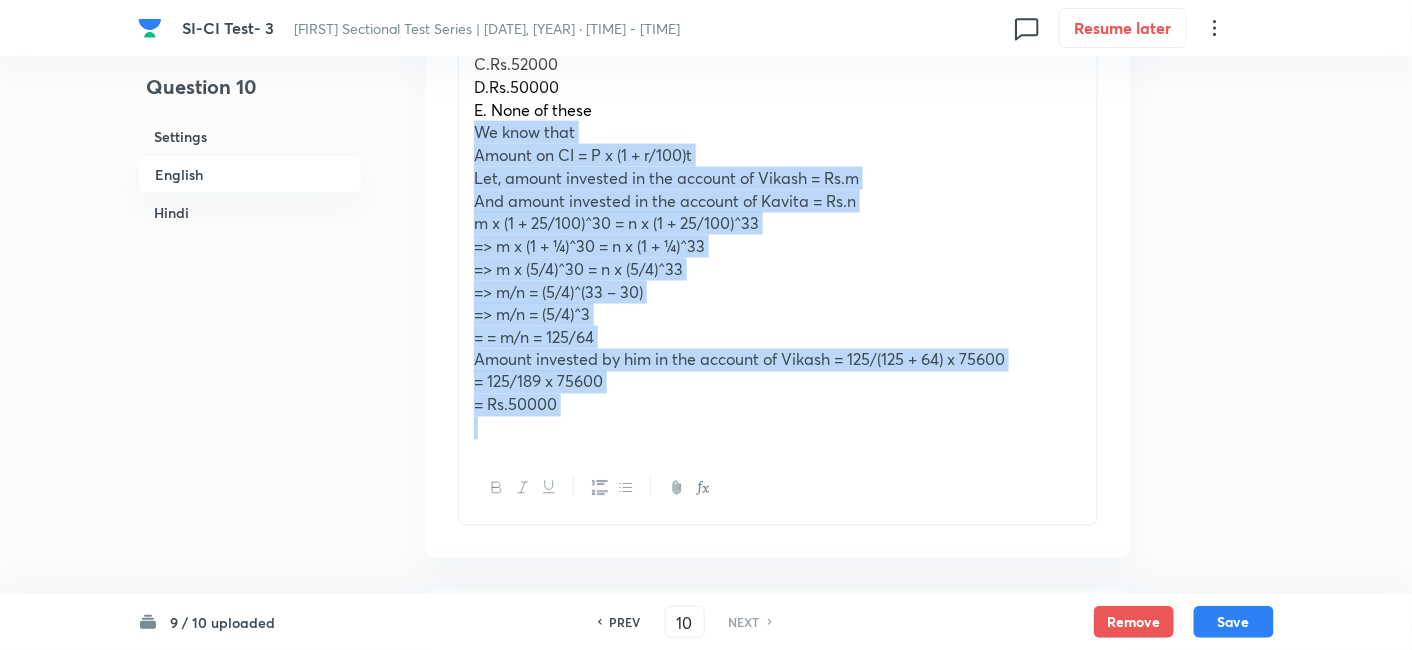 drag, startPoint x: 464, startPoint y: 137, endPoint x: 645, endPoint y: 438, distance: 351.22928 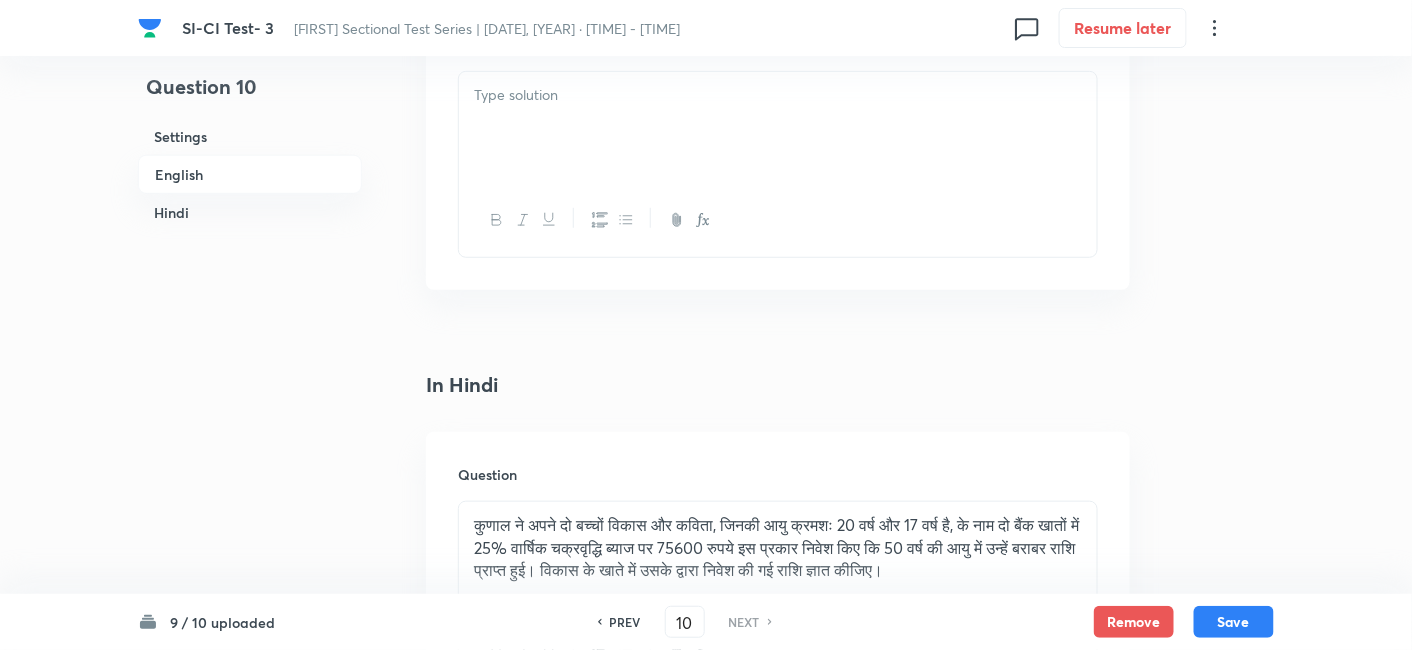 scroll, scrollTop: 2535, scrollLeft: 0, axis: vertical 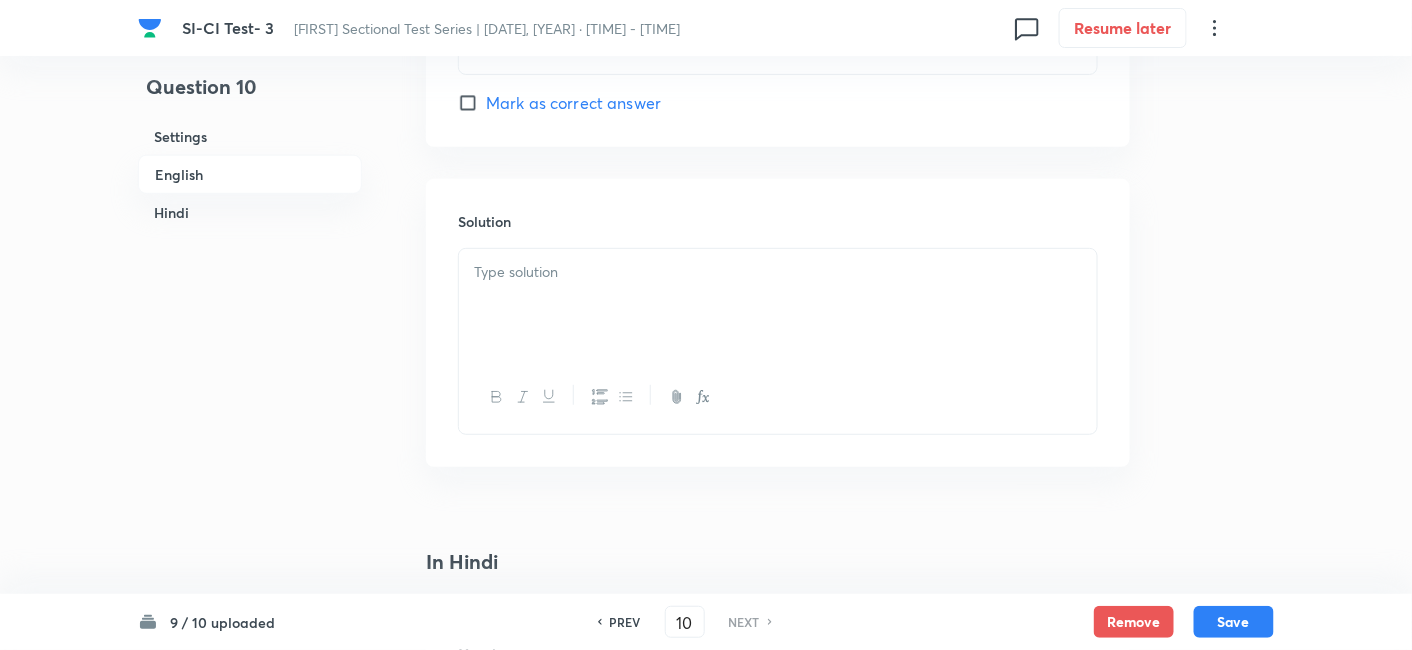 click at bounding box center [778, 305] 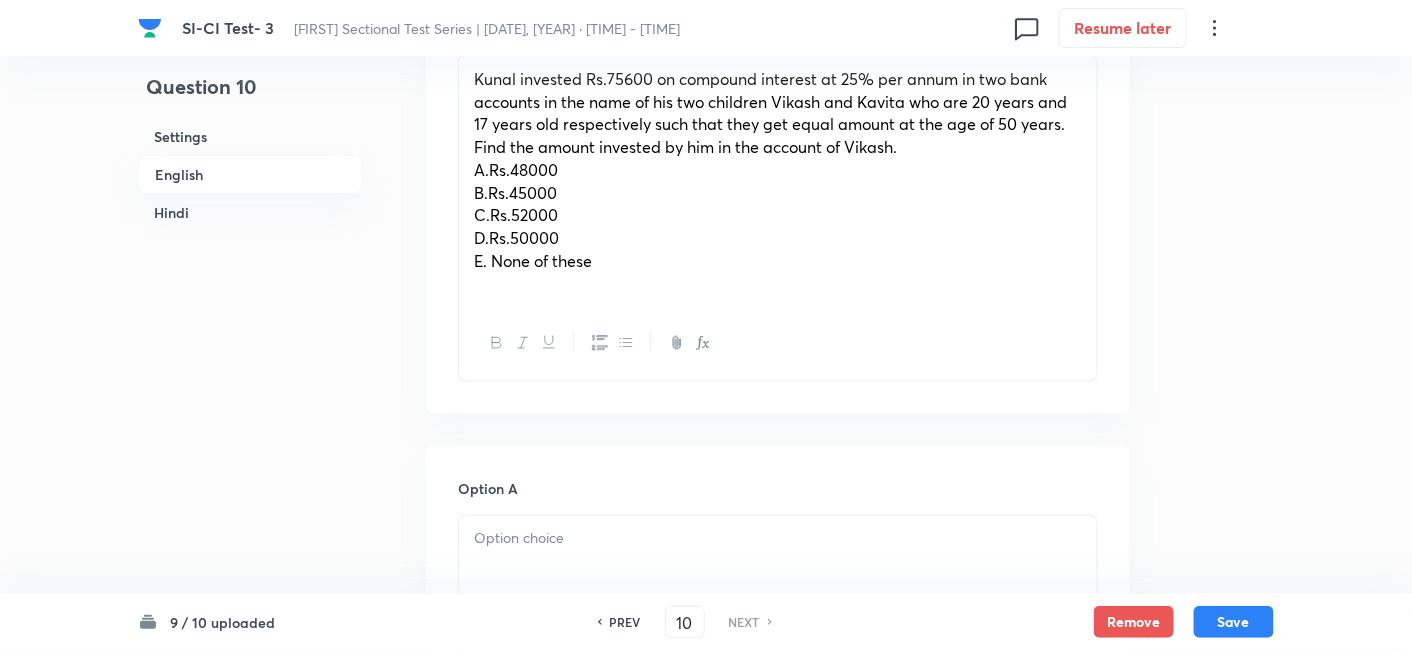 scroll, scrollTop: 666, scrollLeft: 0, axis: vertical 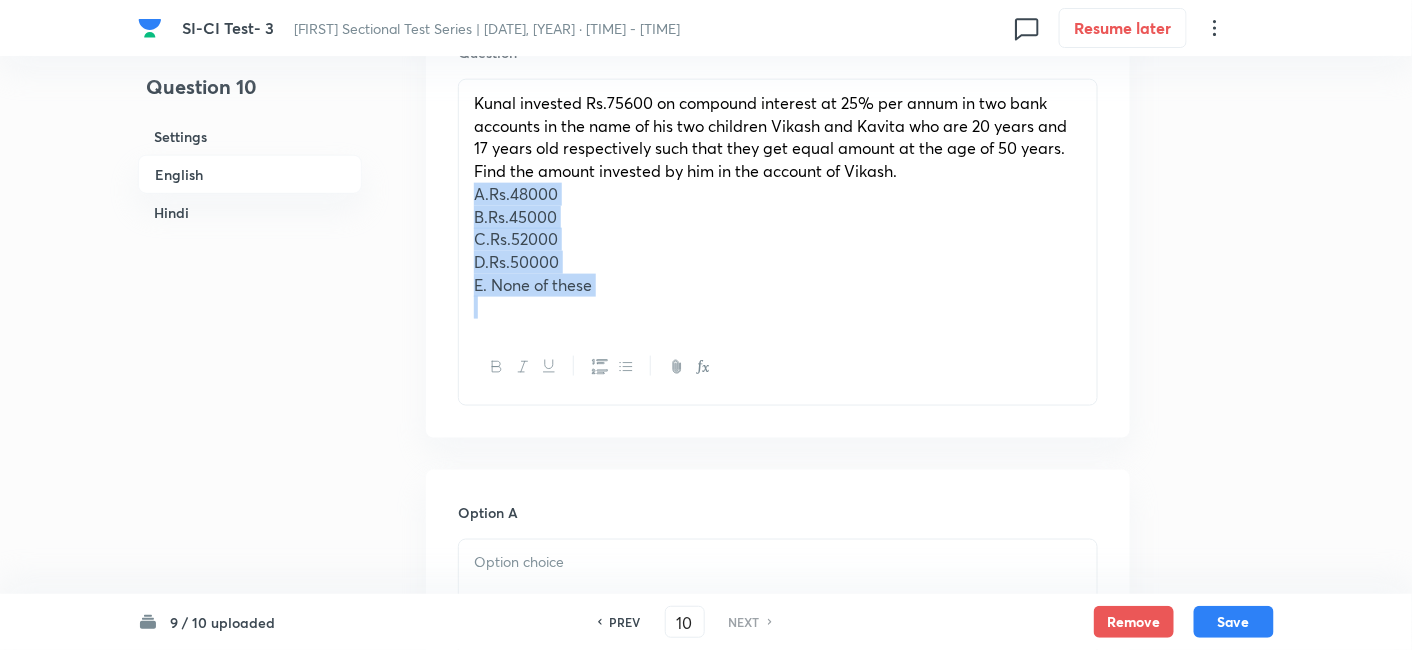 drag, startPoint x: 462, startPoint y: 194, endPoint x: 708, endPoint y: 358, distance: 295.6552 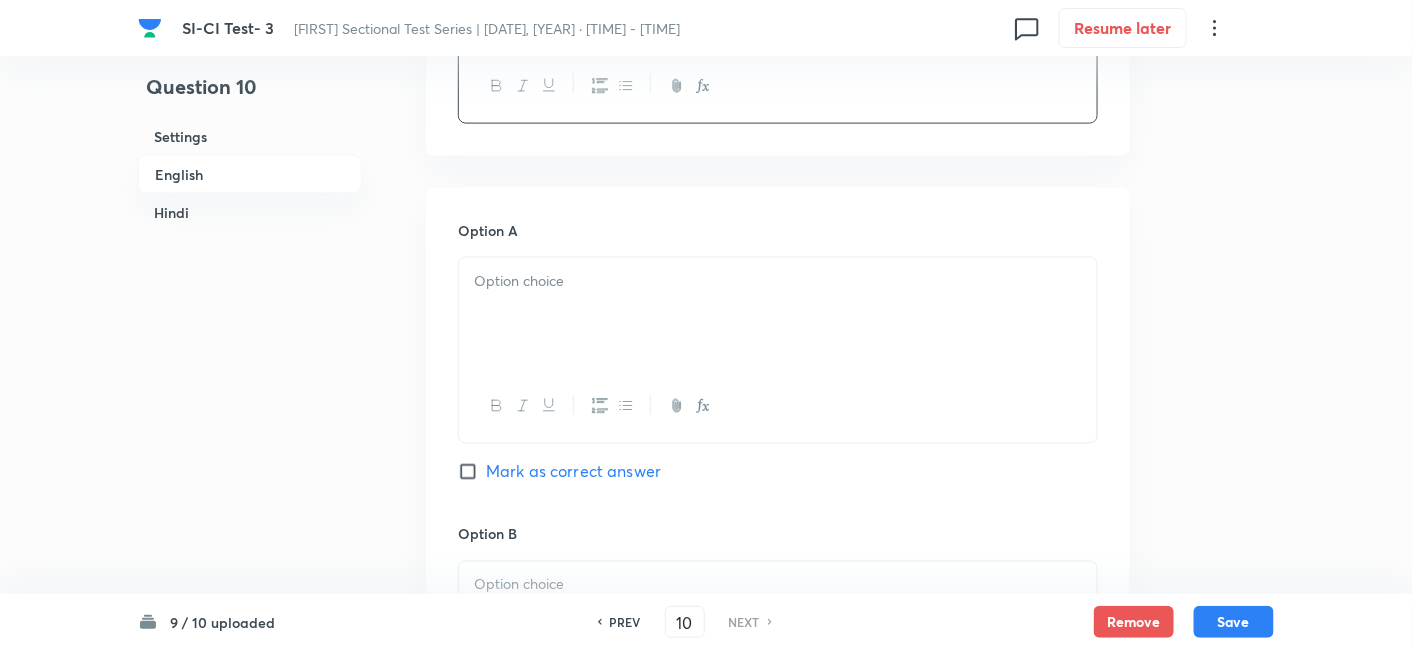scroll, scrollTop: 835, scrollLeft: 0, axis: vertical 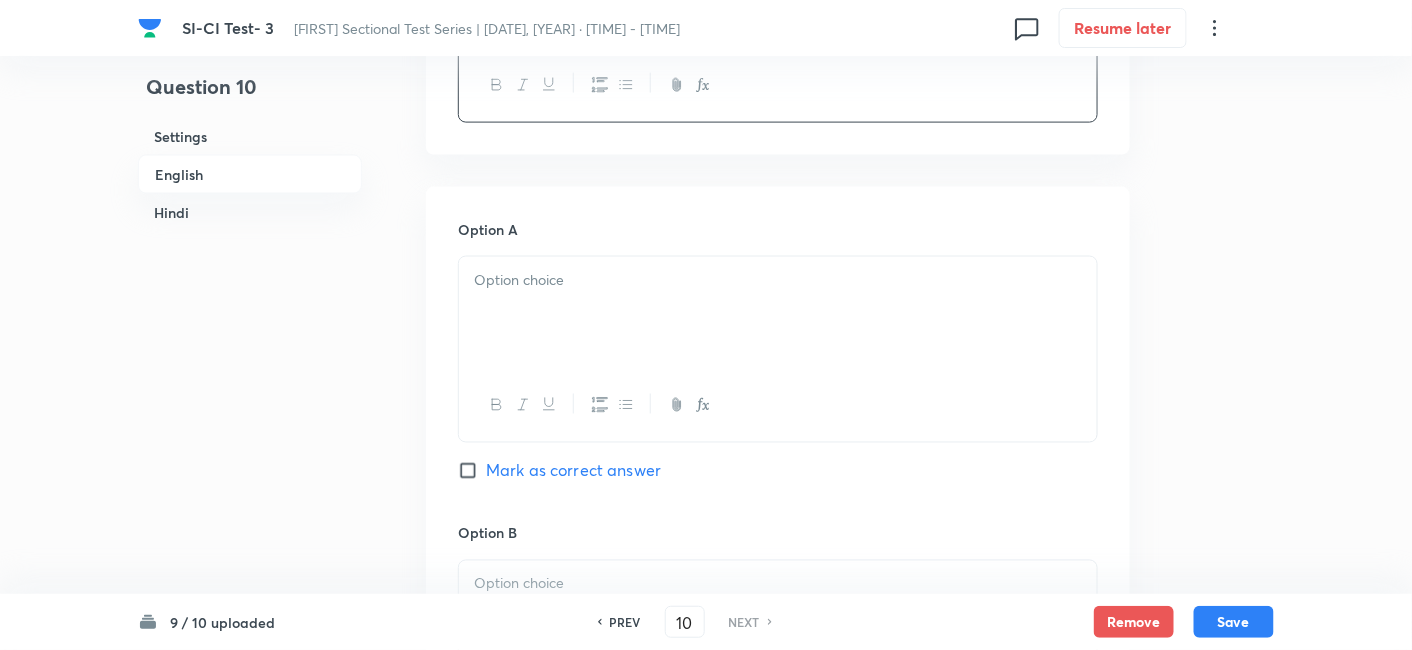 click at bounding box center (778, 313) 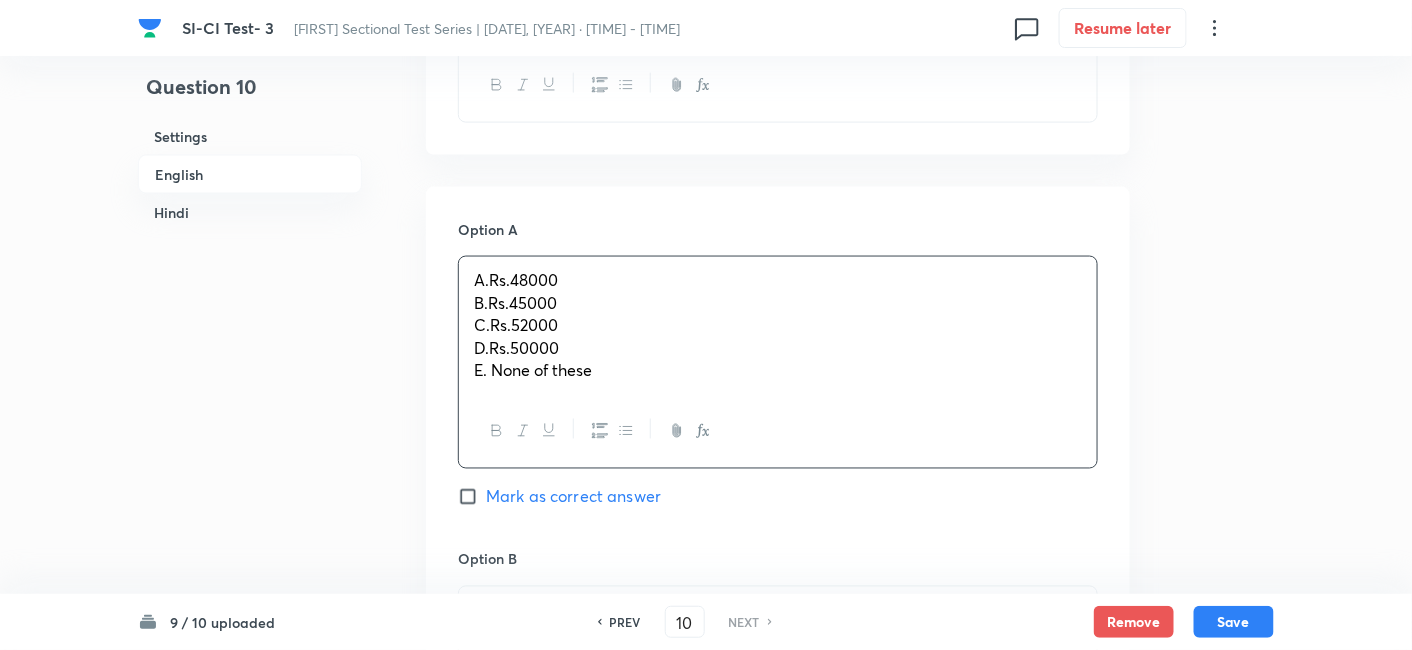 drag, startPoint x: 469, startPoint y: 298, endPoint x: 773, endPoint y: 510, distance: 370.6211 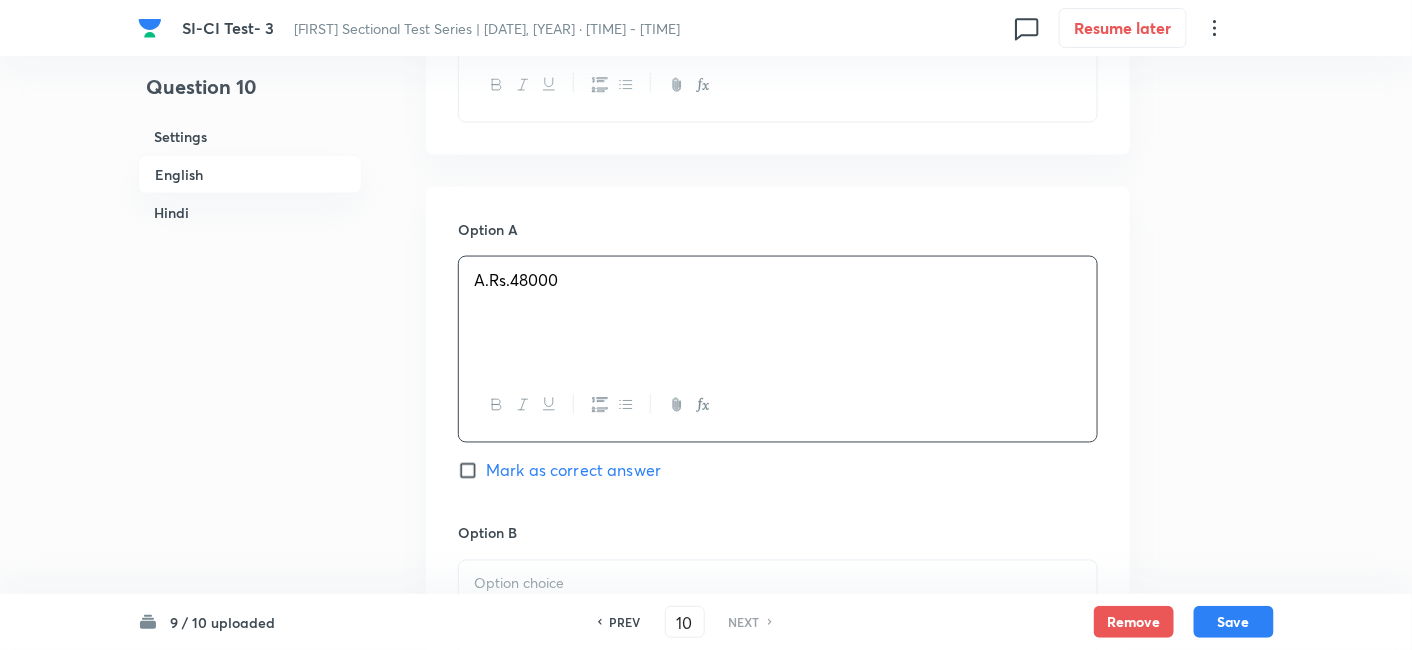 scroll, scrollTop: 1117, scrollLeft: 0, axis: vertical 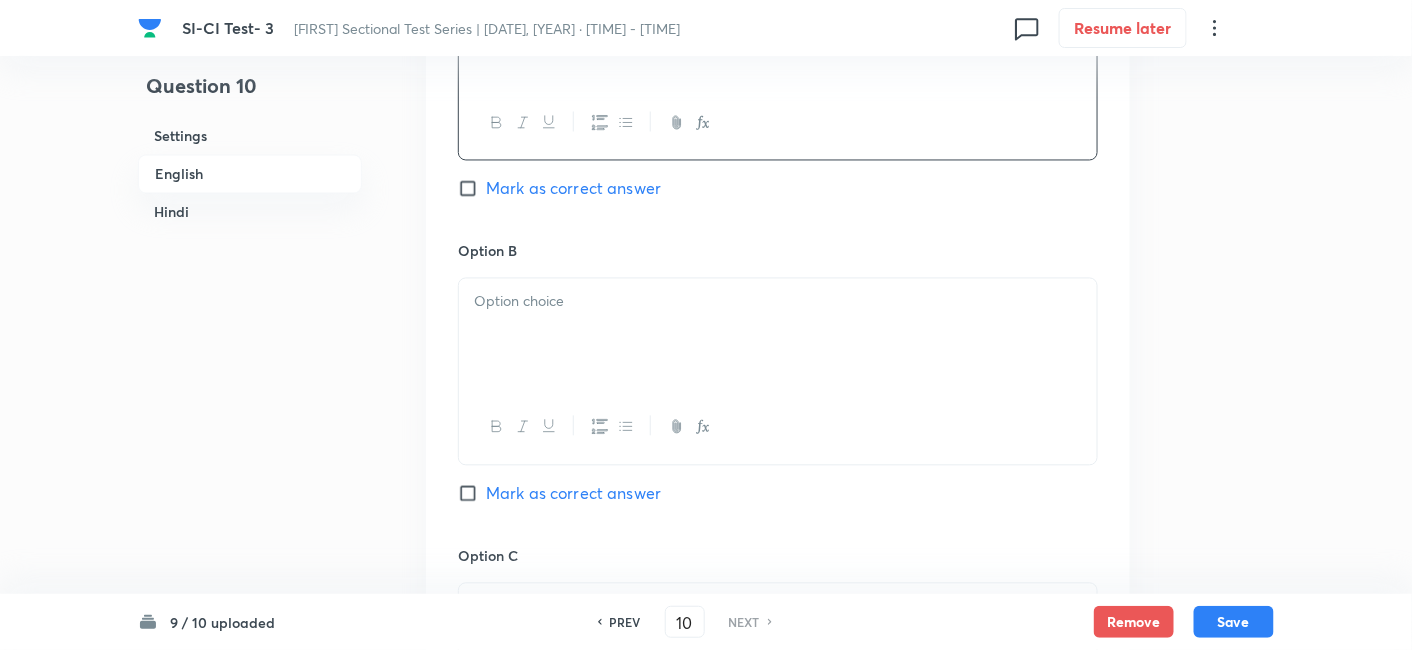 click at bounding box center [778, 335] 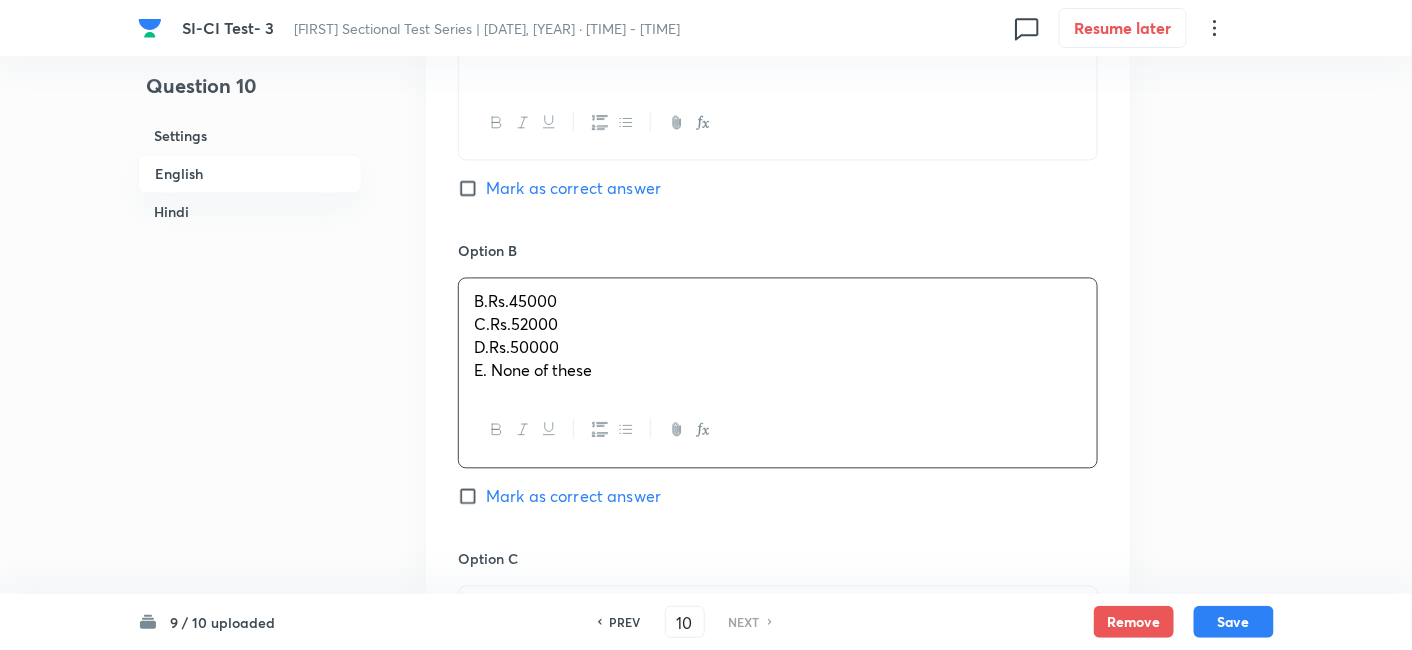 drag, startPoint x: 471, startPoint y: 324, endPoint x: 759, endPoint y: 447, distance: 313.16608 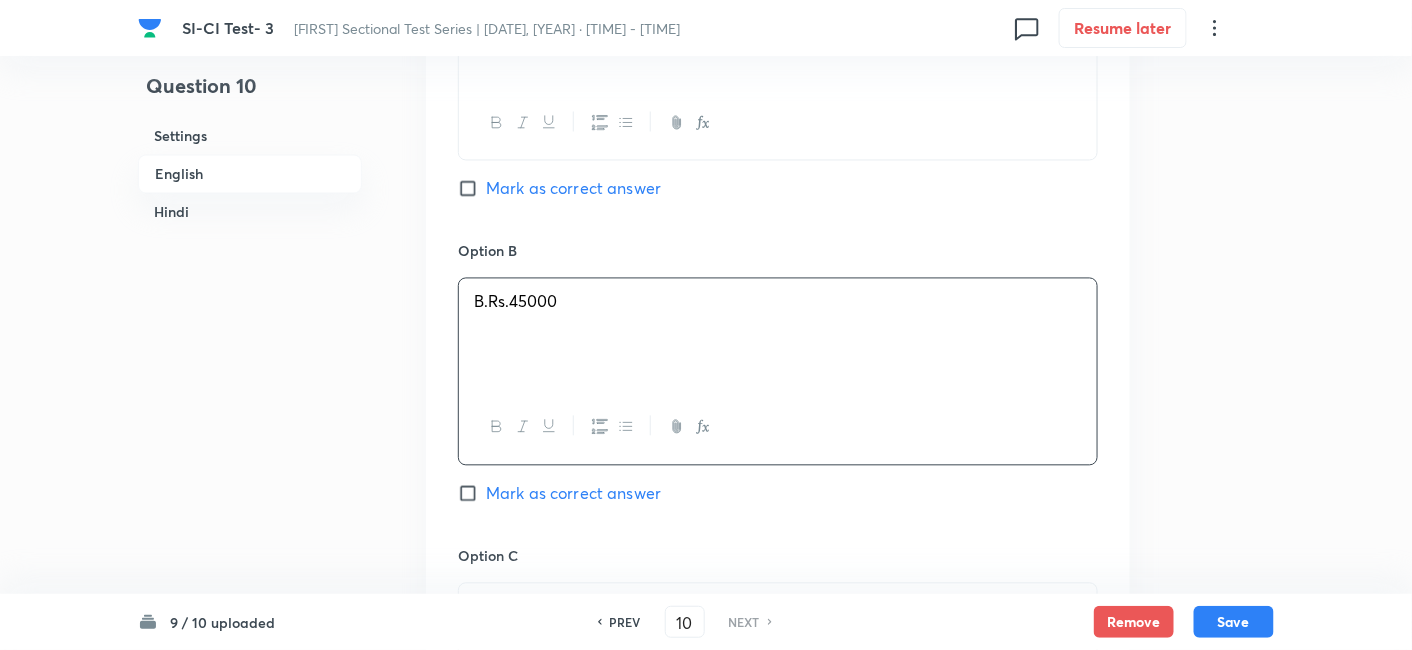 scroll, scrollTop: 1360, scrollLeft: 0, axis: vertical 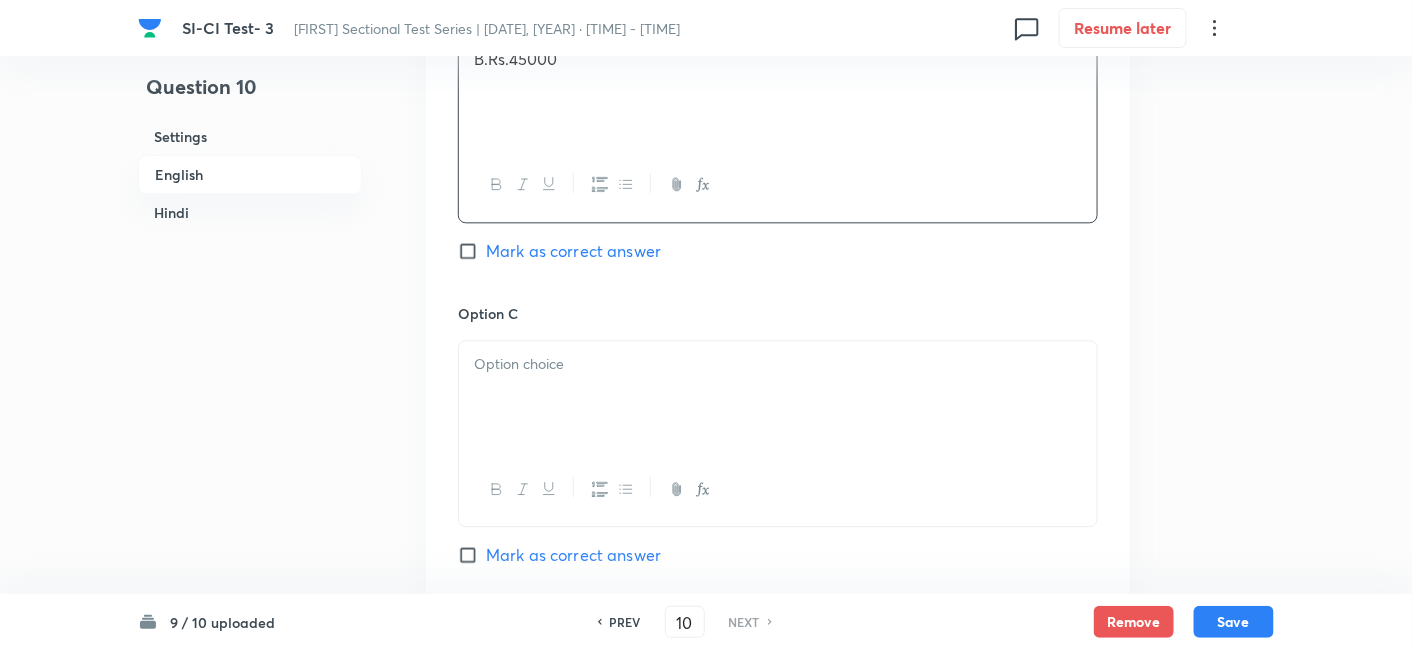 click at bounding box center [778, 397] 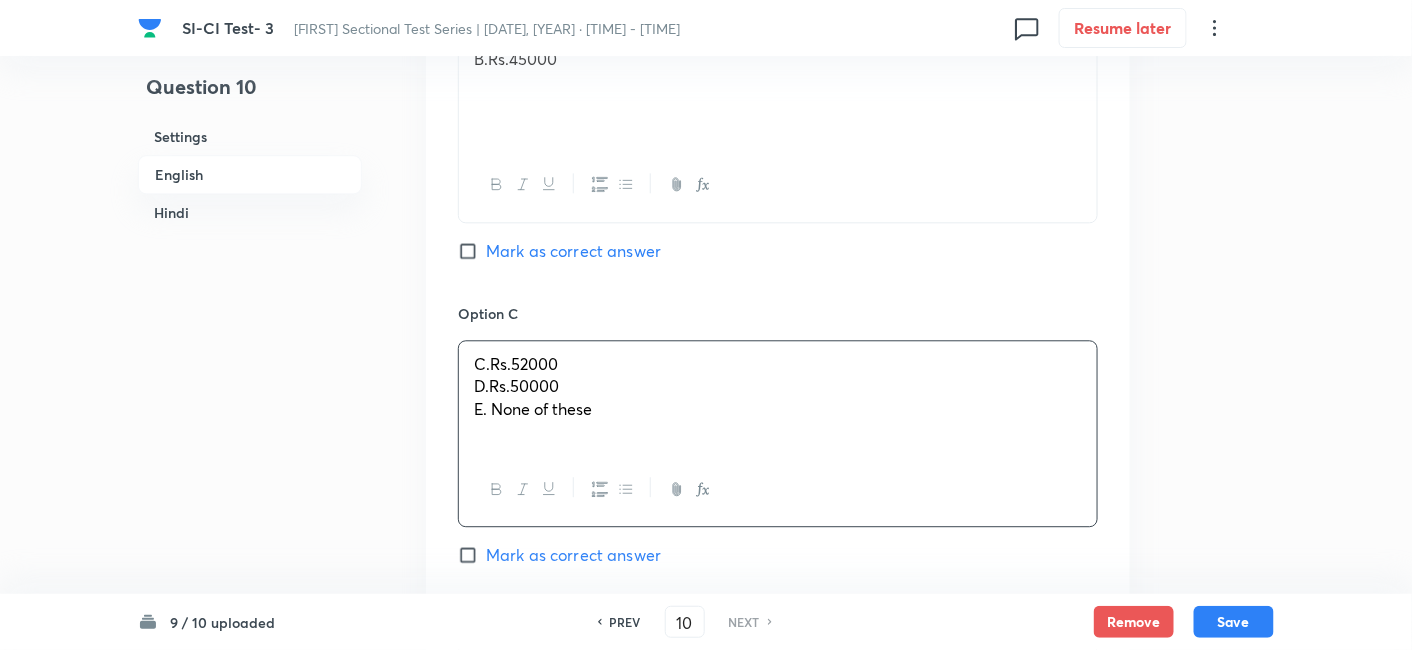 drag, startPoint x: 465, startPoint y: 384, endPoint x: 732, endPoint y: 461, distance: 277.88126 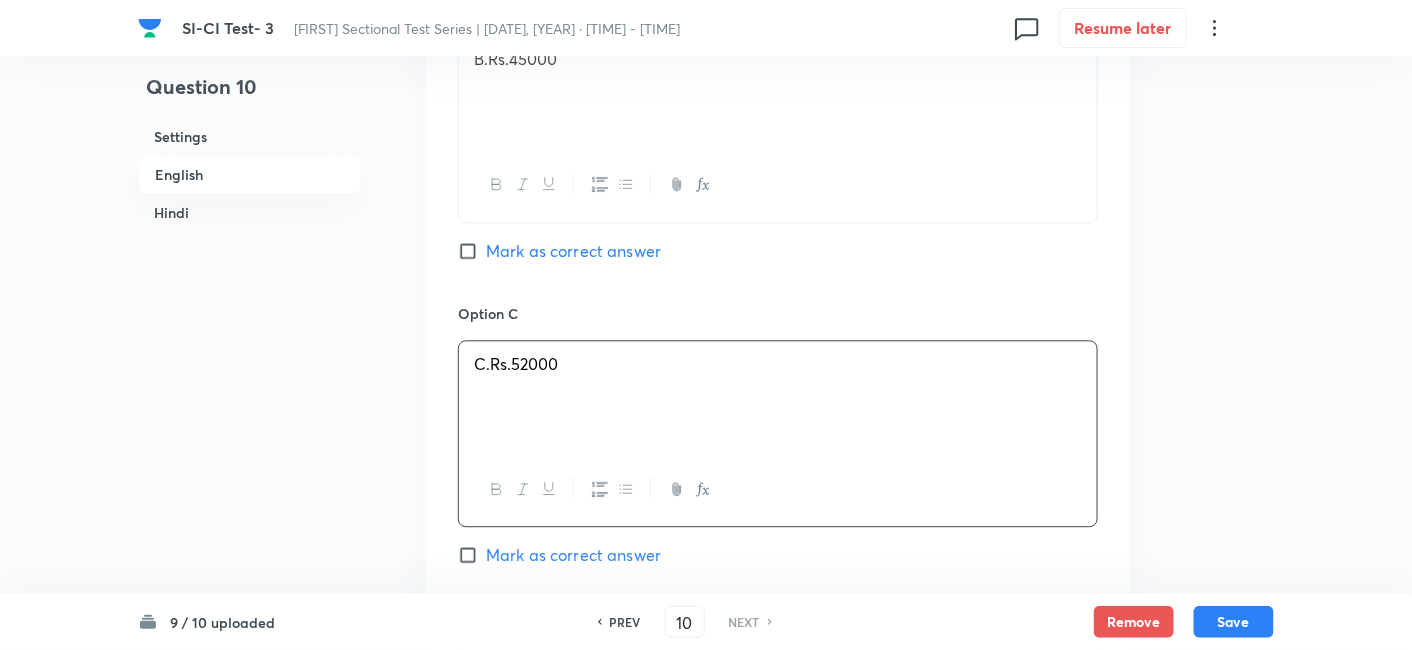 scroll, scrollTop: 1651, scrollLeft: 0, axis: vertical 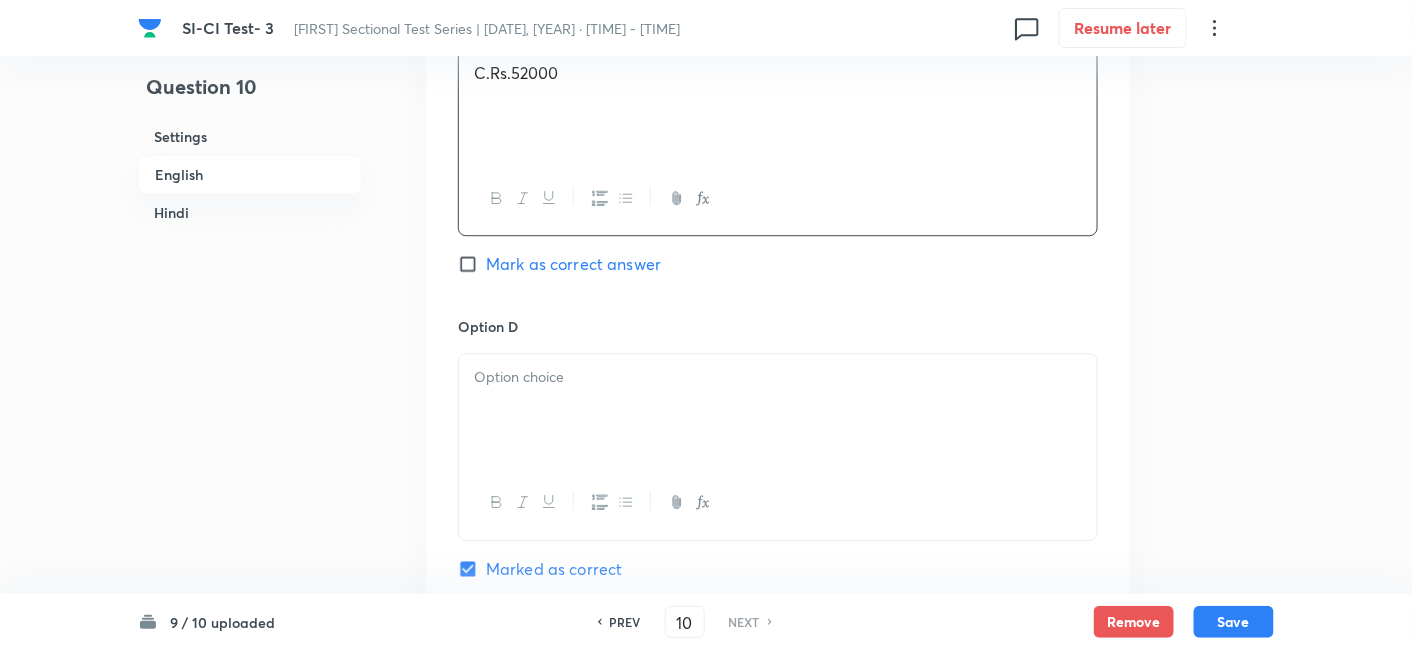 click at bounding box center (778, 410) 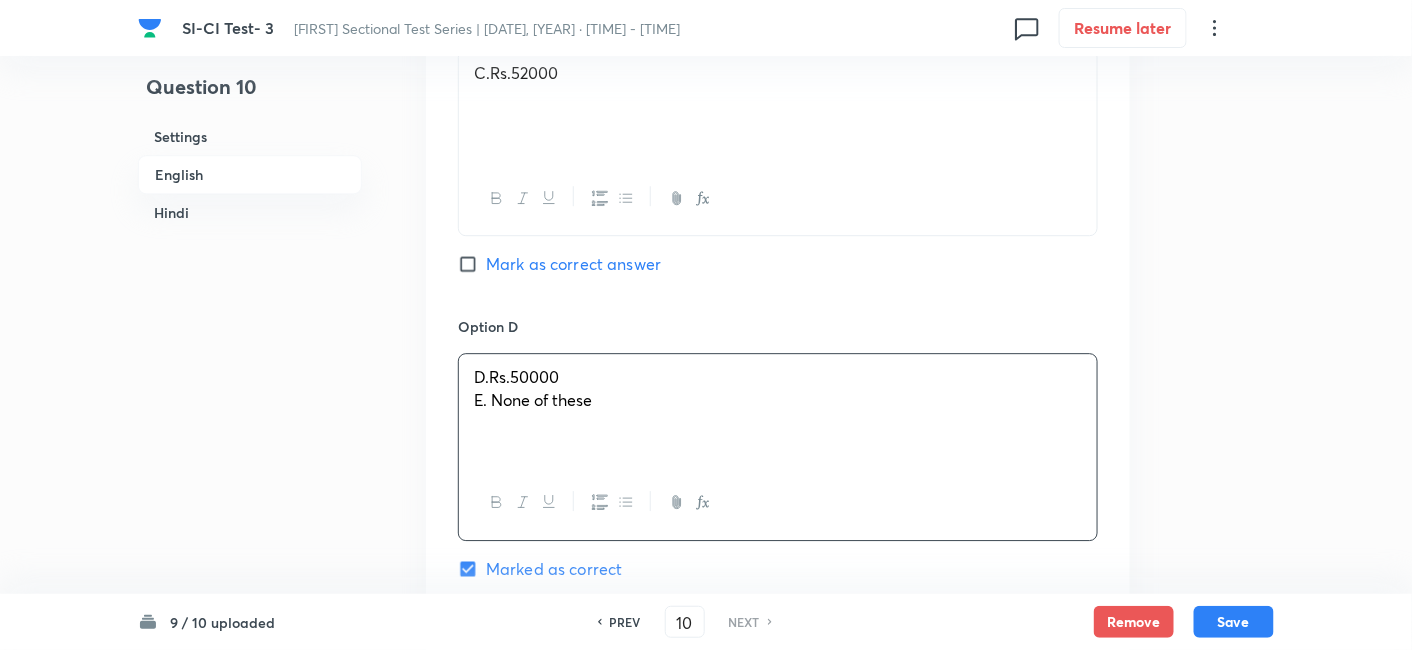 drag, startPoint x: 477, startPoint y: 398, endPoint x: 760, endPoint y: 455, distance: 288.68323 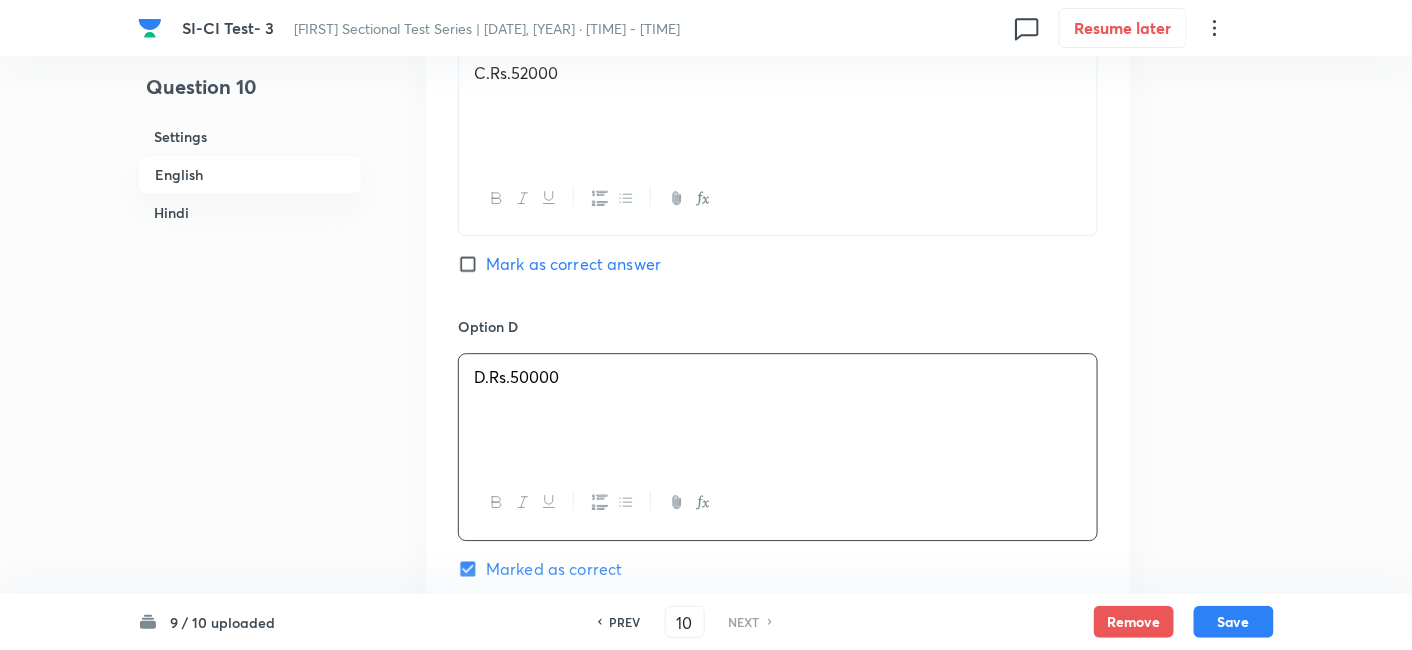 scroll, scrollTop: 1934, scrollLeft: 0, axis: vertical 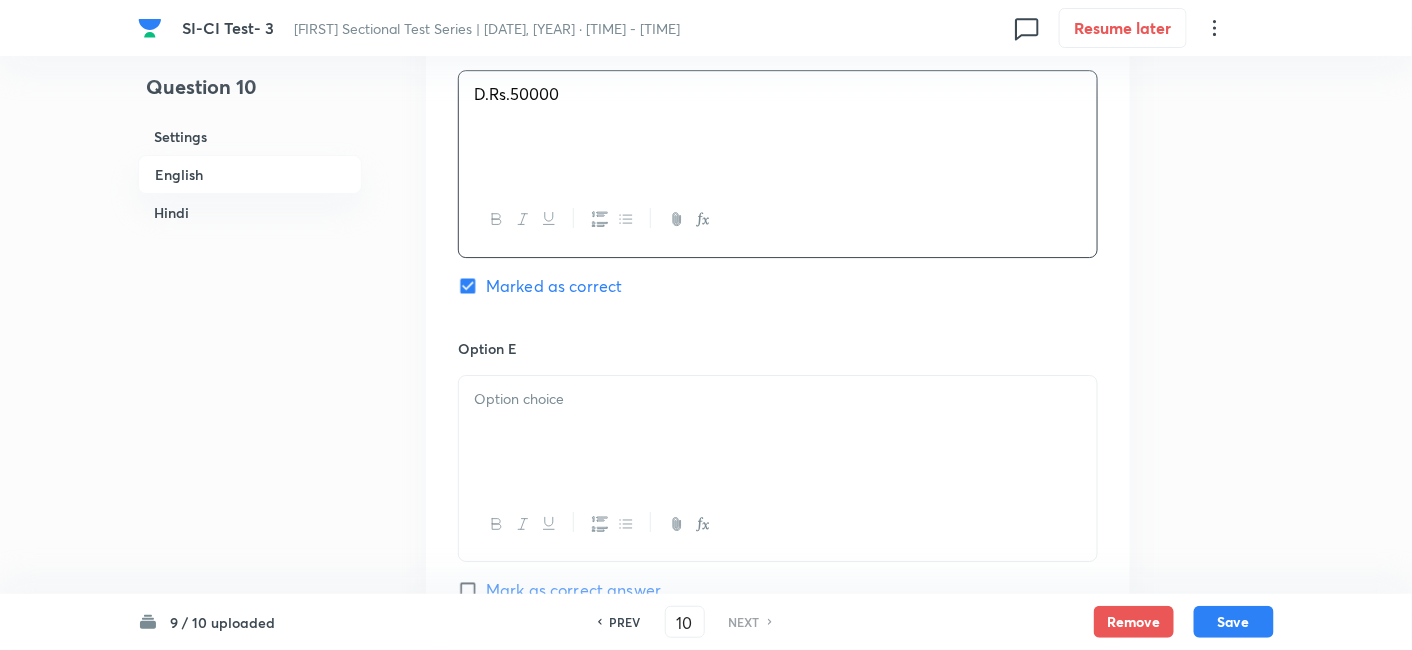 click at bounding box center (778, 432) 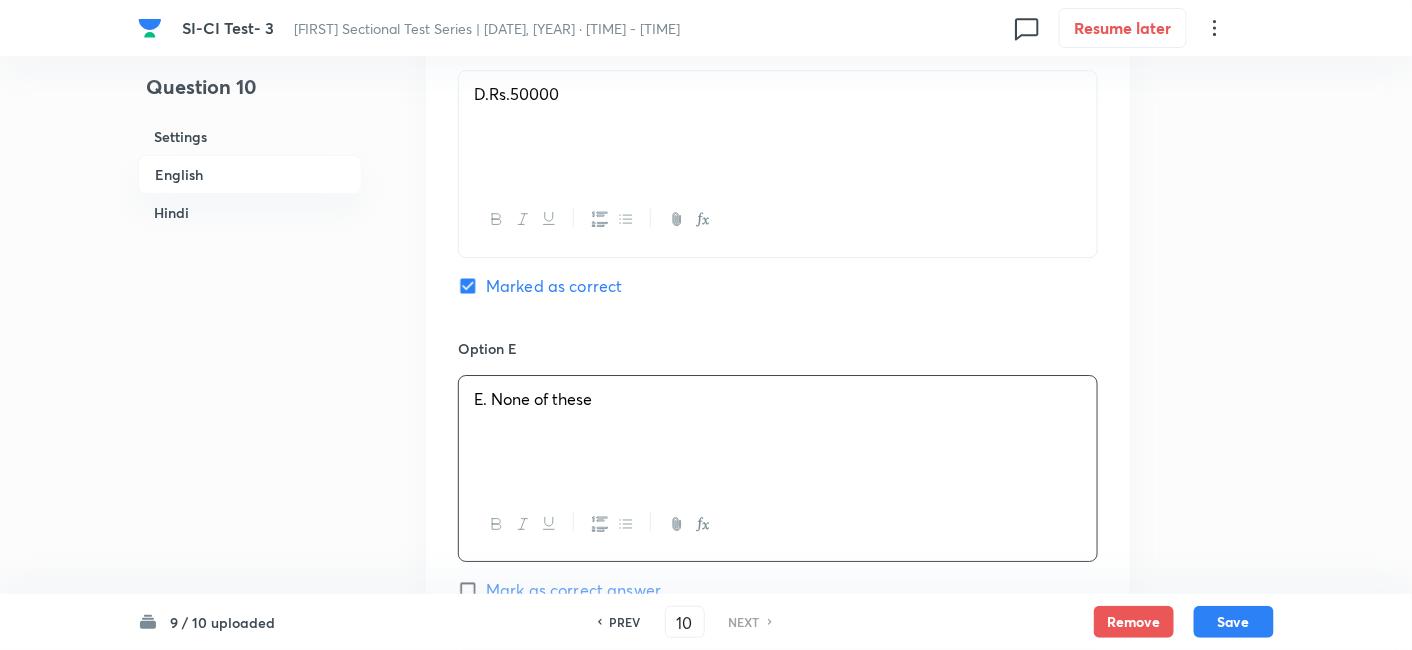 scroll, scrollTop: 2382, scrollLeft: 0, axis: vertical 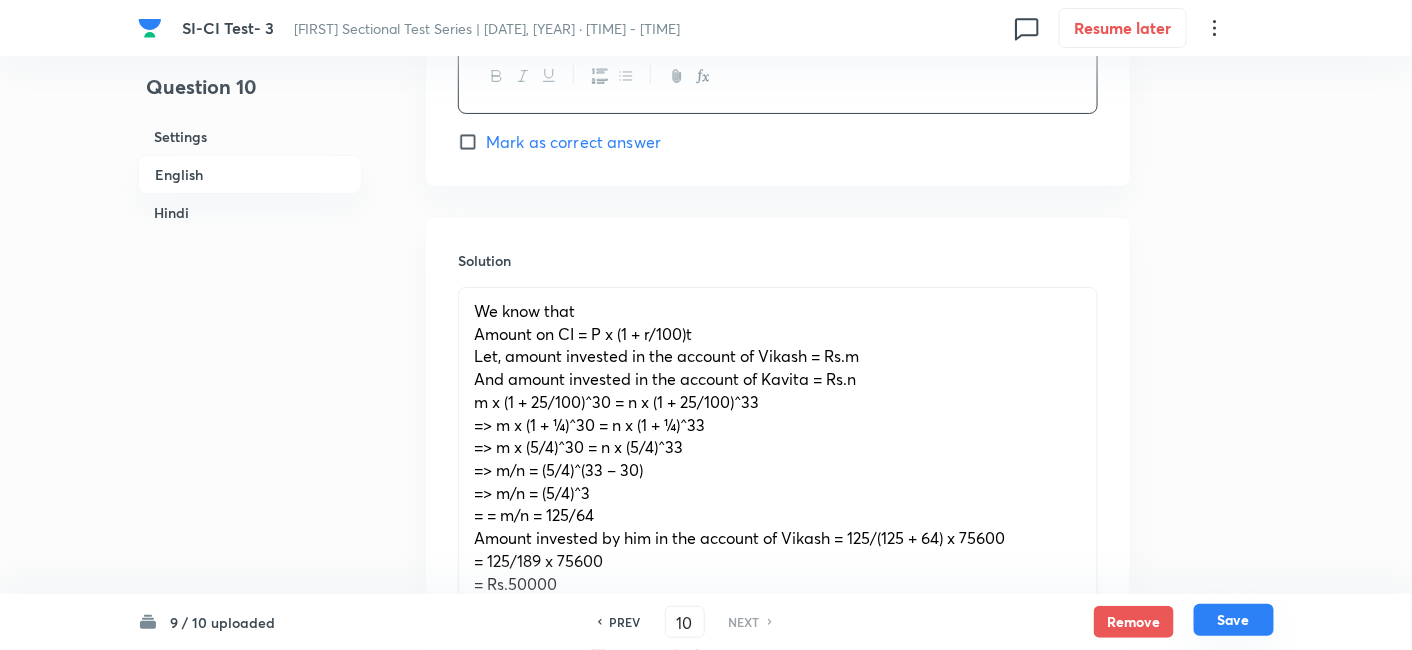 click on "Save" at bounding box center [1234, 620] 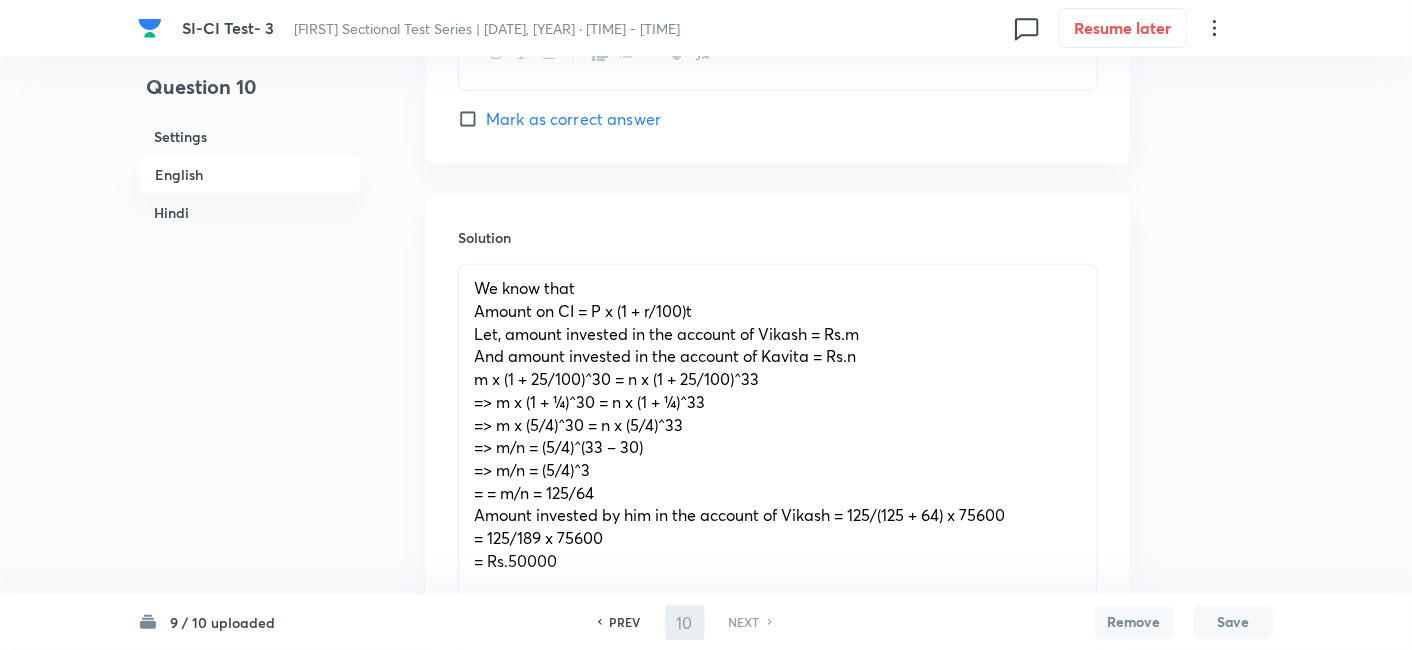 checkbox on "false" 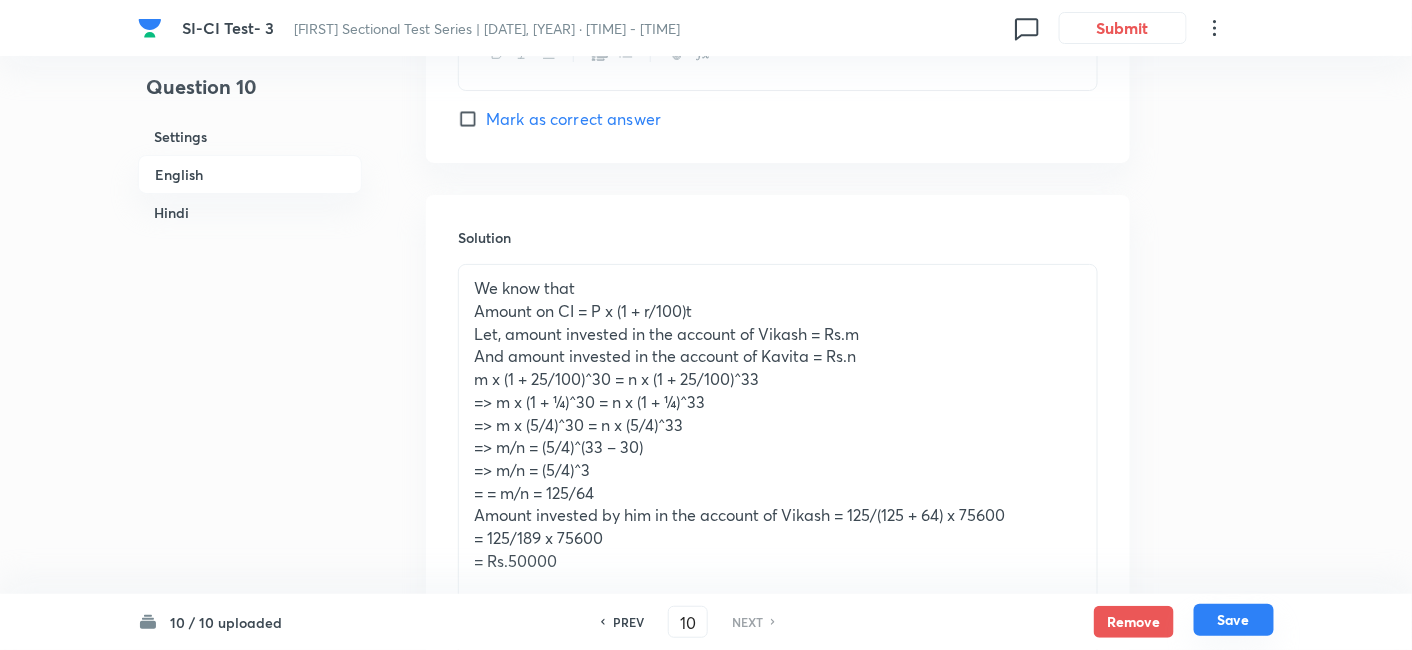 click on "Save" at bounding box center (1234, 620) 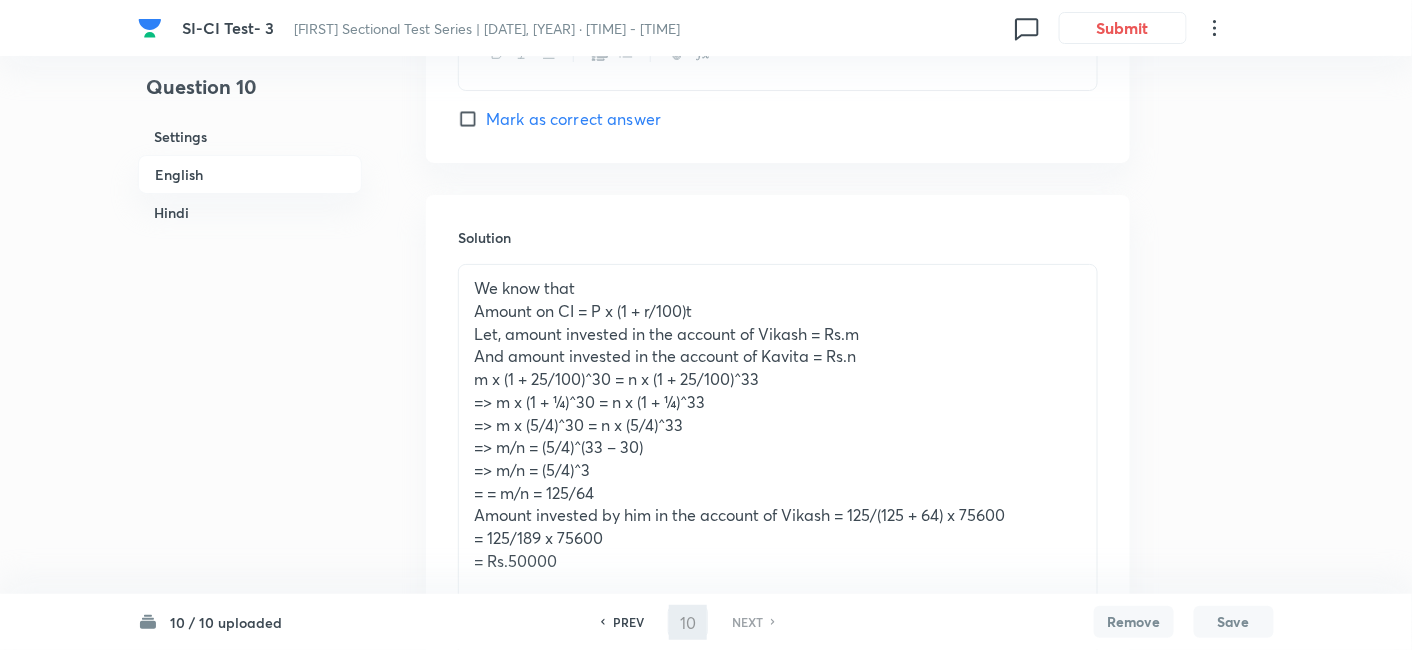 checkbox on "false" 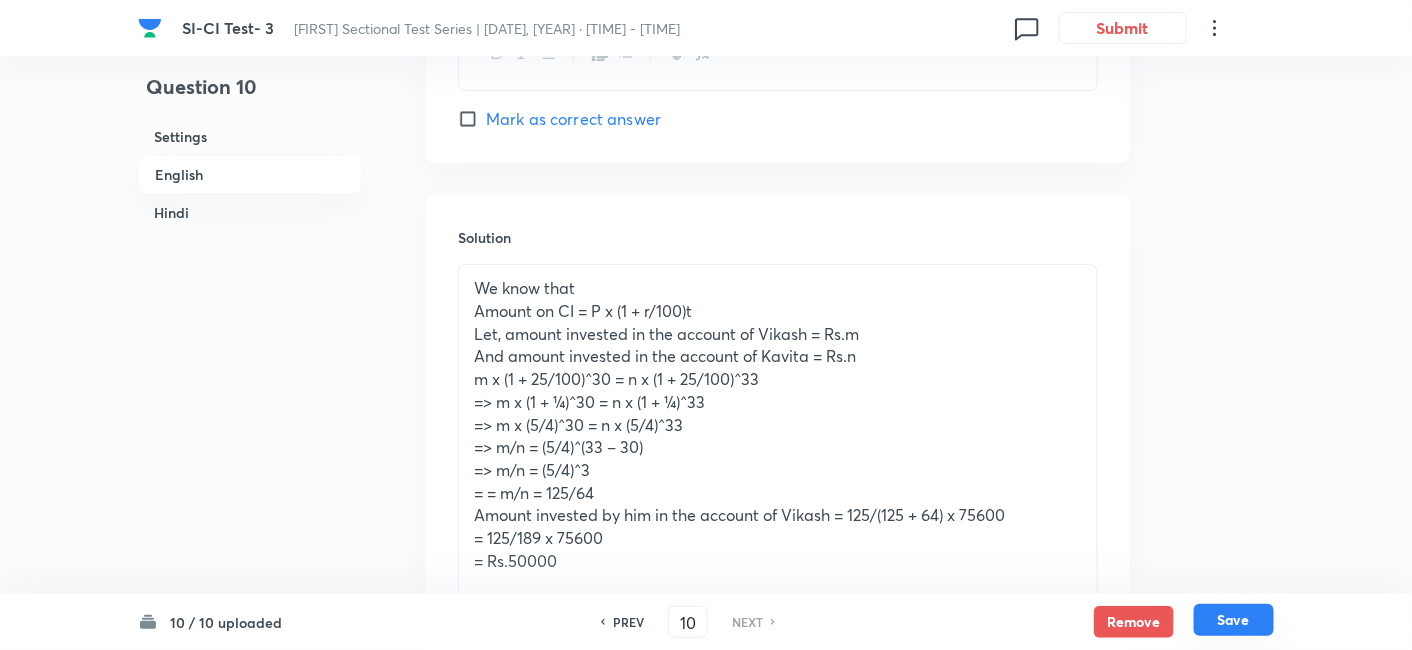 click on "Save" at bounding box center (1234, 620) 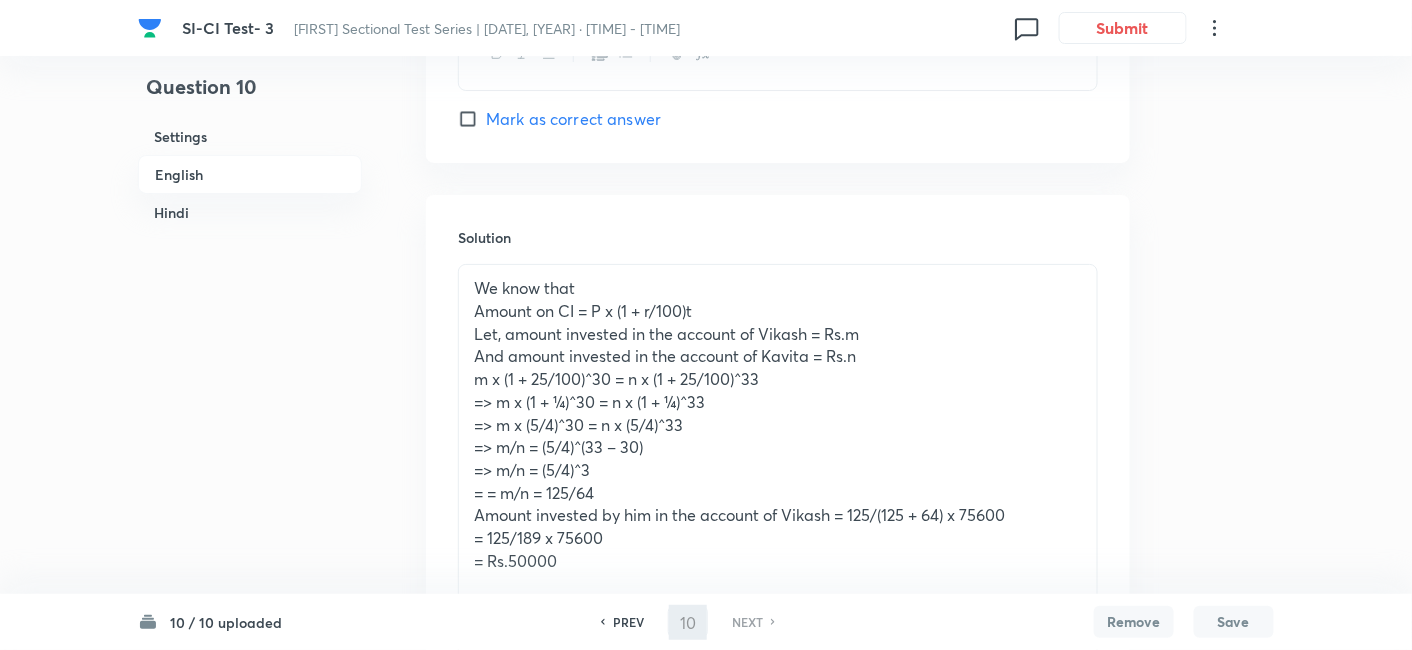 checkbox on "false" 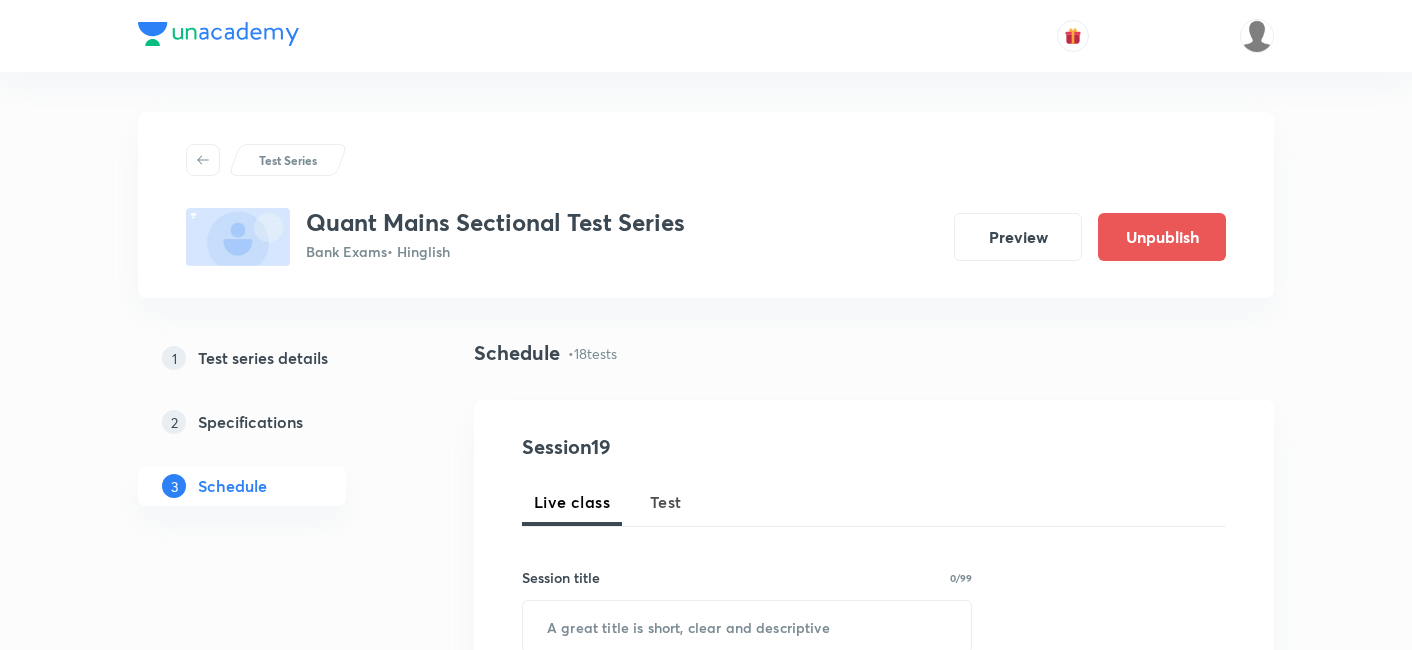 scroll, scrollTop: 0, scrollLeft: 0, axis: both 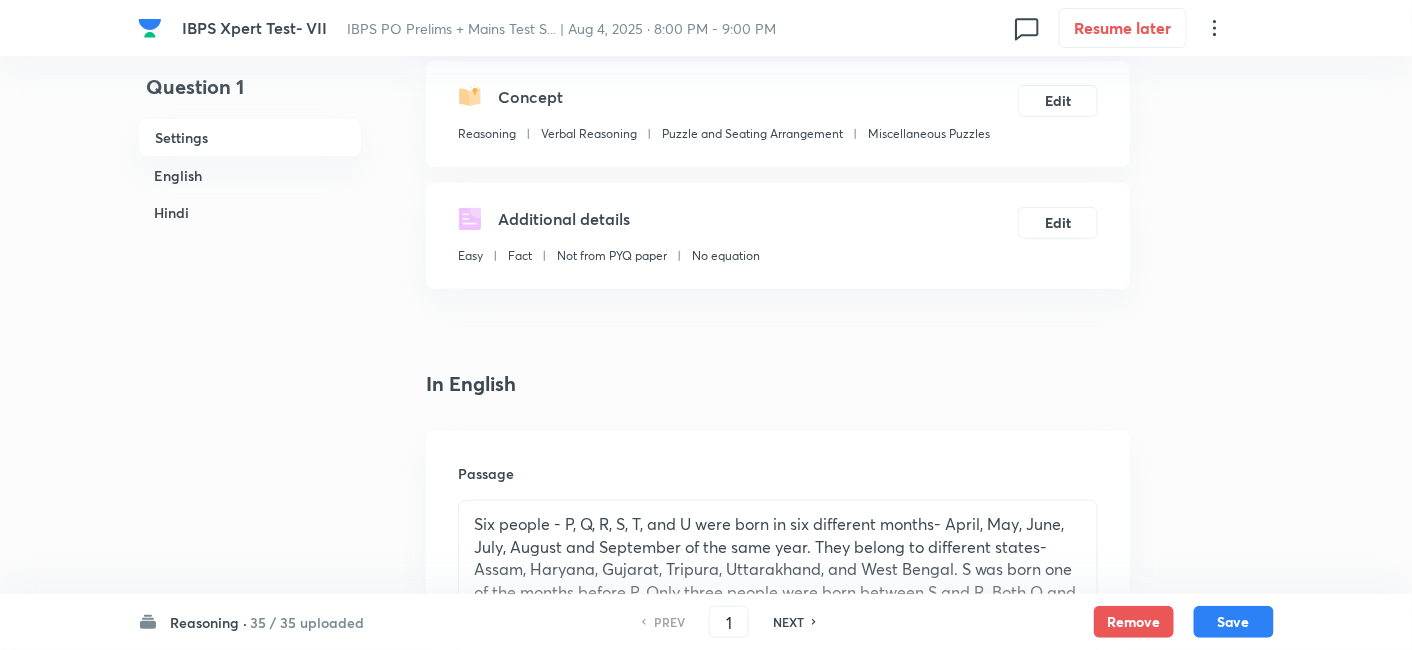 click on "35 / 35 uploaded" at bounding box center [307, 622] 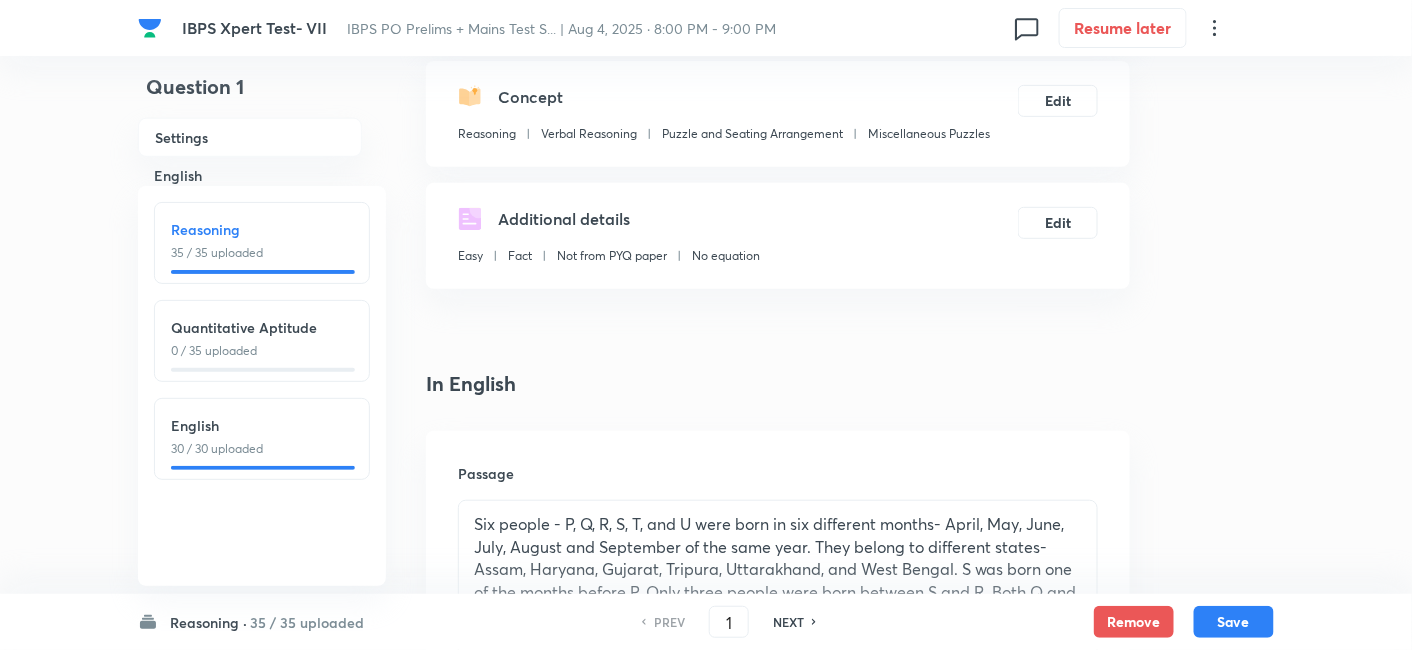 click on "Quantitative Aptitude" at bounding box center (262, 327) 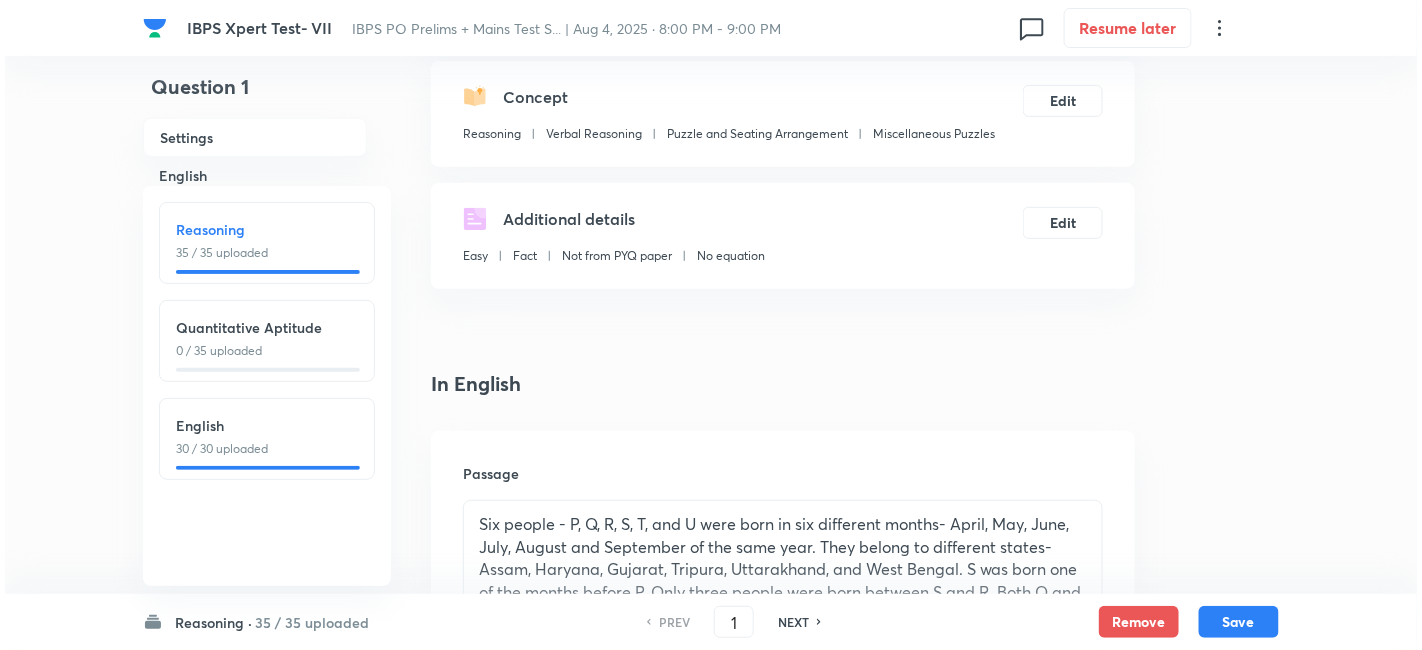 scroll, scrollTop: 0, scrollLeft: 0, axis: both 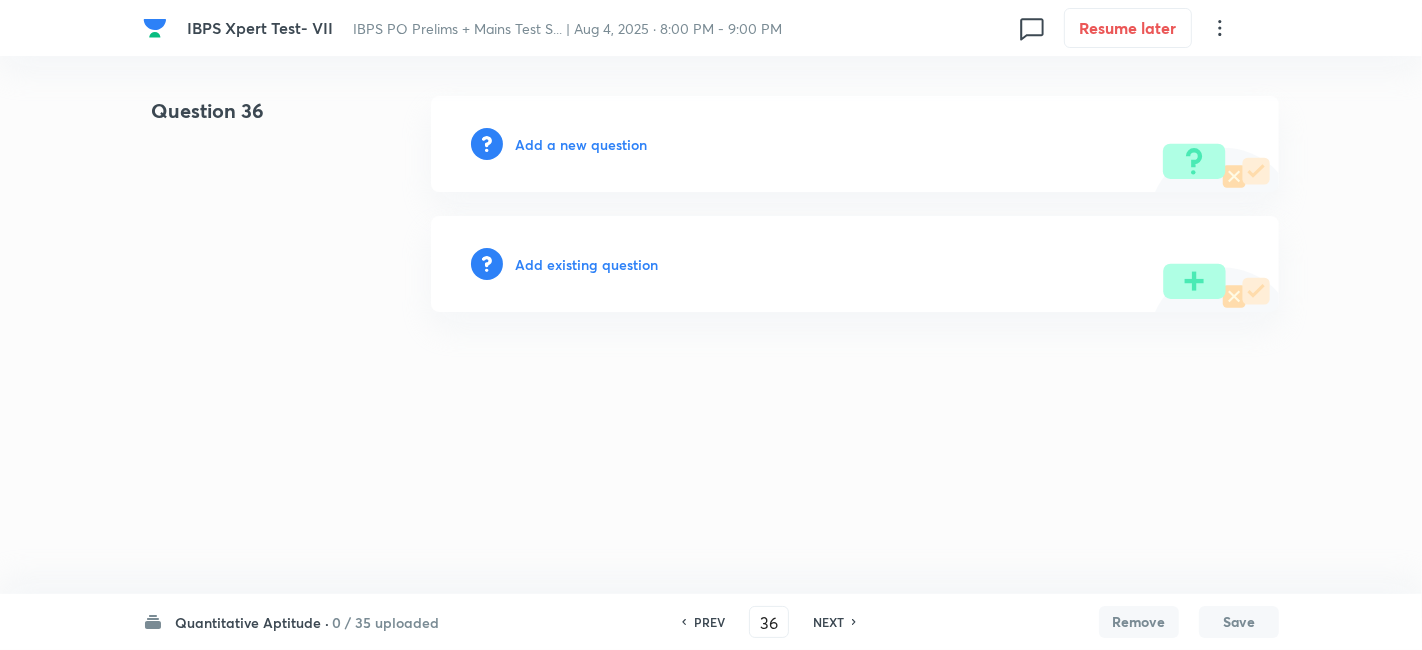 click on "Add a new question" at bounding box center [581, 144] 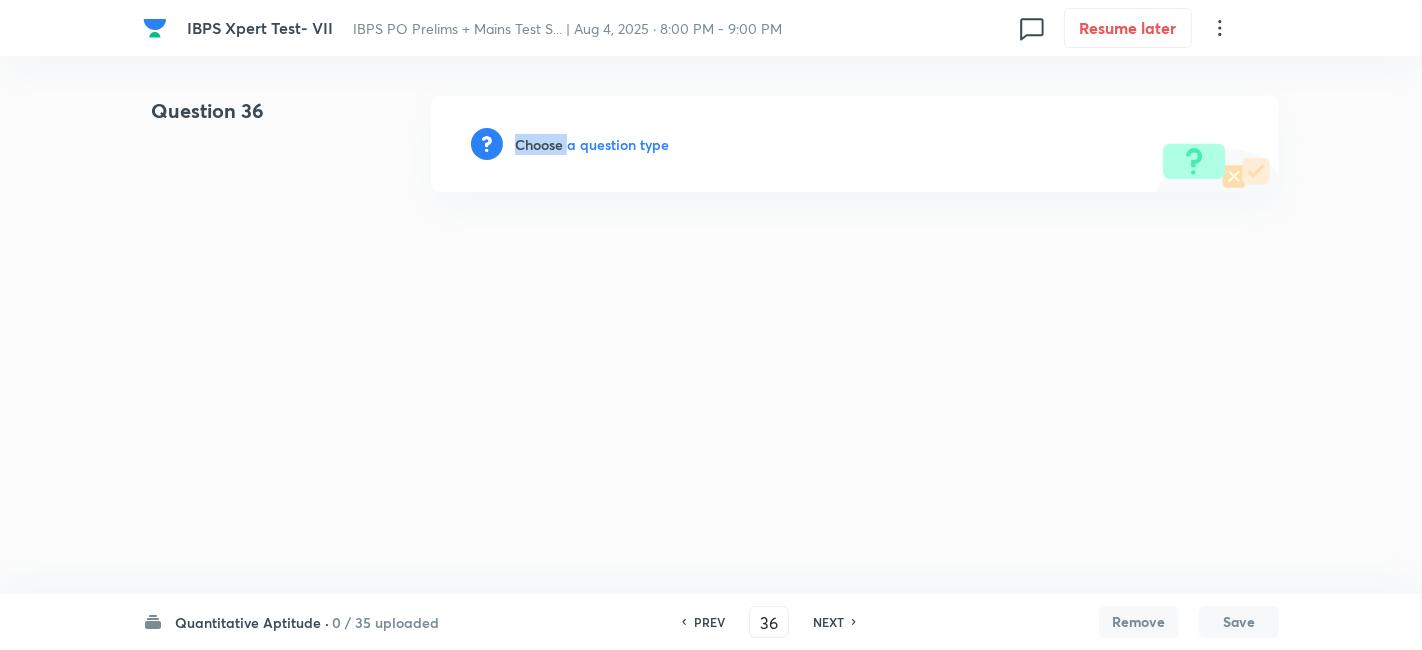 click on "Choose a question type" at bounding box center (592, 144) 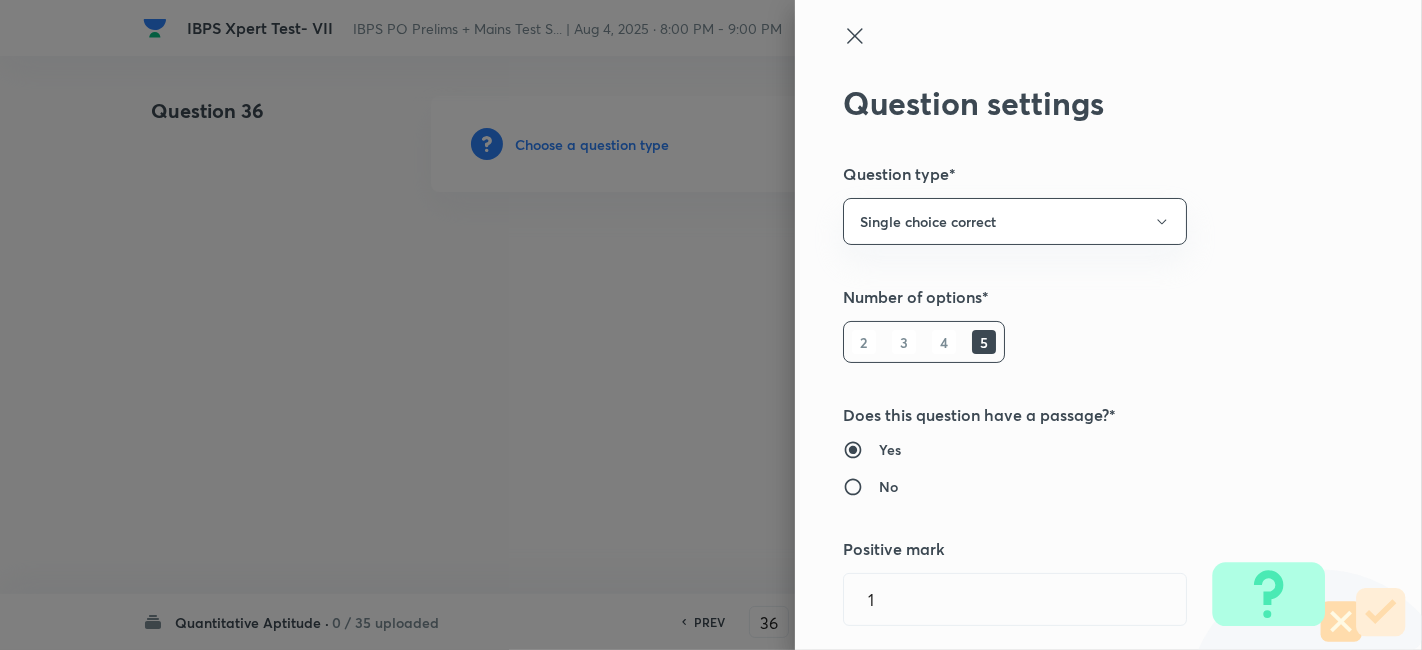 click at bounding box center [711, 325] 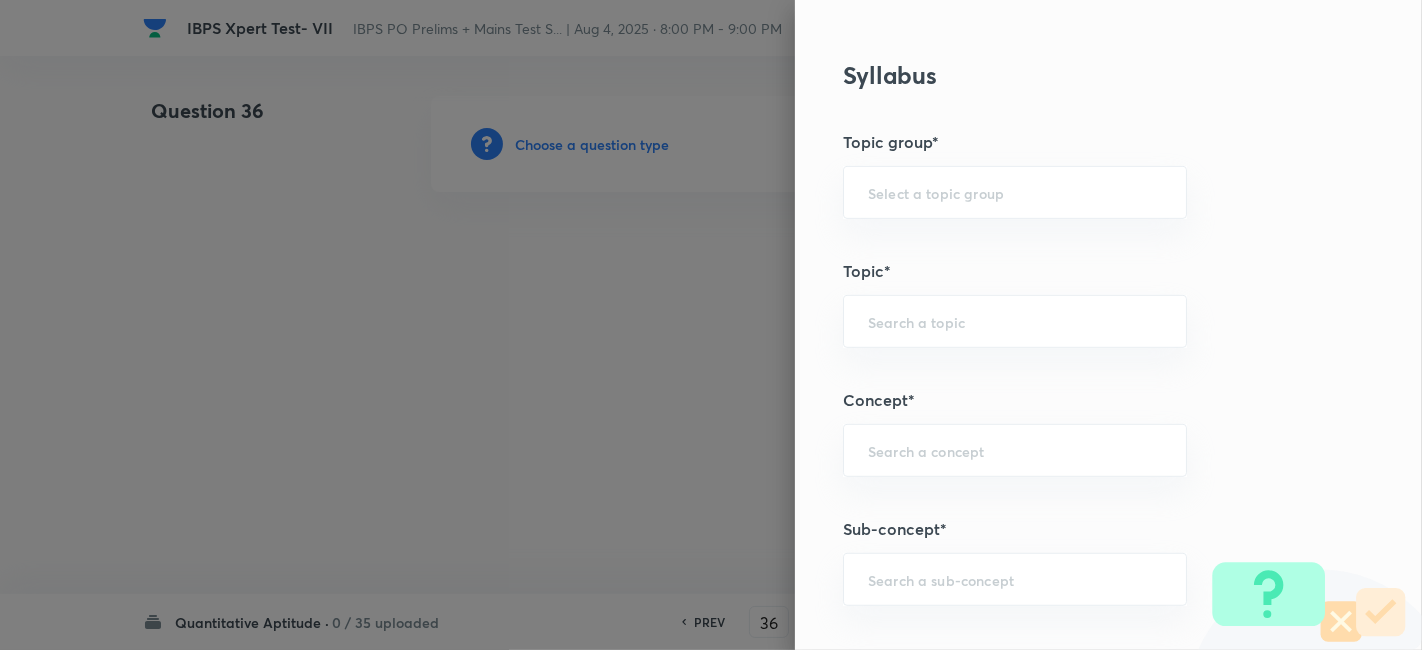 scroll, scrollTop: 780, scrollLeft: 0, axis: vertical 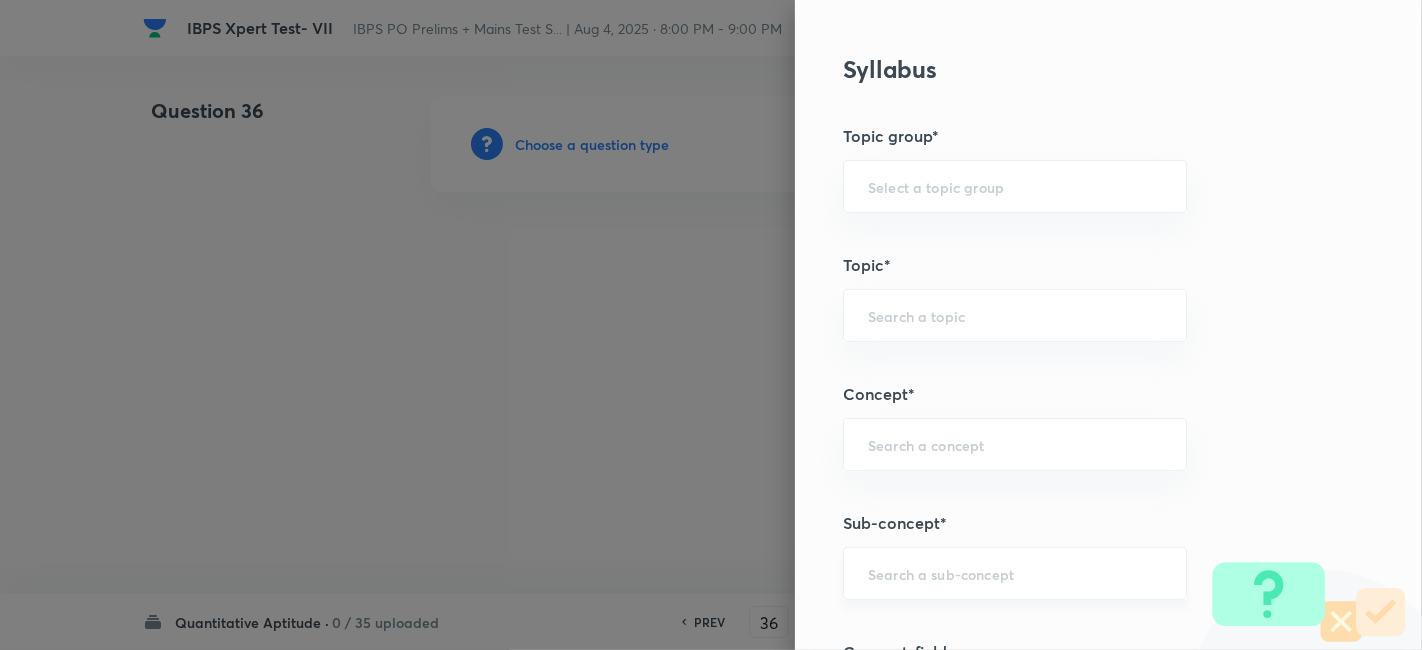 click at bounding box center (1015, 573) 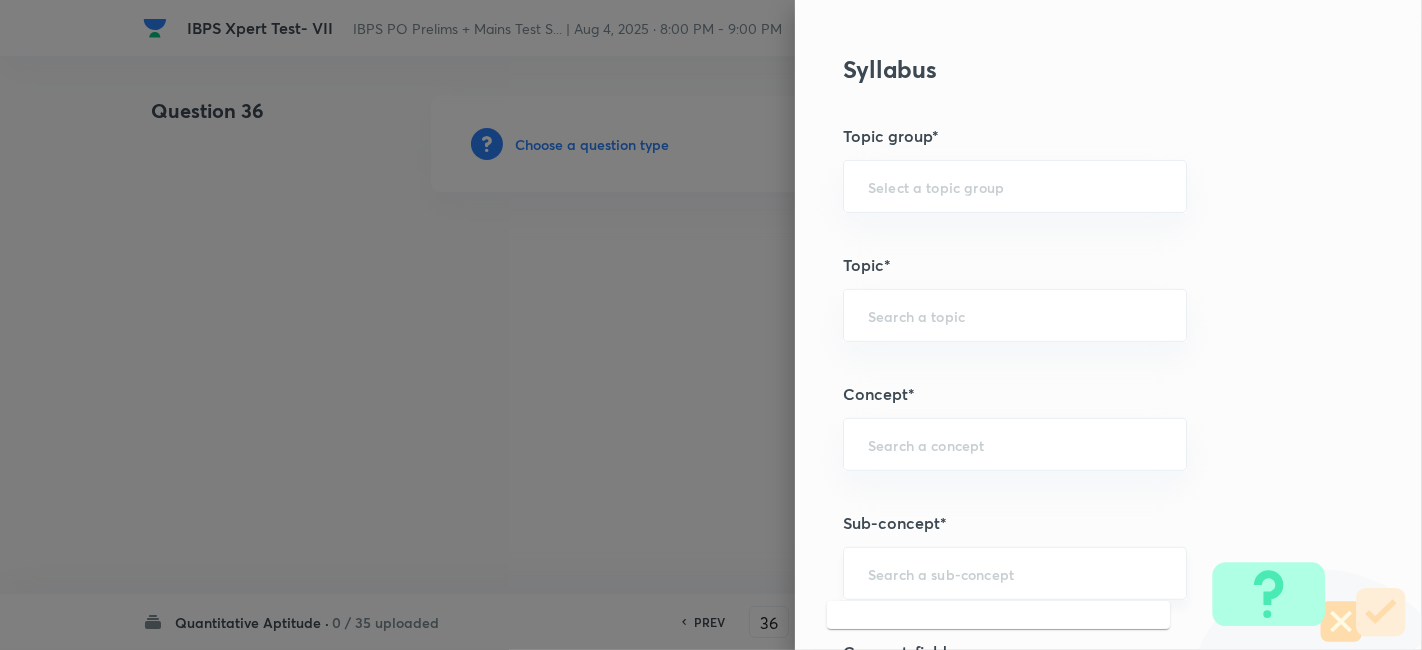 type on "c" 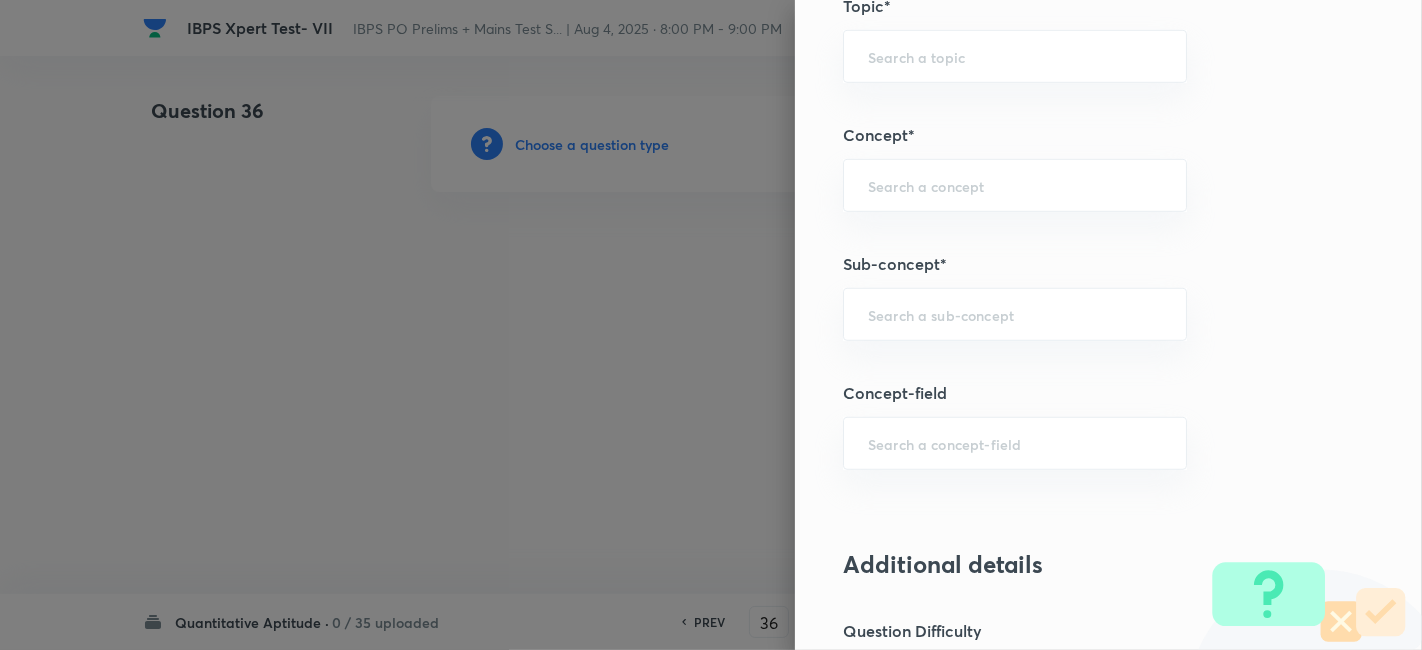 scroll, scrollTop: 1040, scrollLeft: 0, axis: vertical 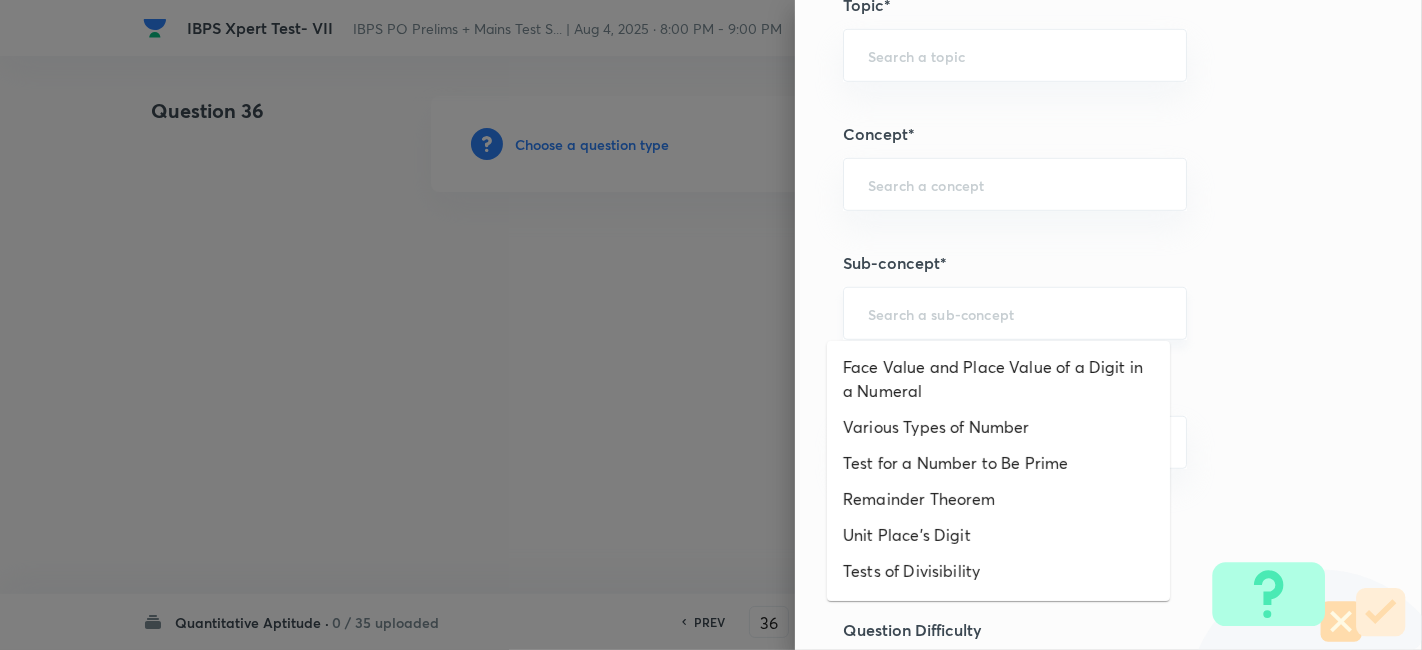 click at bounding box center [1015, 313] 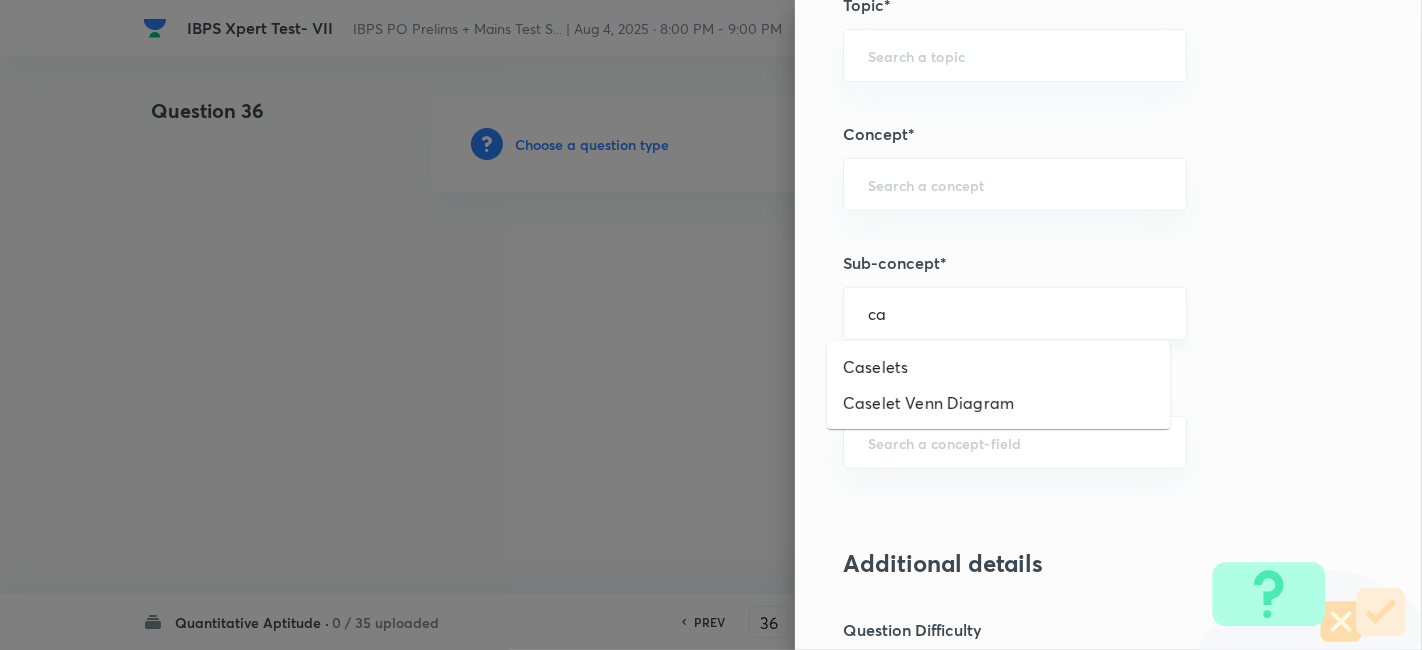 type on "c" 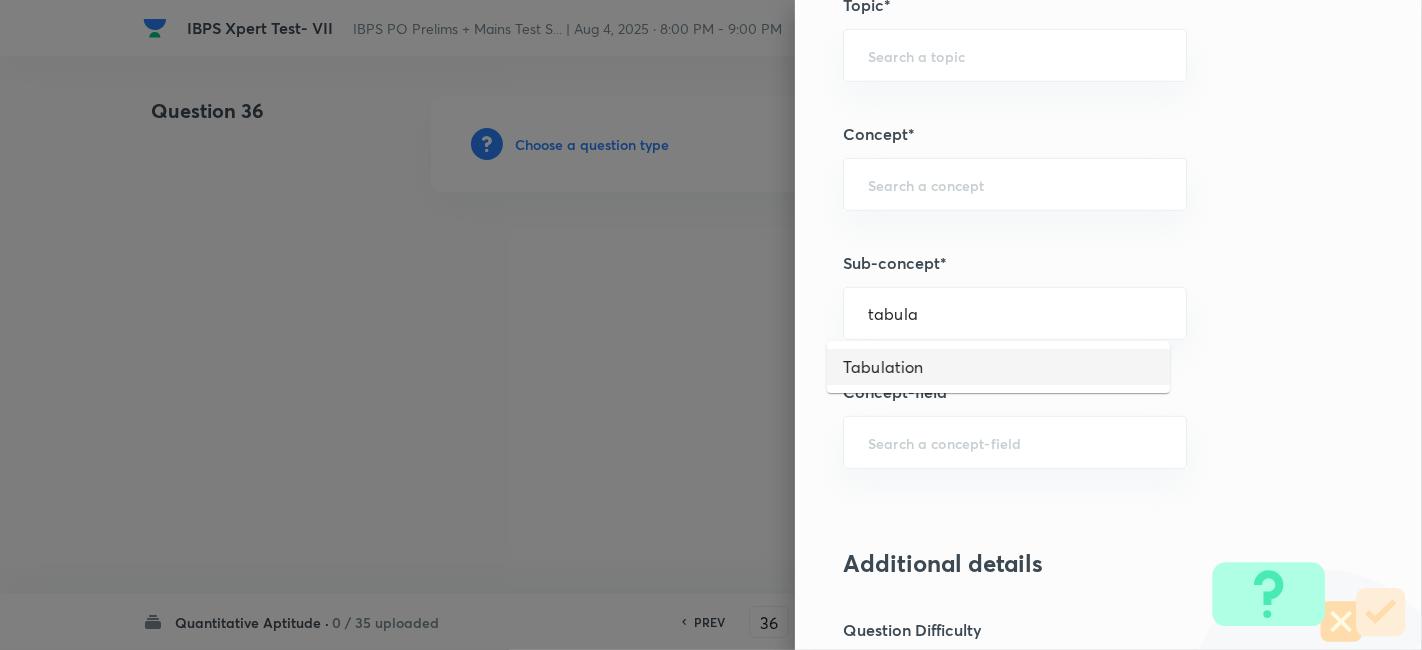 click on "Tabulation" at bounding box center [998, 367] 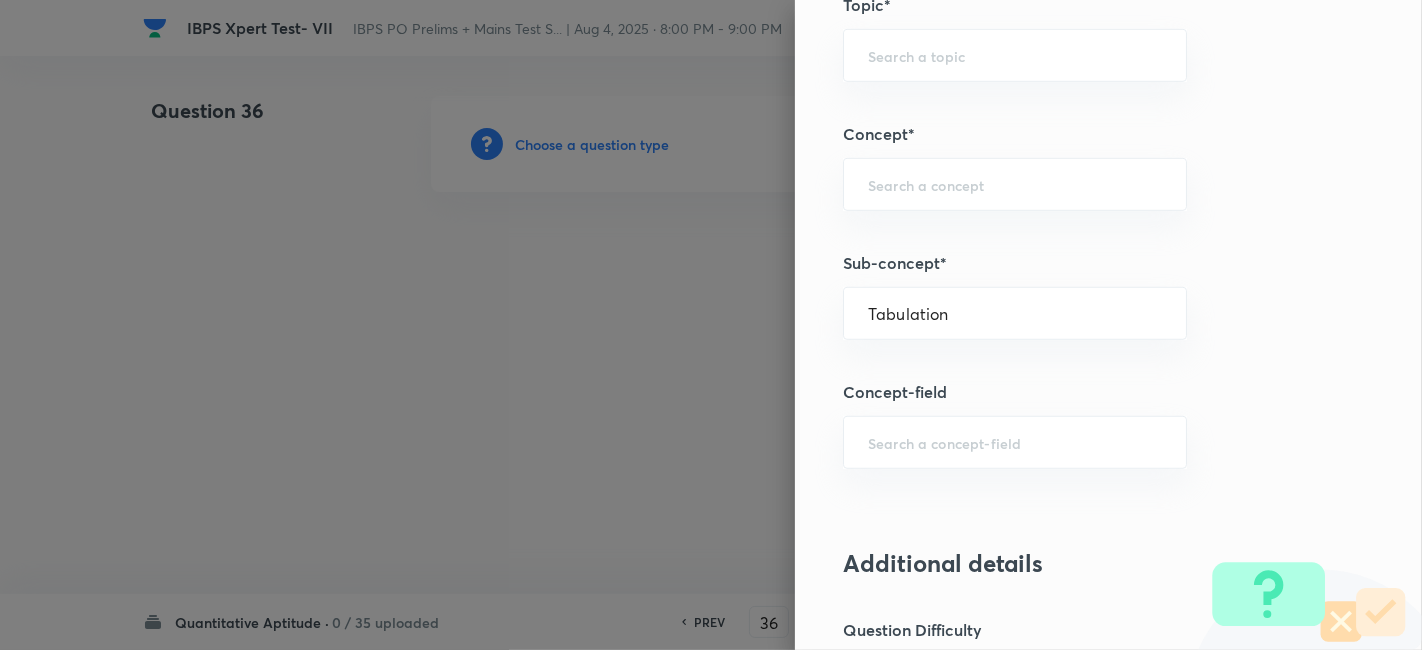 type on "Quantitative Aptitude" 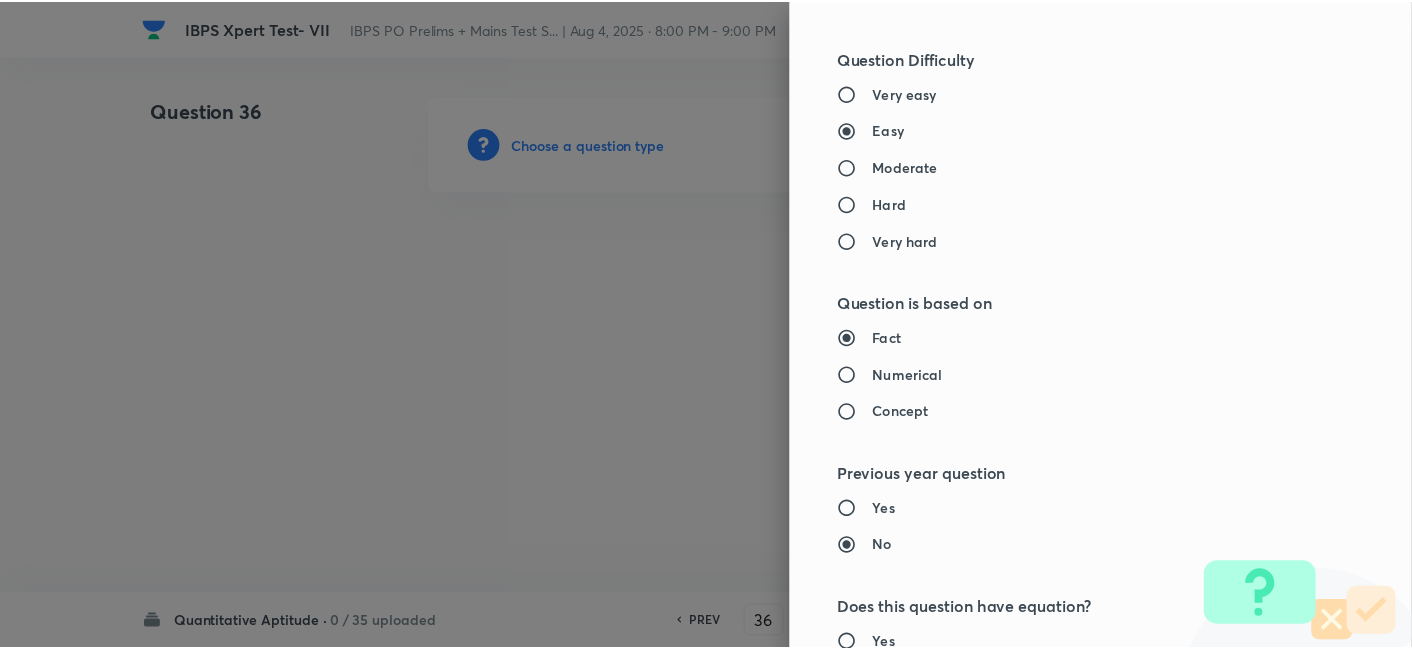 scroll, scrollTop: 2070, scrollLeft: 0, axis: vertical 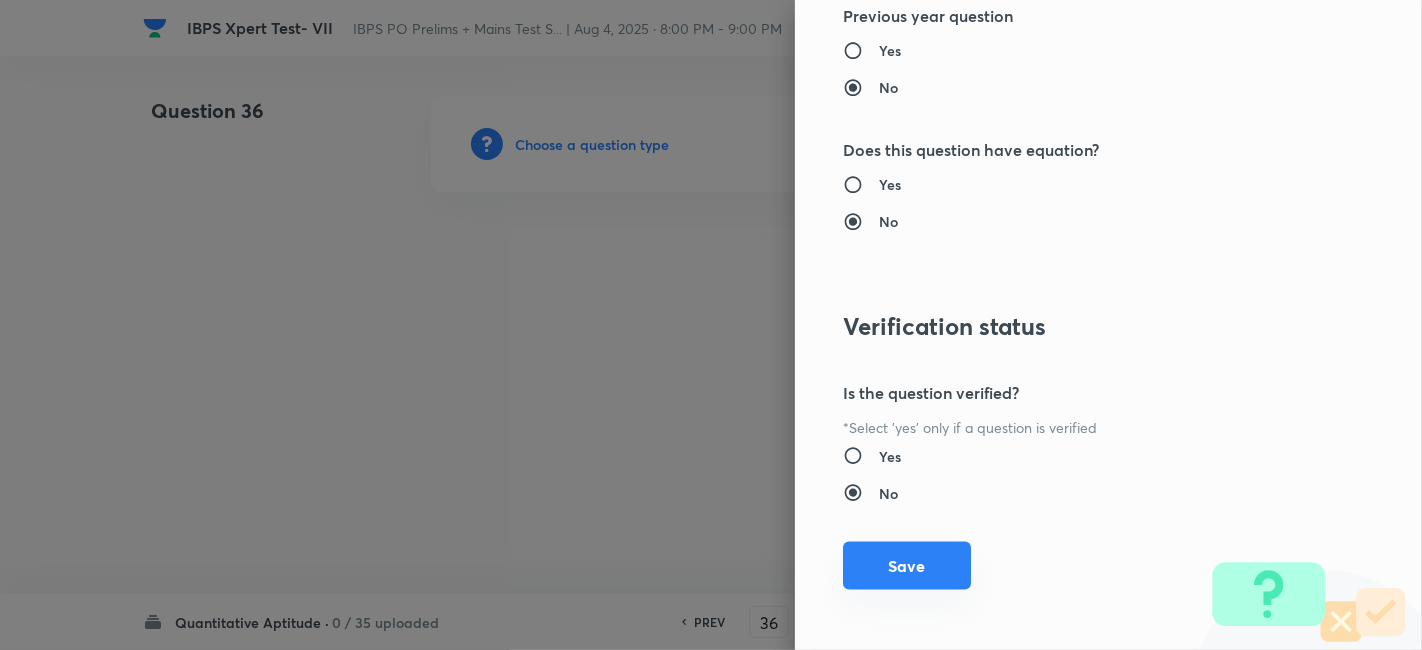 click on "Save" at bounding box center (907, 566) 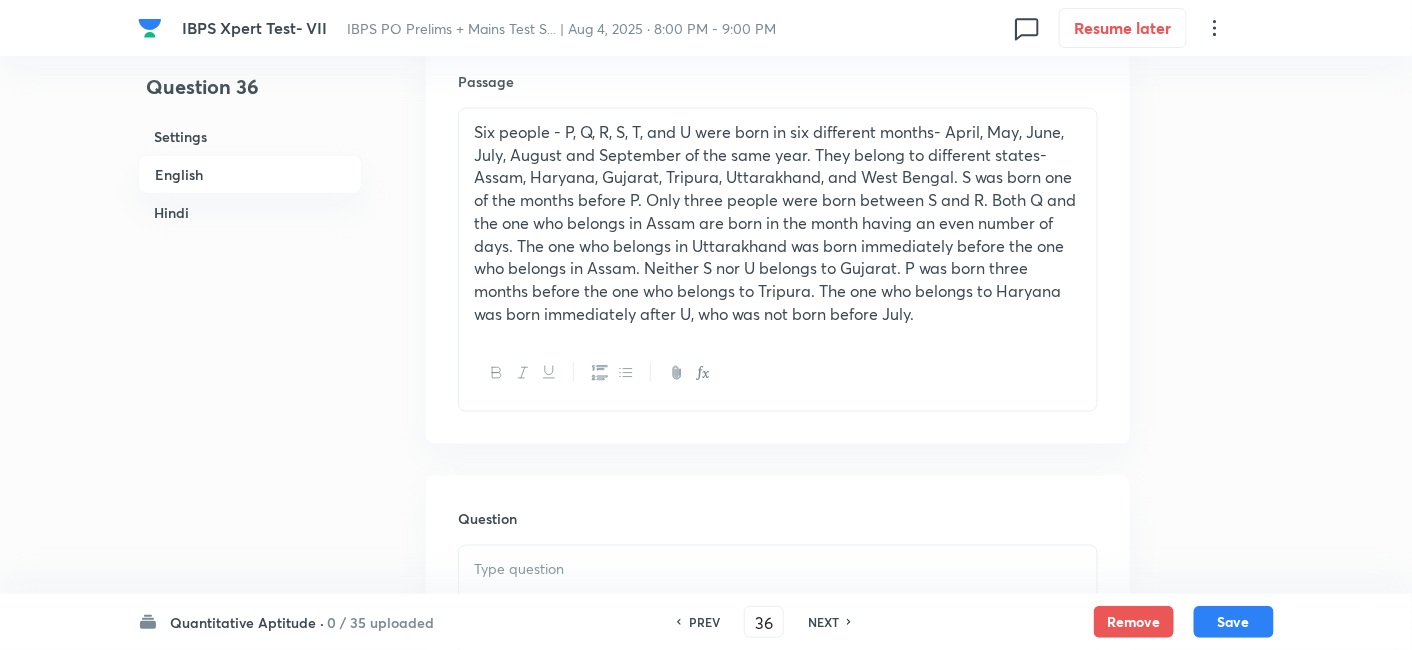 scroll, scrollTop: 612, scrollLeft: 0, axis: vertical 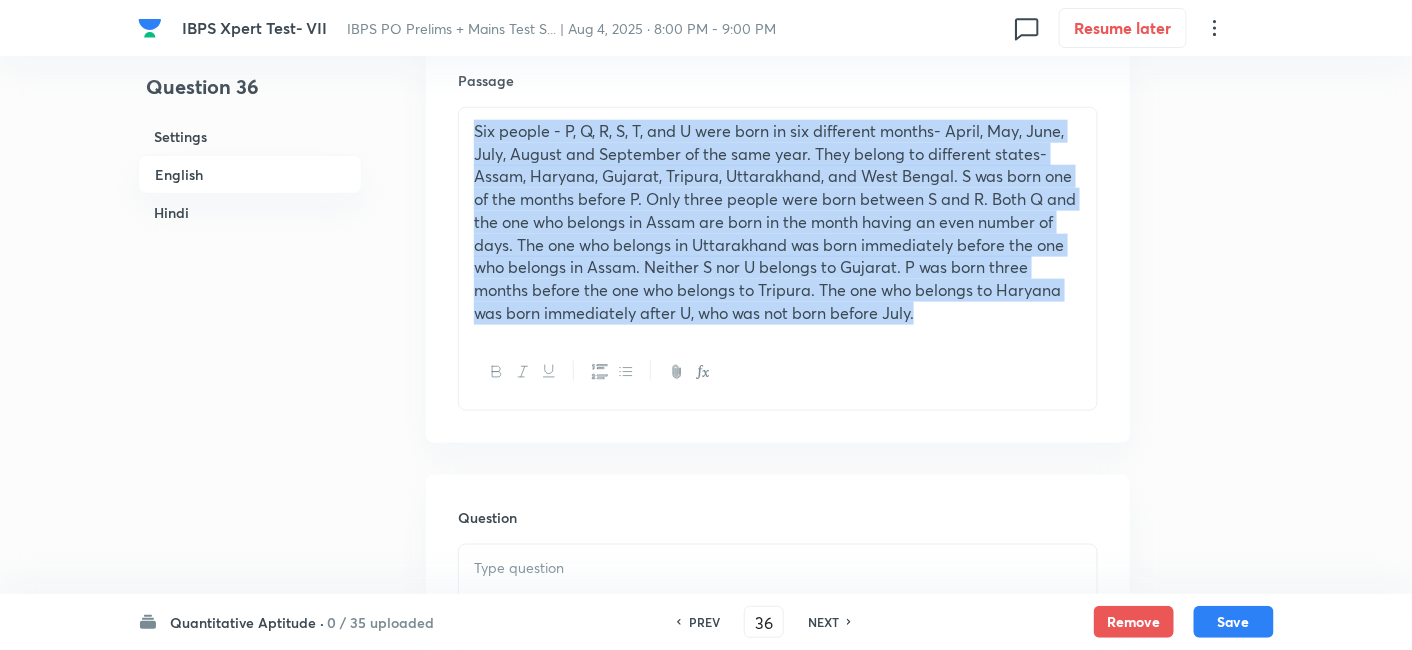 drag, startPoint x: 463, startPoint y: 135, endPoint x: 1129, endPoint y: 373, distance: 707.24817 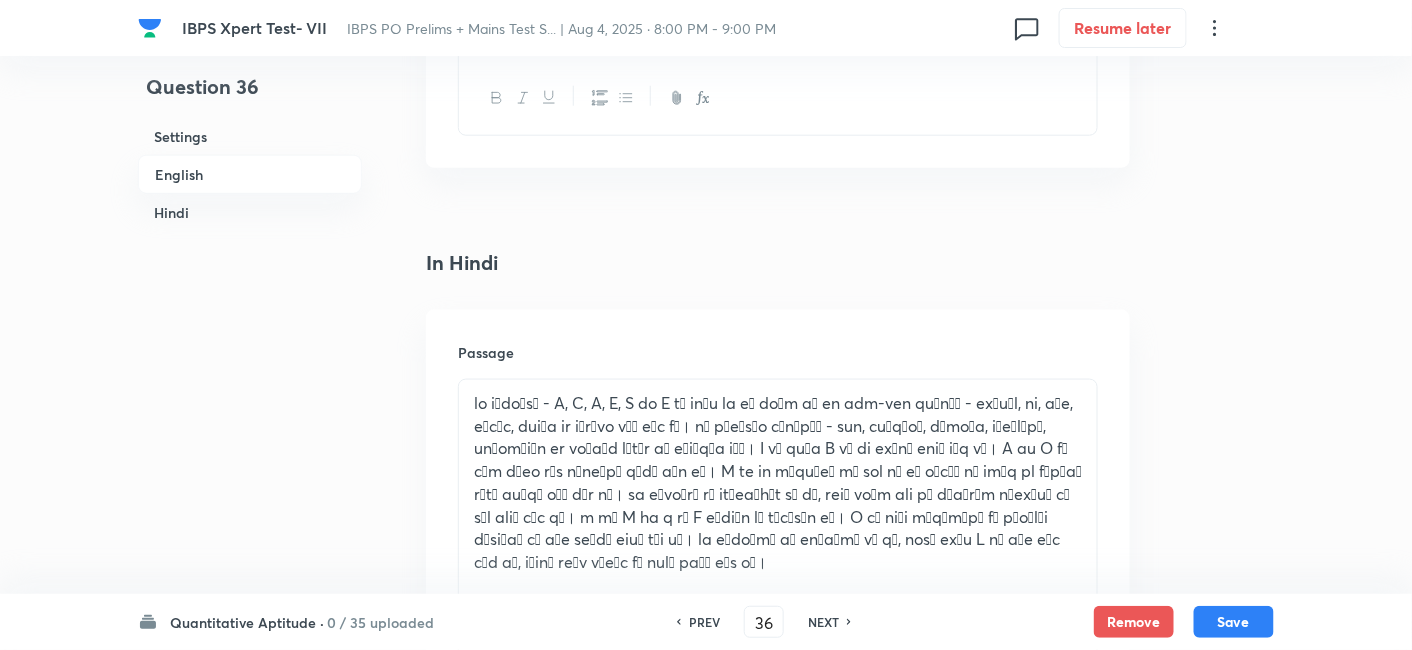 scroll, scrollTop: 2999, scrollLeft: 0, axis: vertical 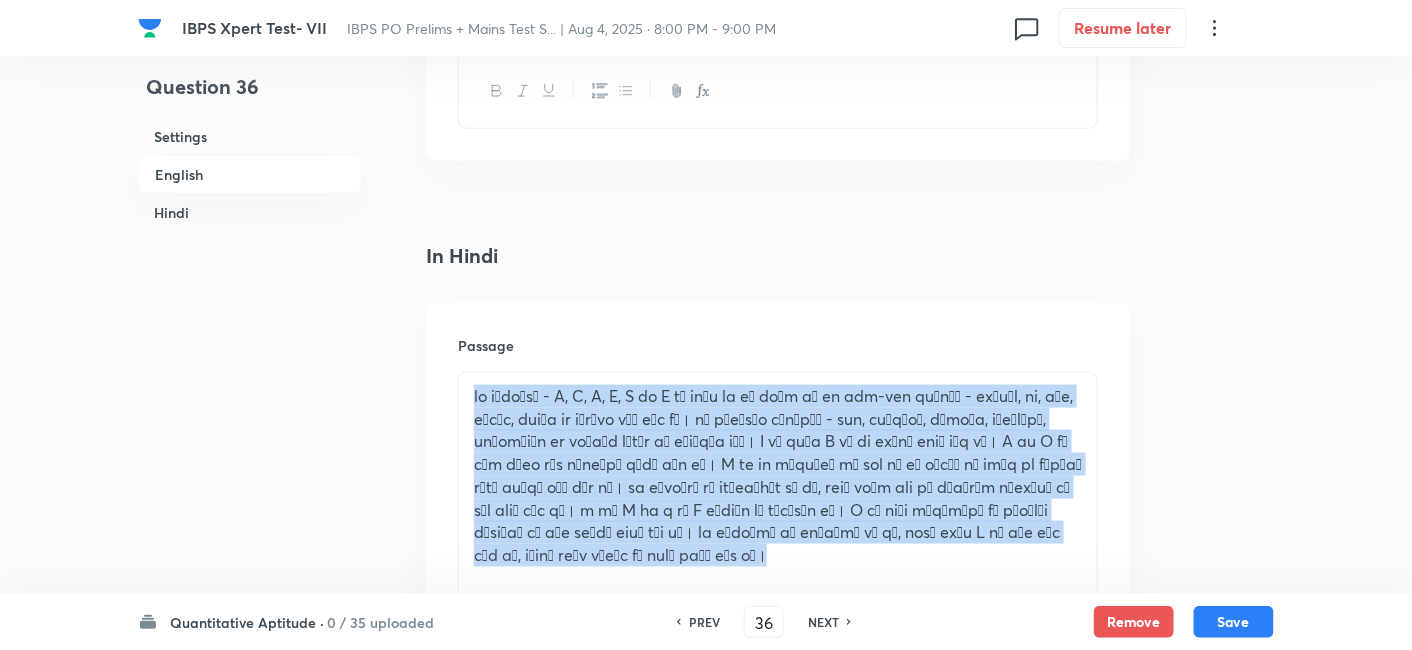 drag, startPoint x: 464, startPoint y: 385, endPoint x: 754, endPoint y: 581, distance: 350.02286 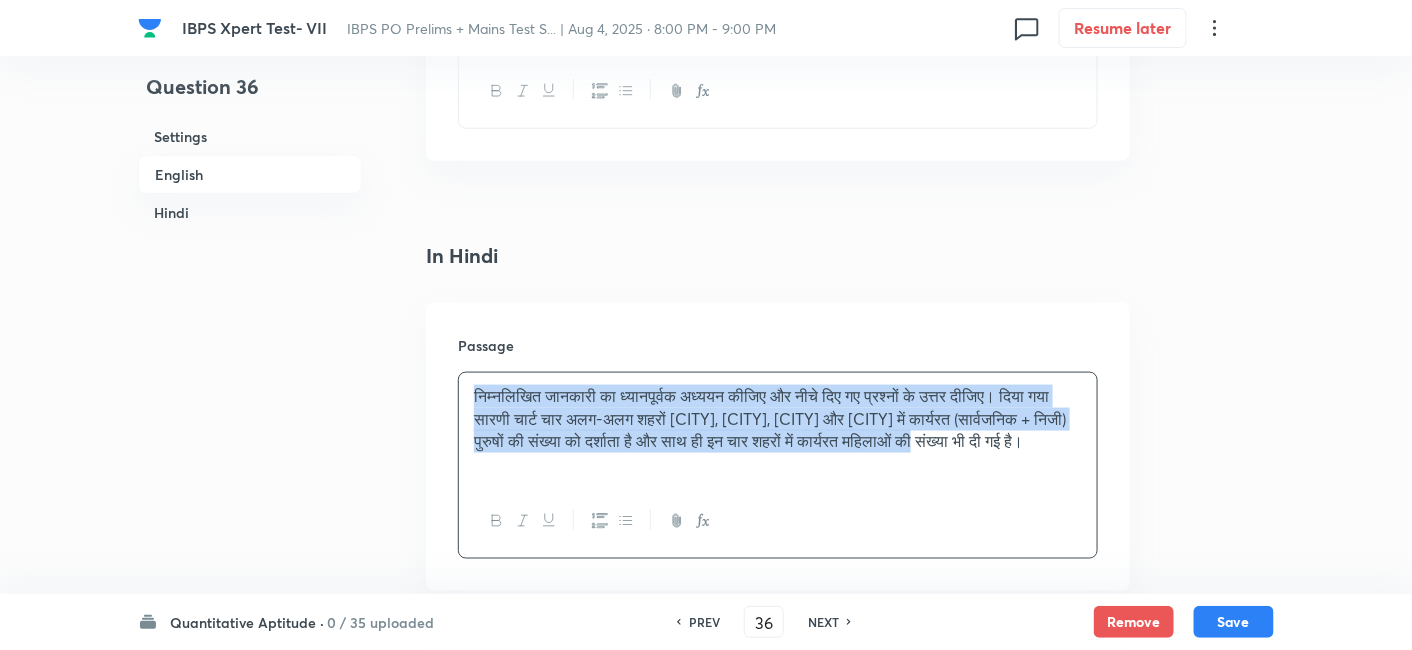 drag, startPoint x: 1051, startPoint y: 452, endPoint x: 243, endPoint y: 354, distance: 813.9214 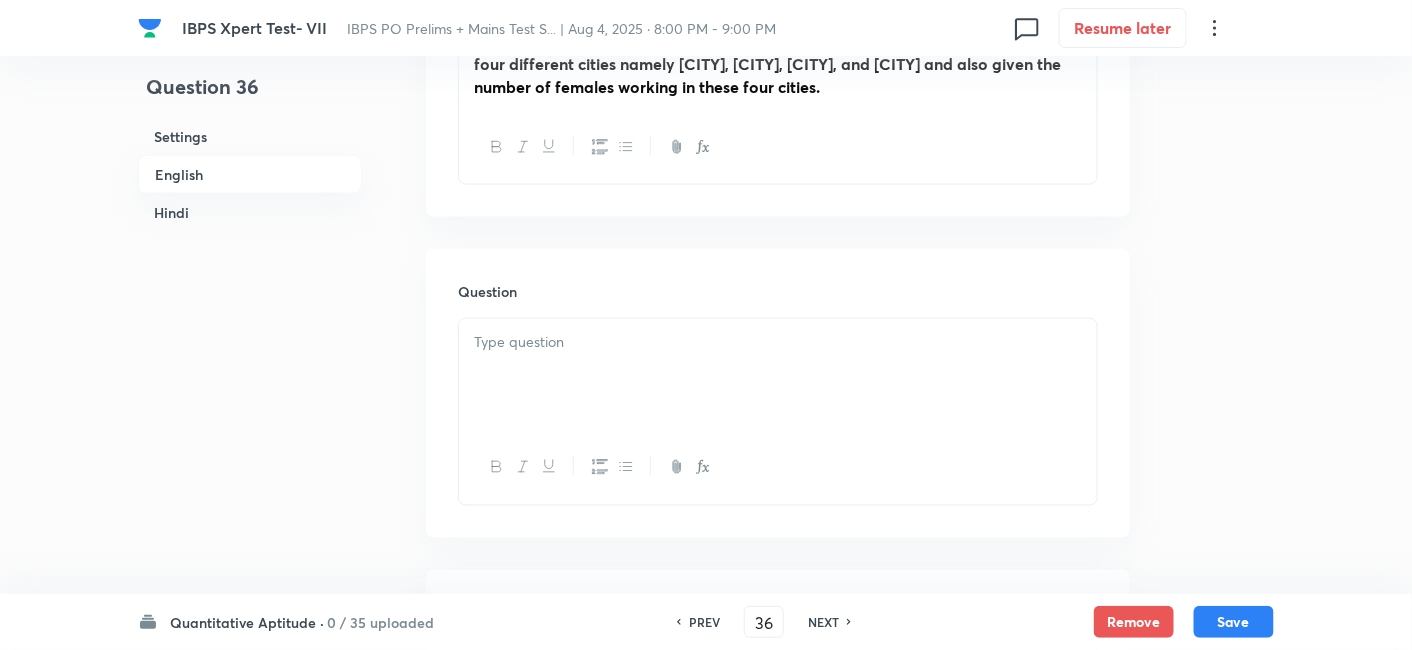 scroll, scrollTop: 725, scrollLeft: 0, axis: vertical 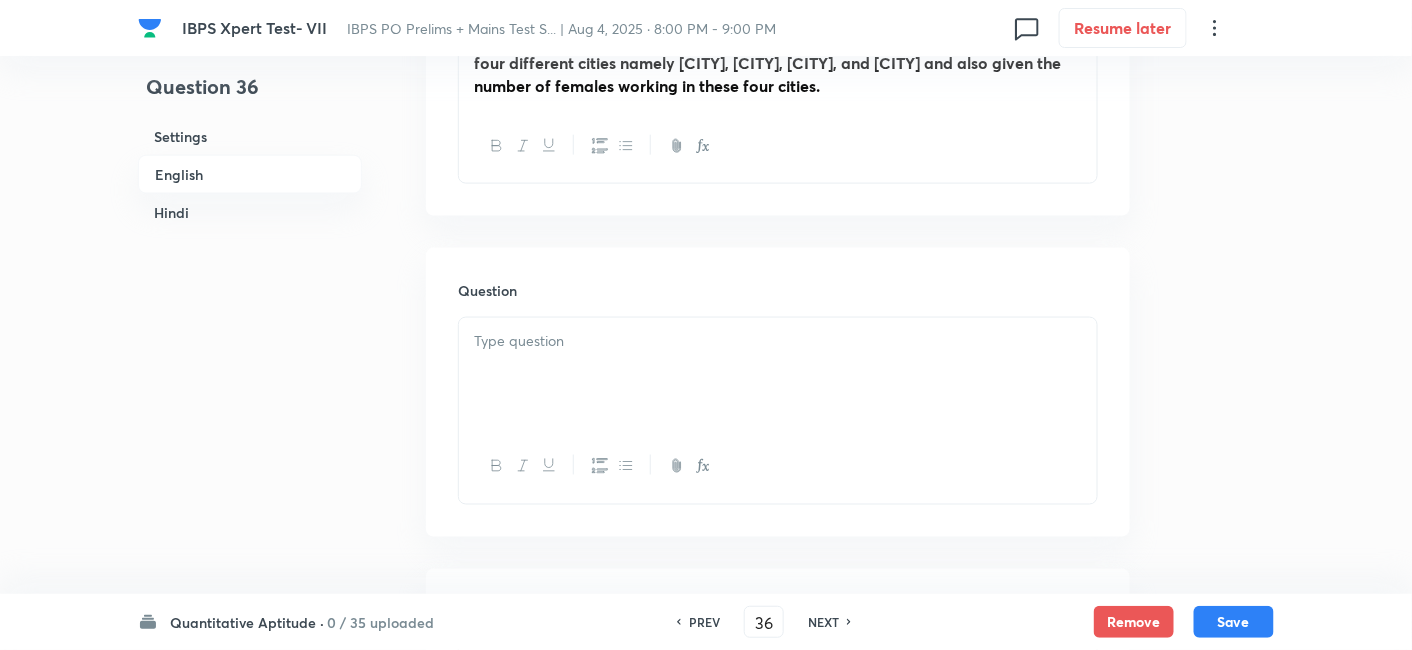 click on "Study the following information carefully and answer the questions given below. The given table chart shows the number of males working (public + private) in four different cities namely A, B, C and D and also given the number of females working in these four cities." at bounding box center (778, 52) 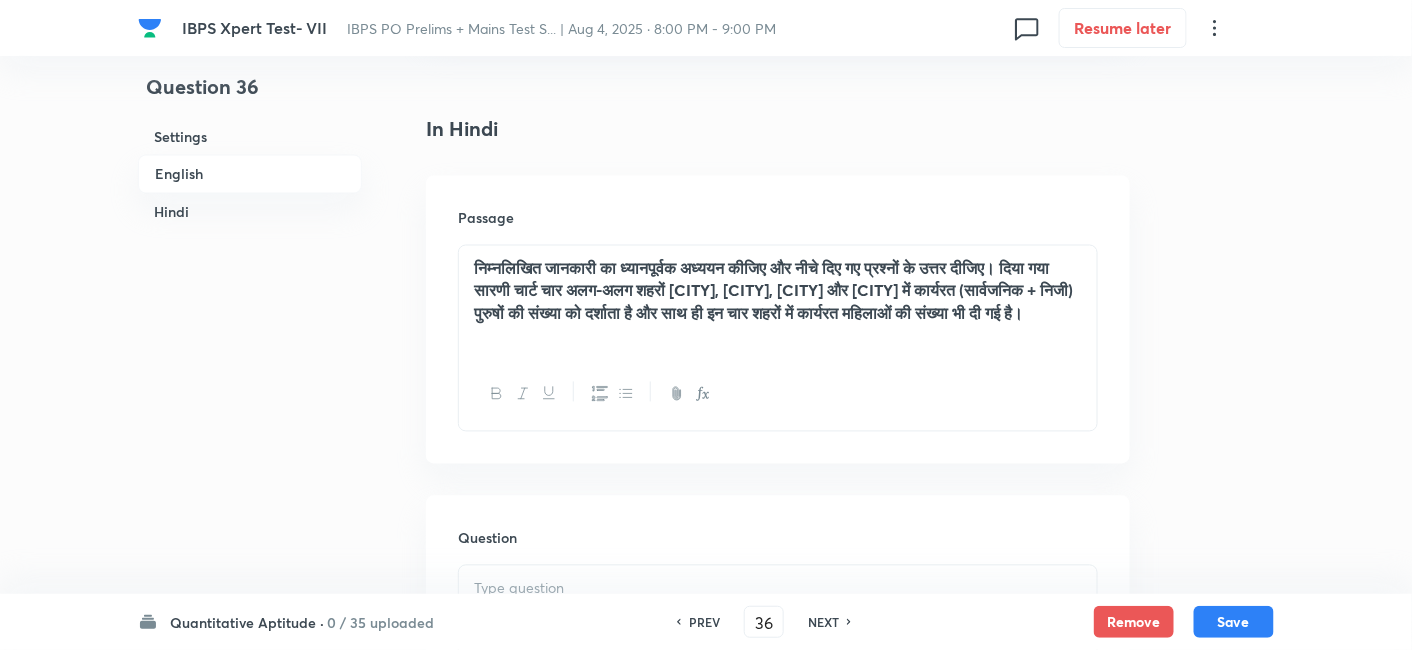 scroll, scrollTop: 3431, scrollLeft: 0, axis: vertical 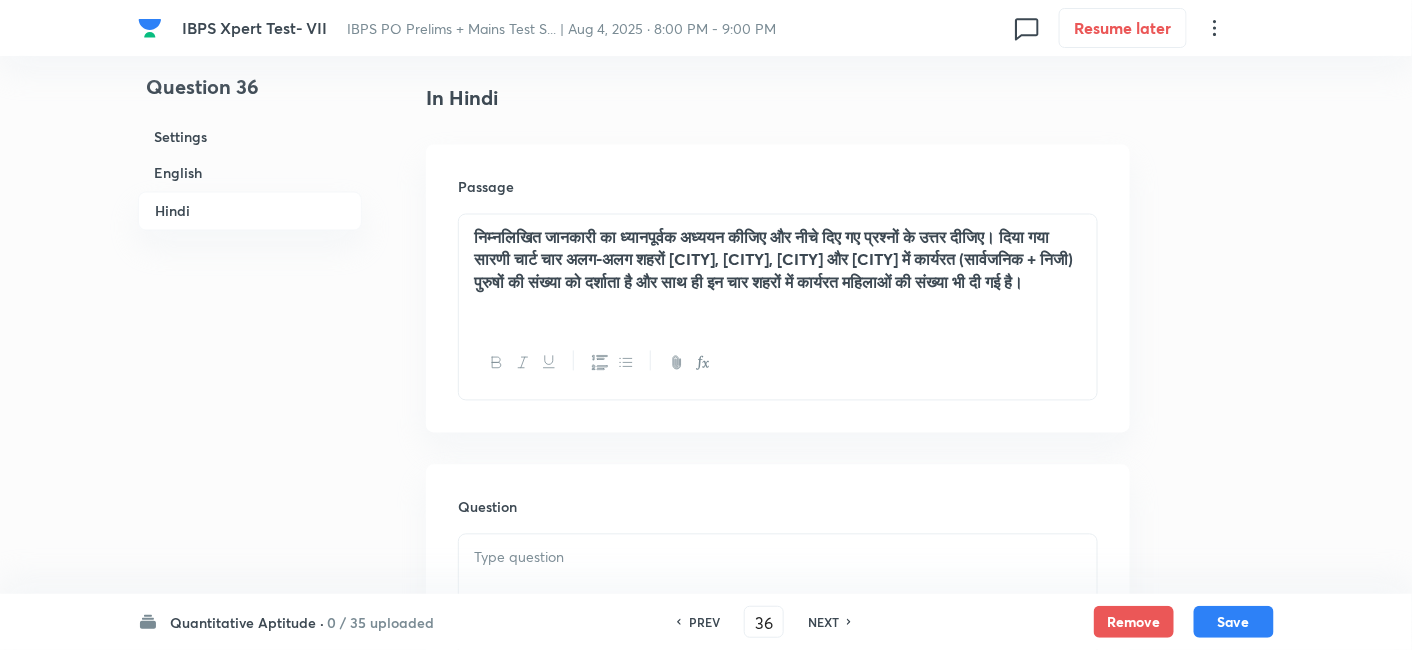 click on "निम्नलिखित जानकारी का ध्यानपूर्वक अध्ययन कीजिए और नीचे दिए गए प्रश्नों के उत्तर दीजिए। दिया गया सारणी चार्ट चार अलग-अलग शहरों A, B, C और D में कार्यरत (सार्वजनिक + निजी) पुरुषों की संख्या को दर्शाता है और साथ ही इन चार शहरों में कार्यरत महिलाओं की संख्या भी दी गई है।" at bounding box center (778, 271) 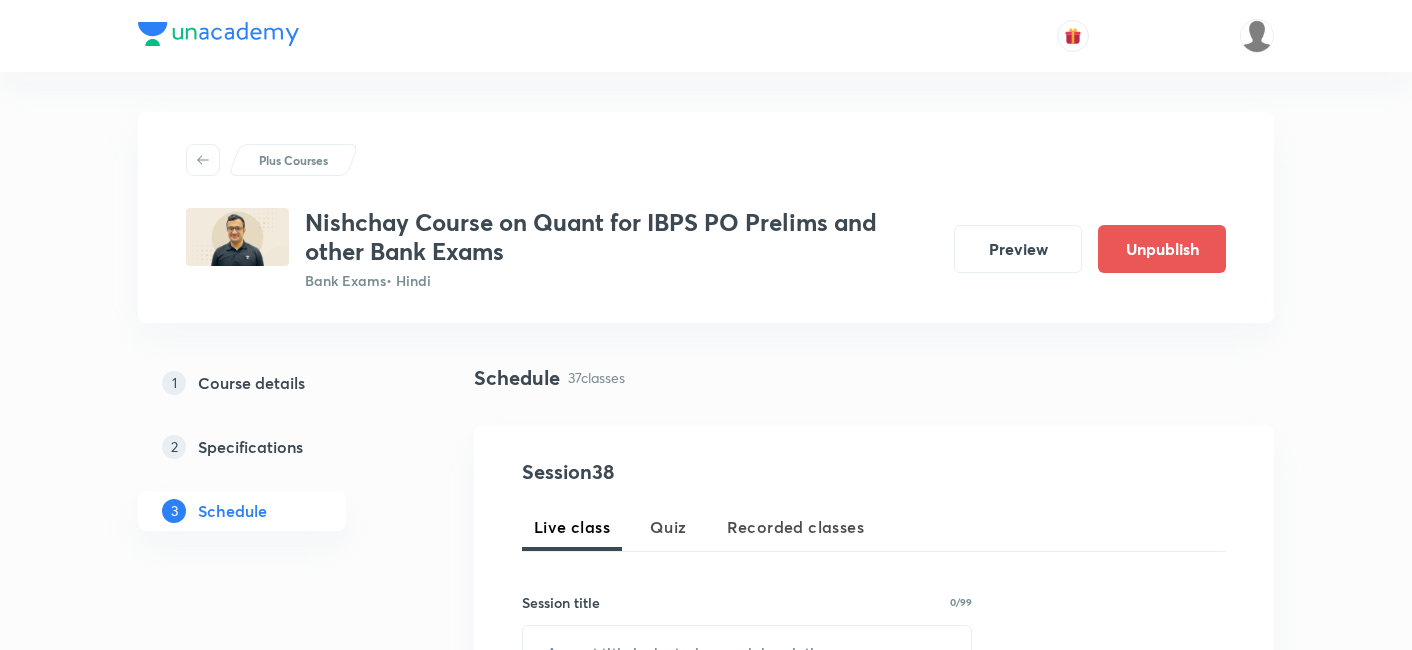 scroll, scrollTop: 2390, scrollLeft: 0, axis: vertical 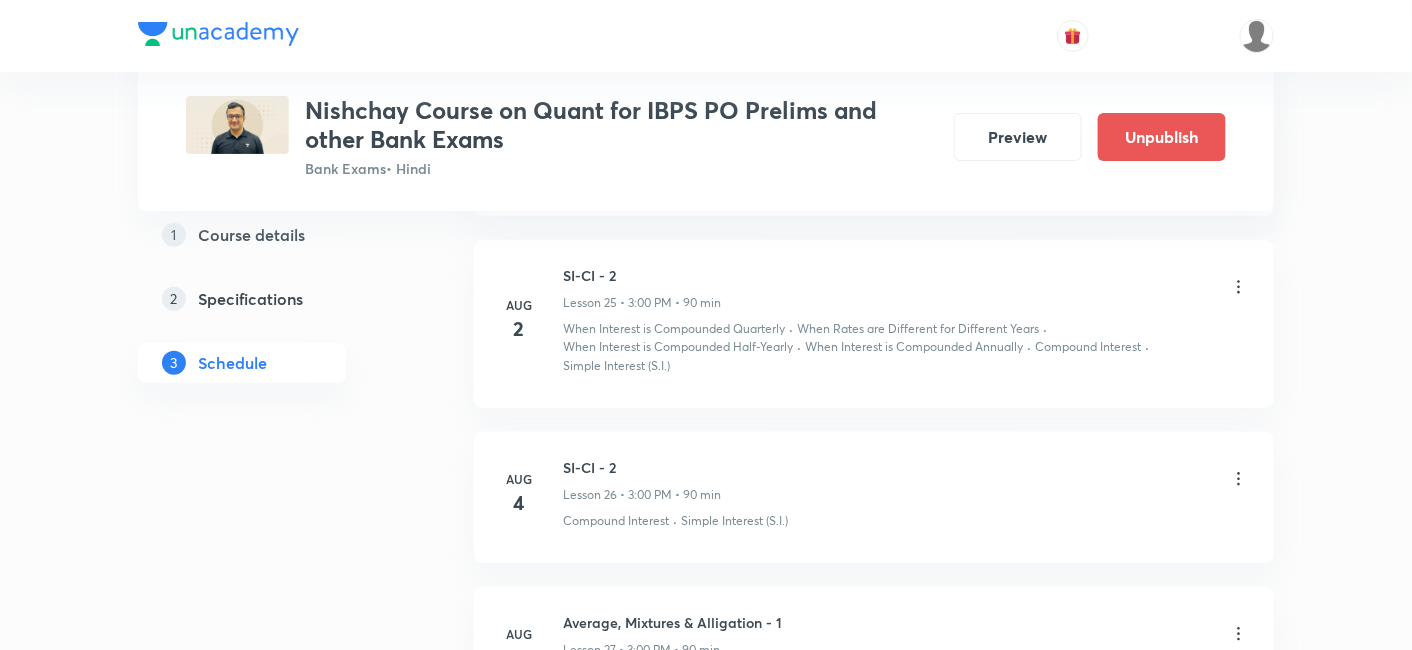 click 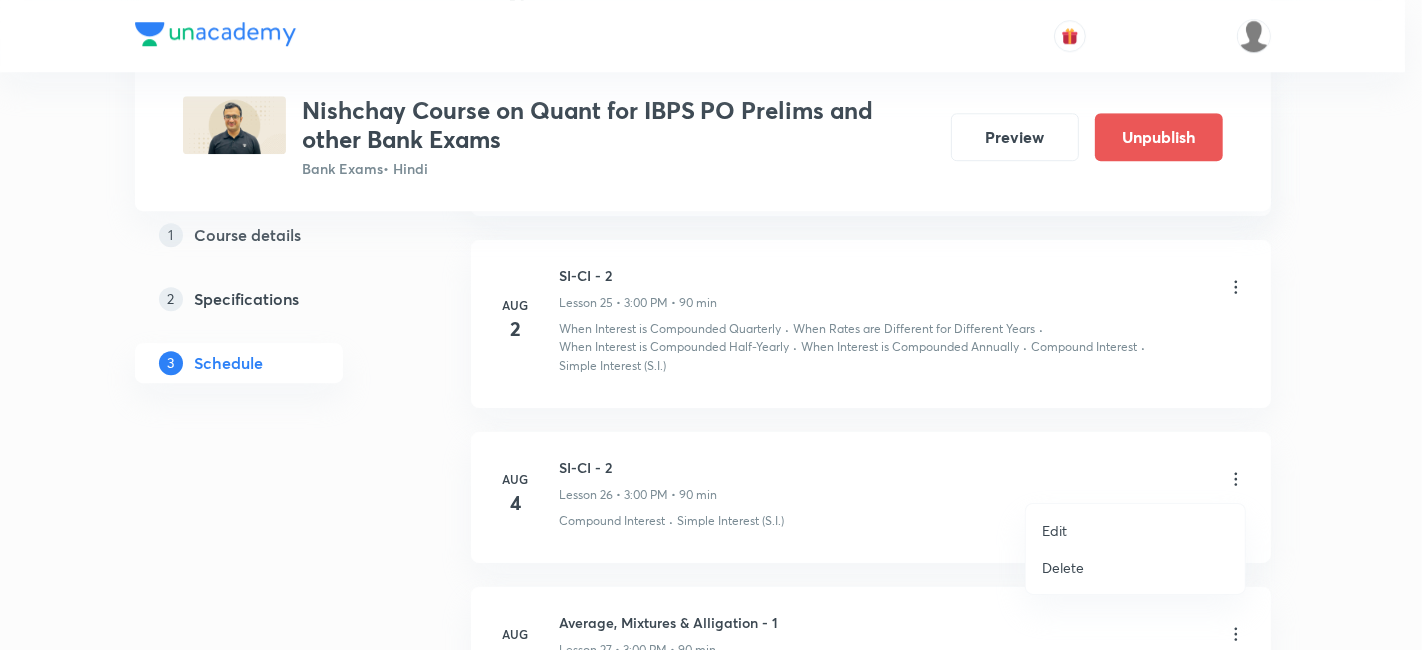 click on "Edit" at bounding box center (1135, 530) 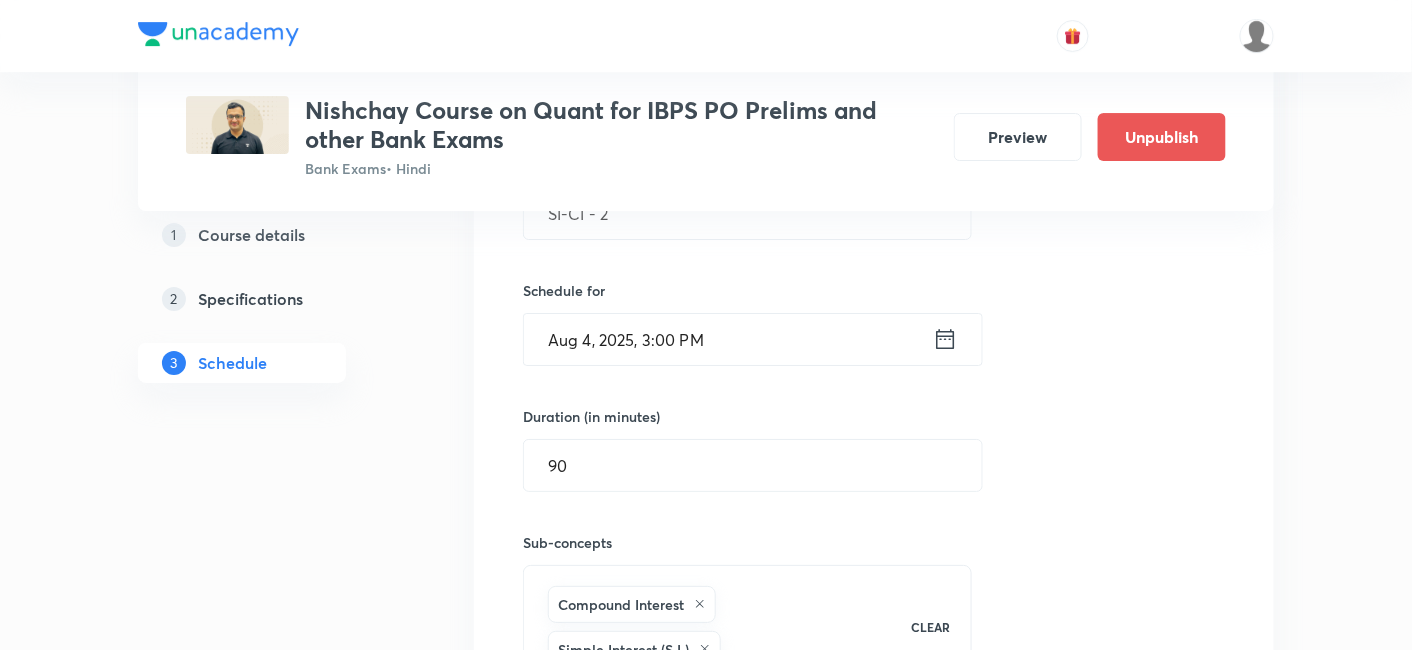 scroll, scrollTop: 4422, scrollLeft: 0, axis: vertical 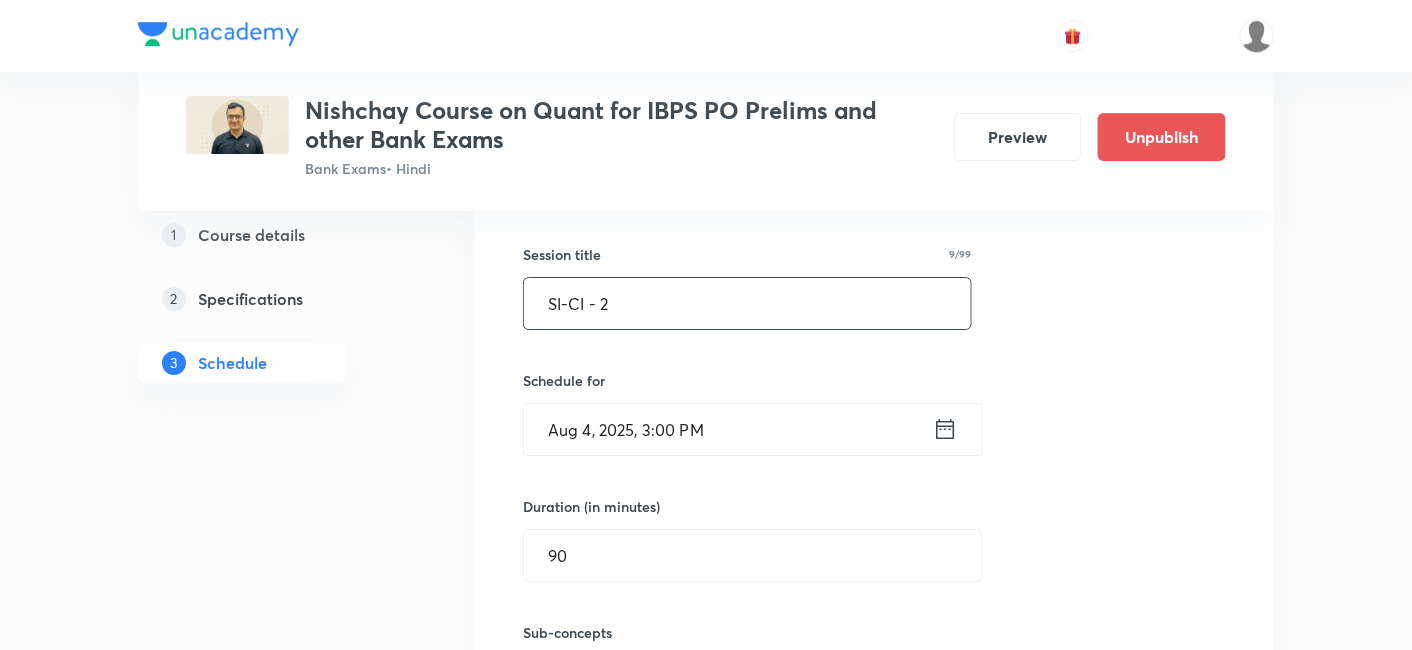 click on "SI-CI - 2" at bounding box center [747, 303] 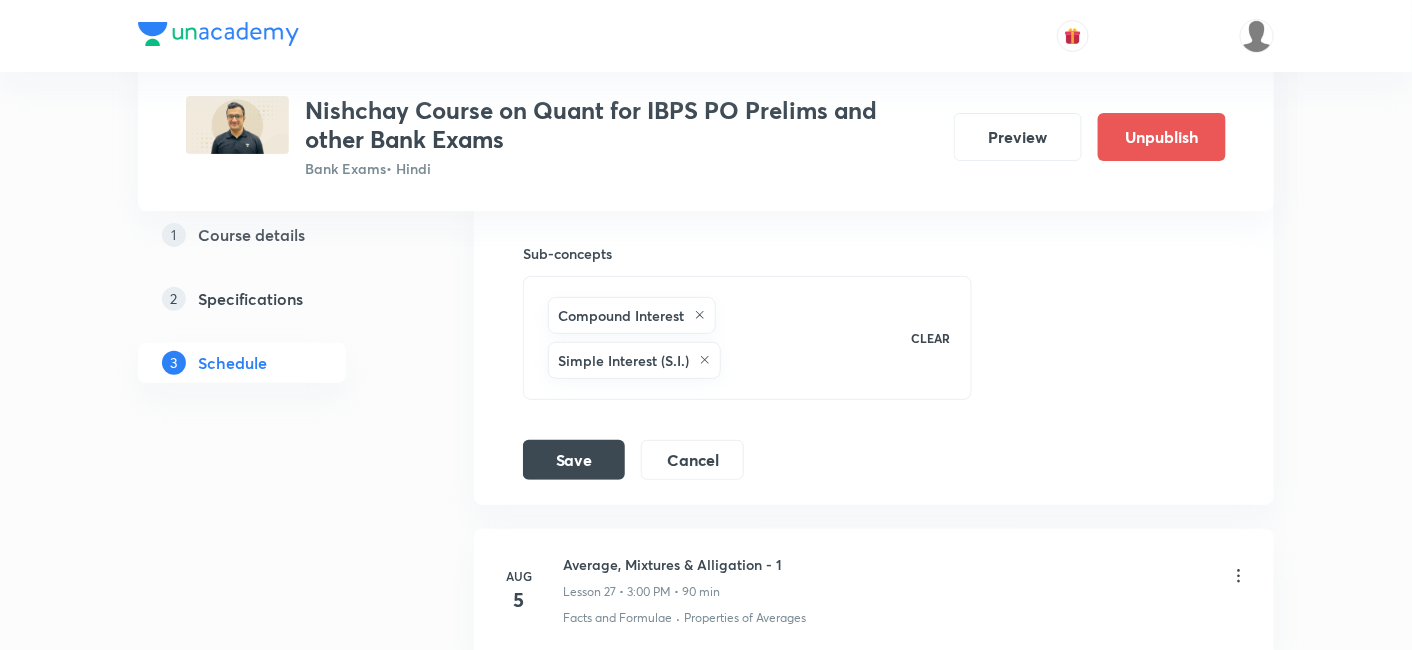 scroll, scrollTop: 4888, scrollLeft: 0, axis: vertical 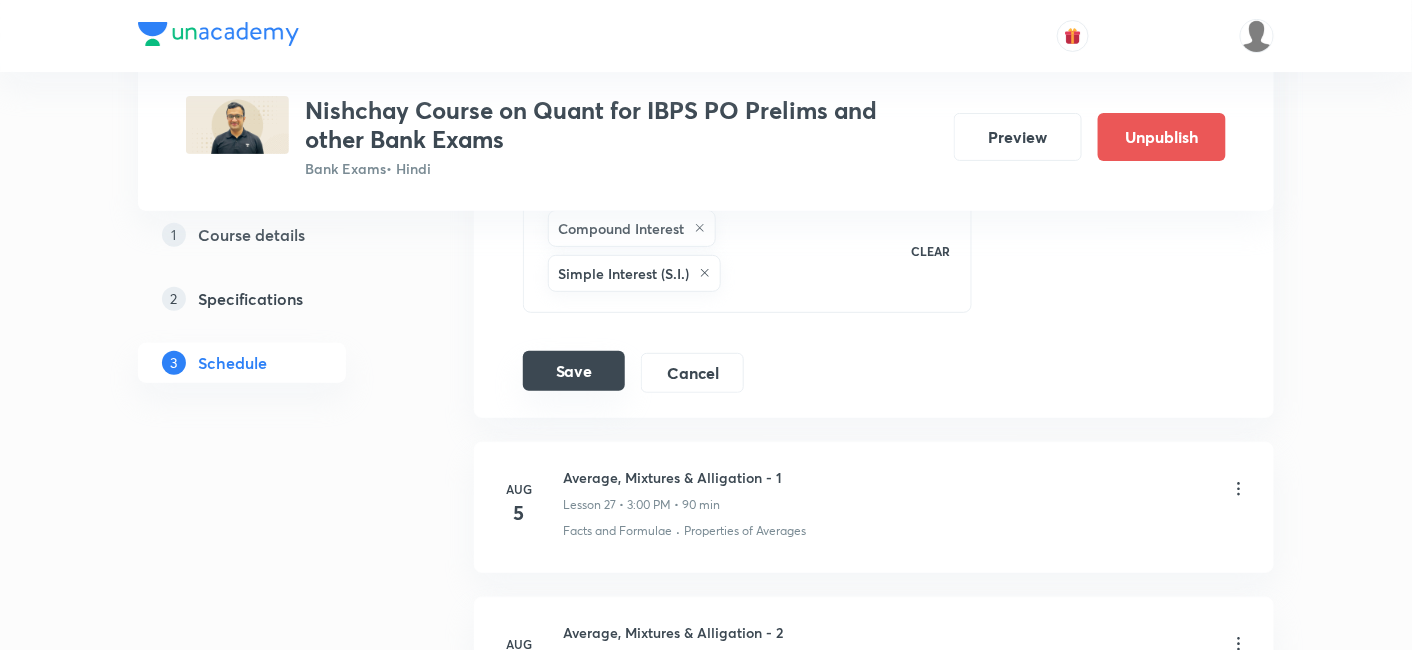 type on "SI-CI - 3" 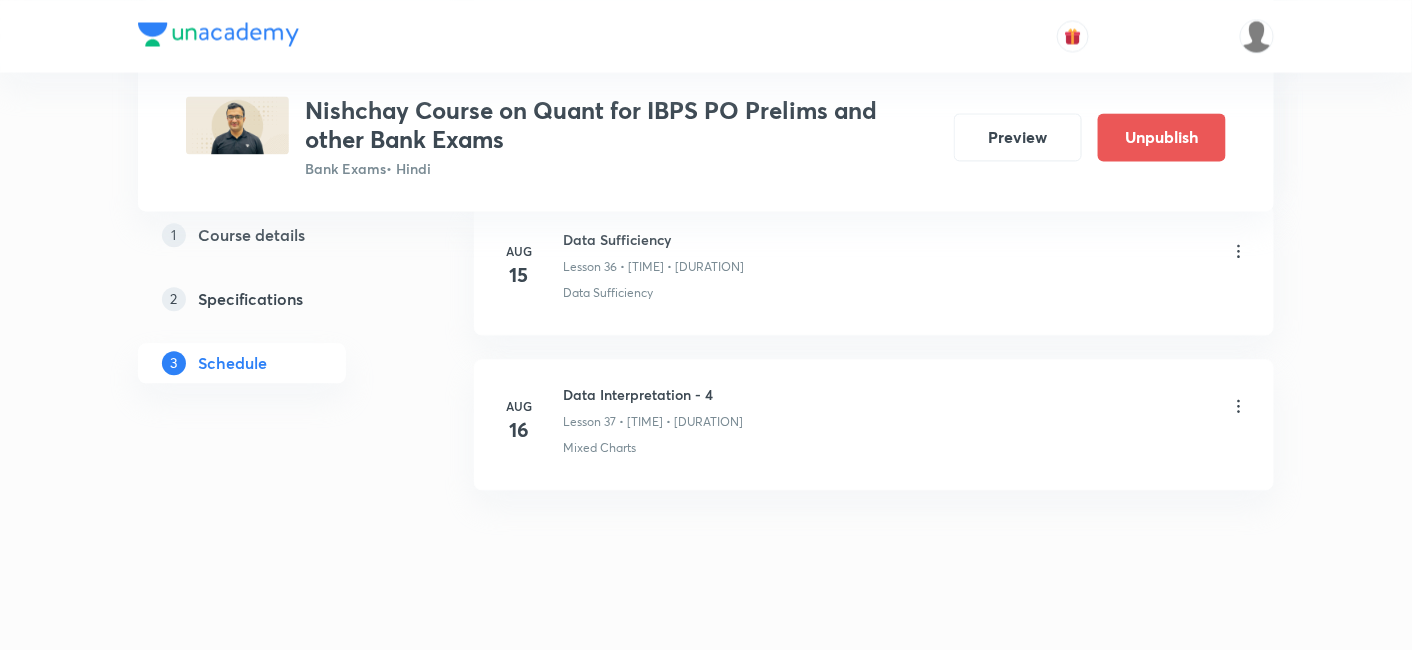 scroll, scrollTop: 6068, scrollLeft: 0, axis: vertical 